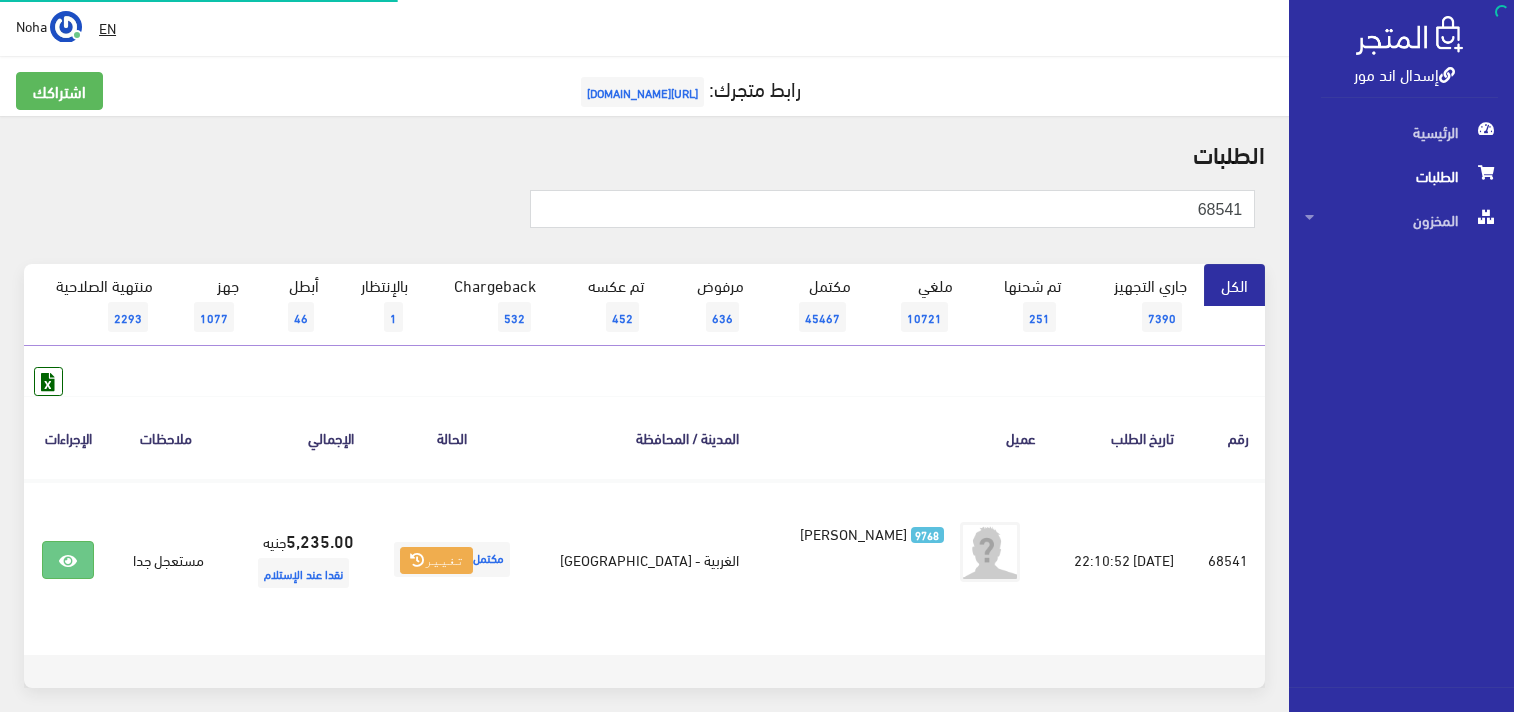 scroll, scrollTop: 0, scrollLeft: 0, axis: both 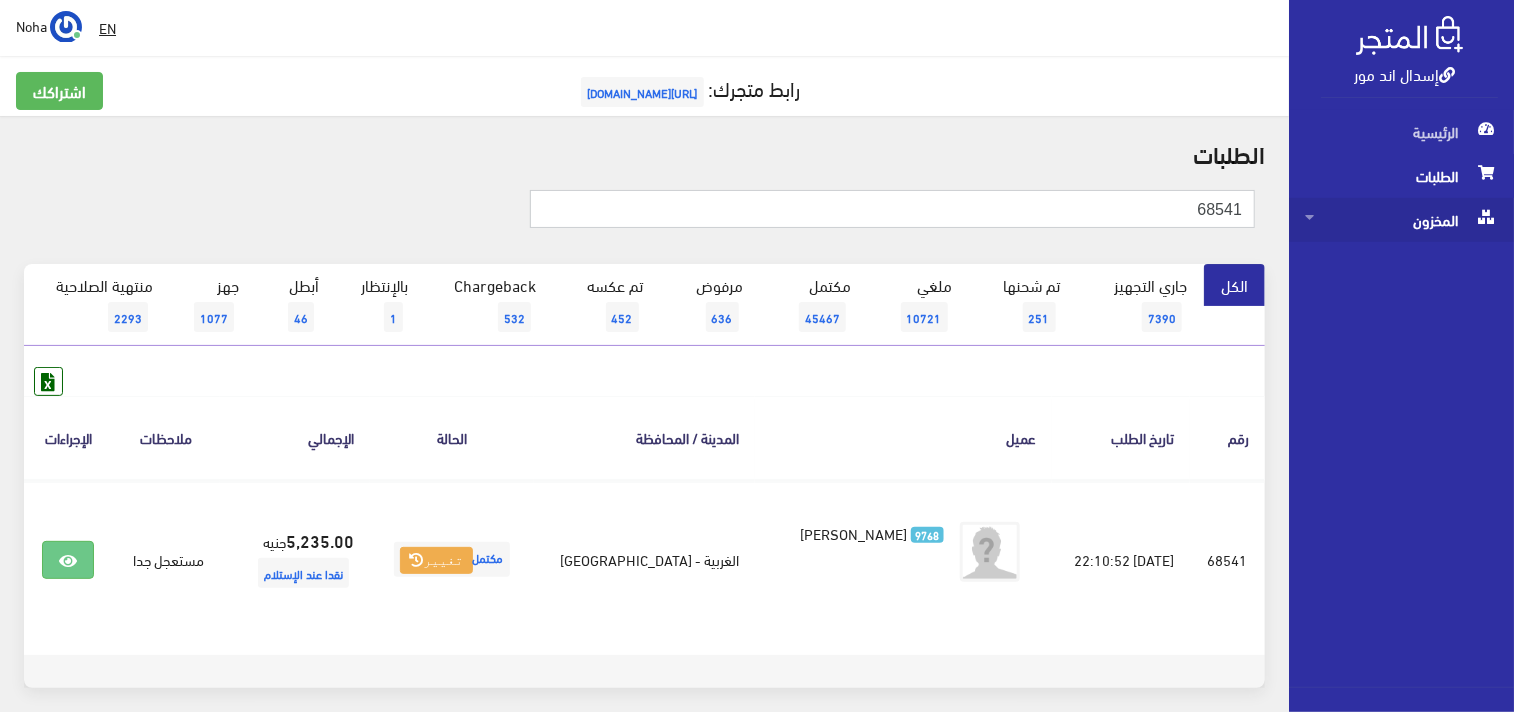 drag, startPoint x: 1148, startPoint y: 208, endPoint x: 1426, endPoint y: 198, distance: 278.1798 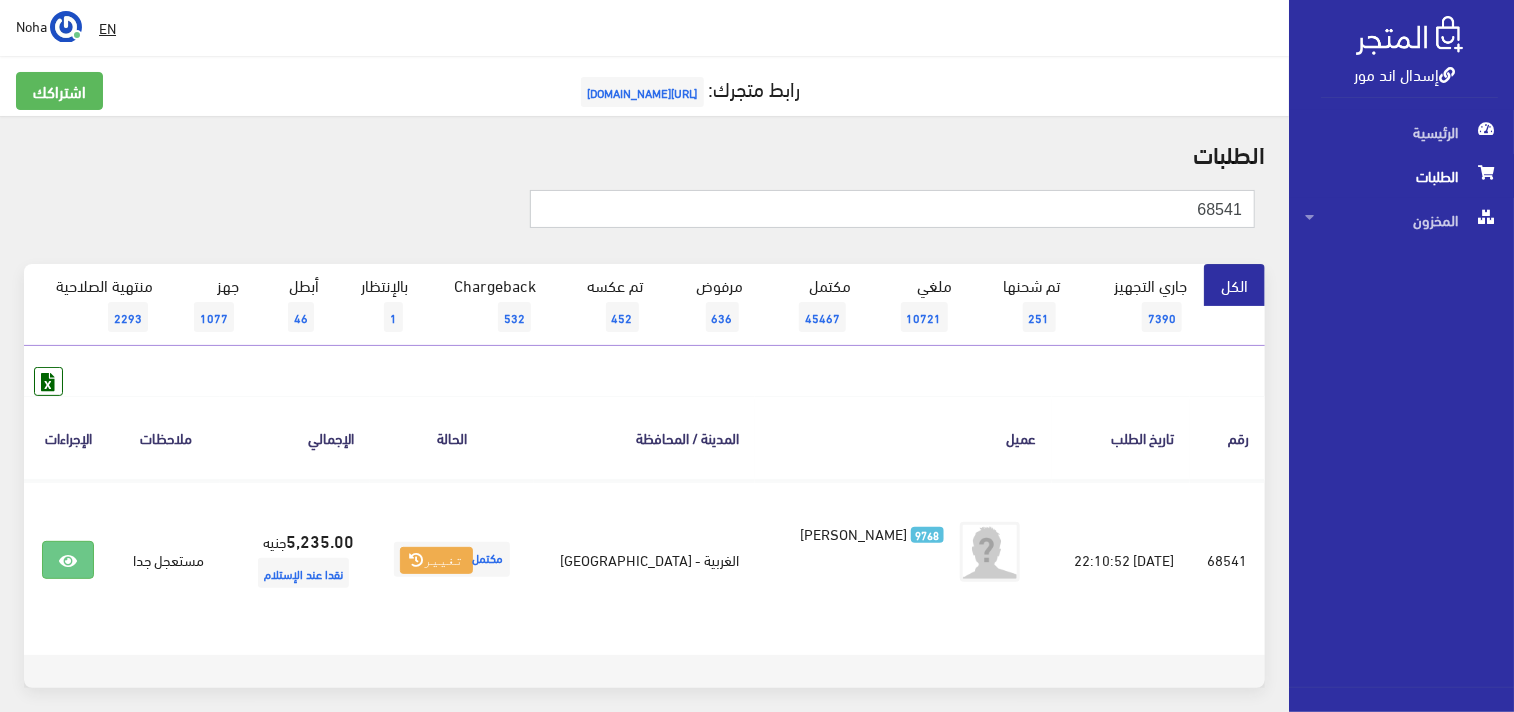 paste on "01092135558" 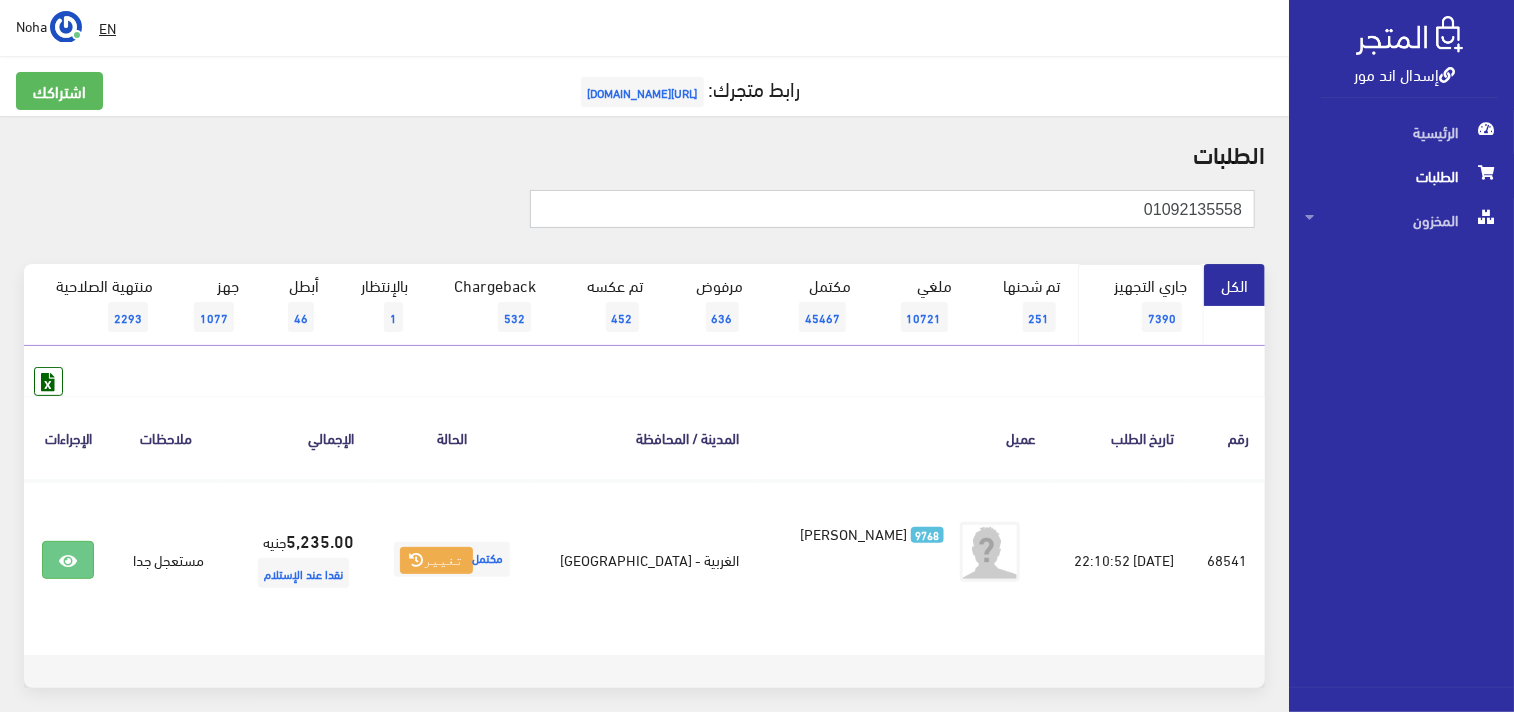 type on "01092135558" 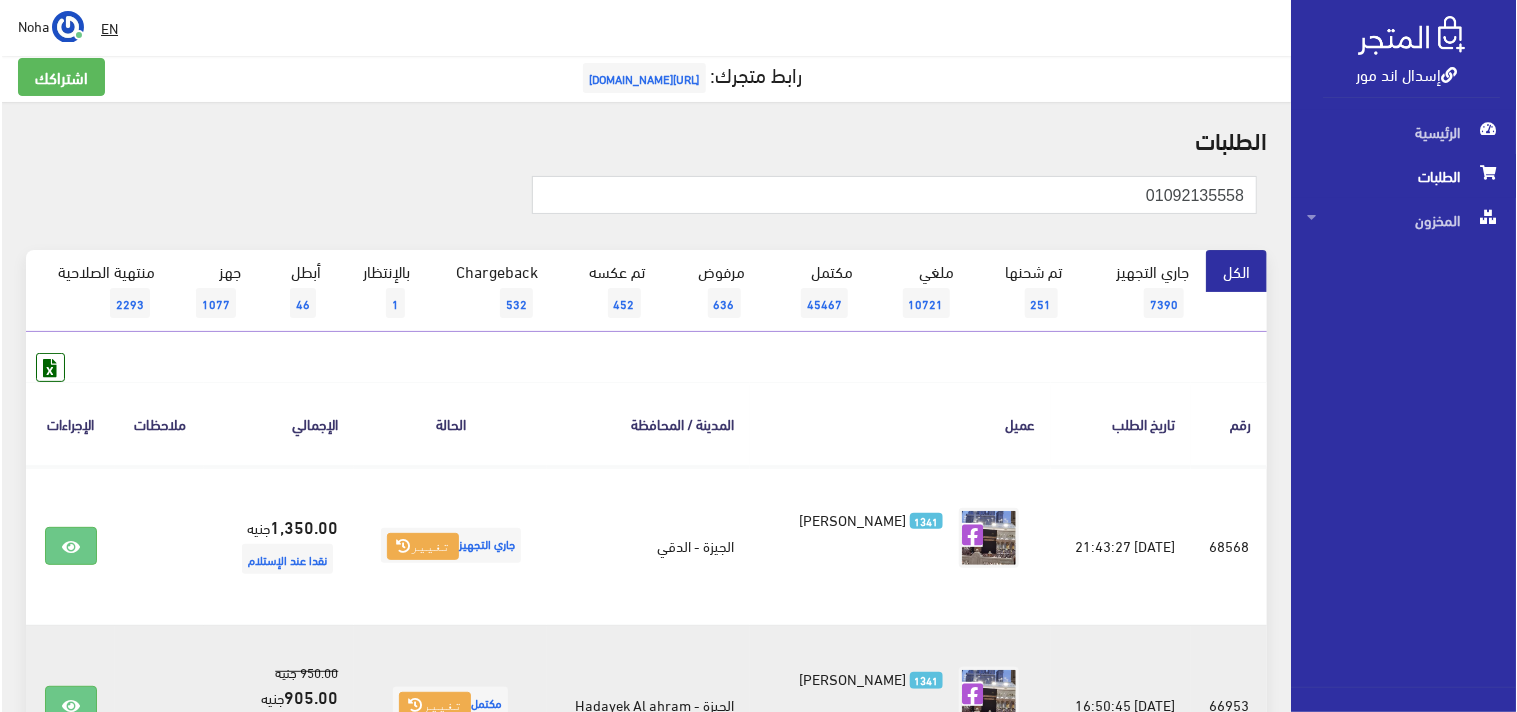 scroll, scrollTop: 222, scrollLeft: 0, axis: vertical 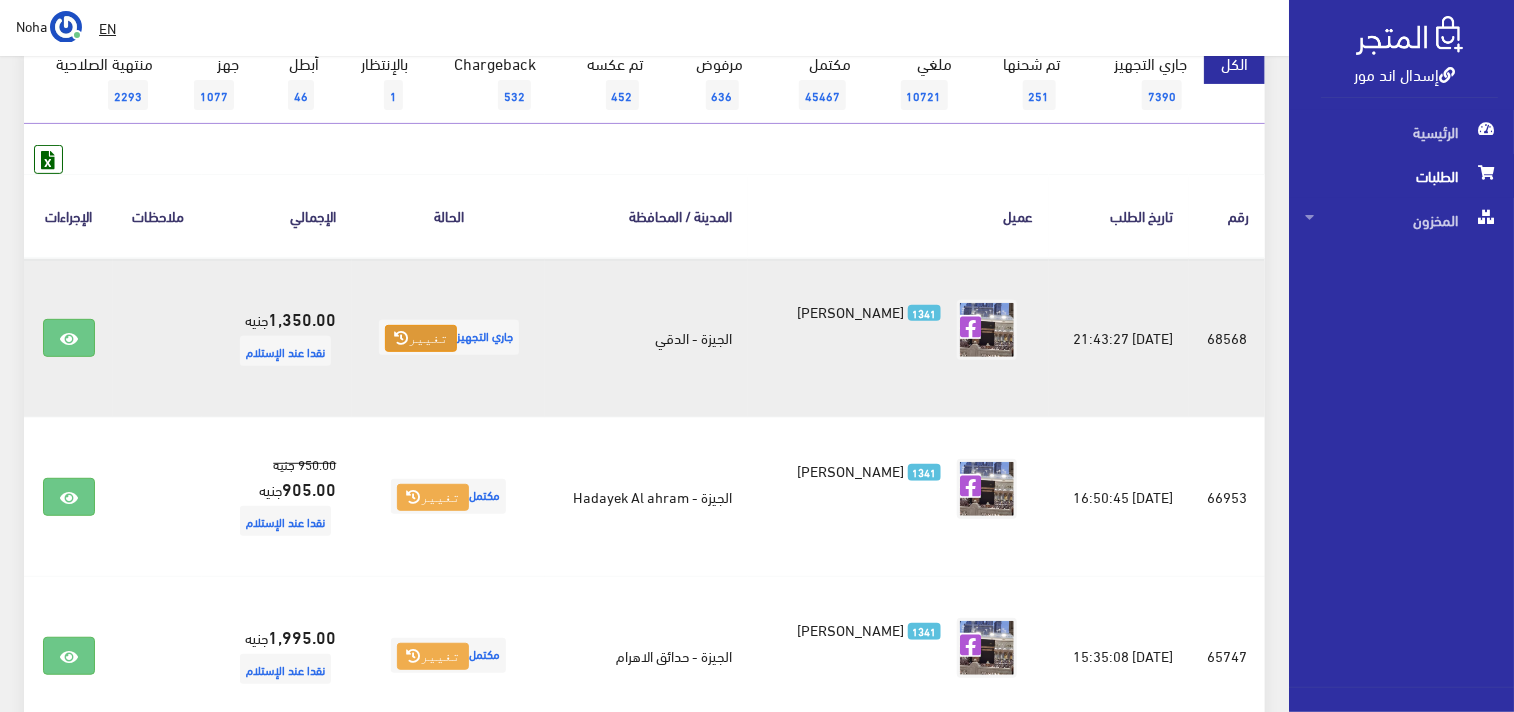 click on "تغيير" at bounding box center (421, 339) 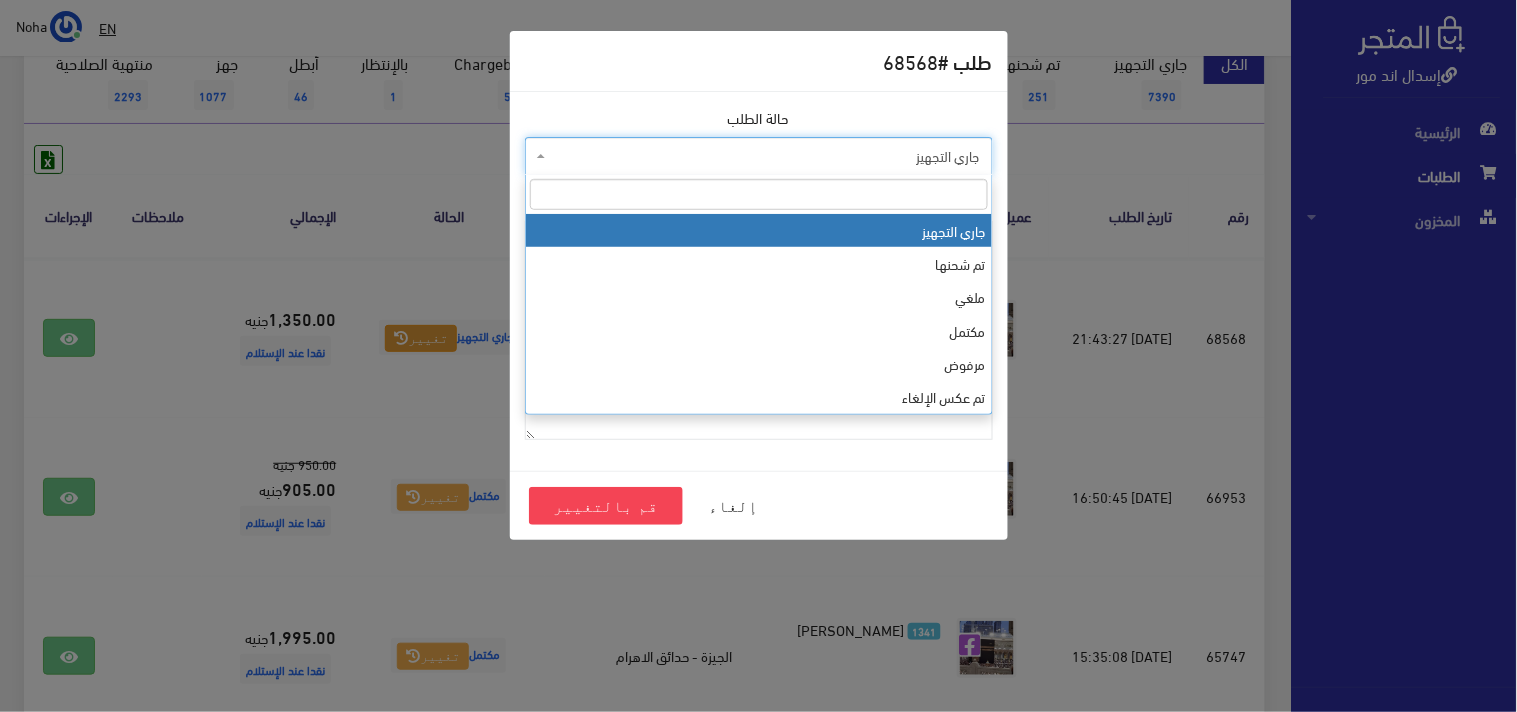 click on "جاري التجهيز" at bounding box center (765, 156) 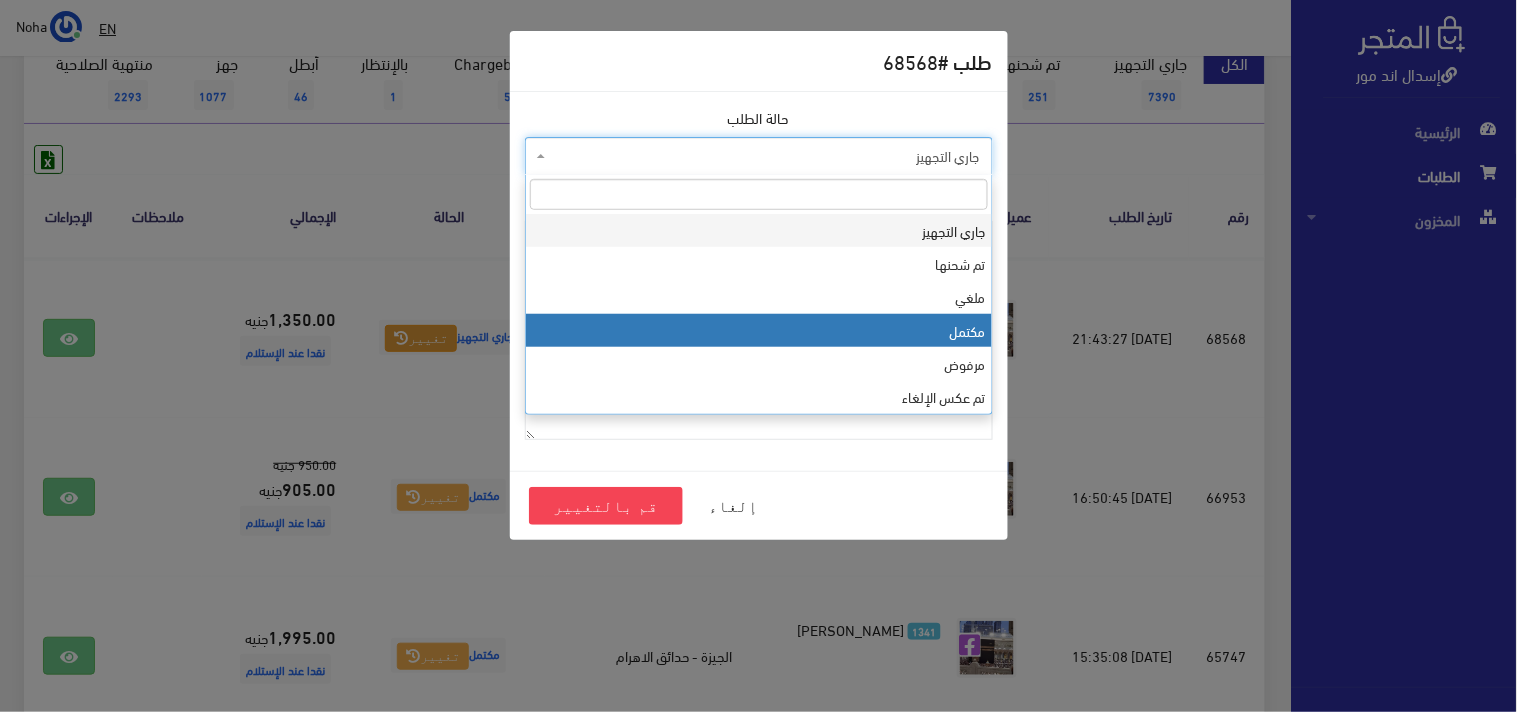 select on "4" 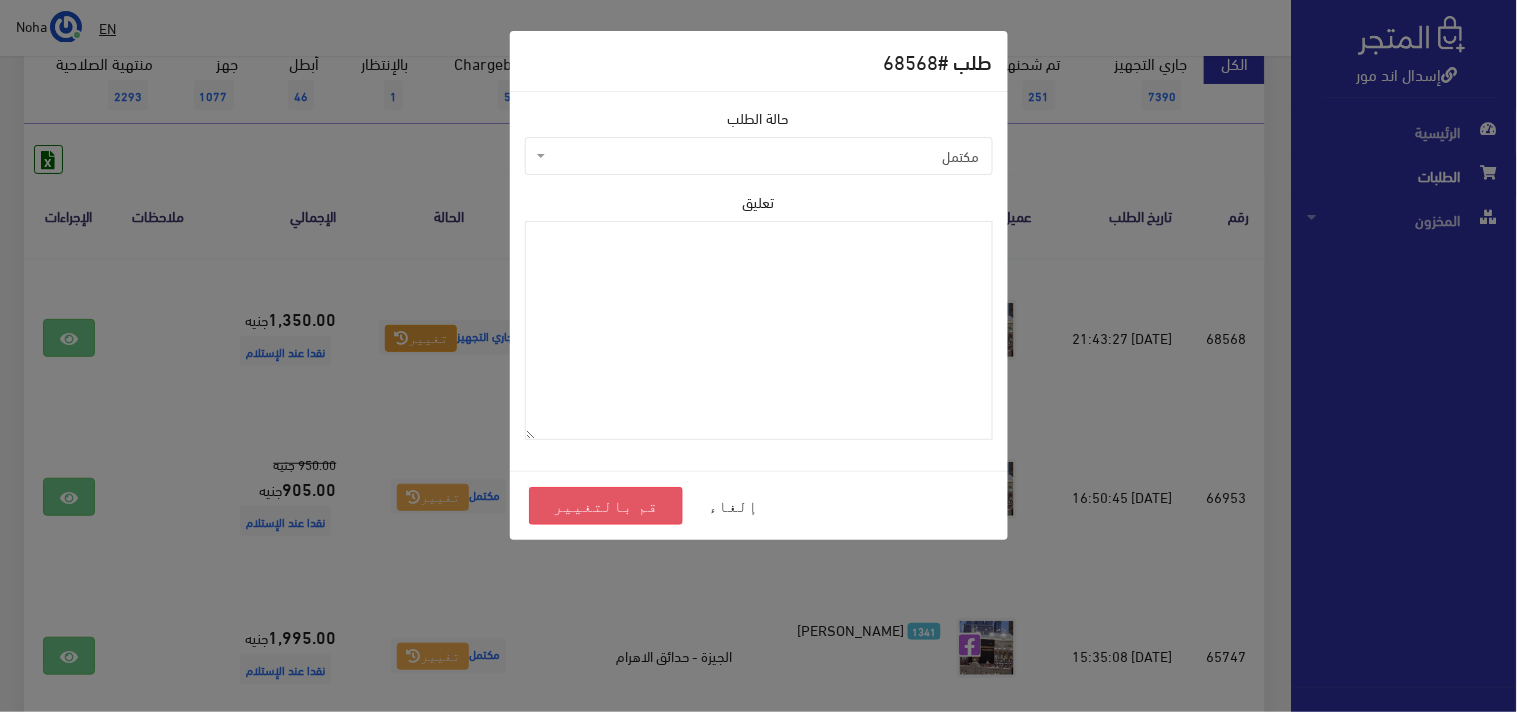 click on "قم بالتغيير" at bounding box center (606, 506) 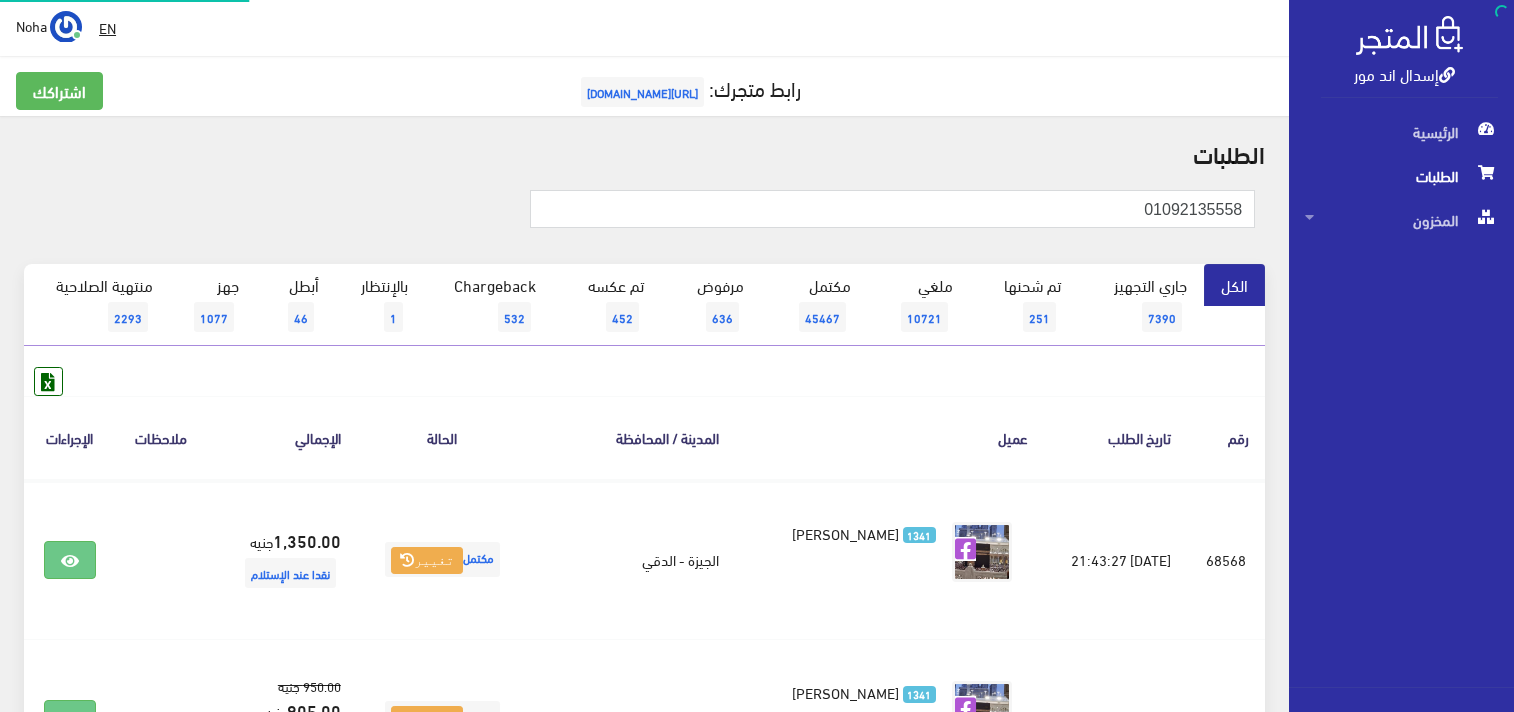 scroll, scrollTop: 0, scrollLeft: 0, axis: both 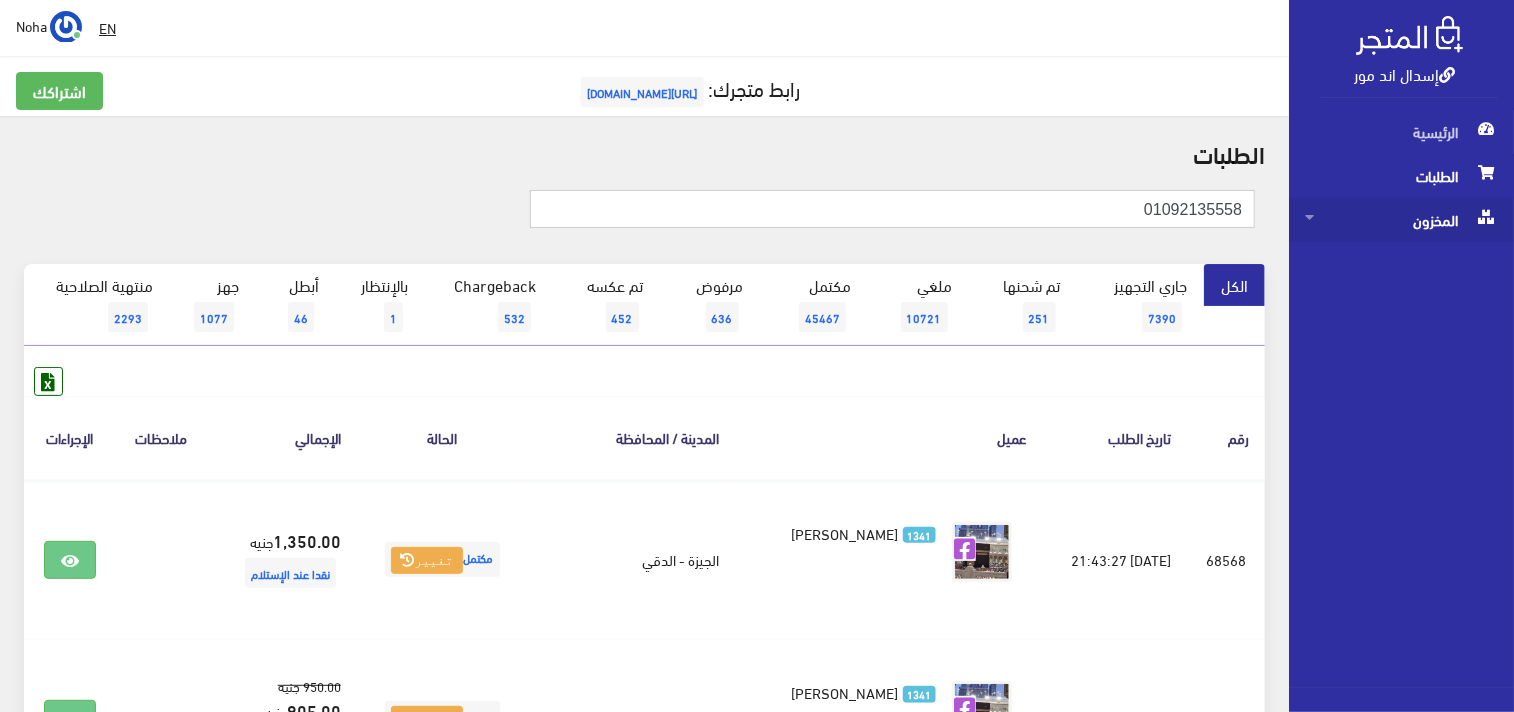 drag, startPoint x: 1120, startPoint y: 213, endPoint x: 1361, endPoint y: 237, distance: 242.19208 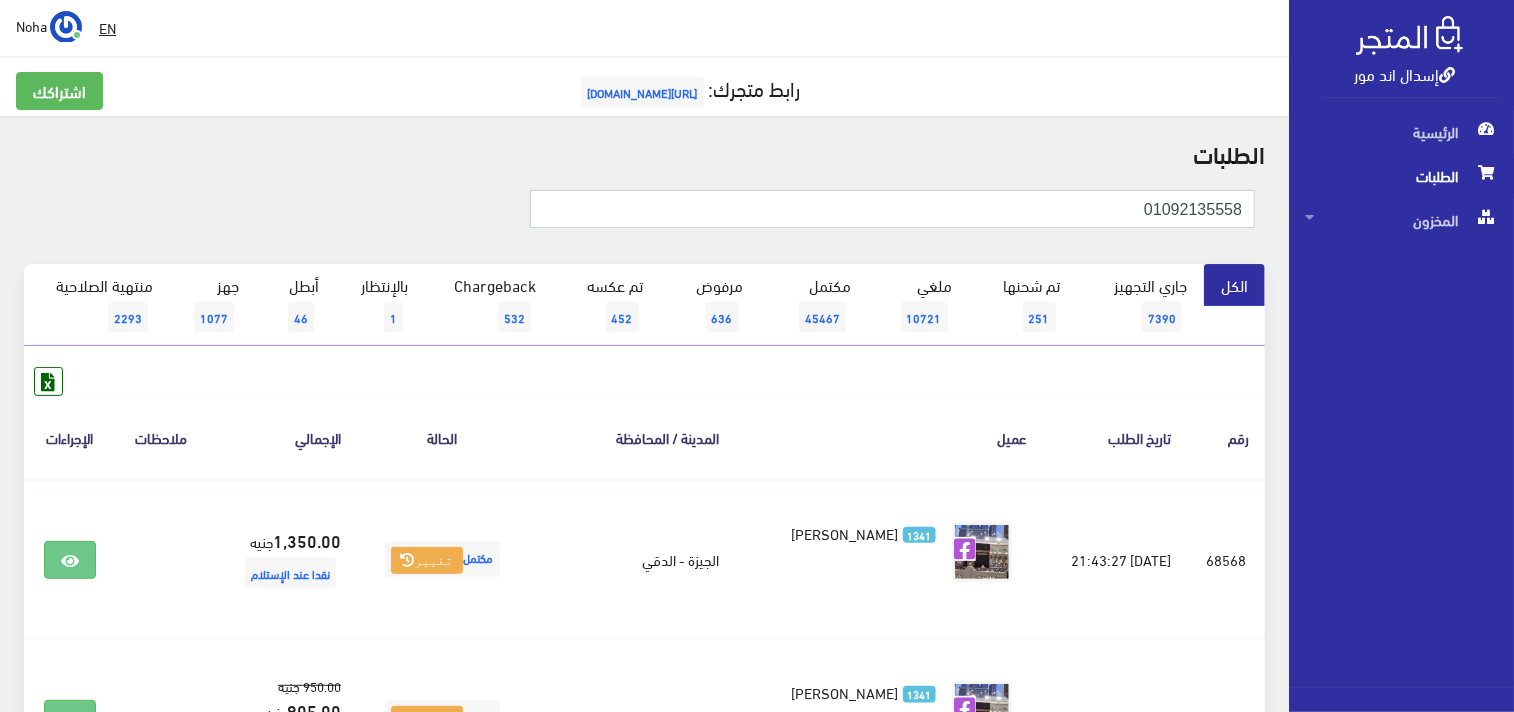 paste on "227845572" 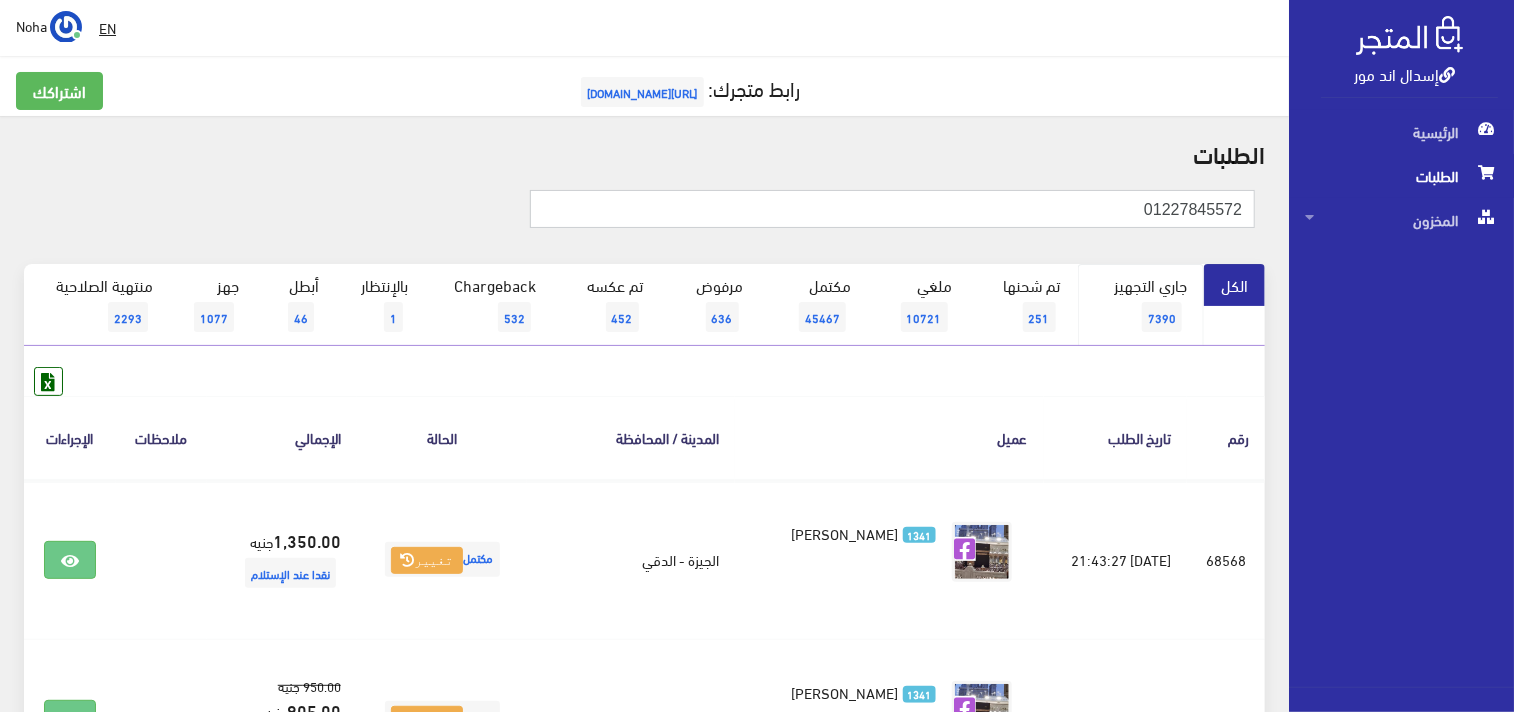 type on "01227845572" 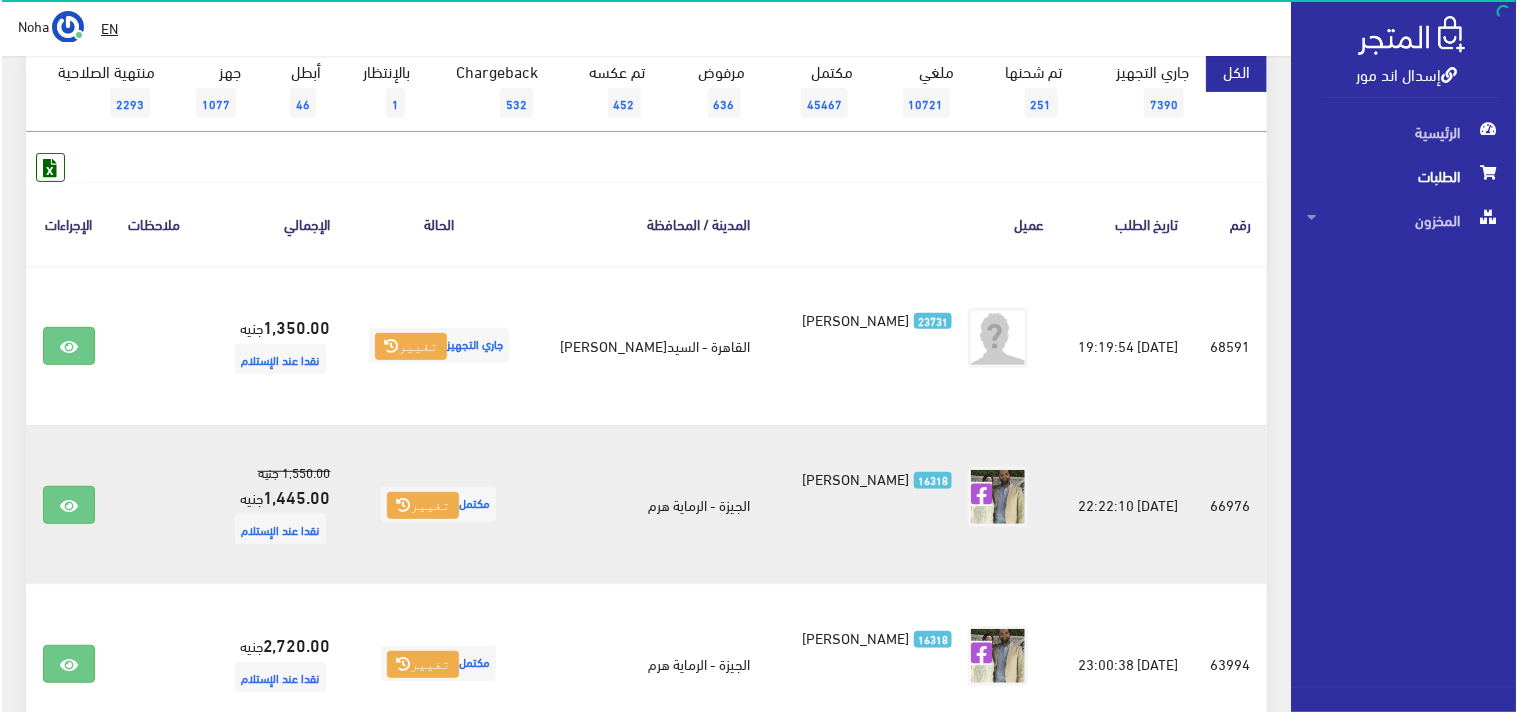 scroll, scrollTop: 222, scrollLeft: 0, axis: vertical 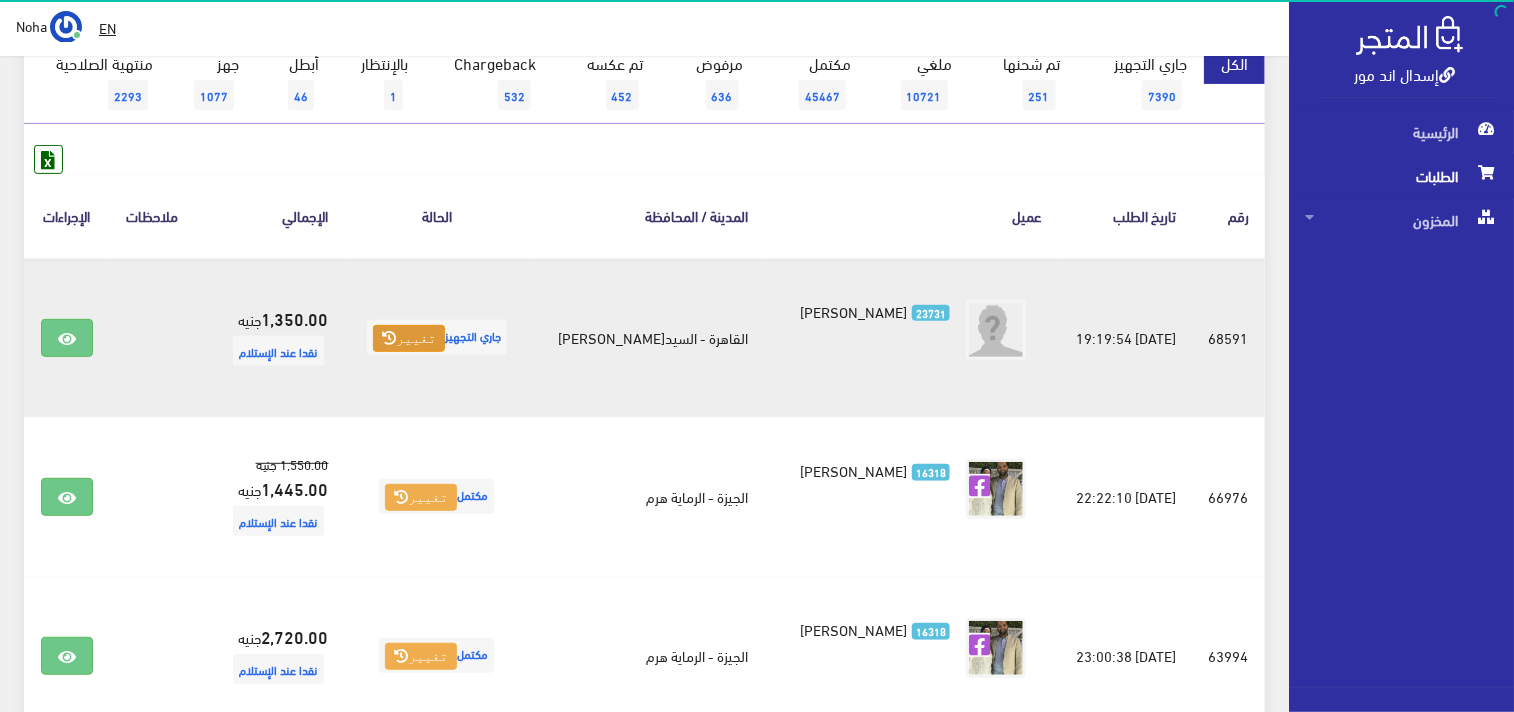 click on "تغيير" at bounding box center [409, 339] 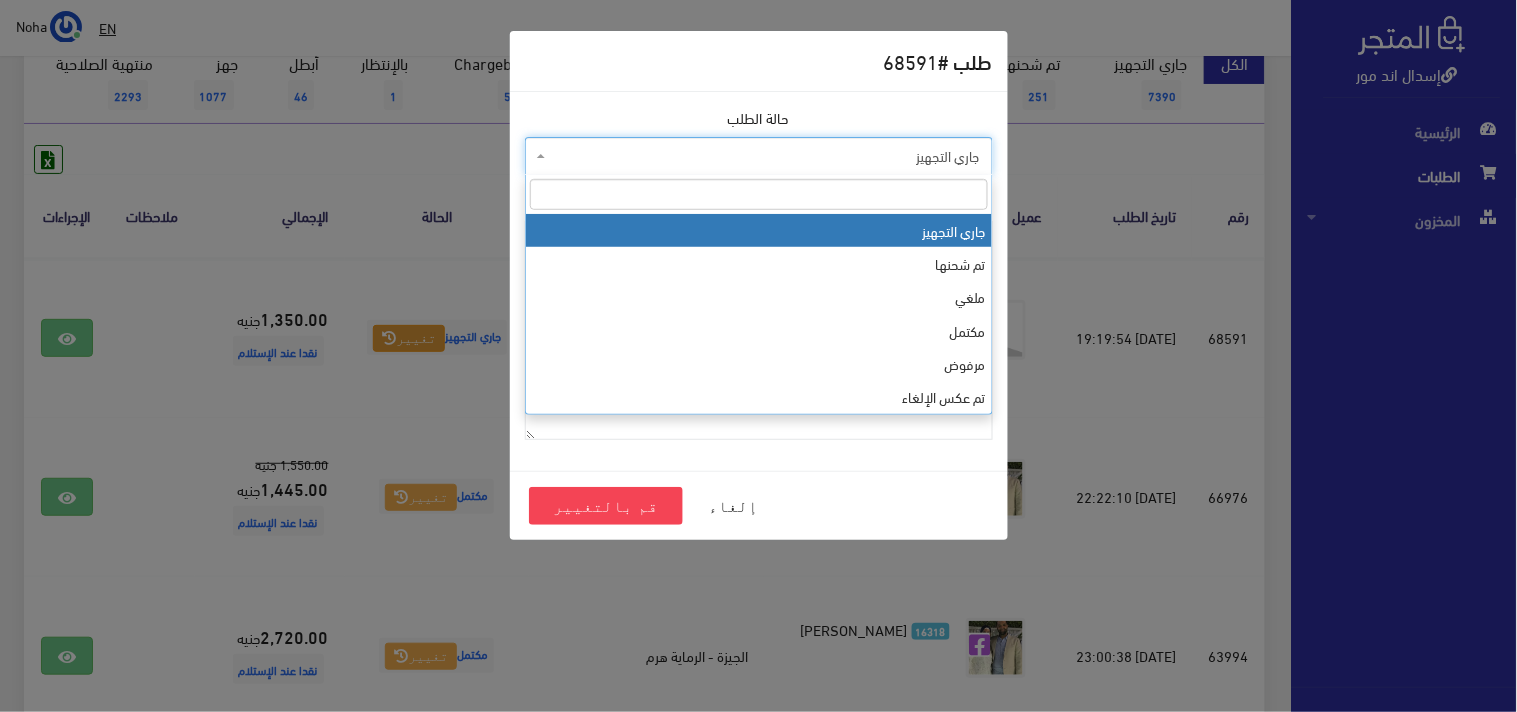click on "جاري التجهيز" at bounding box center [765, 156] 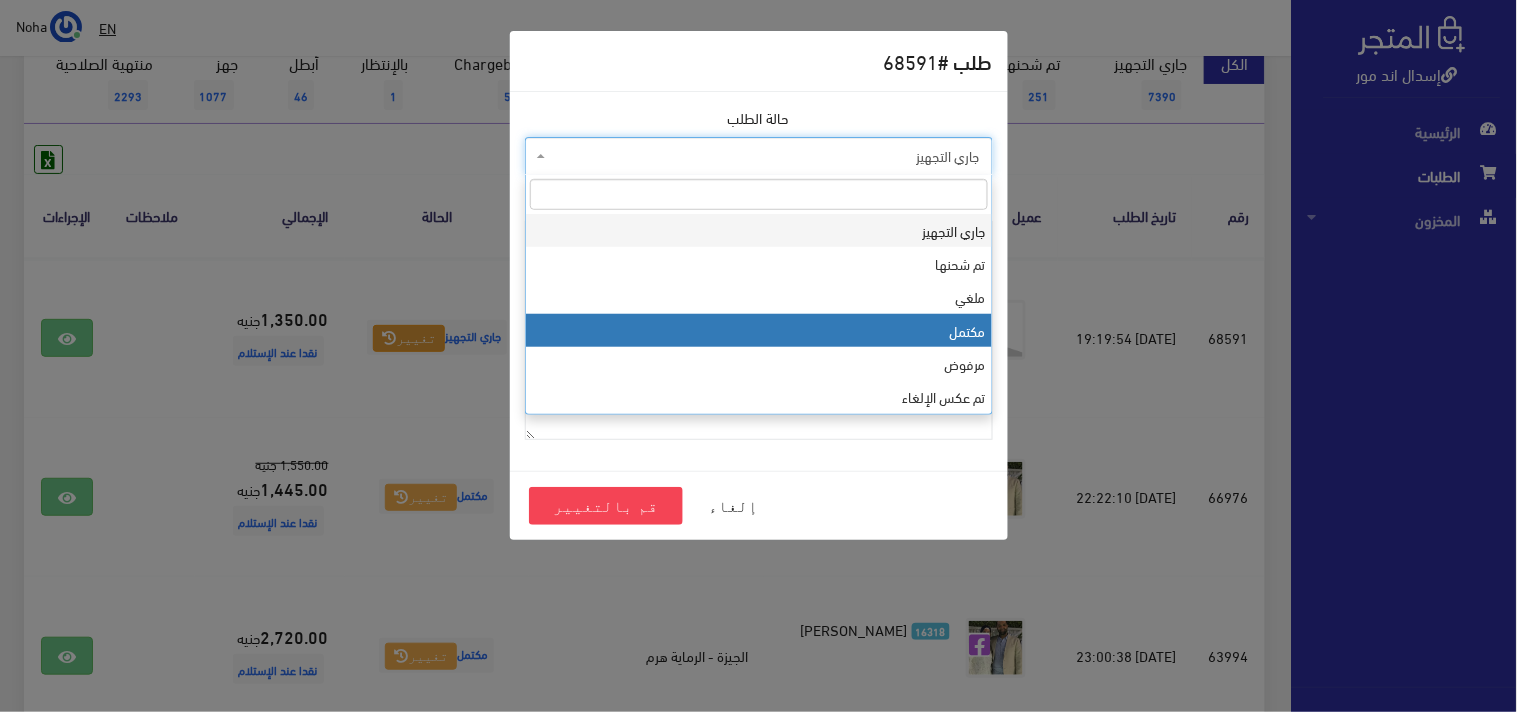 select on "4" 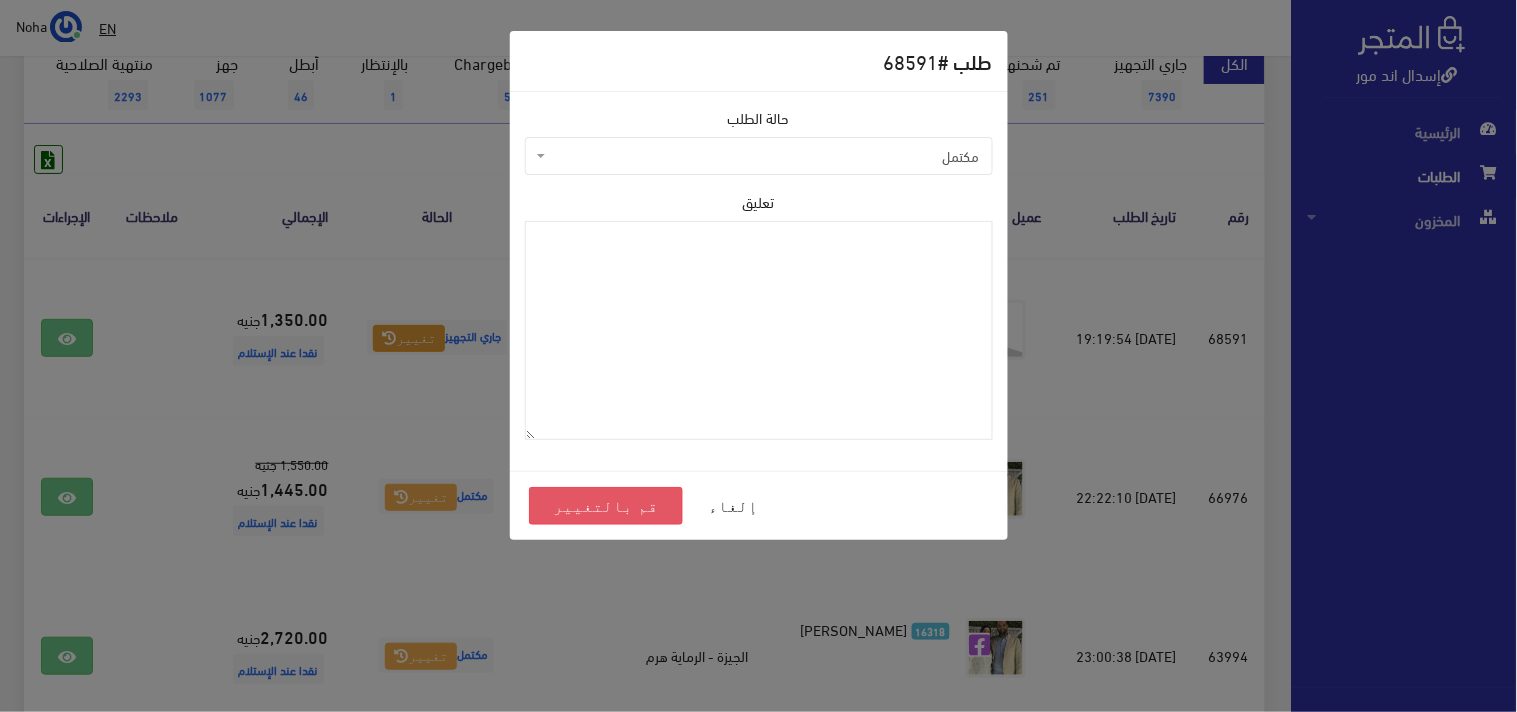 click on "قم بالتغيير" at bounding box center (606, 506) 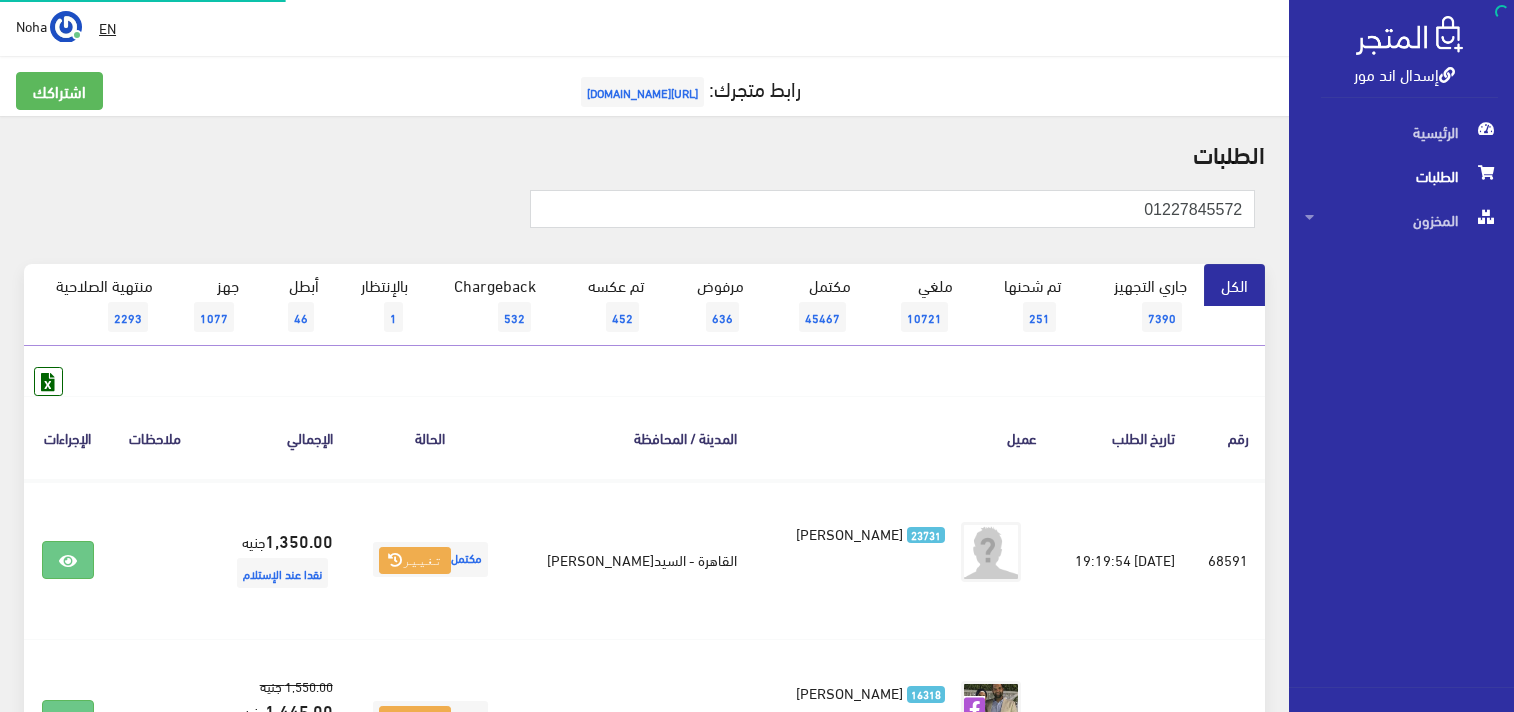 scroll, scrollTop: 0, scrollLeft: 0, axis: both 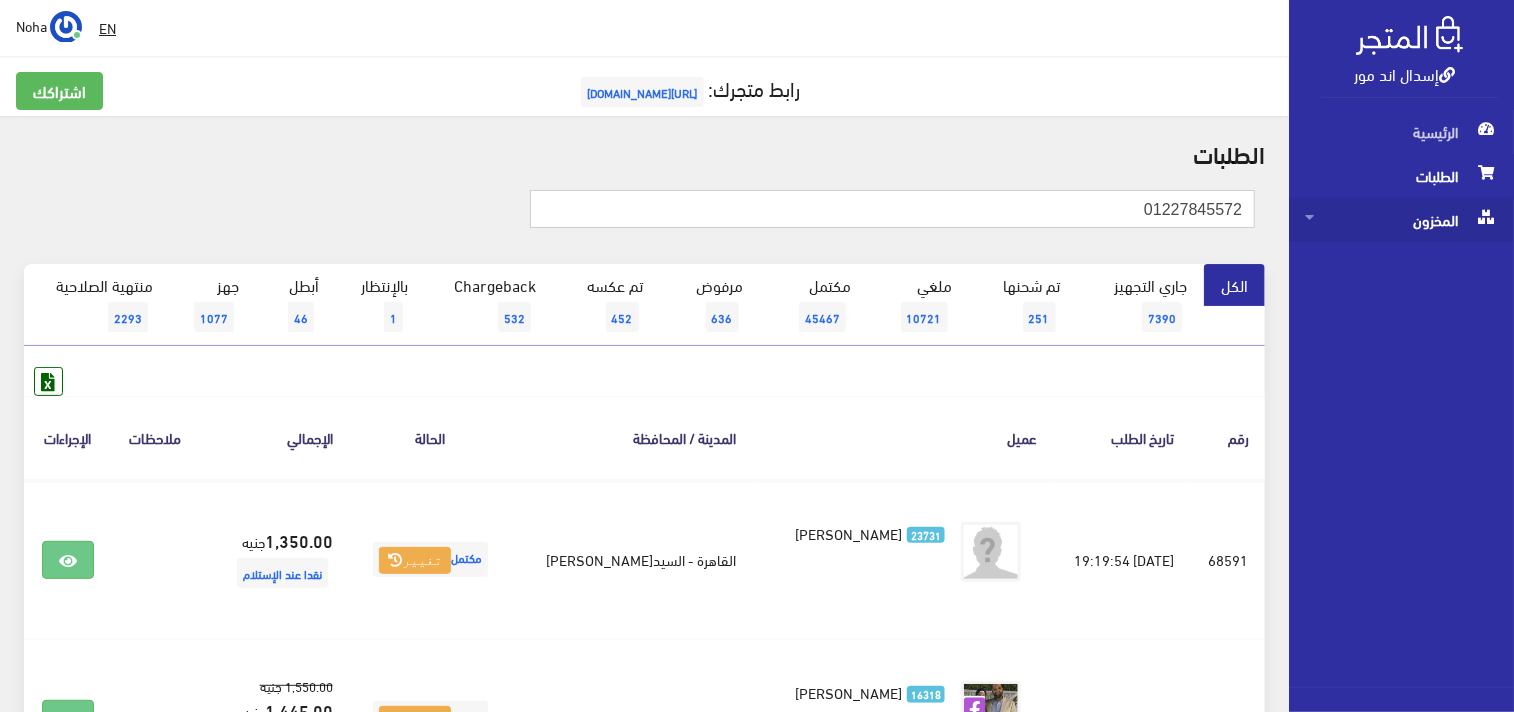 drag, startPoint x: 1111, startPoint y: 210, endPoint x: 1422, endPoint y: 208, distance: 311.00644 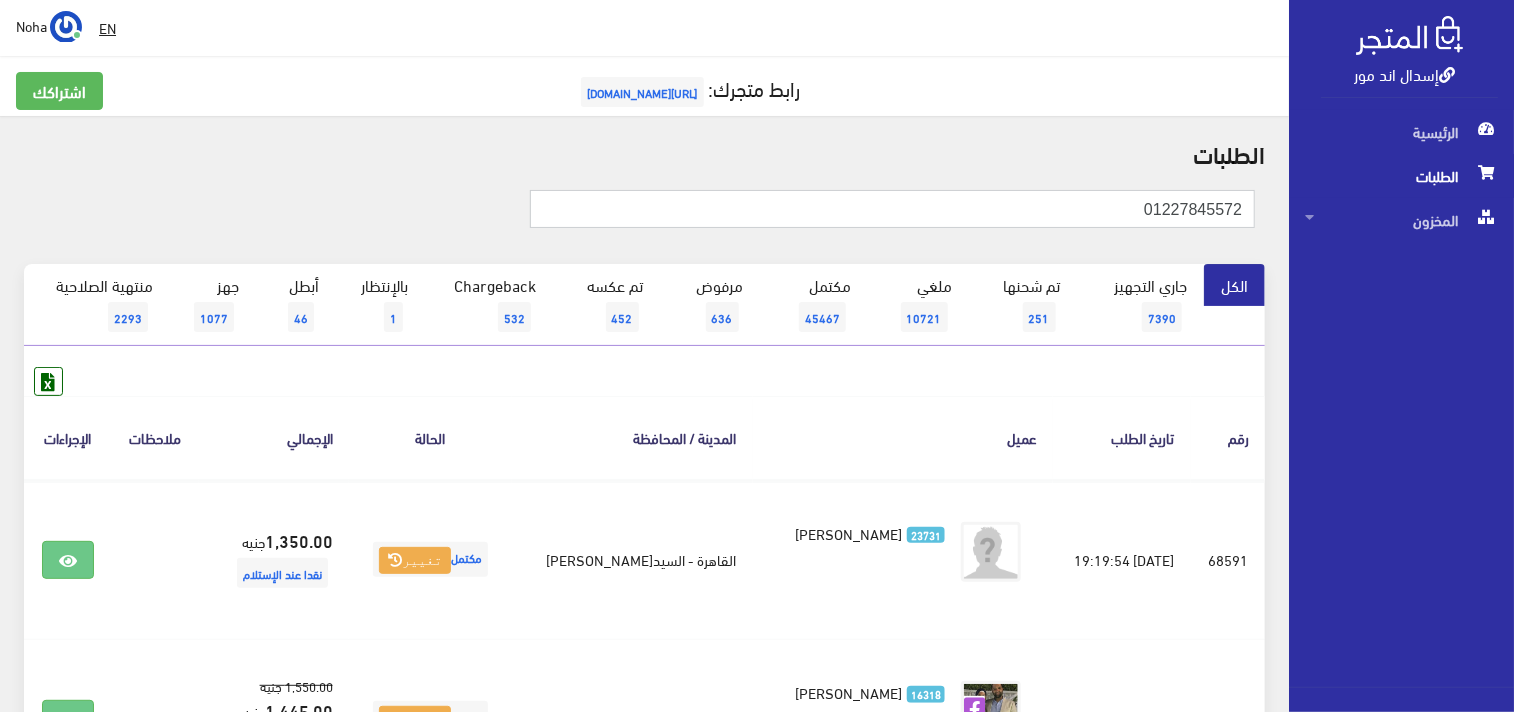 paste on "85456767" 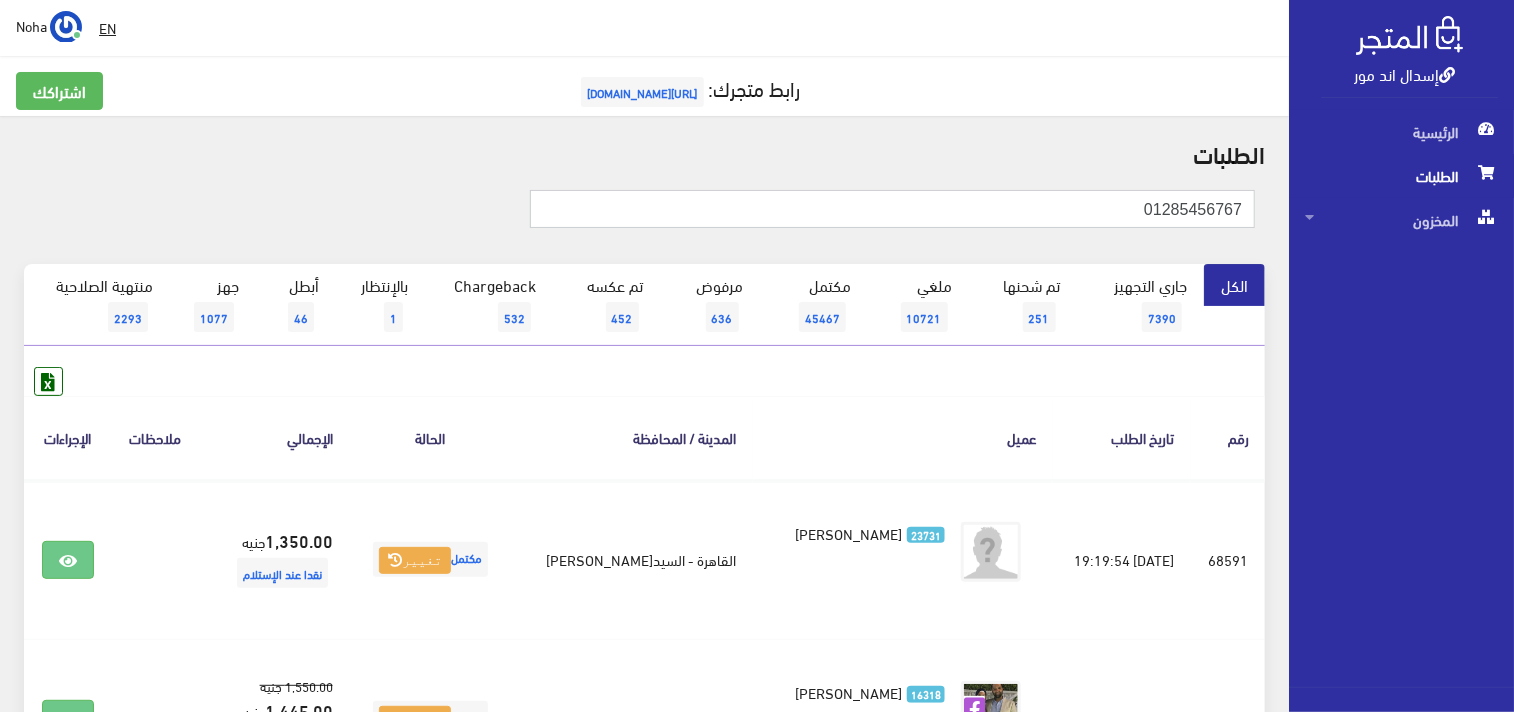 type on "01285456767" 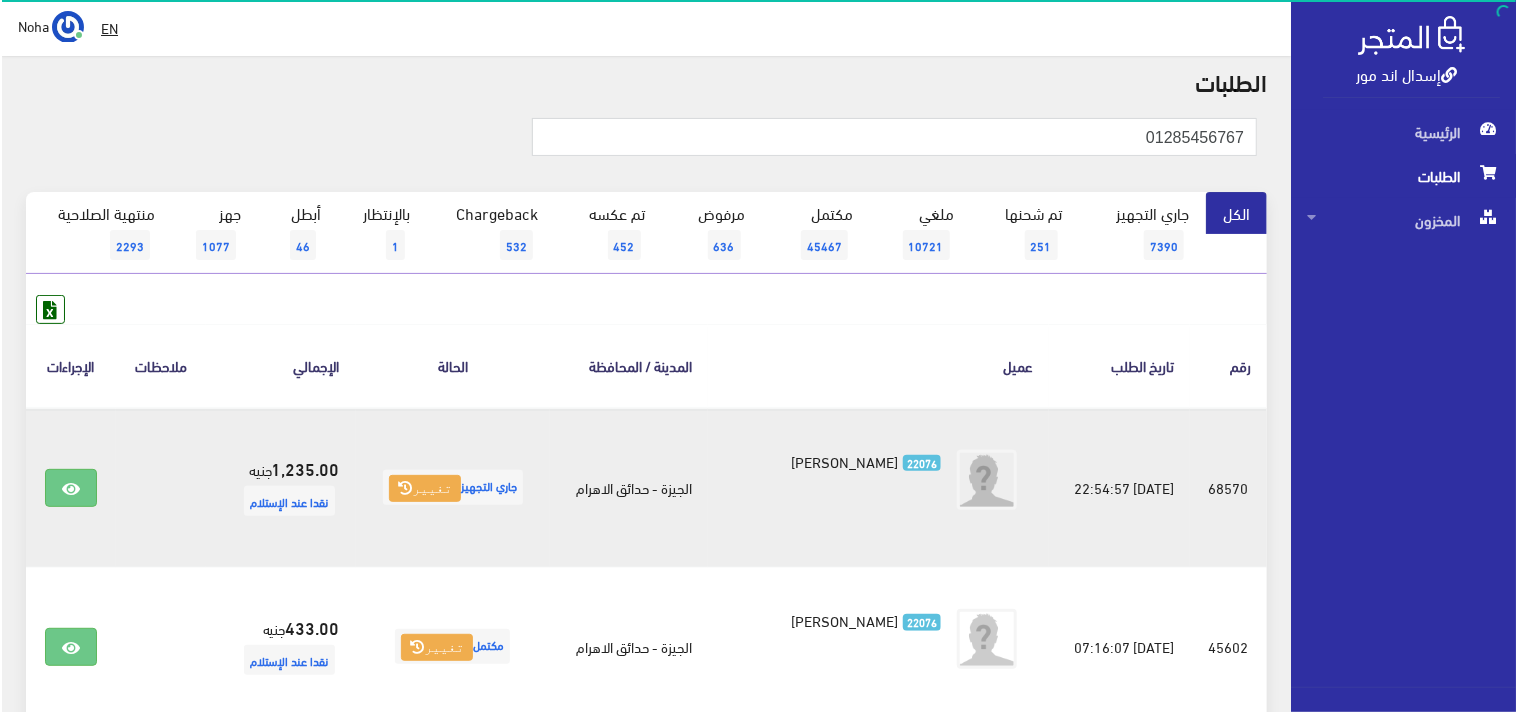 scroll, scrollTop: 111, scrollLeft: 0, axis: vertical 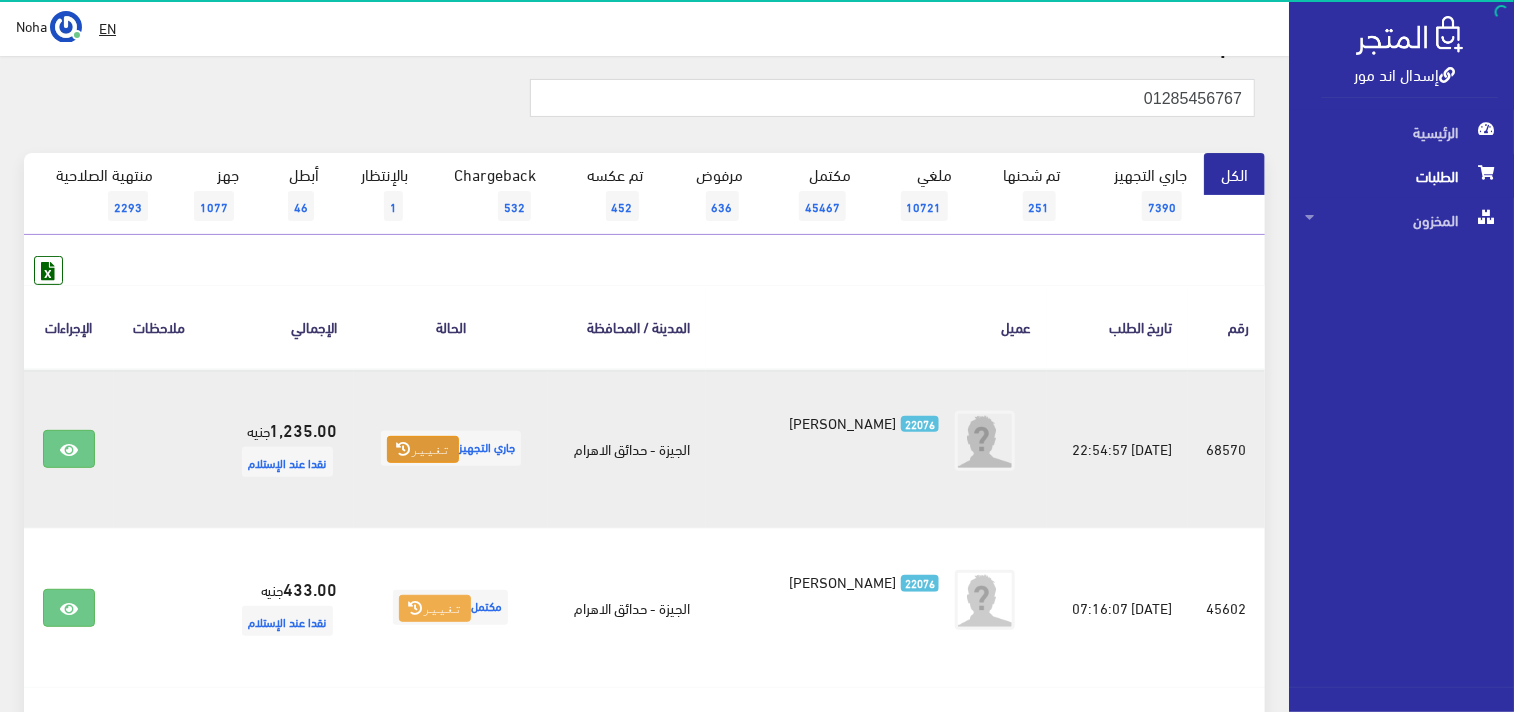 click on "تغيير" at bounding box center [423, 450] 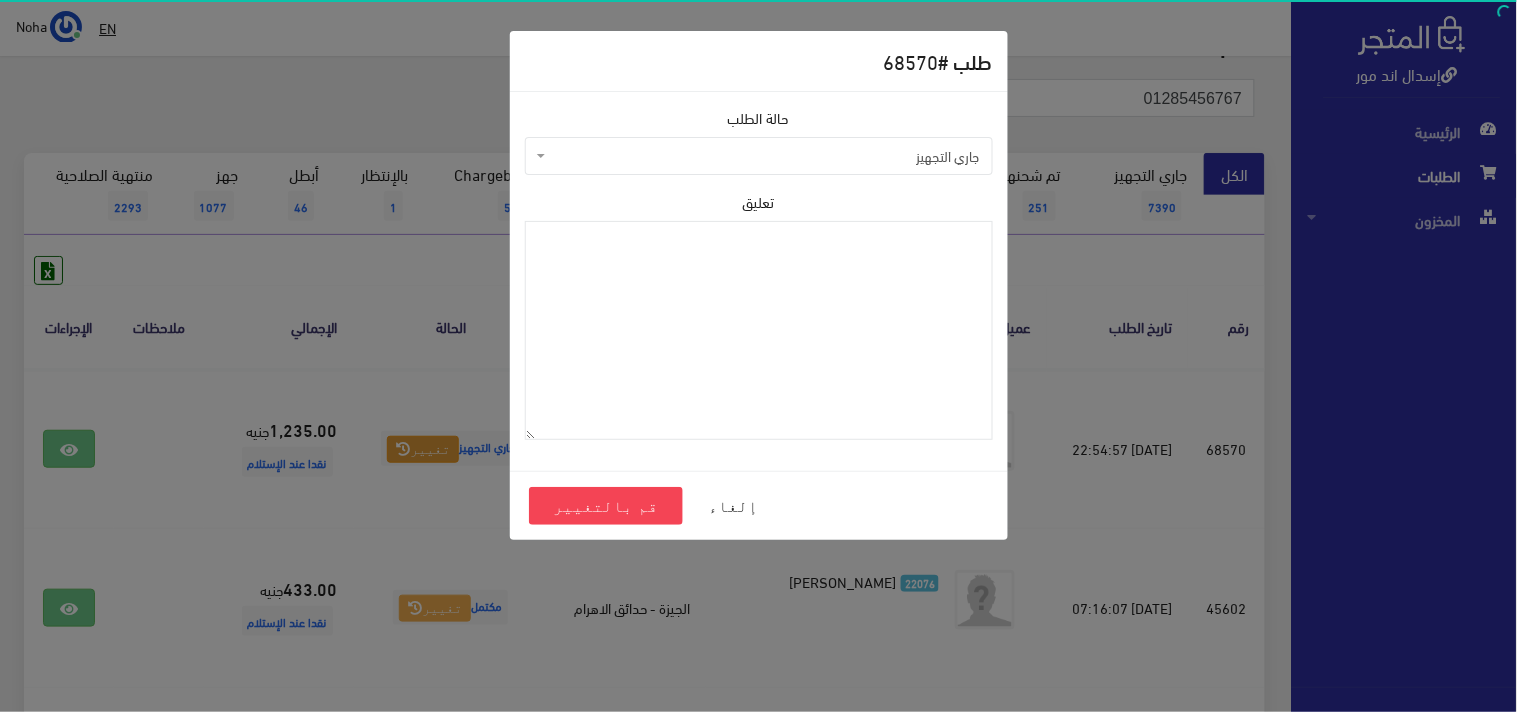 click on "جاري التجهيز" at bounding box center [759, 156] 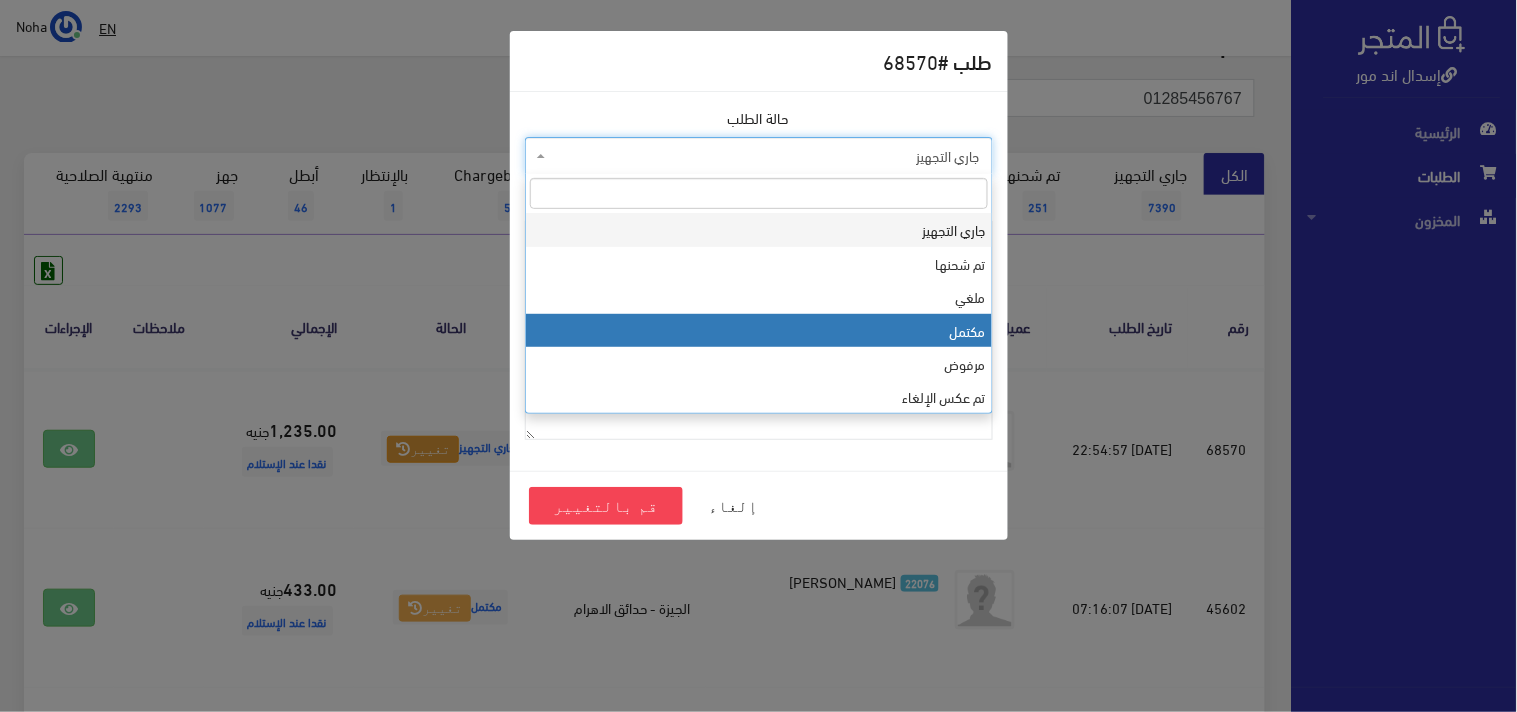 select on "4" 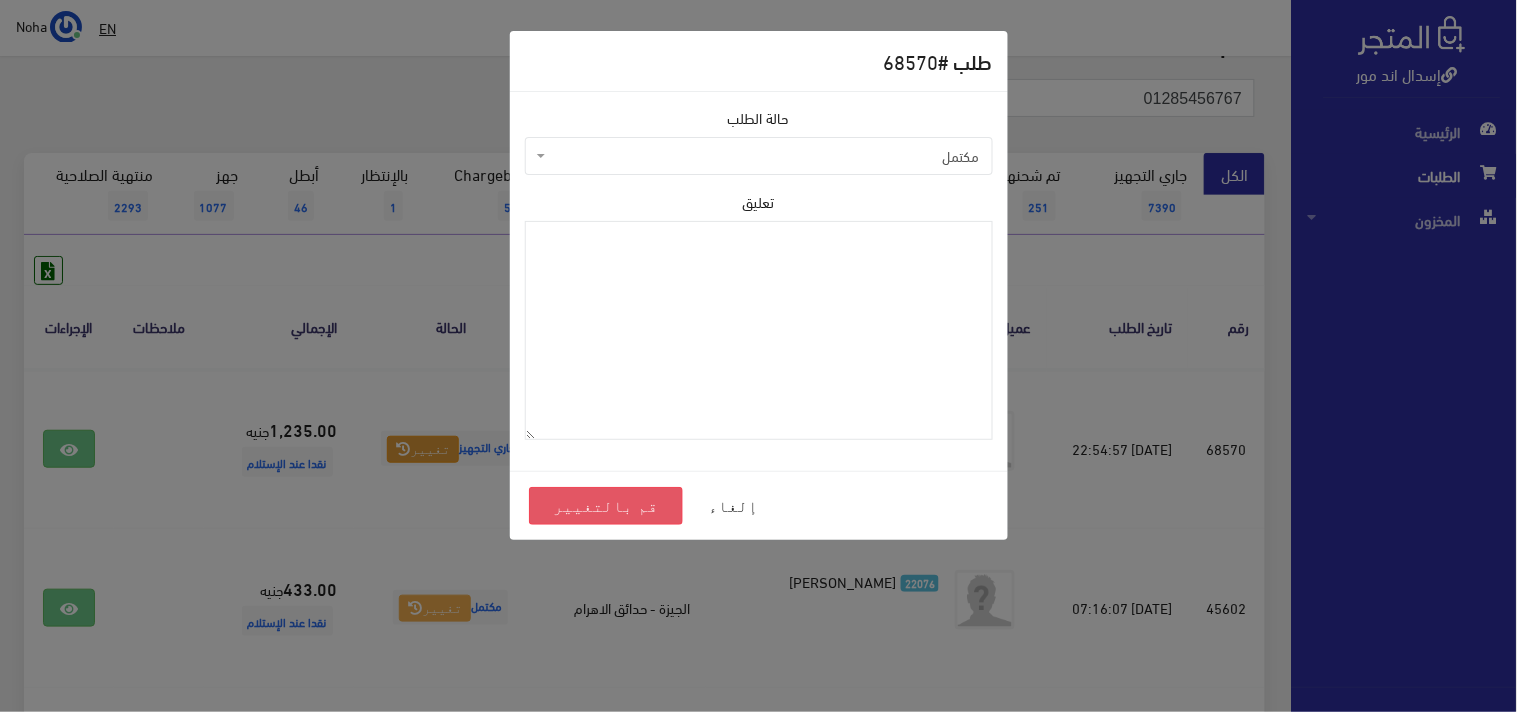 click on "قم بالتغيير" at bounding box center [606, 506] 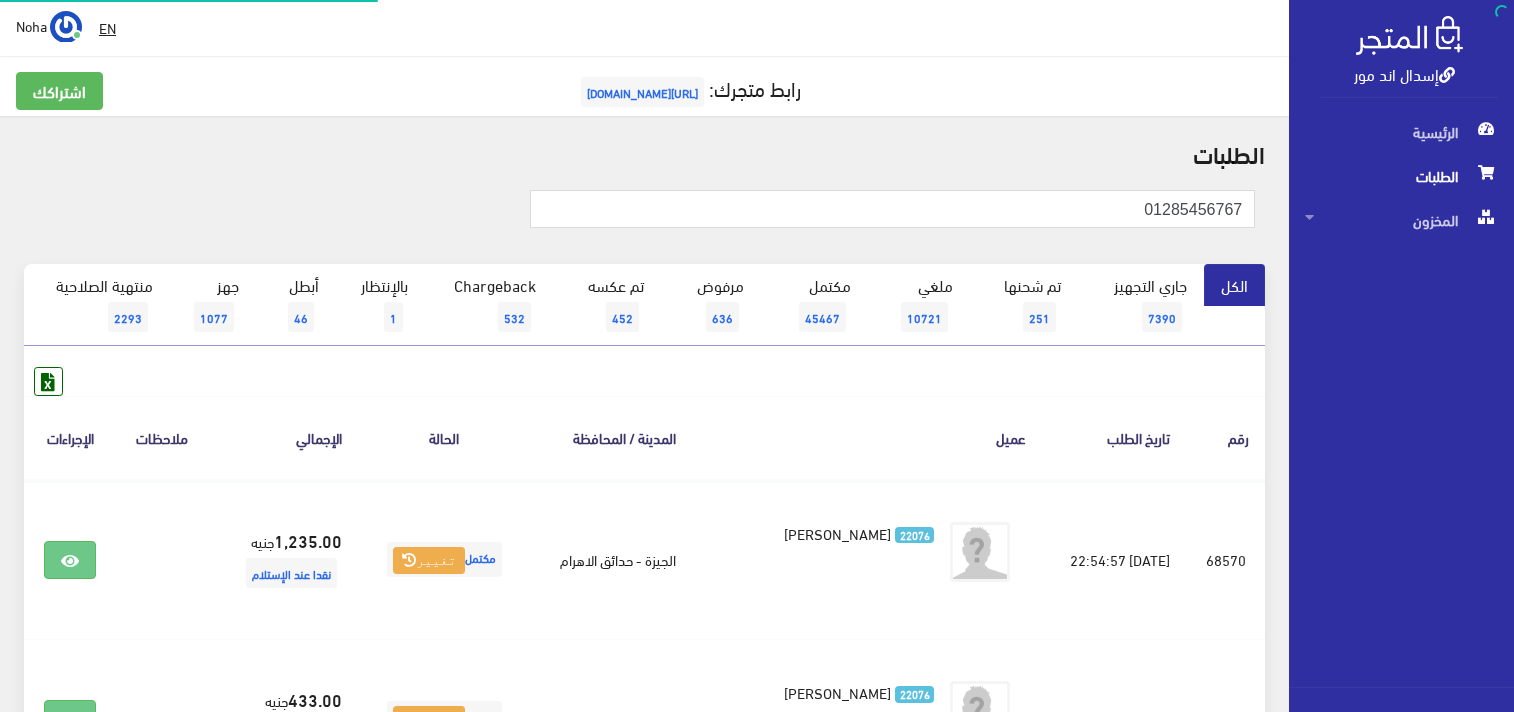 scroll, scrollTop: 0, scrollLeft: 0, axis: both 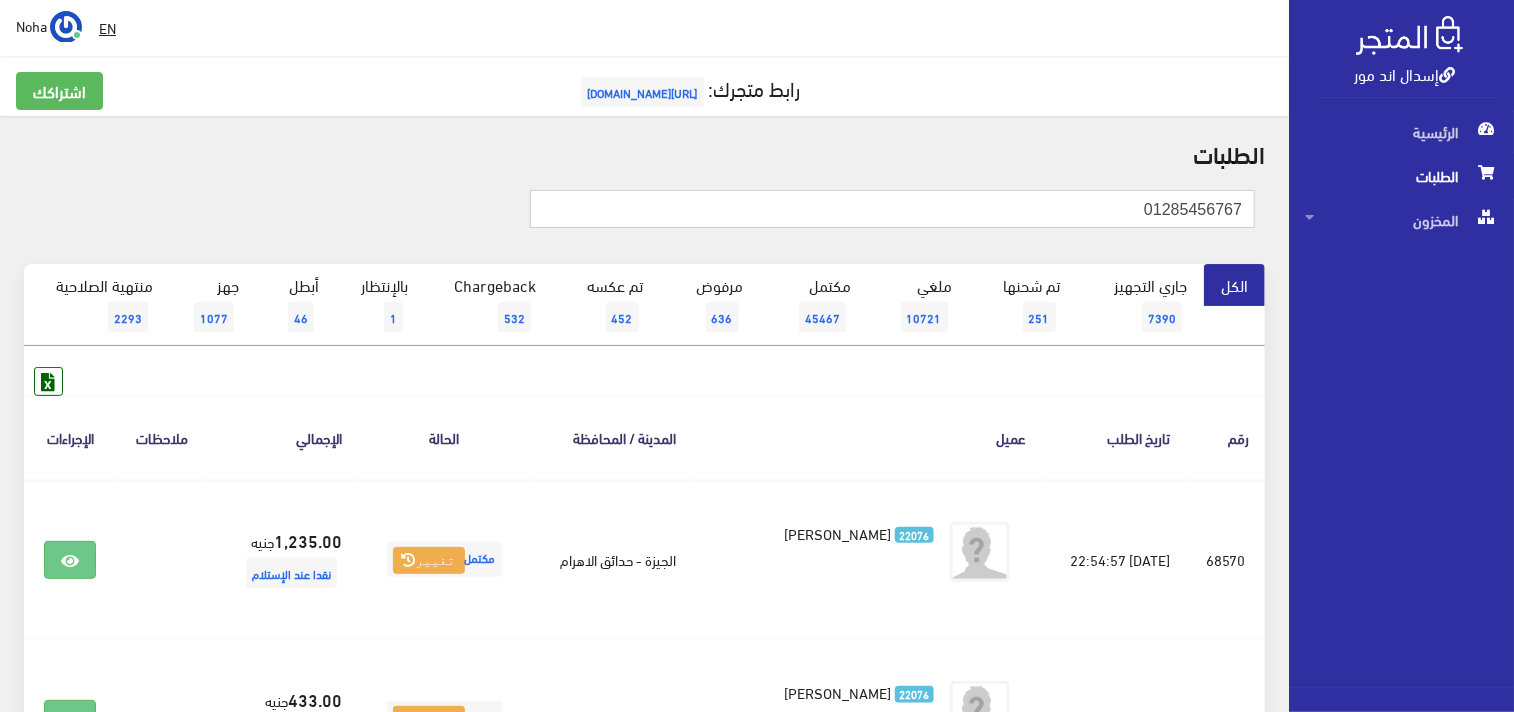 drag, startPoint x: 1236, startPoint y: 195, endPoint x: 1297, endPoint y: 195, distance: 61 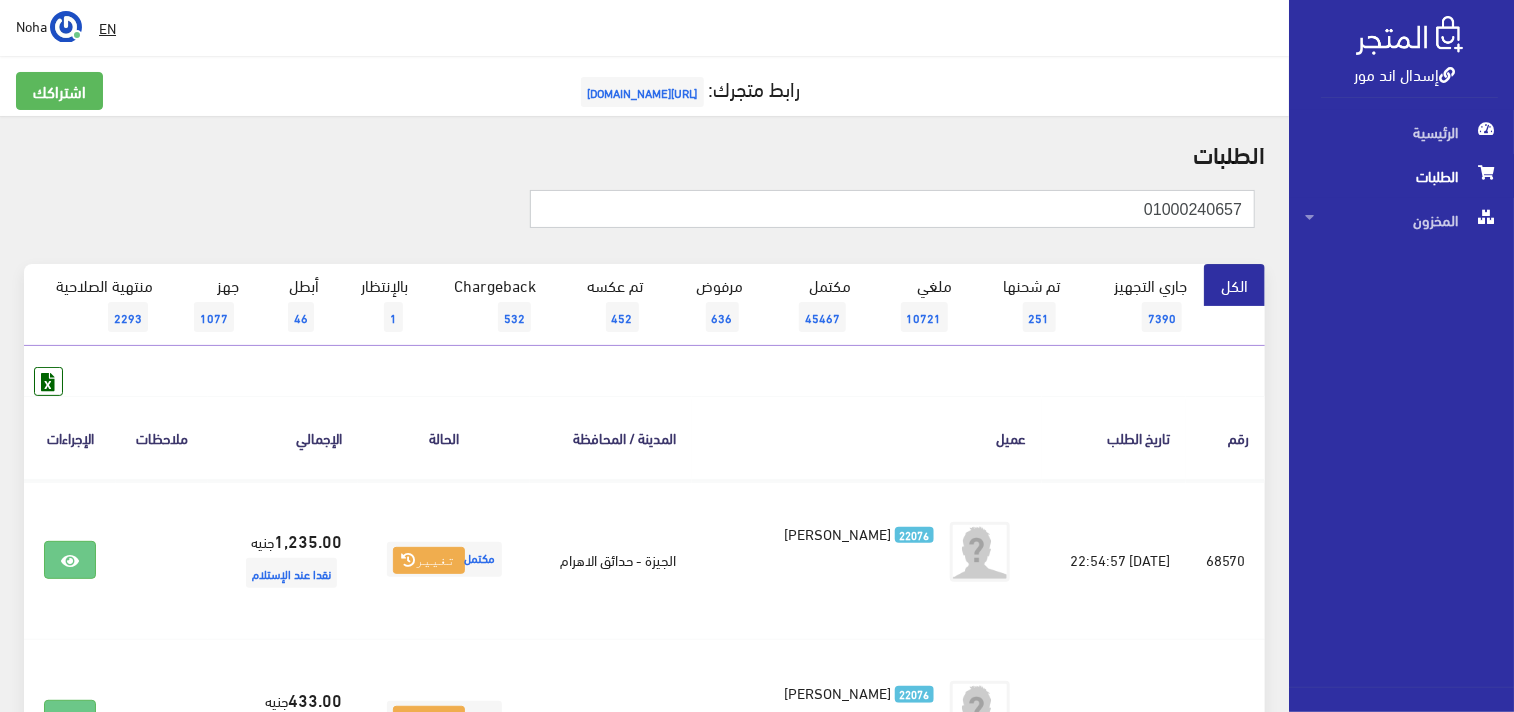 type on "01000240657" 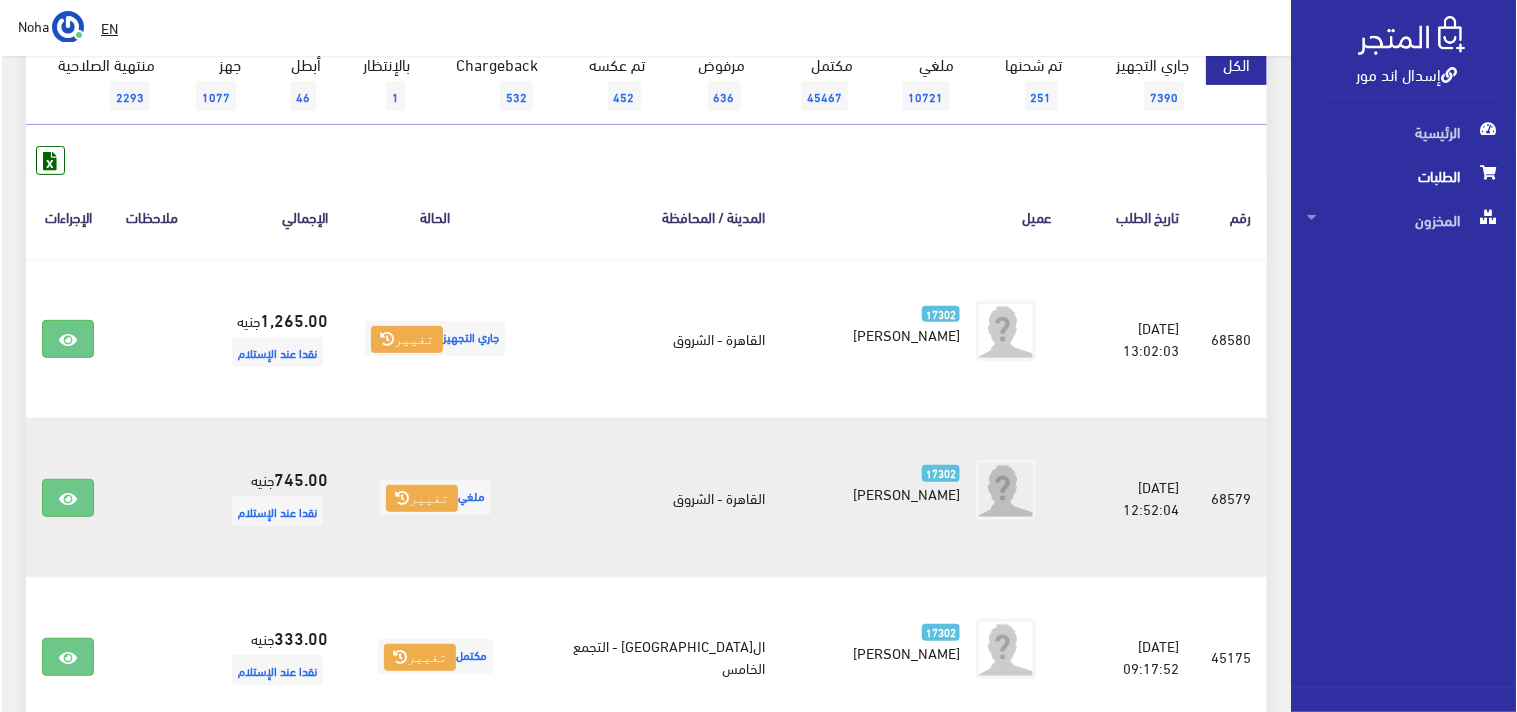 scroll, scrollTop: 222, scrollLeft: 0, axis: vertical 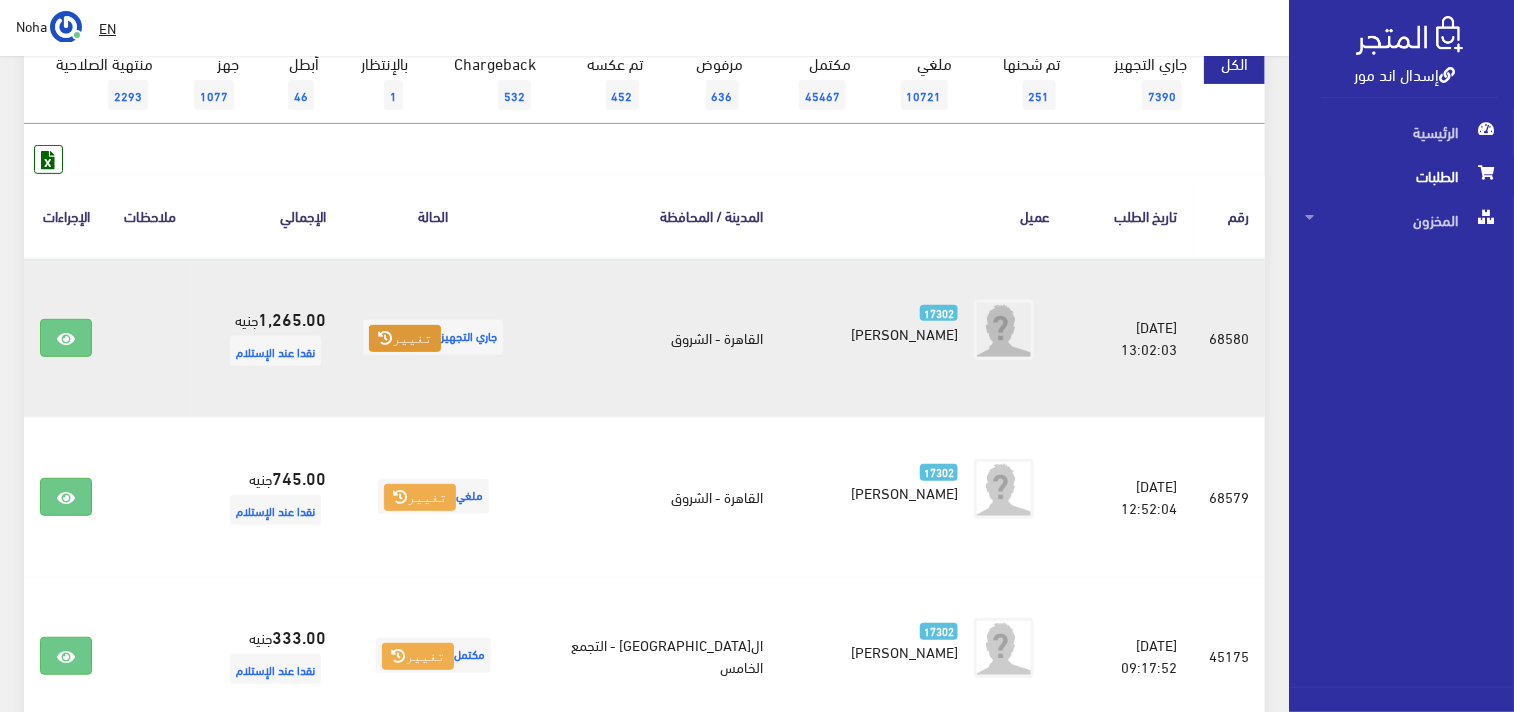 click at bounding box center (385, 338) 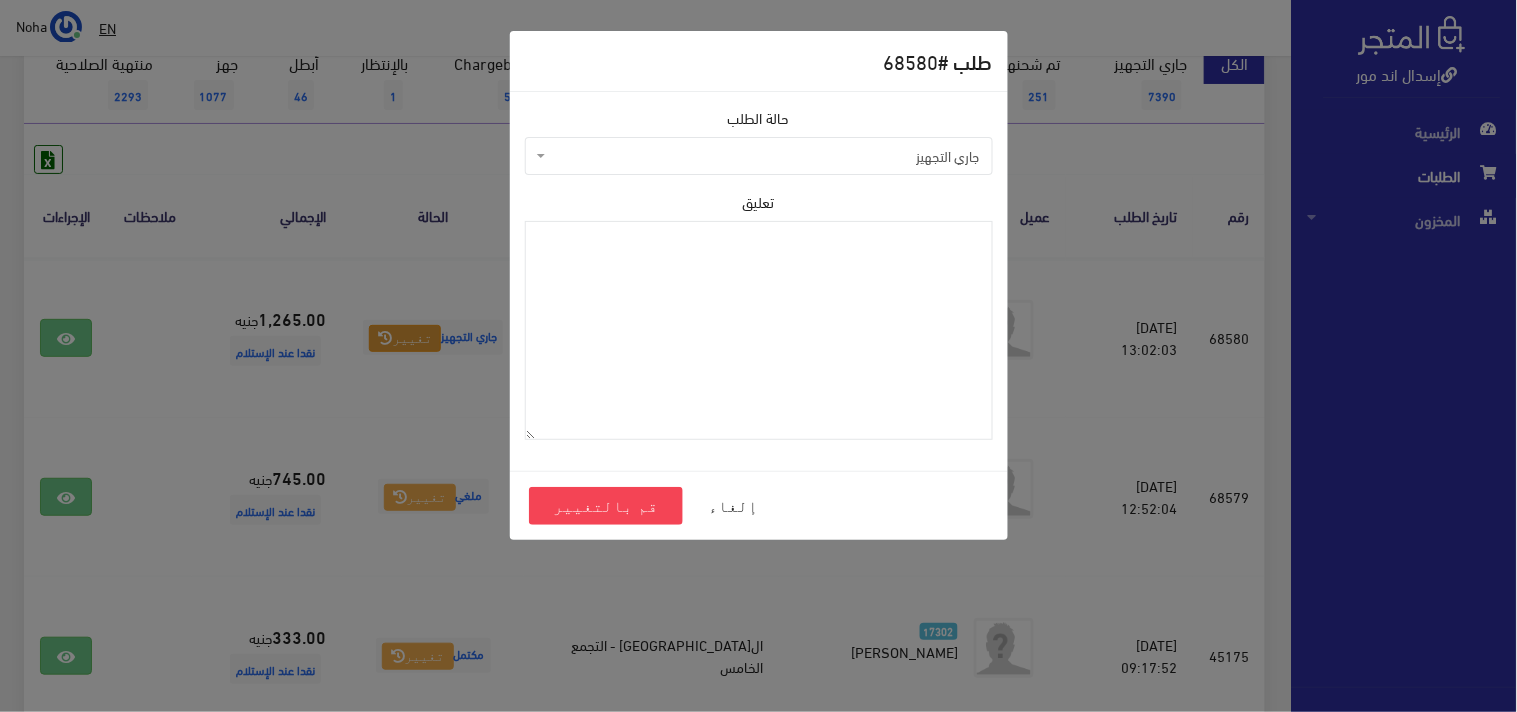 click on "جاري التجهيز" at bounding box center (765, 156) 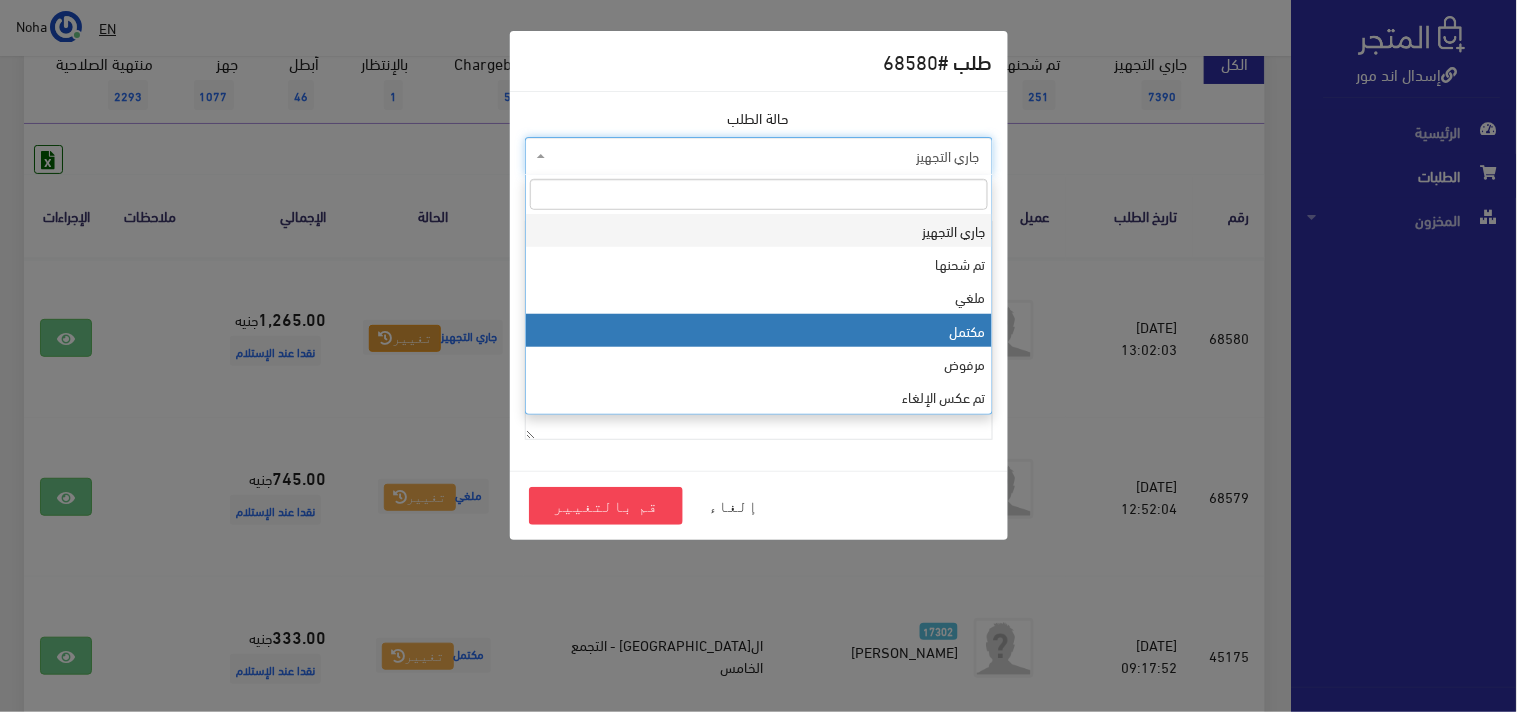 select on "4" 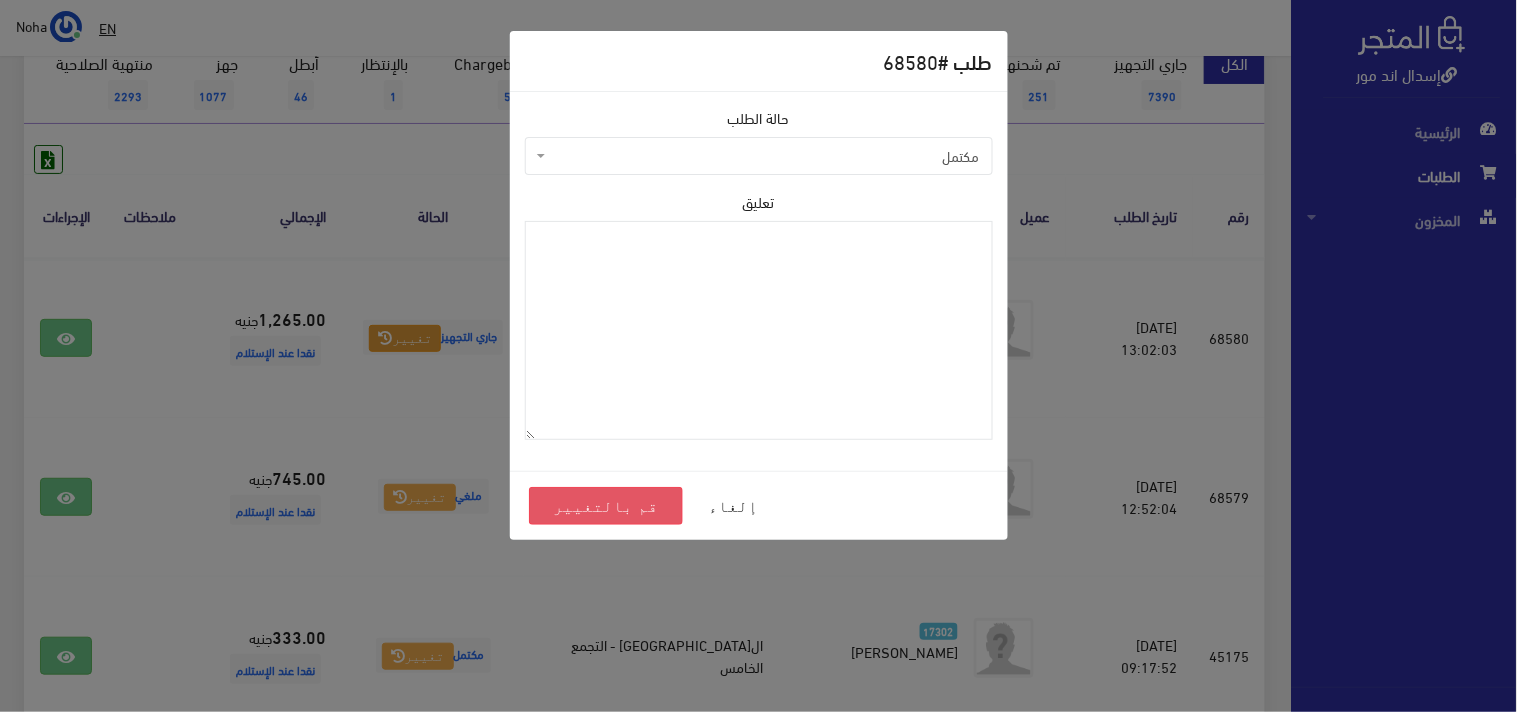 click on "قم بالتغيير" at bounding box center [606, 506] 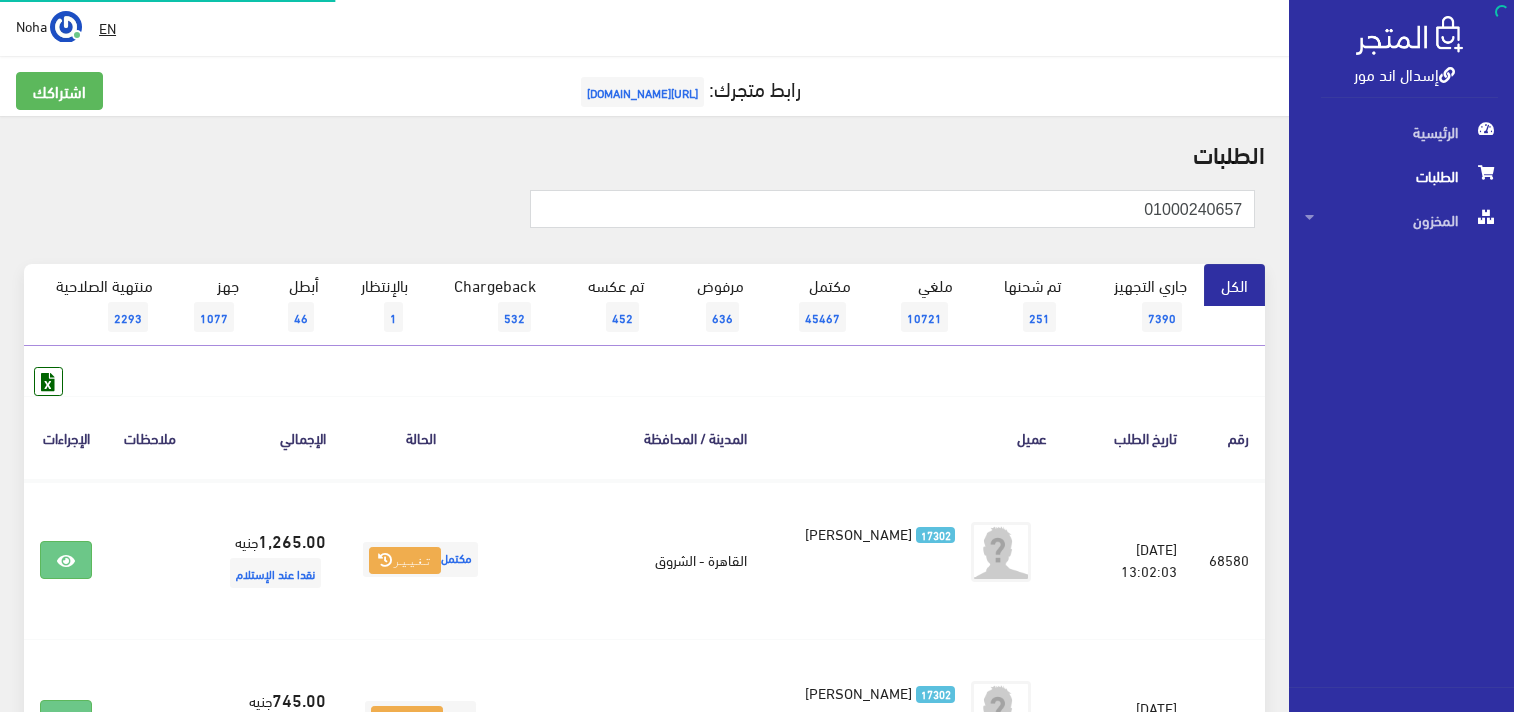 scroll, scrollTop: 0, scrollLeft: 0, axis: both 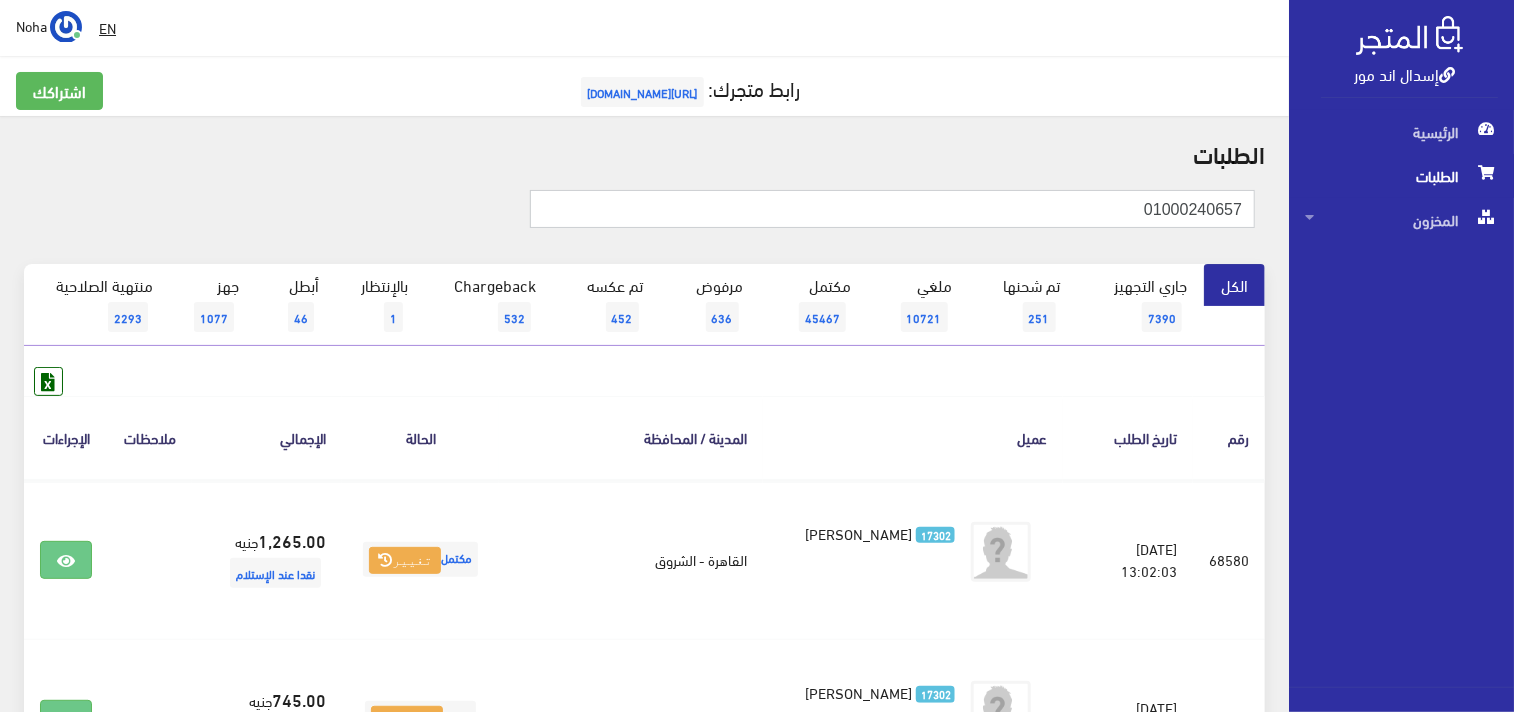 click on "01000240657" at bounding box center (893, 209) 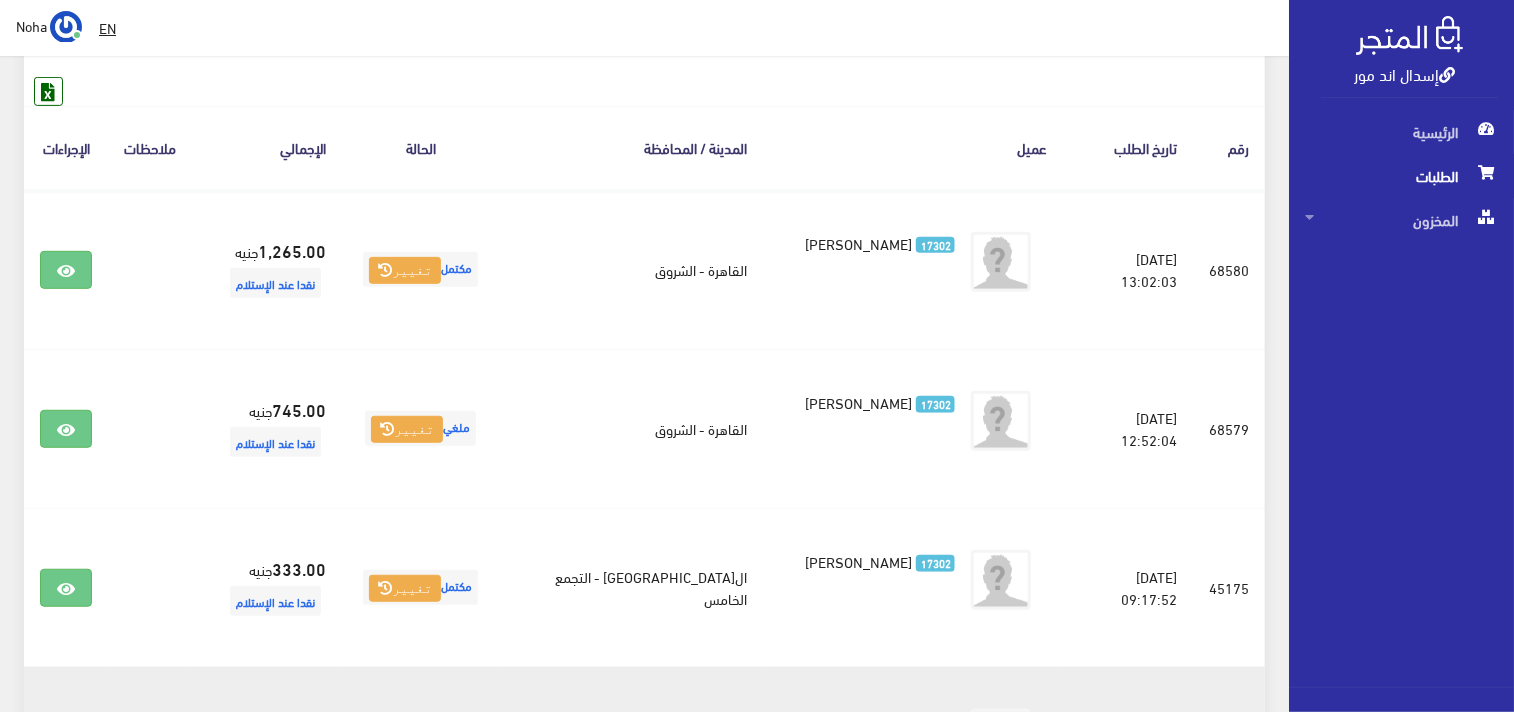 scroll, scrollTop: 231, scrollLeft: 0, axis: vertical 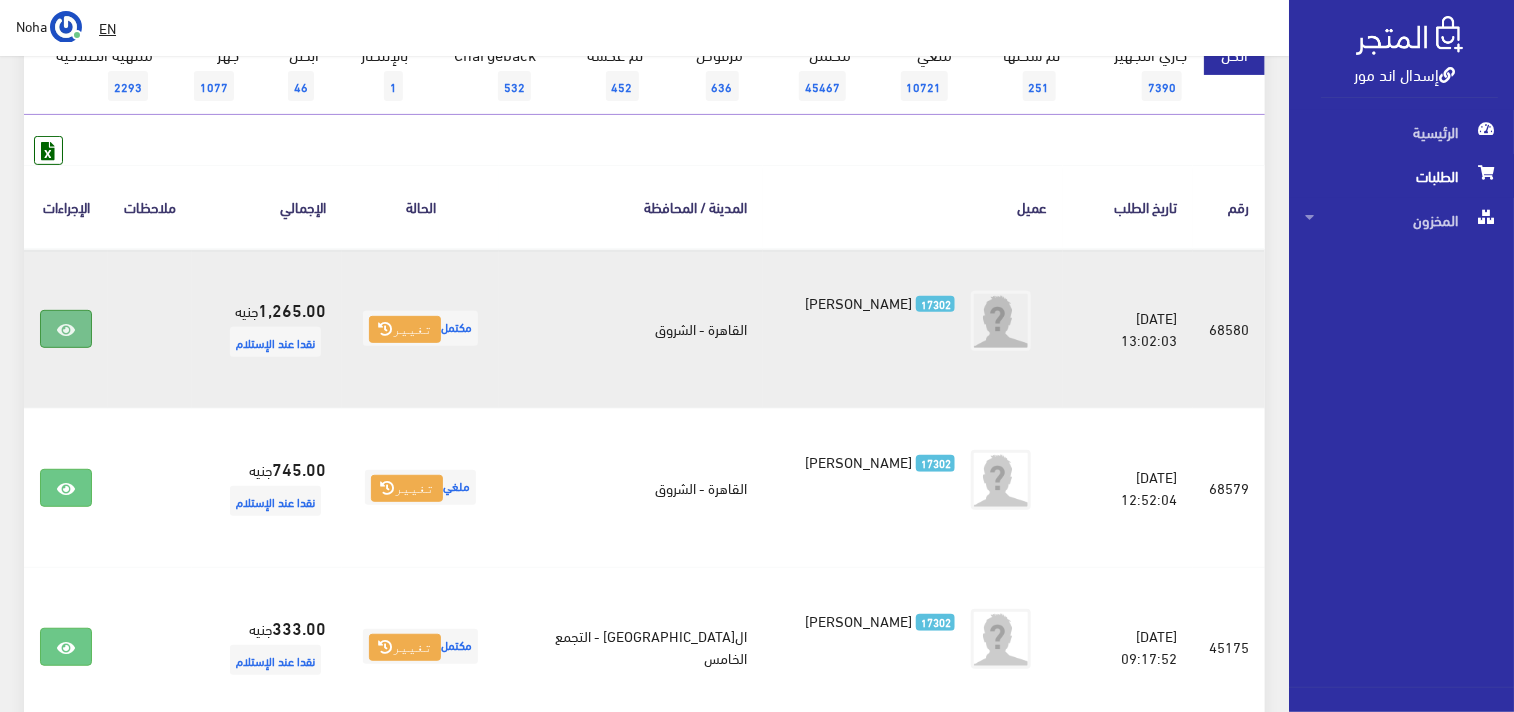 click at bounding box center [66, 329] 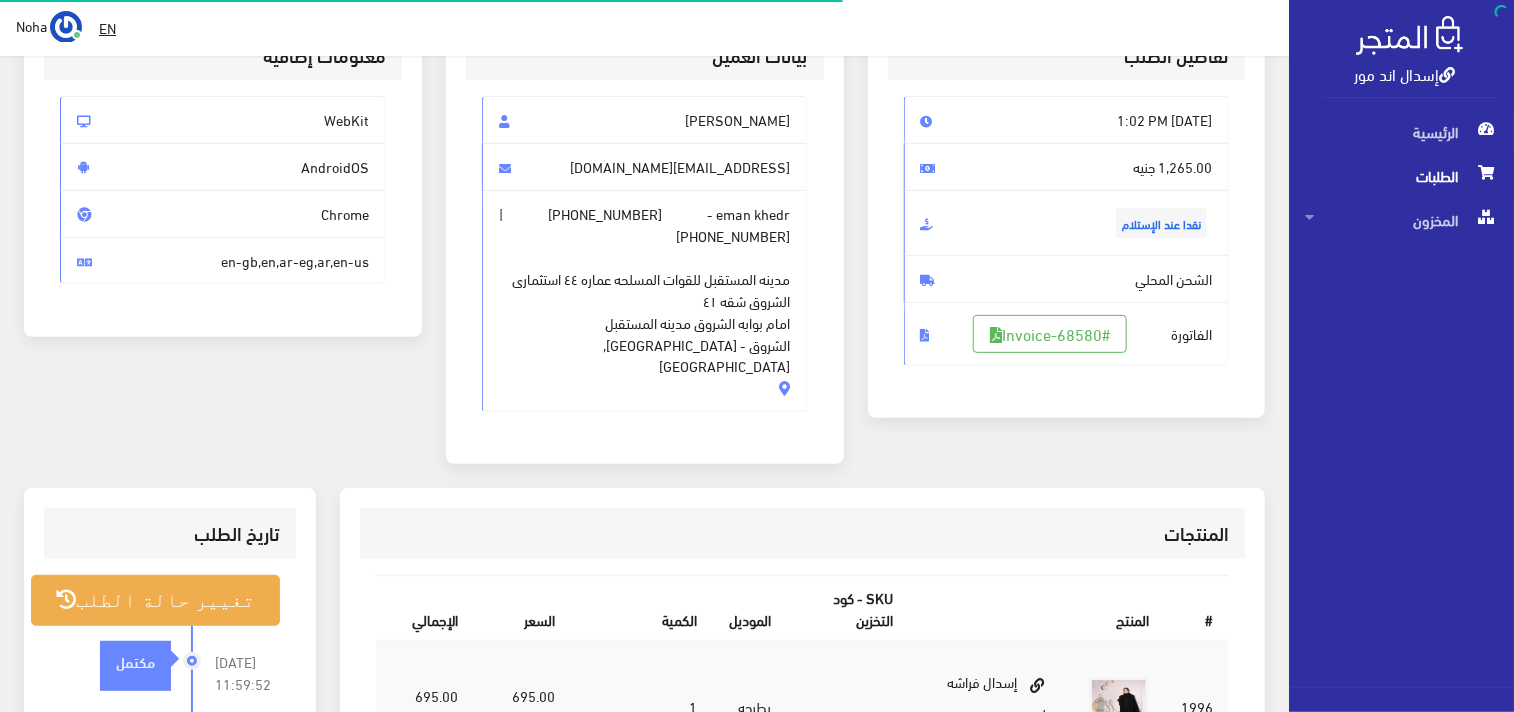 scroll, scrollTop: 444, scrollLeft: 0, axis: vertical 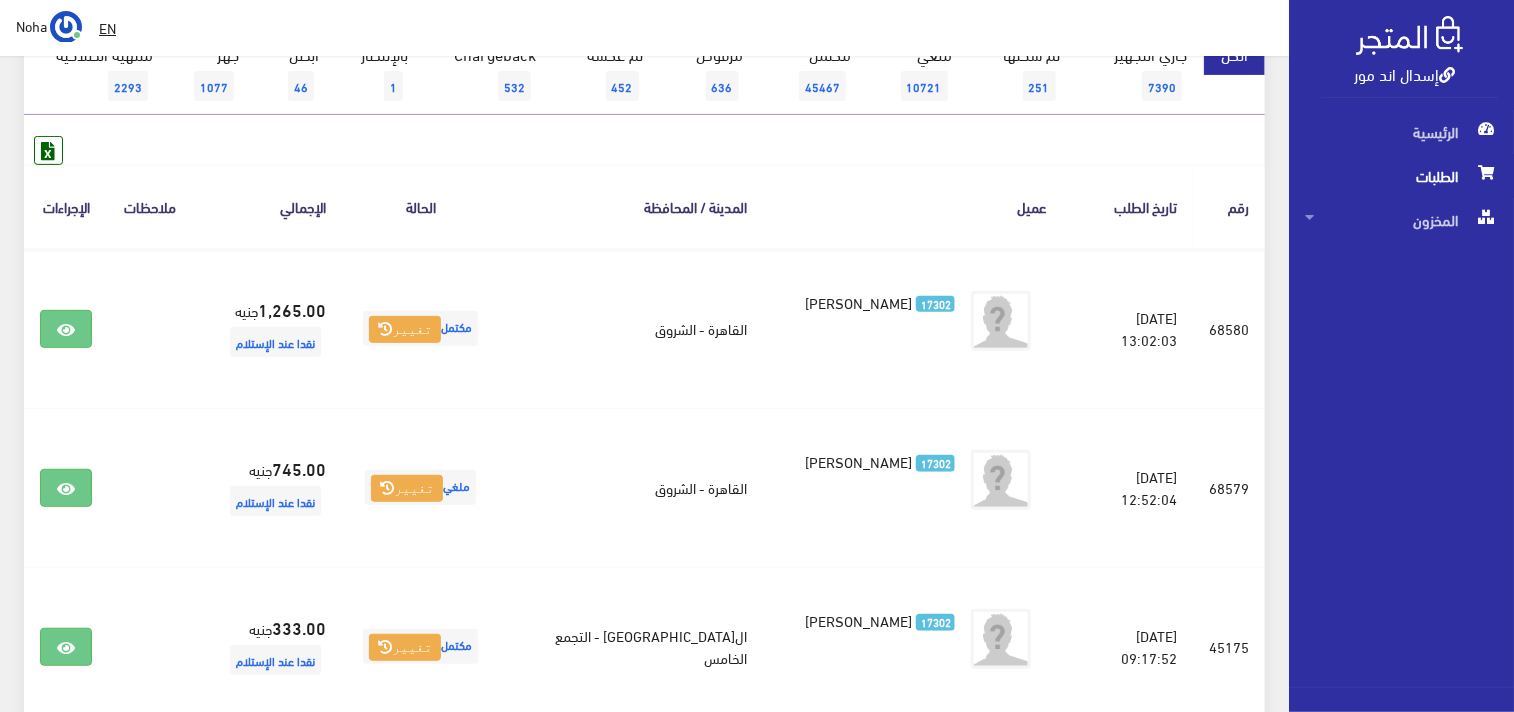 click on "رقم" at bounding box center (1229, 206) 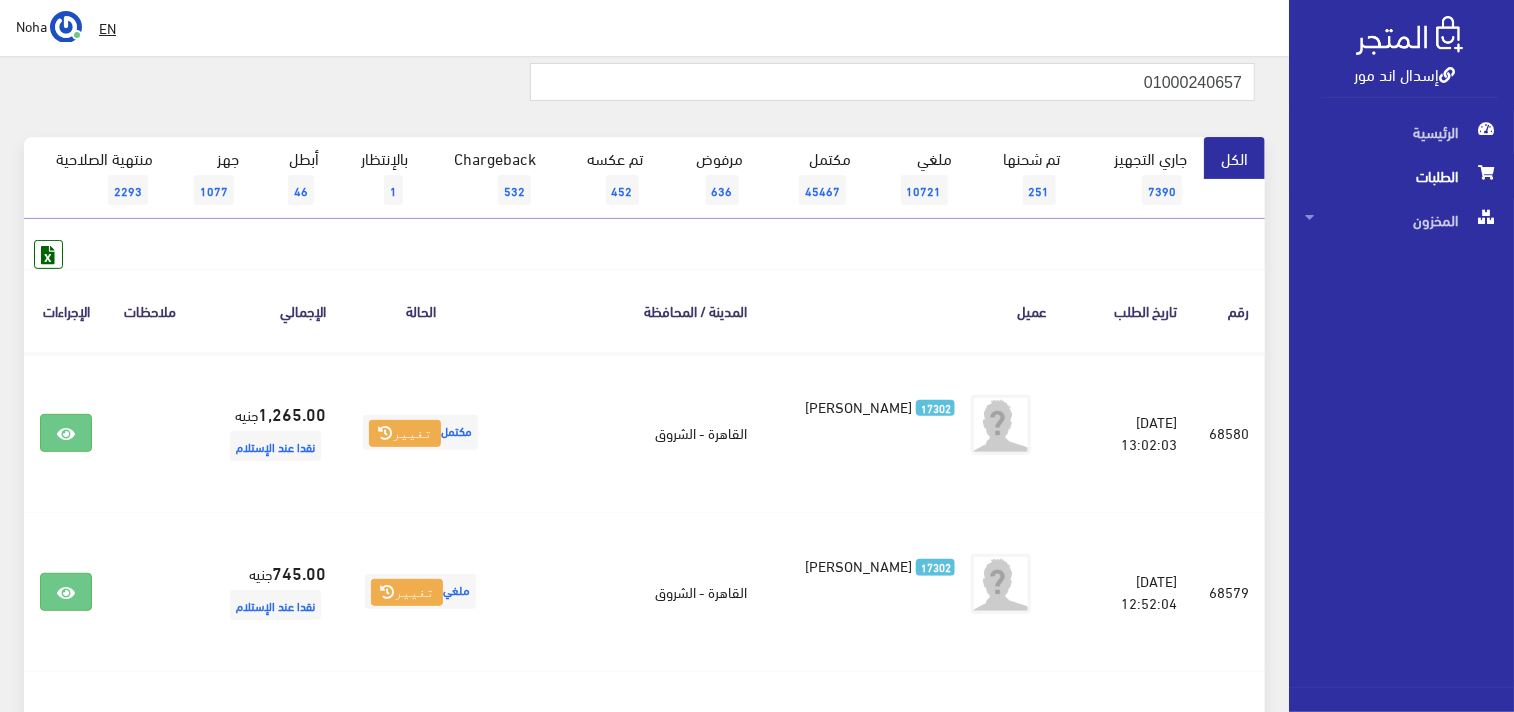 scroll, scrollTop: 0, scrollLeft: 0, axis: both 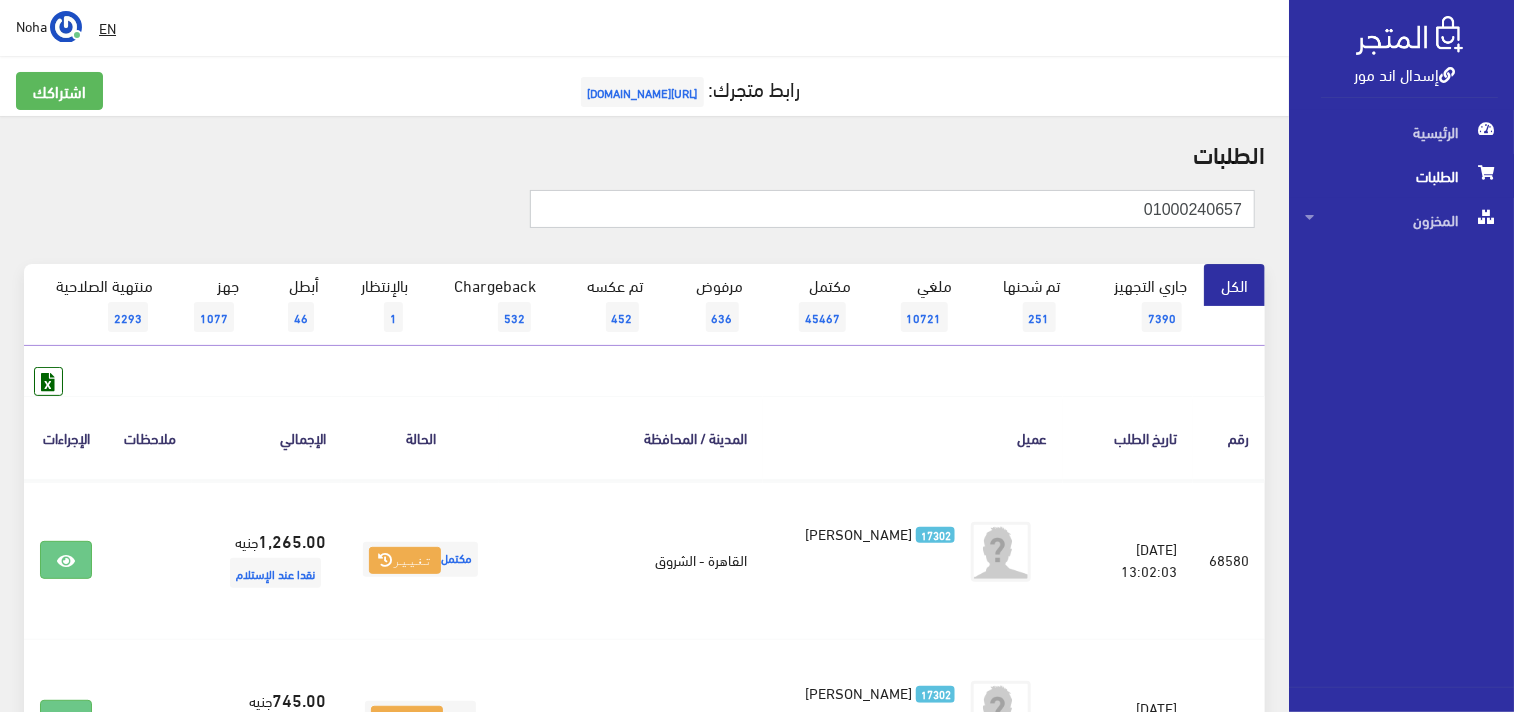 drag, startPoint x: 1105, startPoint y: 194, endPoint x: 1506, endPoint y: 194, distance: 401 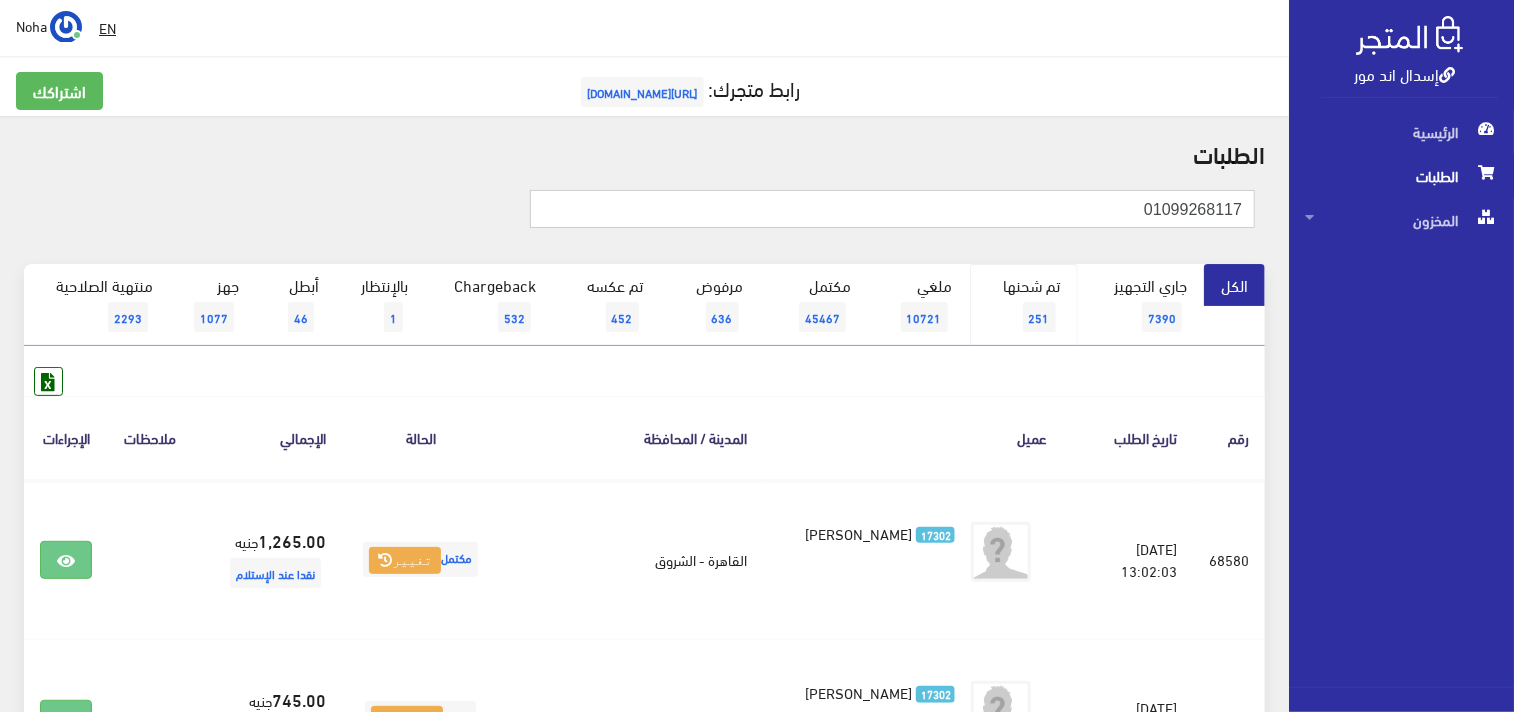 type on "01099268117" 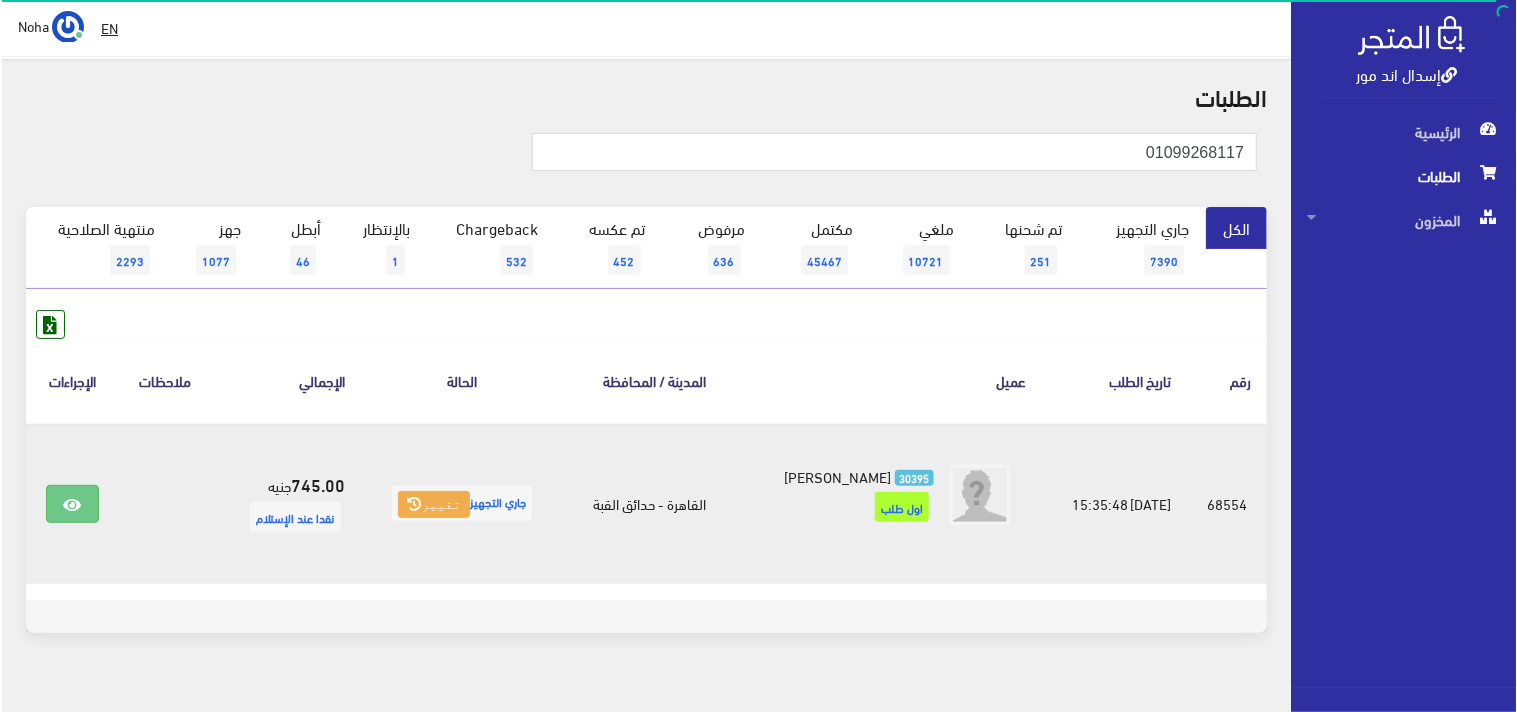 scroll, scrollTop: 88, scrollLeft: 0, axis: vertical 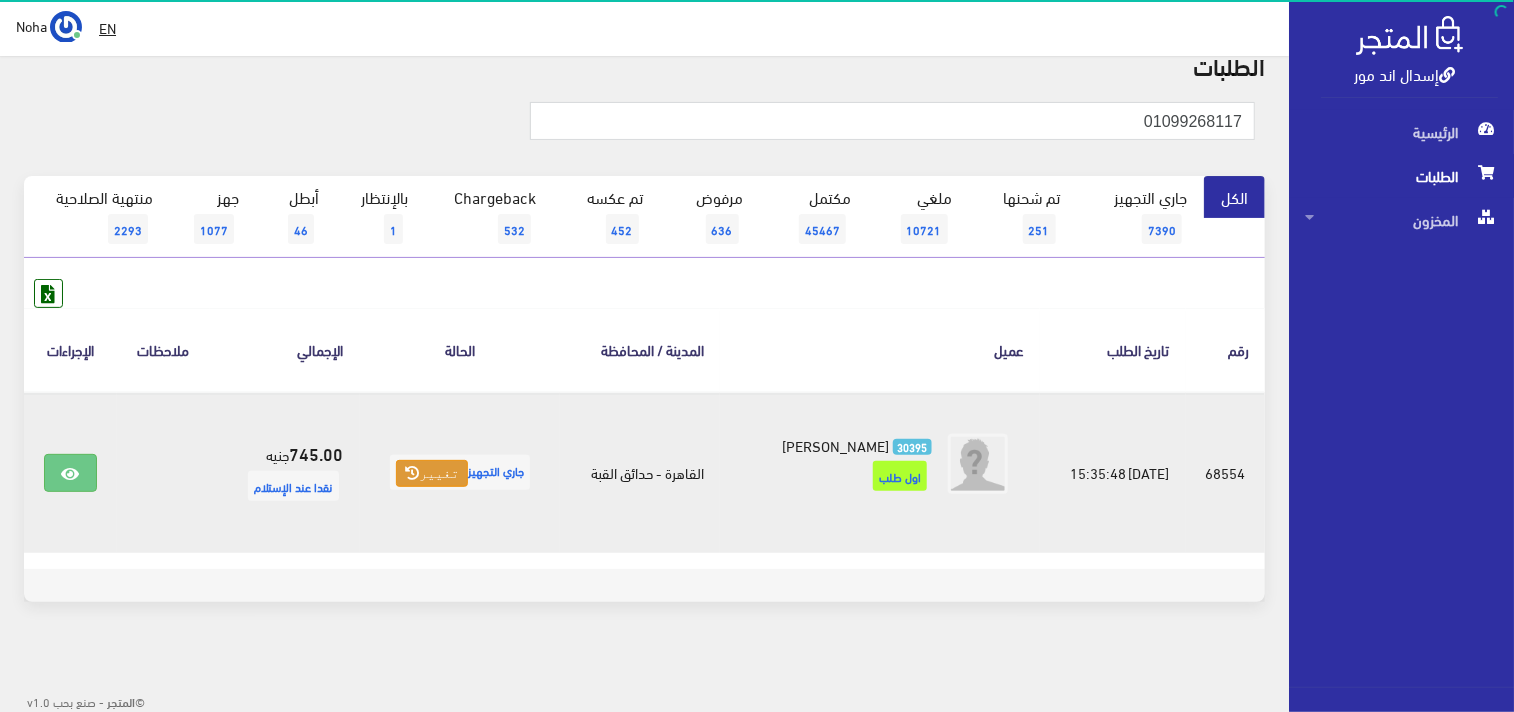 click on "تغيير" at bounding box center [432, 474] 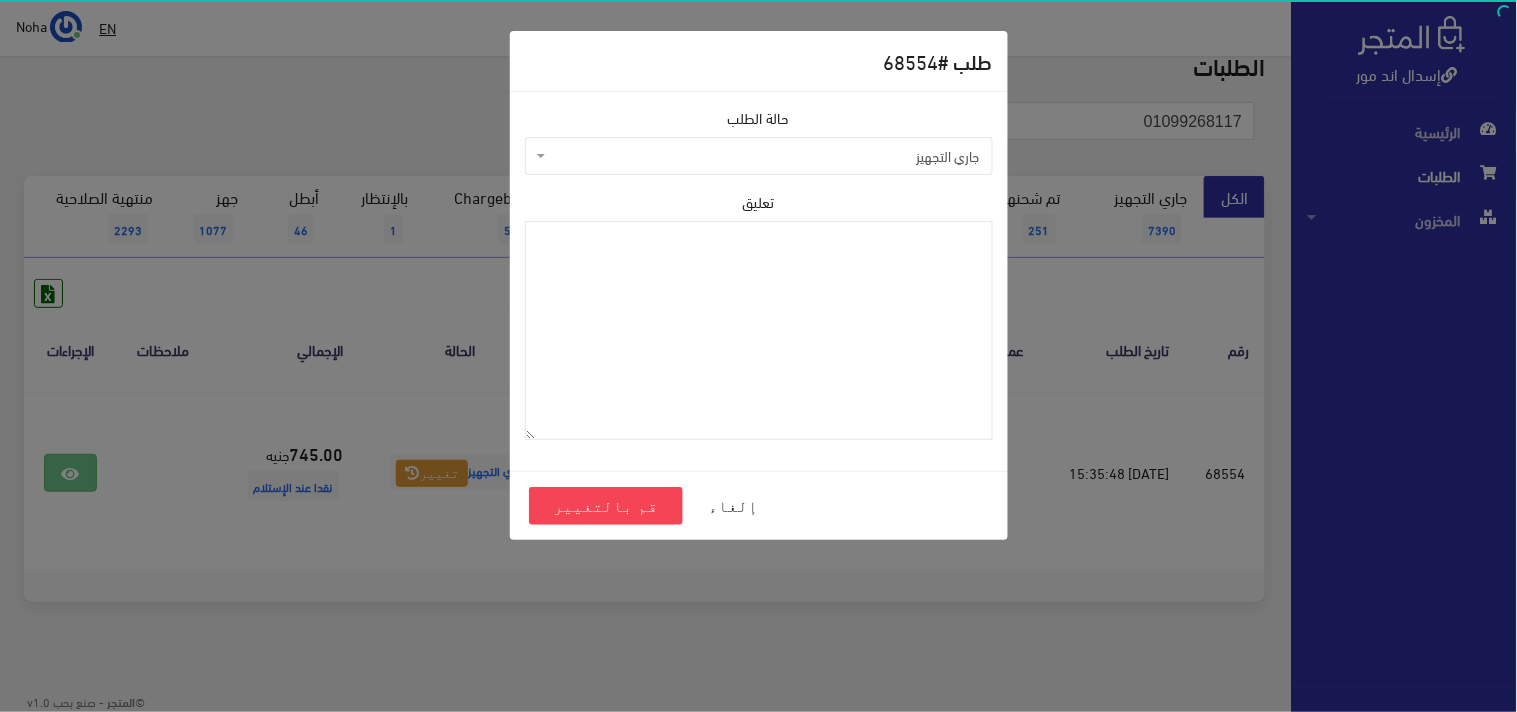 click on "جاري التجهيز" at bounding box center [765, 156] 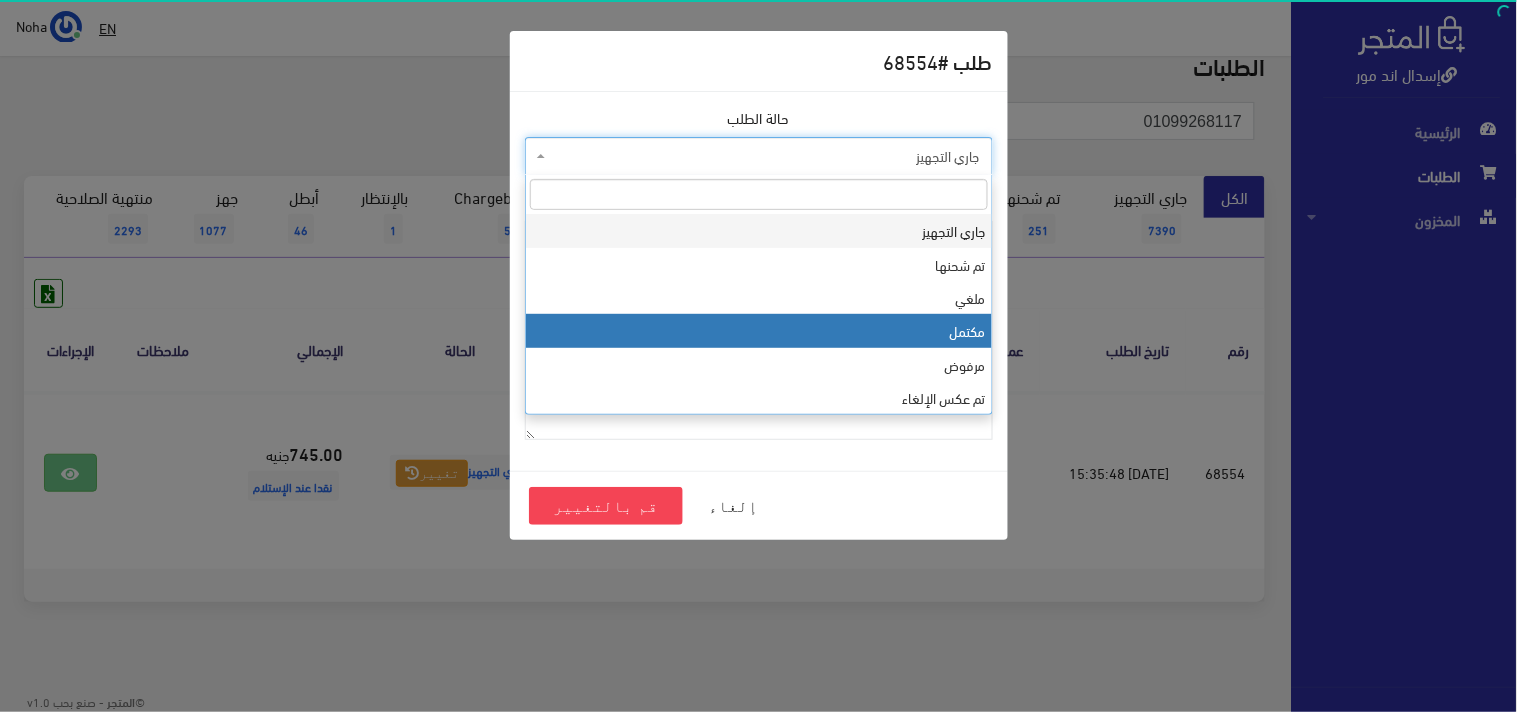 select on "4" 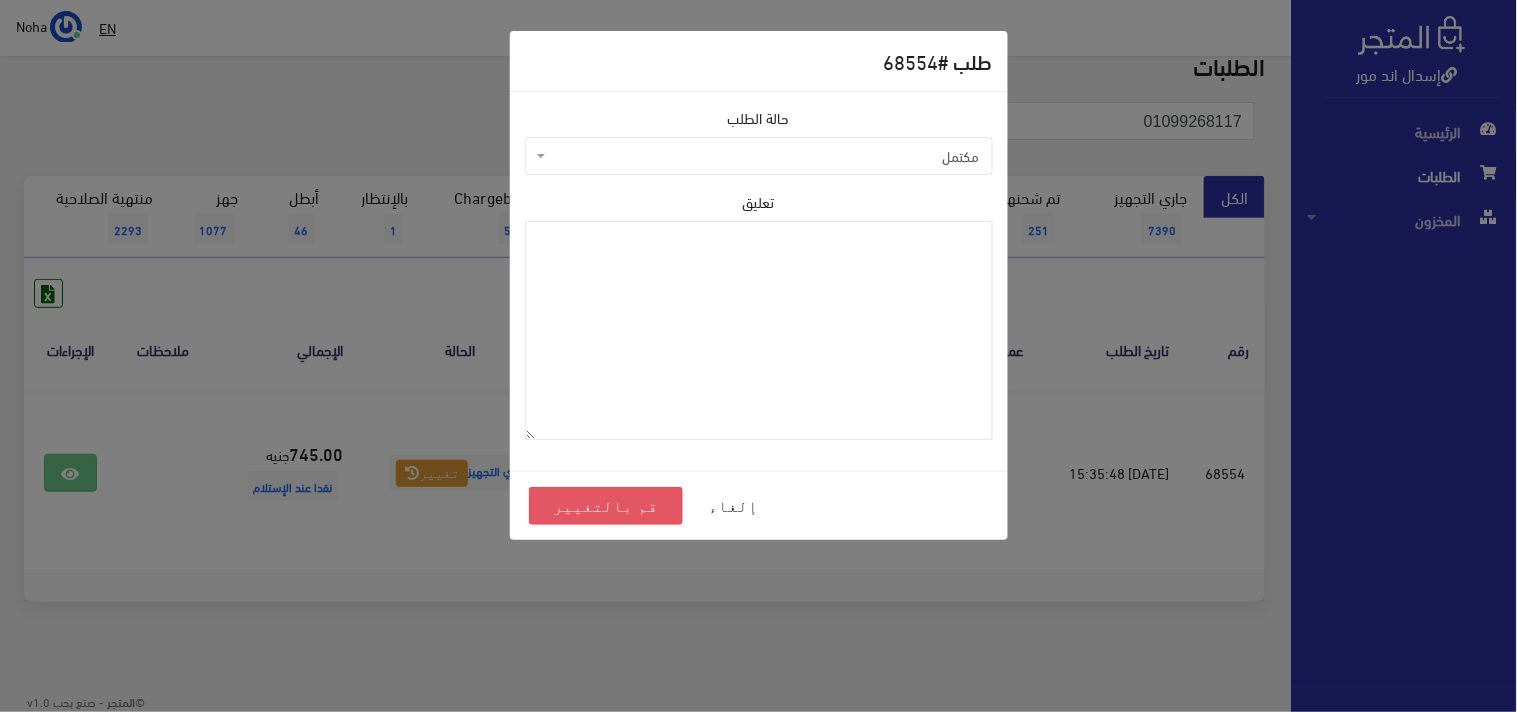 click on "قم بالتغيير" at bounding box center [606, 506] 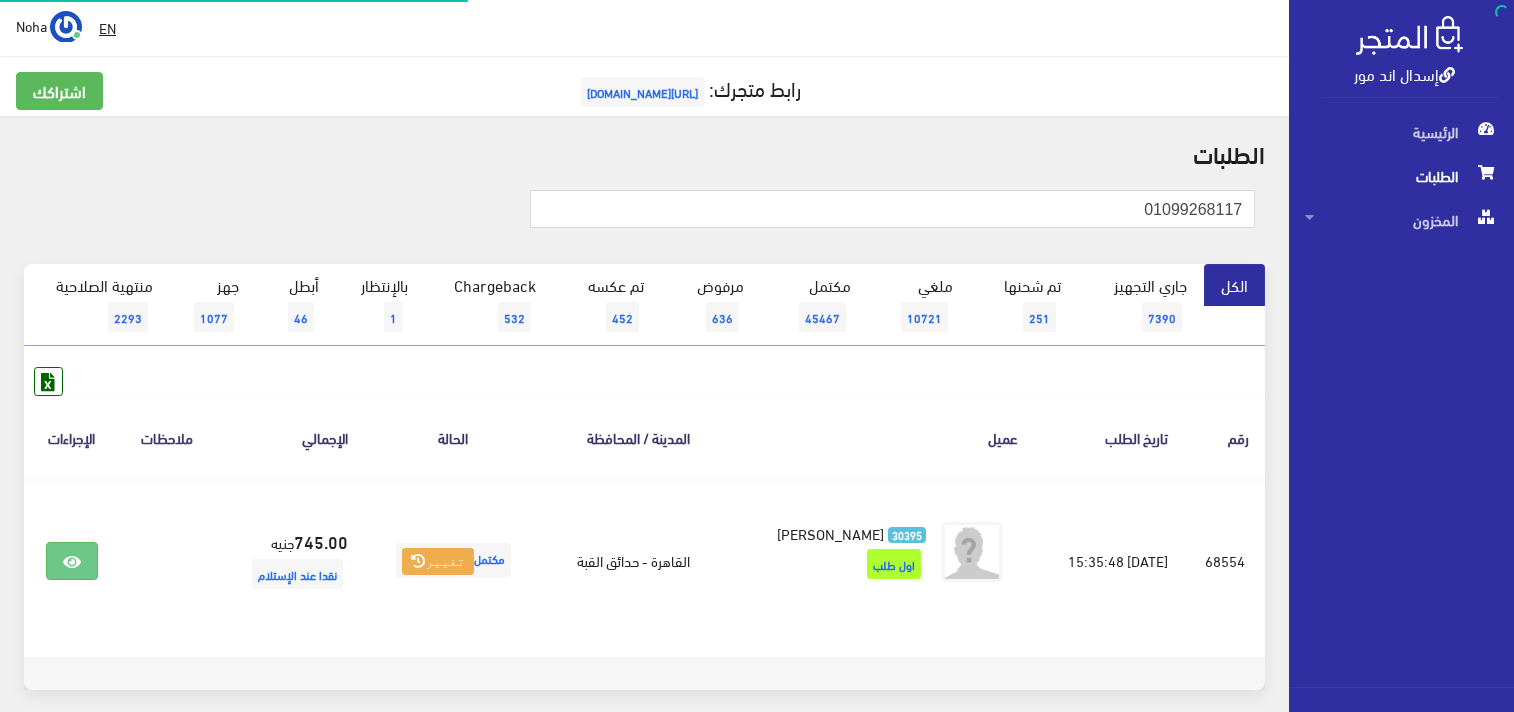 scroll, scrollTop: 0, scrollLeft: 0, axis: both 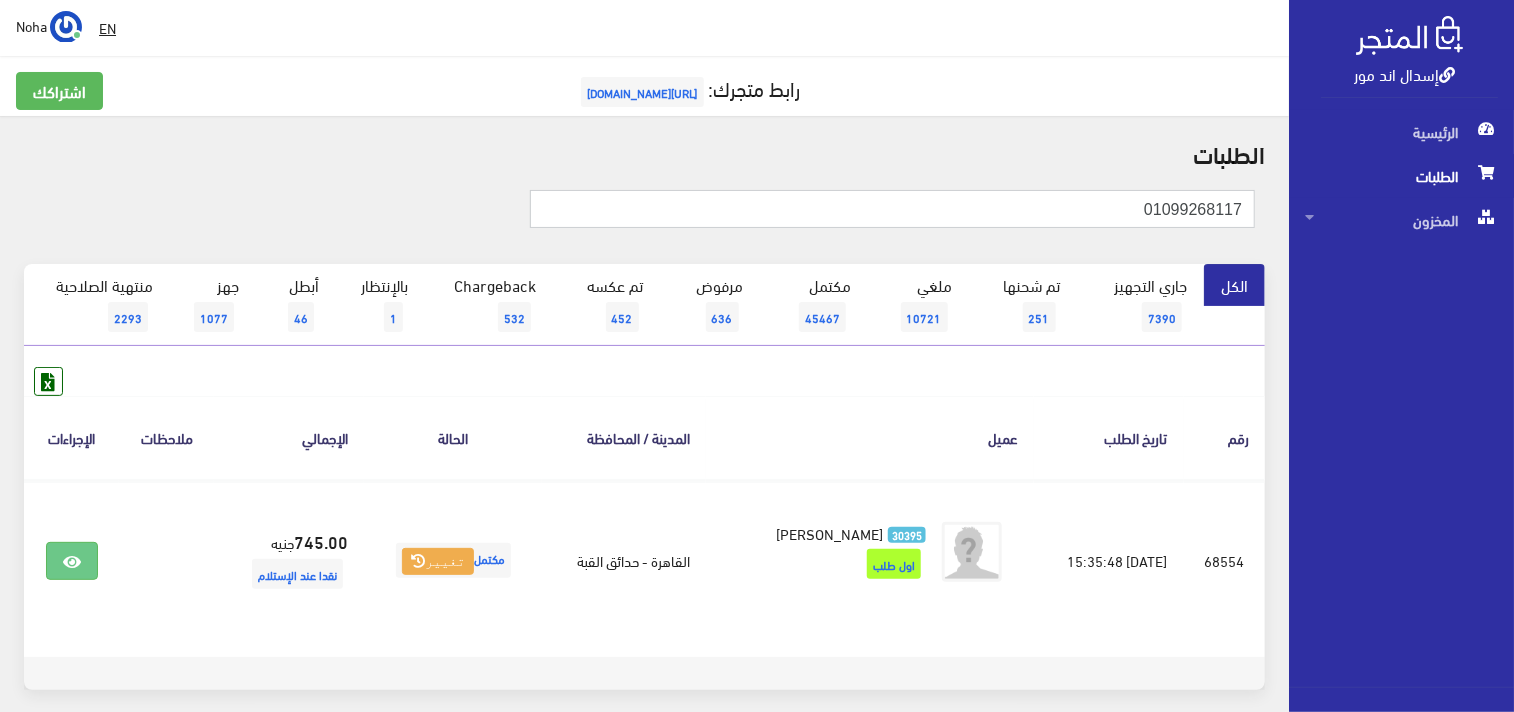 drag, startPoint x: 1122, startPoint y: 211, endPoint x: 1516, endPoint y: 222, distance: 394.15353 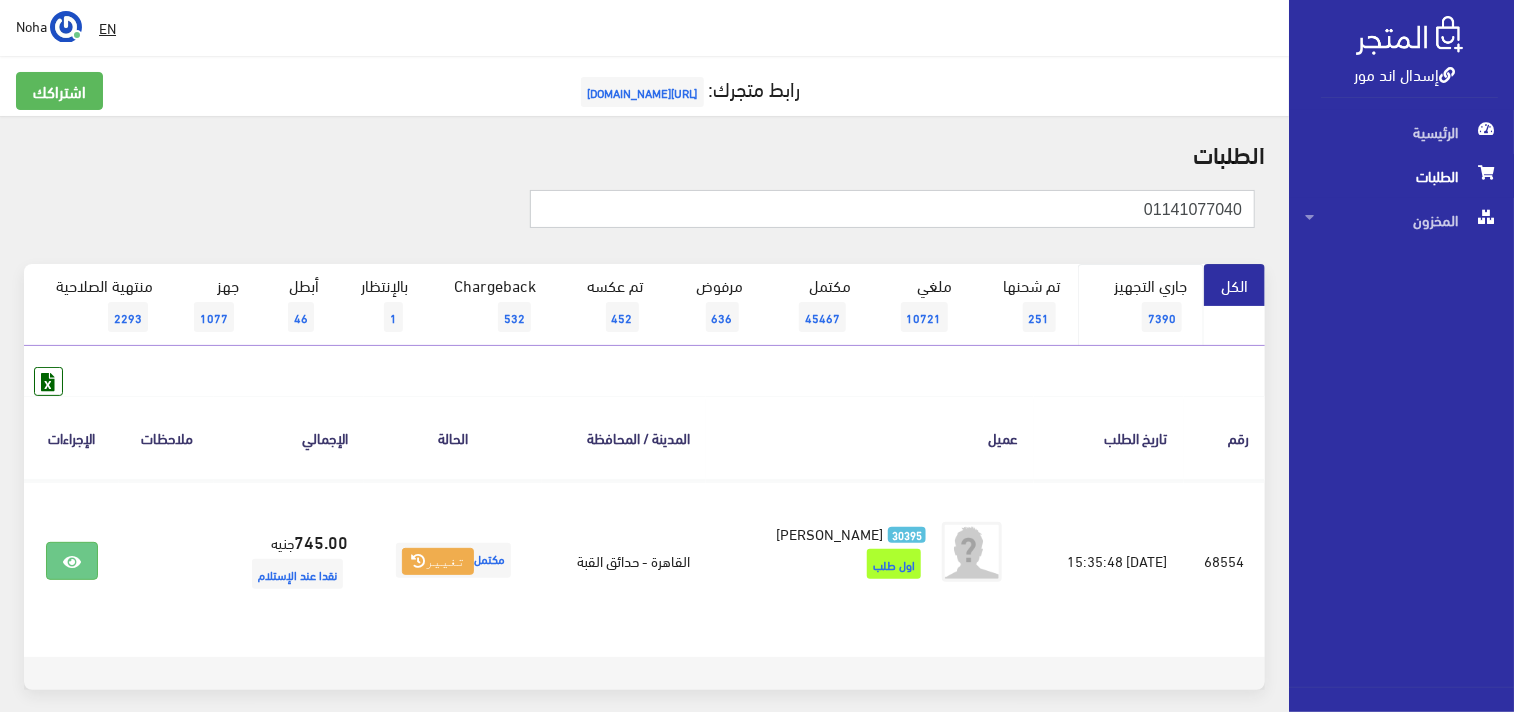type on "01141077040" 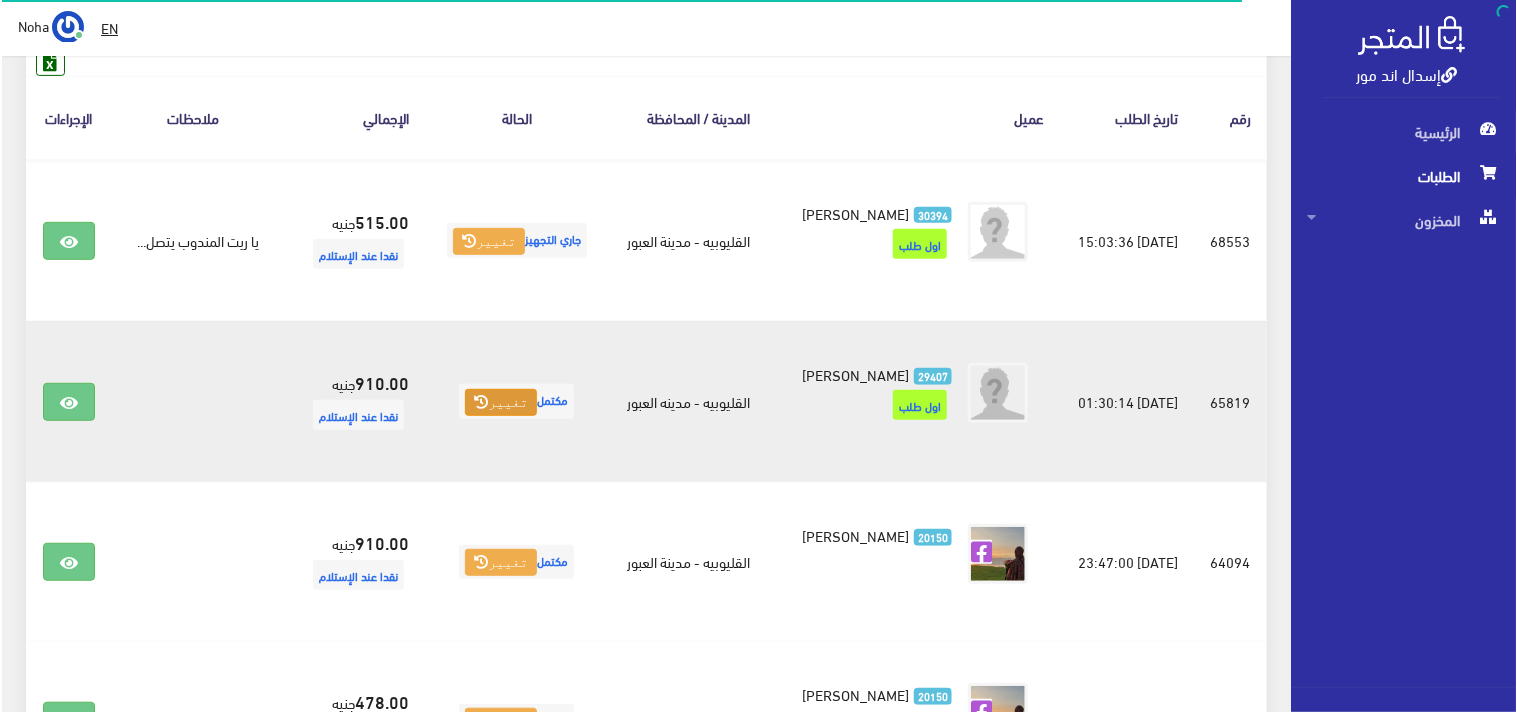 scroll, scrollTop: 333, scrollLeft: 0, axis: vertical 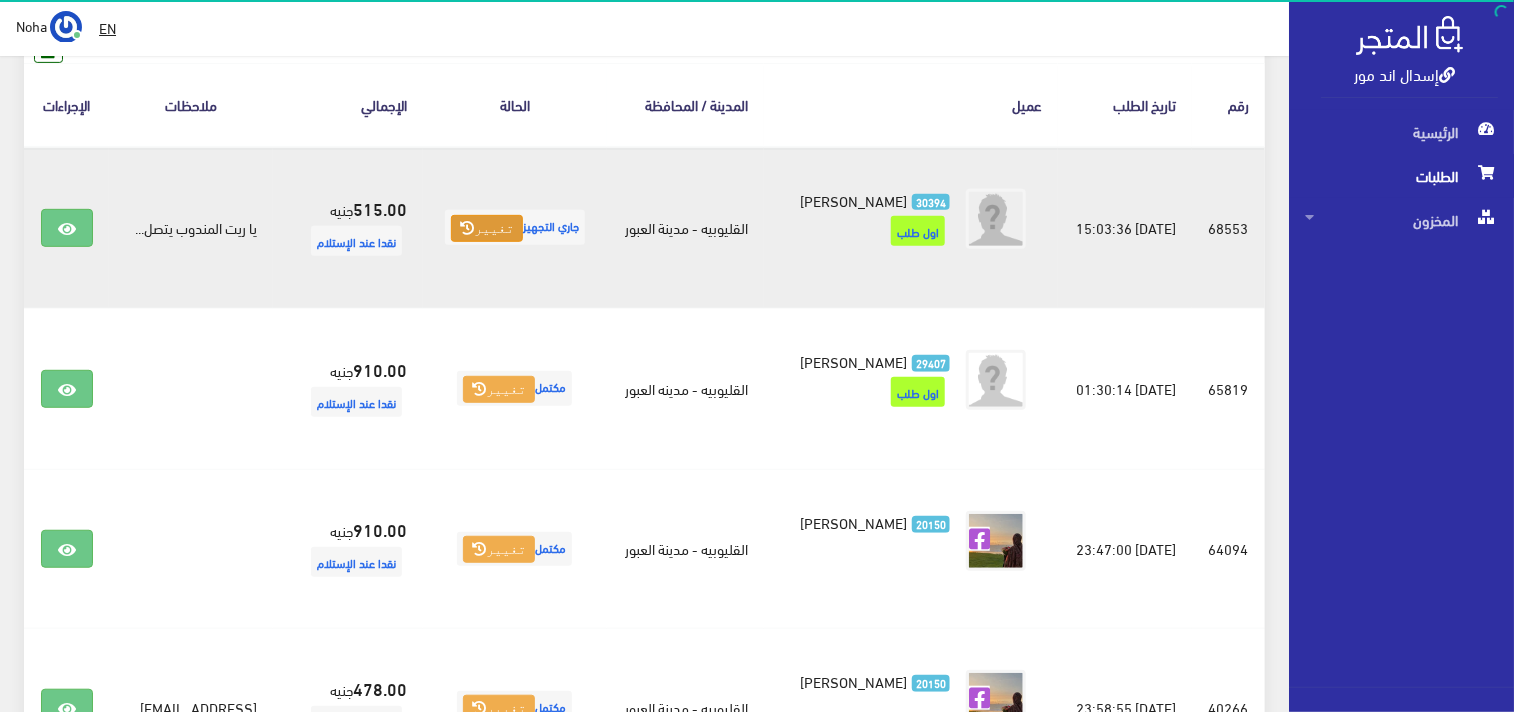 click on "تغيير" at bounding box center [487, 229] 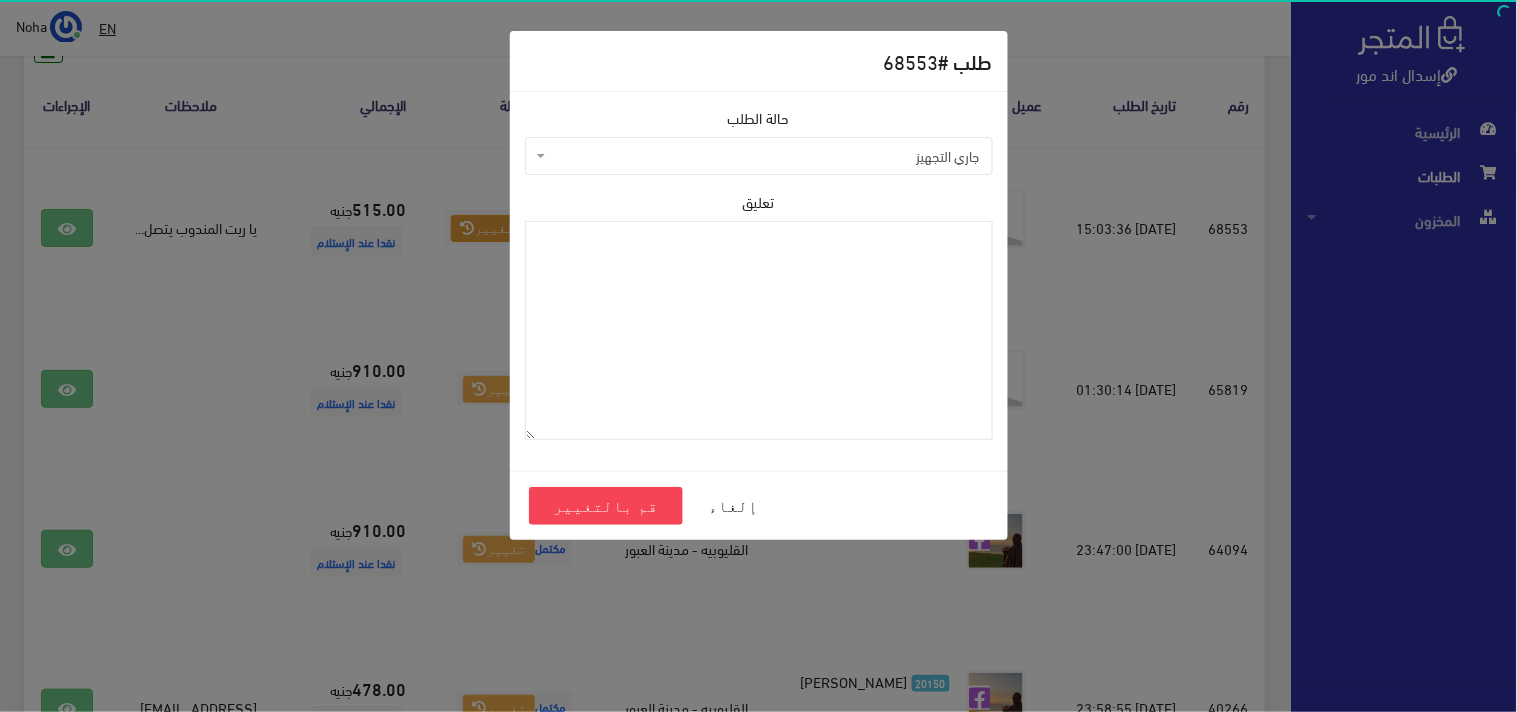 click on "جاري التجهيز" at bounding box center [765, 156] 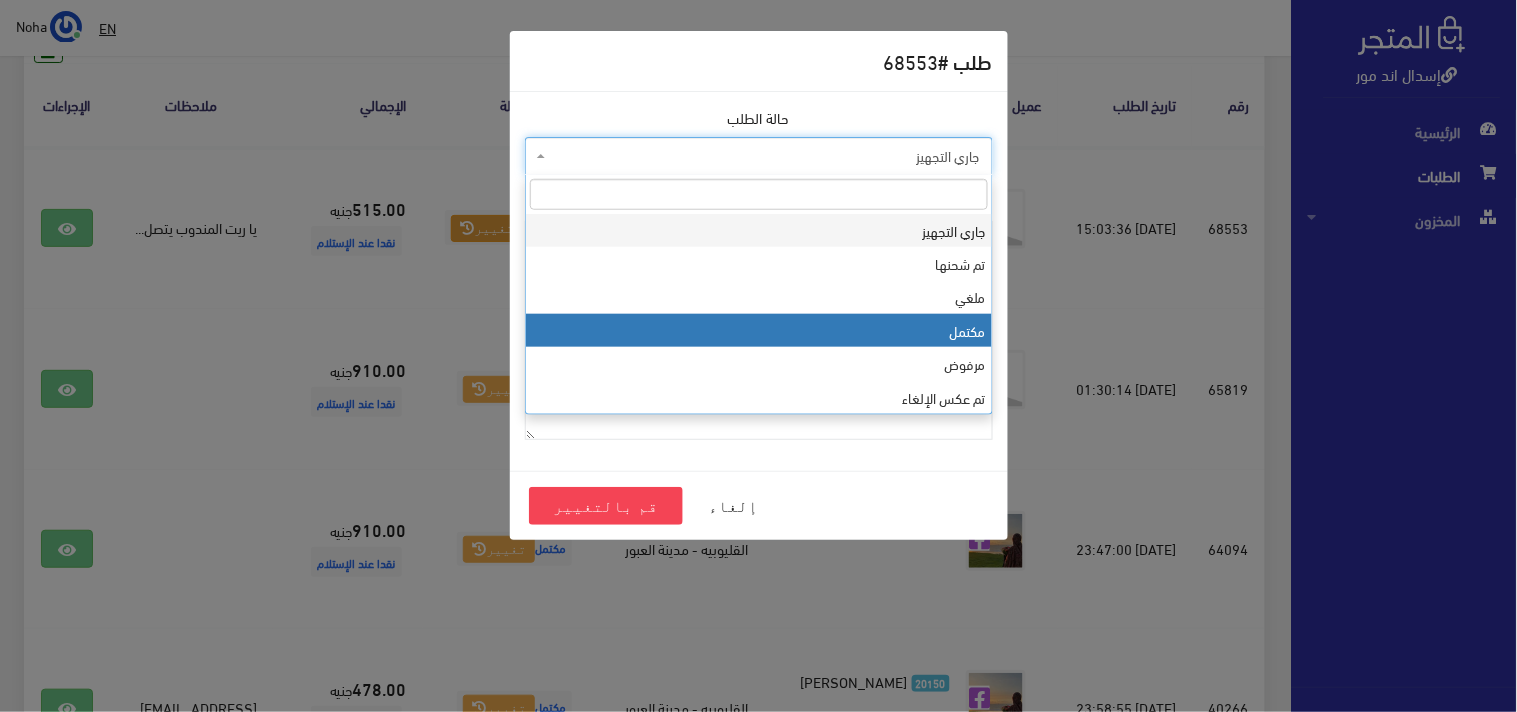 drag, startPoint x: 720, startPoint y: 330, endPoint x: 713, endPoint y: 343, distance: 14.764823 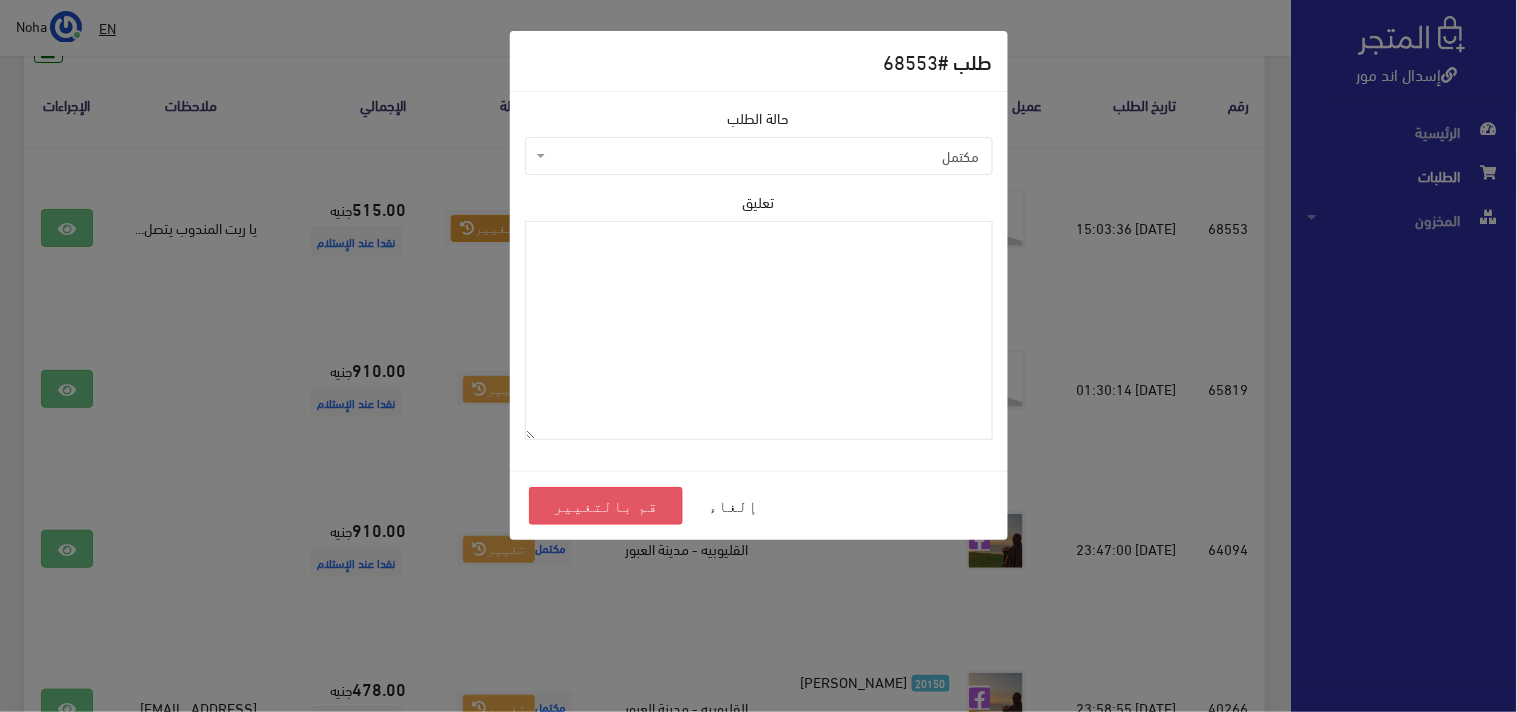click on "قم بالتغيير" at bounding box center [606, 506] 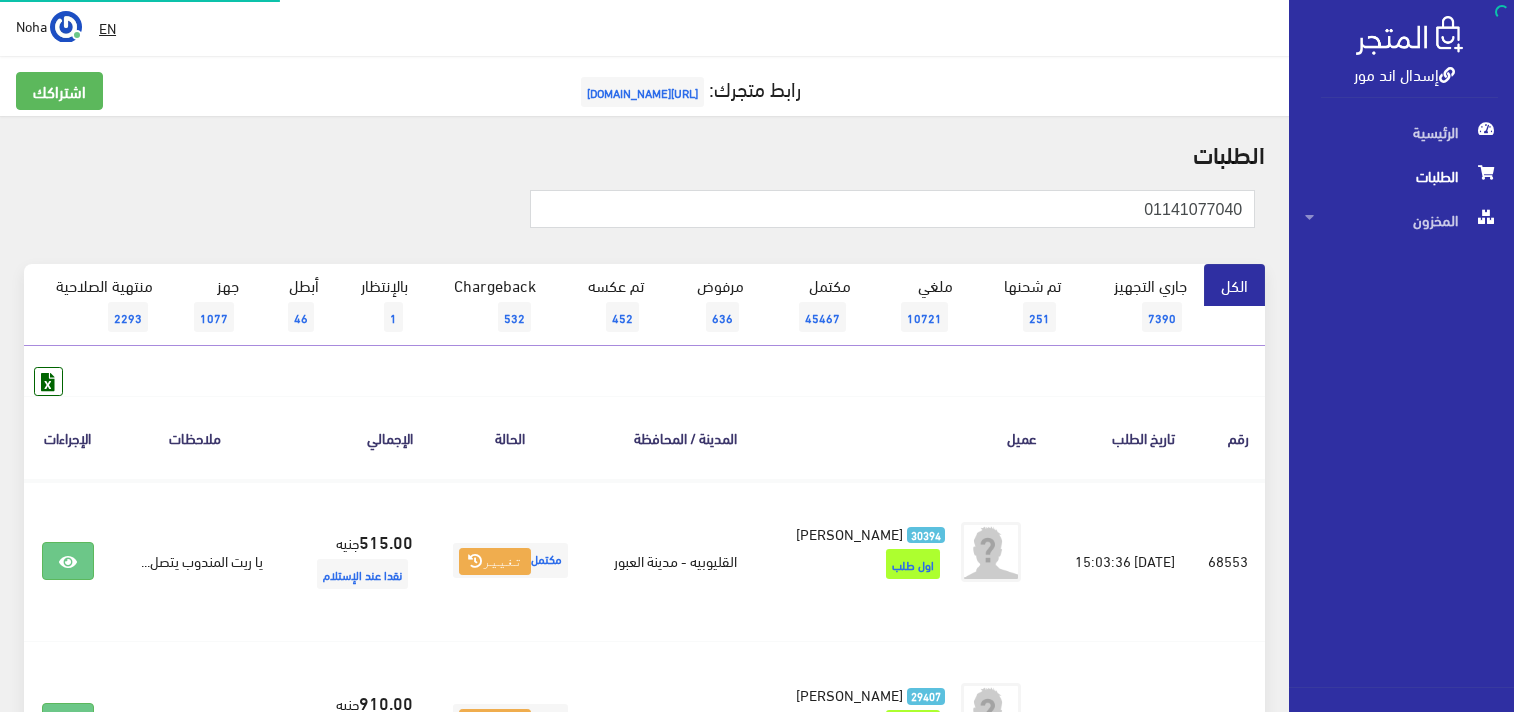 scroll, scrollTop: 0, scrollLeft: 0, axis: both 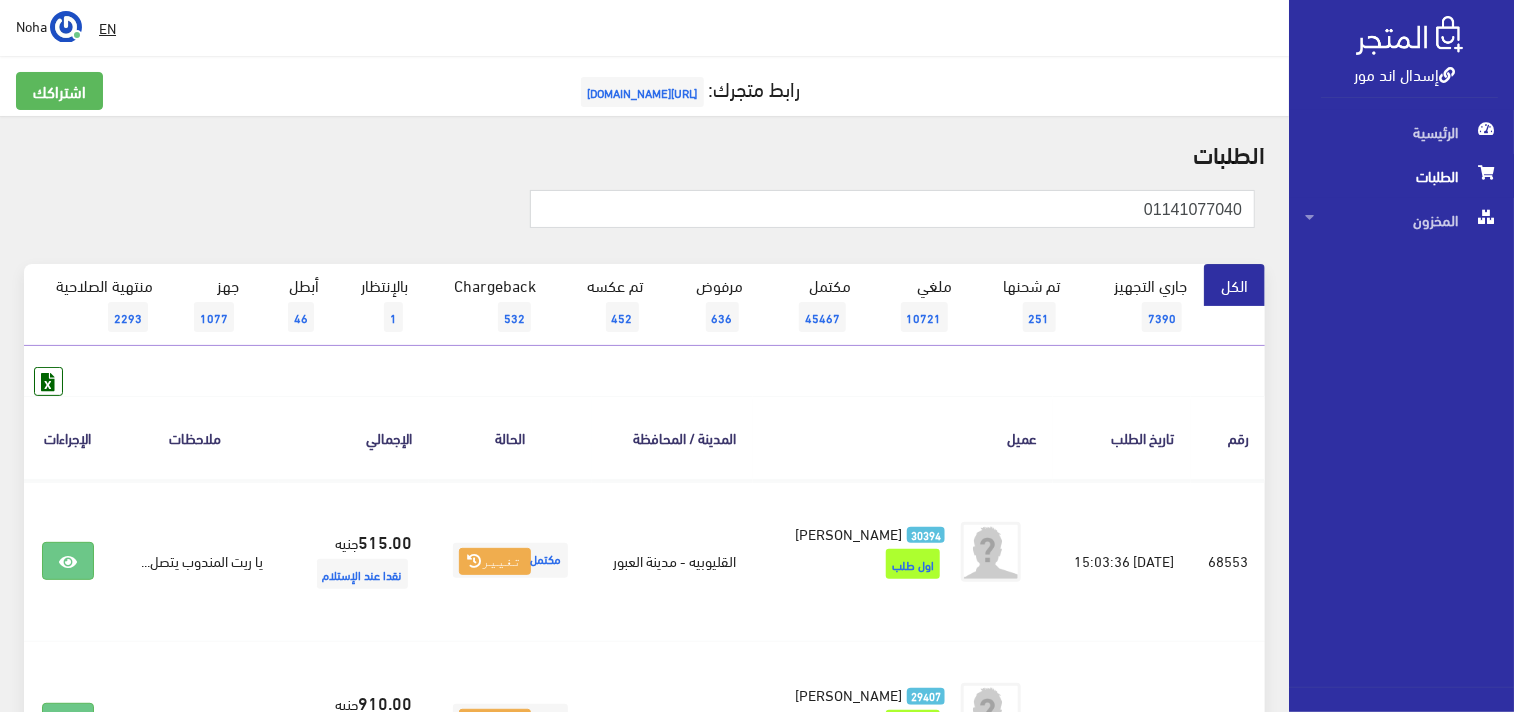 click on "01141077040" at bounding box center (644, 219) 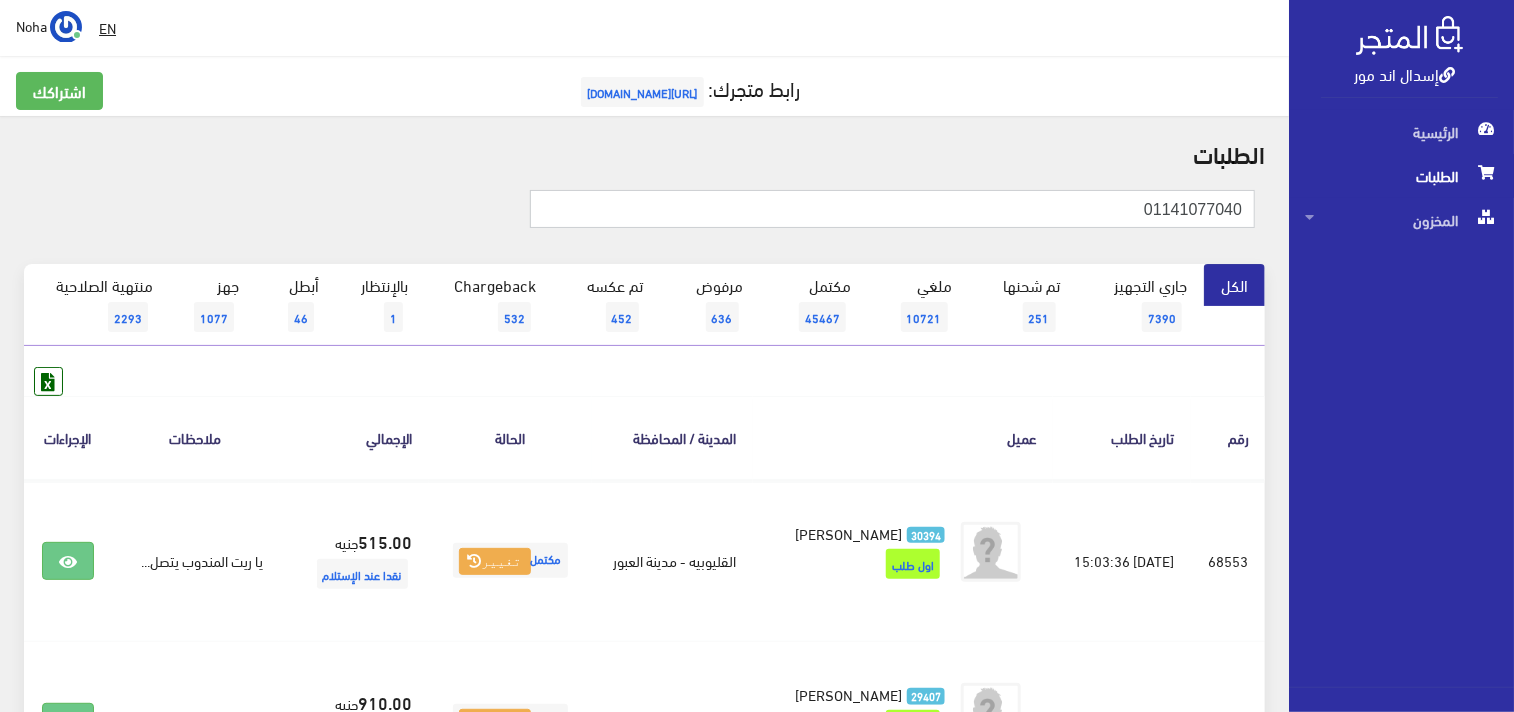 scroll, scrollTop: 1, scrollLeft: 0, axis: vertical 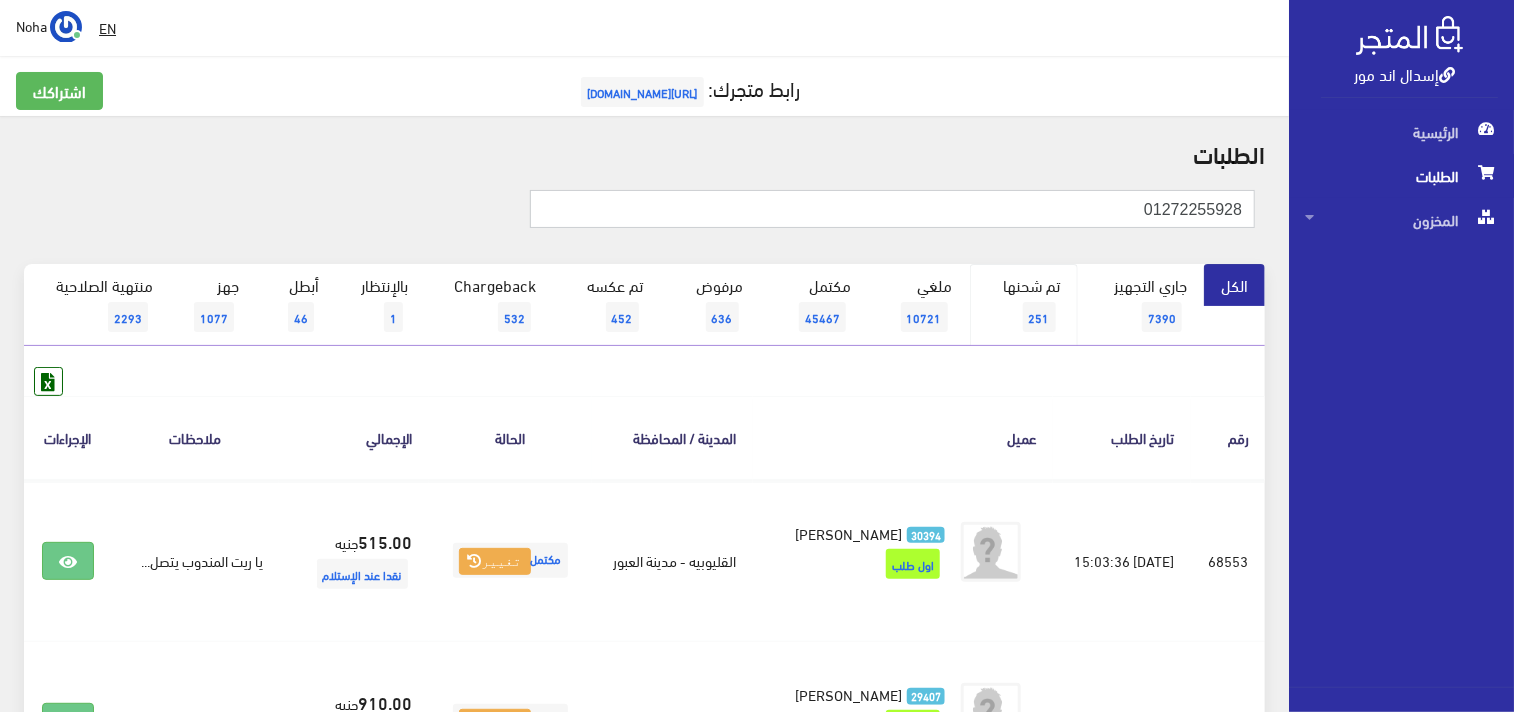 type on "01272255928" 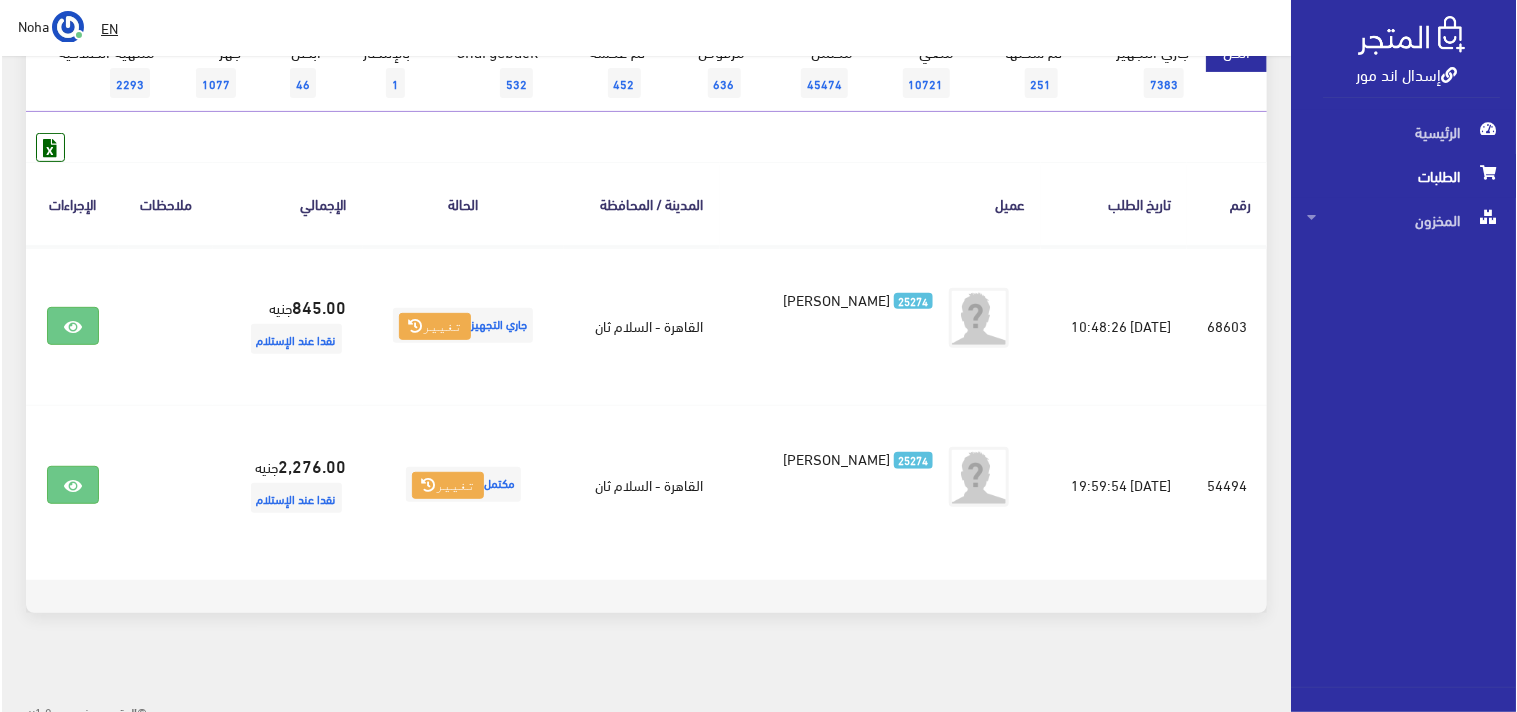 scroll, scrollTop: 245, scrollLeft: 0, axis: vertical 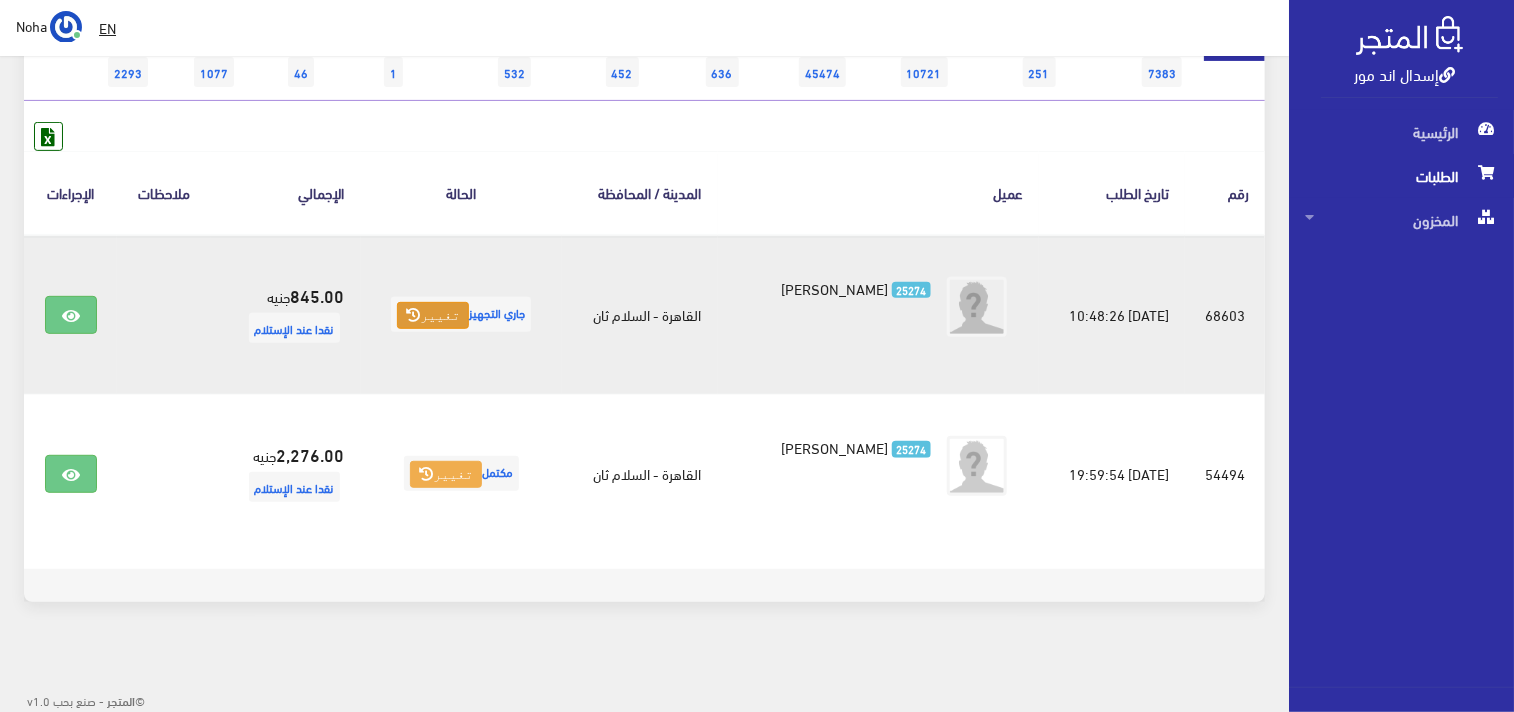 click on "تغيير" at bounding box center (433, 316) 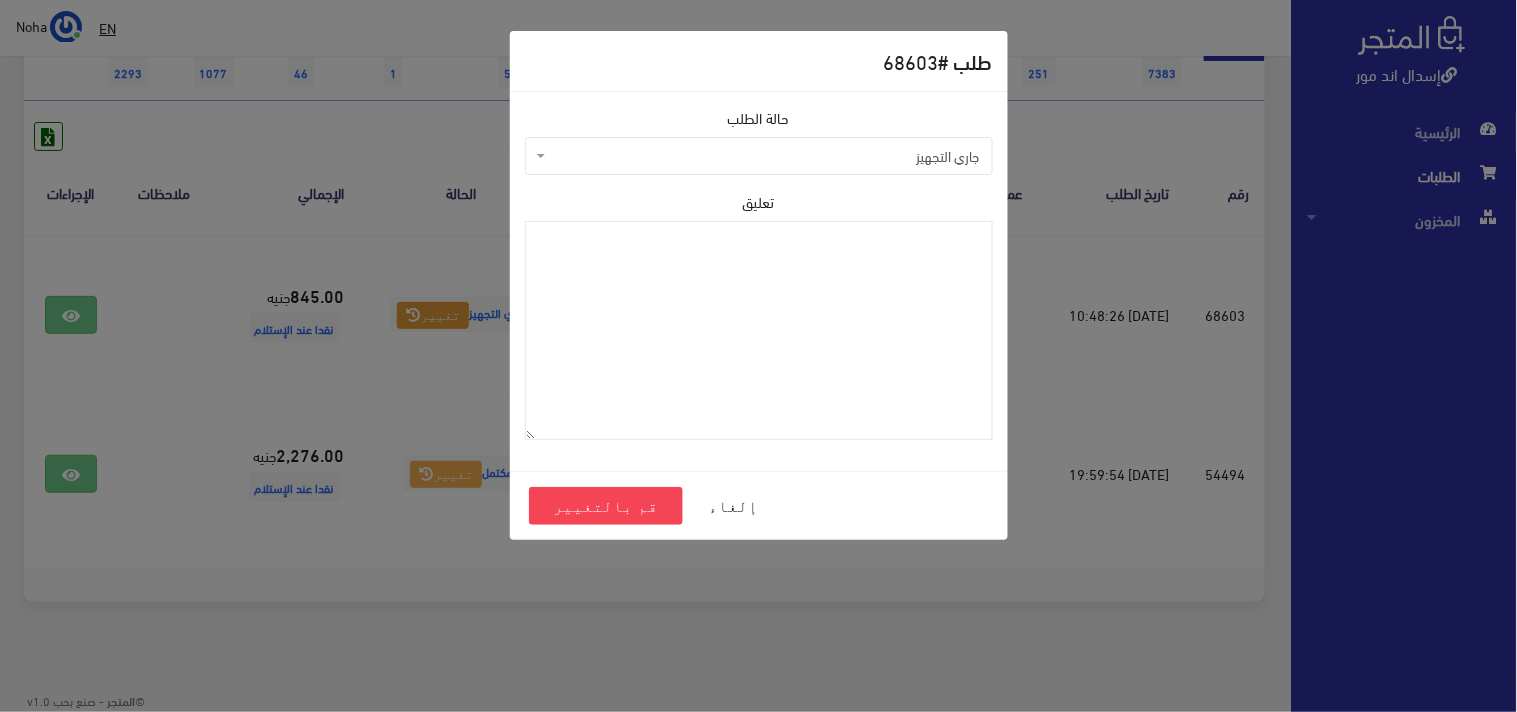 click on "جاري التجهيز" at bounding box center [765, 156] 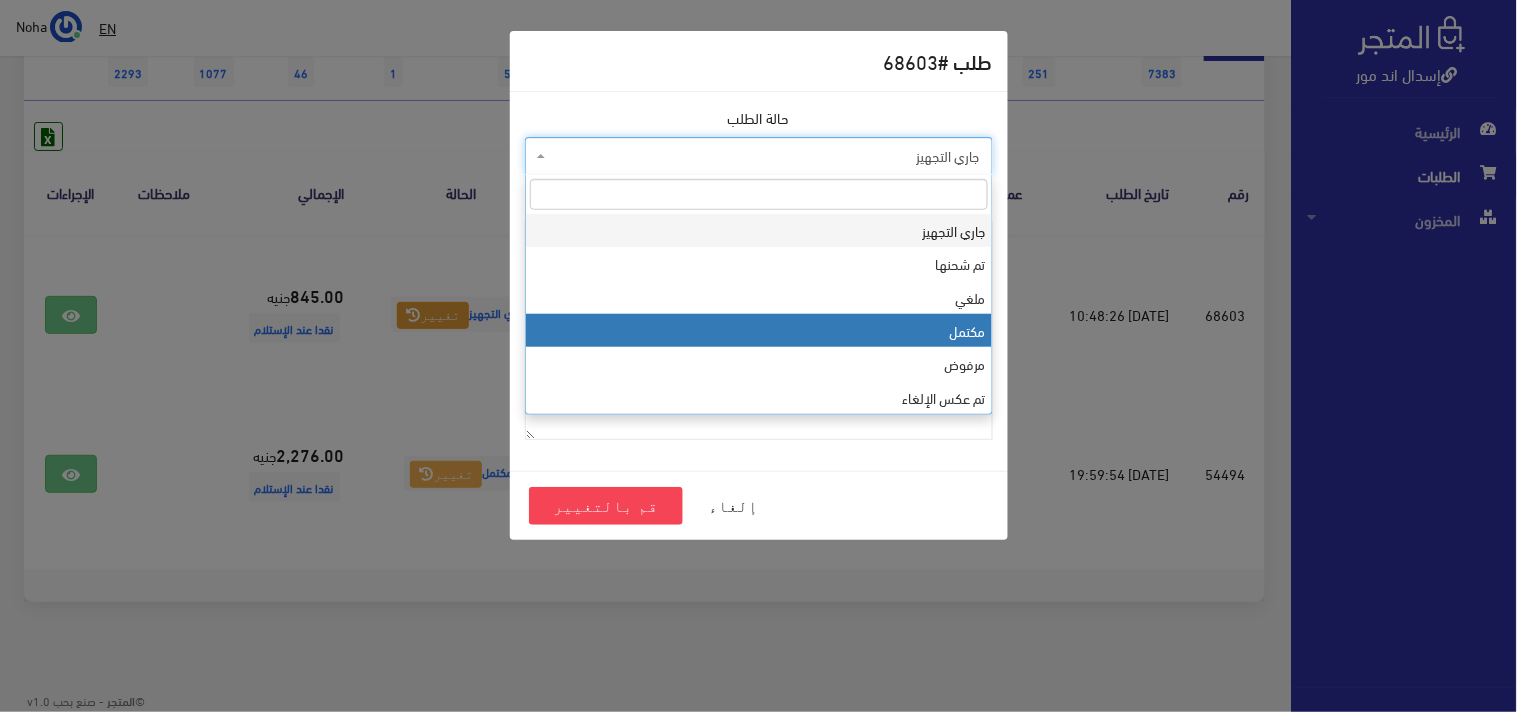 select on "4" 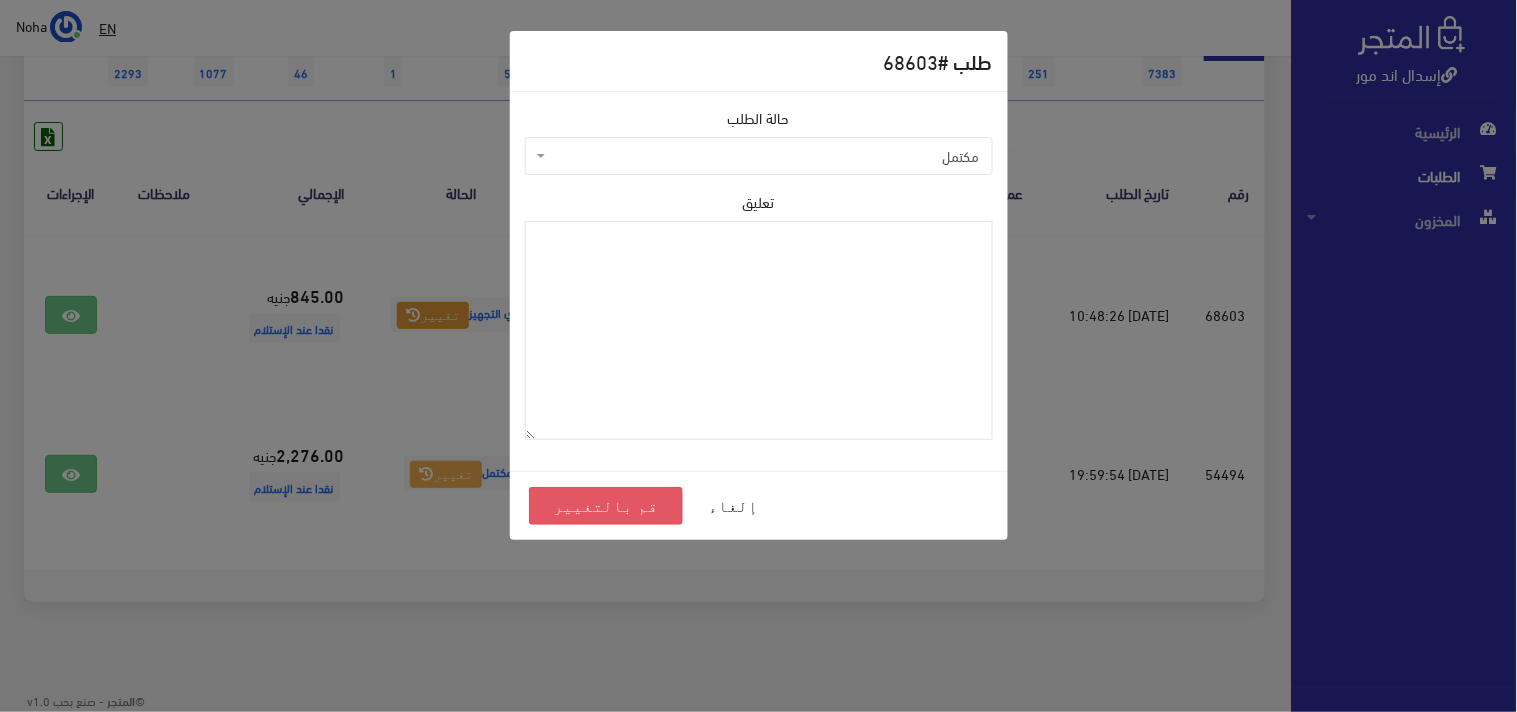 click on "قم بالتغيير" at bounding box center [606, 506] 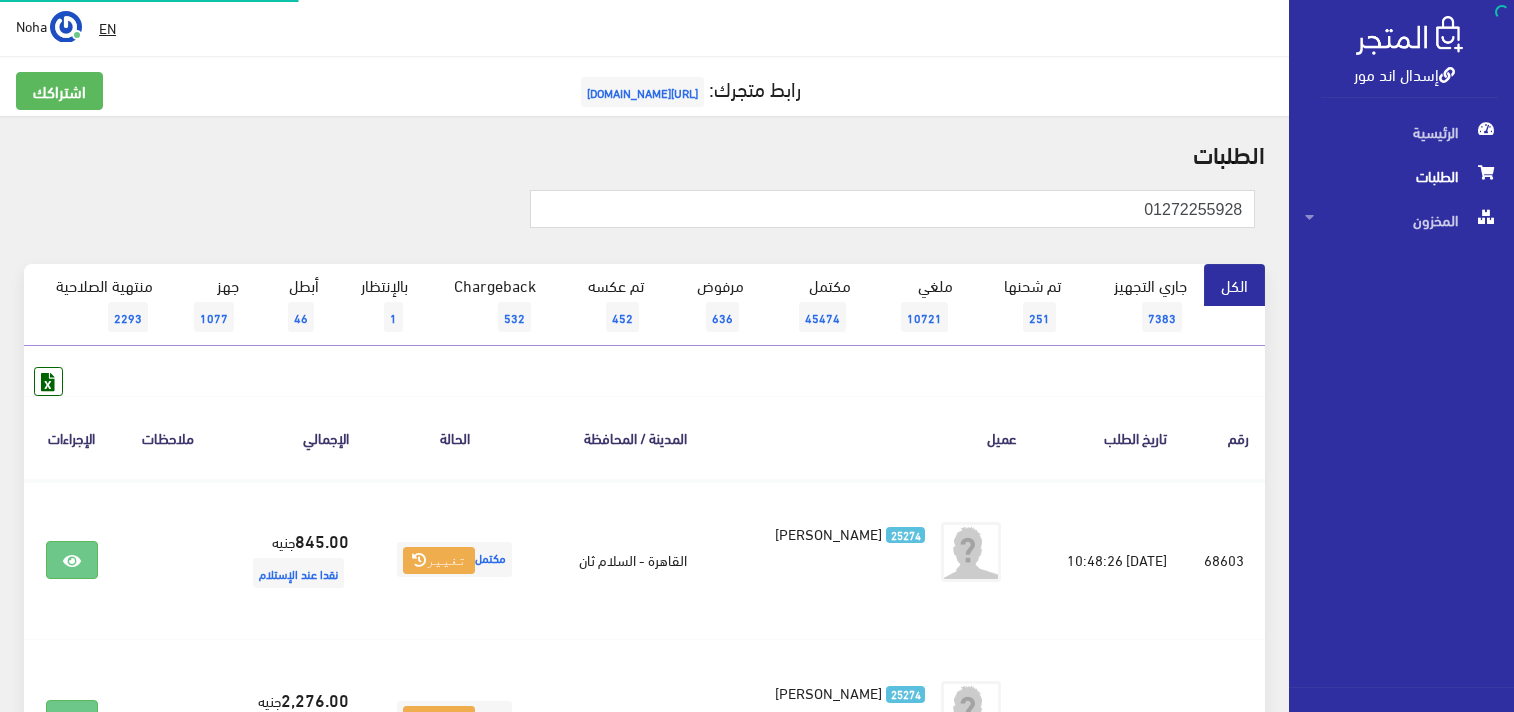 scroll, scrollTop: 0, scrollLeft: 0, axis: both 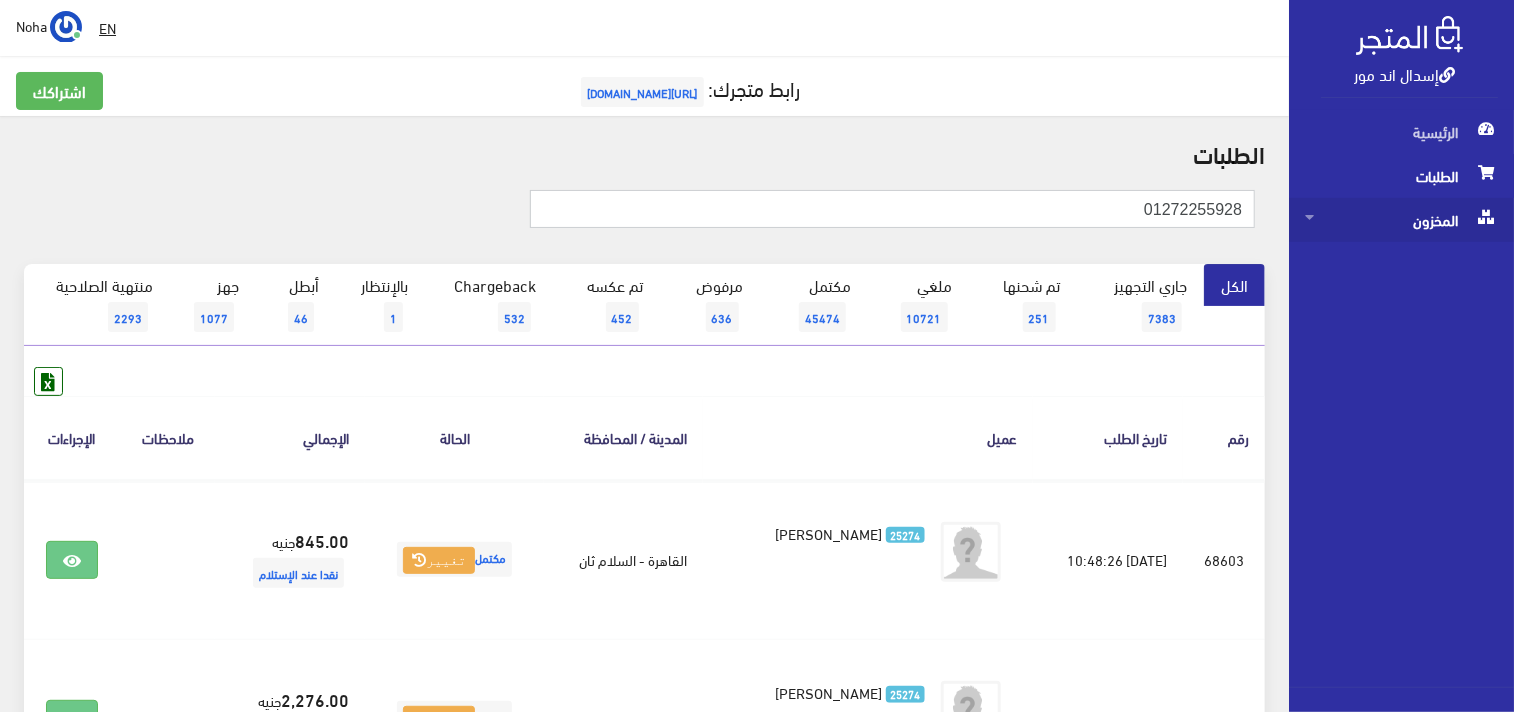 drag, startPoint x: 1126, startPoint y: 204, endPoint x: 1390, endPoint y: 236, distance: 265.9323 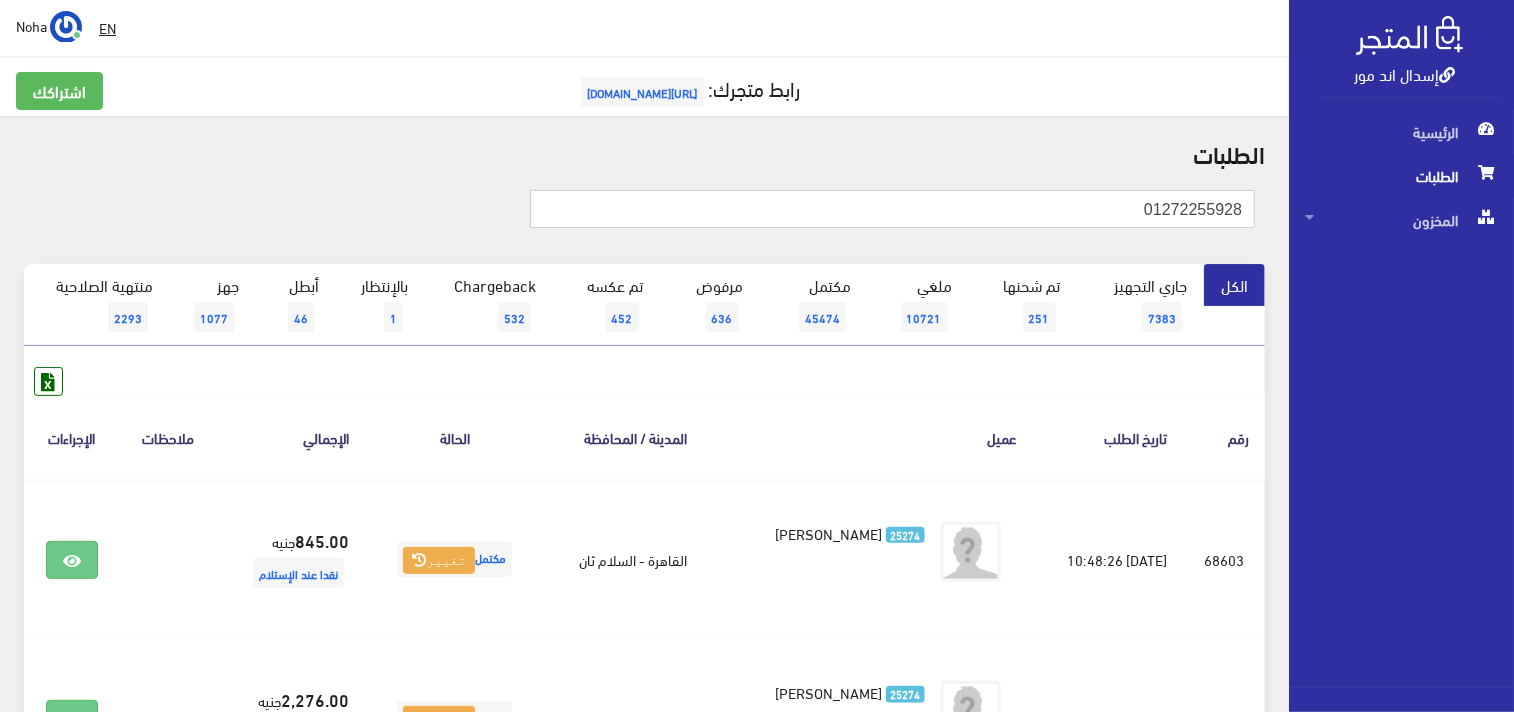 paste on "142213667" 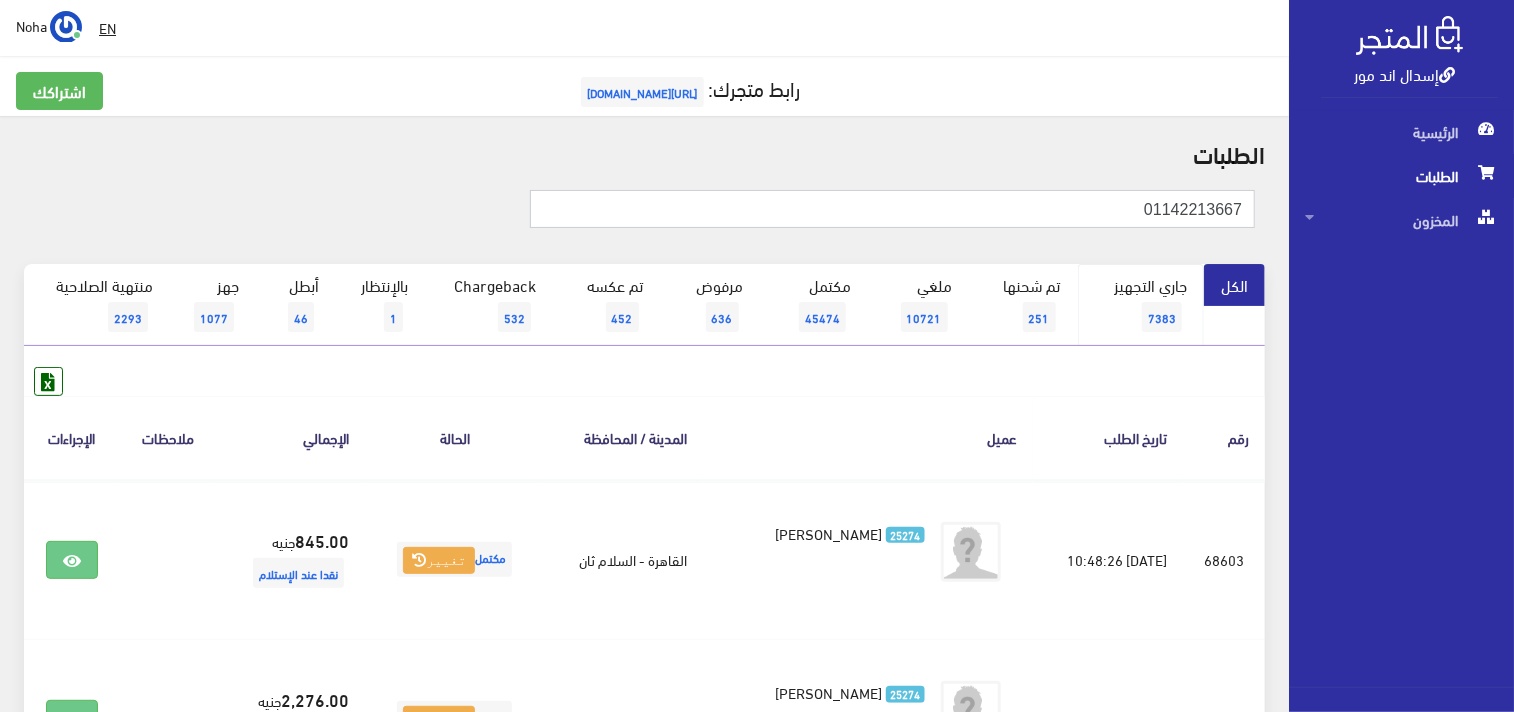 type on "01142213667" 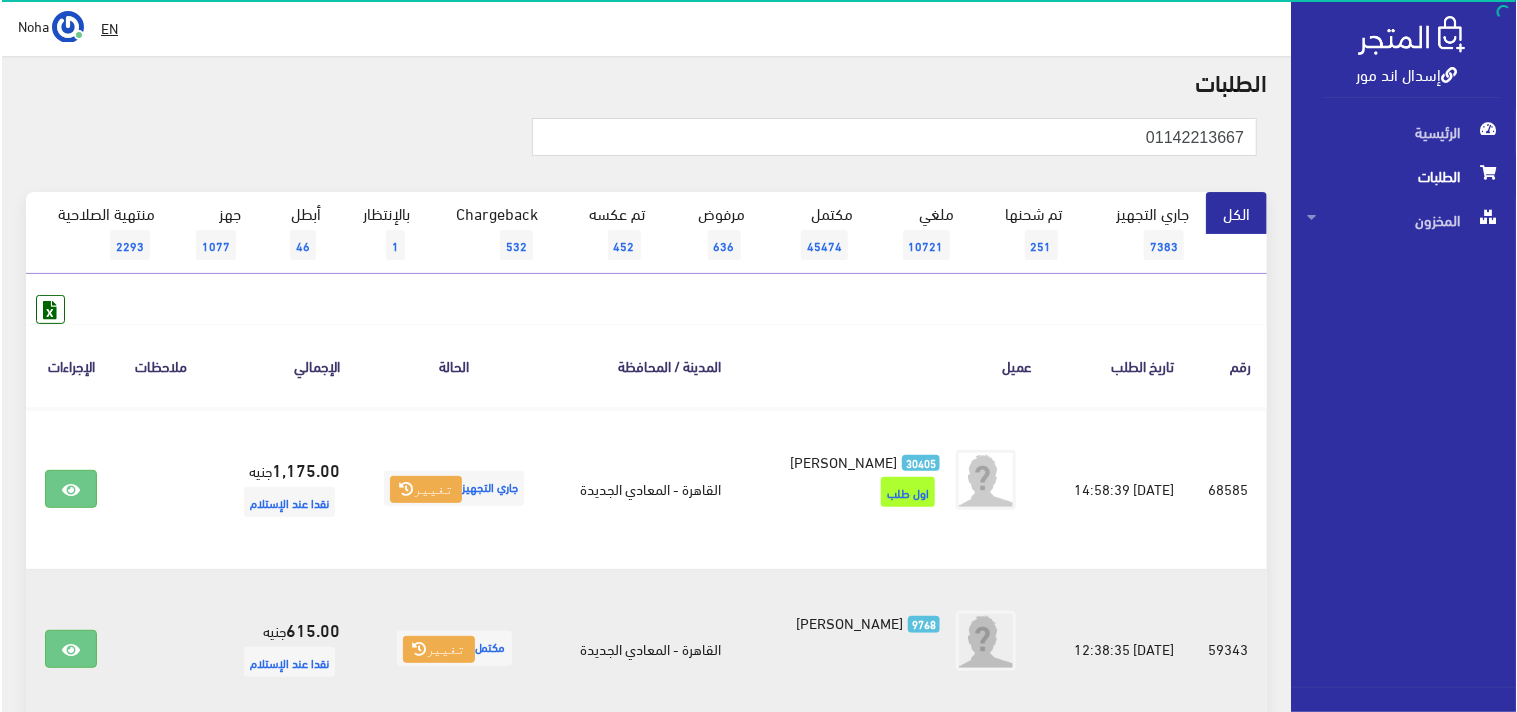 scroll, scrollTop: 111, scrollLeft: 0, axis: vertical 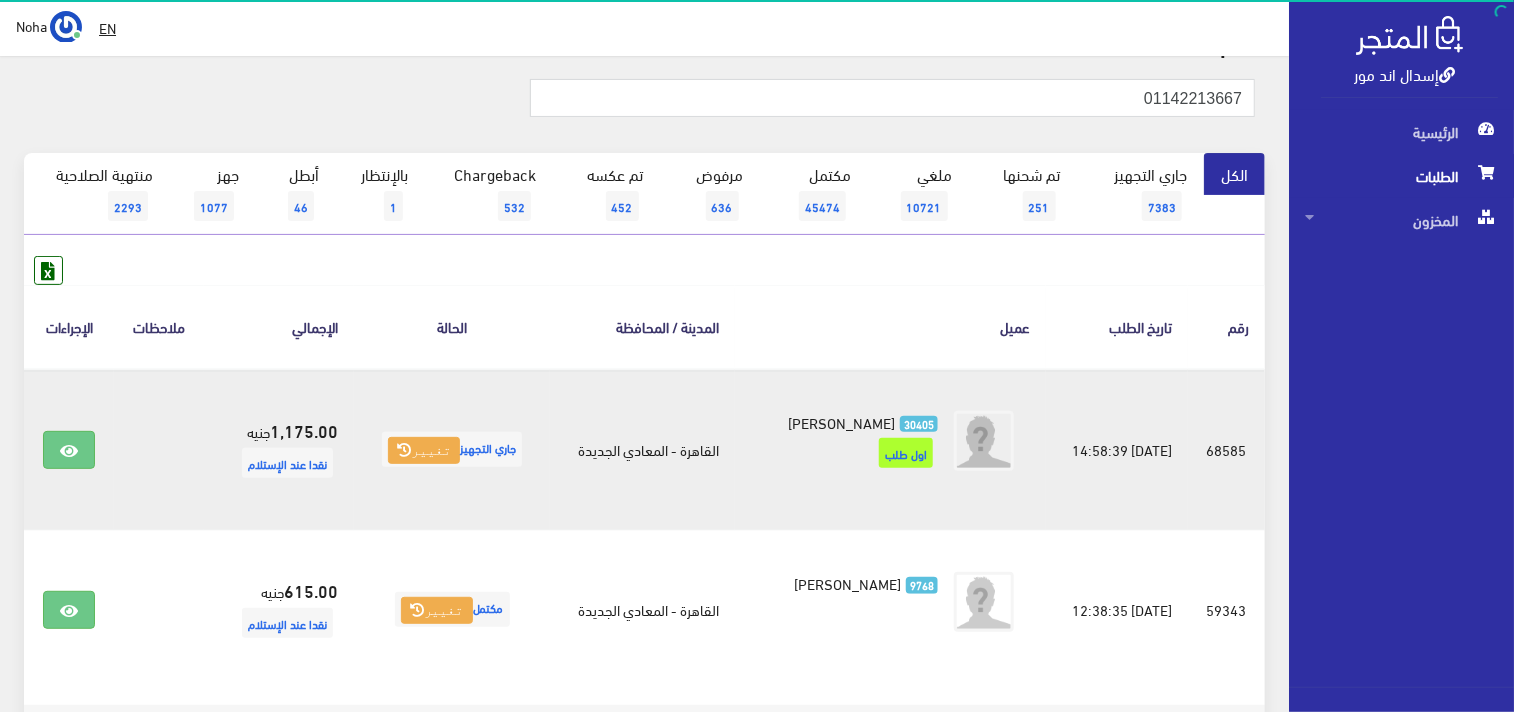 click on "جاري التجهيز
تغيير" at bounding box center (451, 450) 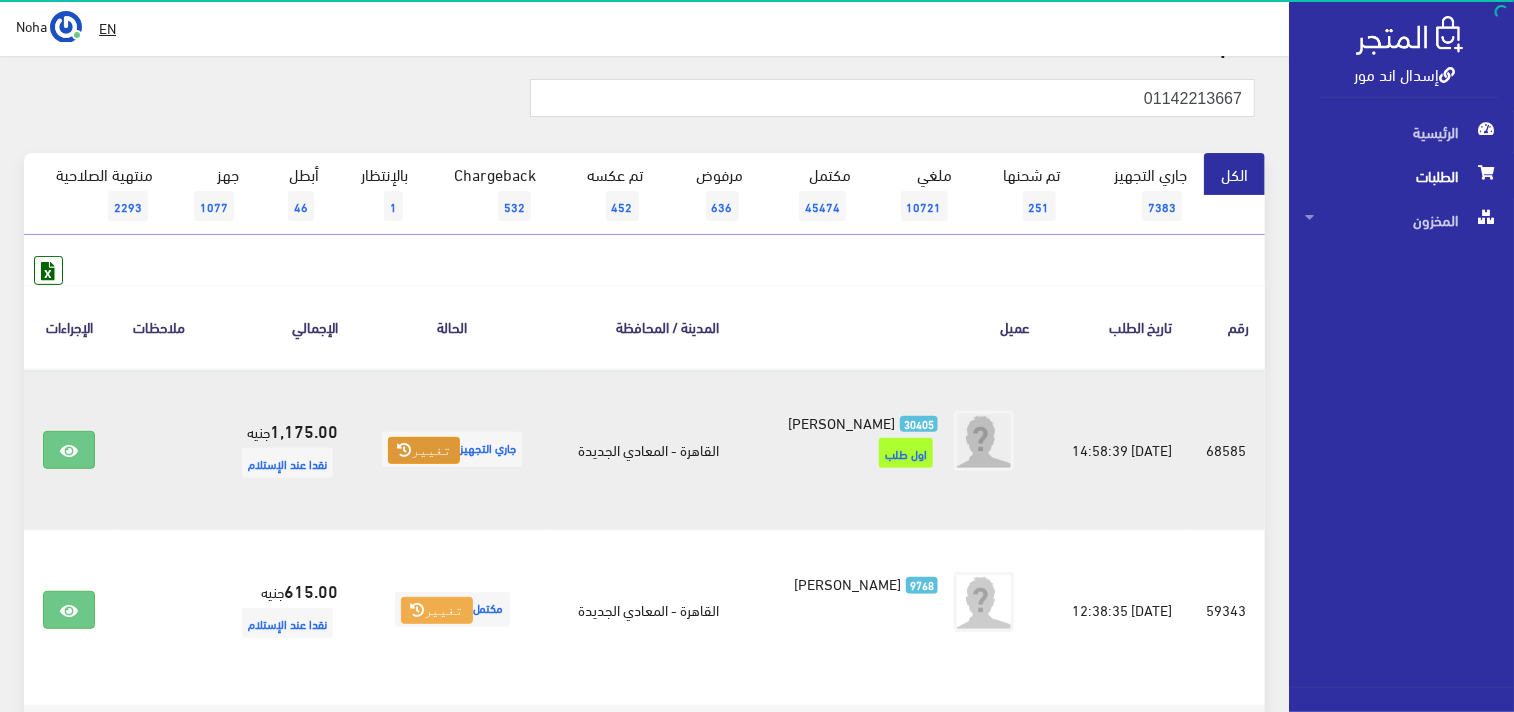click on "تغيير" at bounding box center [424, 451] 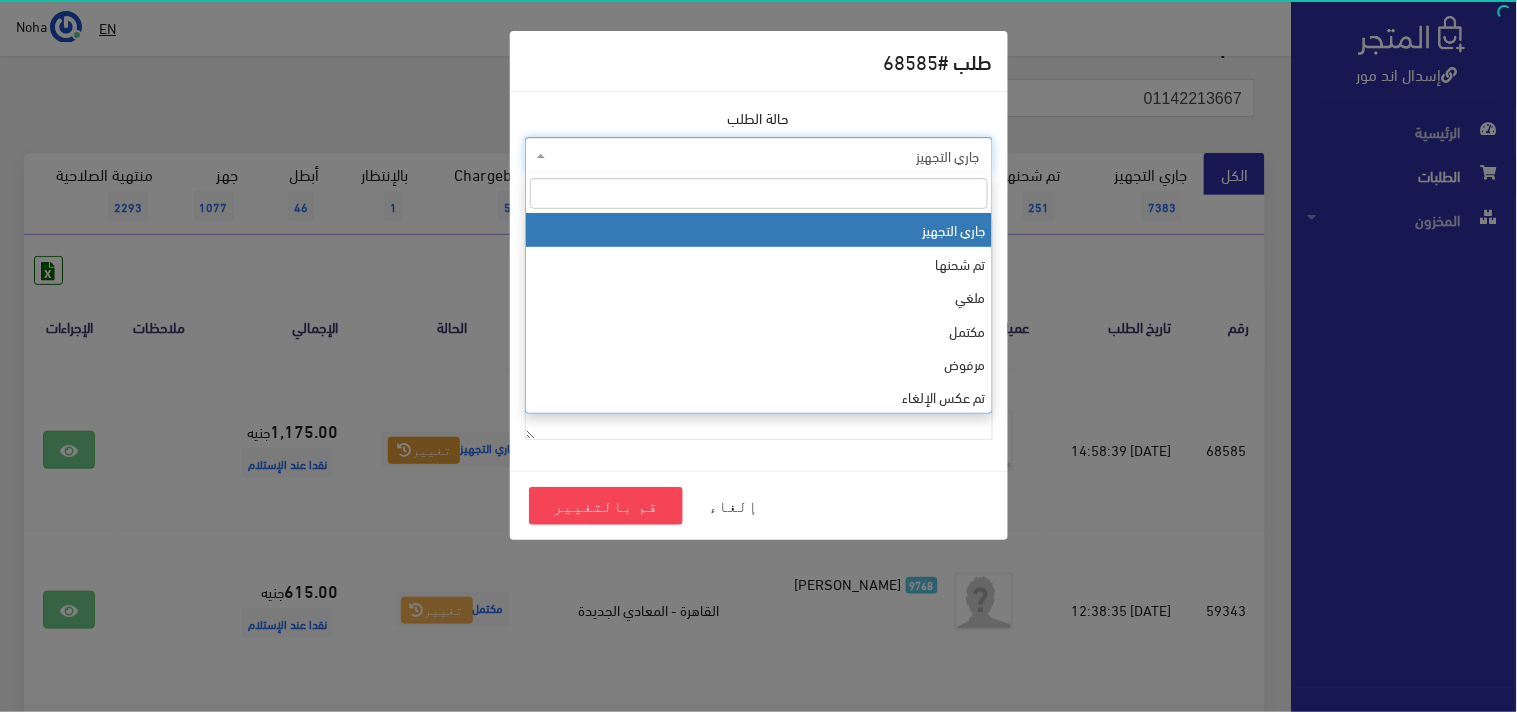 click on "جاري التجهيز" at bounding box center [765, 156] 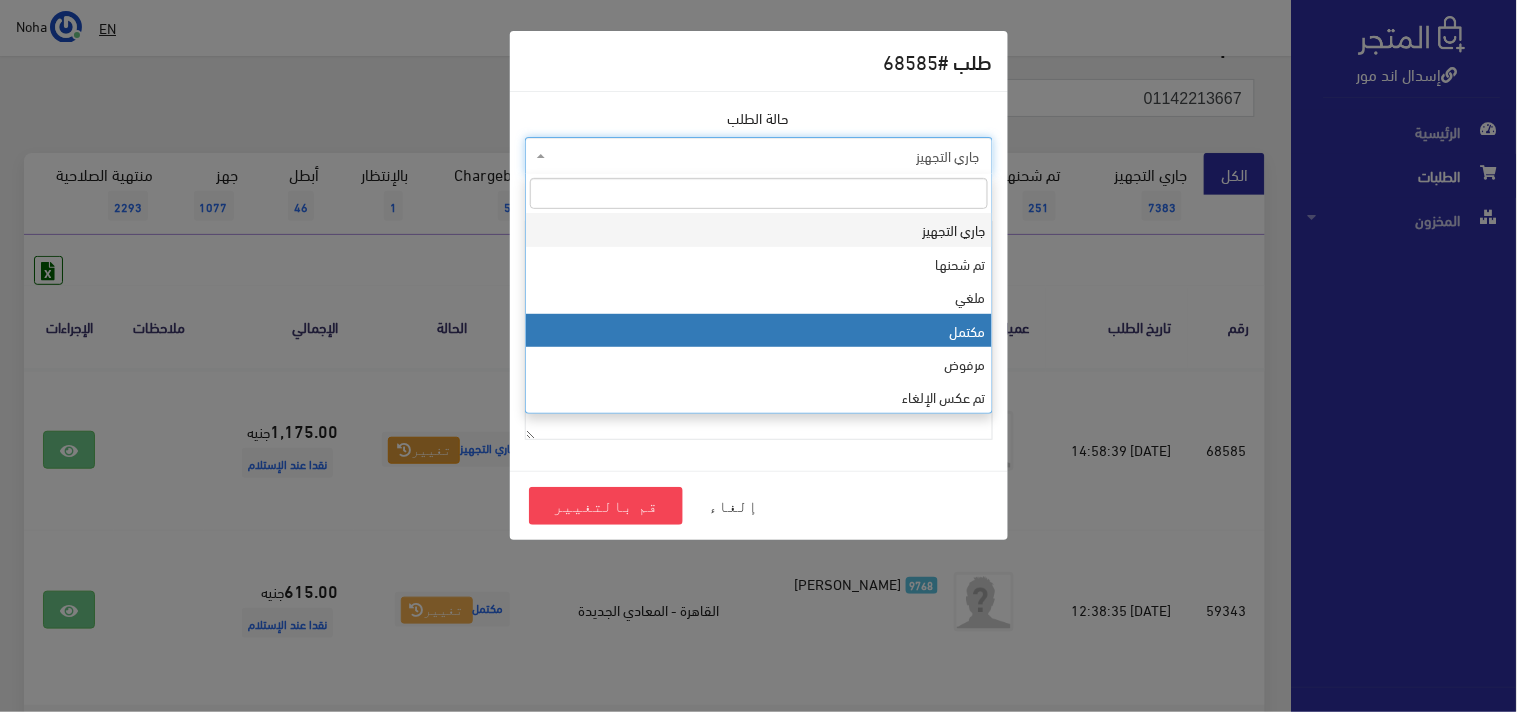 select on "4" 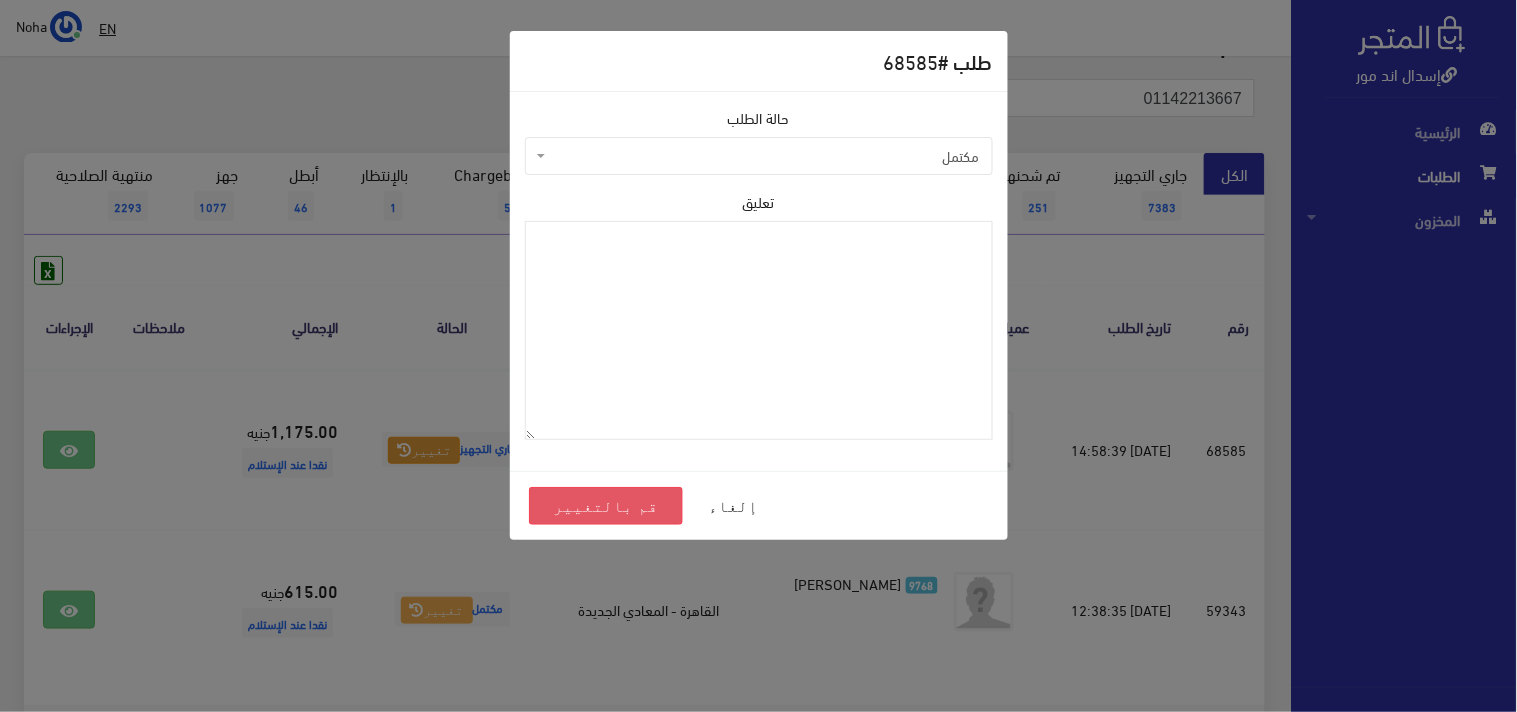 click on "قم بالتغيير" at bounding box center (606, 506) 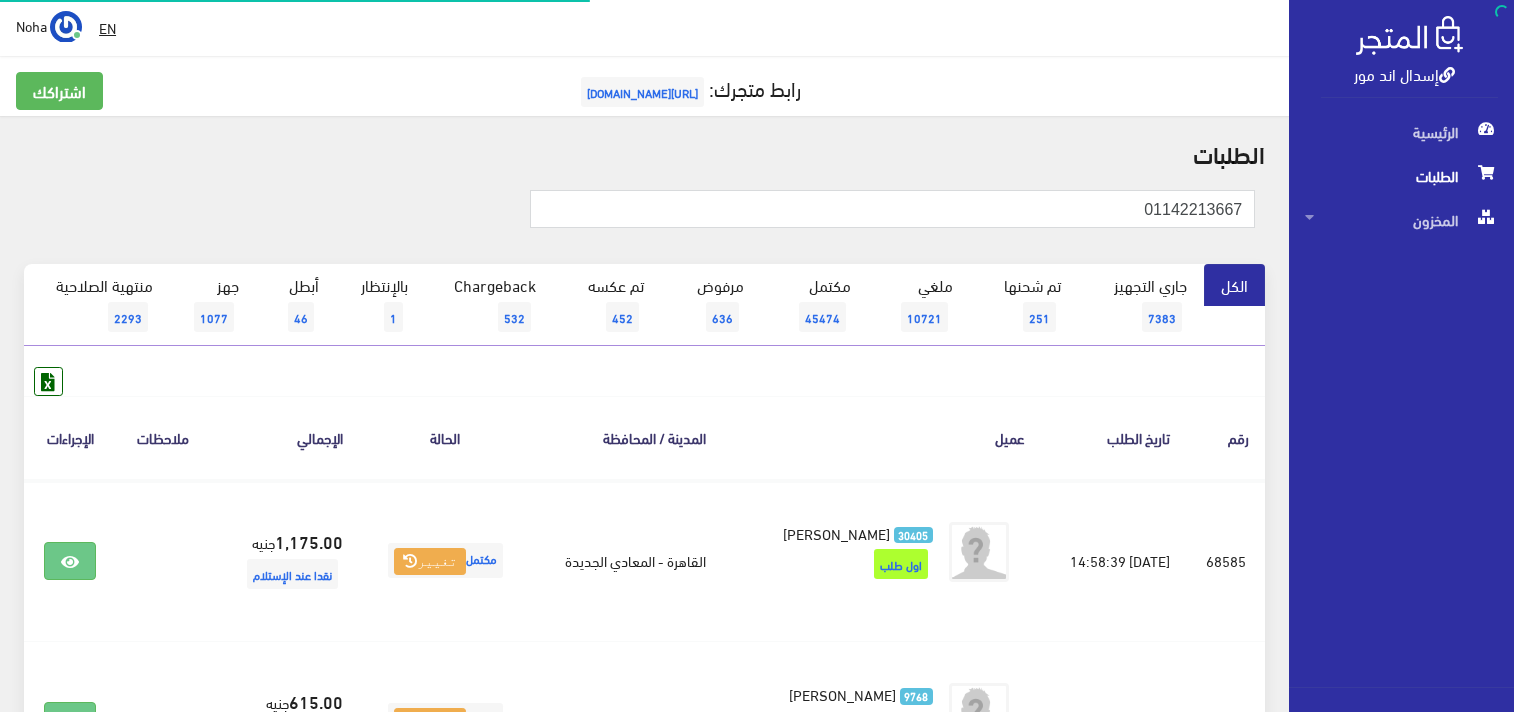 scroll, scrollTop: 0, scrollLeft: 0, axis: both 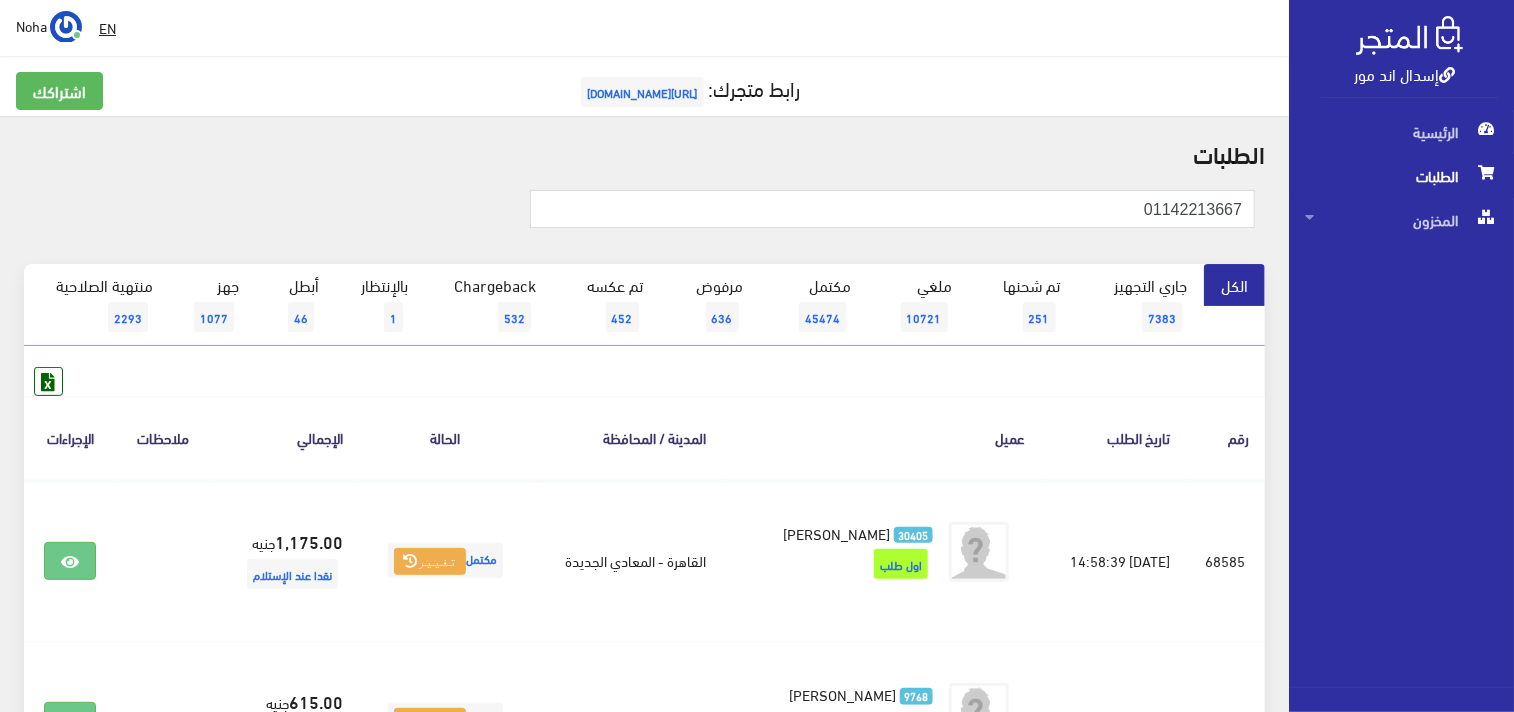 click on "اشتراكك
رابط متجرك:
https://www.esdalandmore.com" 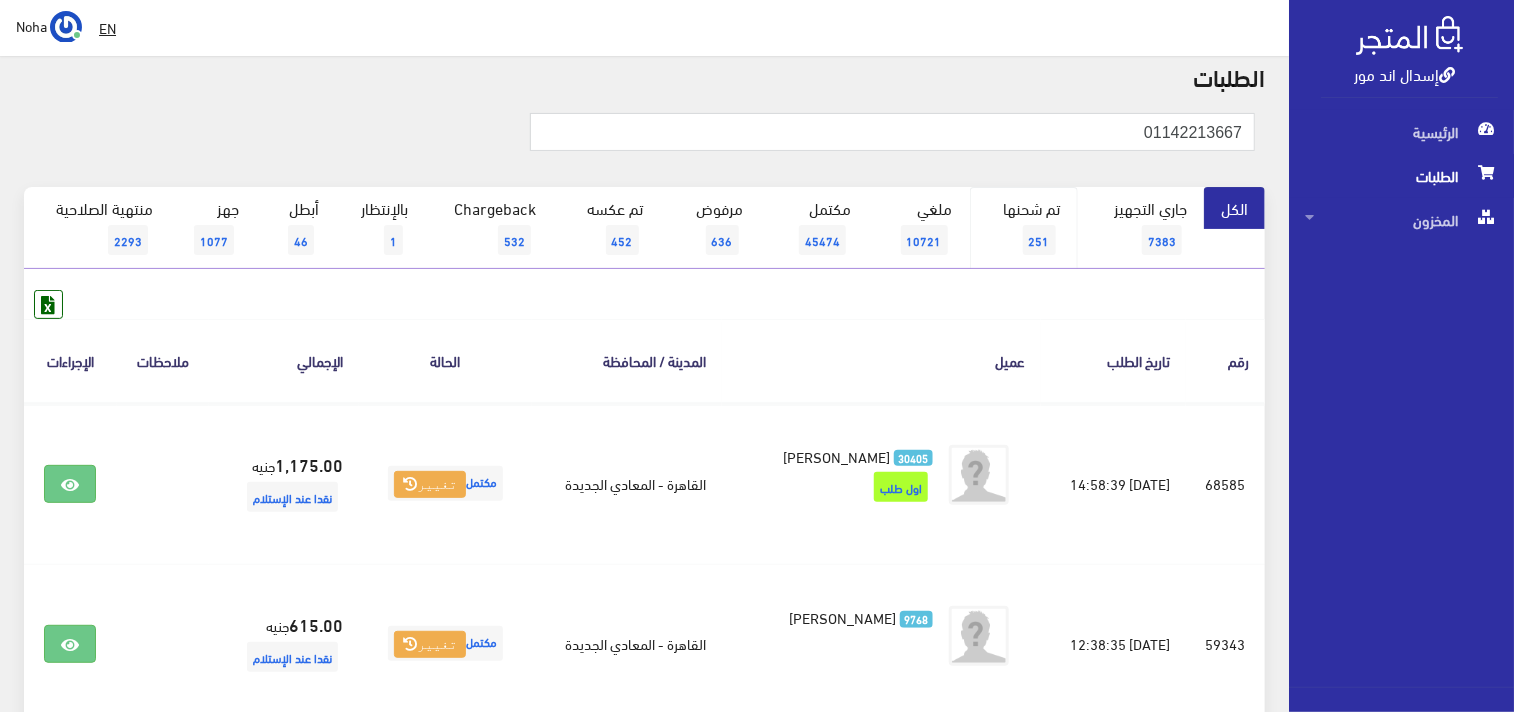 scroll, scrollTop: 111, scrollLeft: 0, axis: vertical 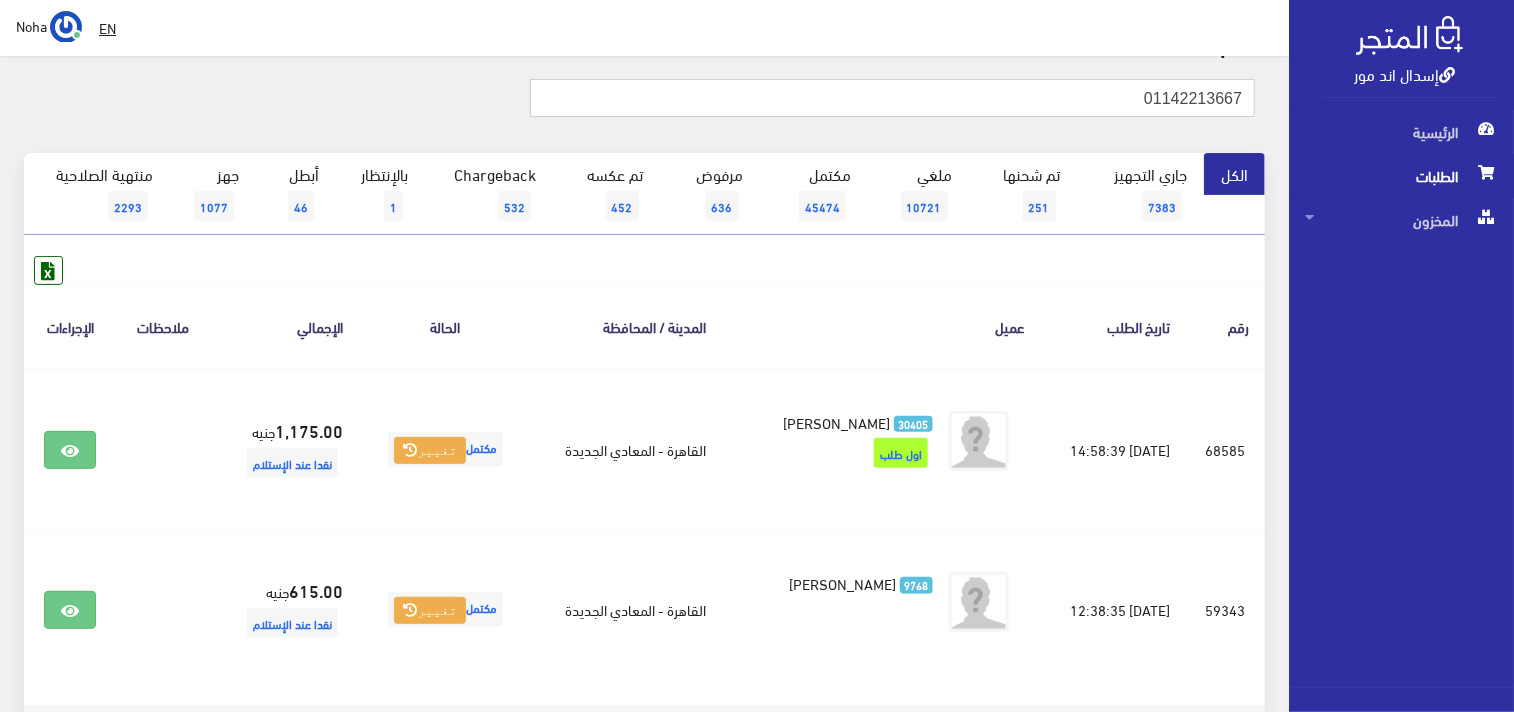 drag, startPoint x: 1111, startPoint y: 110, endPoint x: 1473, endPoint y: 84, distance: 362.9325 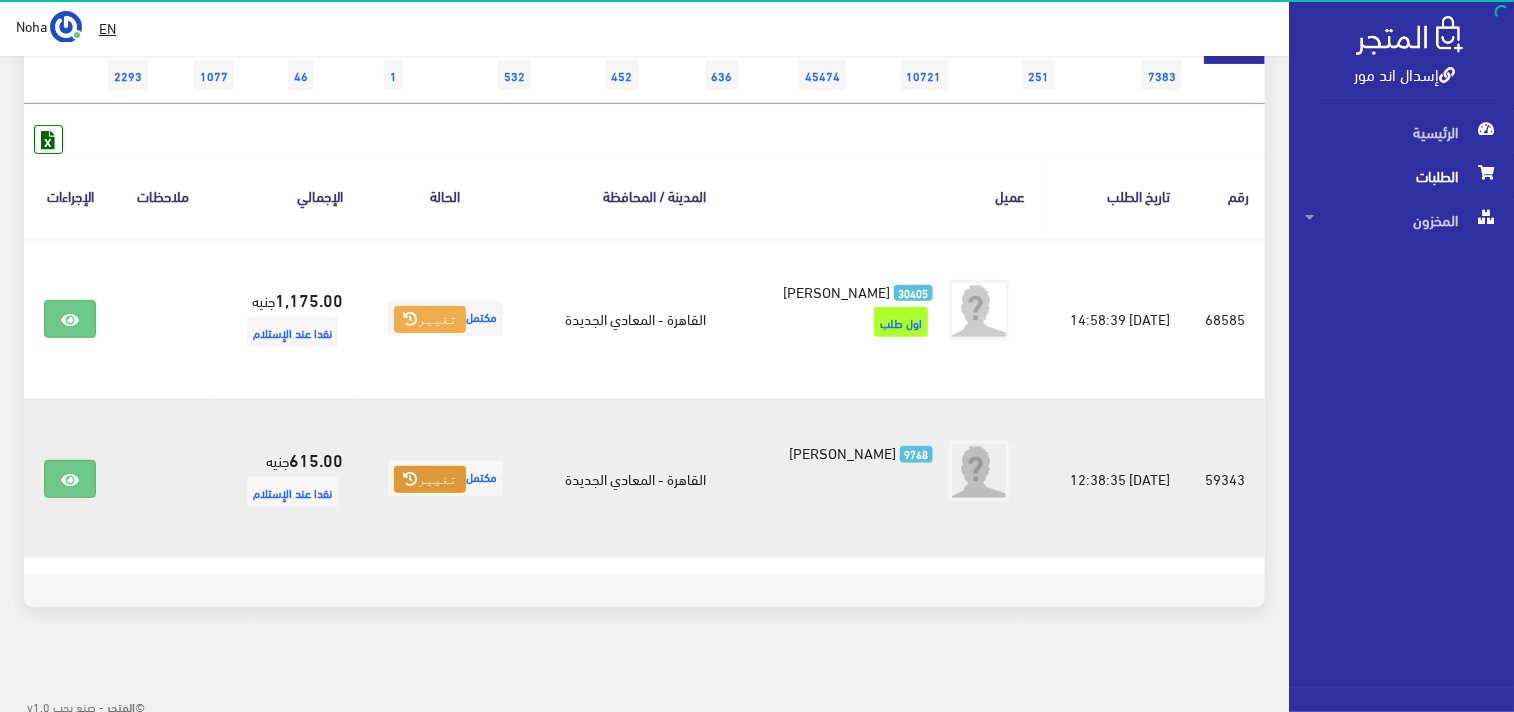 scroll, scrollTop: 247, scrollLeft: 0, axis: vertical 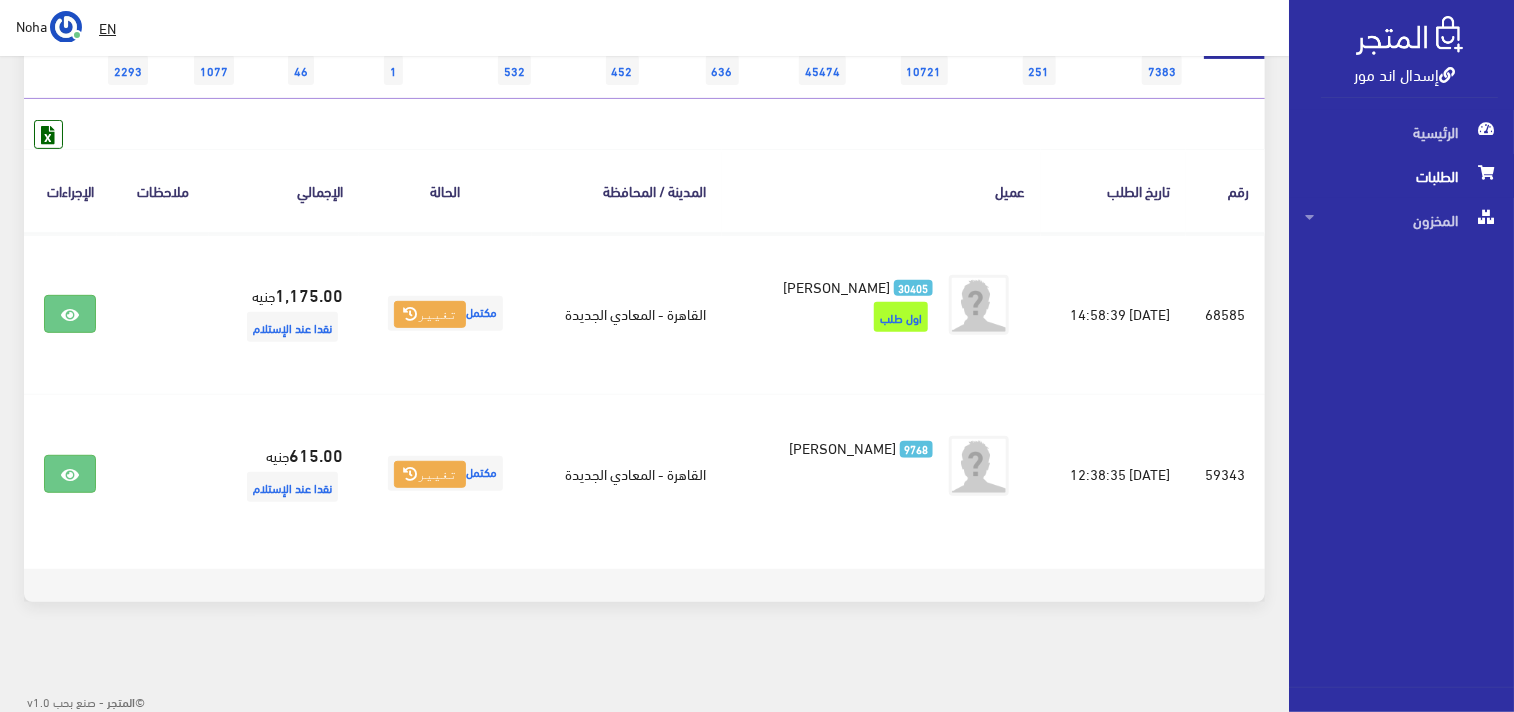 click on "رقم
تاريخ الطلب
عميل
المدينة / المحافظة
الحالة
اﻹجمالي
ملاحظات
الإجراءات
#68585" at bounding box center (644, 344) 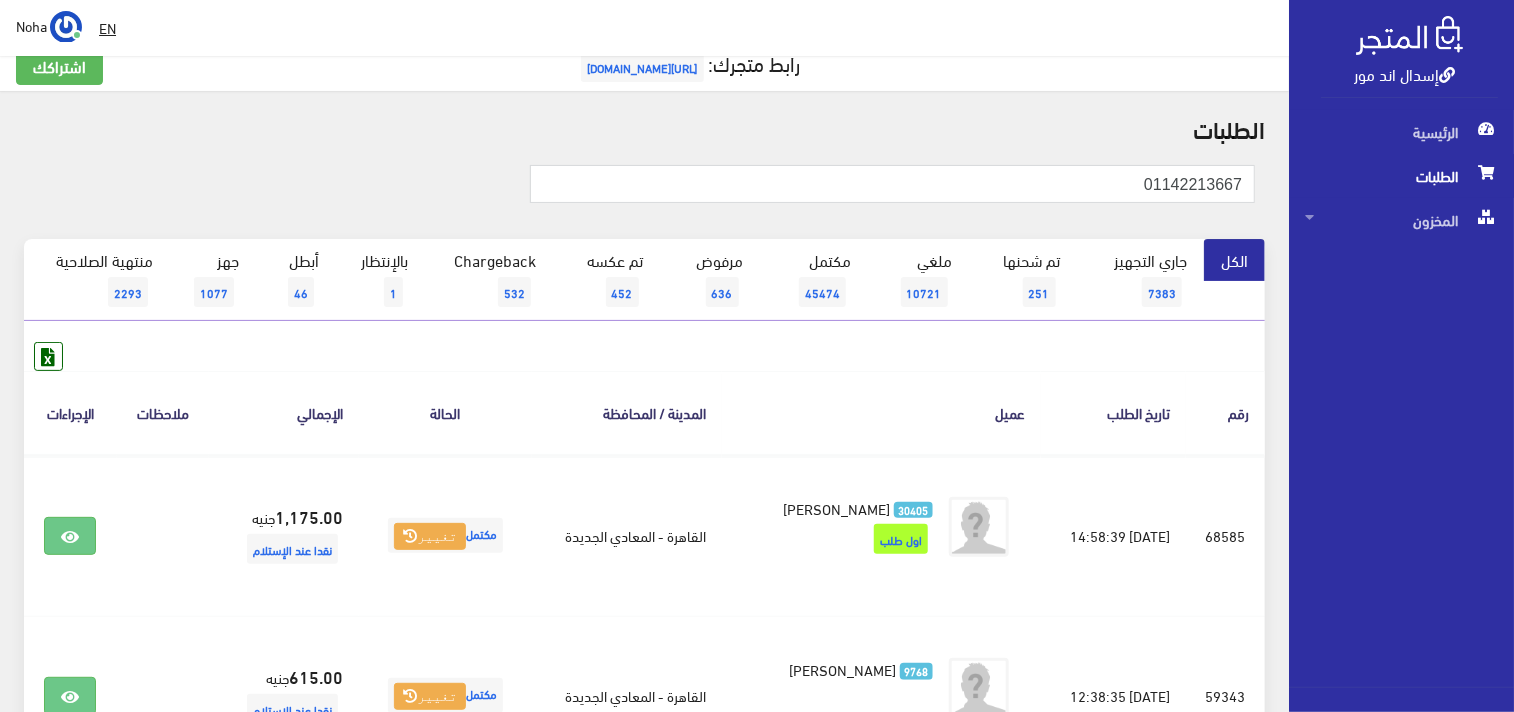 scroll, scrollTop: 0, scrollLeft: 0, axis: both 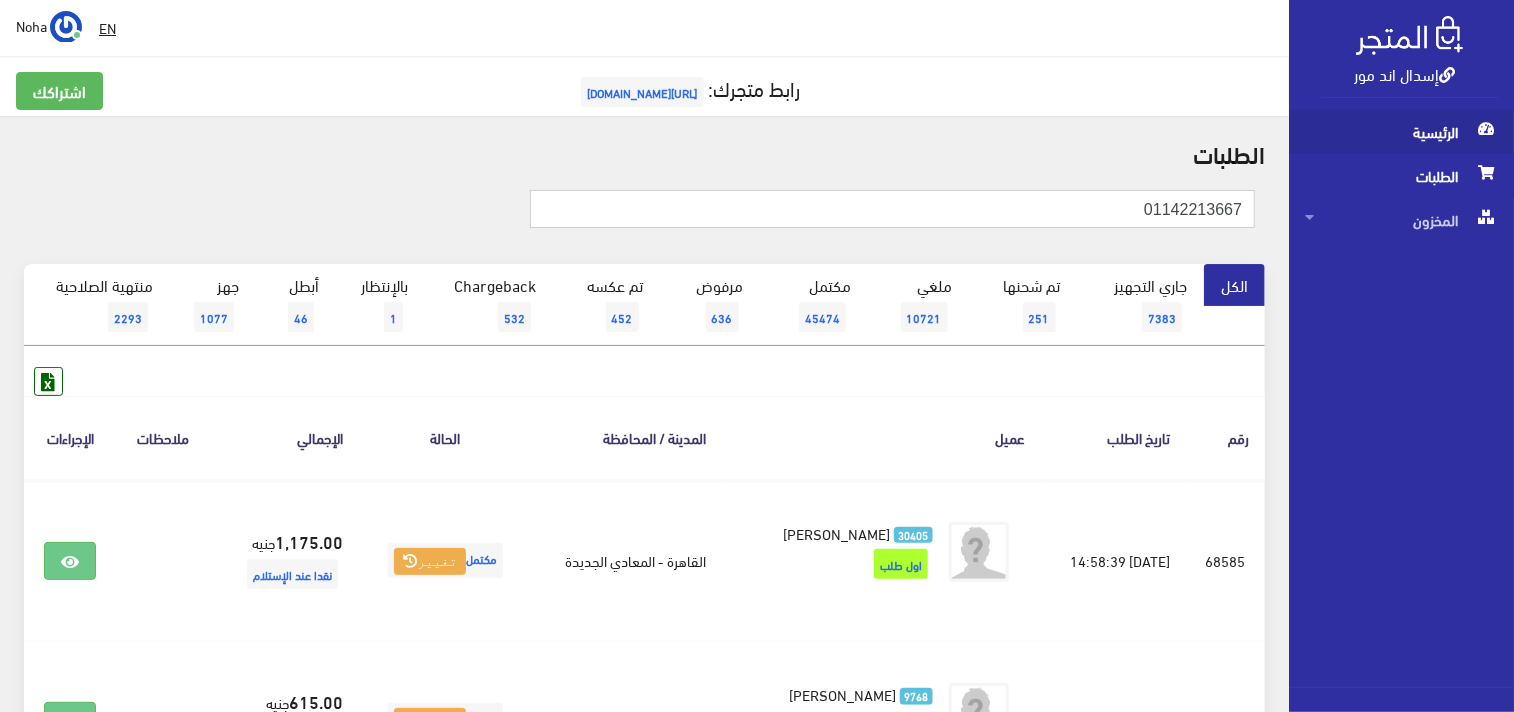 drag, startPoint x: 1404, startPoint y: 147, endPoint x: 1435, endPoint y: 142, distance: 31.400637 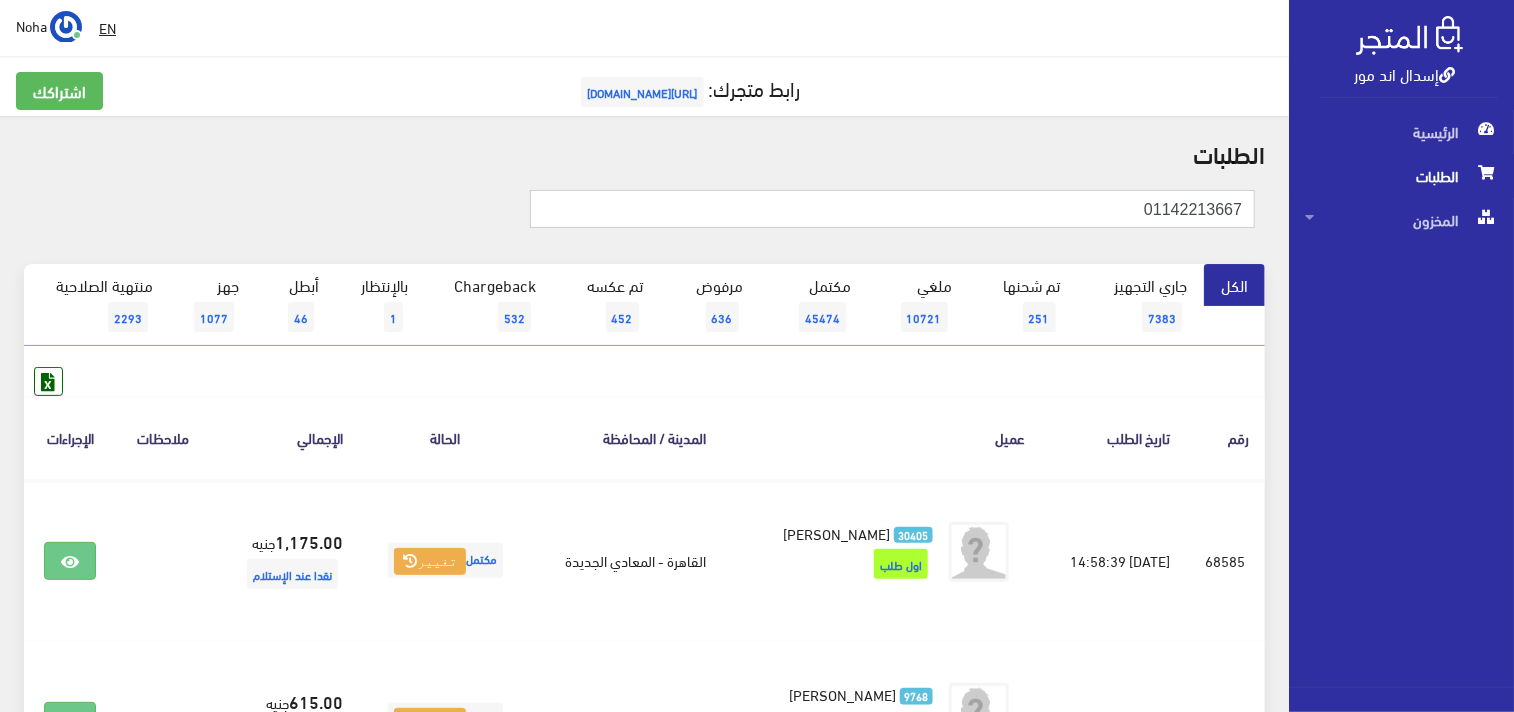 drag, startPoint x: 1142, startPoint y: 211, endPoint x: 1286, endPoint y: 180, distance: 147.29901 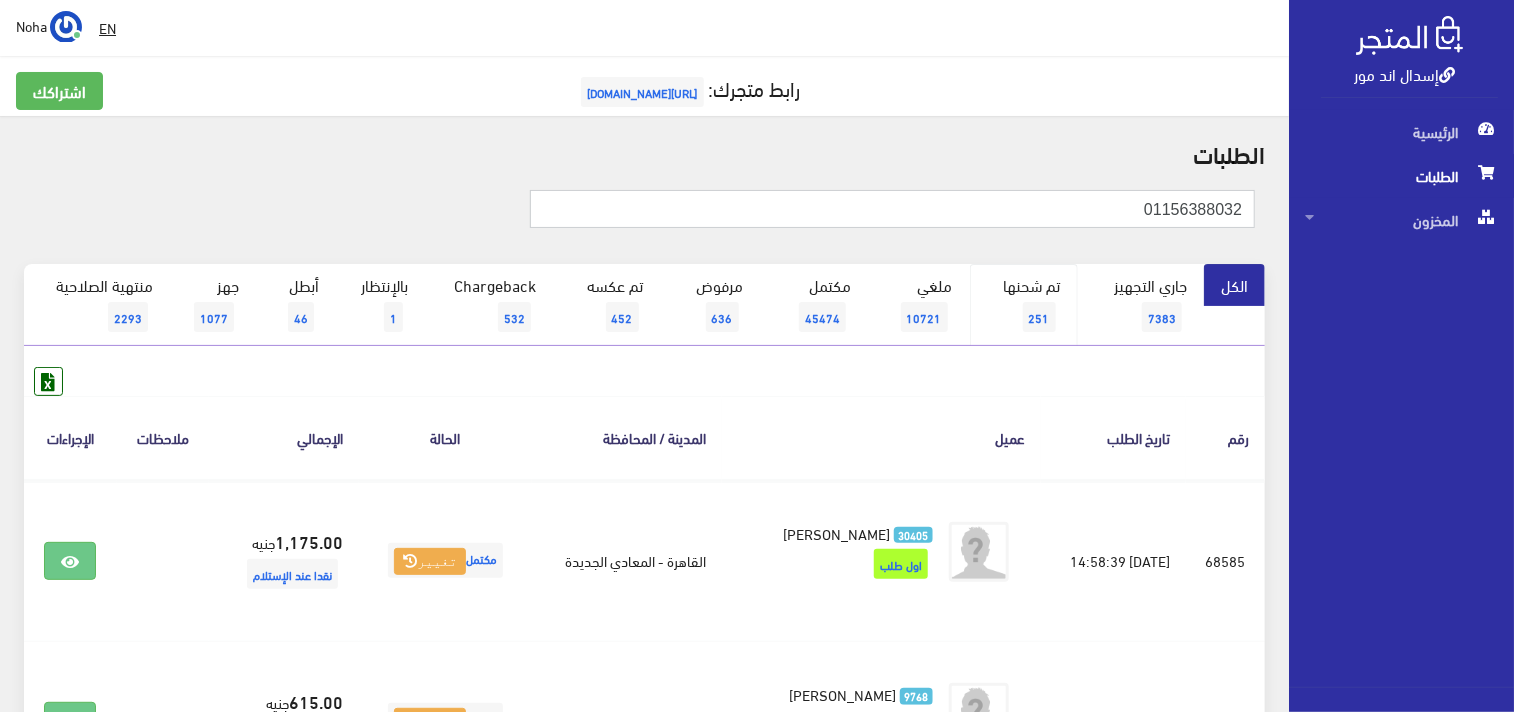 type on "01156388032" 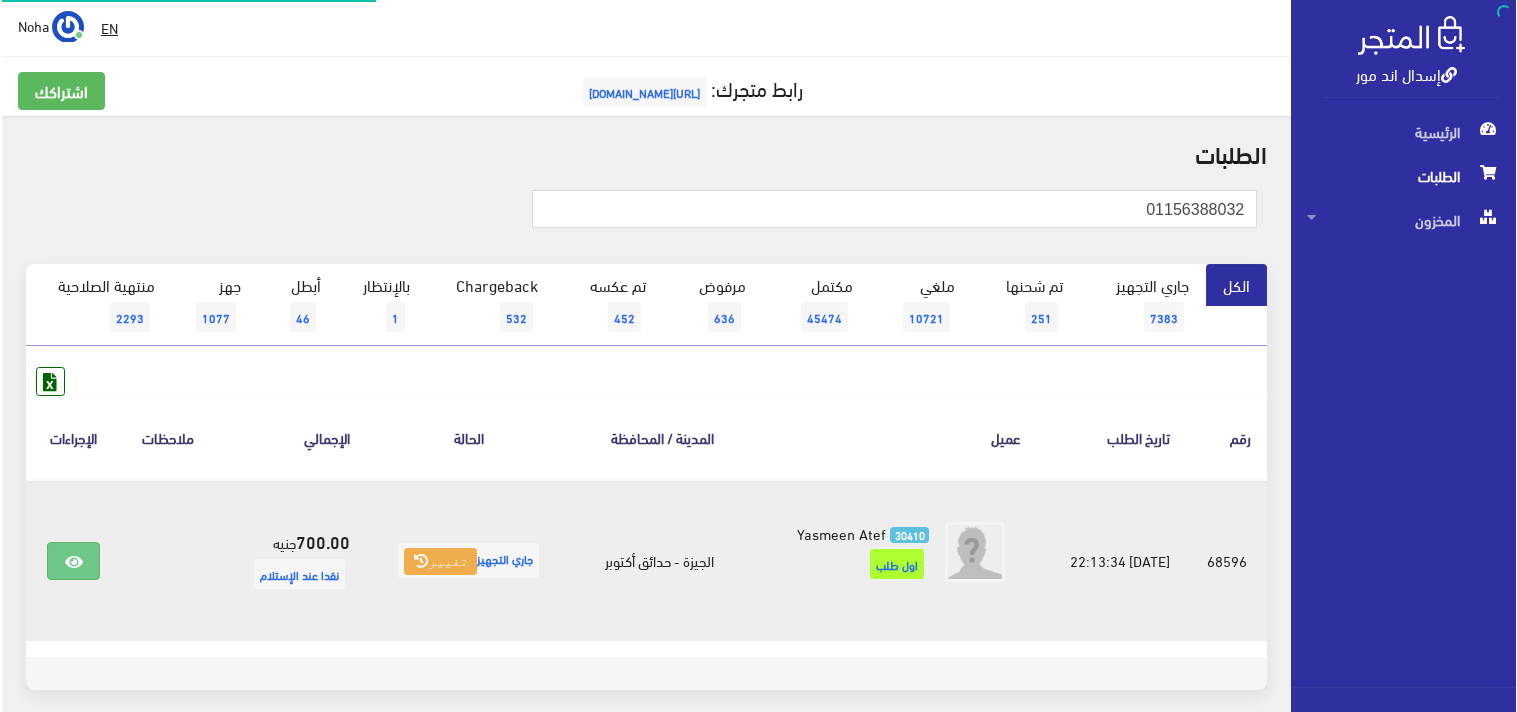 scroll, scrollTop: 0, scrollLeft: 0, axis: both 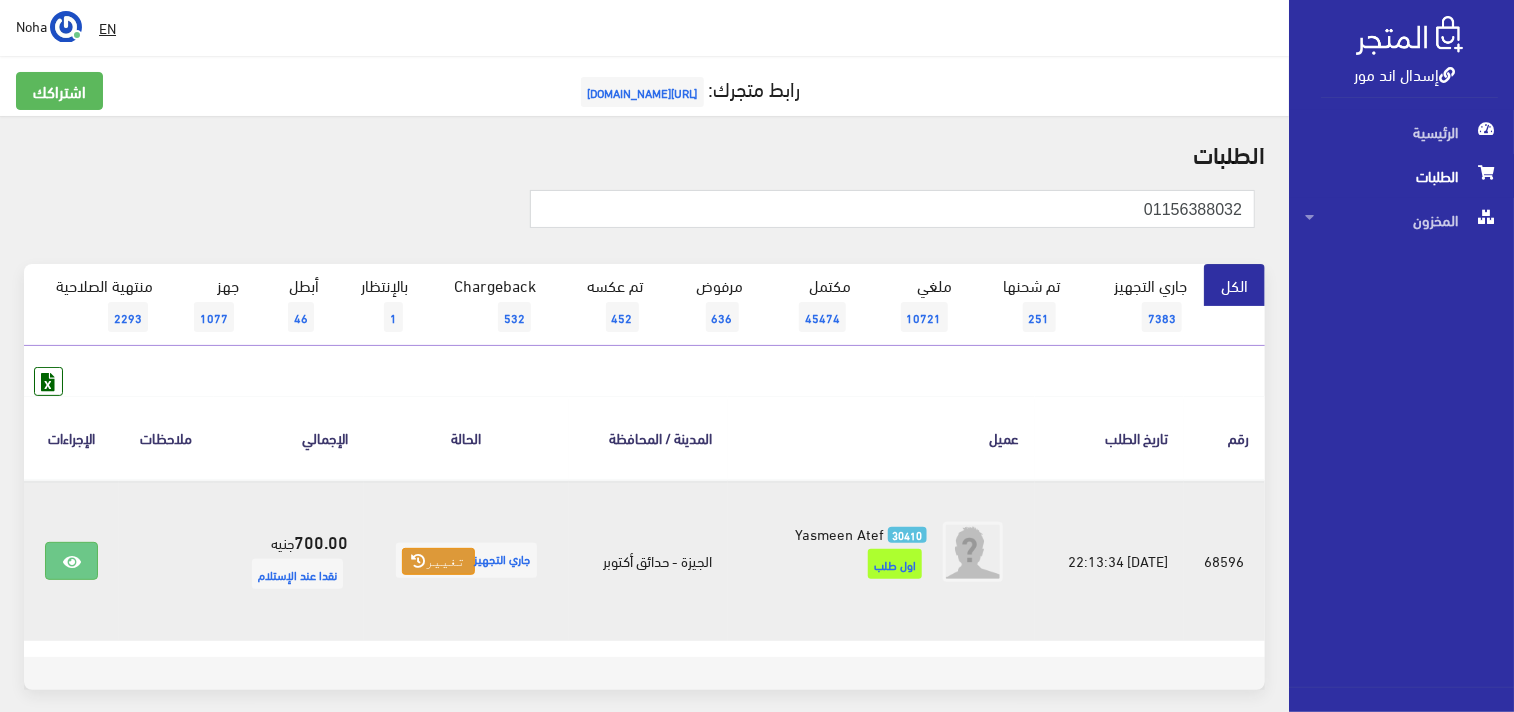 click on "تغيير" at bounding box center (438, 562) 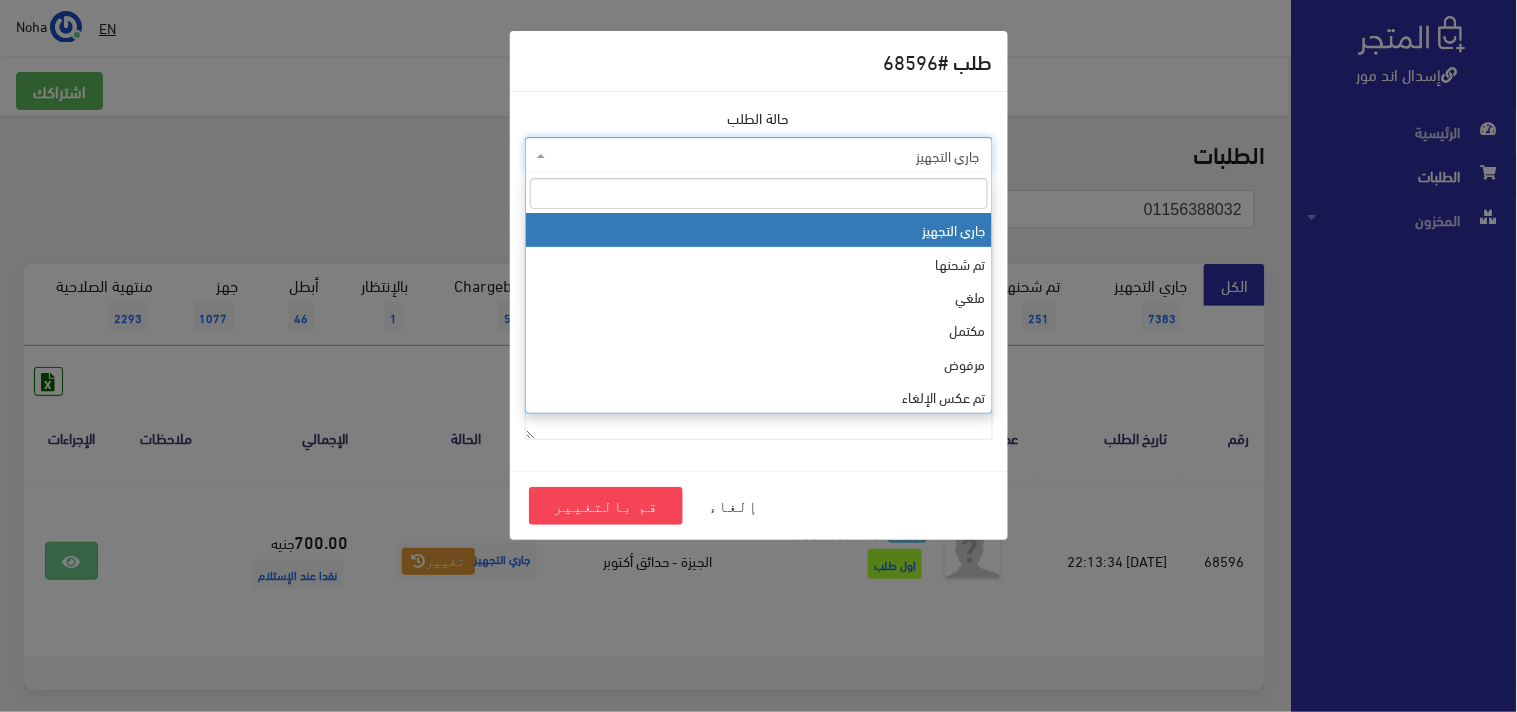 click on "جاري التجهيز" at bounding box center [759, 156] 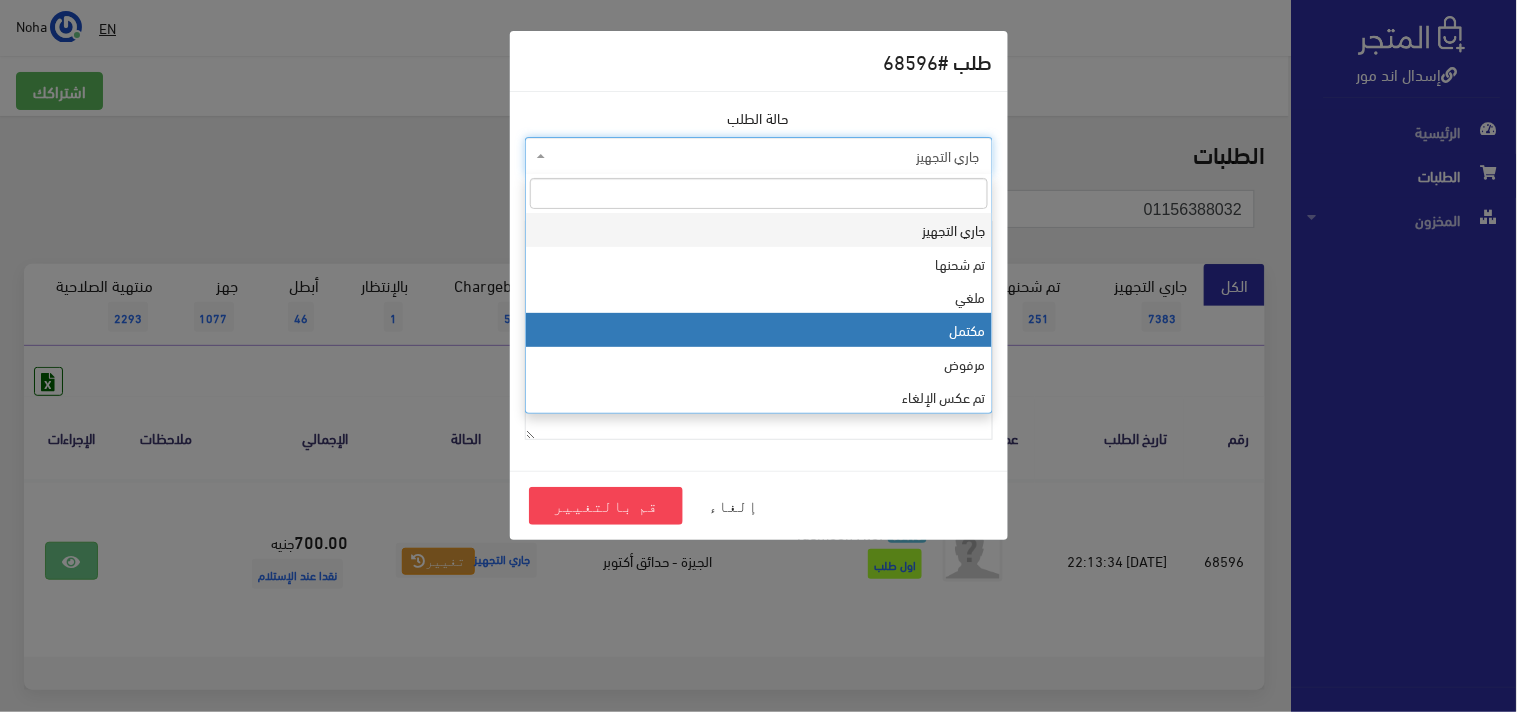 select on "4" 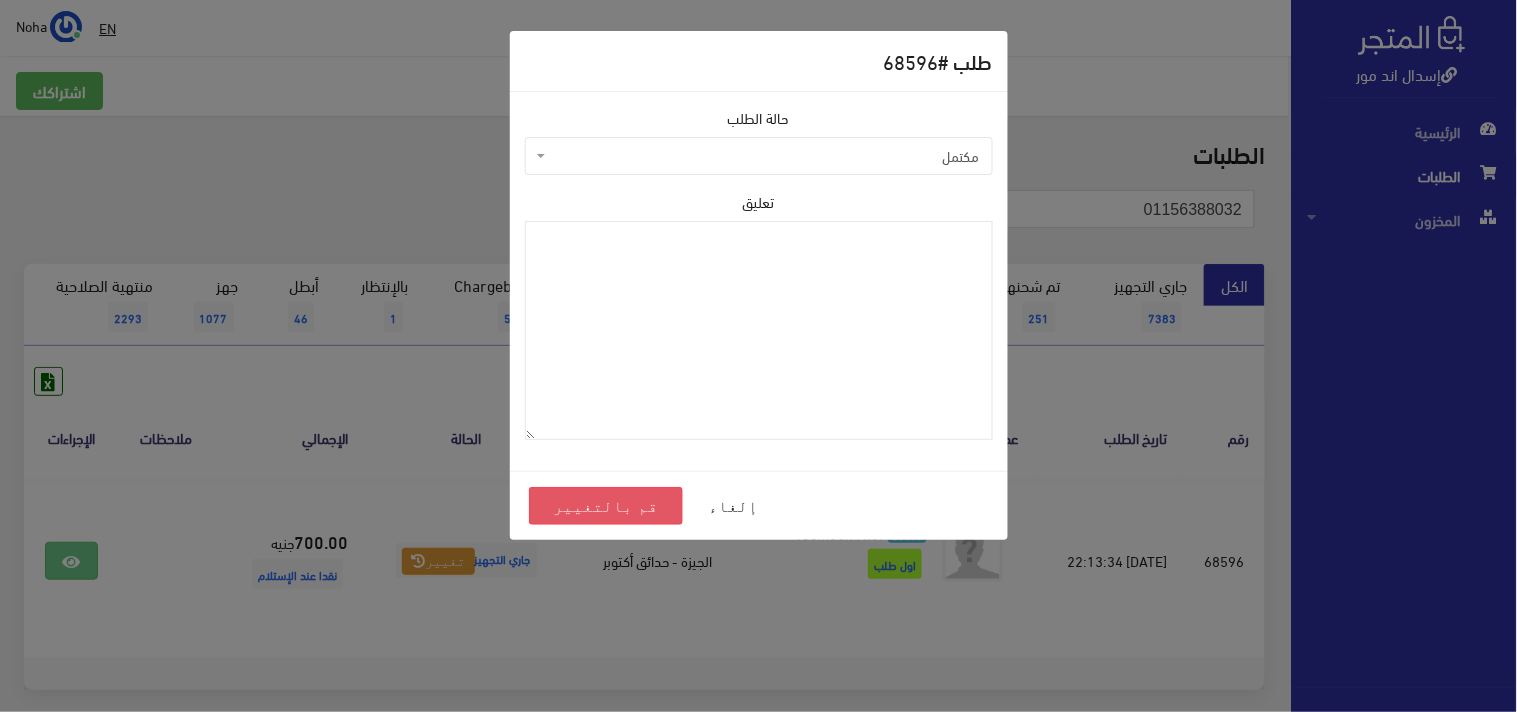 click on "قم بالتغيير" at bounding box center (606, 506) 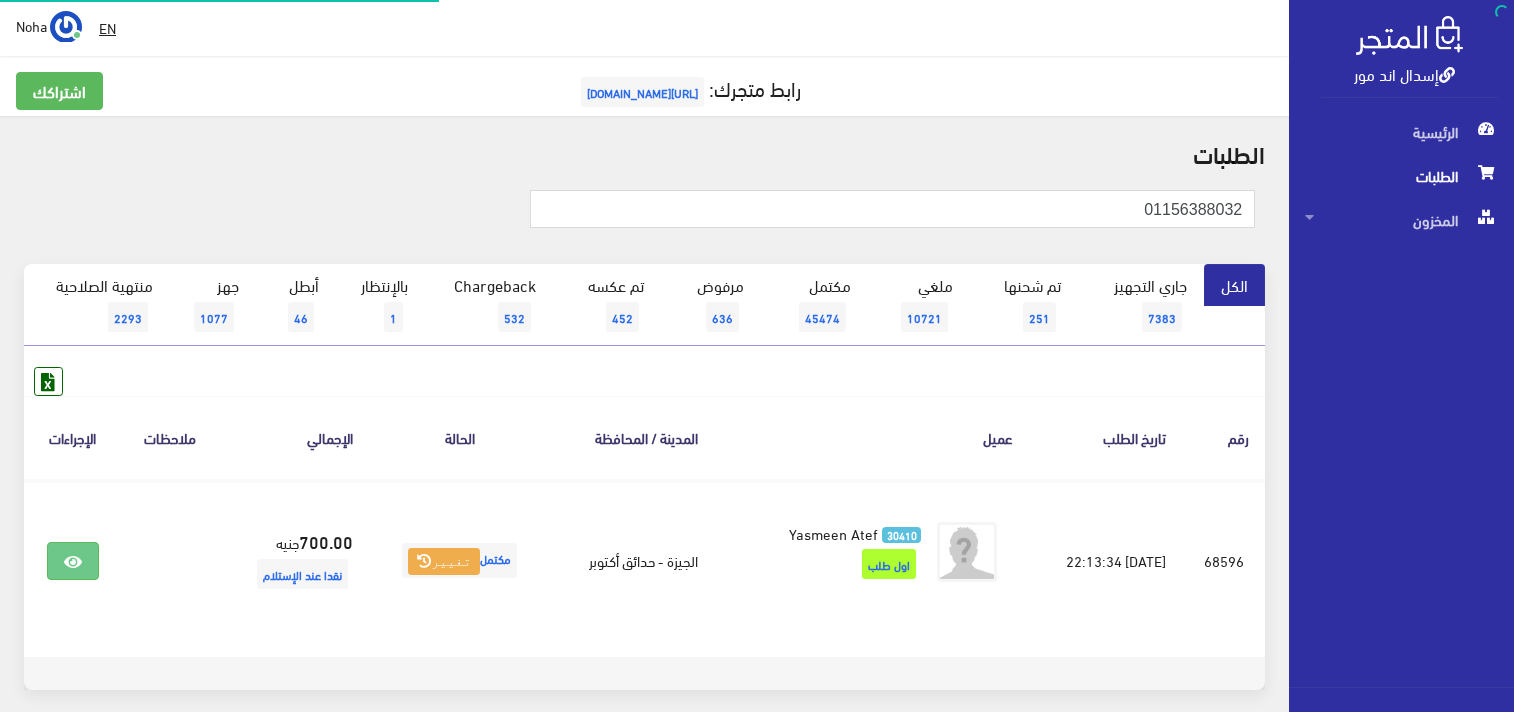 scroll, scrollTop: 0, scrollLeft: 0, axis: both 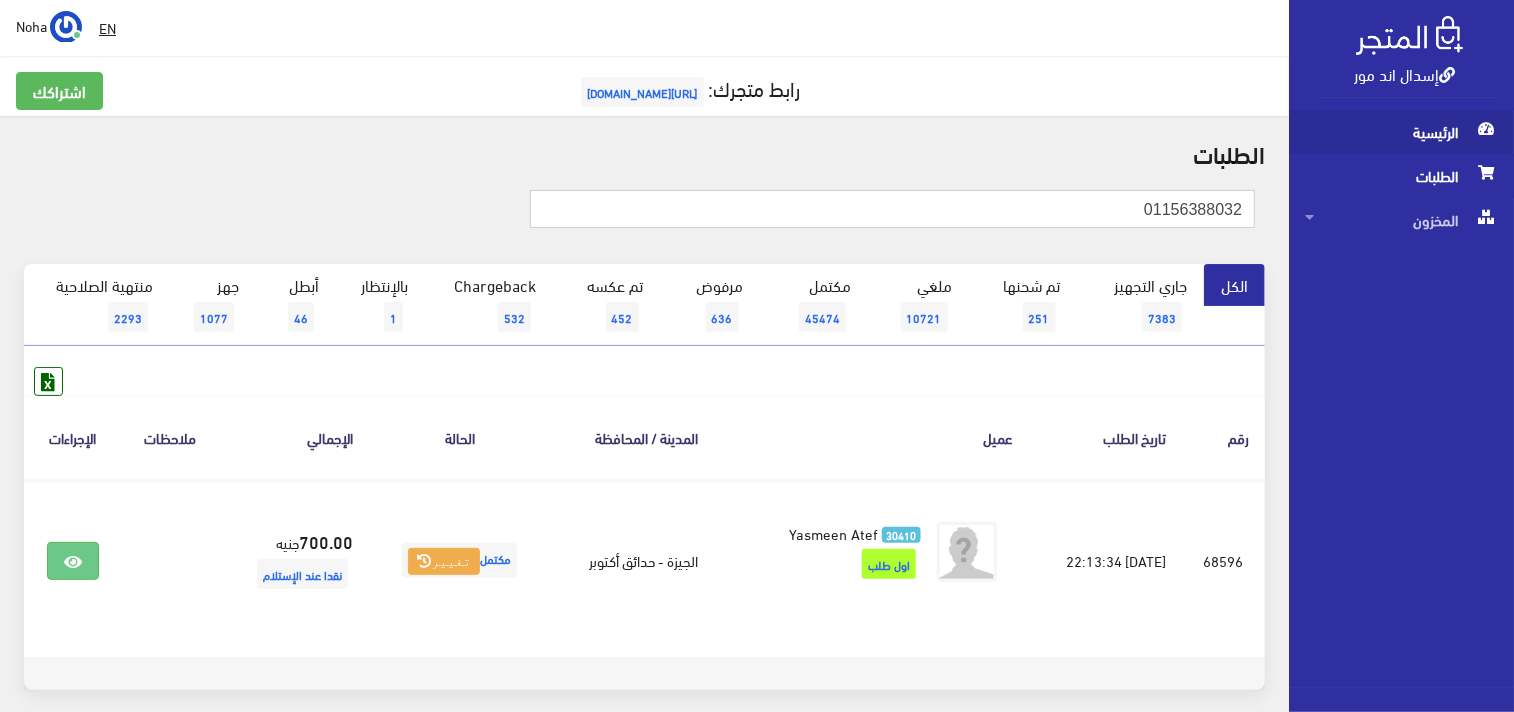 drag, startPoint x: 1137, startPoint y: 211, endPoint x: 1485, endPoint y: 113, distance: 361.5356 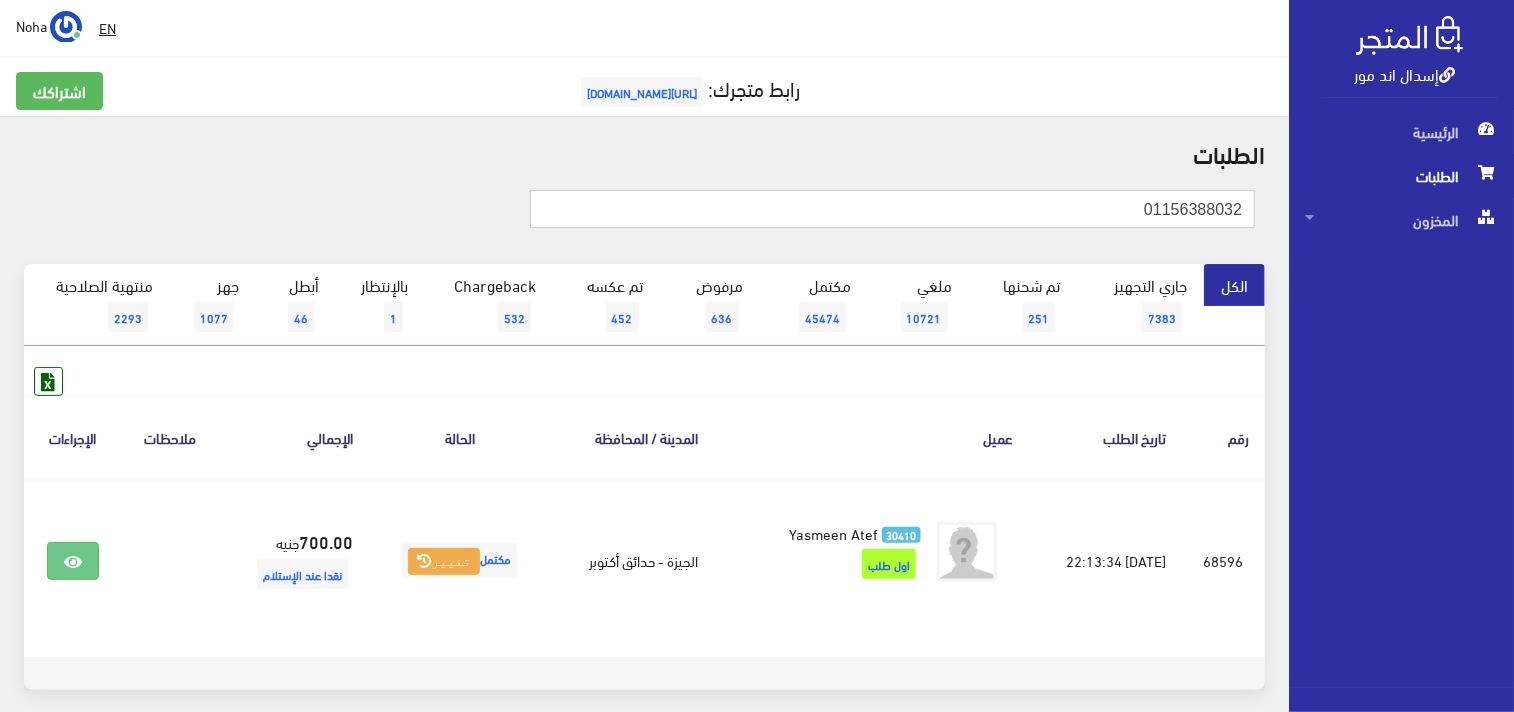 paste on "091527664" 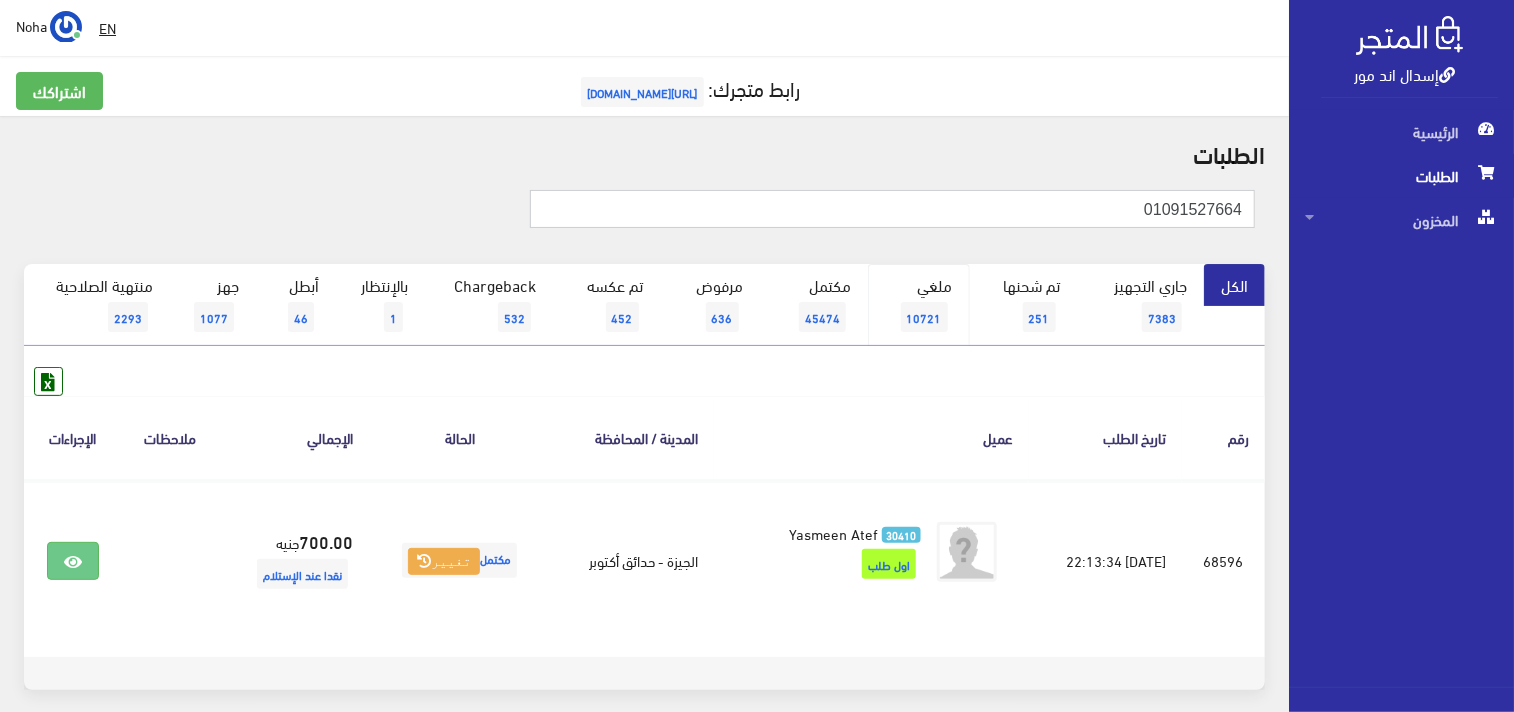 type on "01091527664" 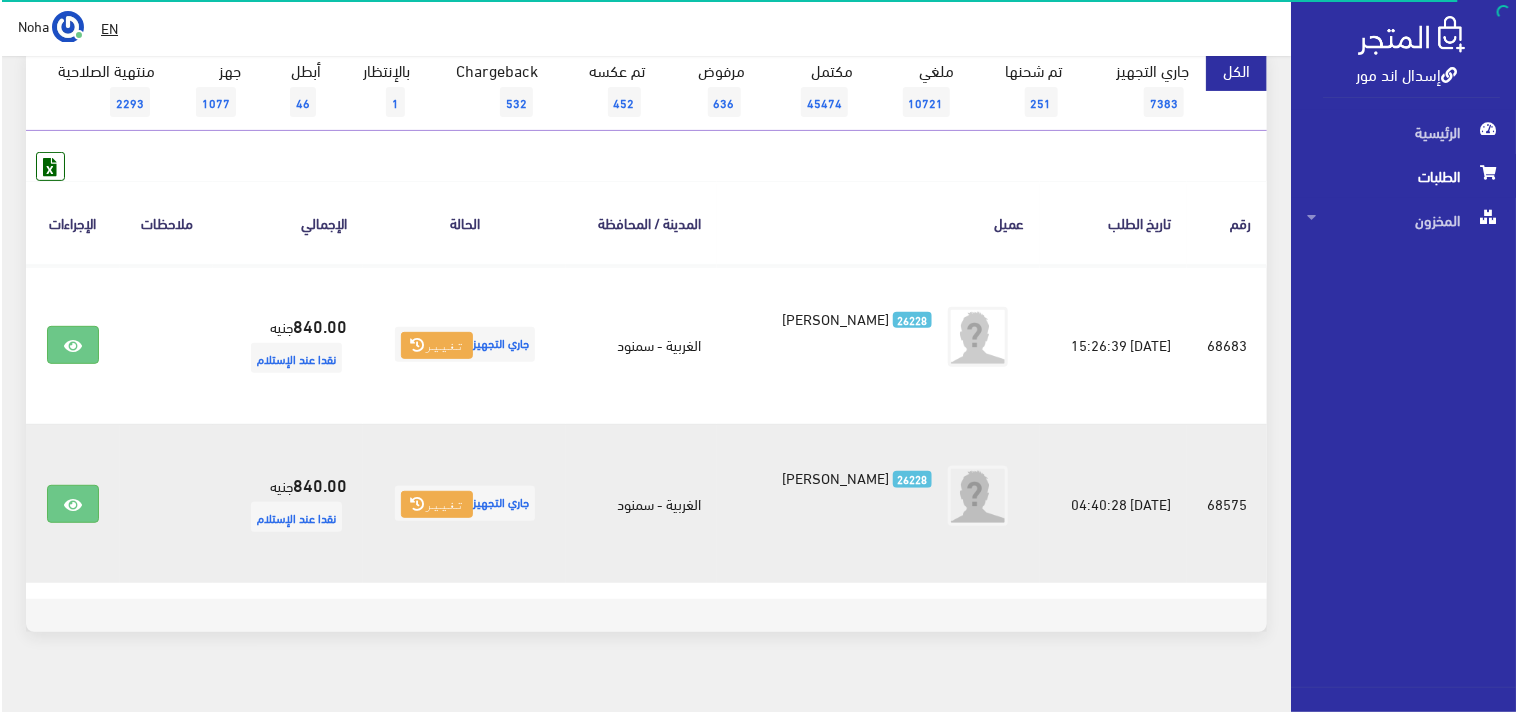 scroll, scrollTop: 222, scrollLeft: 0, axis: vertical 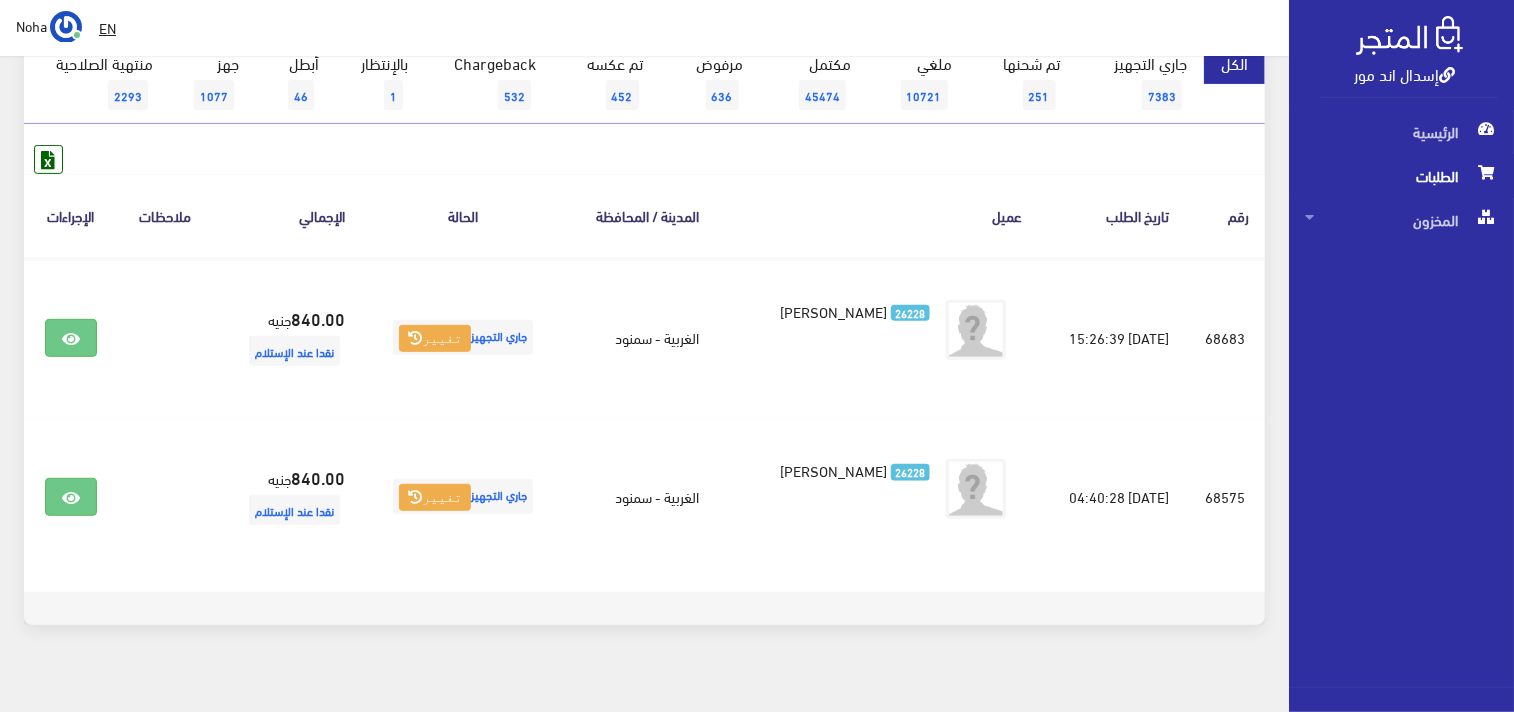 click on "الطلبات
01091527664
الكل
7383 1" at bounding box center (644, 283) 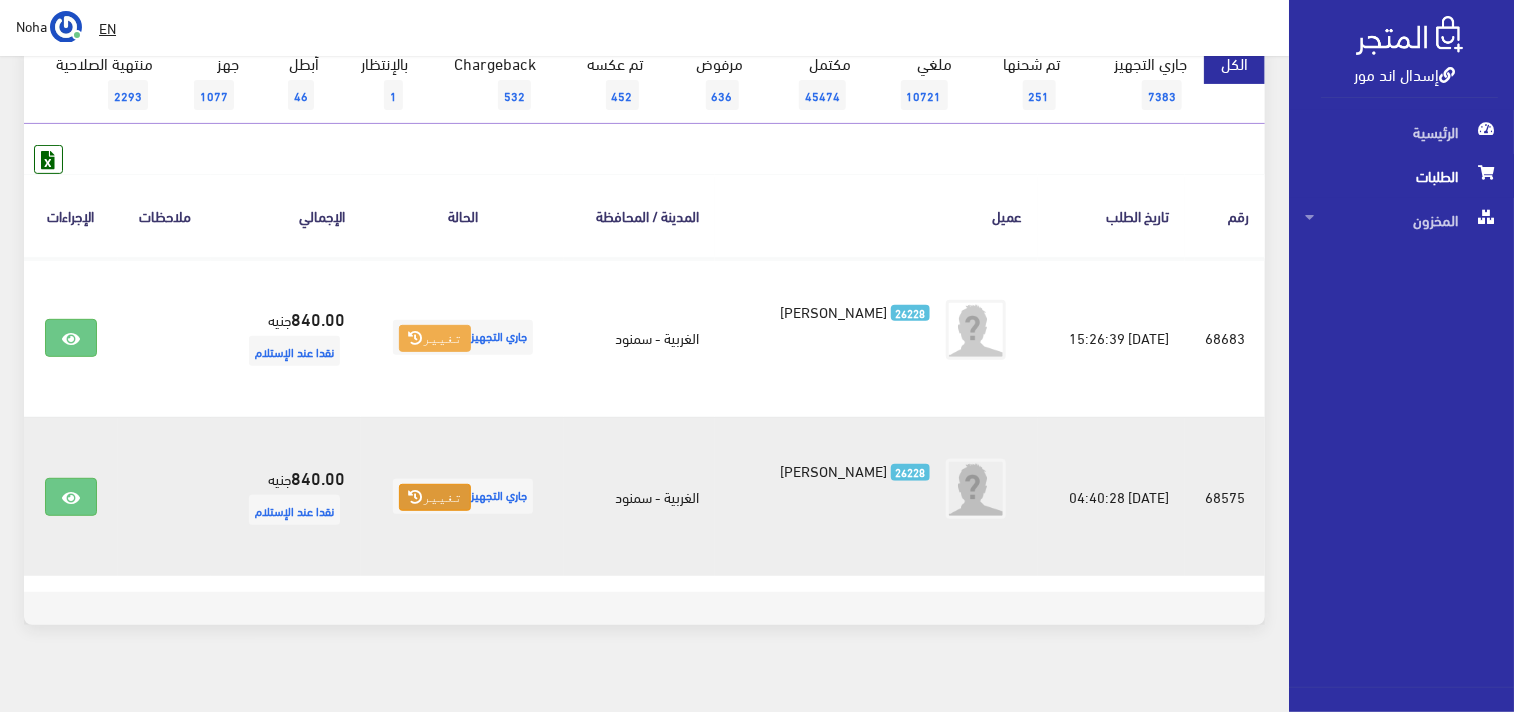 click on "تغيير" at bounding box center [435, 498] 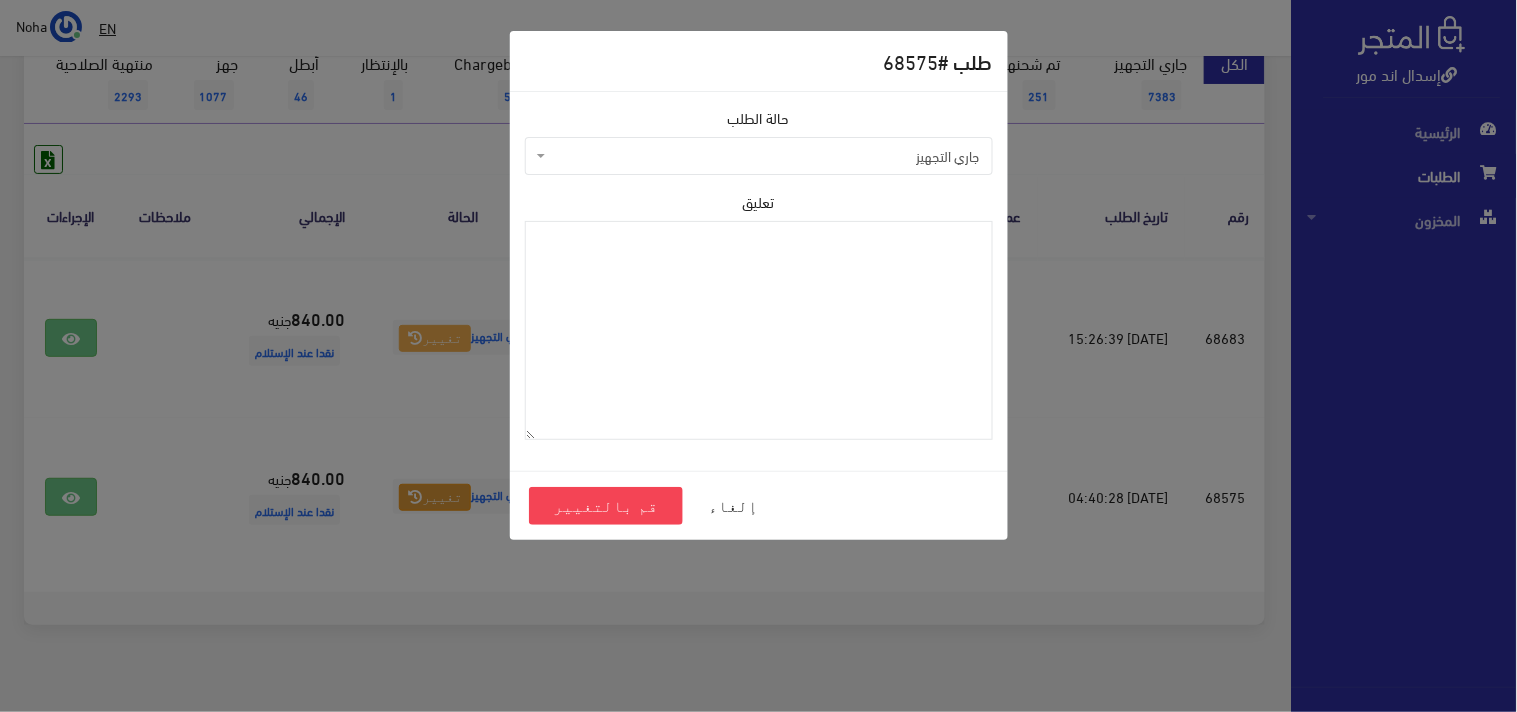 click on "جاري التجهيز" at bounding box center (765, 156) 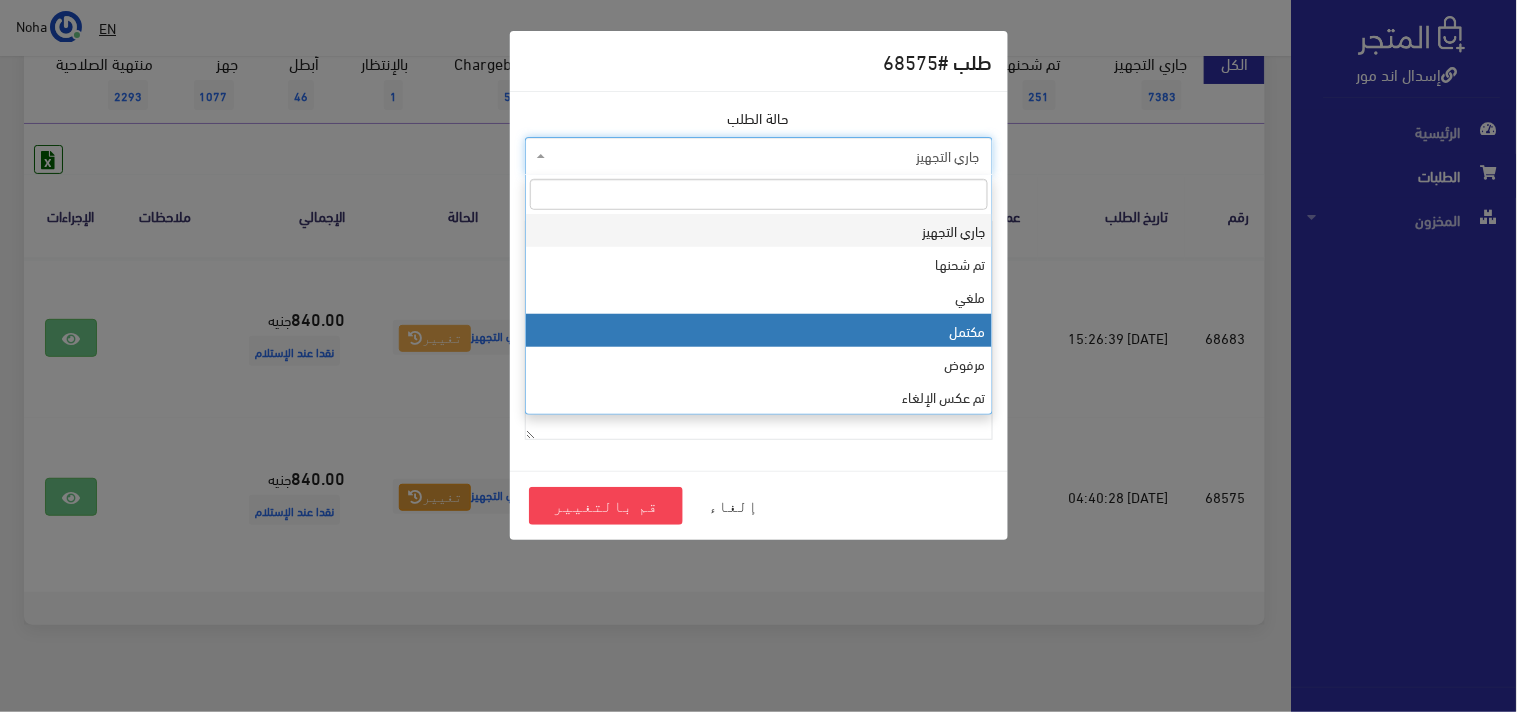 select on "4" 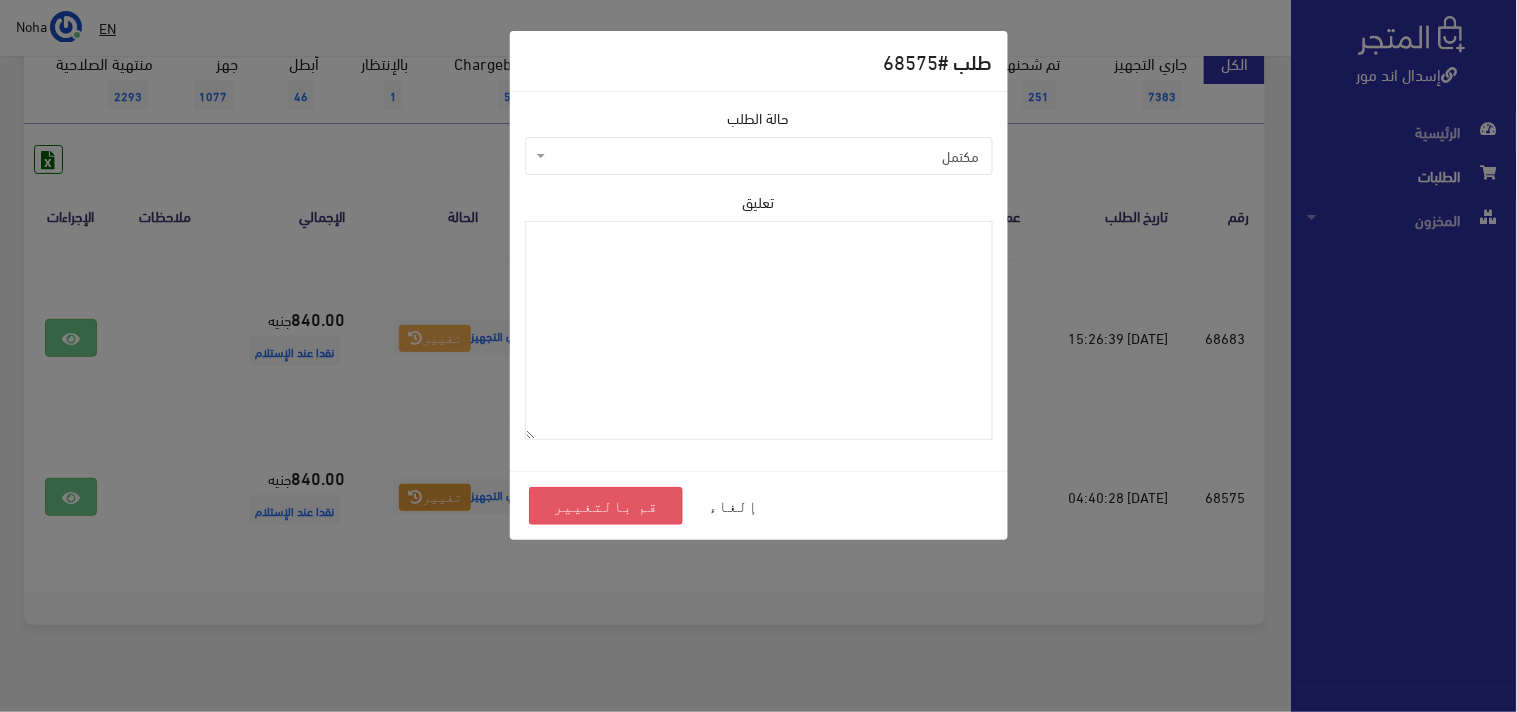 click on "قم بالتغيير" at bounding box center (606, 506) 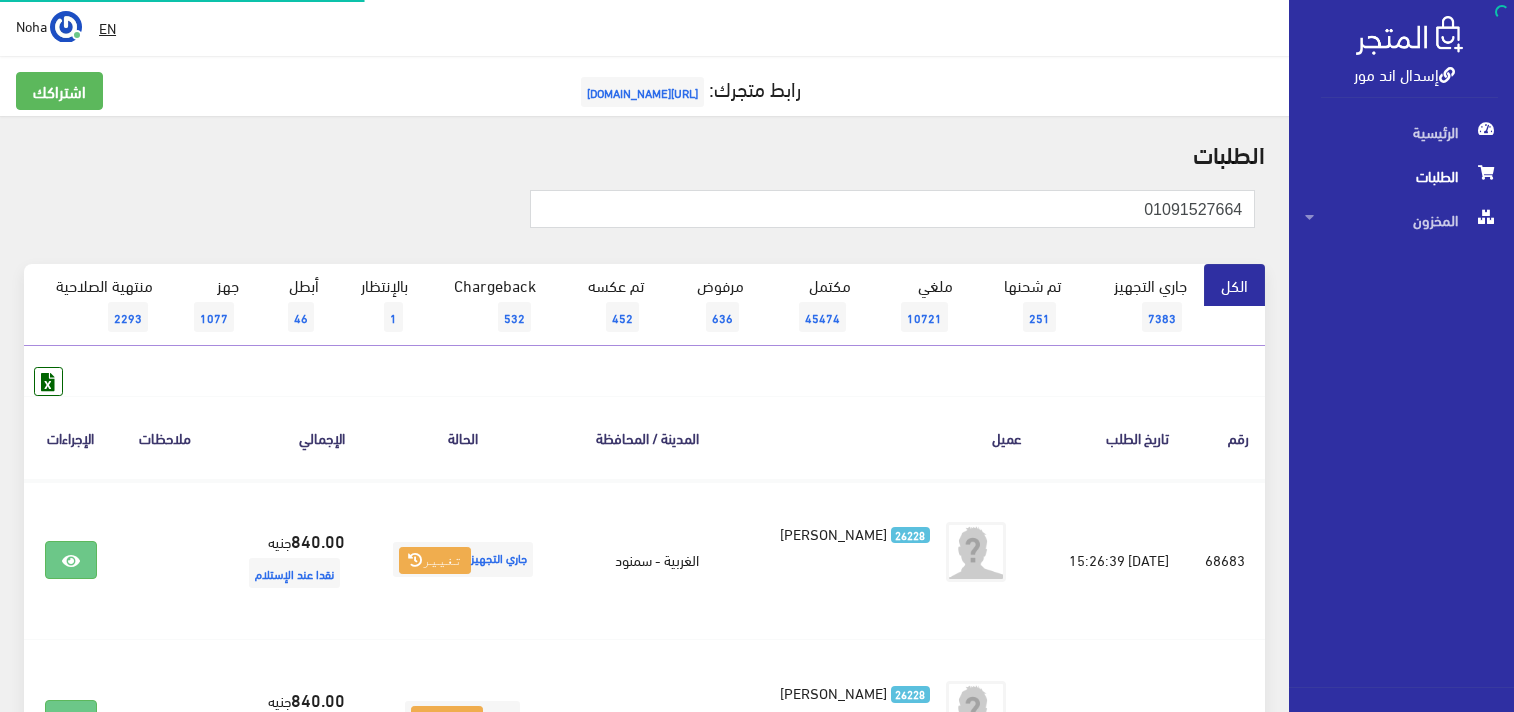 scroll, scrollTop: 0, scrollLeft: 0, axis: both 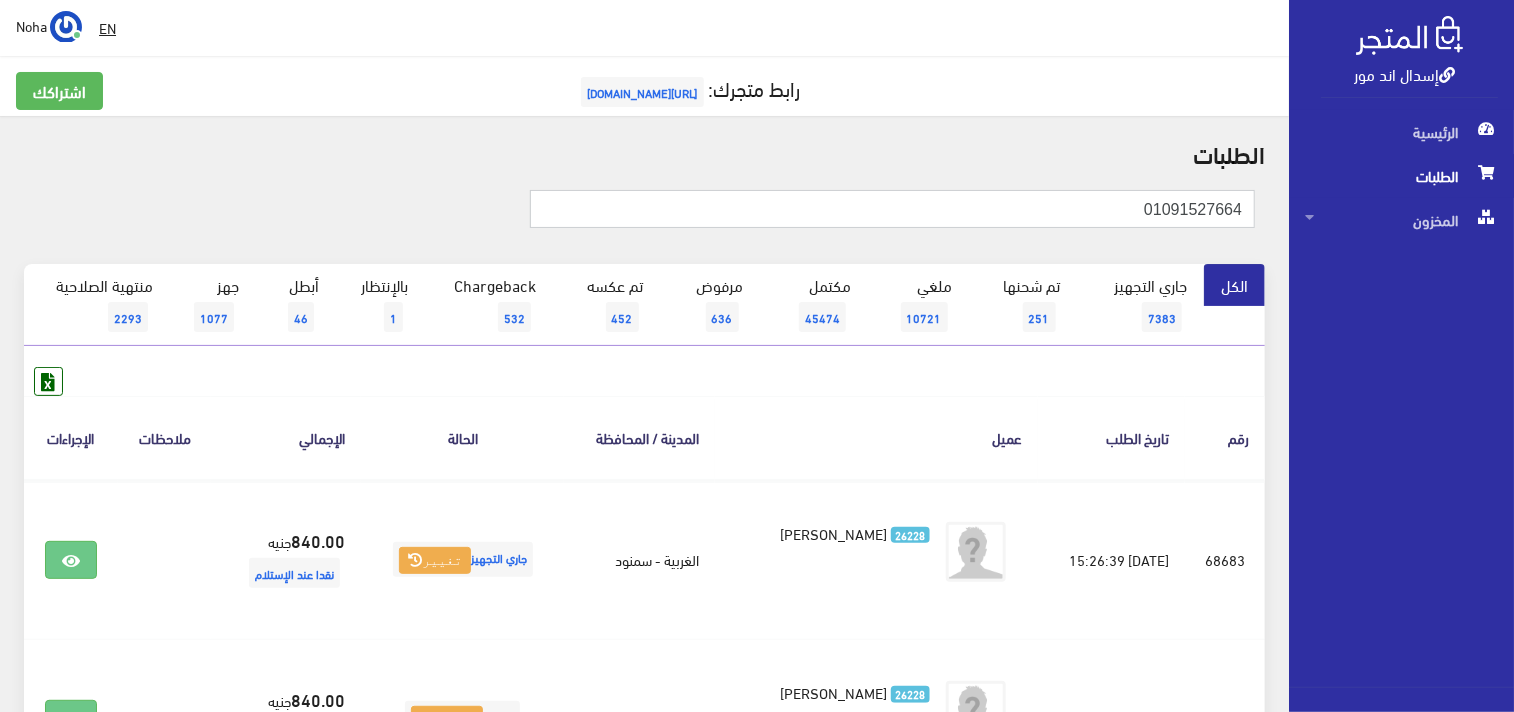 drag, startPoint x: 1133, startPoint y: 216, endPoint x: 1516, endPoint y: 216, distance: 383 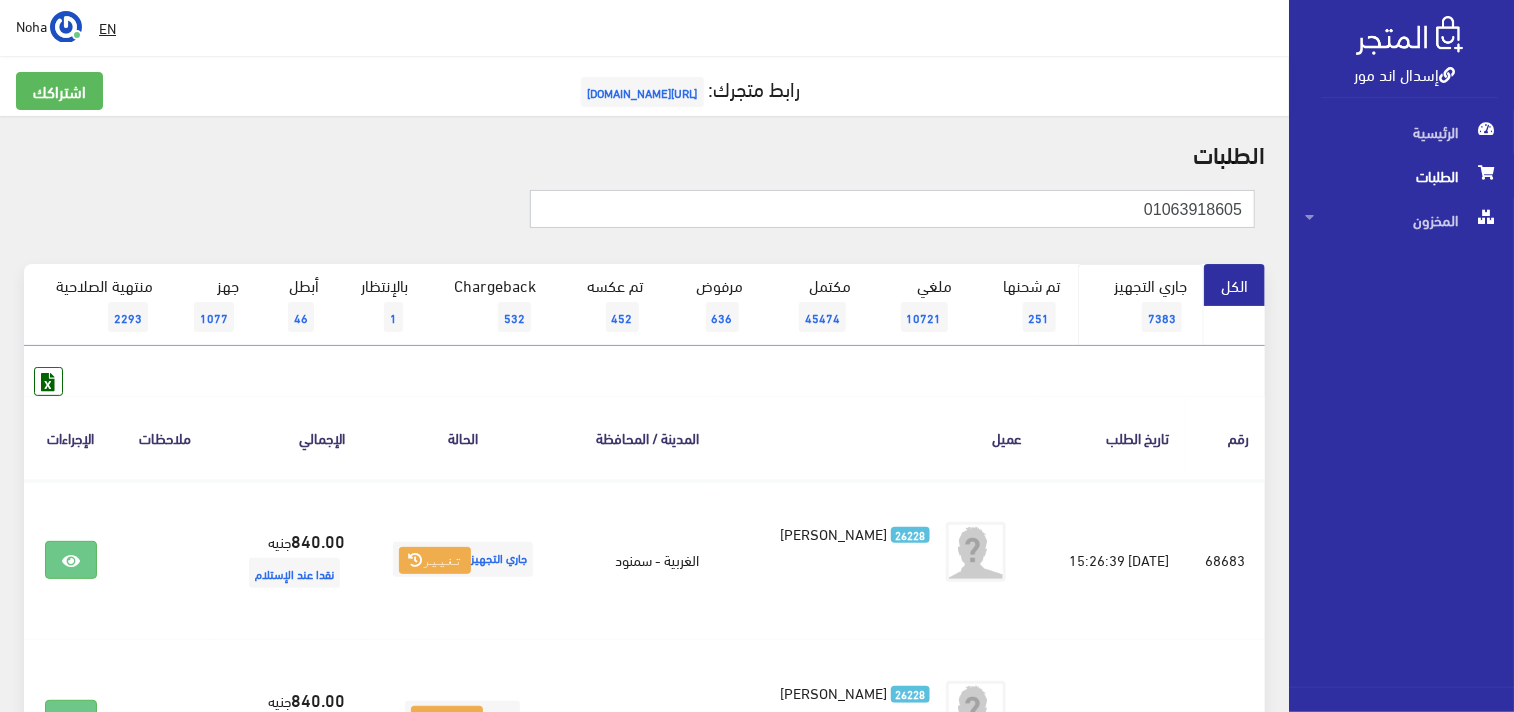 type on "01063918605" 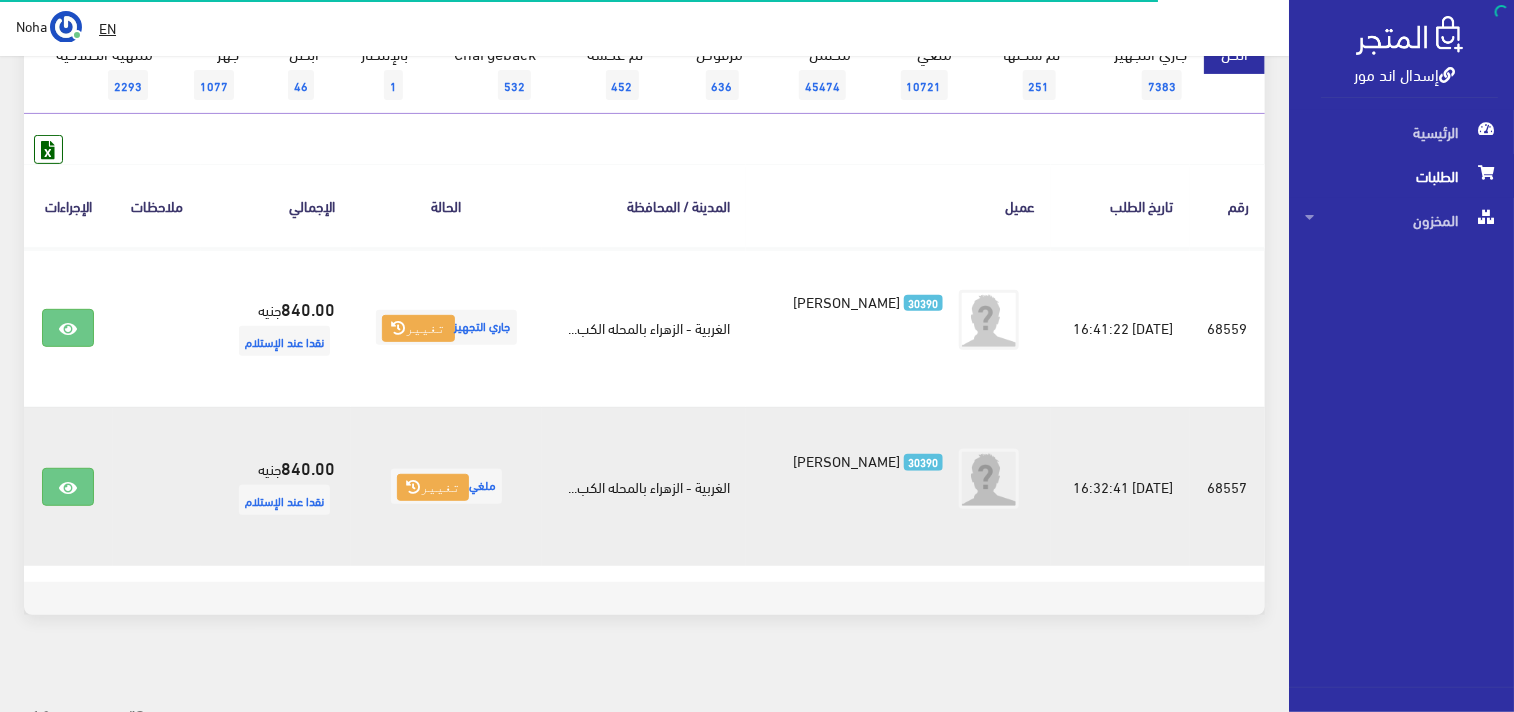 scroll, scrollTop: 245, scrollLeft: 0, axis: vertical 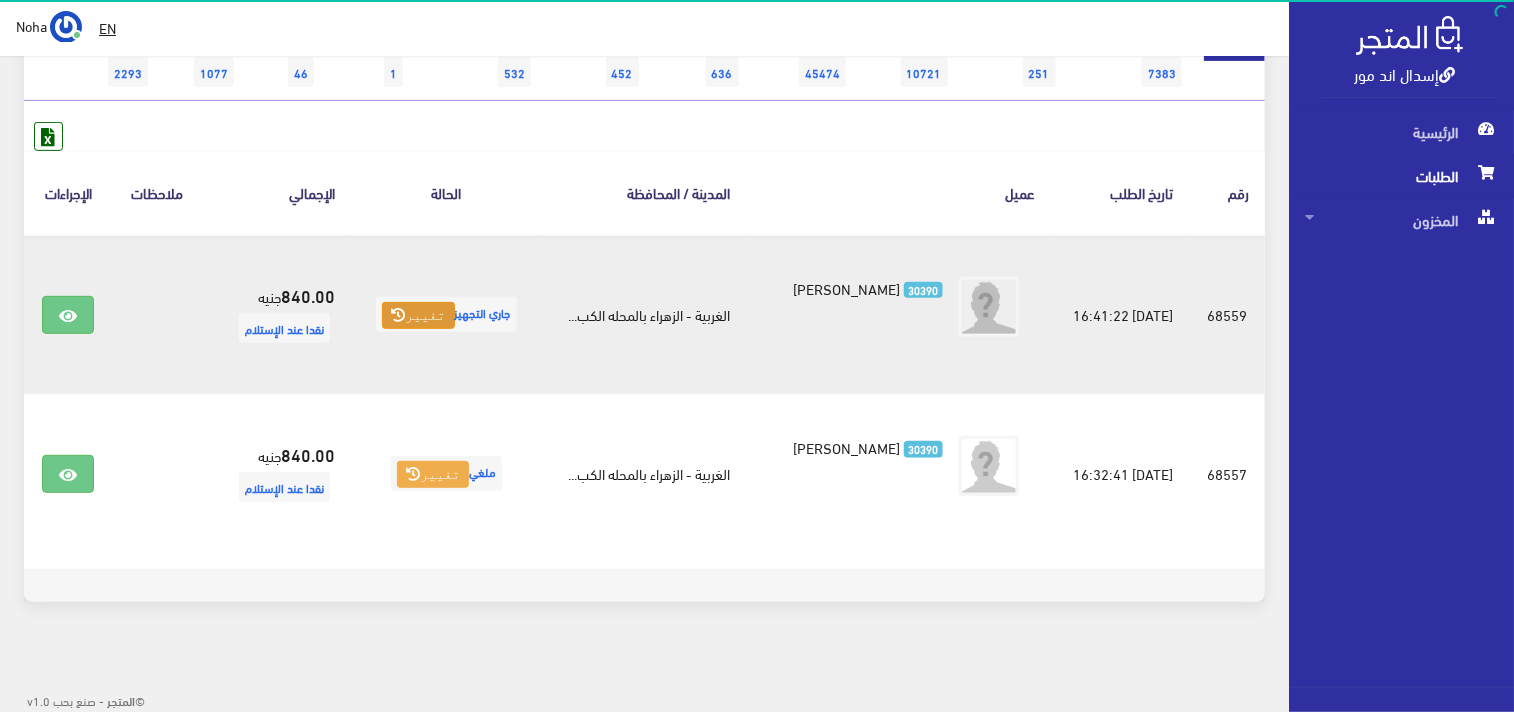click on "تغيير" at bounding box center (418, 316) 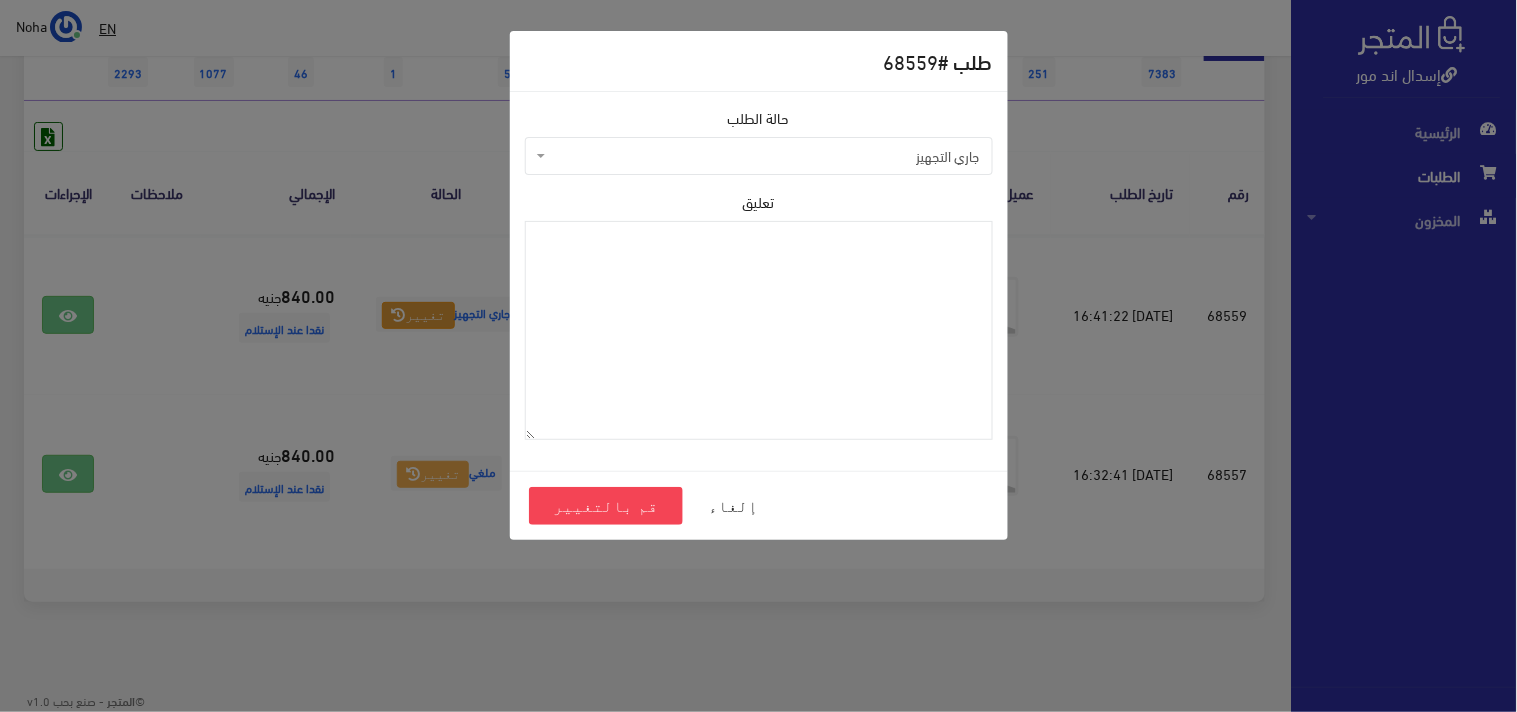 click on "طلب #  68559
حالة الطلب
جاري التجهيز
تم شحنها
ملغي
مكتمل
مرفوض
تم عكس الإلغاء فشل تم رد المبلغ تم عكسه" at bounding box center [758, 356] 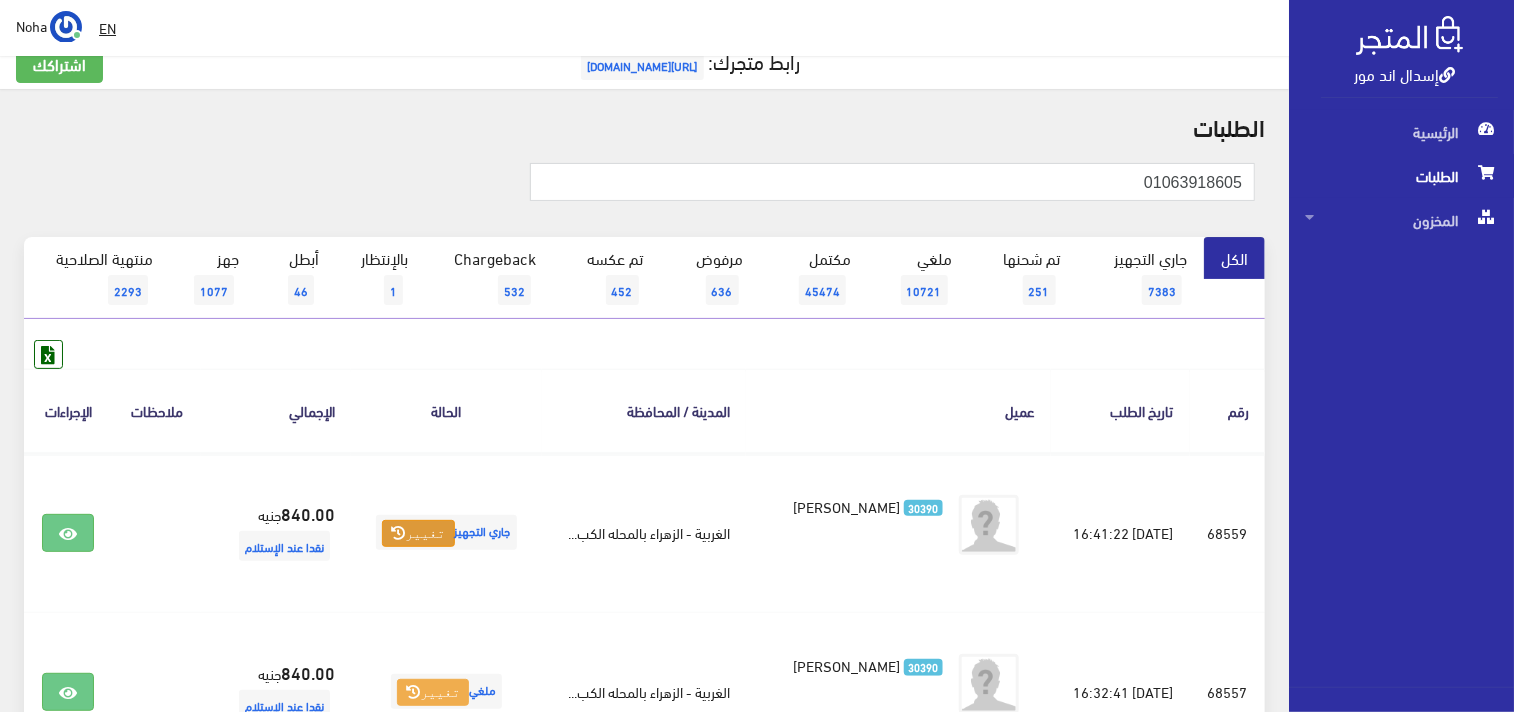 scroll, scrollTop: 0, scrollLeft: 0, axis: both 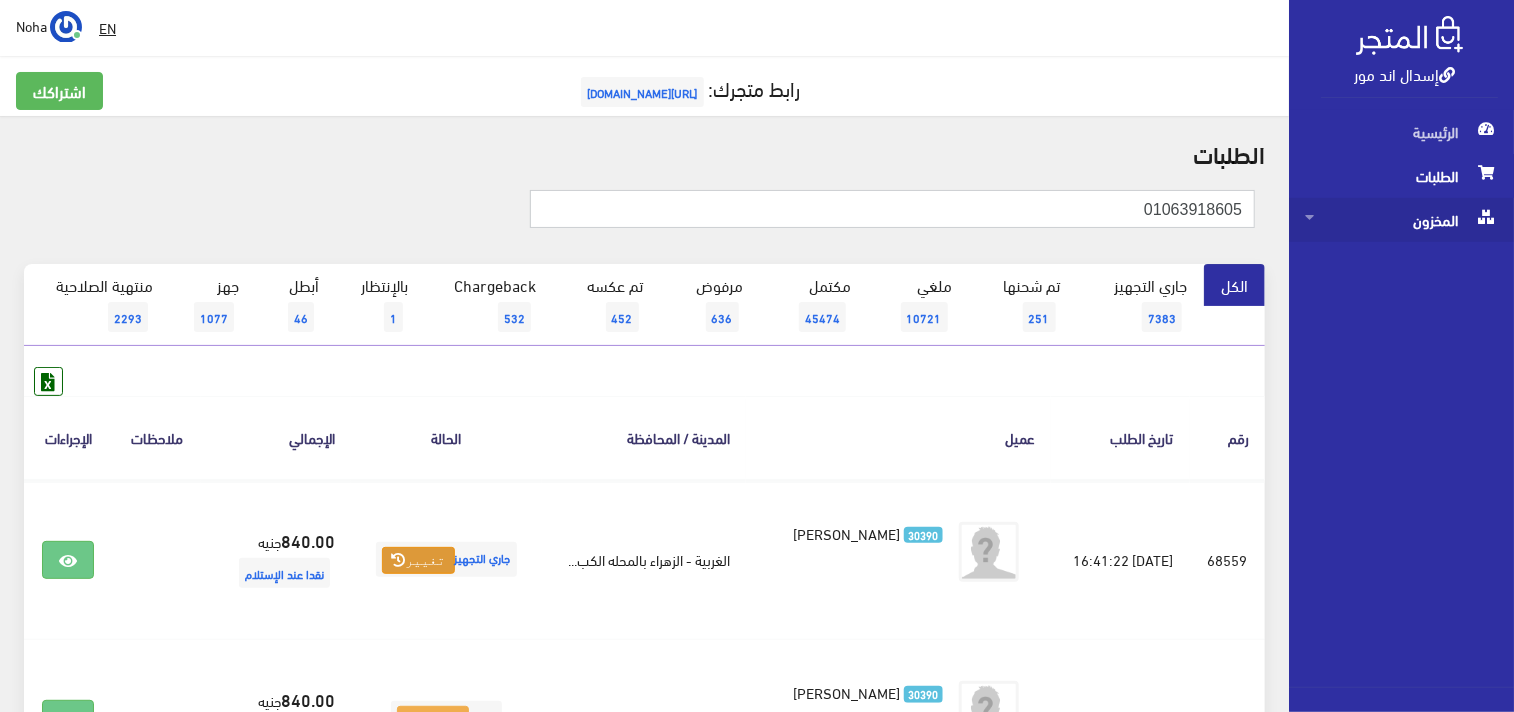 drag, startPoint x: 1114, startPoint y: 207, endPoint x: 1491, endPoint y: 215, distance: 377.08487 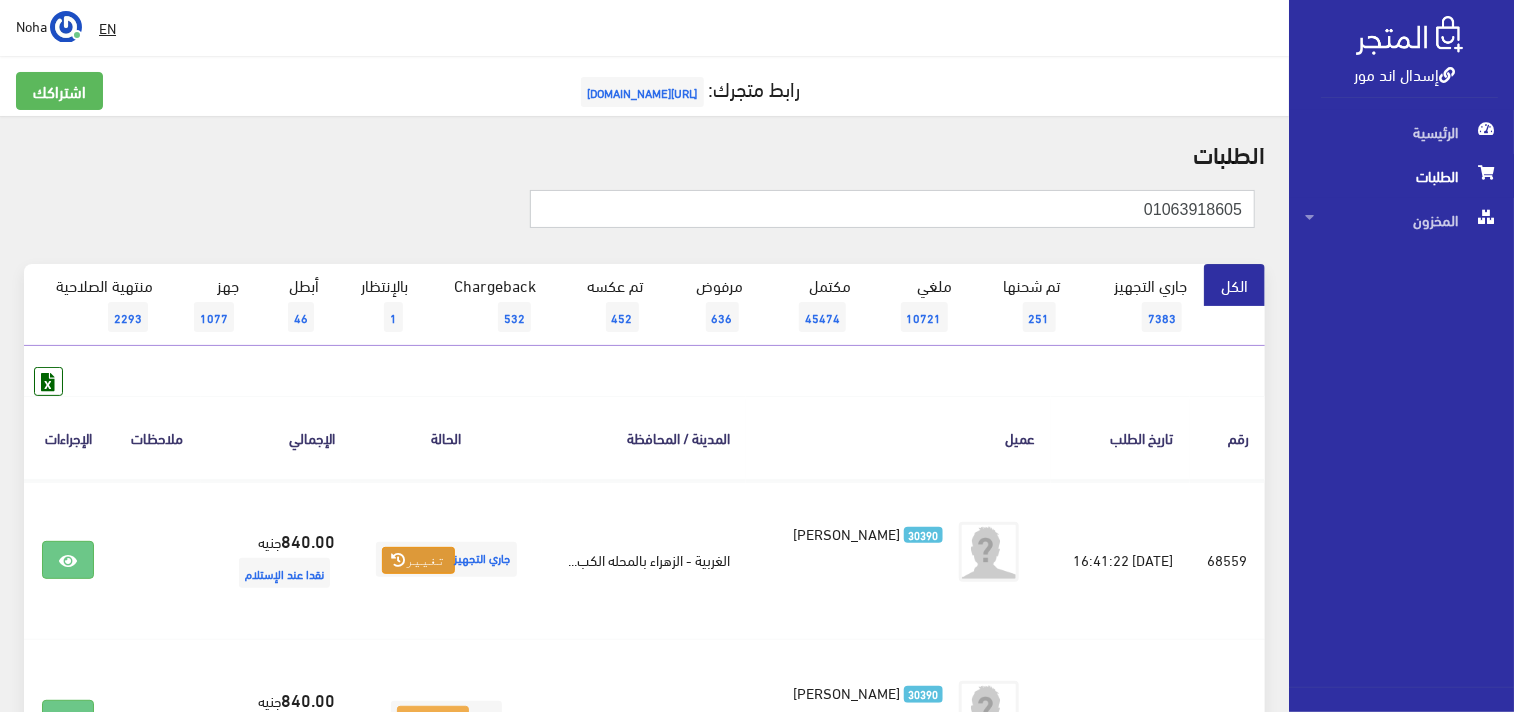 paste on "125275" 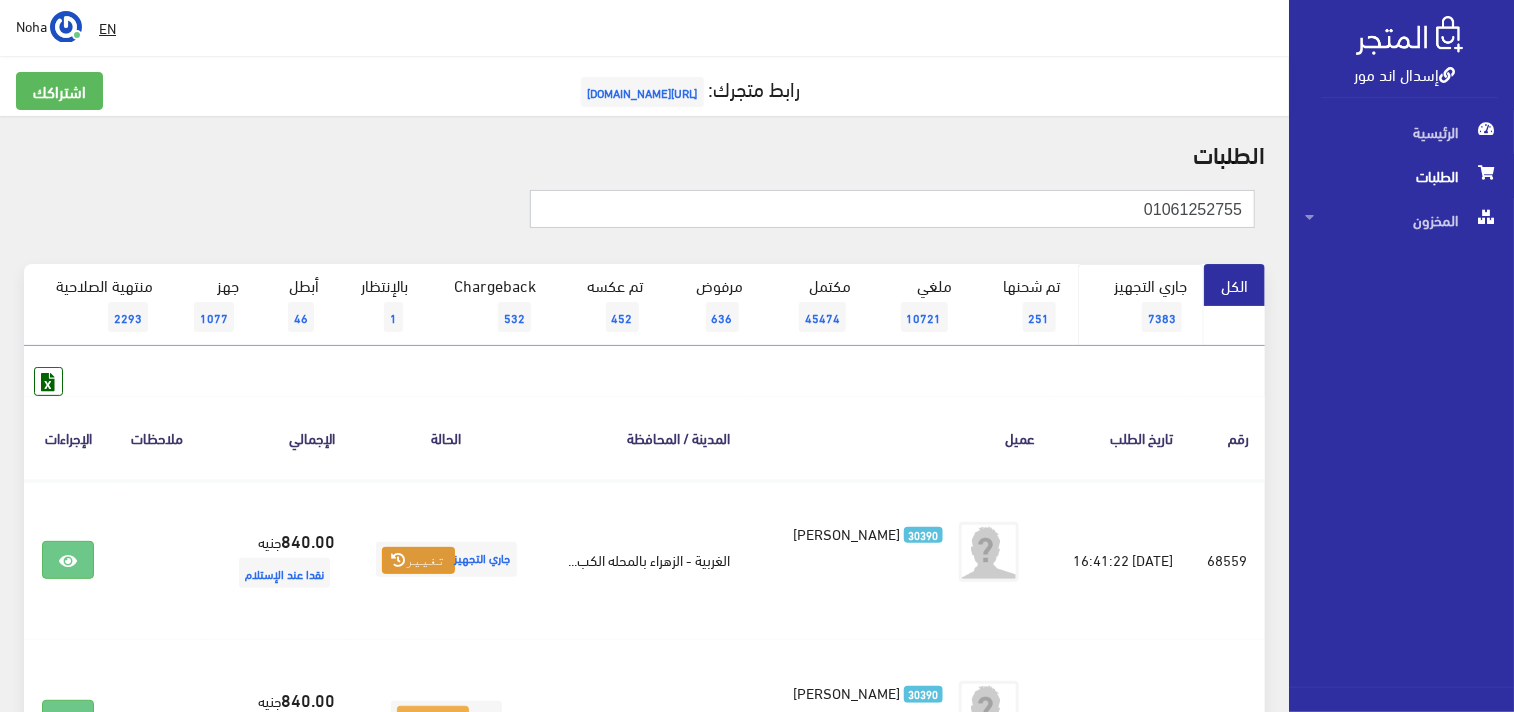 type on "01061252755" 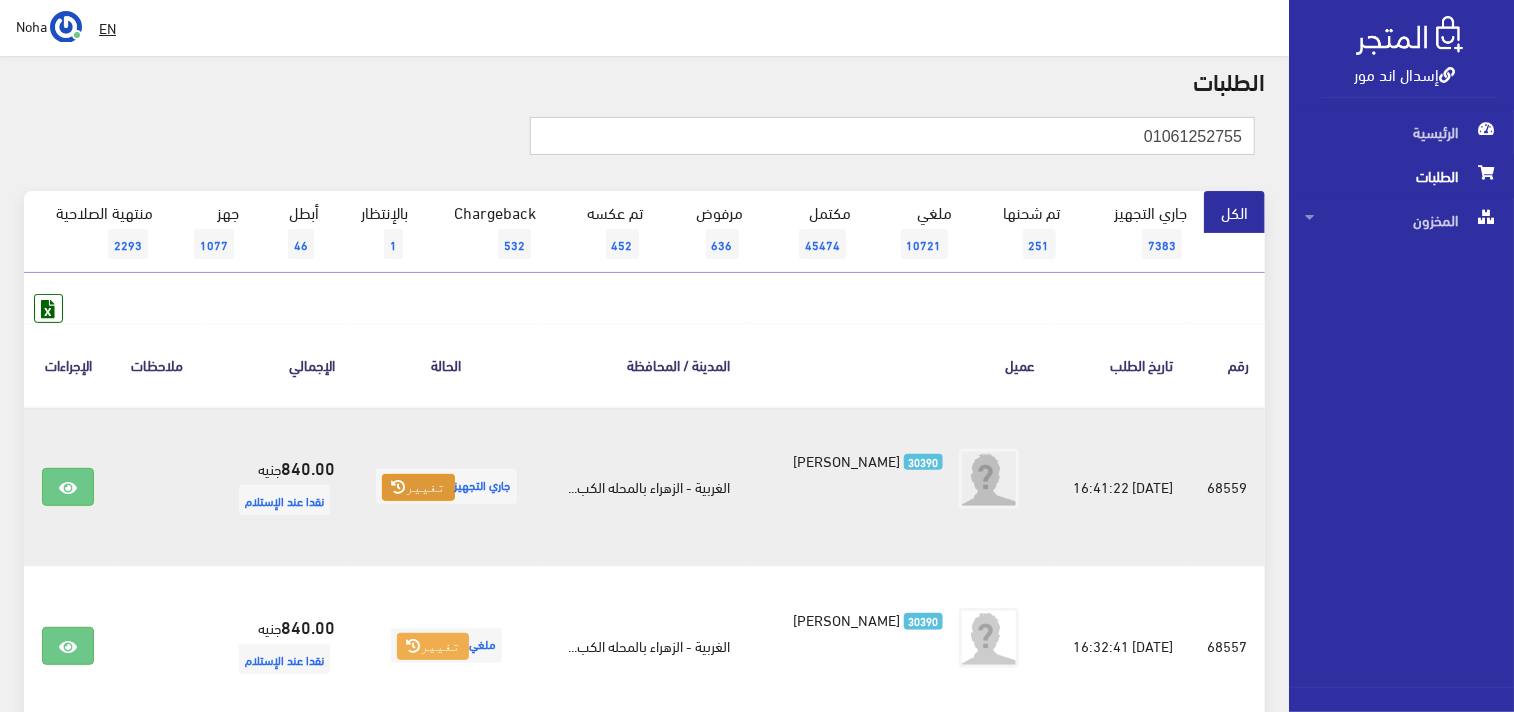 scroll, scrollTop: 222, scrollLeft: 0, axis: vertical 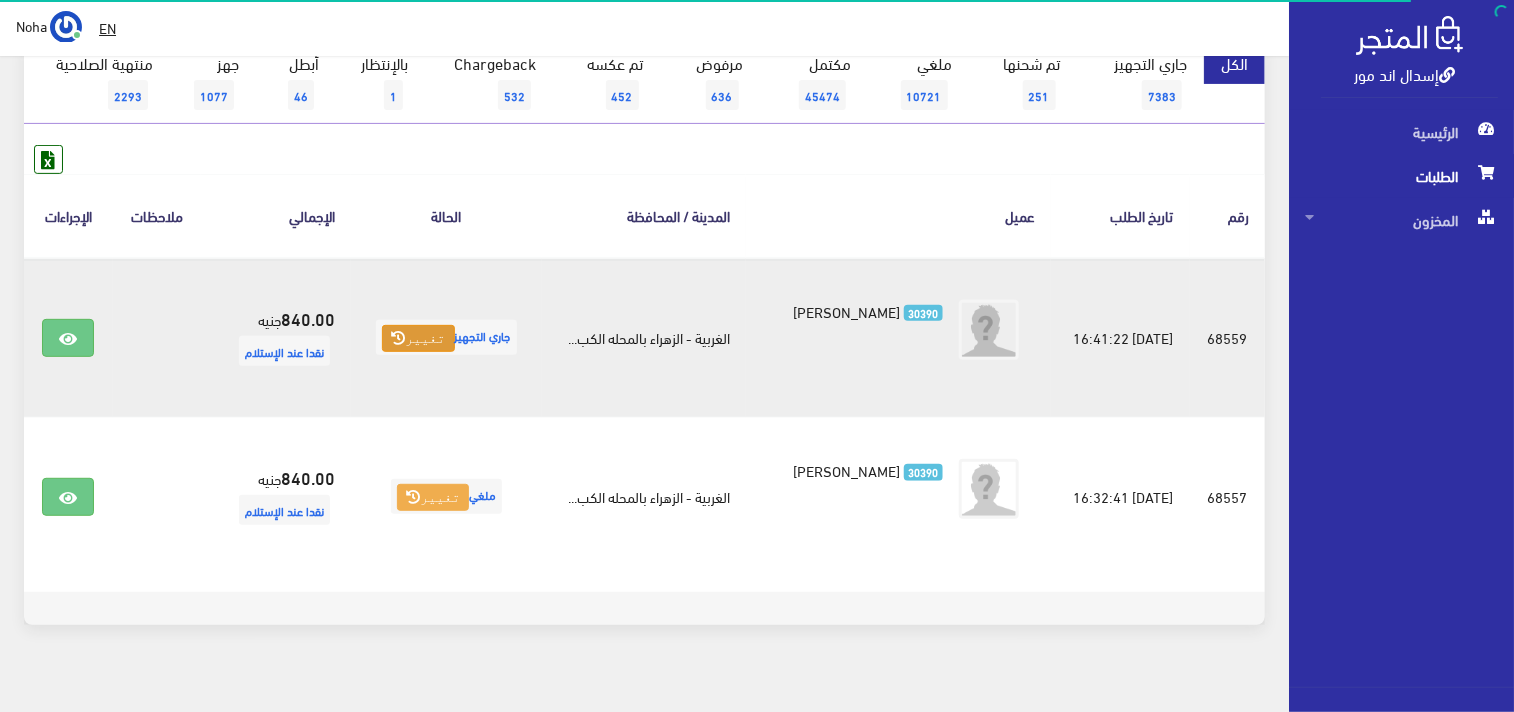 click on "تغيير" at bounding box center [418, 339] 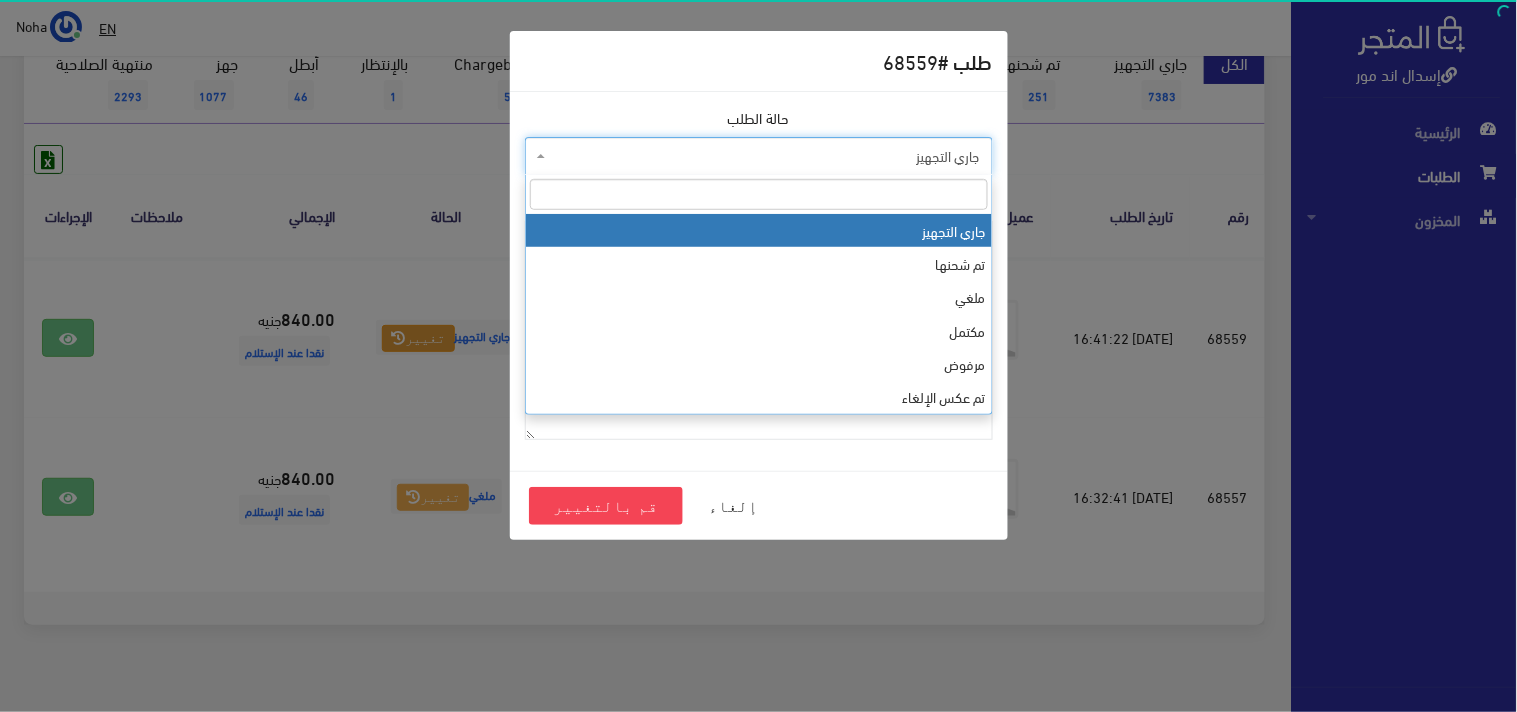 click on "جاري التجهيز" at bounding box center (765, 156) 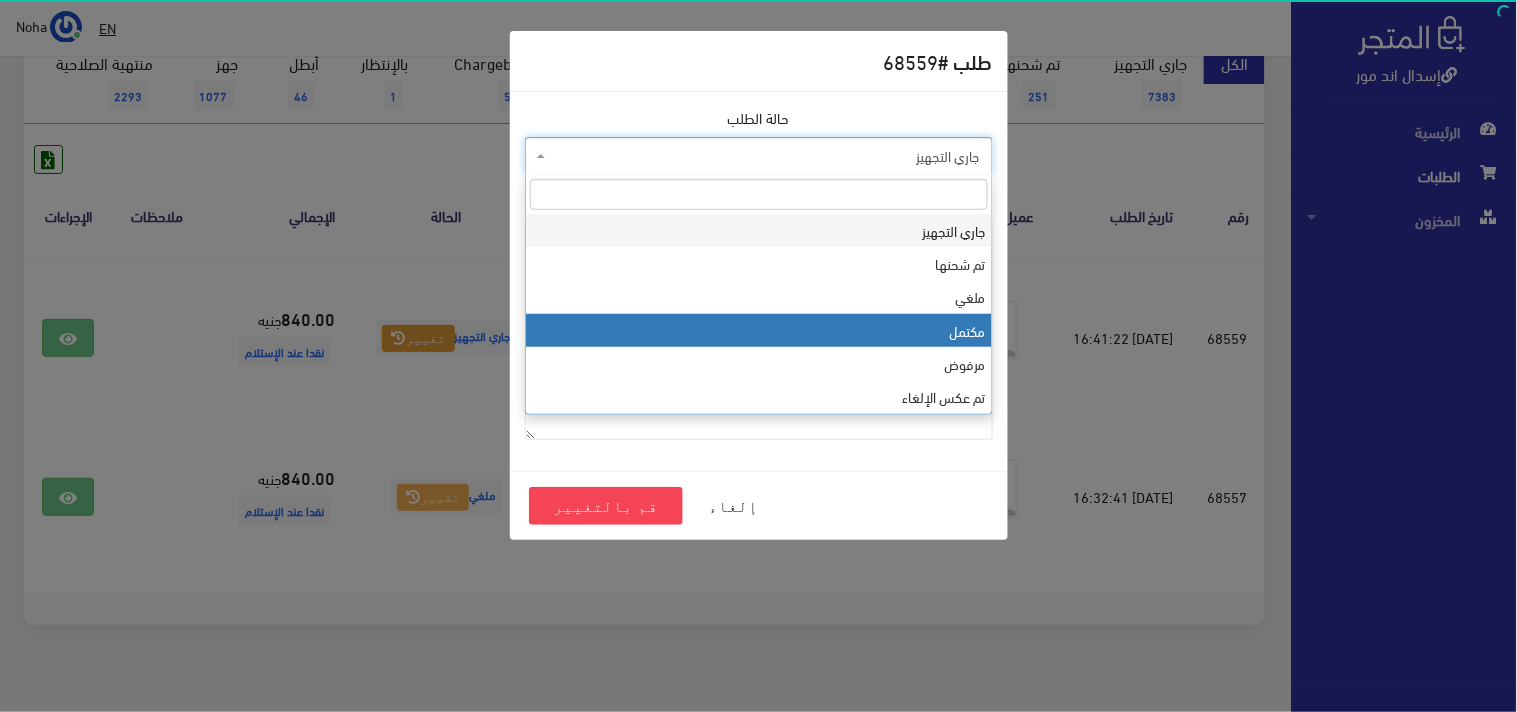 select on "4" 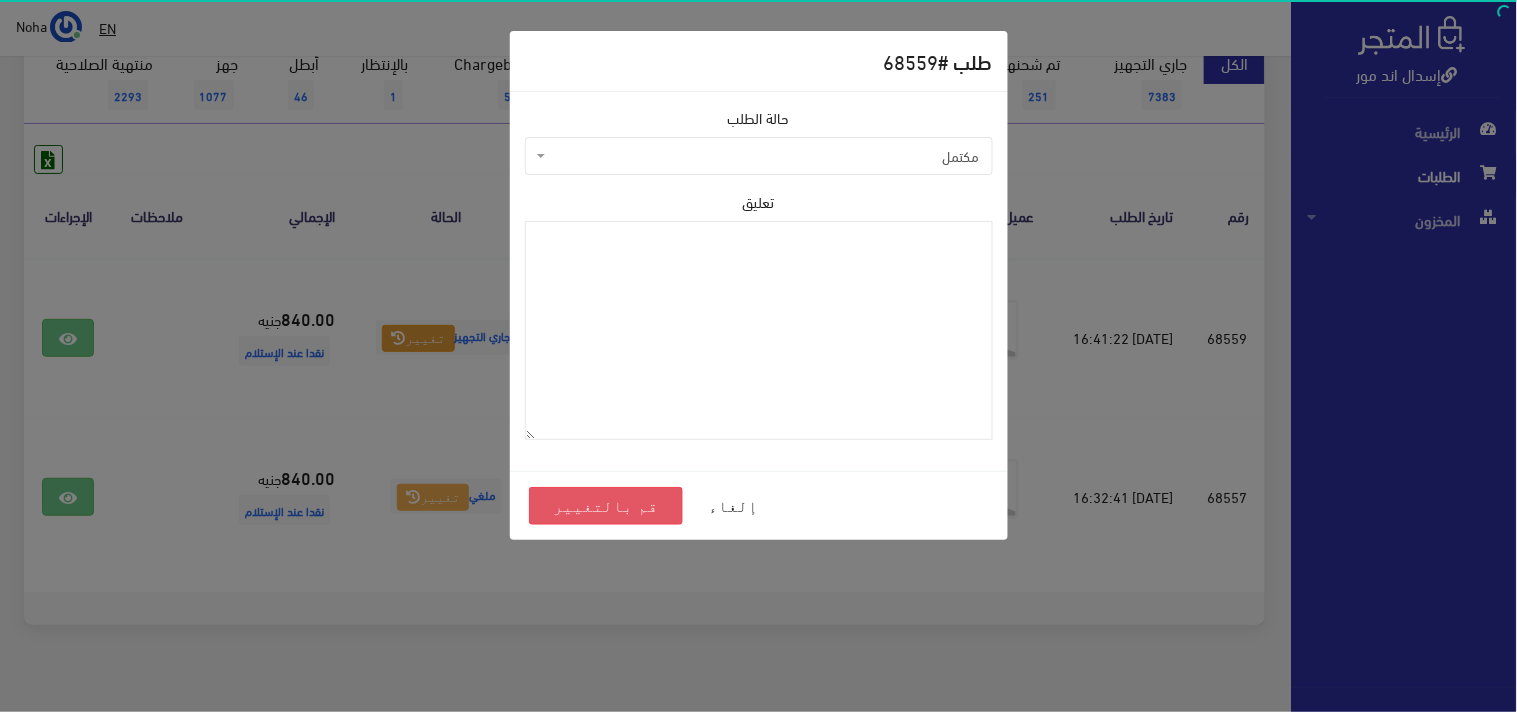 click on "قم بالتغيير" at bounding box center [606, 506] 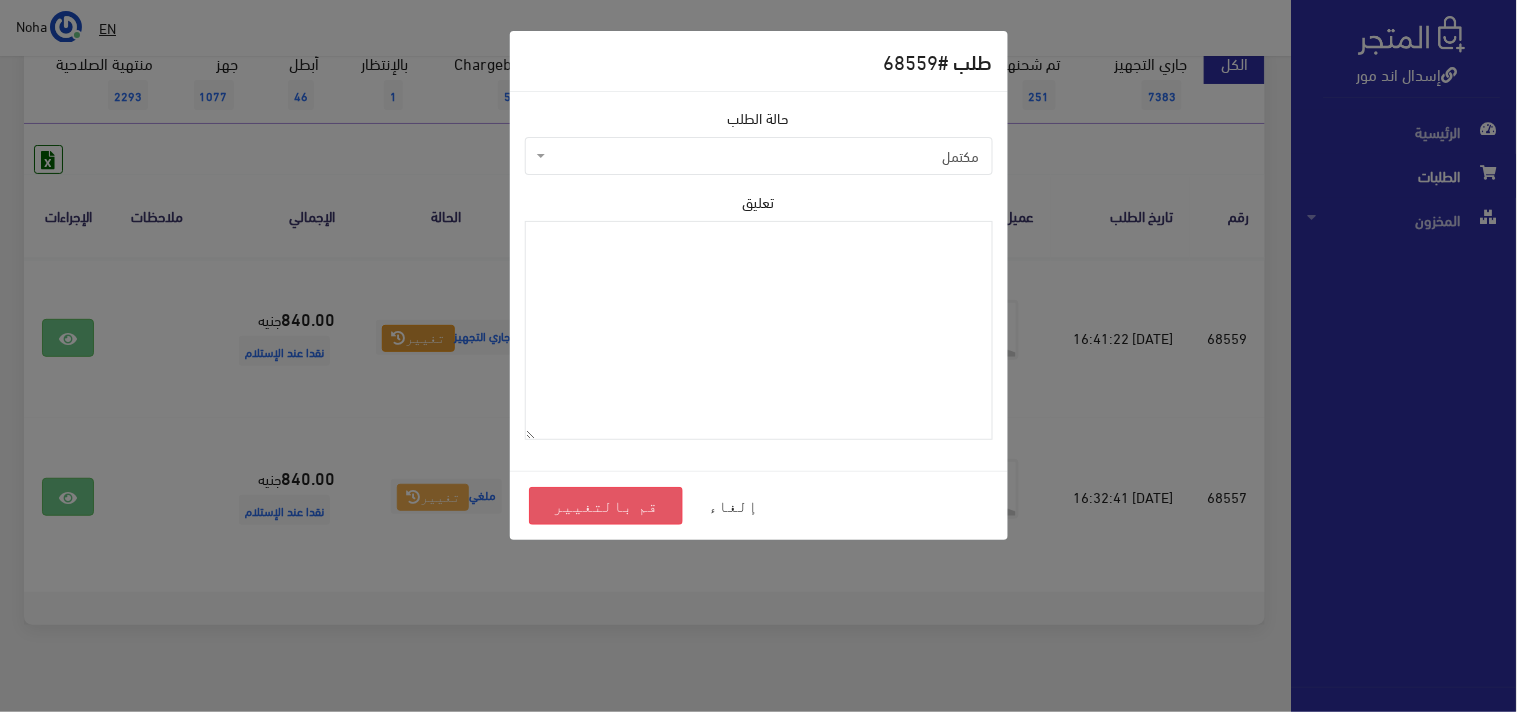 click on "قم بالتغيير" at bounding box center [606, 506] 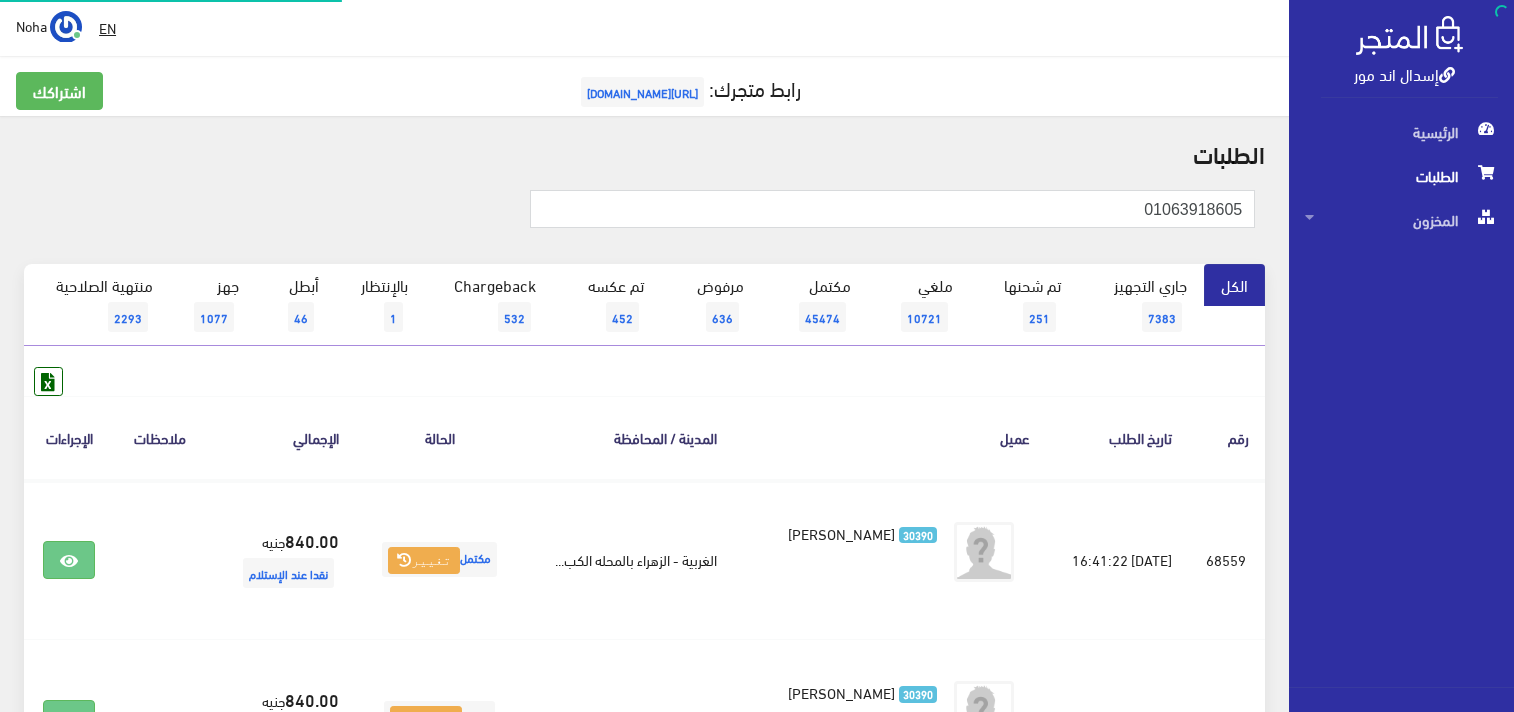 scroll, scrollTop: 0, scrollLeft: 0, axis: both 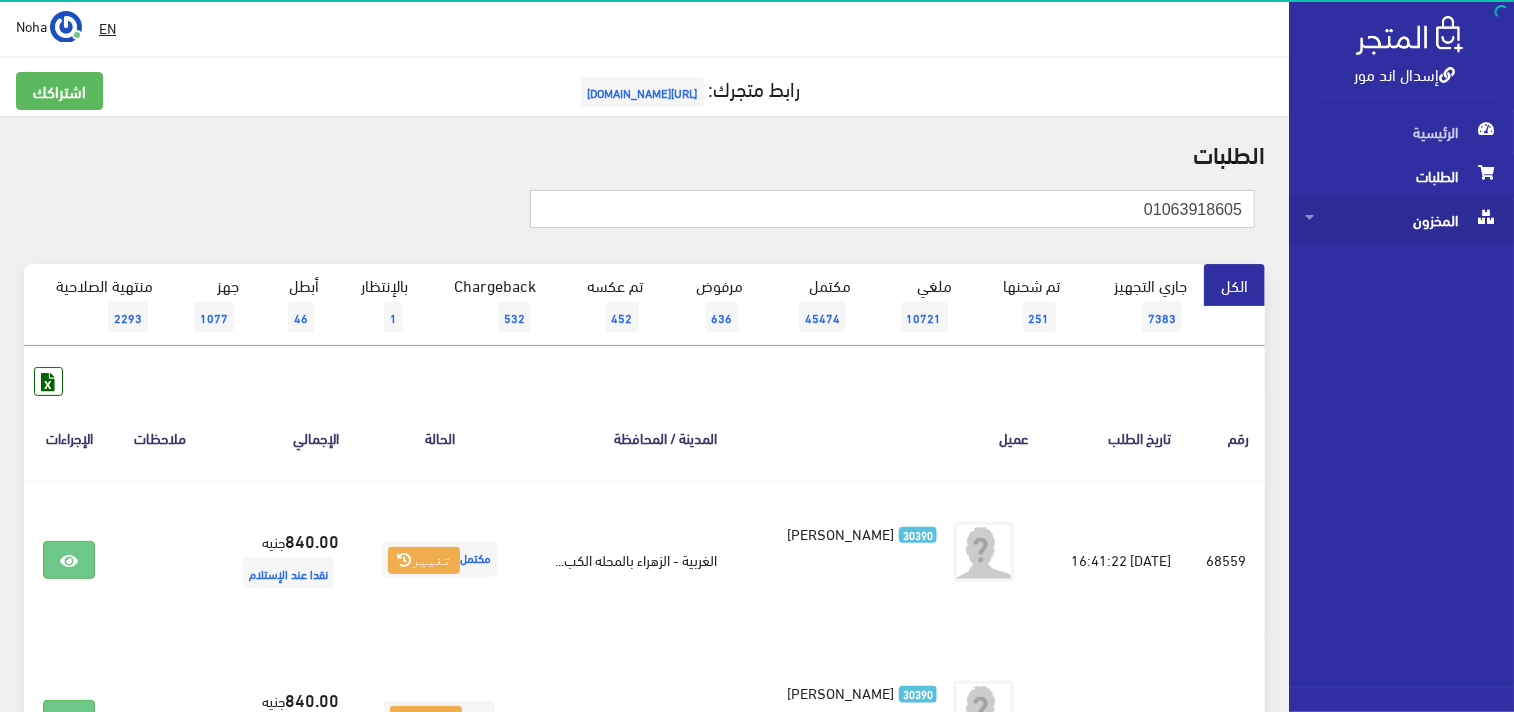 drag, startPoint x: 1130, startPoint y: 207, endPoint x: 1394, endPoint y: 197, distance: 264.18933 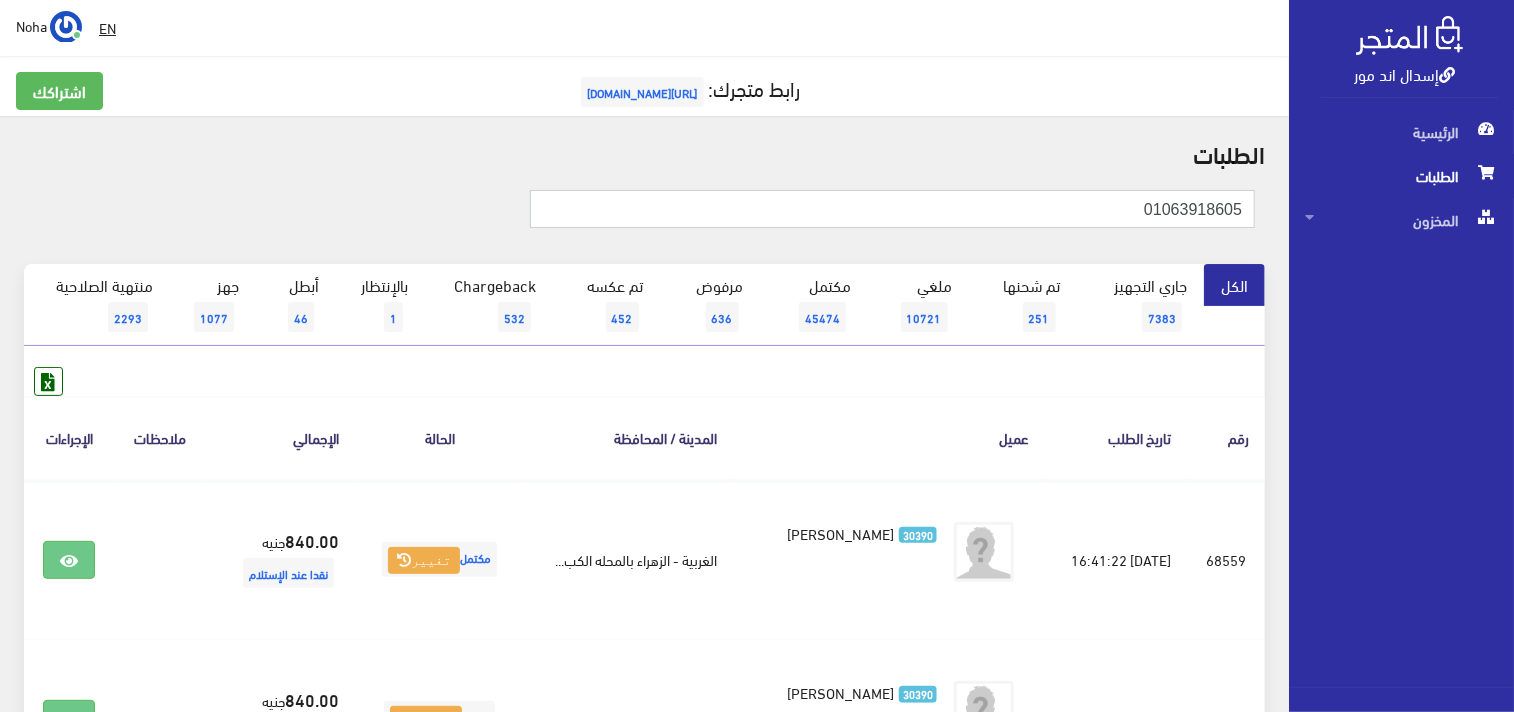 paste on "125275" 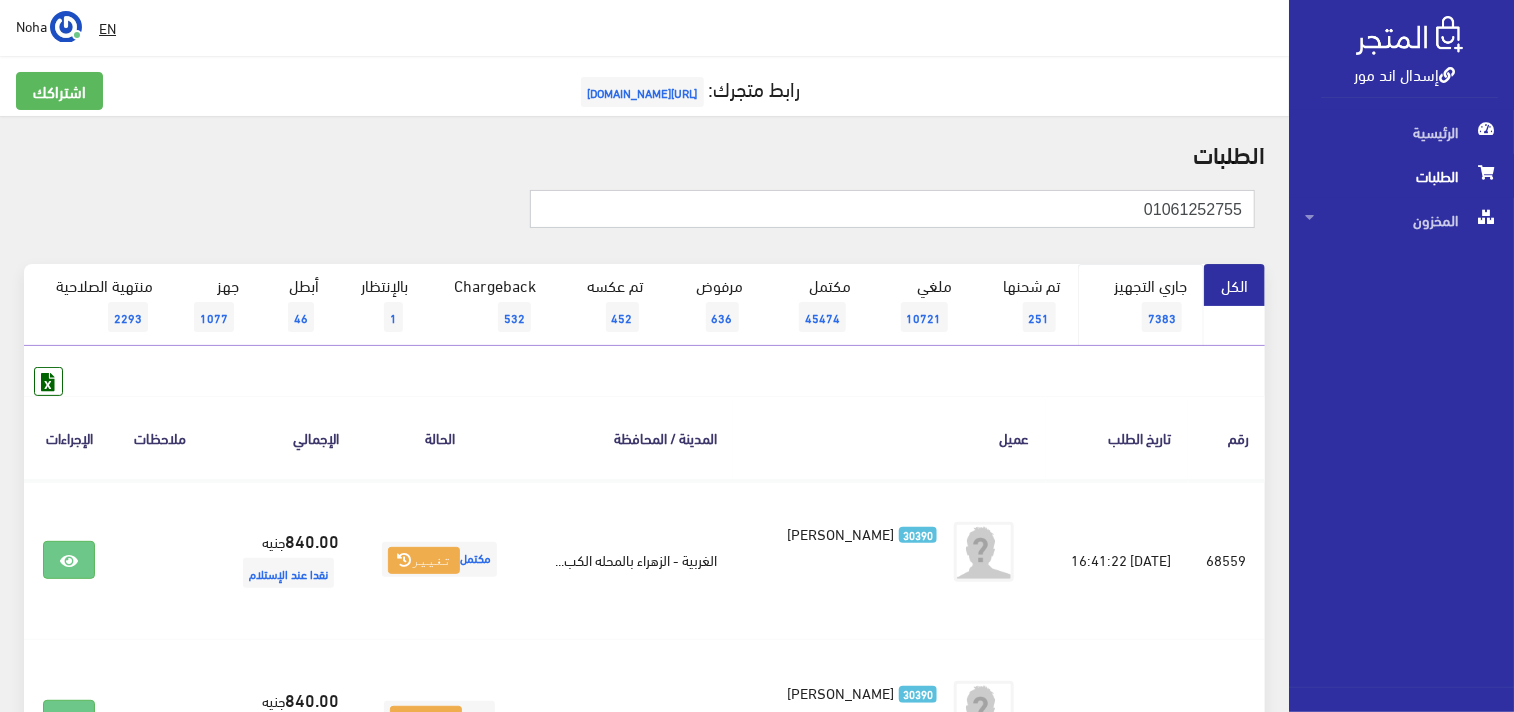 type on "01061252755" 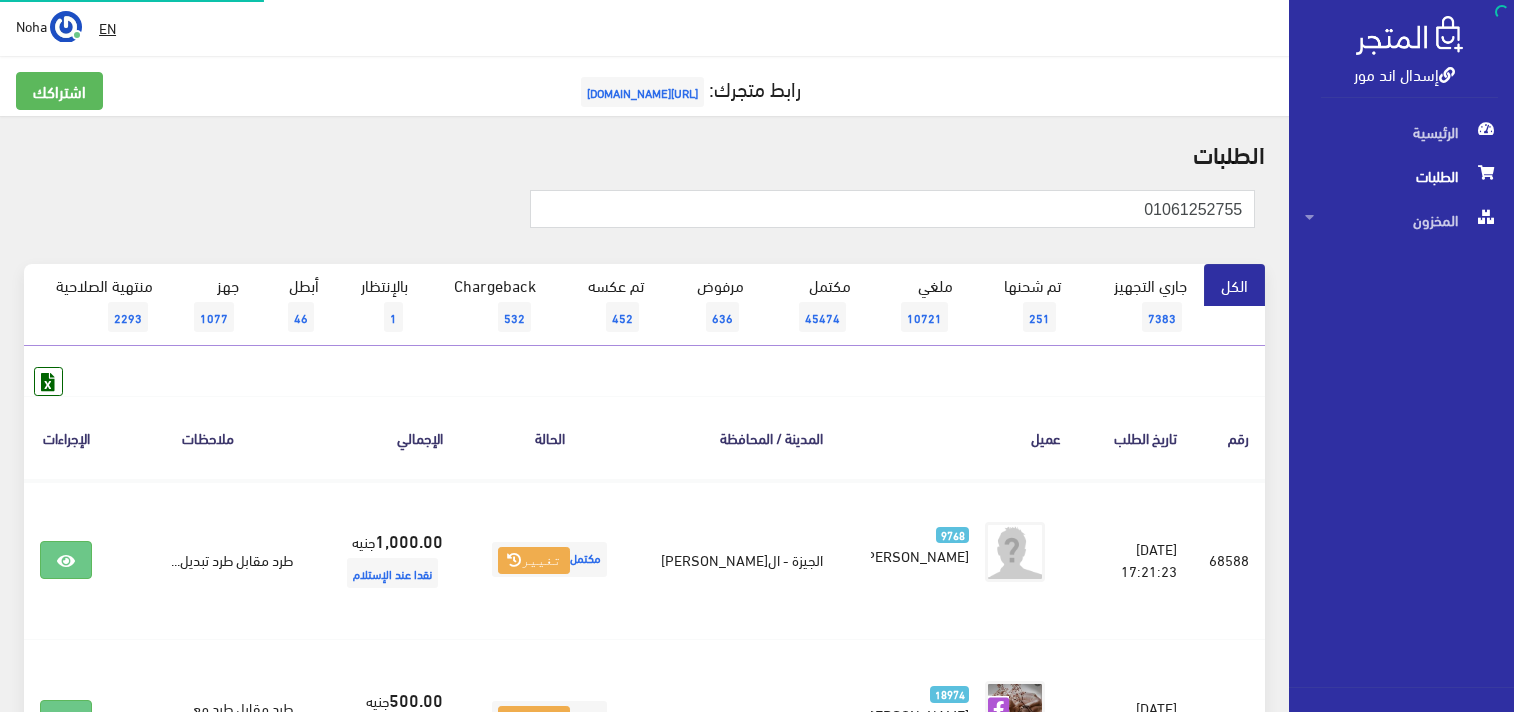scroll, scrollTop: 0, scrollLeft: 0, axis: both 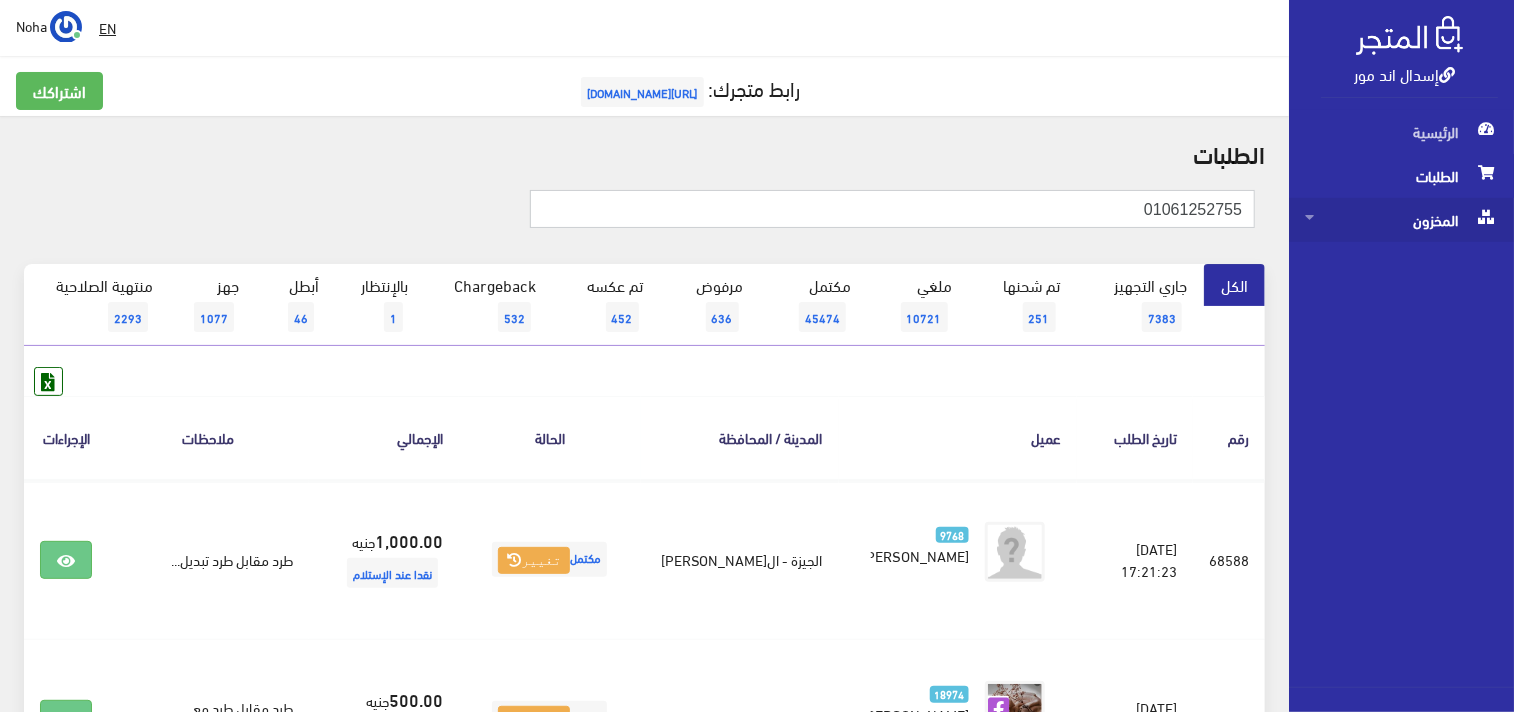 drag, startPoint x: 1127, startPoint y: 217, endPoint x: 1415, endPoint y: 207, distance: 288.17355 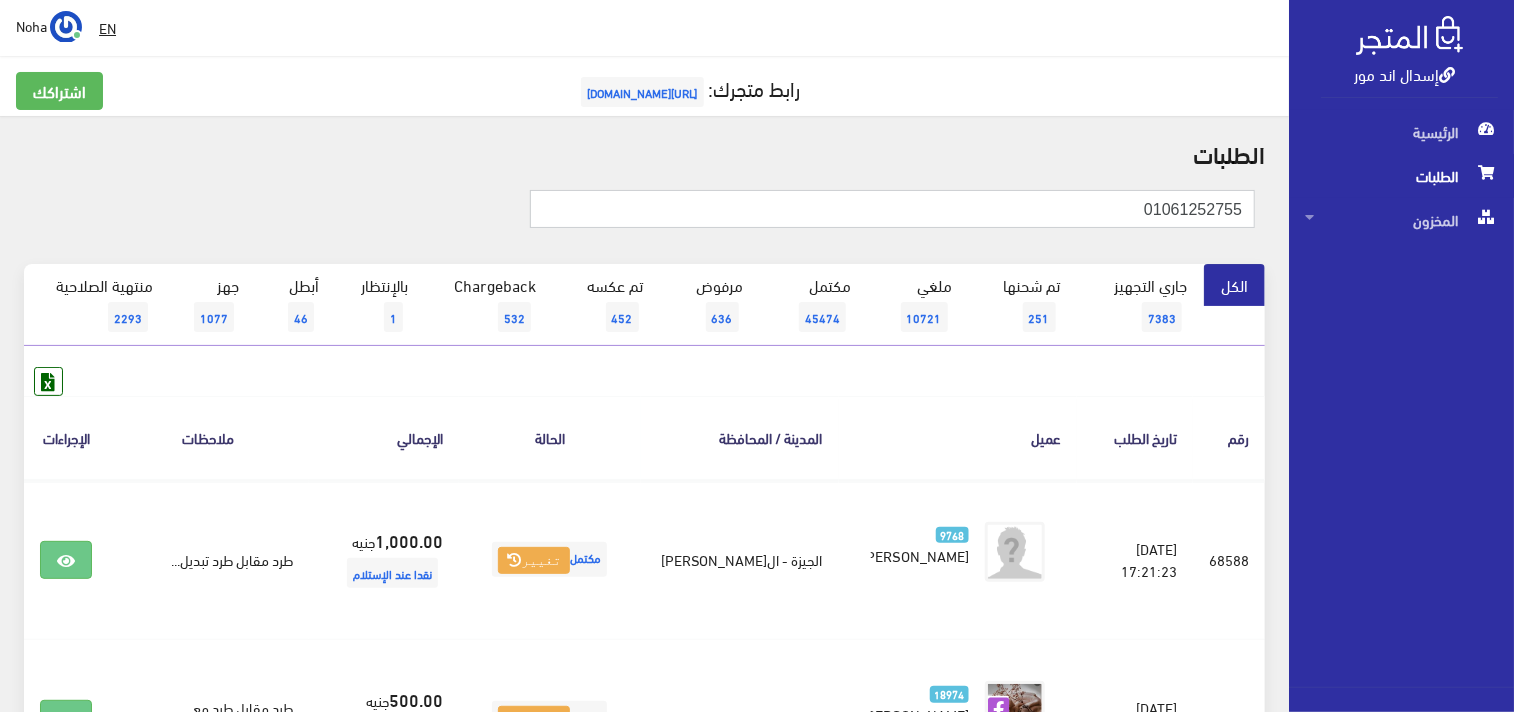 paste on "118597041" 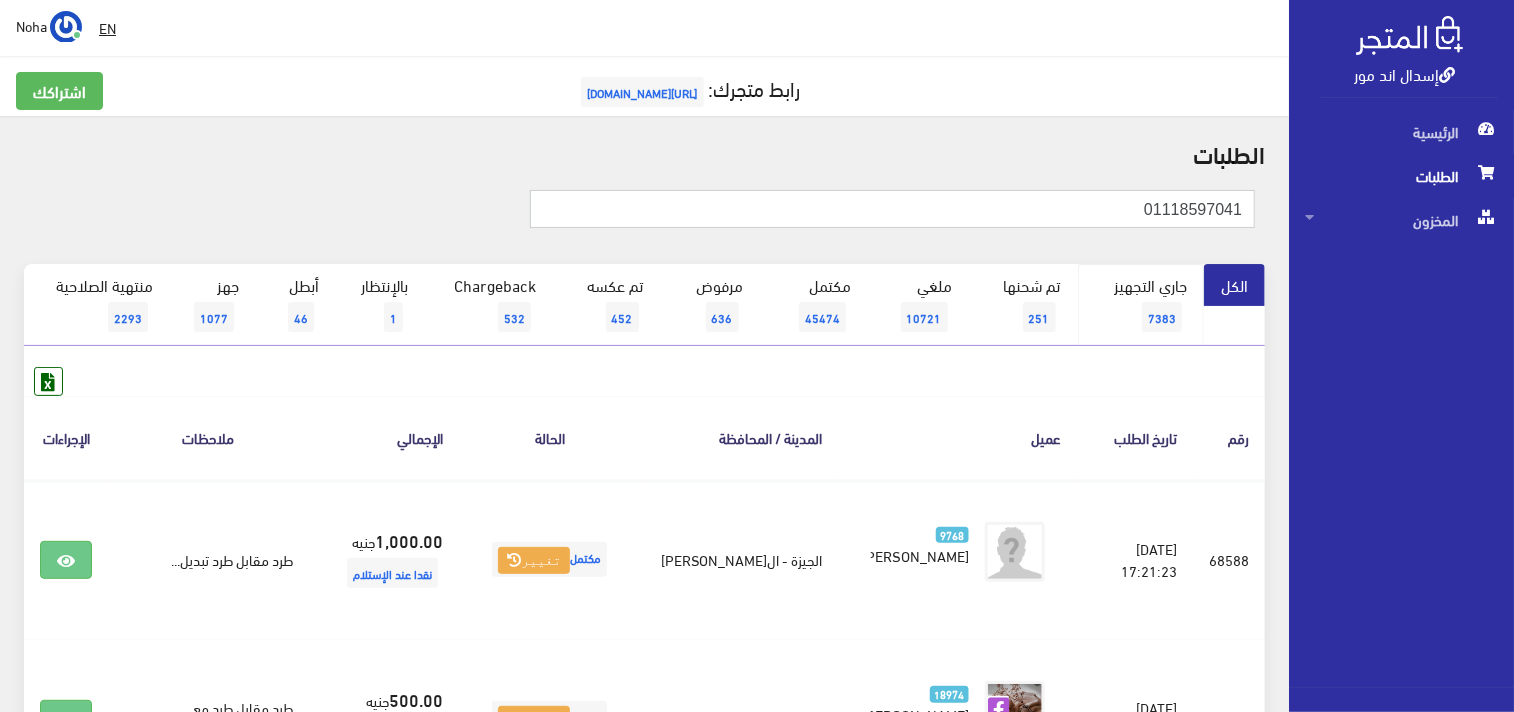 type on "01118597041" 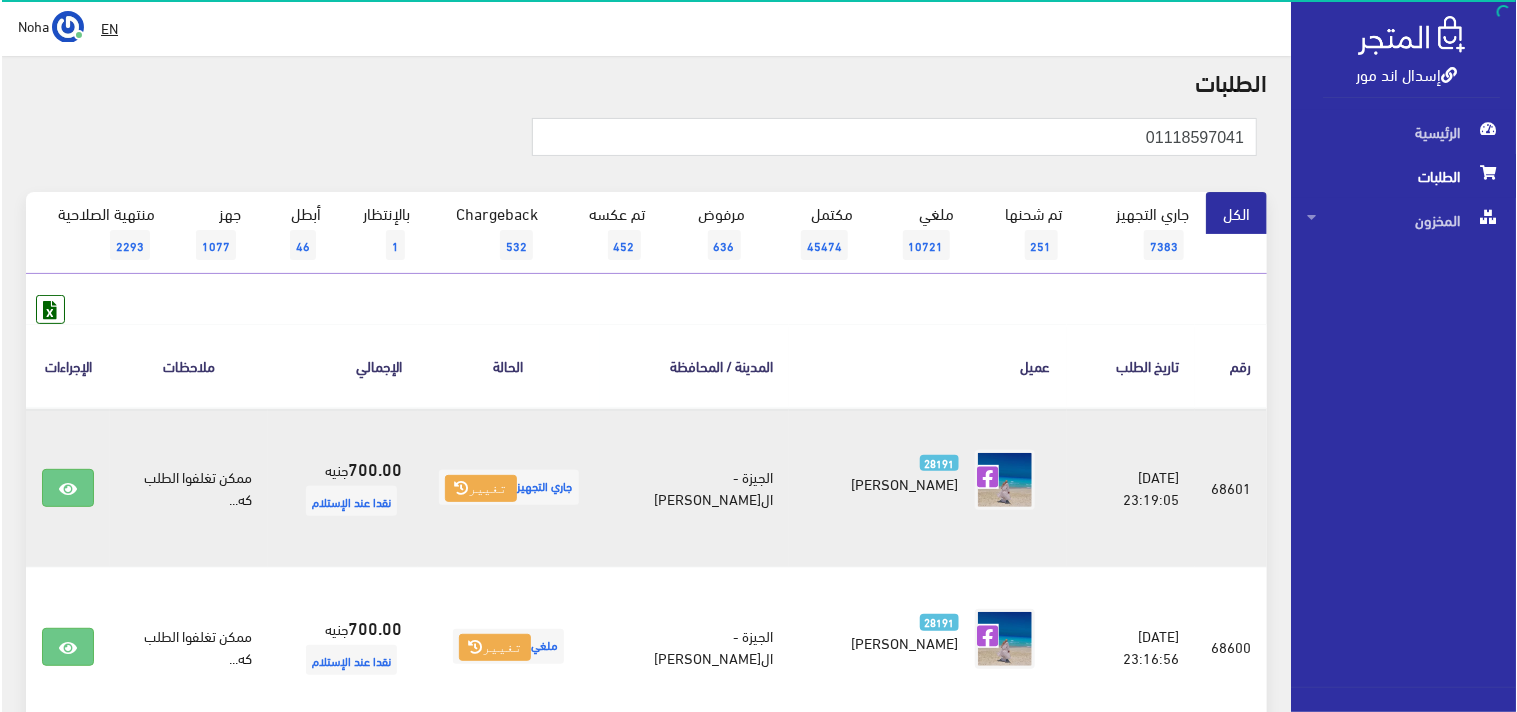 scroll, scrollTop: 111, scrollLeft: 0, axis: vertical 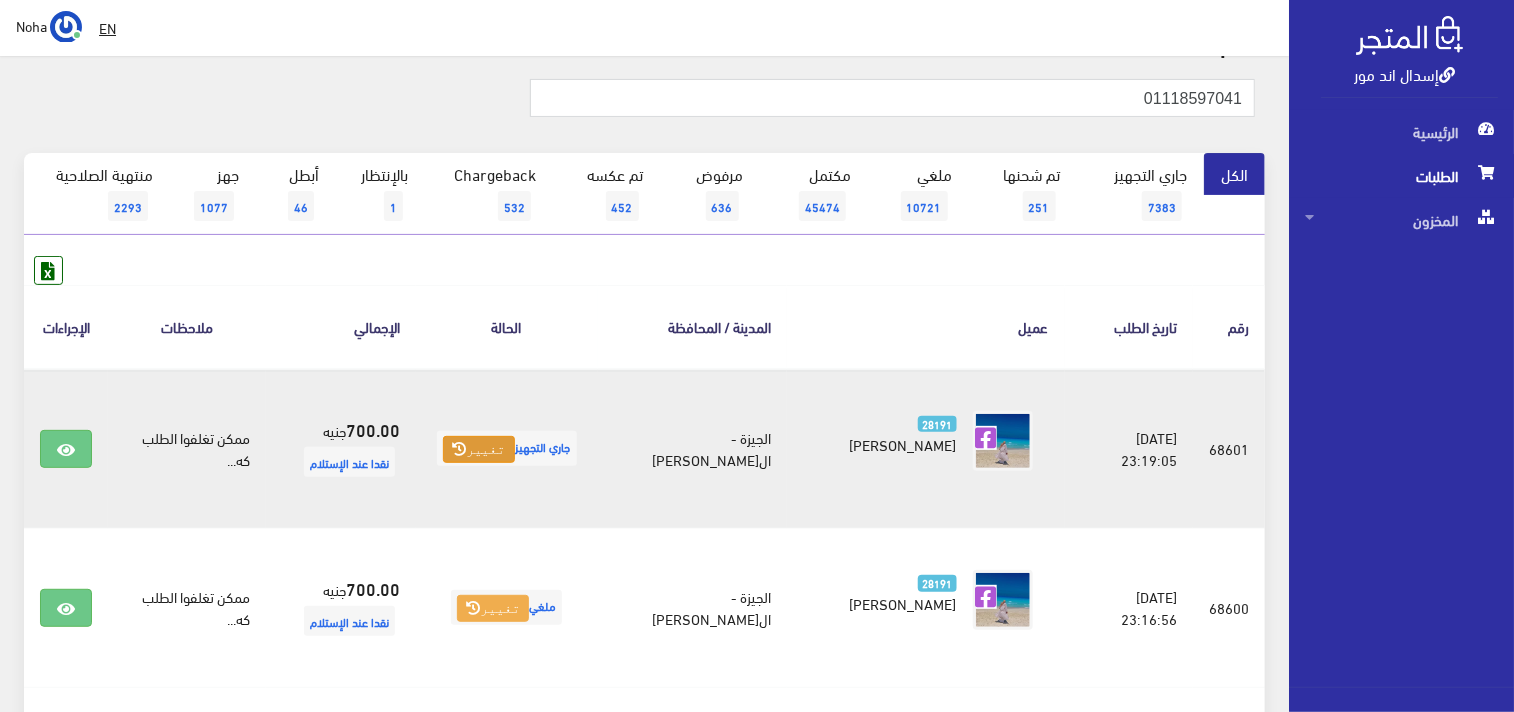 click on "تغيير" at bounding box center [479, 450] 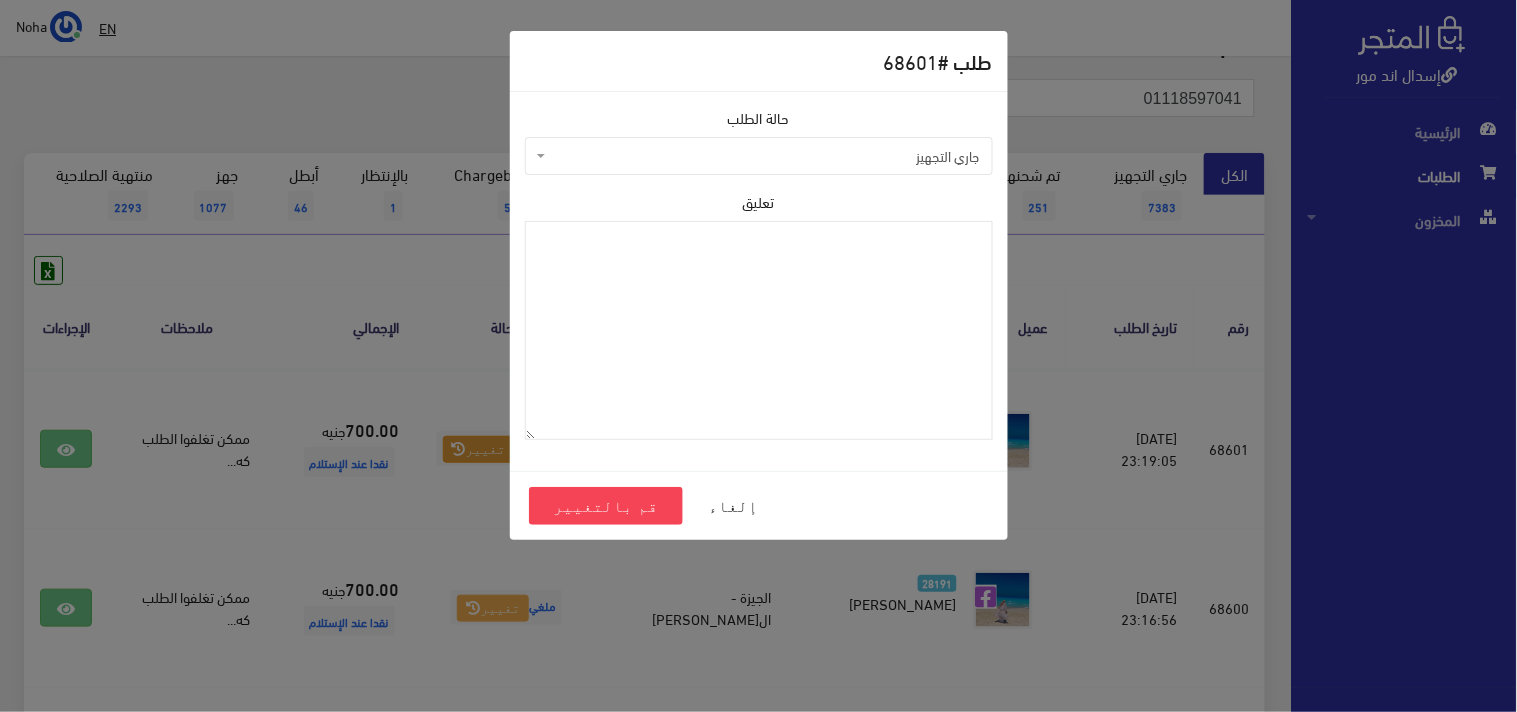 click on "جاري التجهيز" at bounding box center (765, 156) 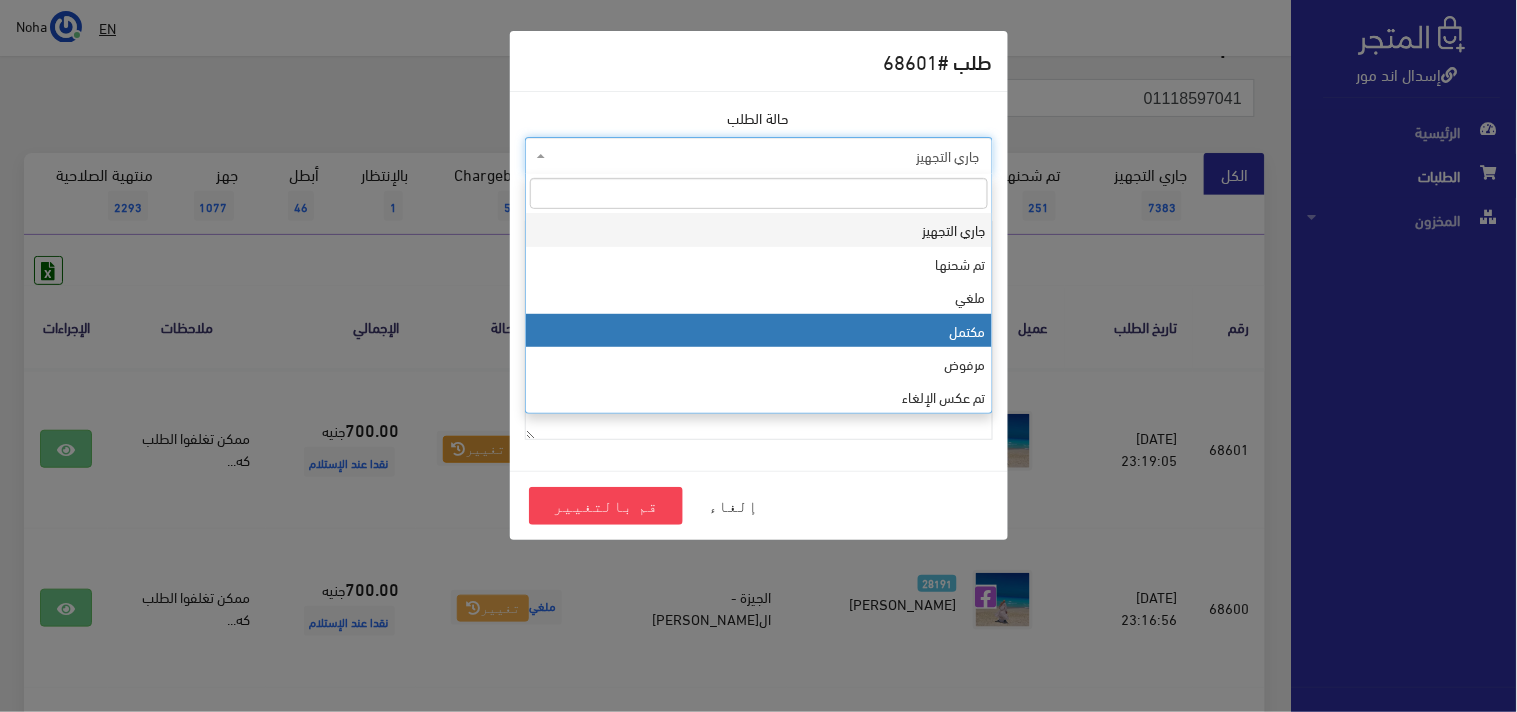 select on "4" 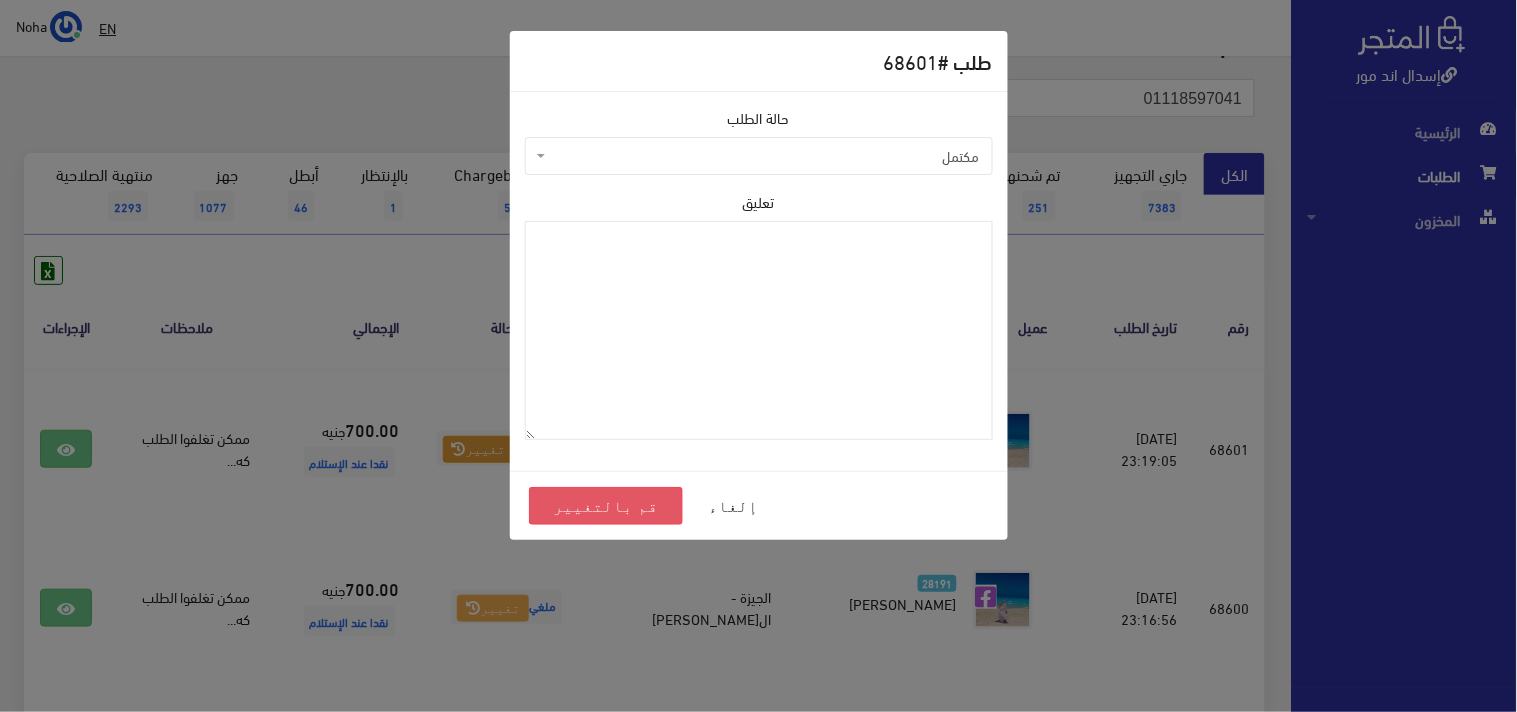 click on "قم بالتغيير" at bounding box center [606, 506] 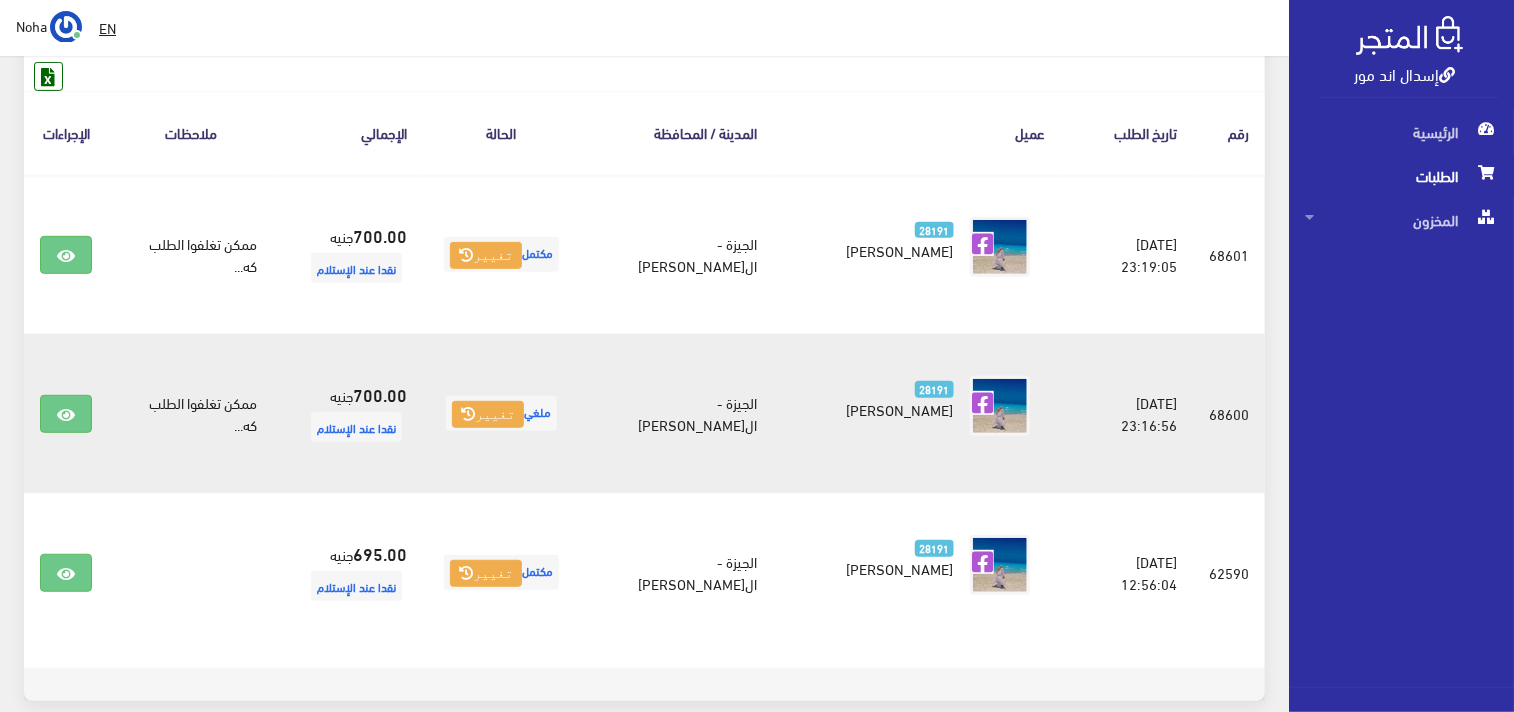 scroll, scrollTop: 333, scrollLeft: 0, axis: vertical 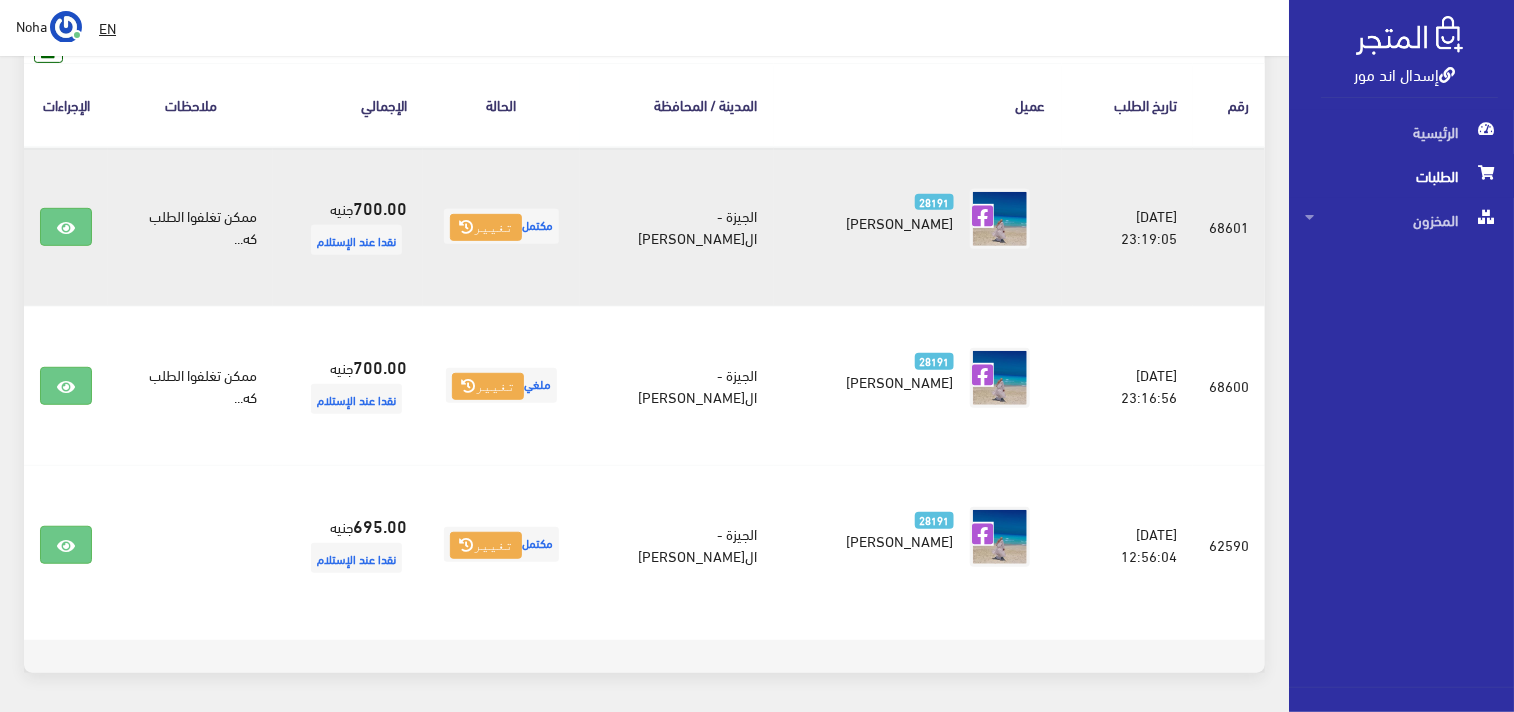 click on "2025-06-27 23:19:05" at bounding box center (1128, 227) 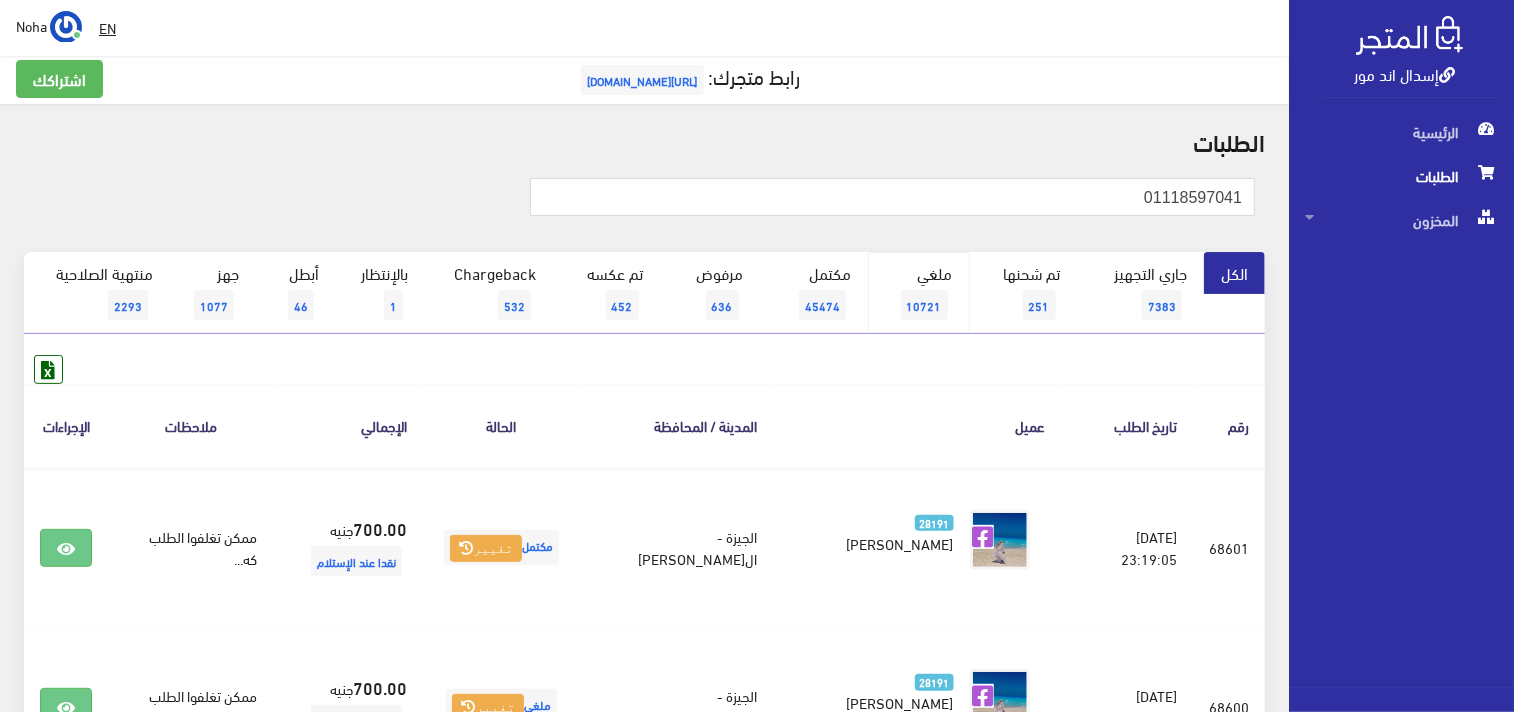 scroll, scrollTop: 0, scrollLeft: 0, axis: both 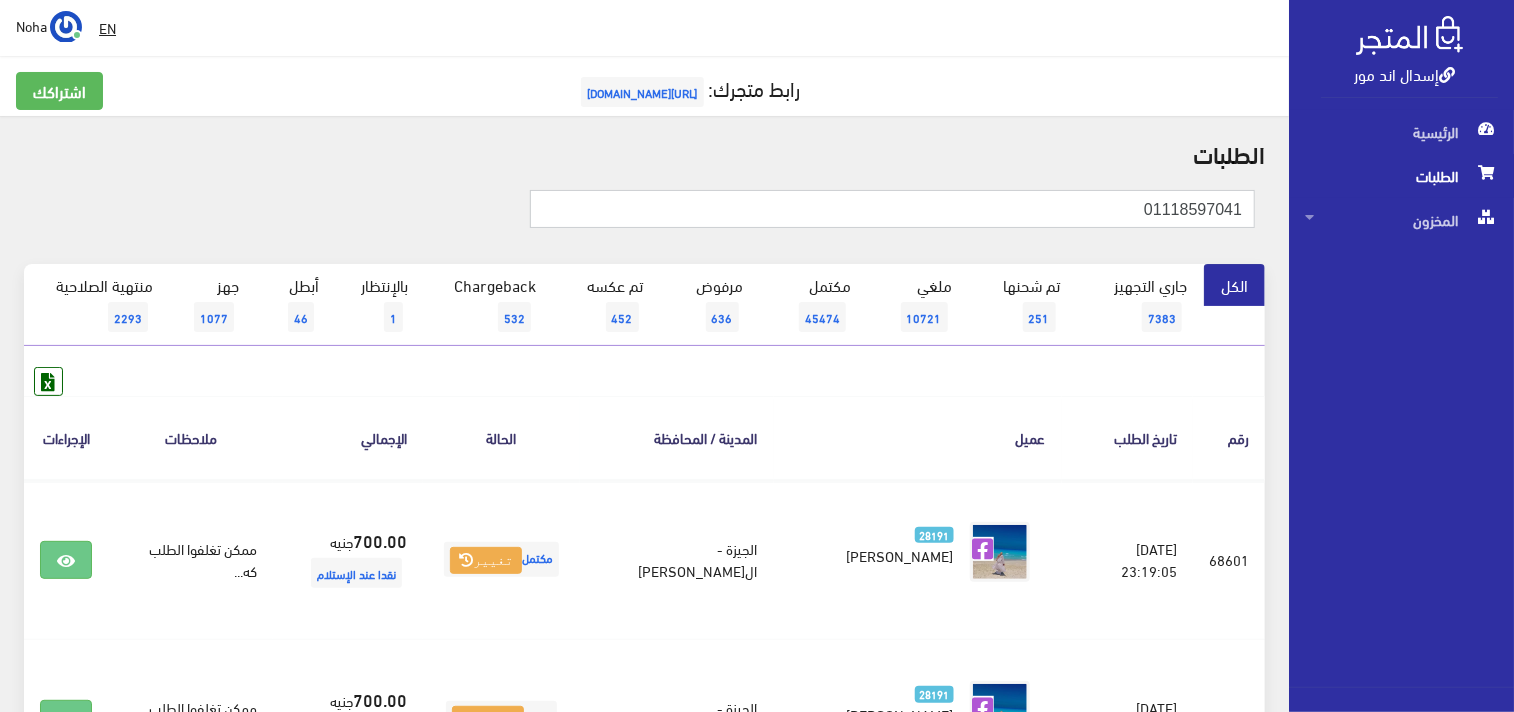 drag, startPoint x: 1061, startPoint y: 204, endPoint x: 1261, endPoint y: 195, distance: 200.2024 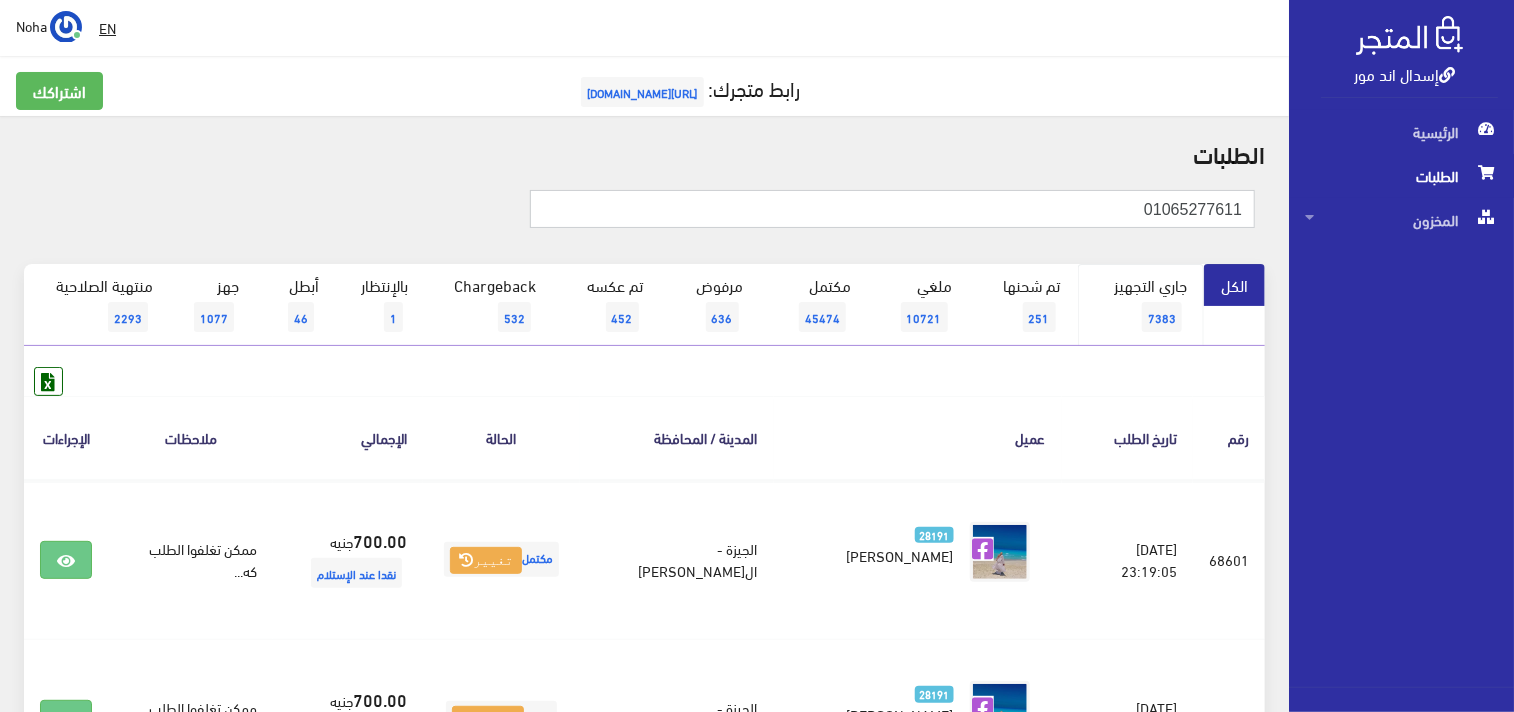 type on "01065277611" 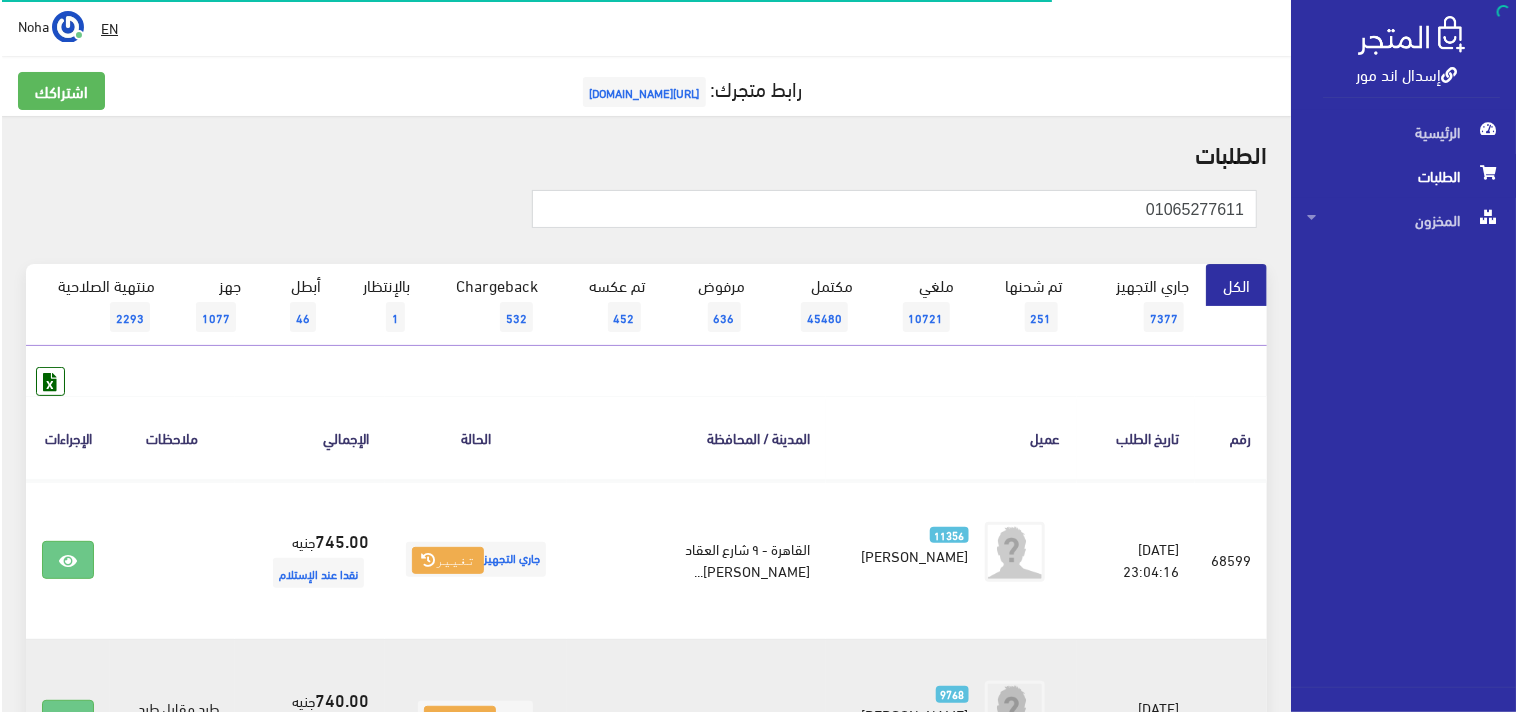 scroll, scrollTop: 222, scrollLeft: 0, axis: vertical 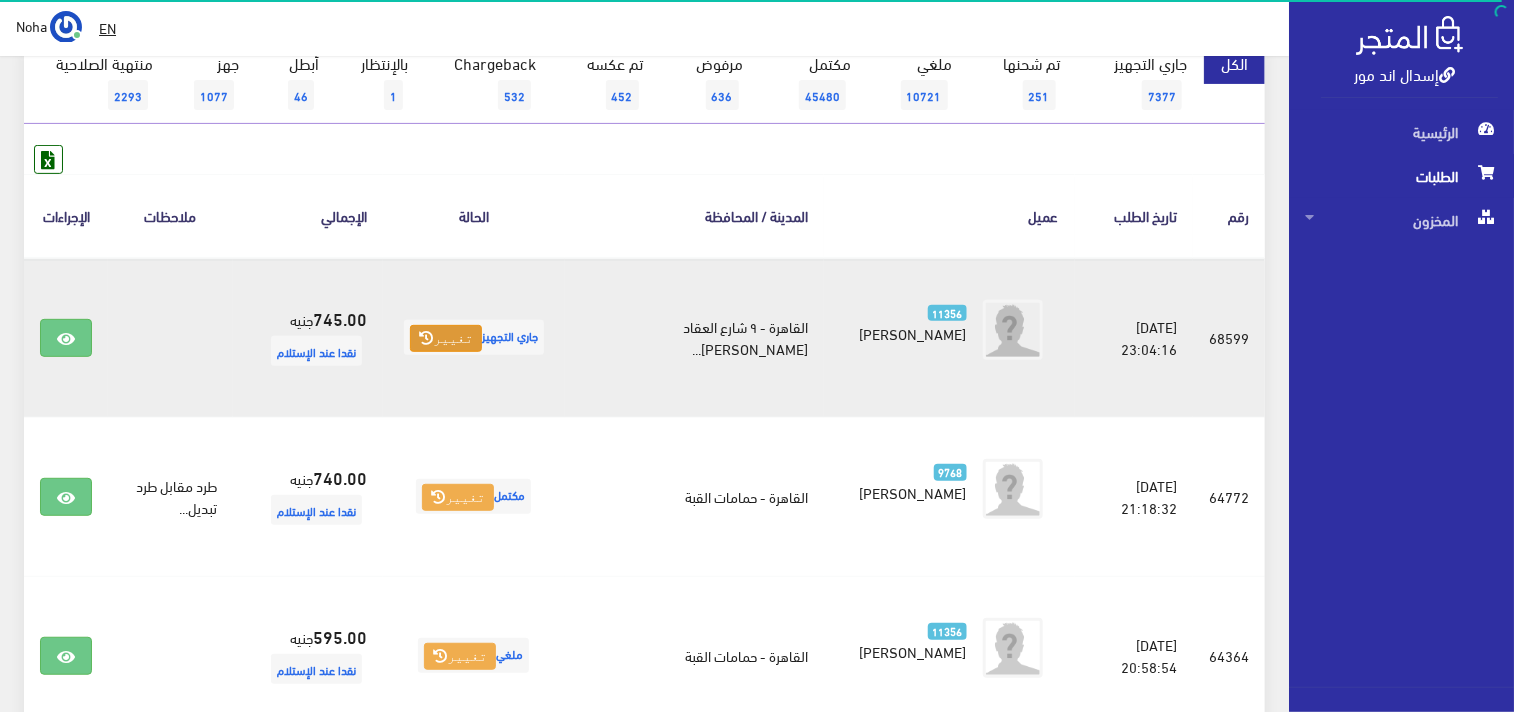 click on "تغيير" at bounding box center (446, 339) 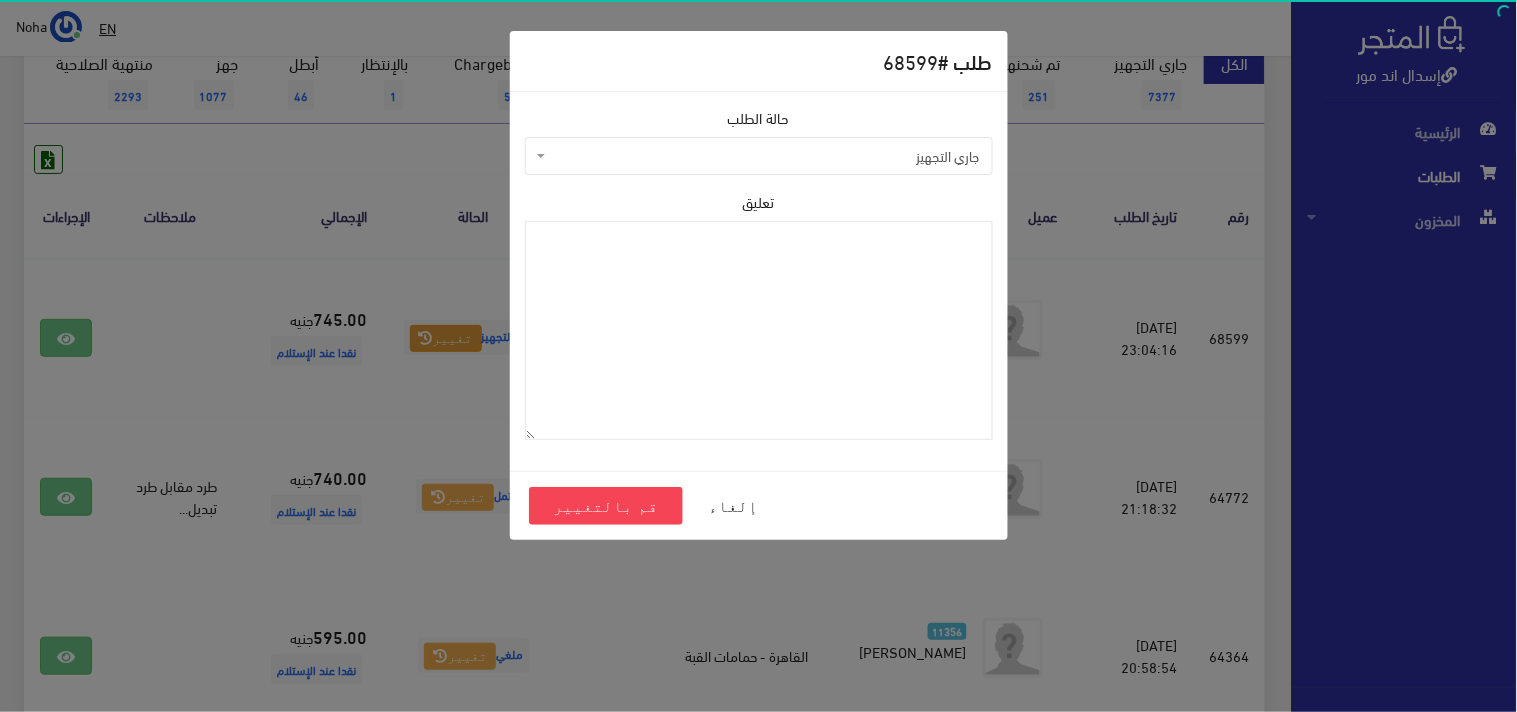 click on "جاري التجهيز" at bounding box center [765, 156] 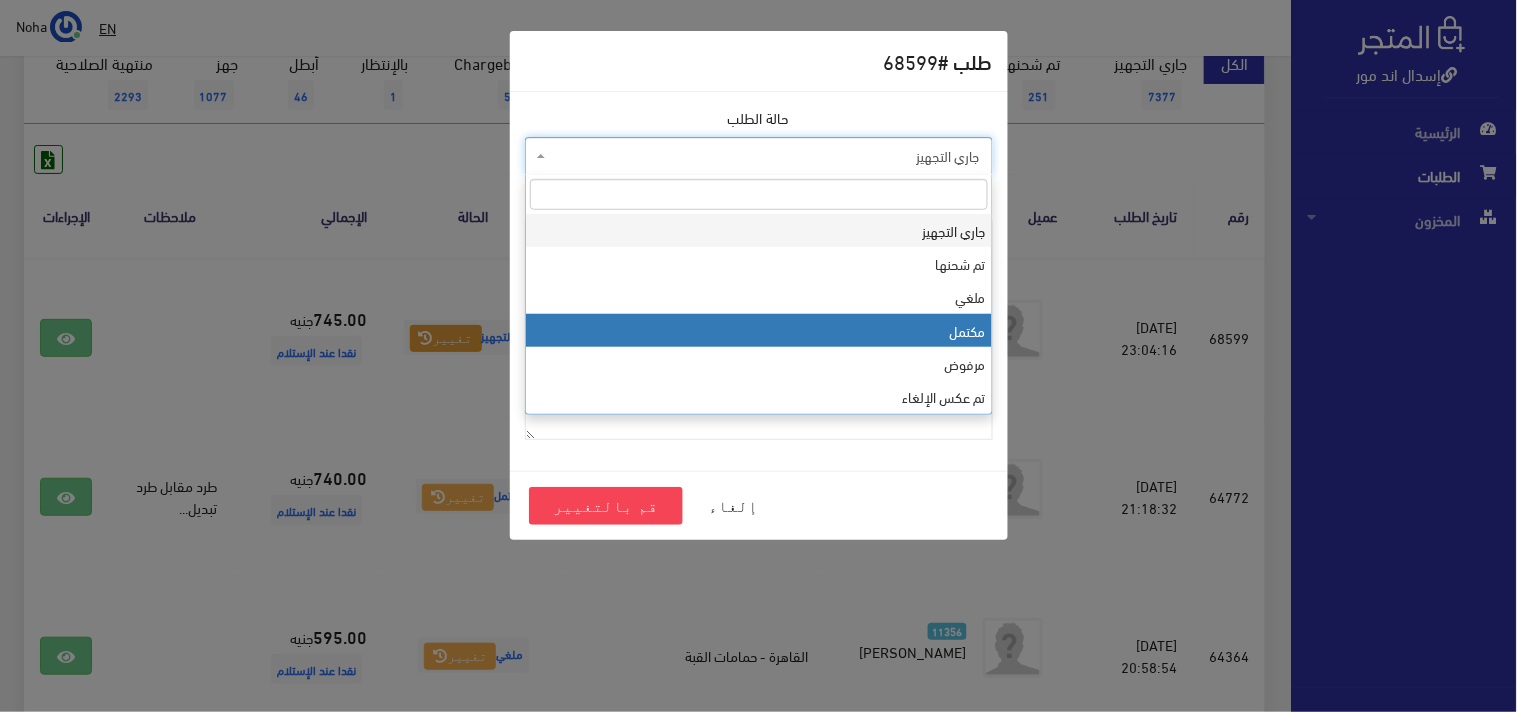 select on "4" 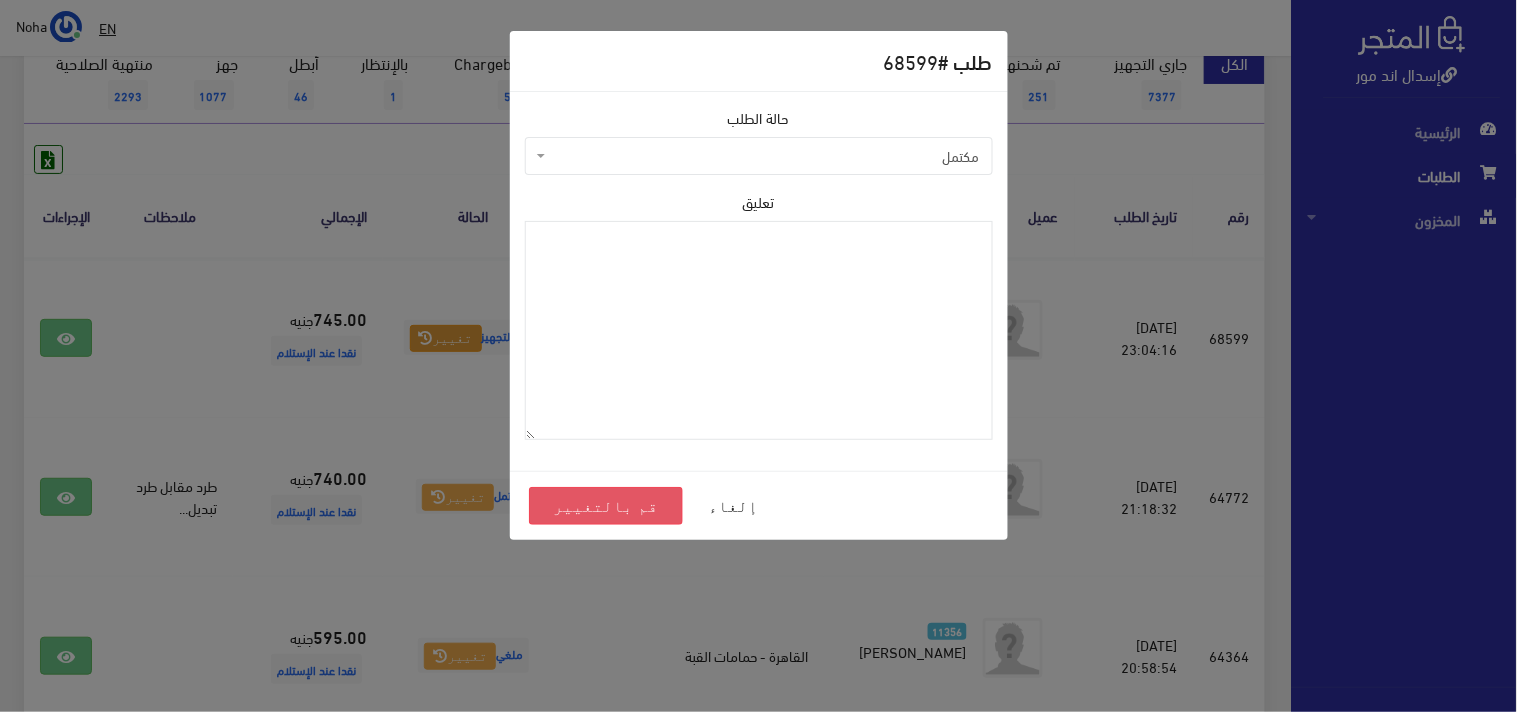 click on "قم بالتغيير" at bounding box center (606, 506) 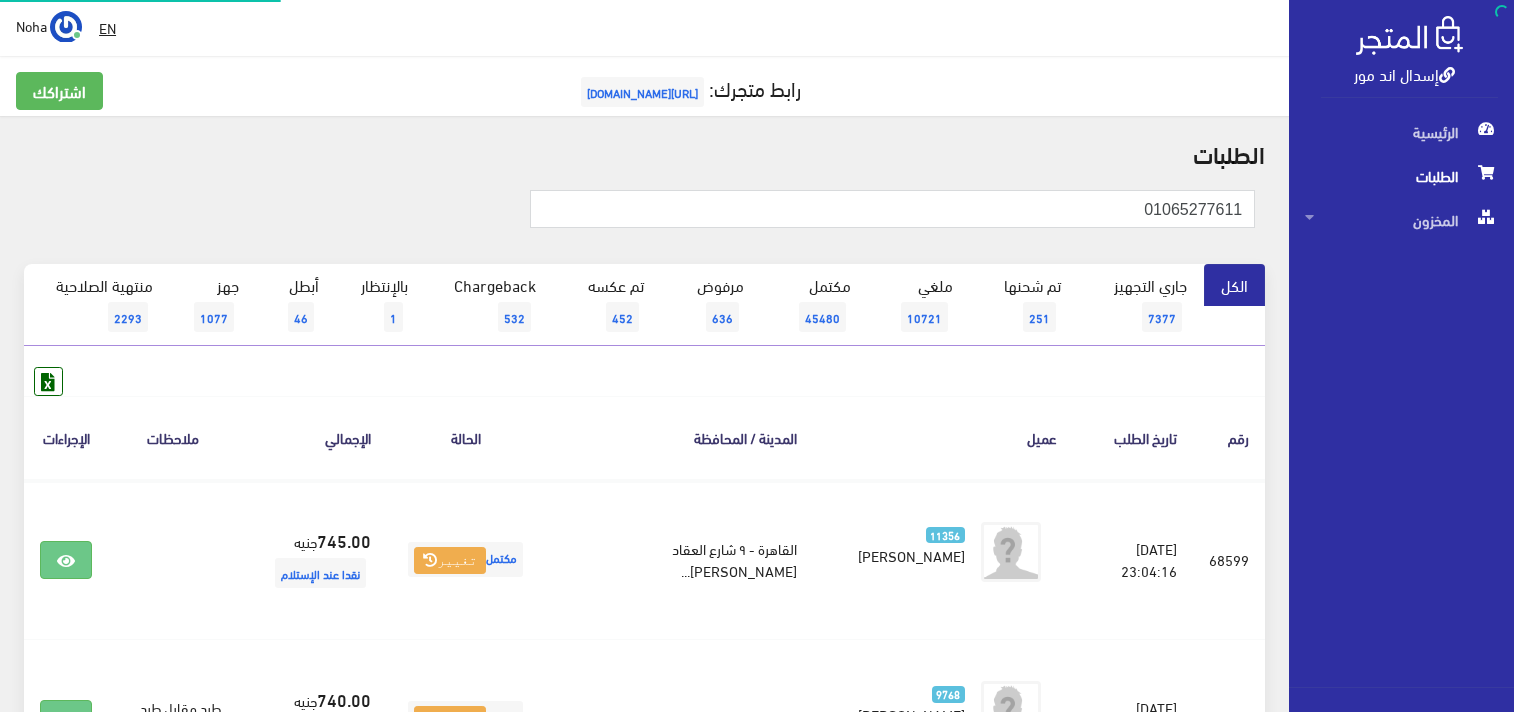 scroll, scrollTop: 0, scrollLeft: 0, axis: both 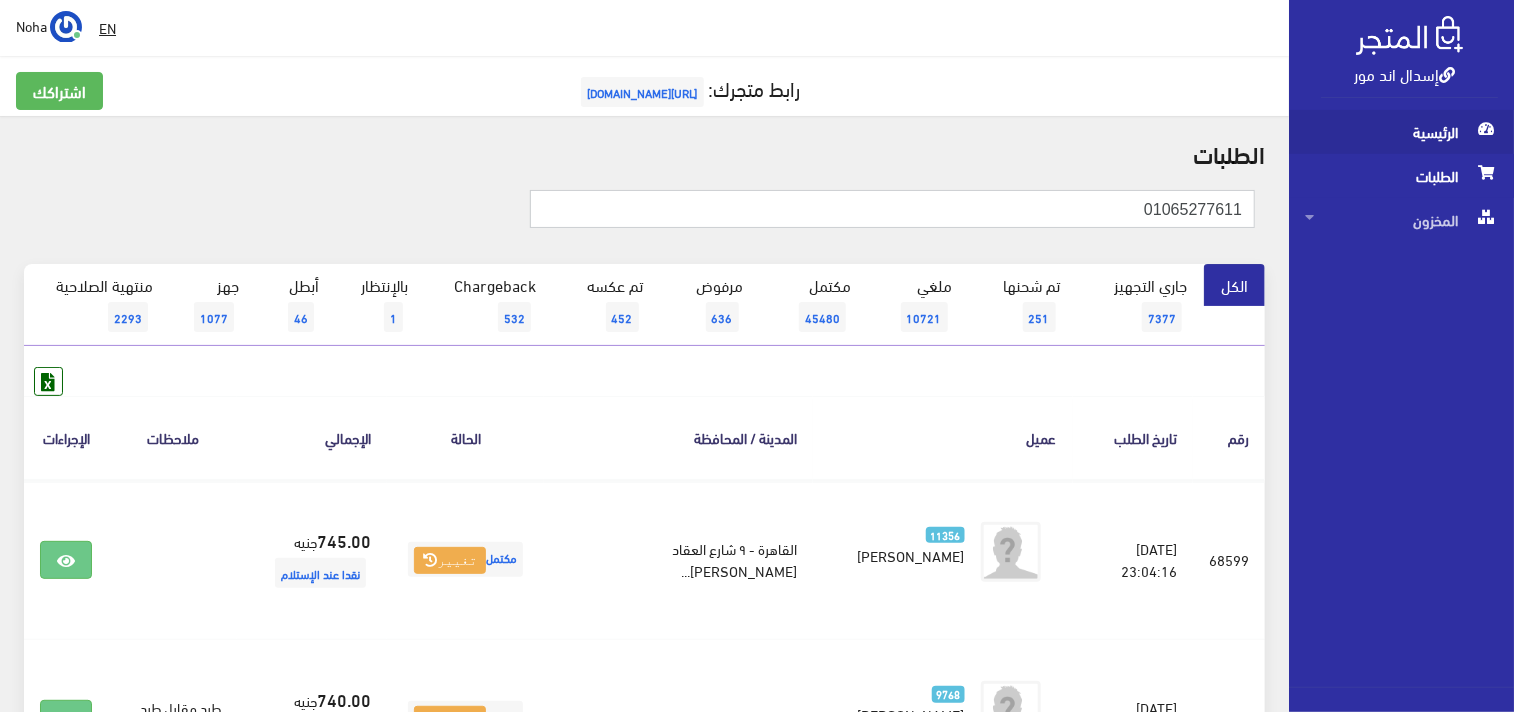 drag, startPoint x: 1141, startPoint y: 212, endPoint x: 1472, endPoint y: 151, distance: 336.5739 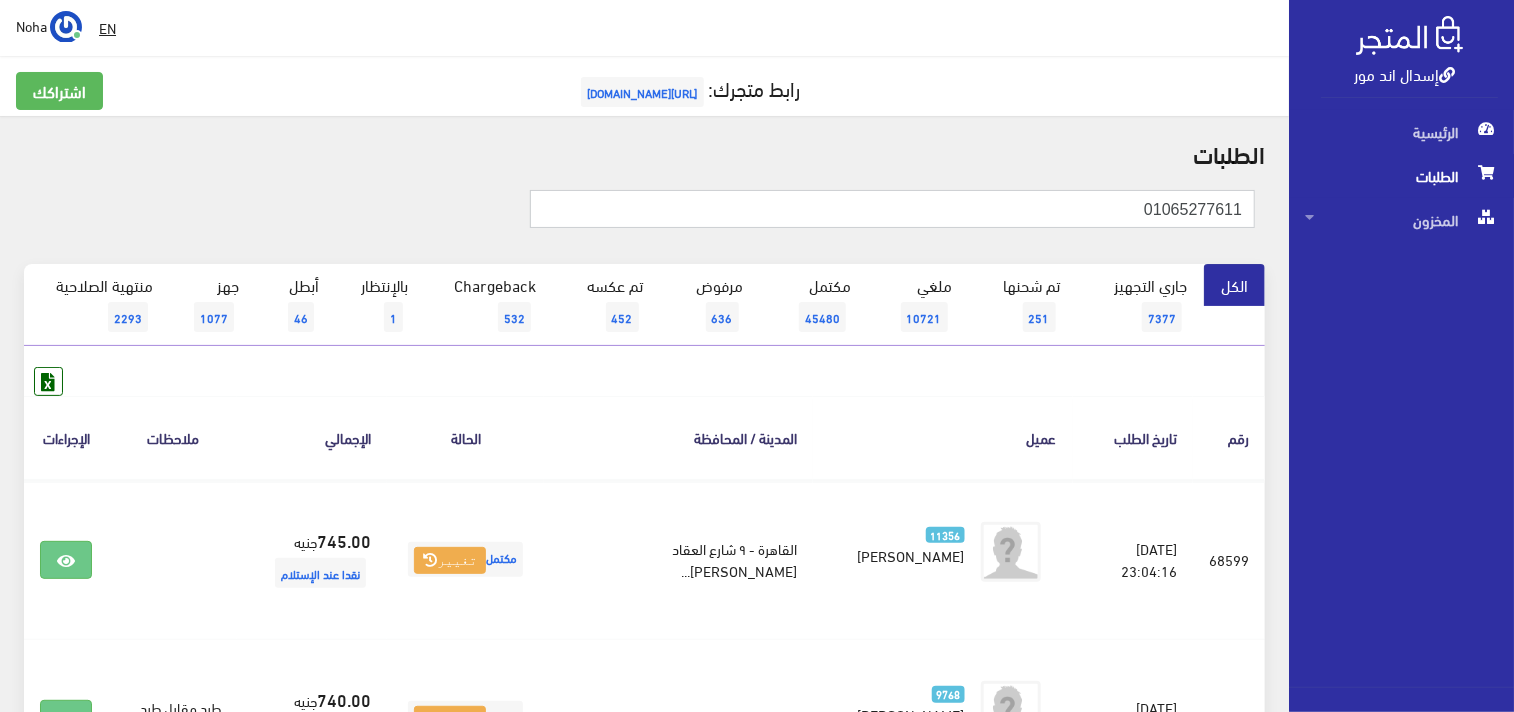 paste on "3515934" 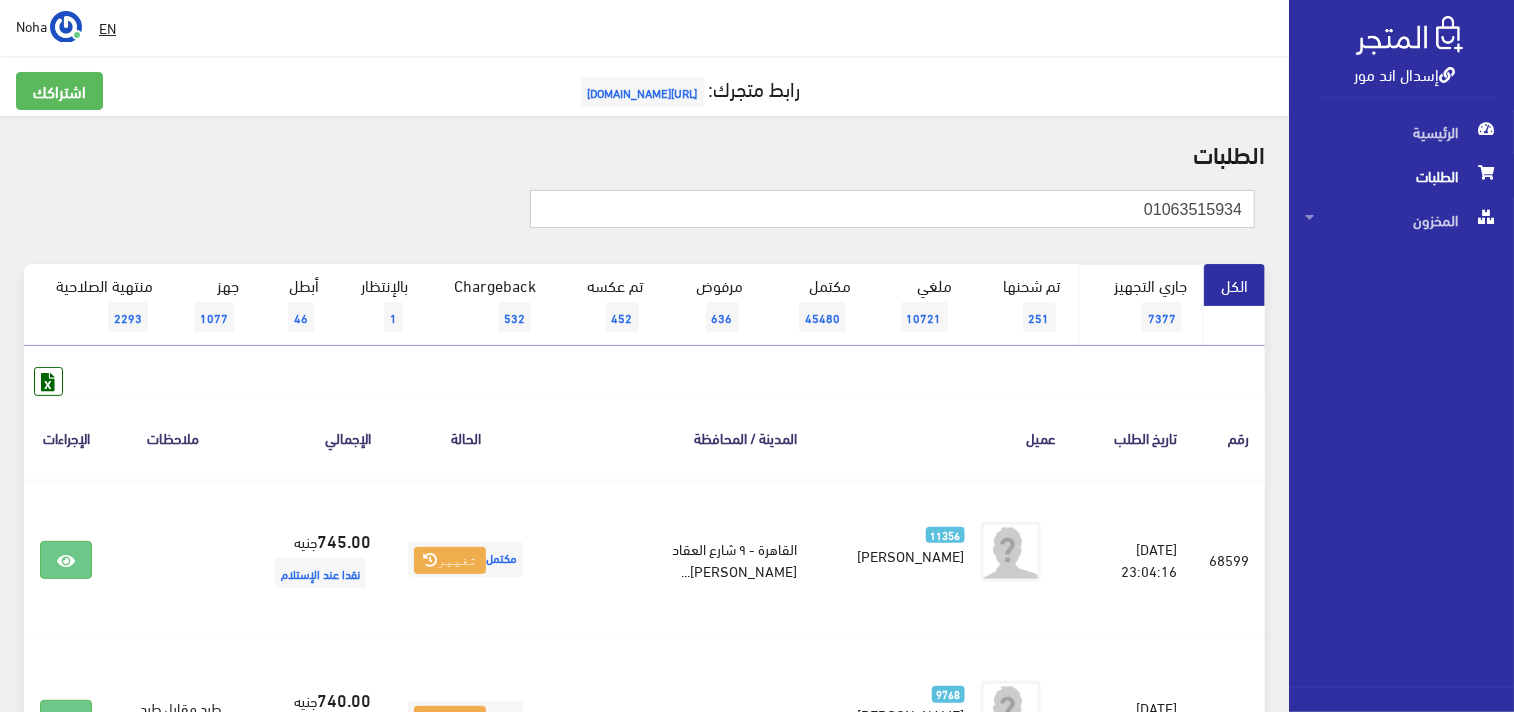 type on "01063515934" 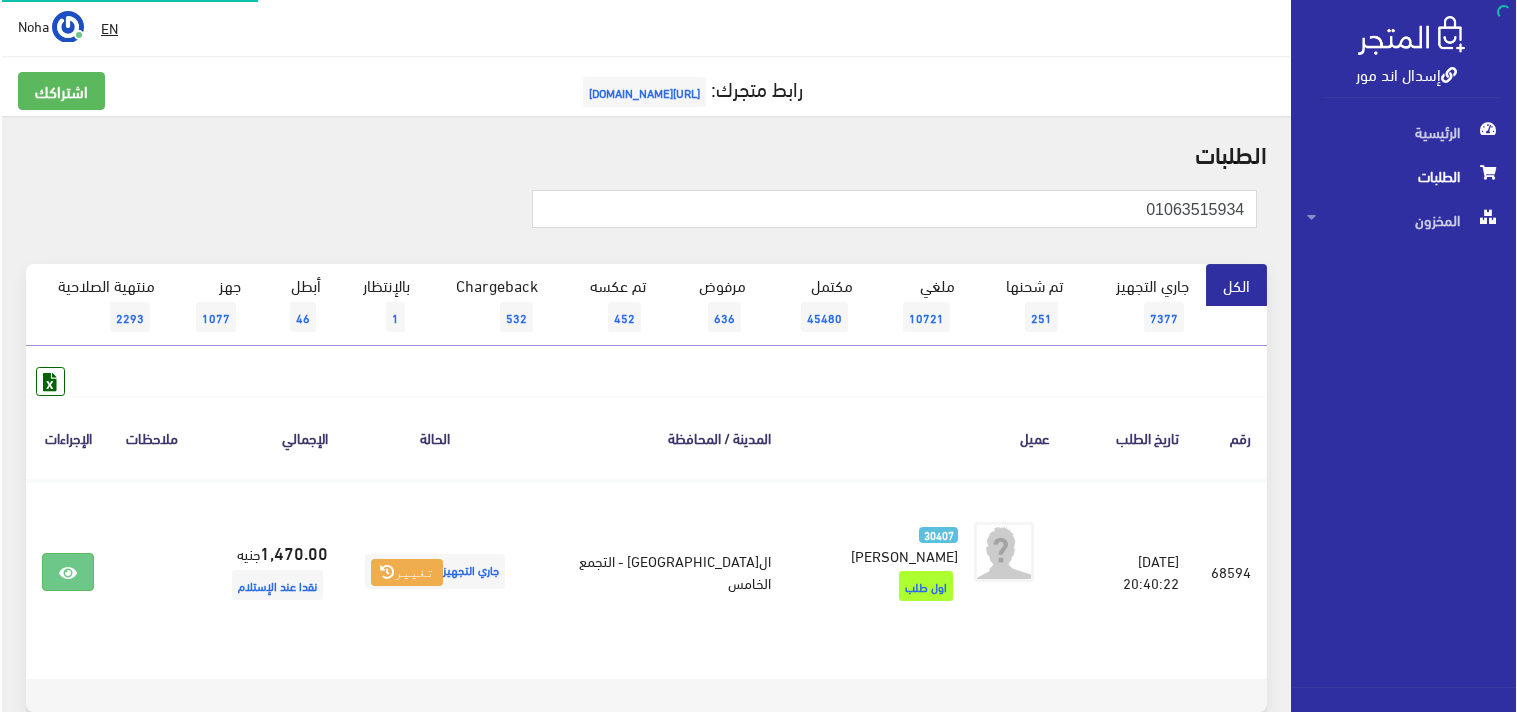 scroll, scrollTop: 0, scrollLeft: 0, axis: both 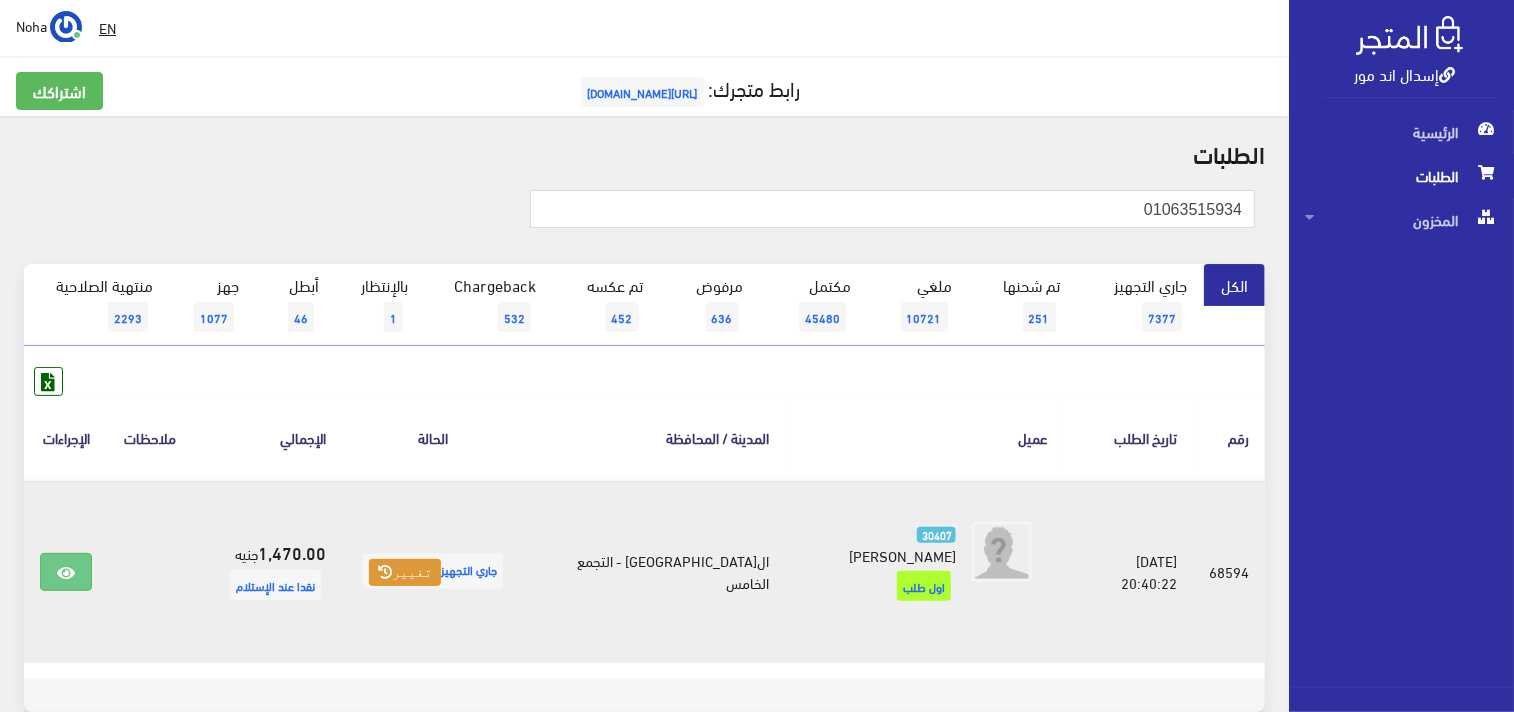 click on "تغيير" at bounding box center (405, 573) 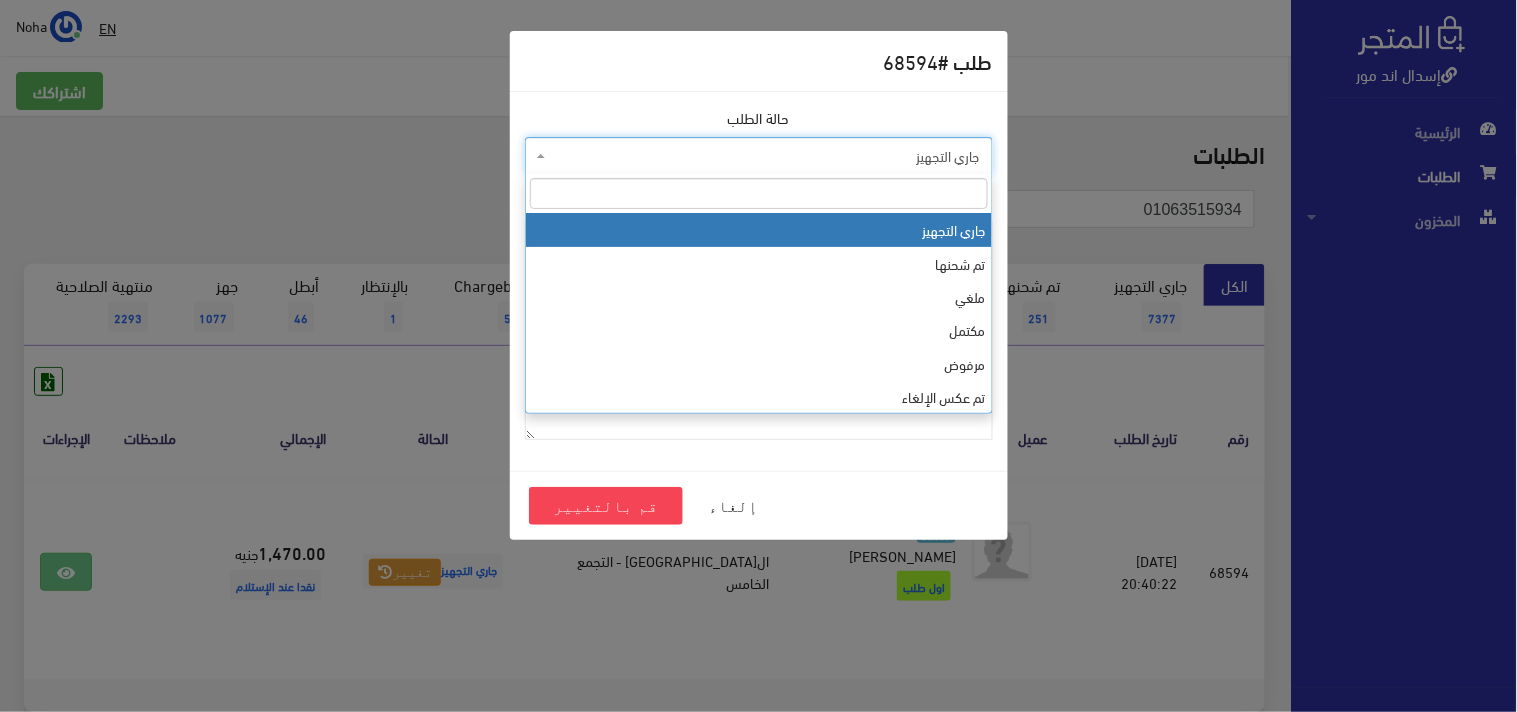 click on "جاري التجهيز" at bounding box center (765, 156) 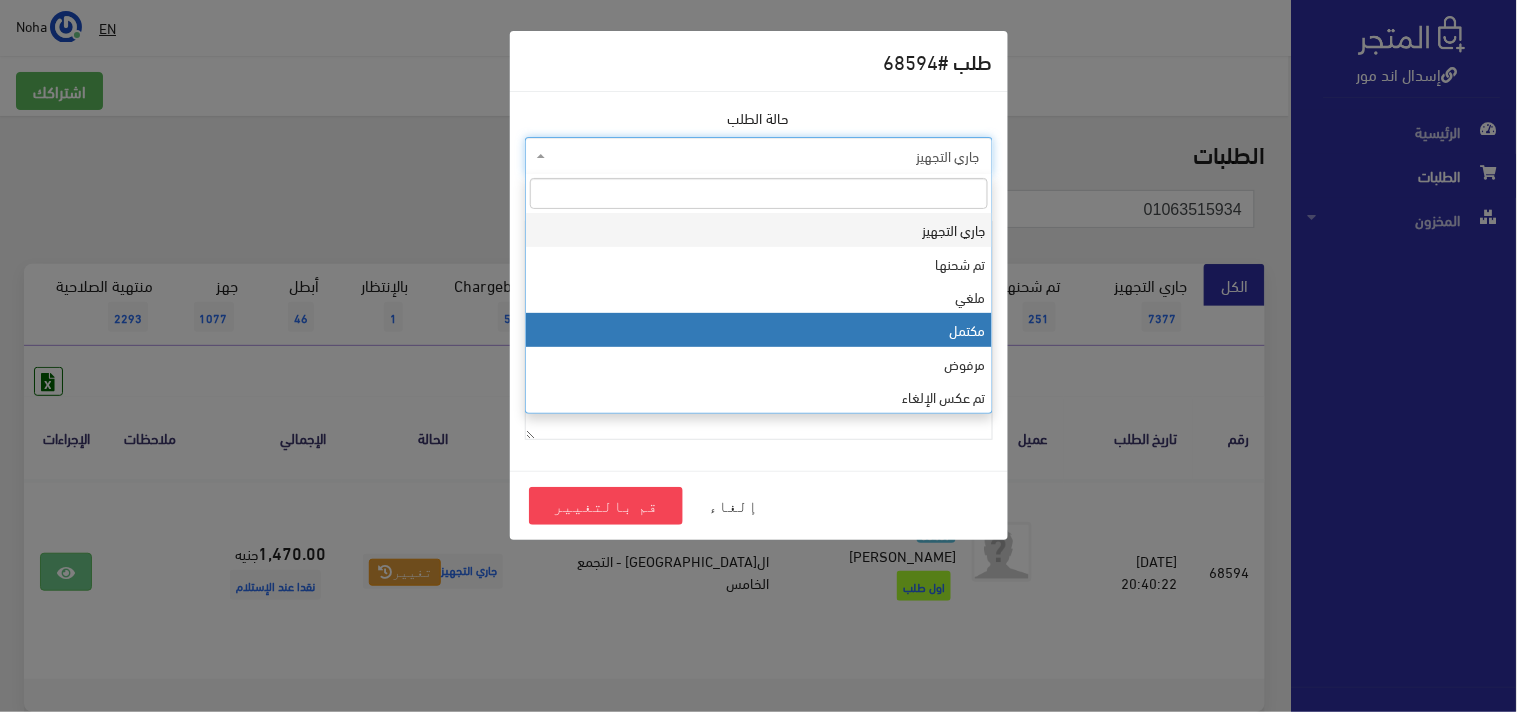 select on "4" 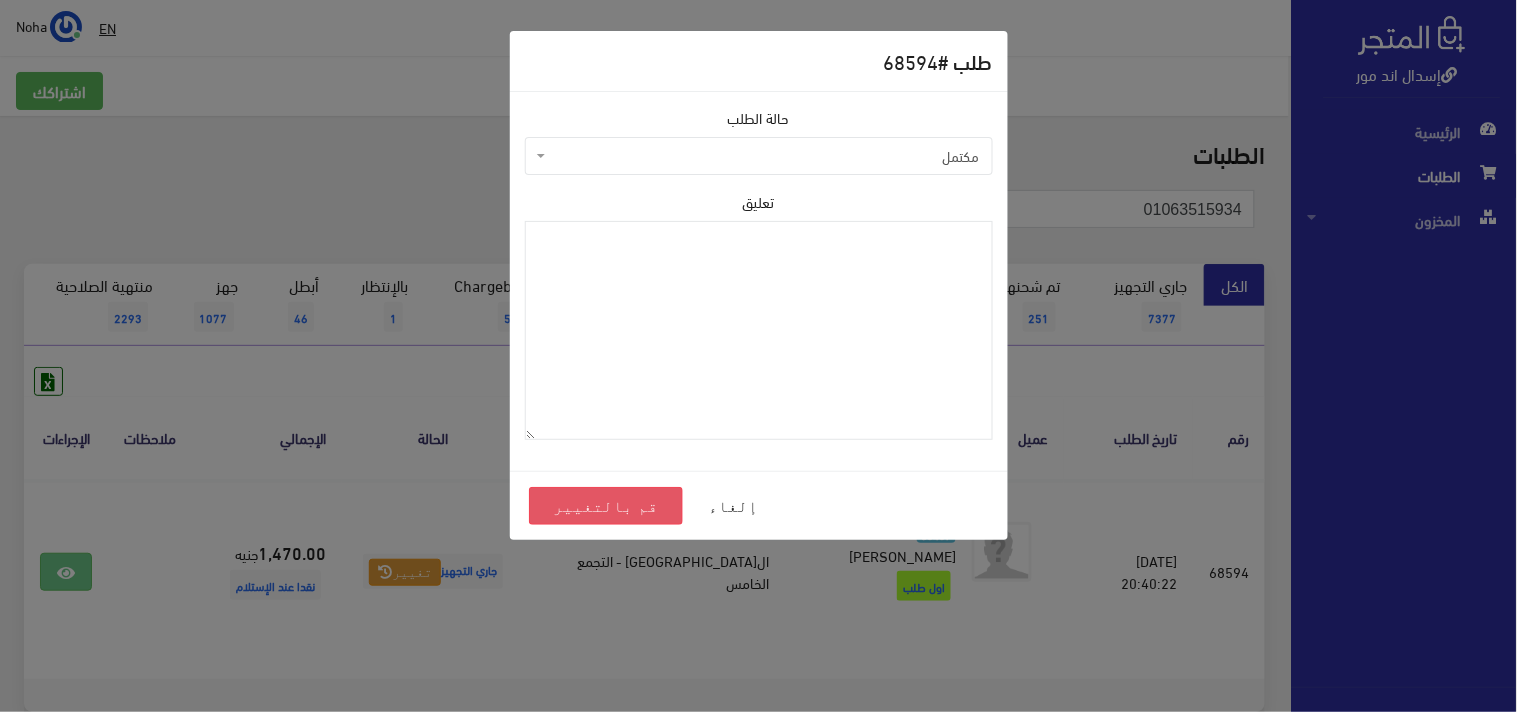 click on "قم بالتغيير" at bounding box center (606, 506) 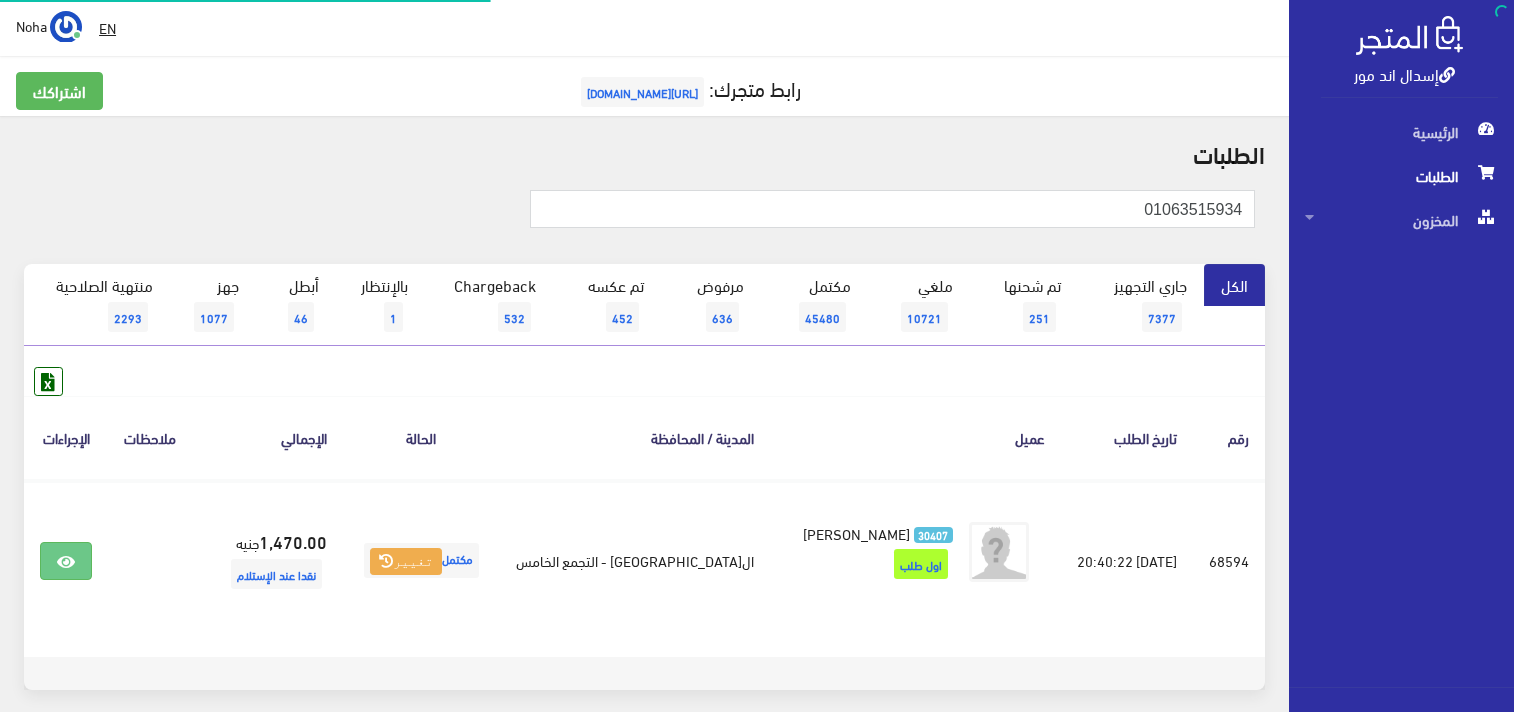 scroll, scrollTop: 0, scrollLeft: 0, axis: both 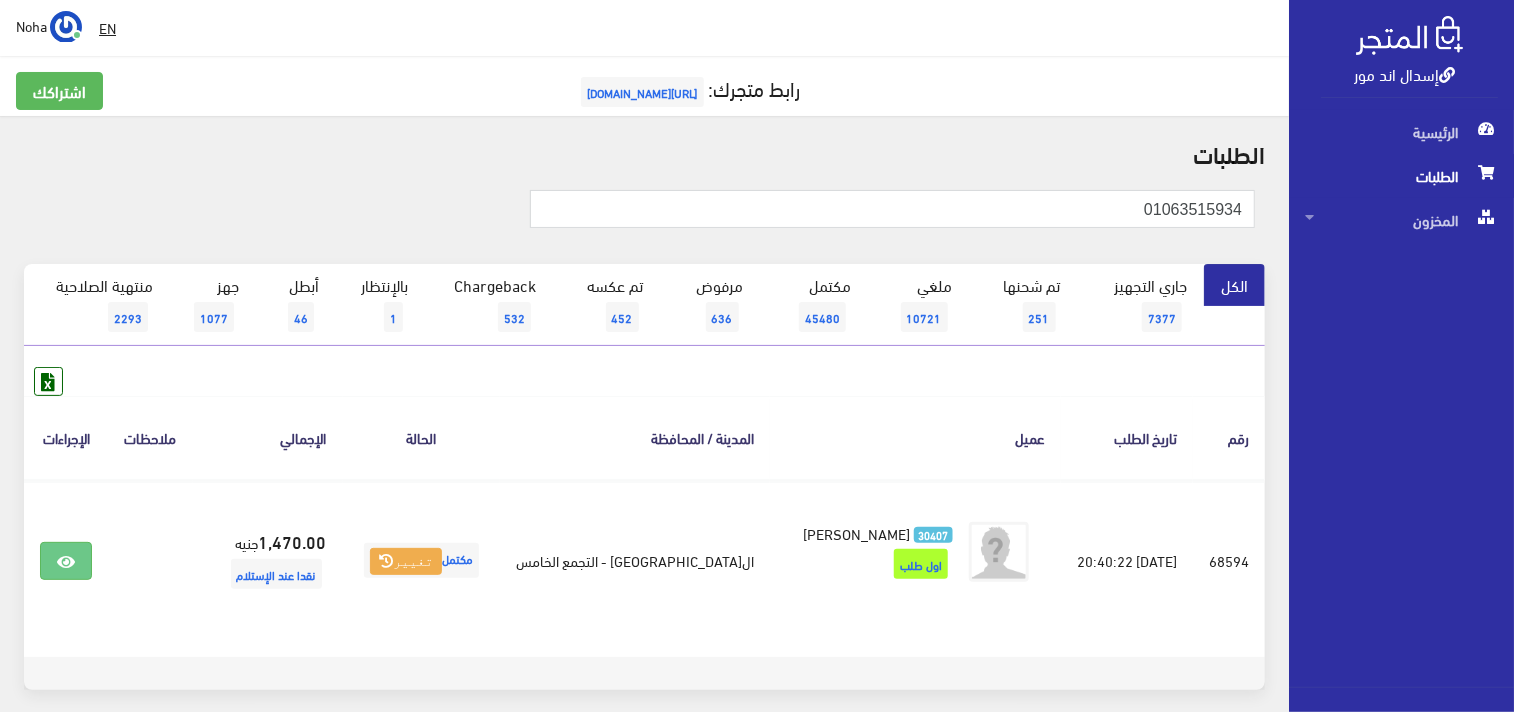 click on "اشتراكك
رابط متجرك:
https://www.esdalandmore.com" at bounding box center (644, 102) 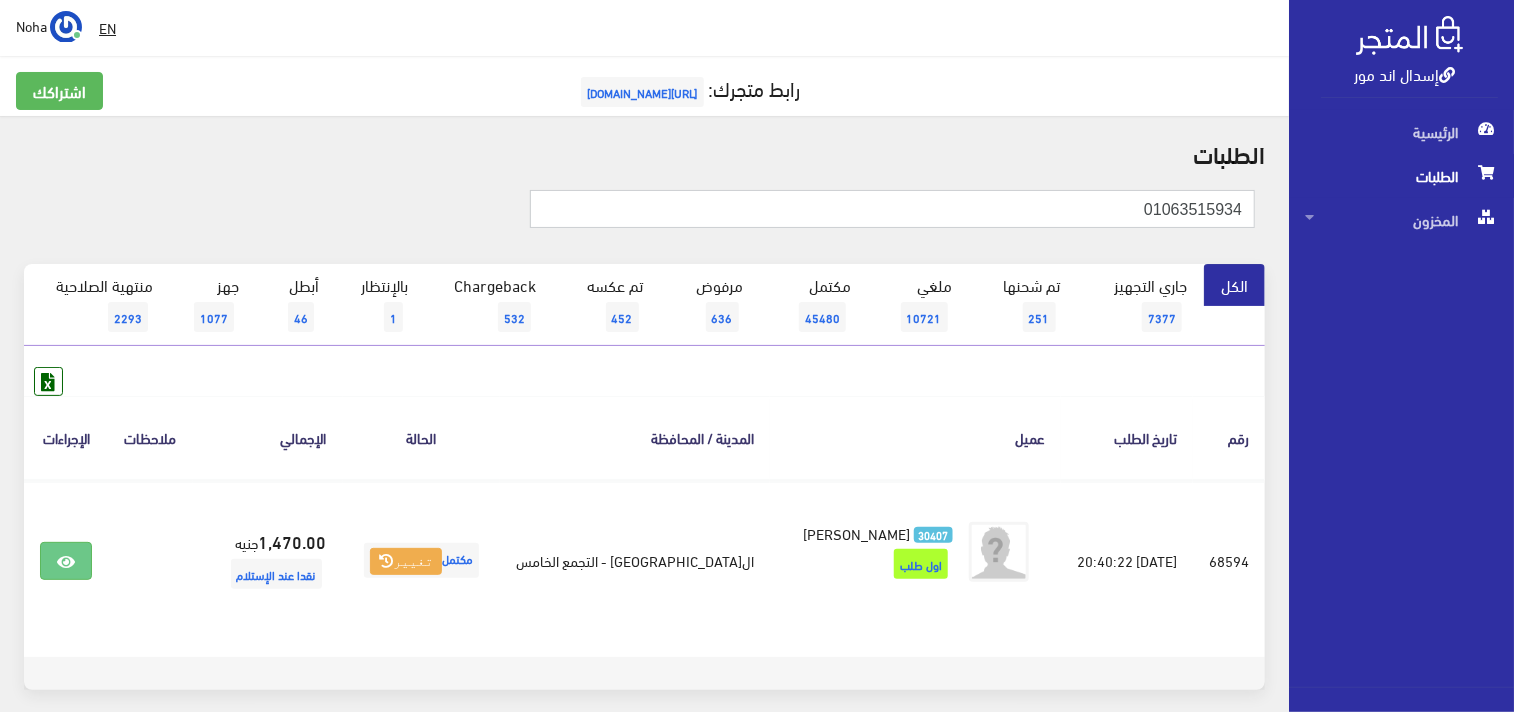 scroll, scrollTop: 1, scrollLeft: 0, axis: vertical 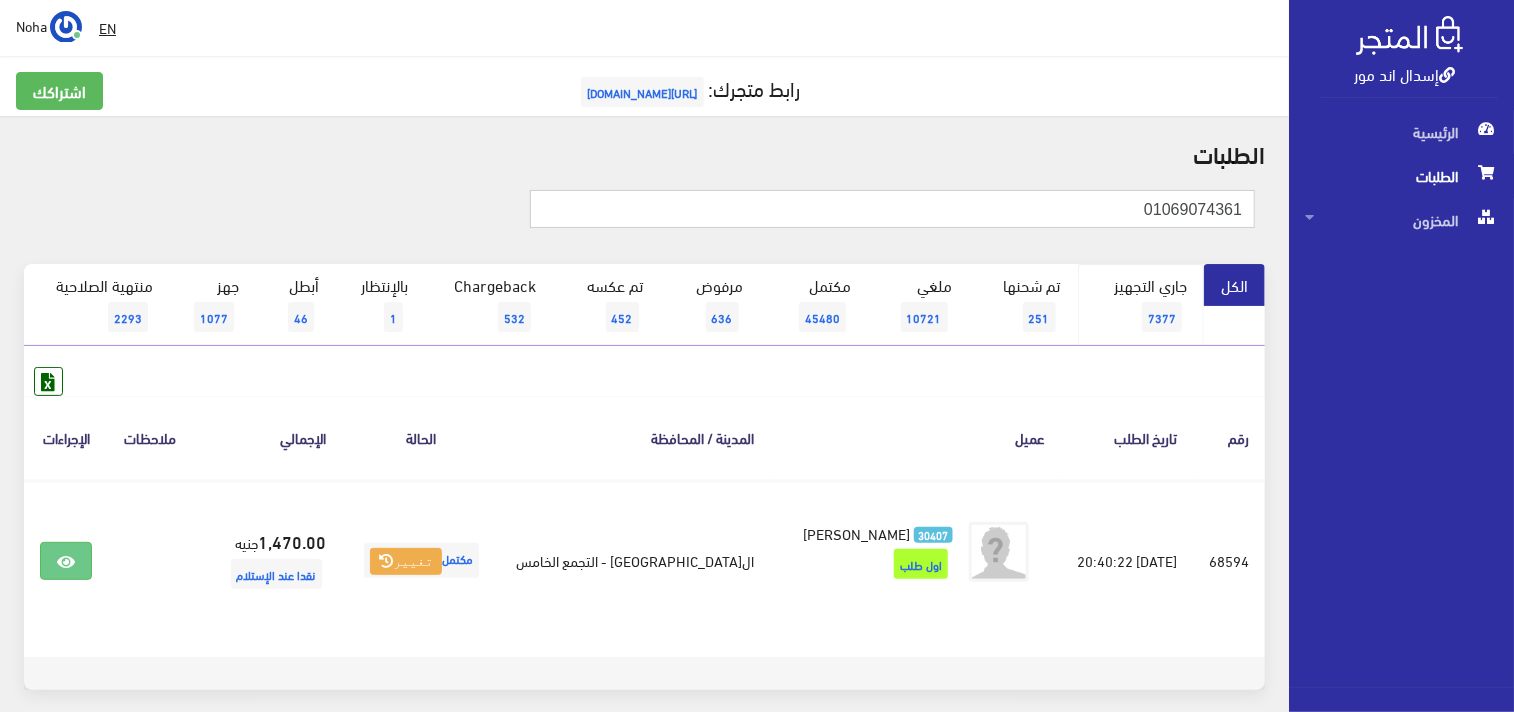type on "01069074361" 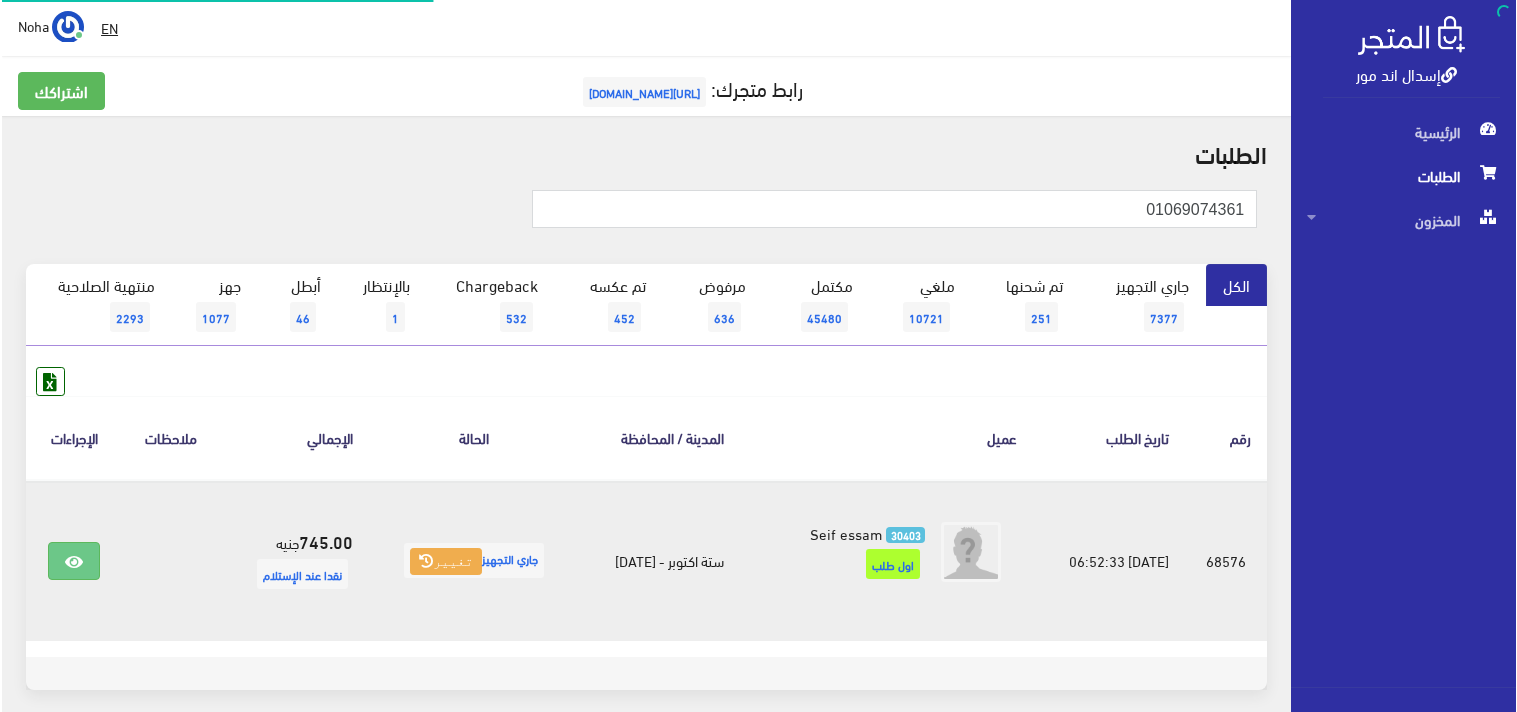 scroll, scrollTop: 0, scrollLeft: 0, axis: both 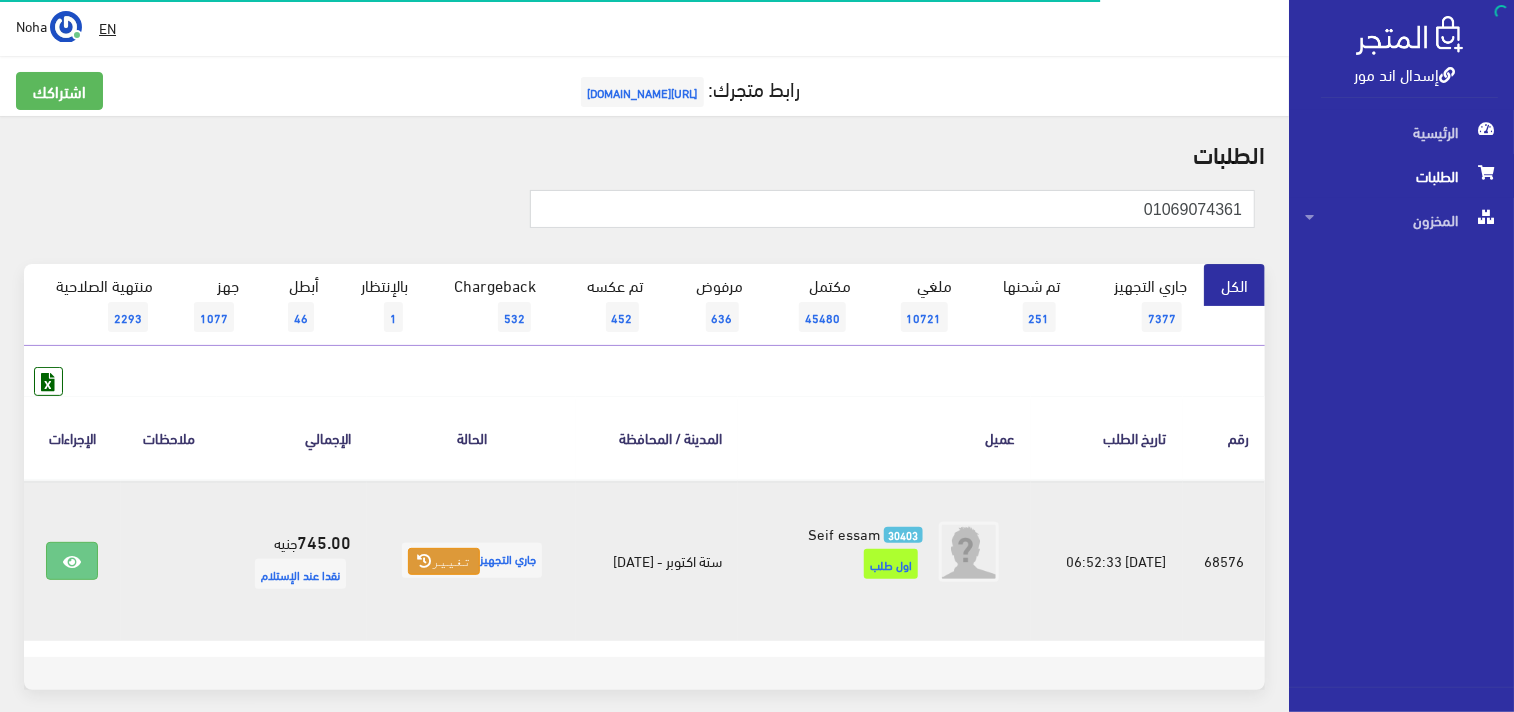 click at bounding box center (424, 561) 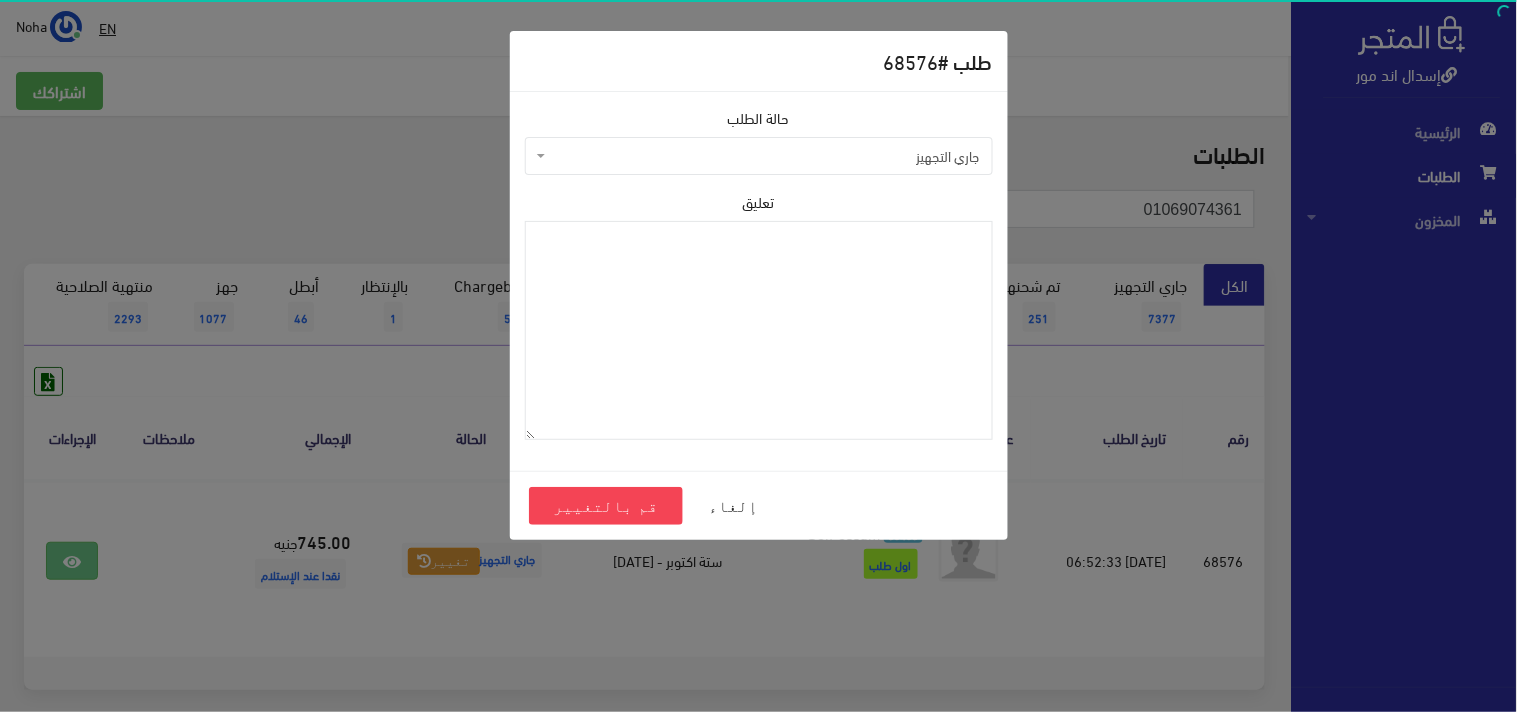 click on "جاري التجهيز" at bounding box center (765, 156) 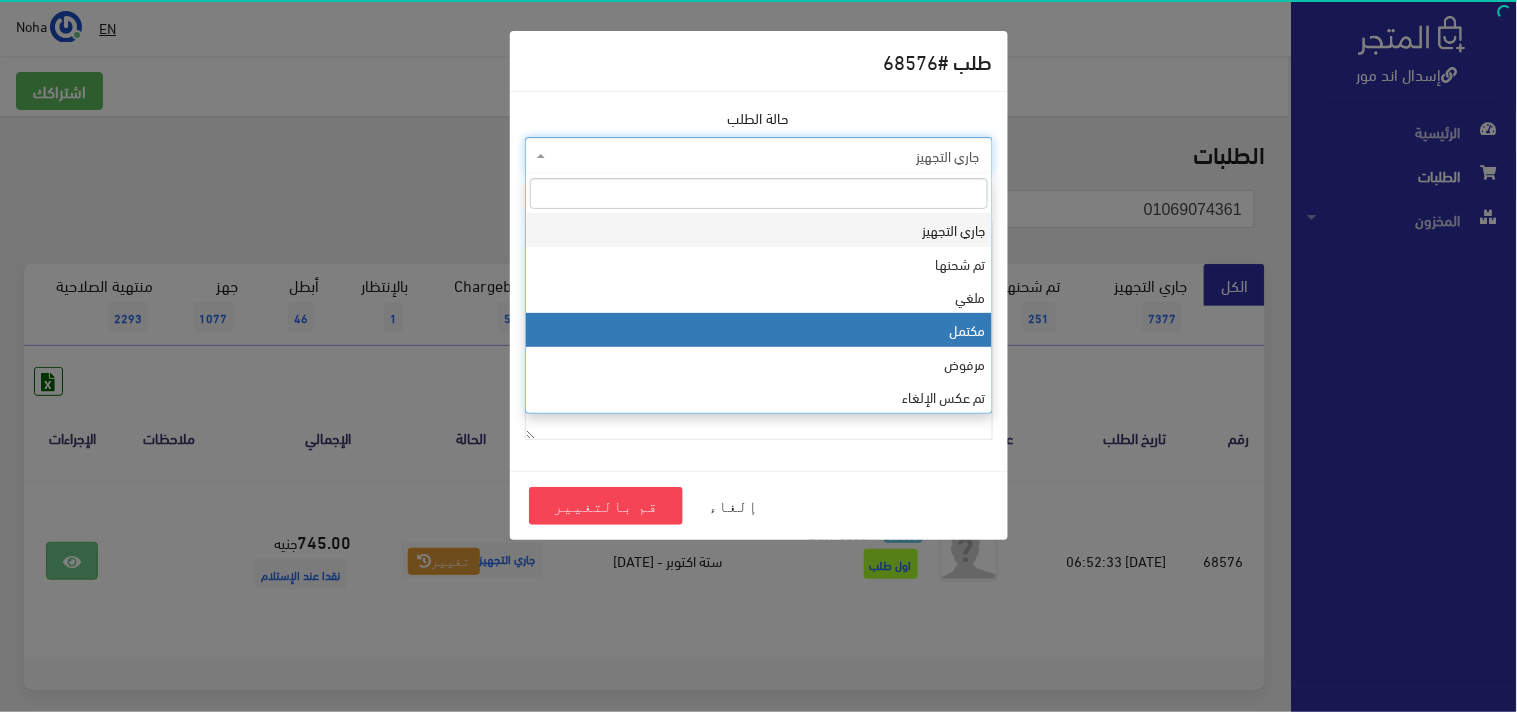 select on "4" 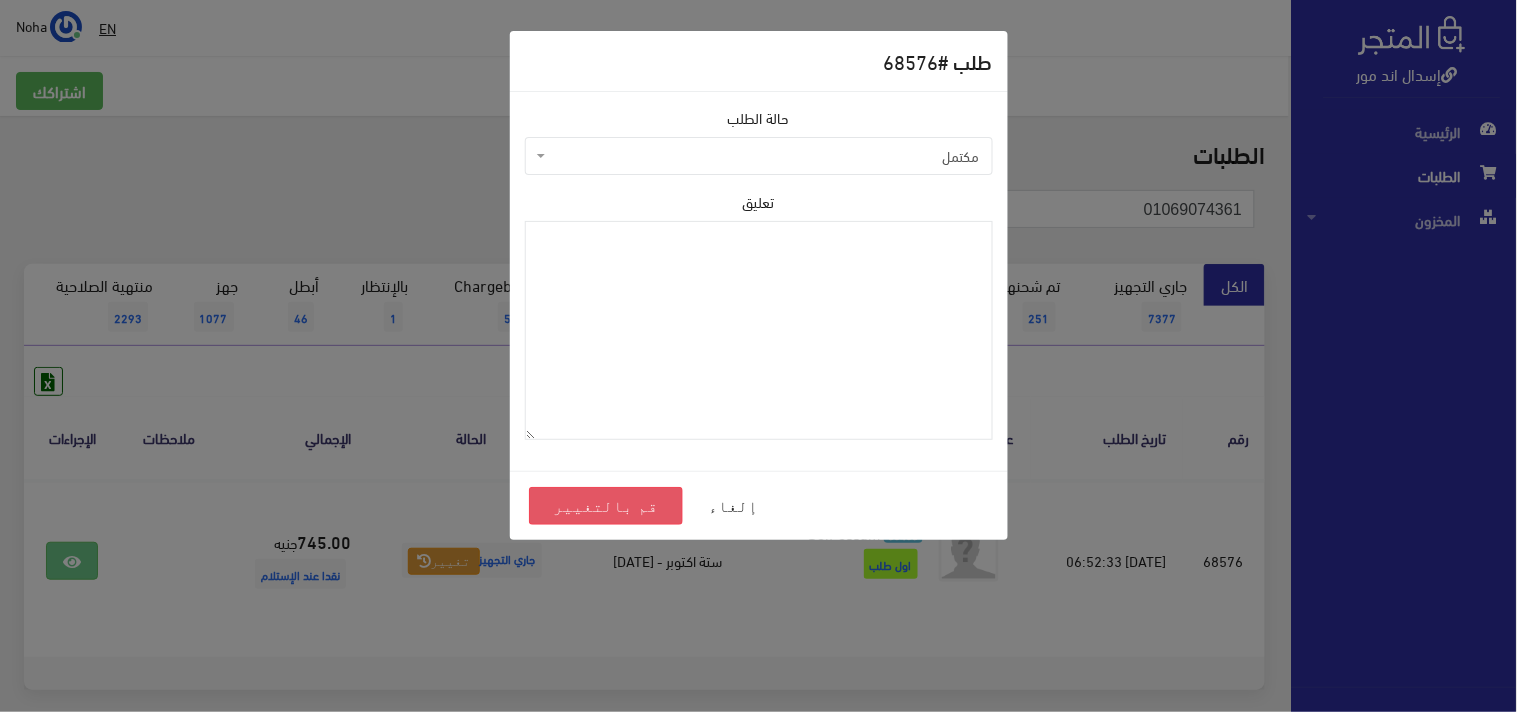 click on "قم بالتغيير" at bounding box center (606, 506) 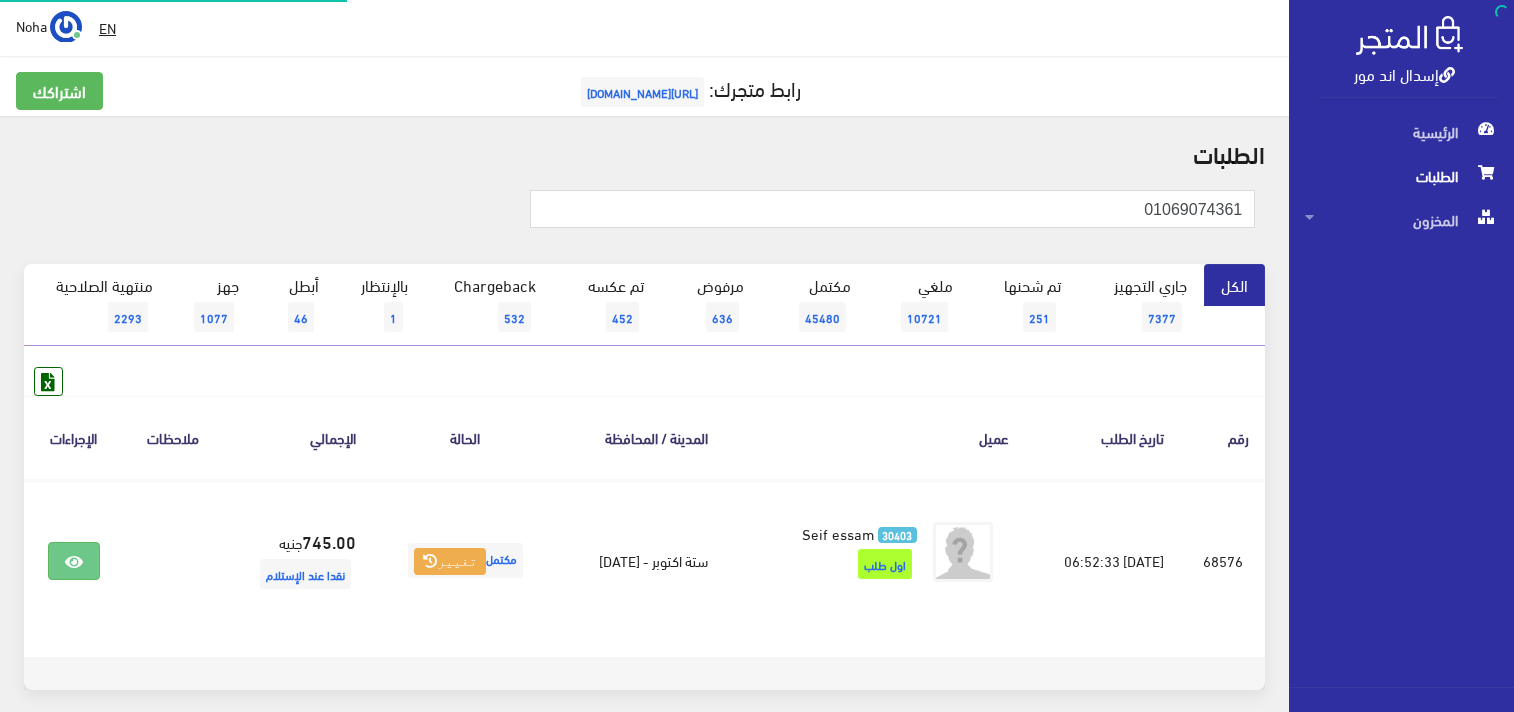 scroll, scrollTop: 0, scrollLeft: 0, axis: both 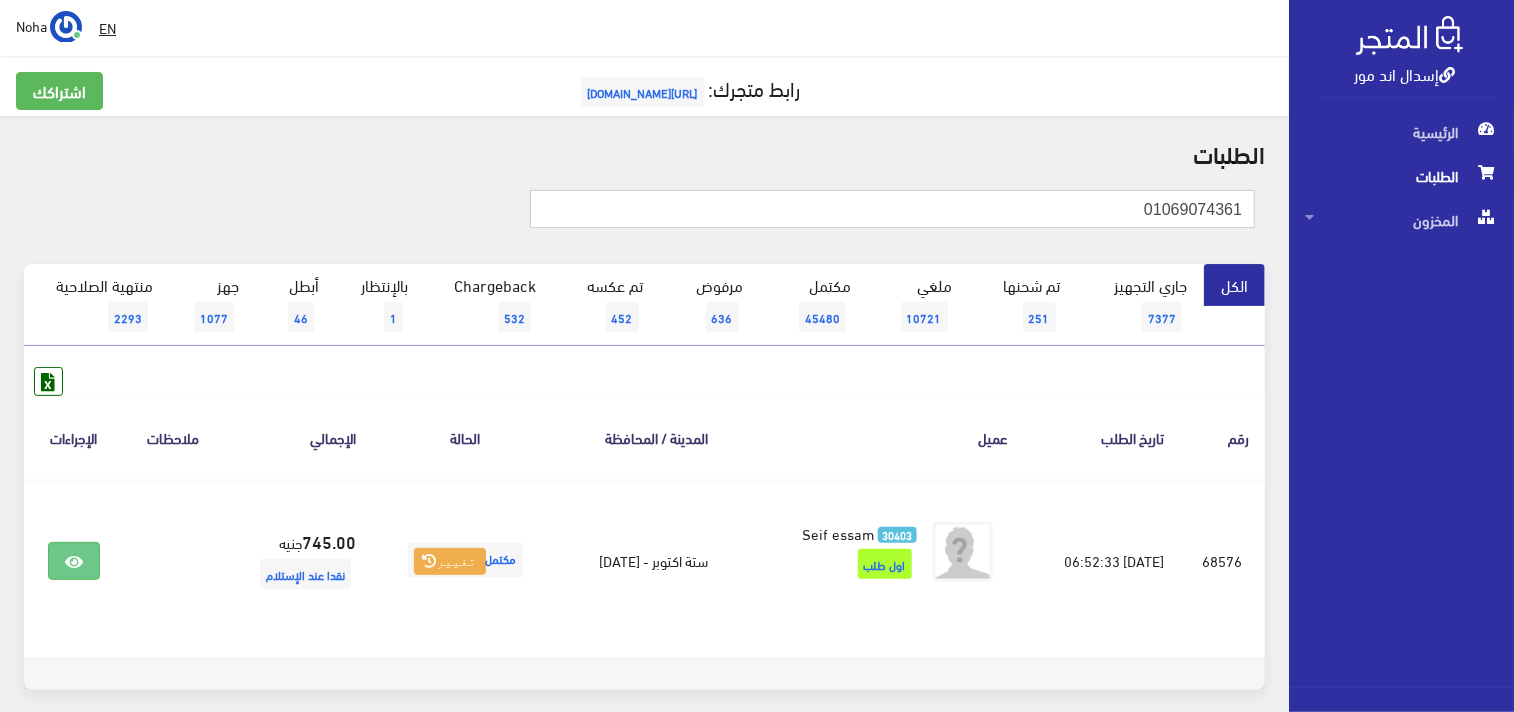 drag, startPoint x: 1120, startPoint y: 212, endPoint x: 1500, endPoint y: 320, distance: 395.04938 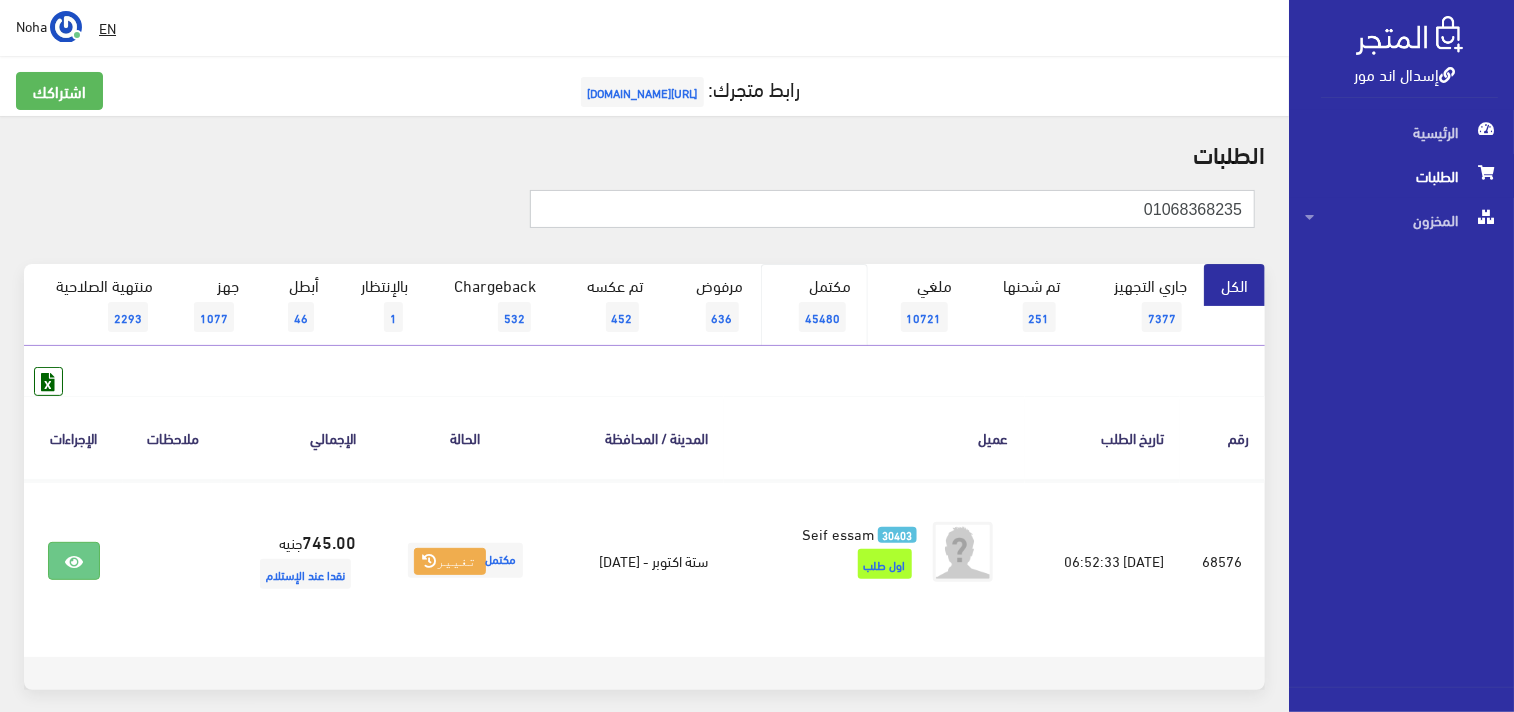 type on "01068368235" 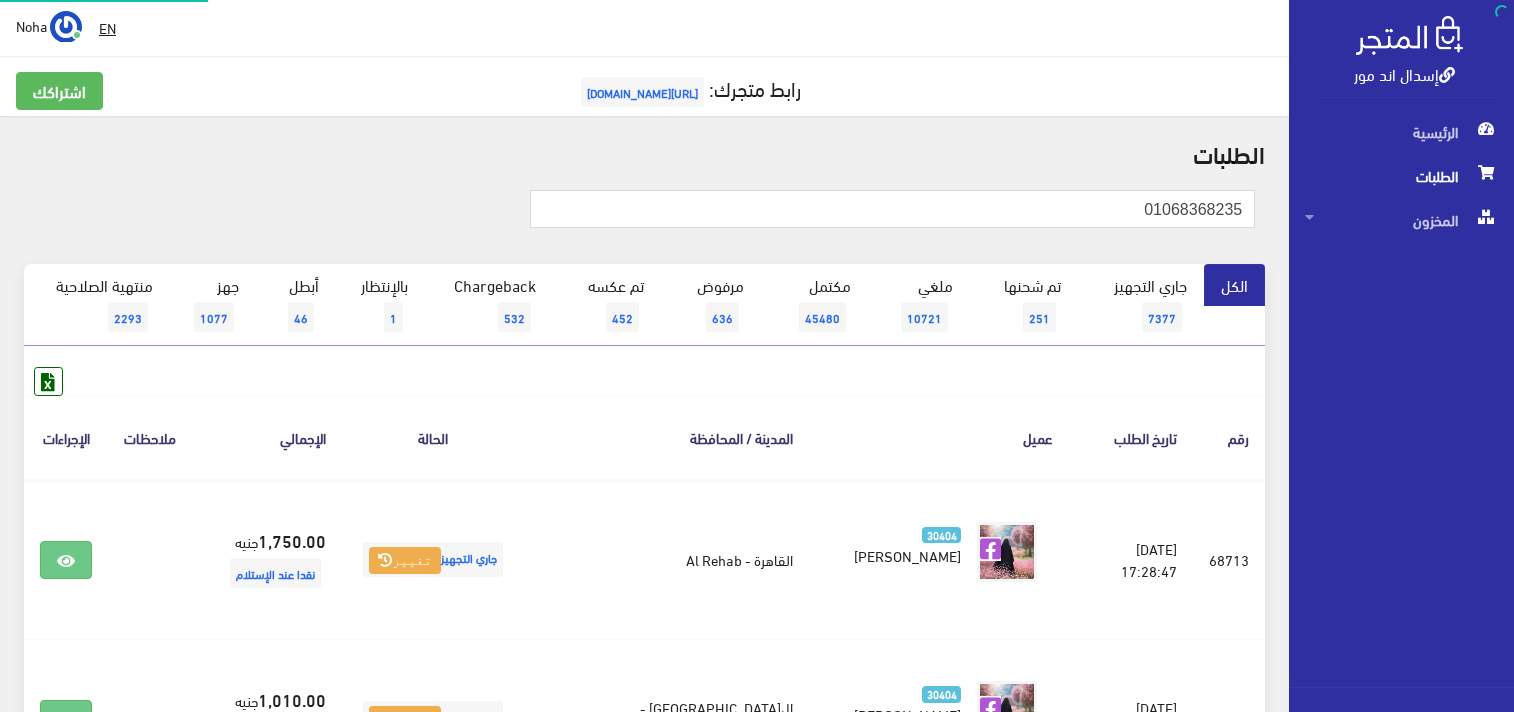 scroll, scrollTop: 0, scrollLeft: 0, axis: both 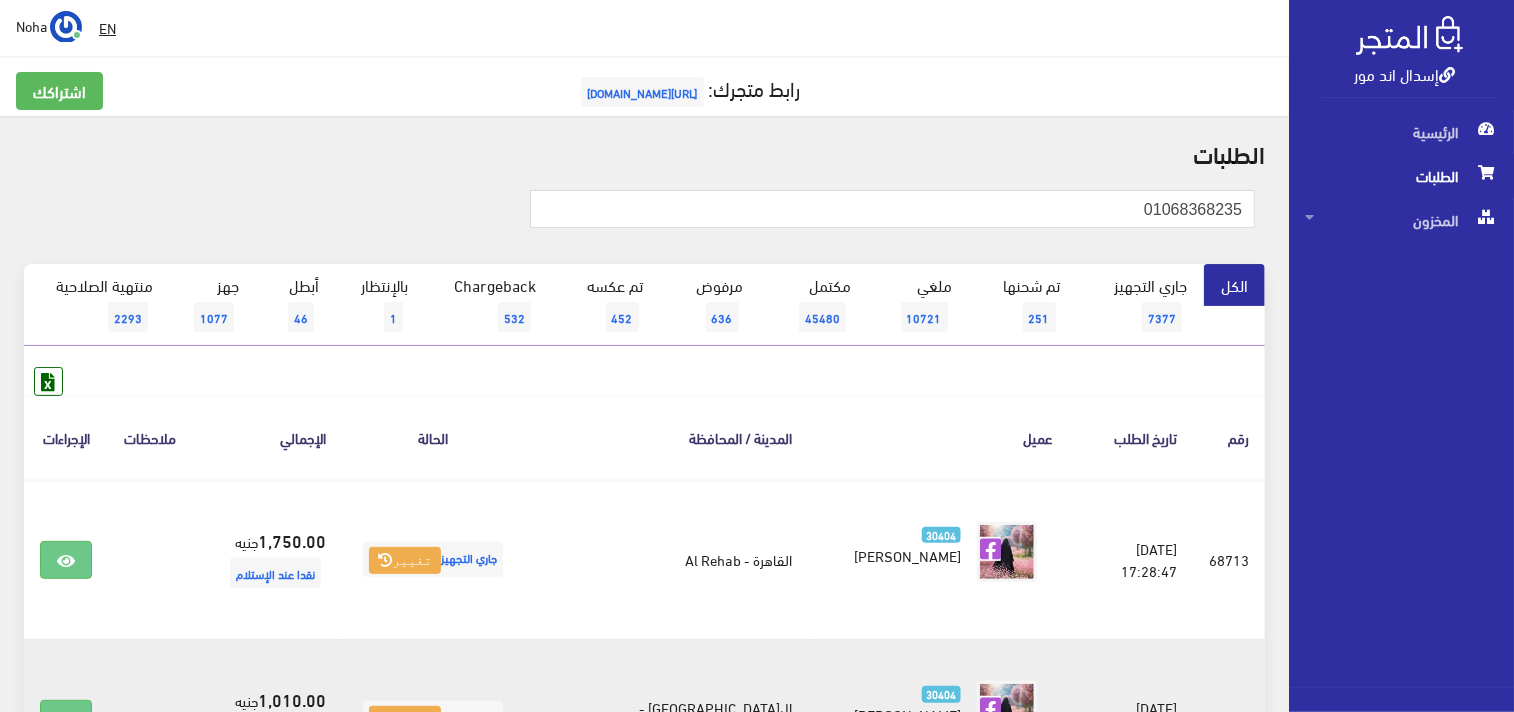 click on "القاهرة
- New Cairo" at bounding box center (666, 718) 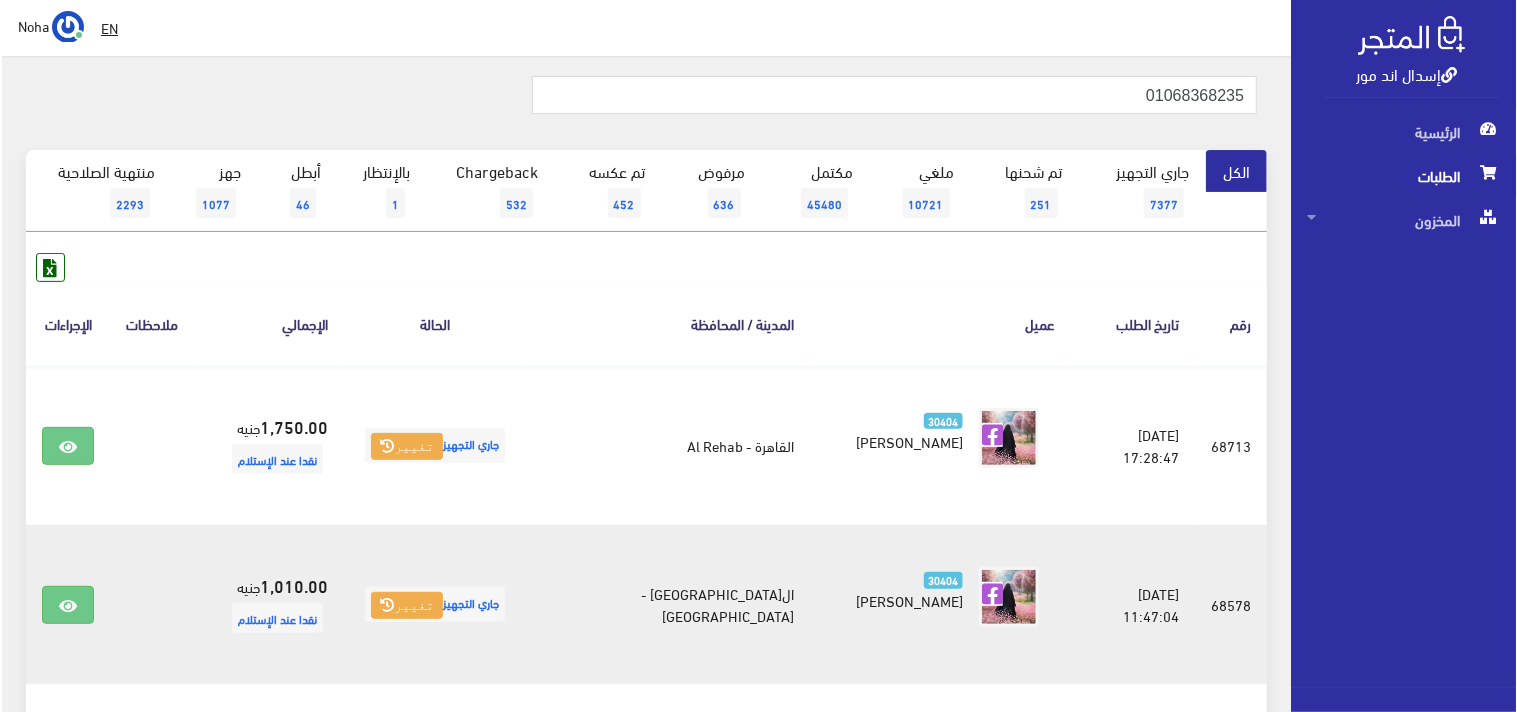scroll, scrollTop: 222, scrollLeft: 0, axis: vertical 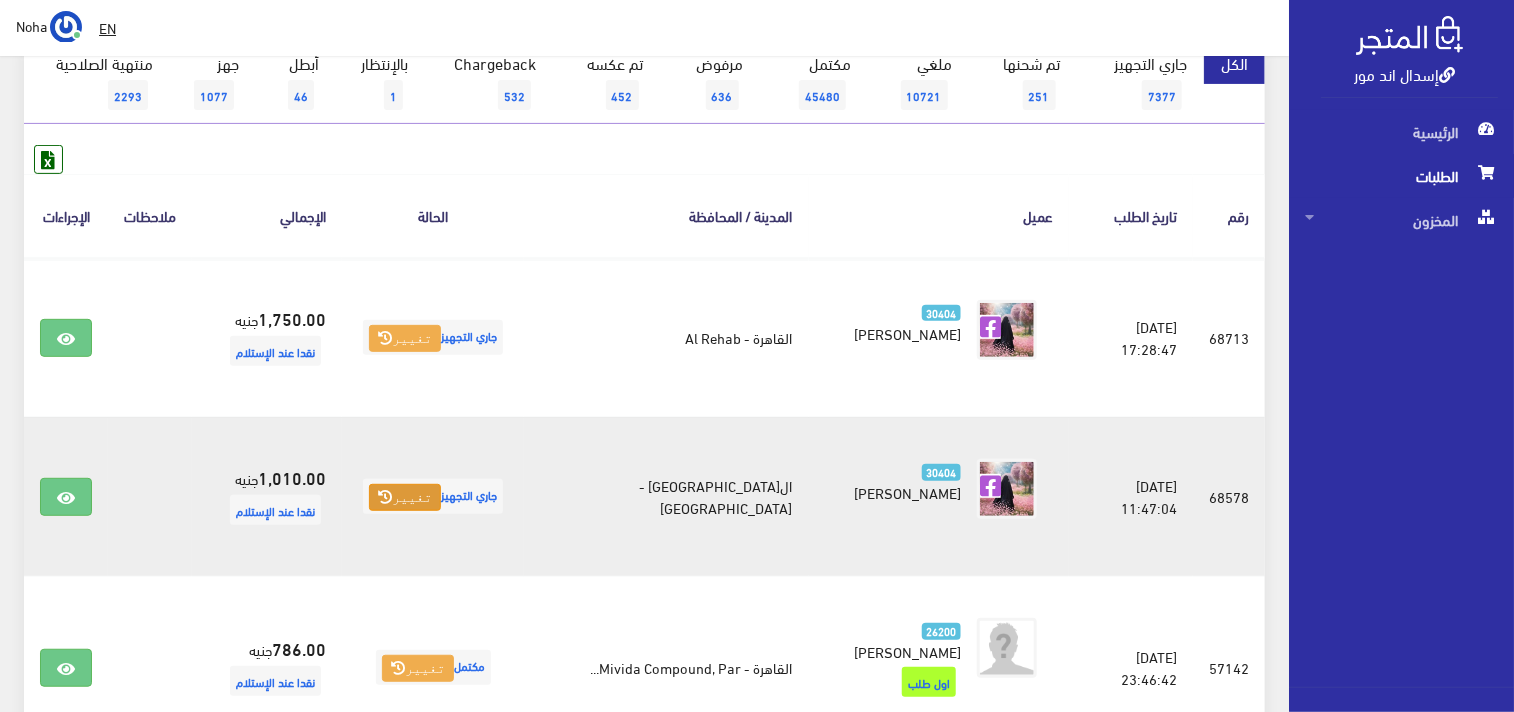click on "تغيير" at bounding box center (405, 498) 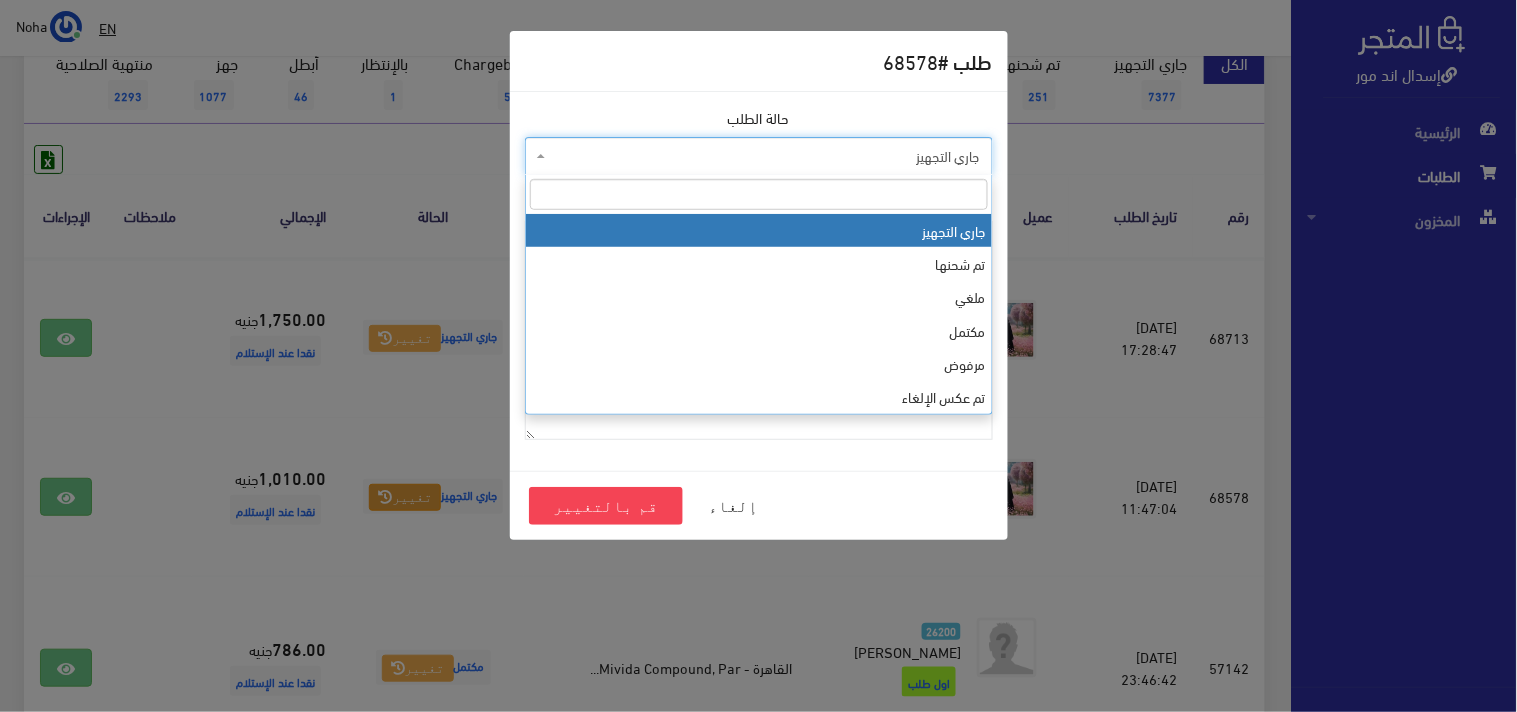 click on "جاري التجهيز" at bounding box center (765, 156) 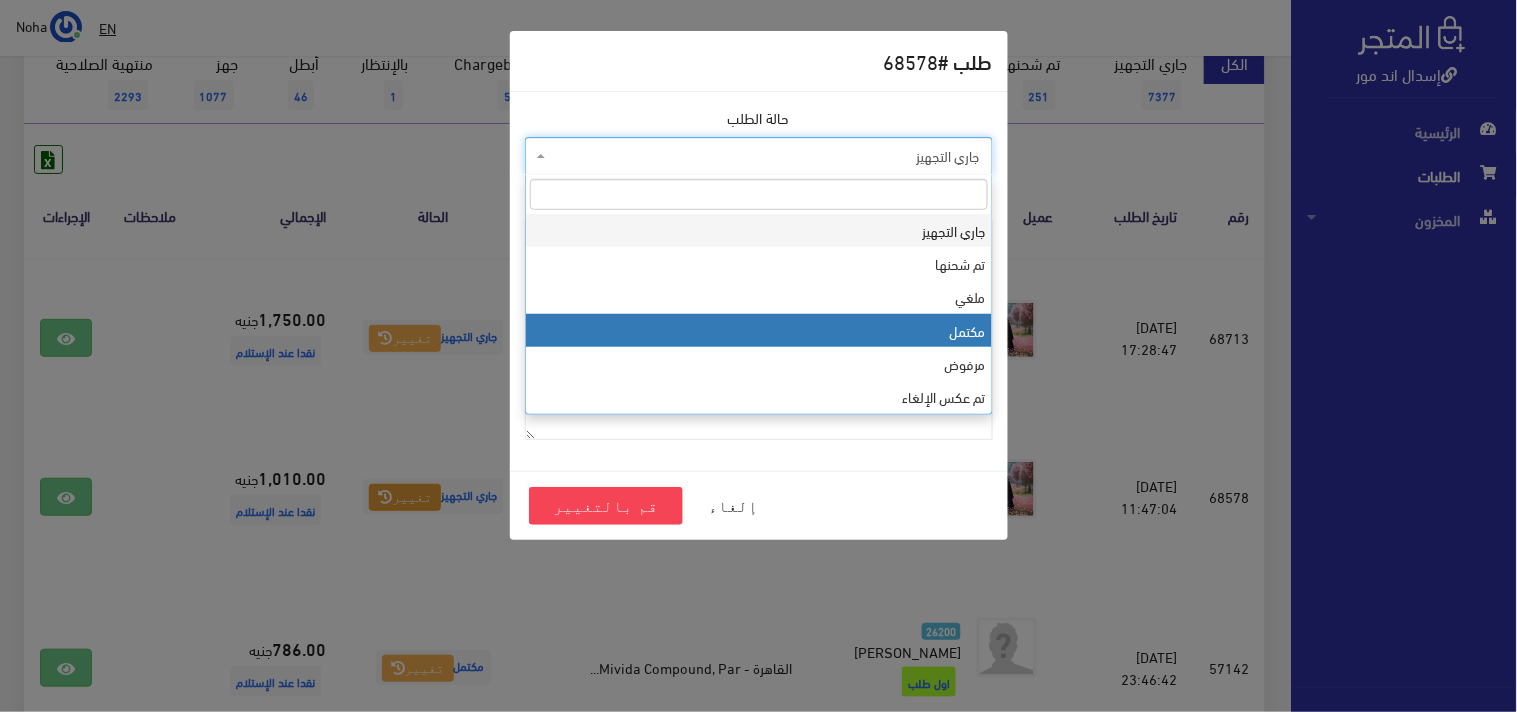 drag, startPoint x: 603, startPoint y: 336, endPoint x: 576, endPoint y: 420, distance: 88.23265 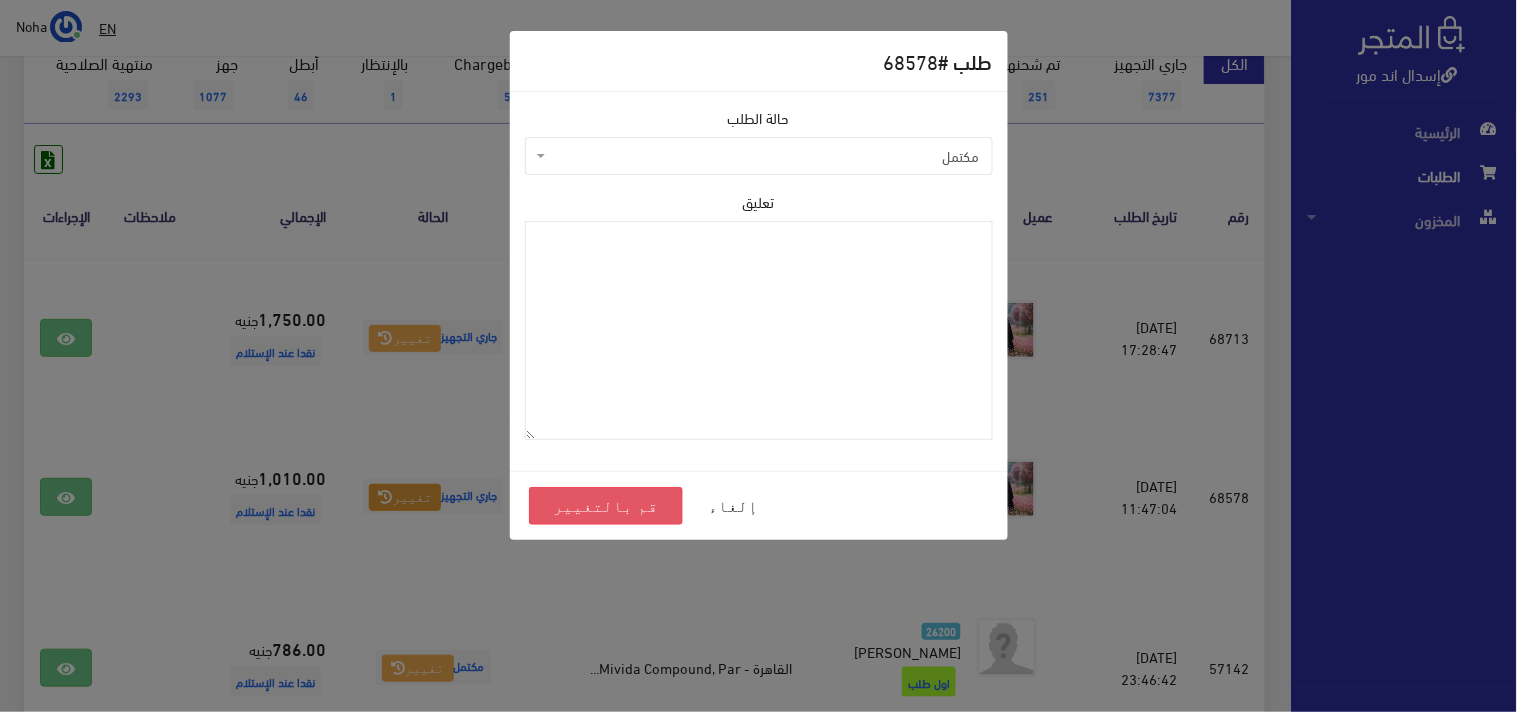 click on "قم بالتغيير" 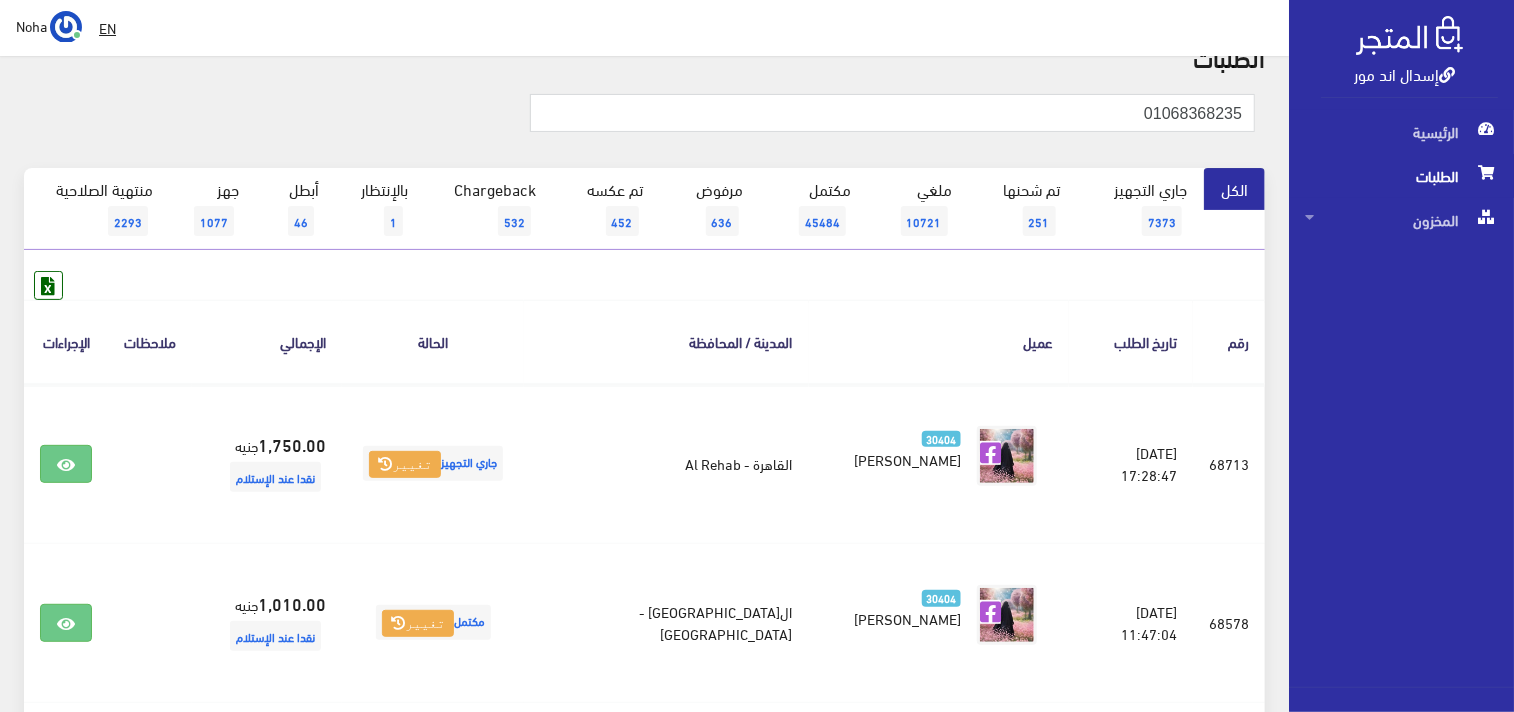 scroll, scrollTop: 333, scrollLeft: 0, axis: vertical 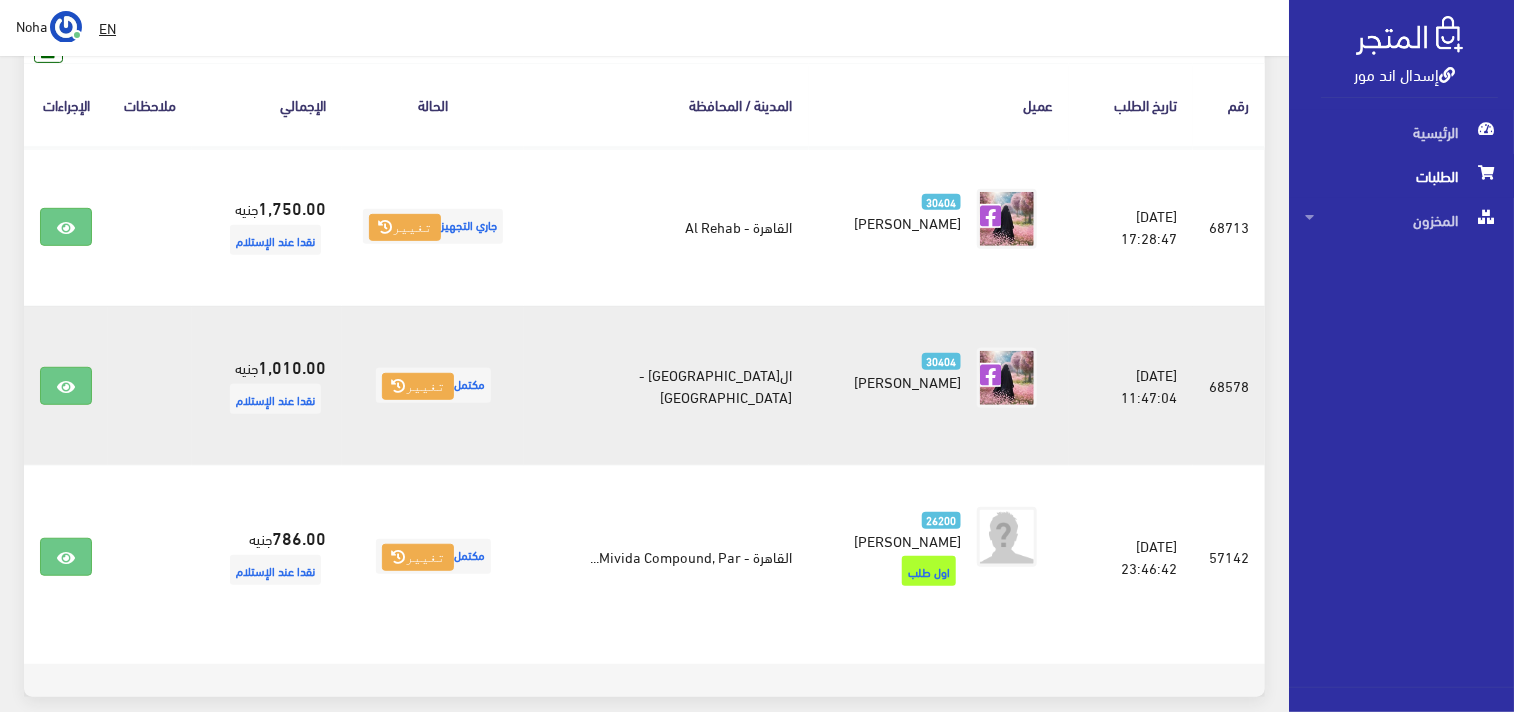 click on "[DATE] 11:47:04" at bounding box center (1131, 385) 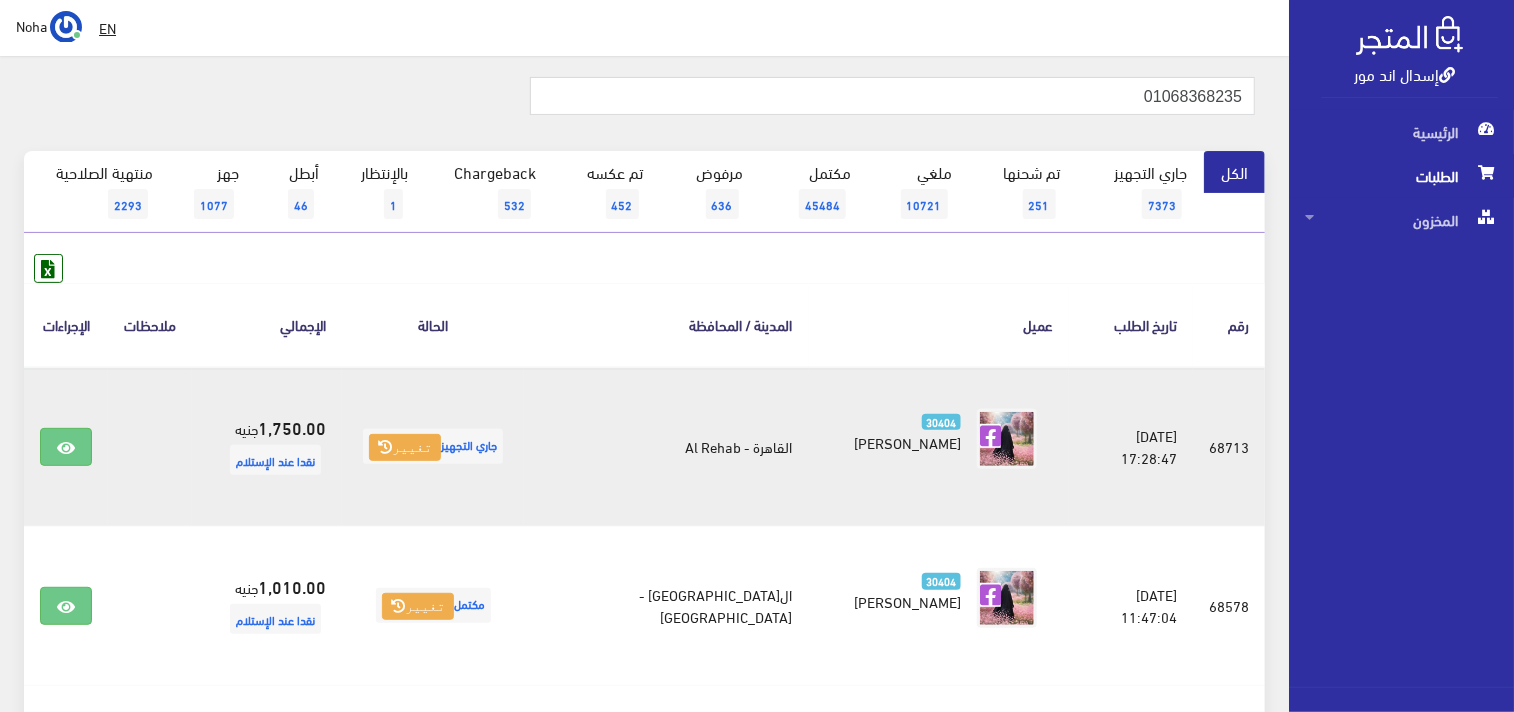 scroll, scrollTop: 111, scrollLeft: 0, axis: vertical 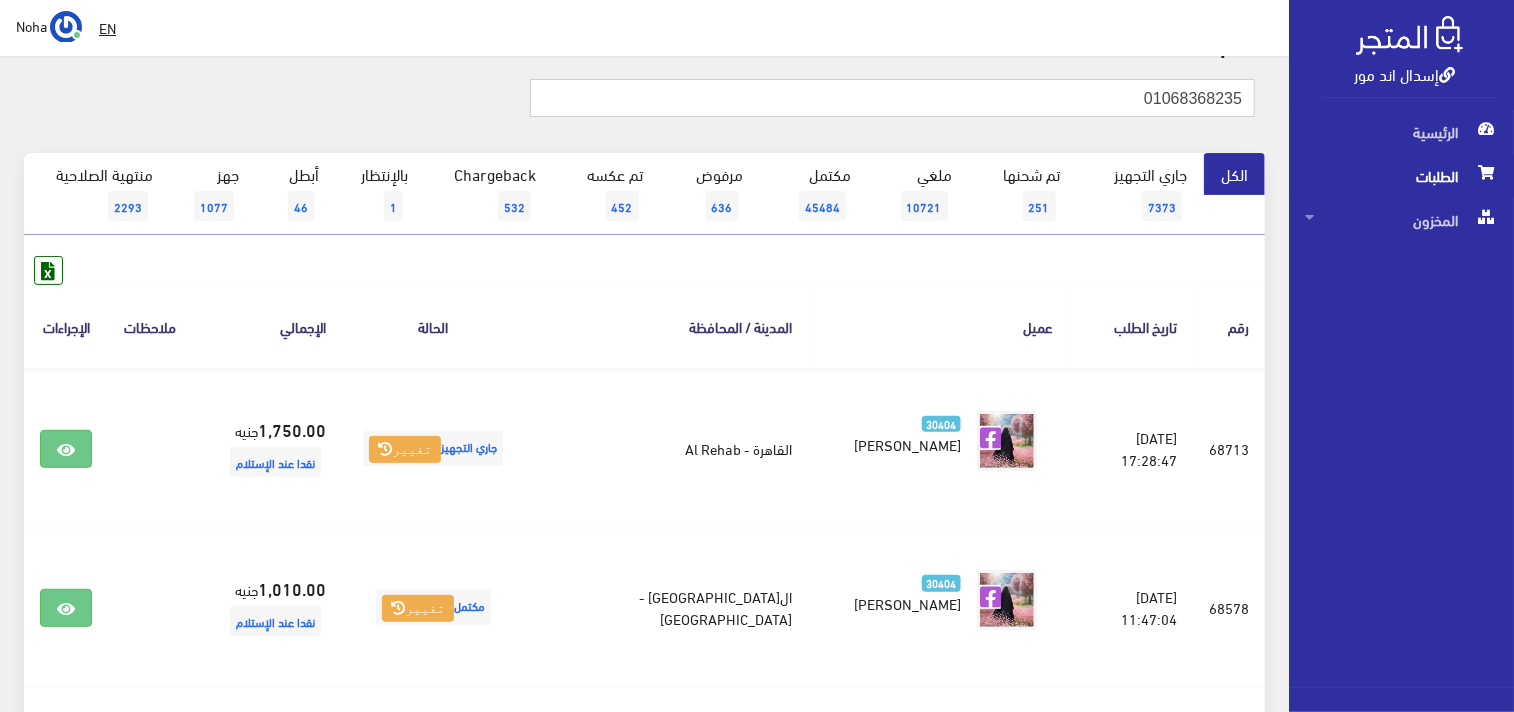 drag, startPoint x: 1125, startPoint y: 90, endPoint x: 1284, endPoint y: 58, distance: 162.18816 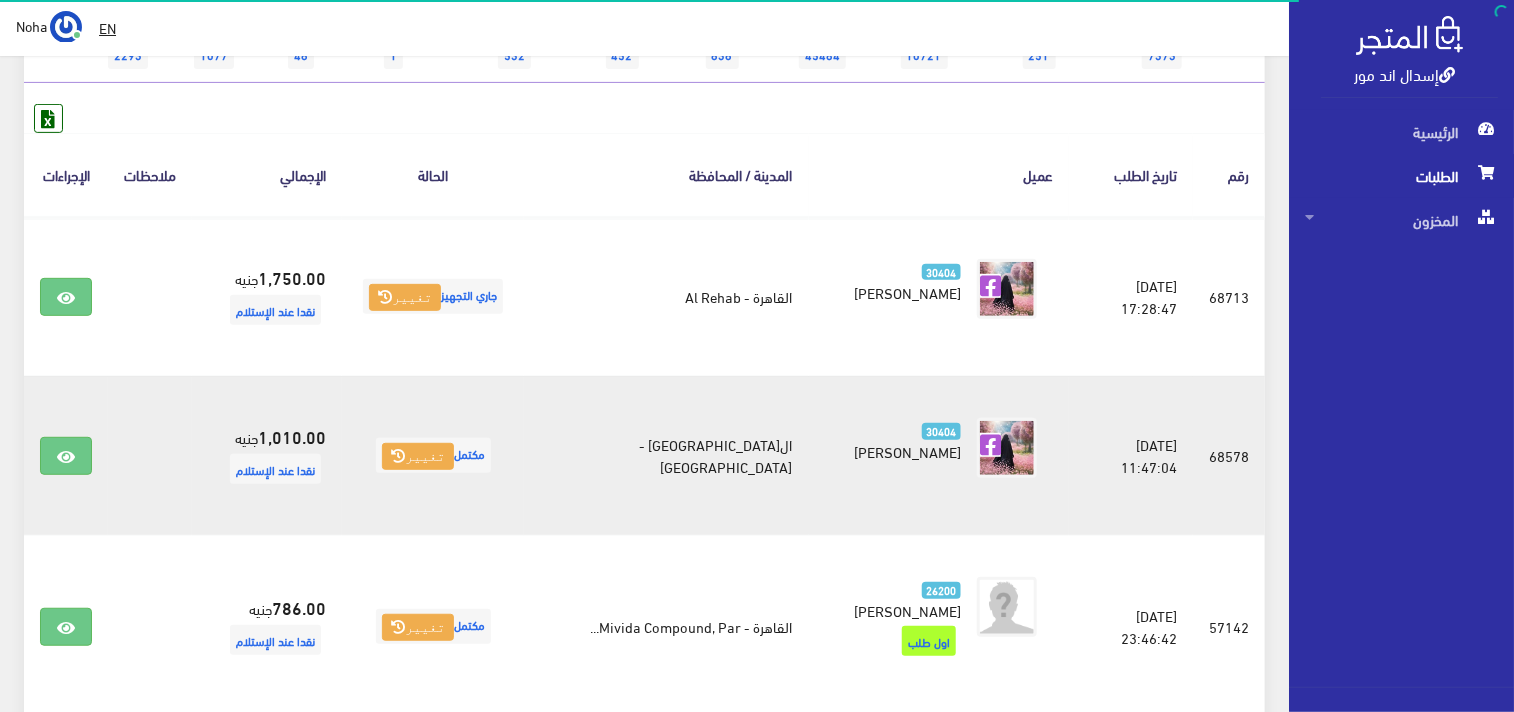 scroll, scrollTop: 333, scrollLeft: 0, axis: vertical 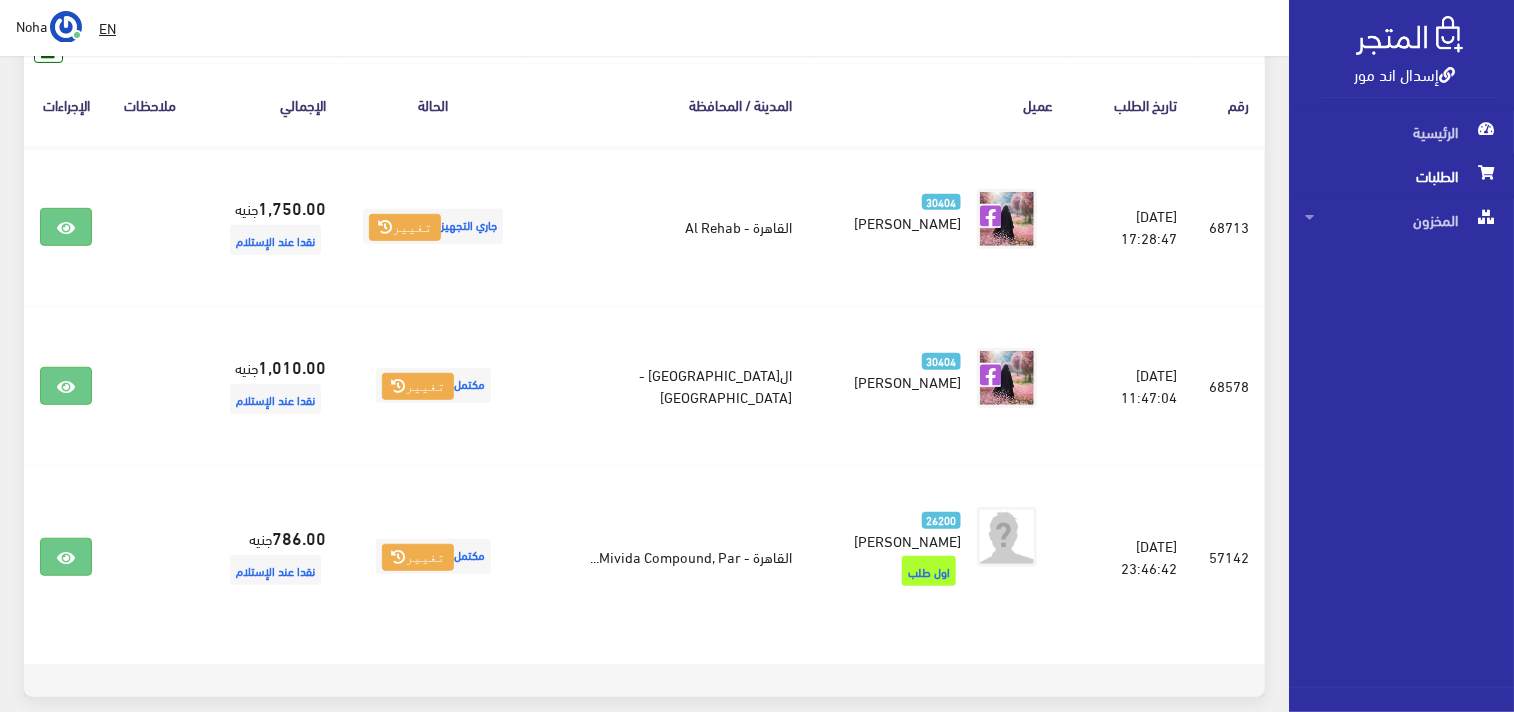 click at bounding box center (644, 680) 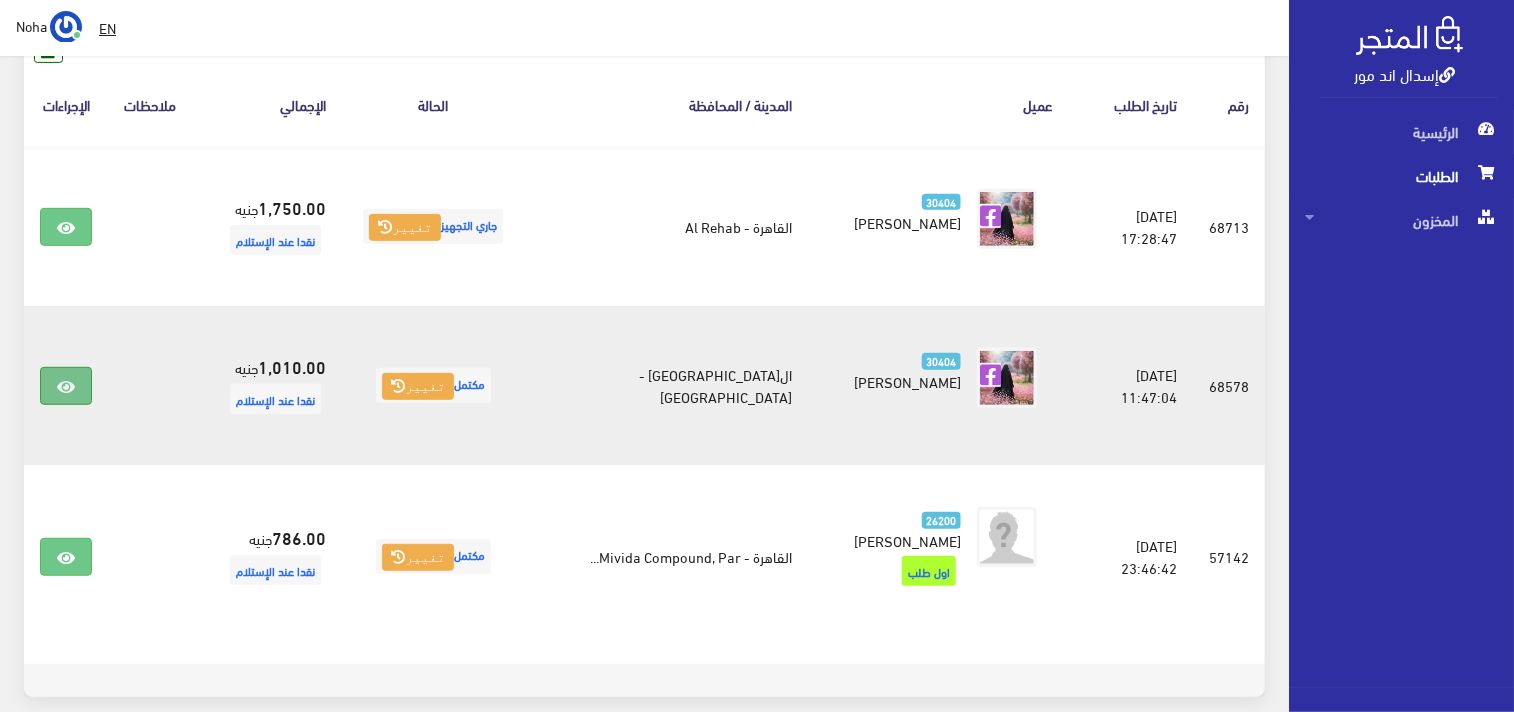 click at bounding box center (66, 387) 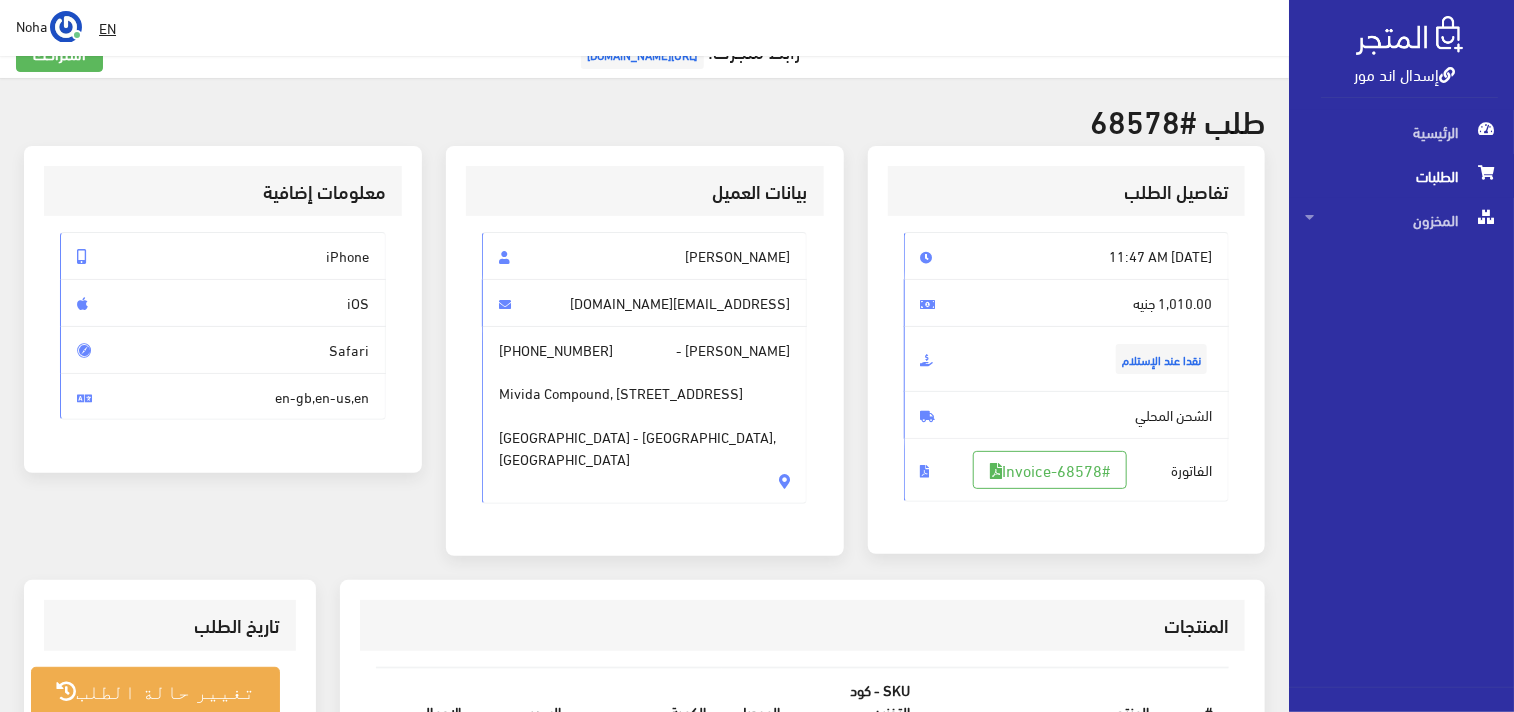 scroll, scrollTop: 0, scrollLeft: 0, axis: both 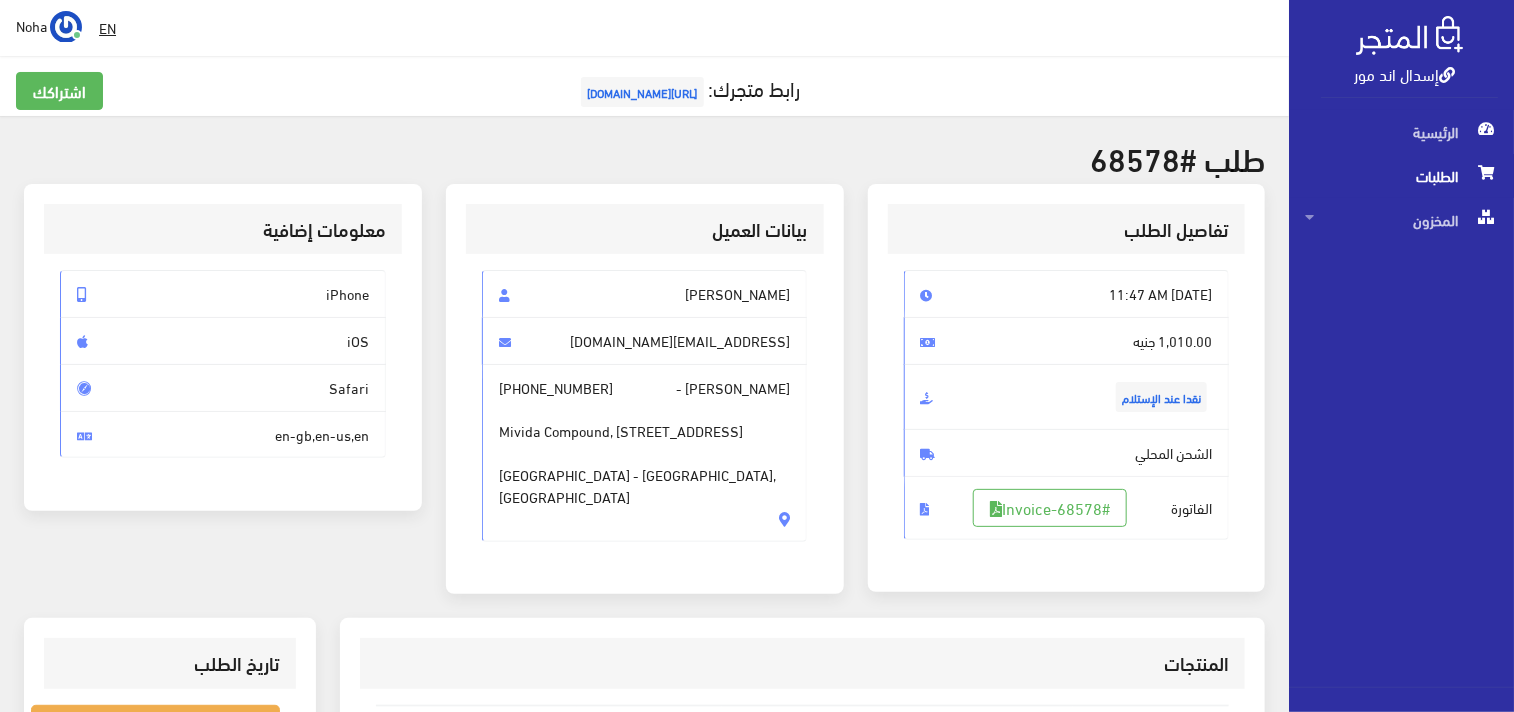 drag, startPoint x: 1251, startPoint y: 290, endPoint x: 1238, endPoint y: 275, distance: 19.849434 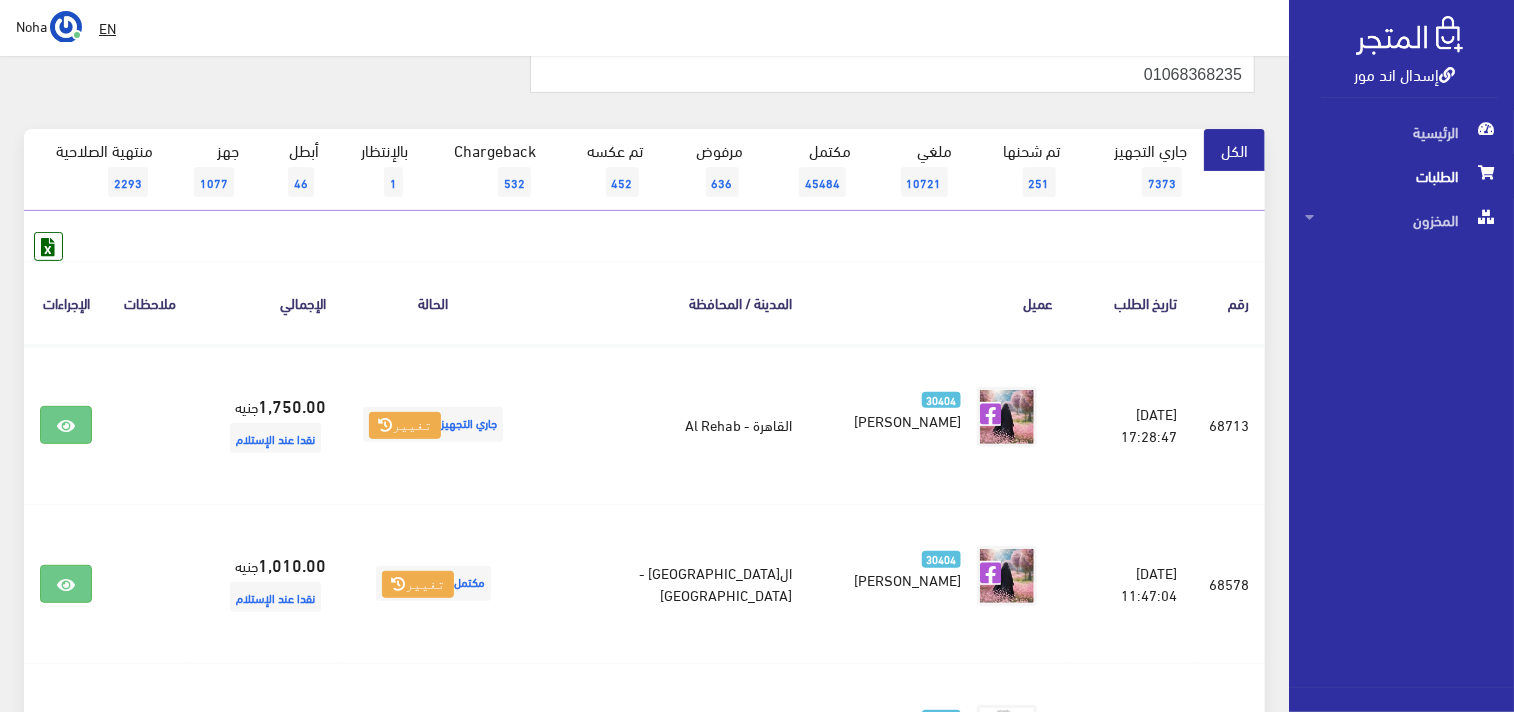 scroll, scrollTop: 0, scrollLeft: 0, axis: both 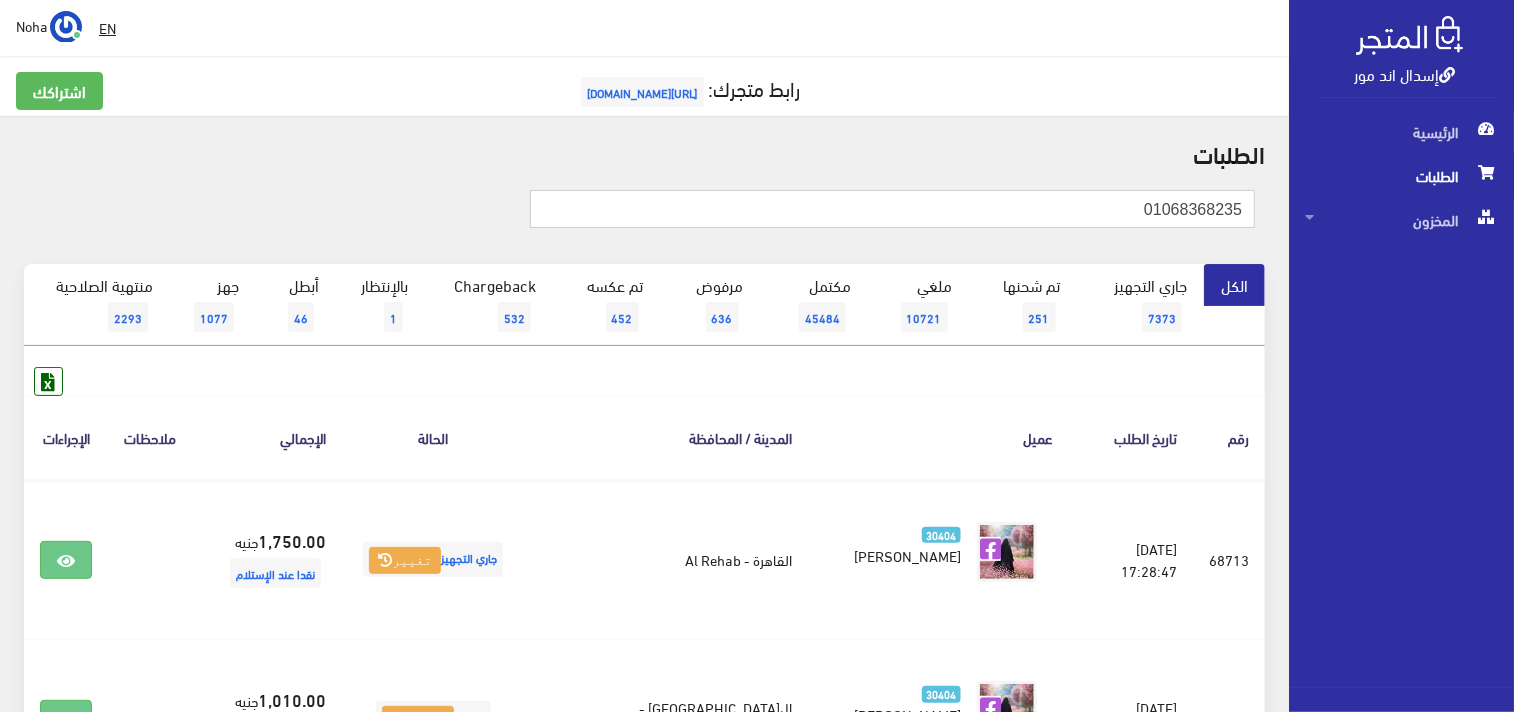 drag, startPoint x: 1081, startPoint y: 206, endPoint x: 1516, endPoint y: 370, distance: 464.88815 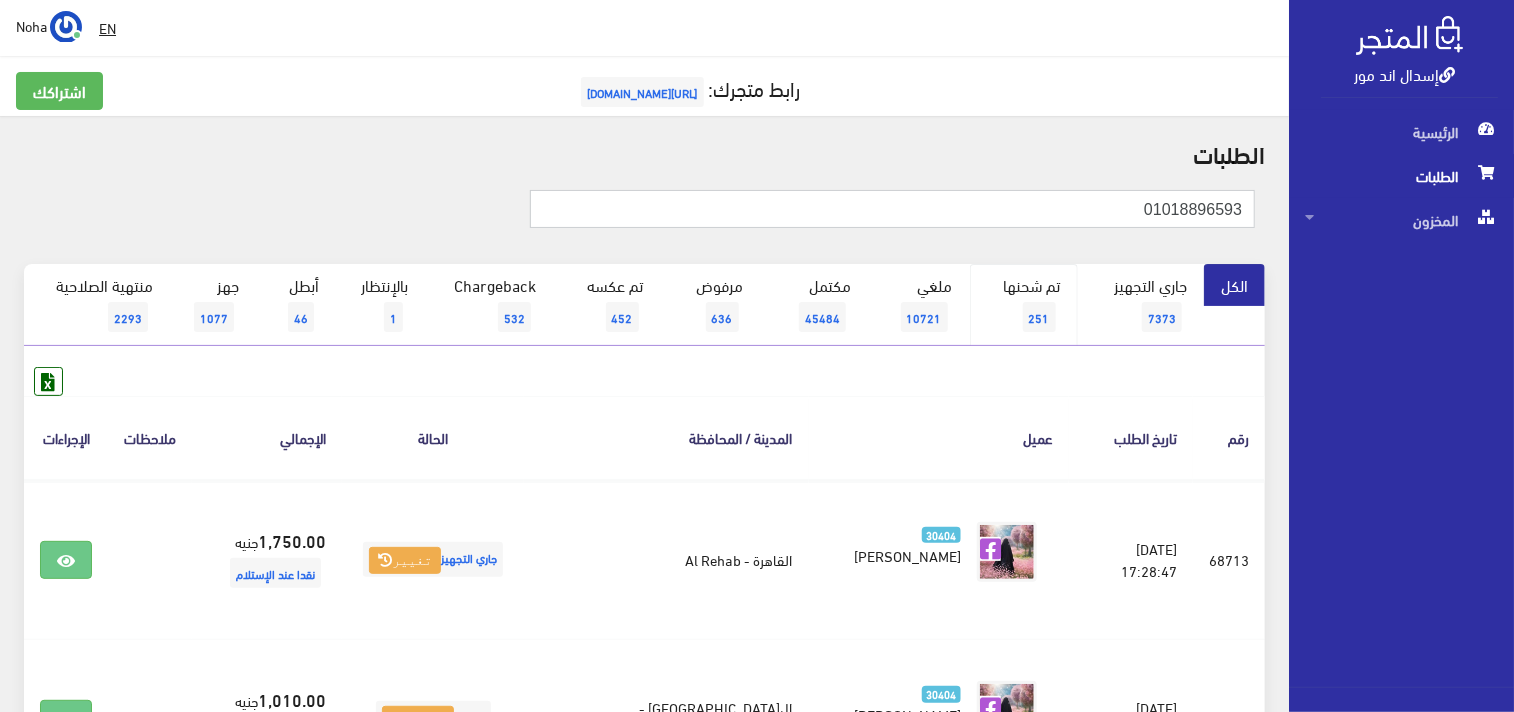 type on "01018896593" 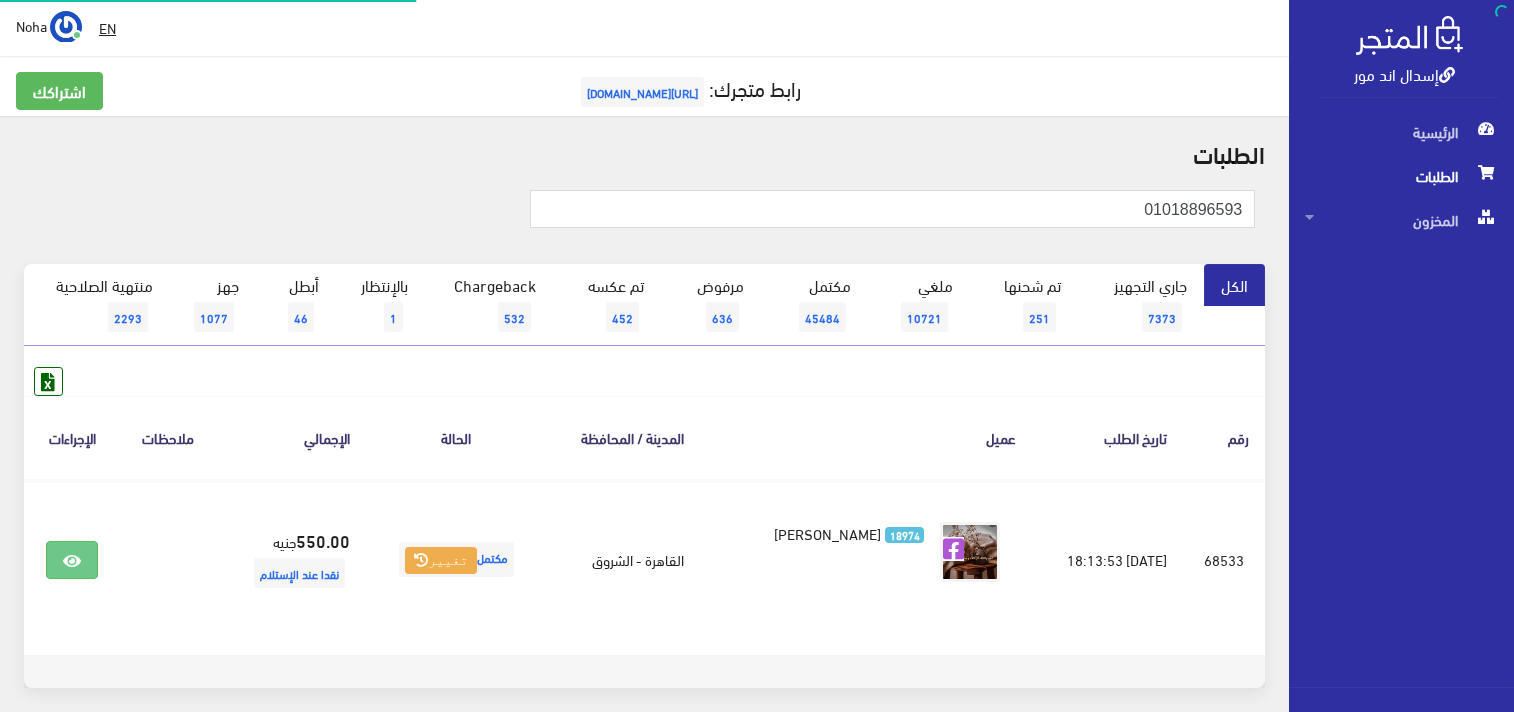scroll, scrollTop: 0, scrollLeft: 0, axis: both 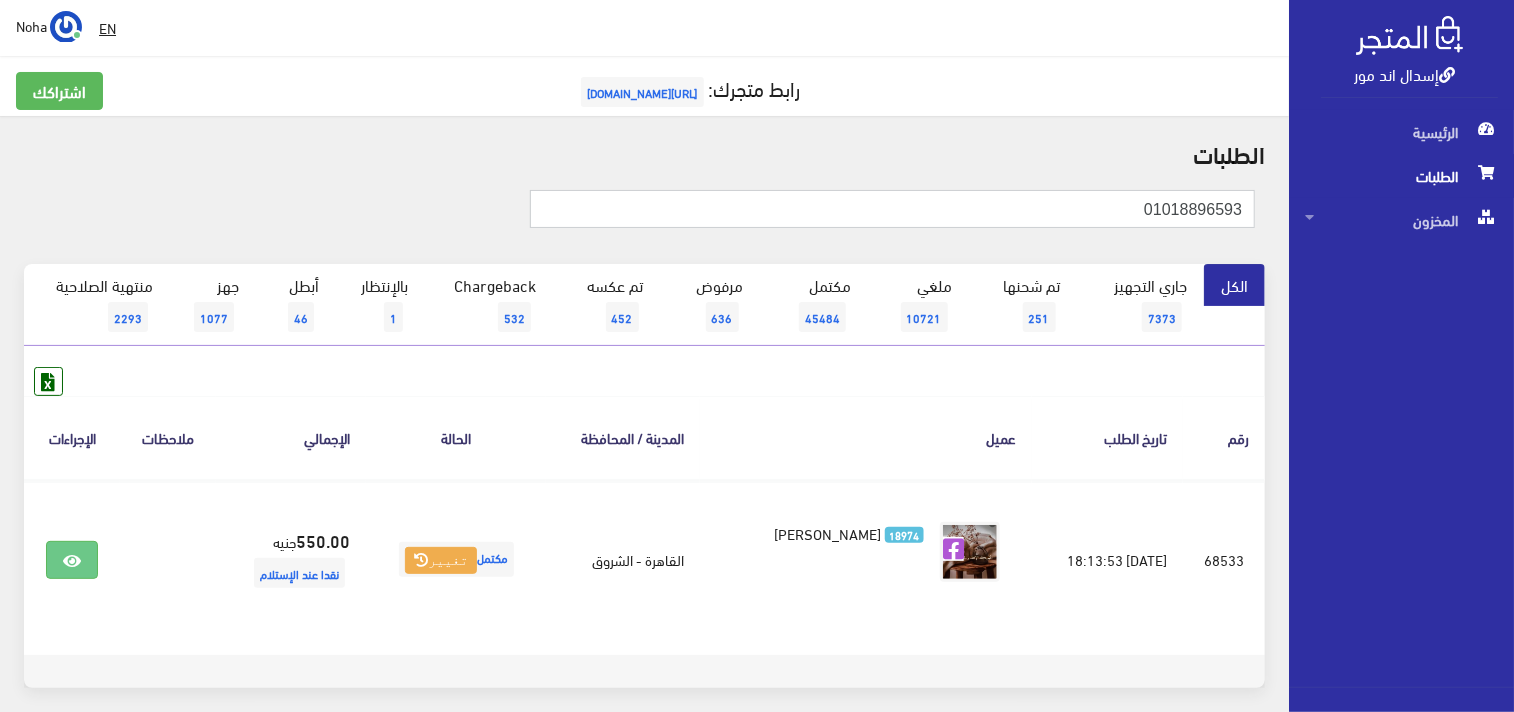 drag, startPoint x: 1138, startPoint y: 204, endPoint x: 1516, endPoint y: 212, distance: 378.08466 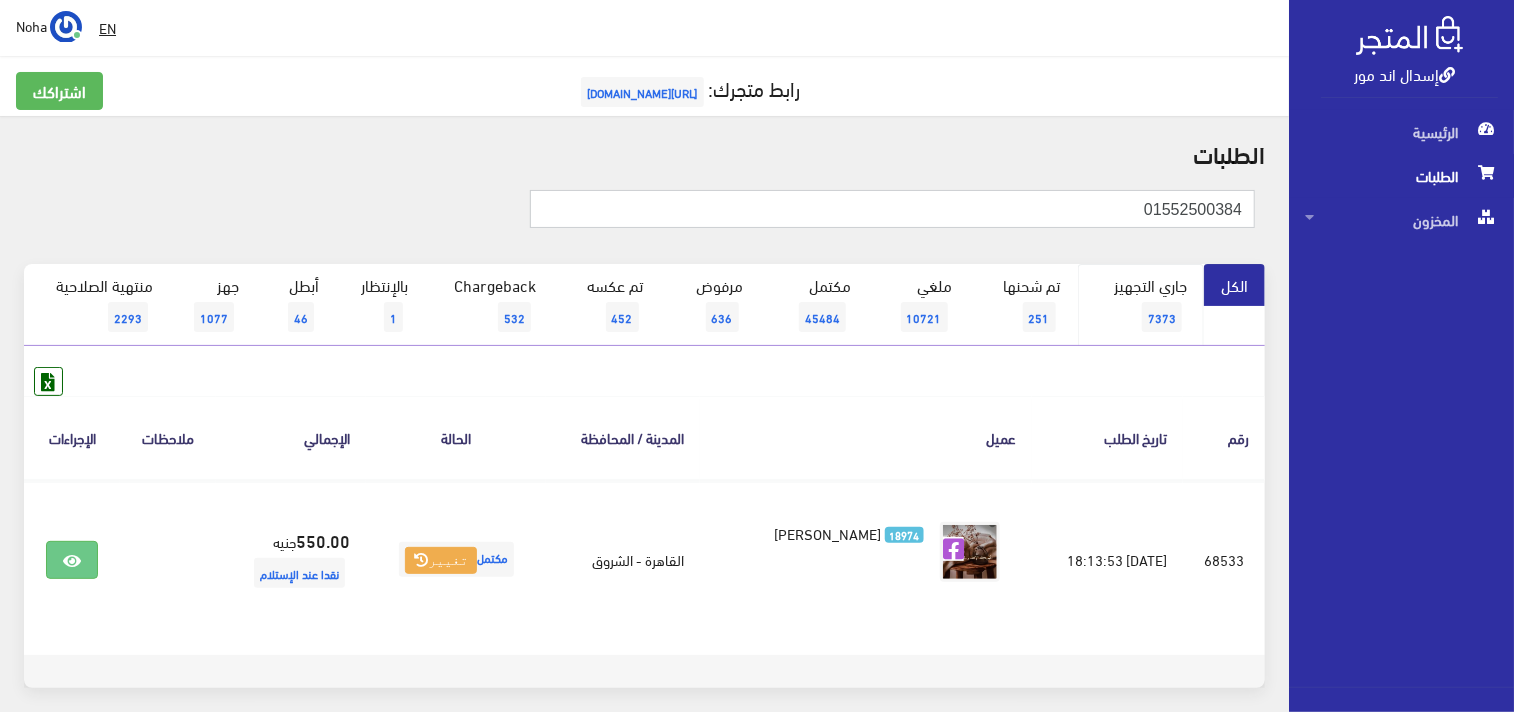 type on "01552500384" 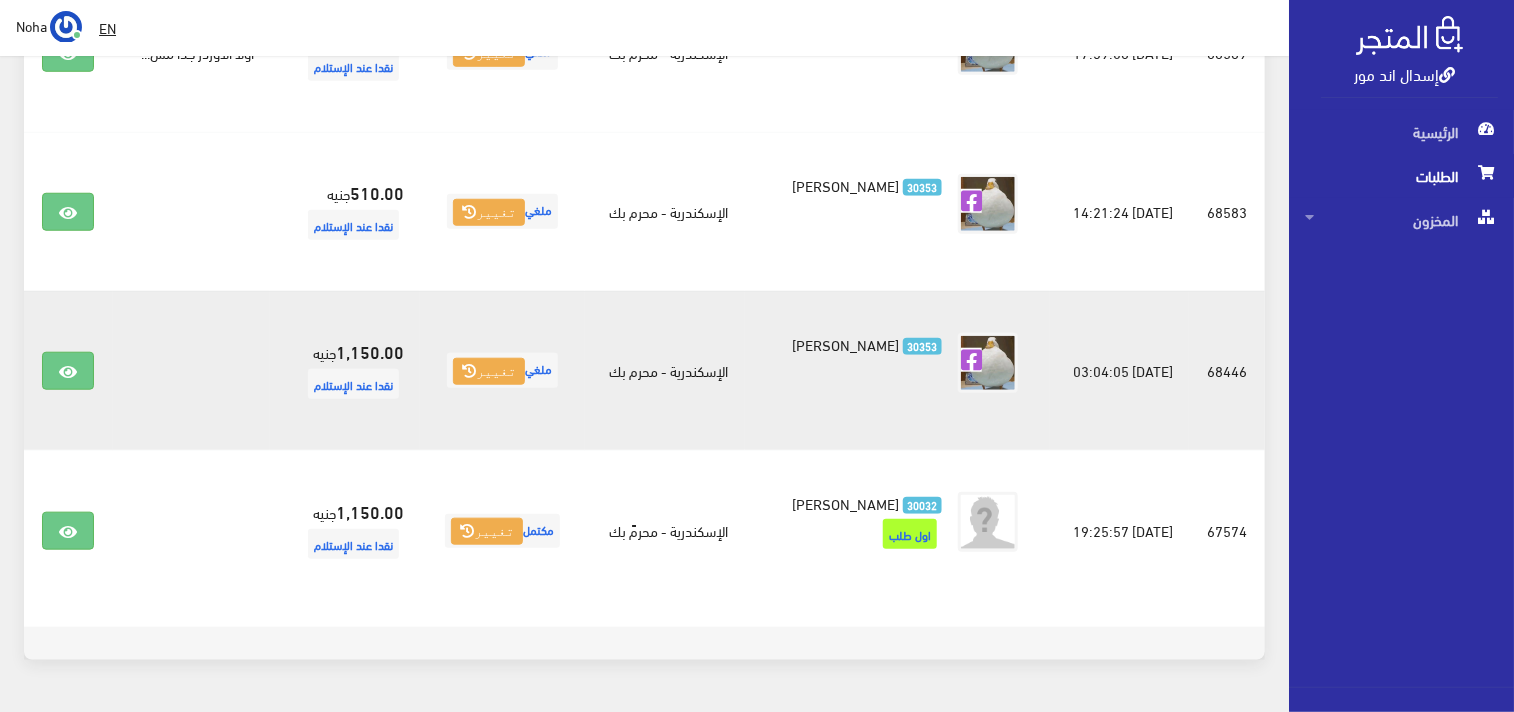 scroll, scrollTop: 111, scrollLeft: 0, axis: vertical 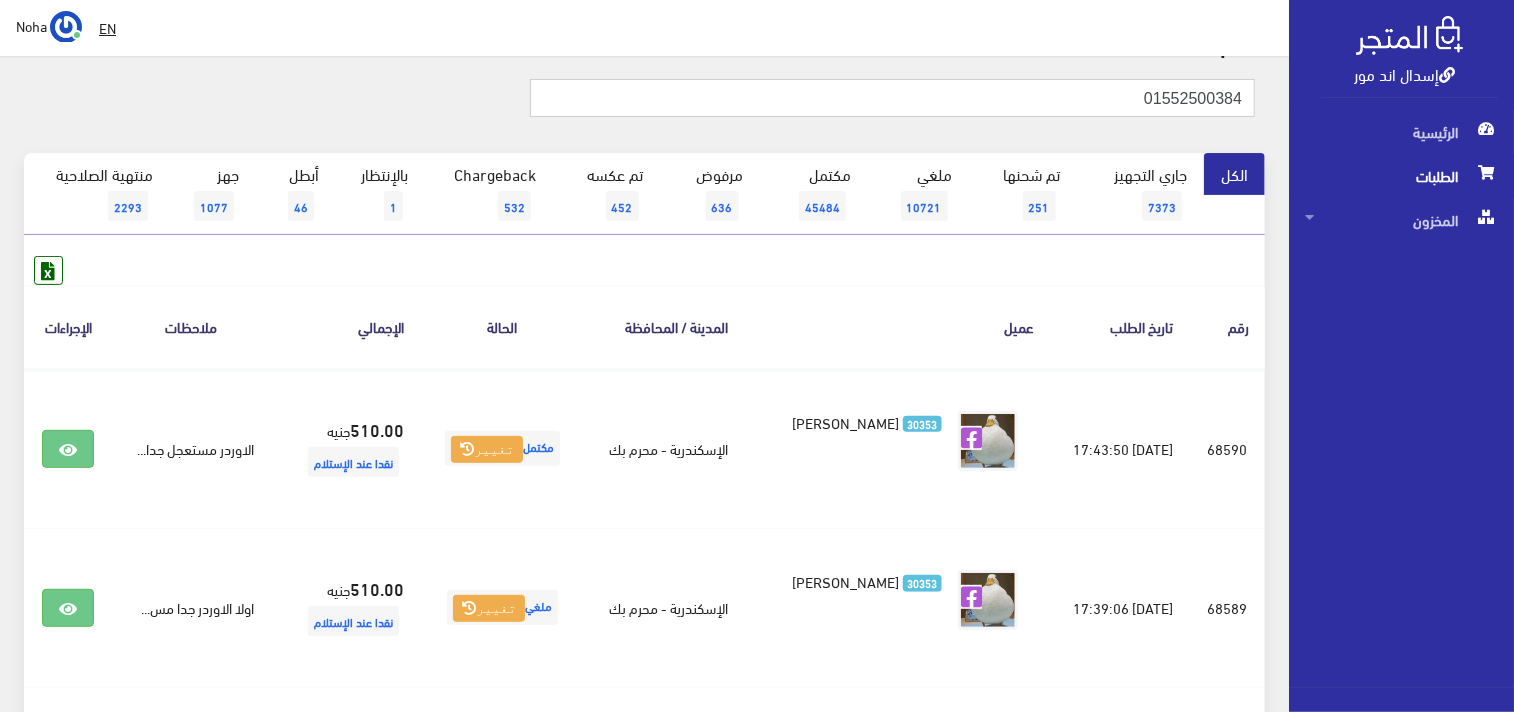 drag, startPoint x: 1267, startPoint y: 104, endPoint x: 1283, endPoint y: 96, distance: 17.888544 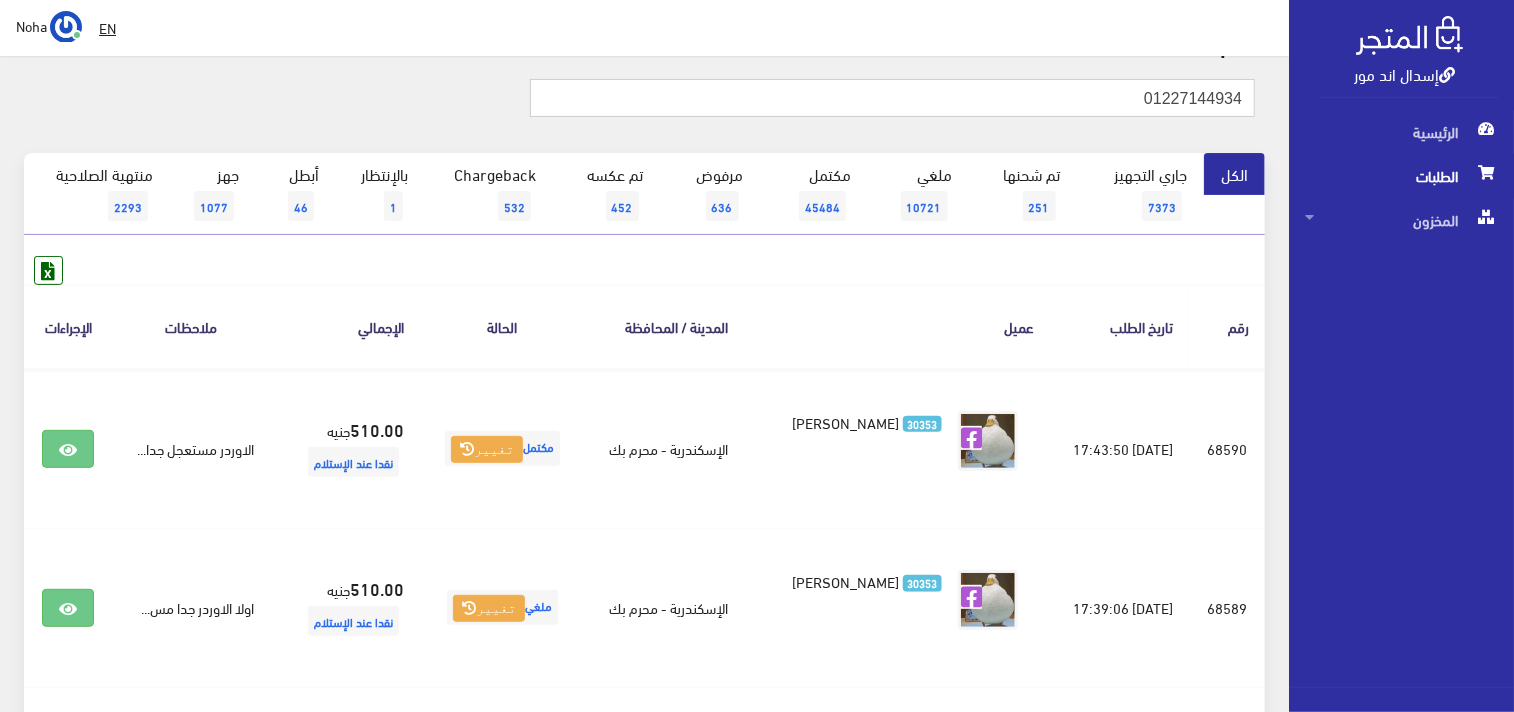 type on "01227144934" 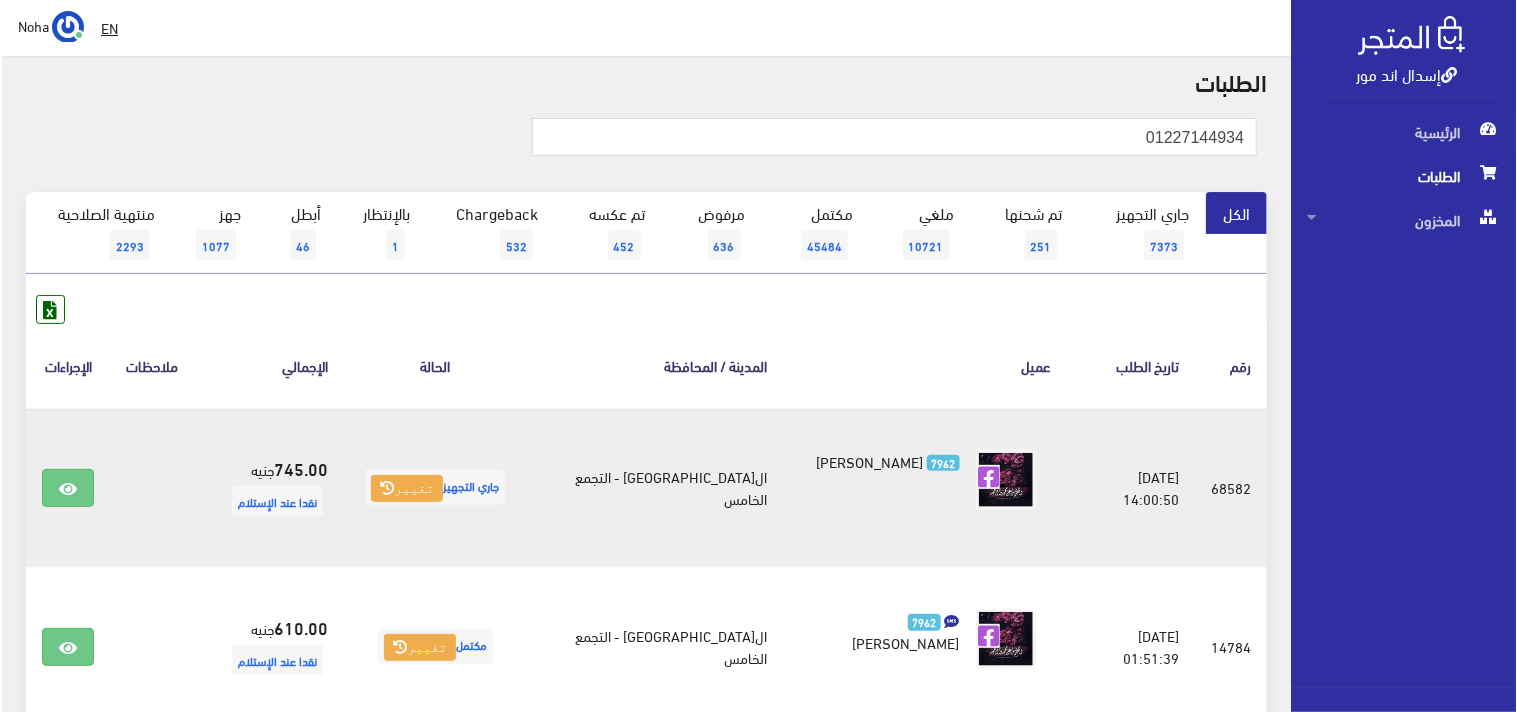 scroll, scrollTop: 222, scrollLeft: 0, axis: vertical 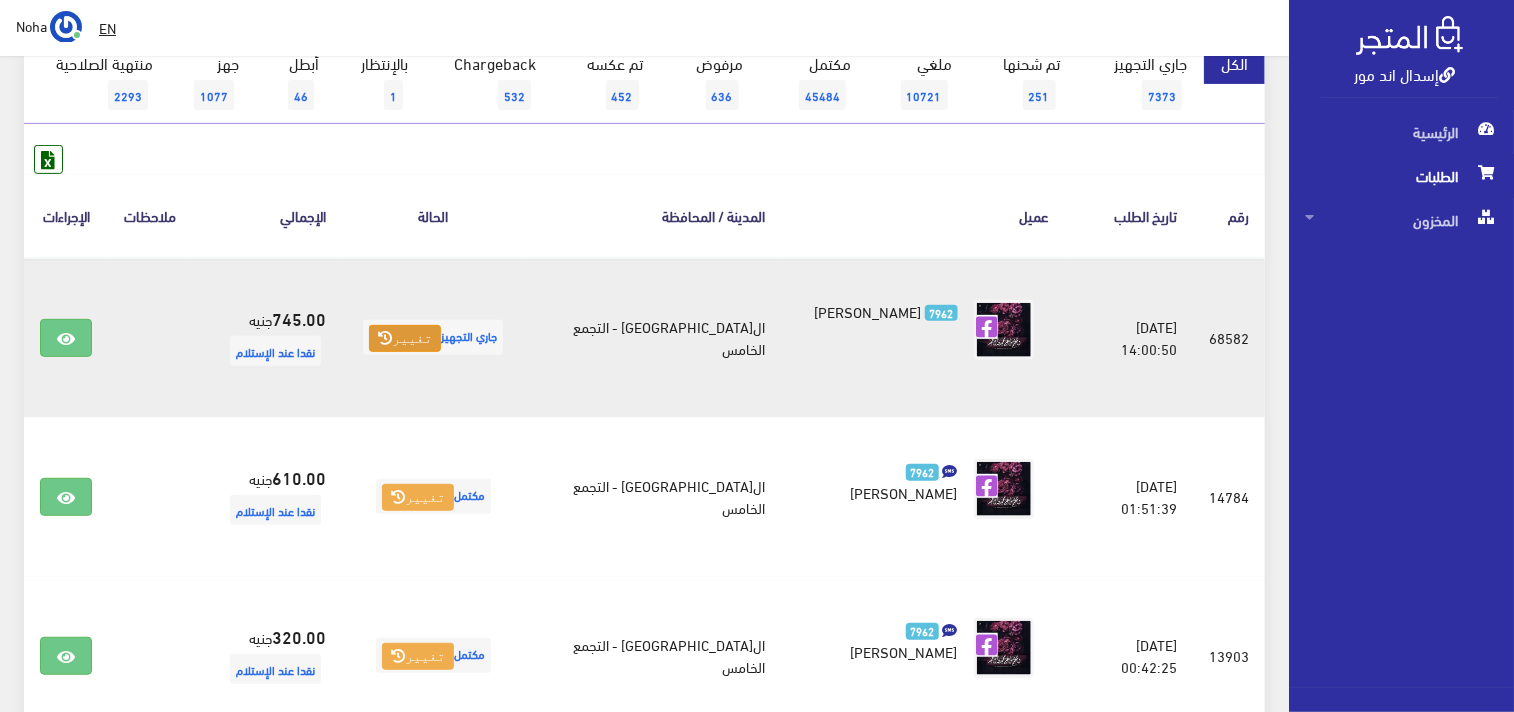 click on "تغيير" at bounding box center [405, 339] 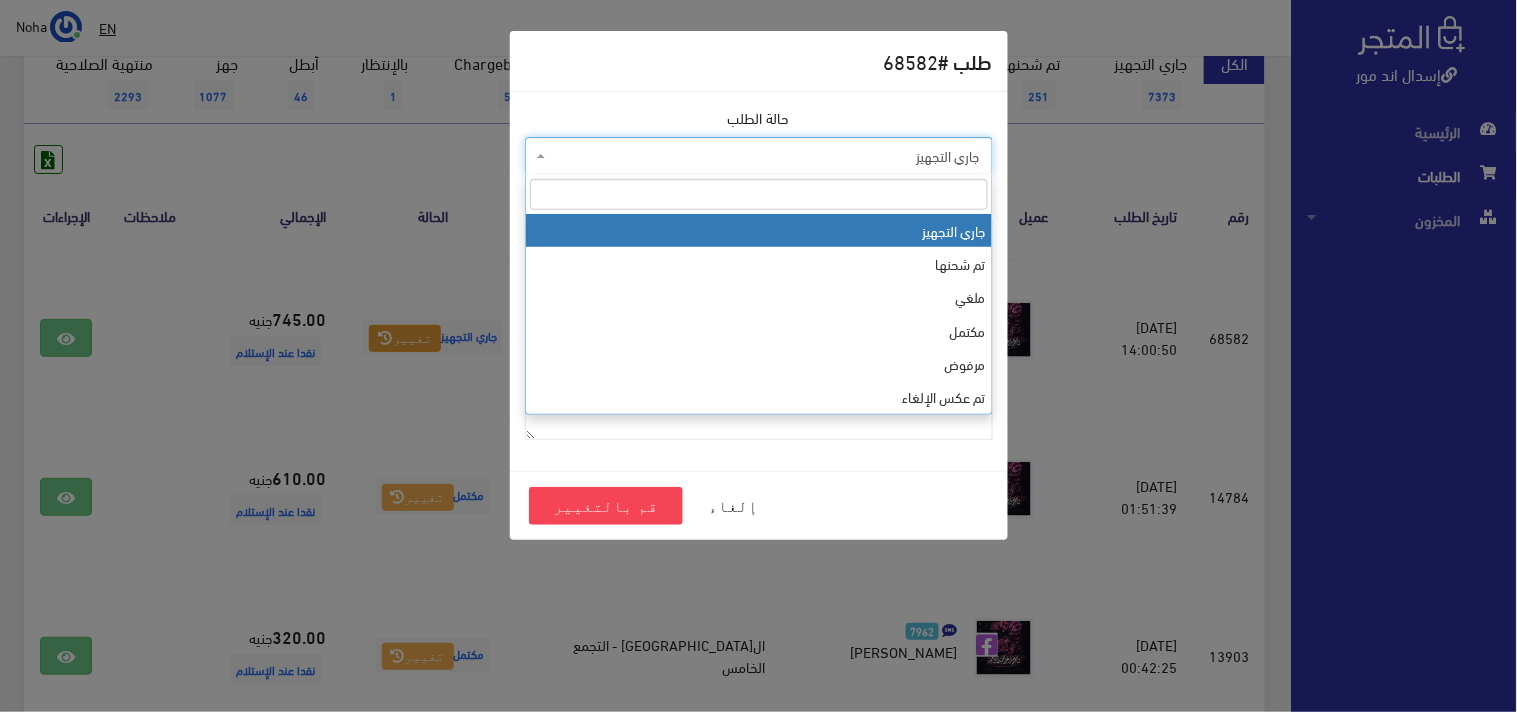 click on "جاري التجهيز" at bounding box center (765, 156) 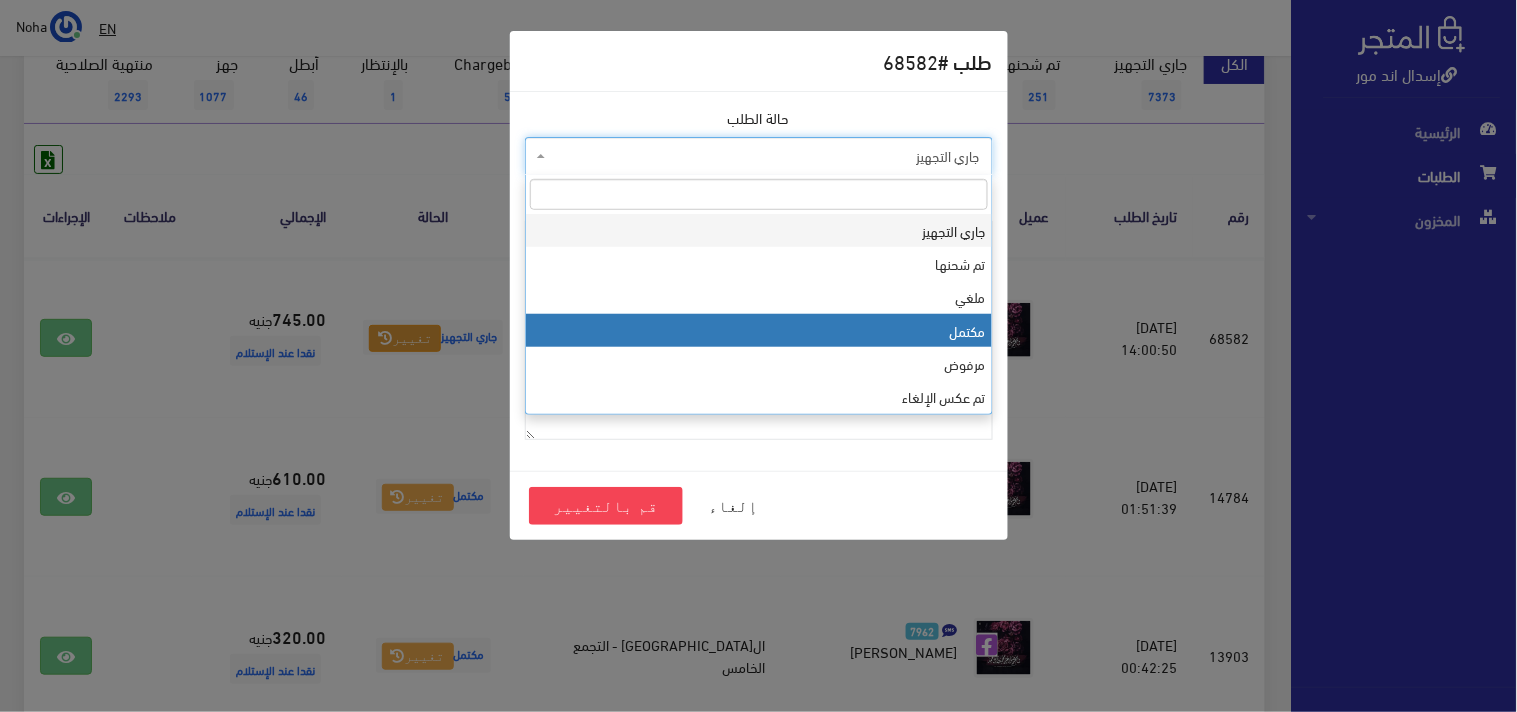 select on "4" 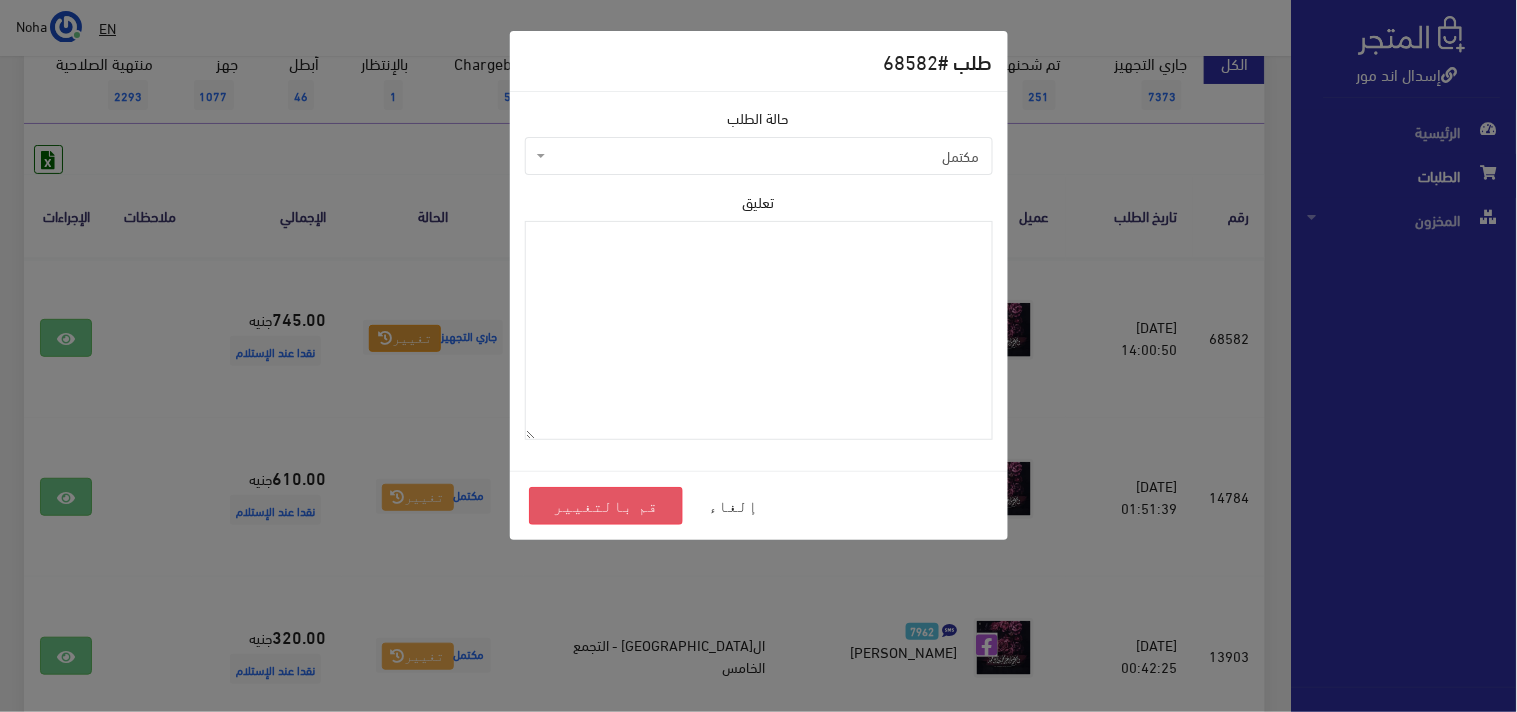 click on "قم بالتغيير" at bounding box center [606, 506] 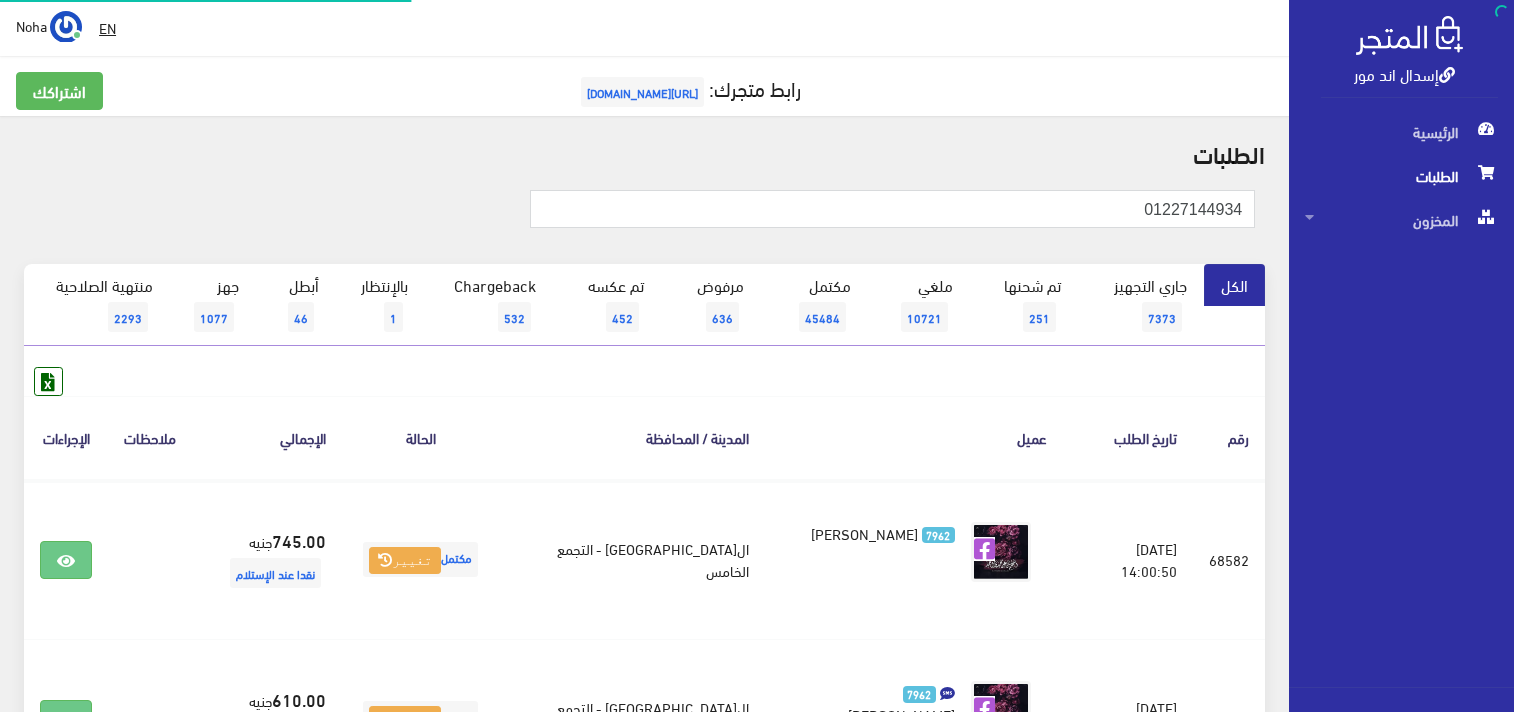 scroll, scrollTop: 0, scrollLeft: 0, axis: both 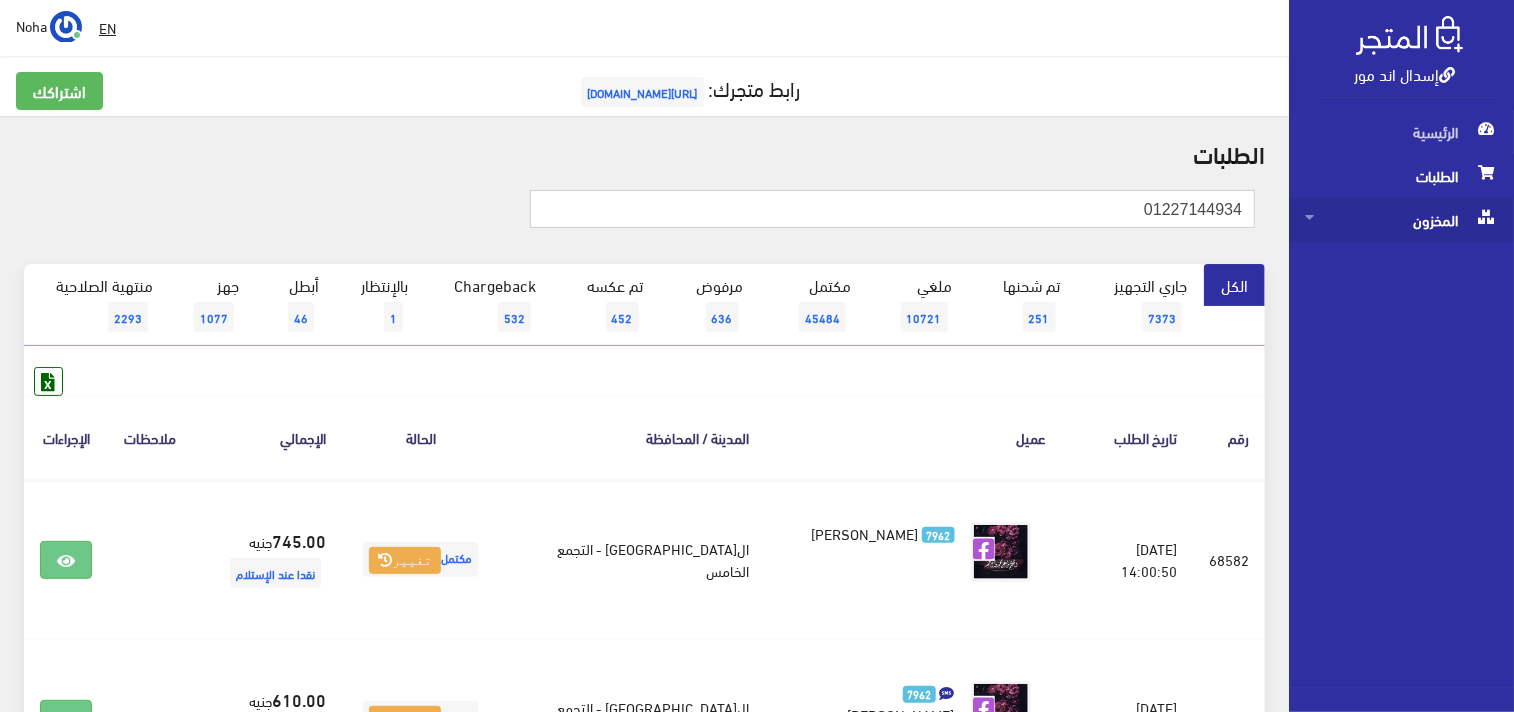 drag, startPoint x: 1122, startPoint y: 213, endPoint x: 1361, endPoint y: 217, distance: 239.03348 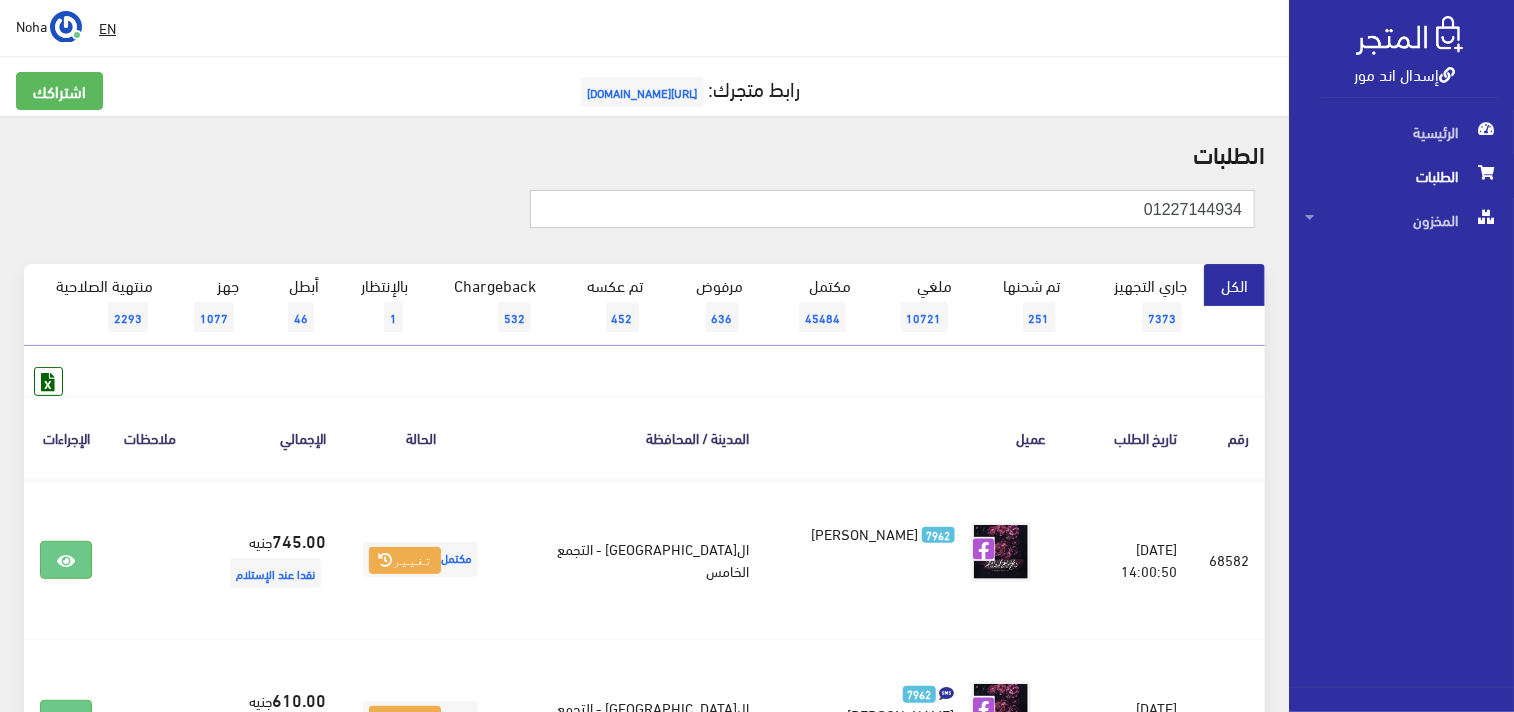 paste on "115957793" 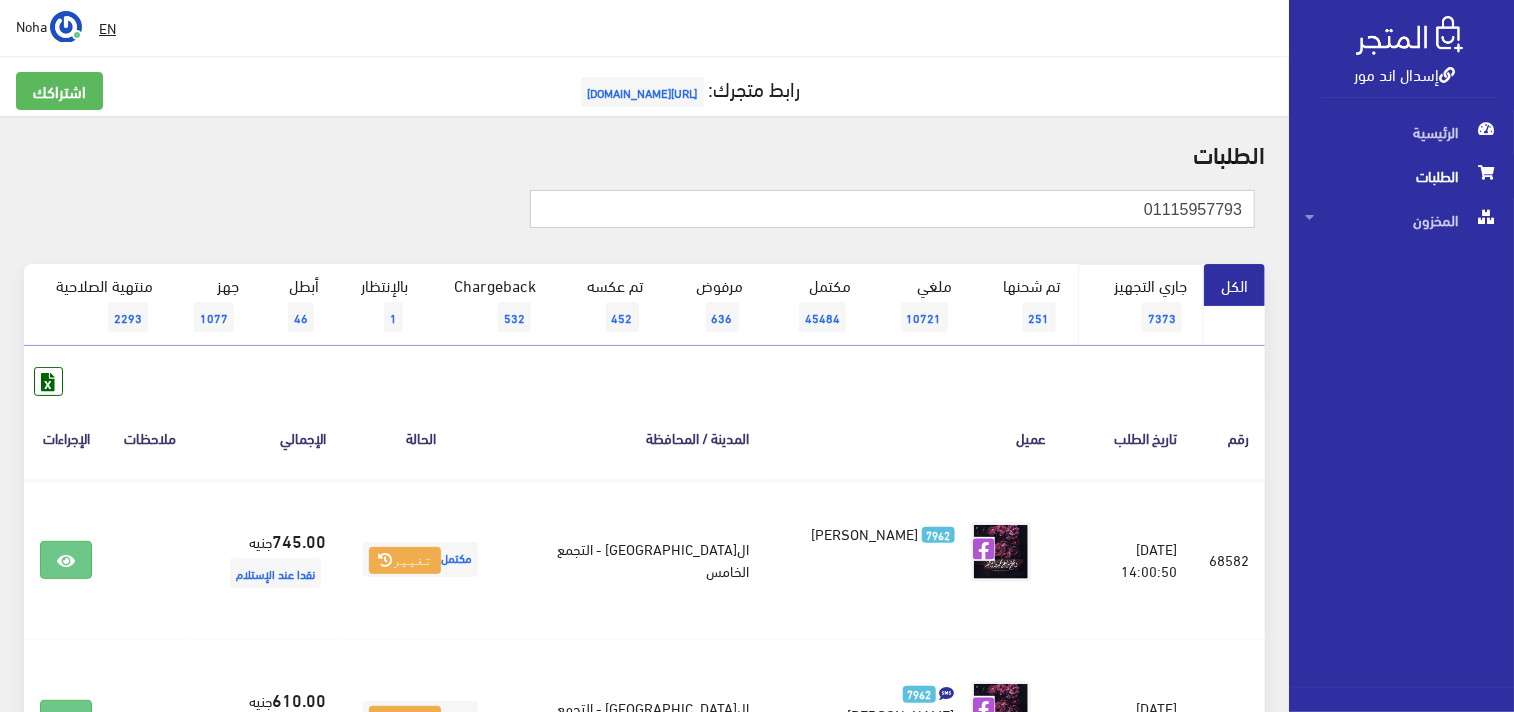 type on "01115957793" 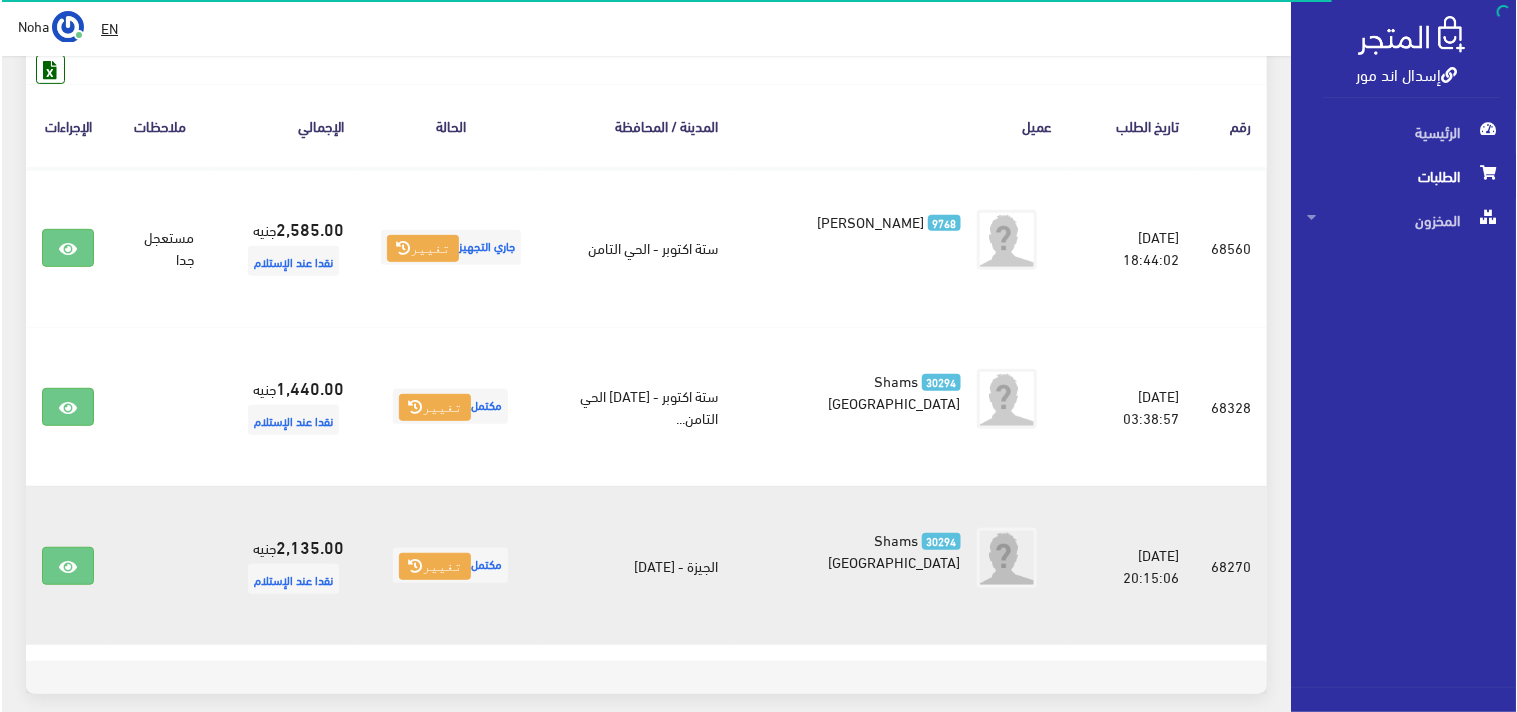 scroll, scrollTop: 333, scrollLeft: 0, axis: vertical 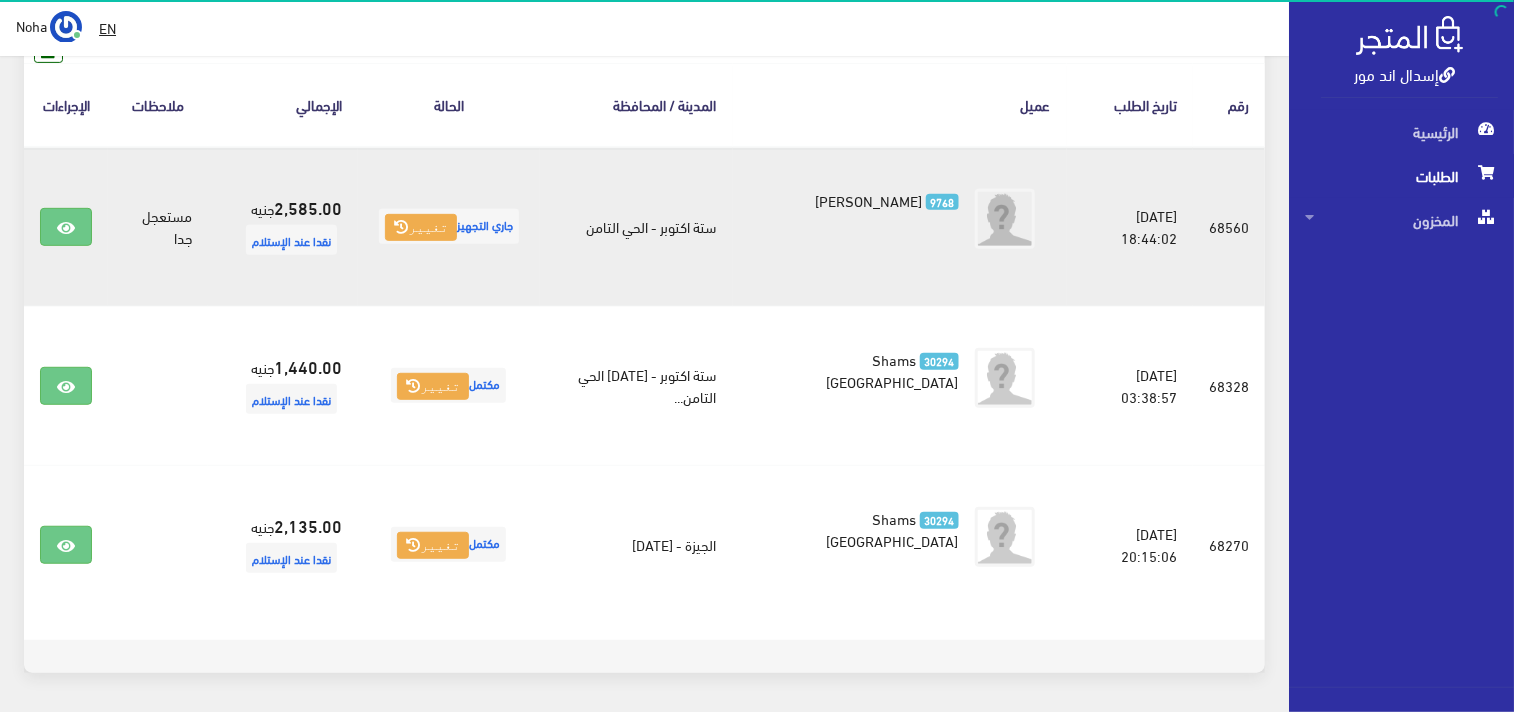 click on "جاري التجهيز
تغيير" at bounding box center [449, 227] 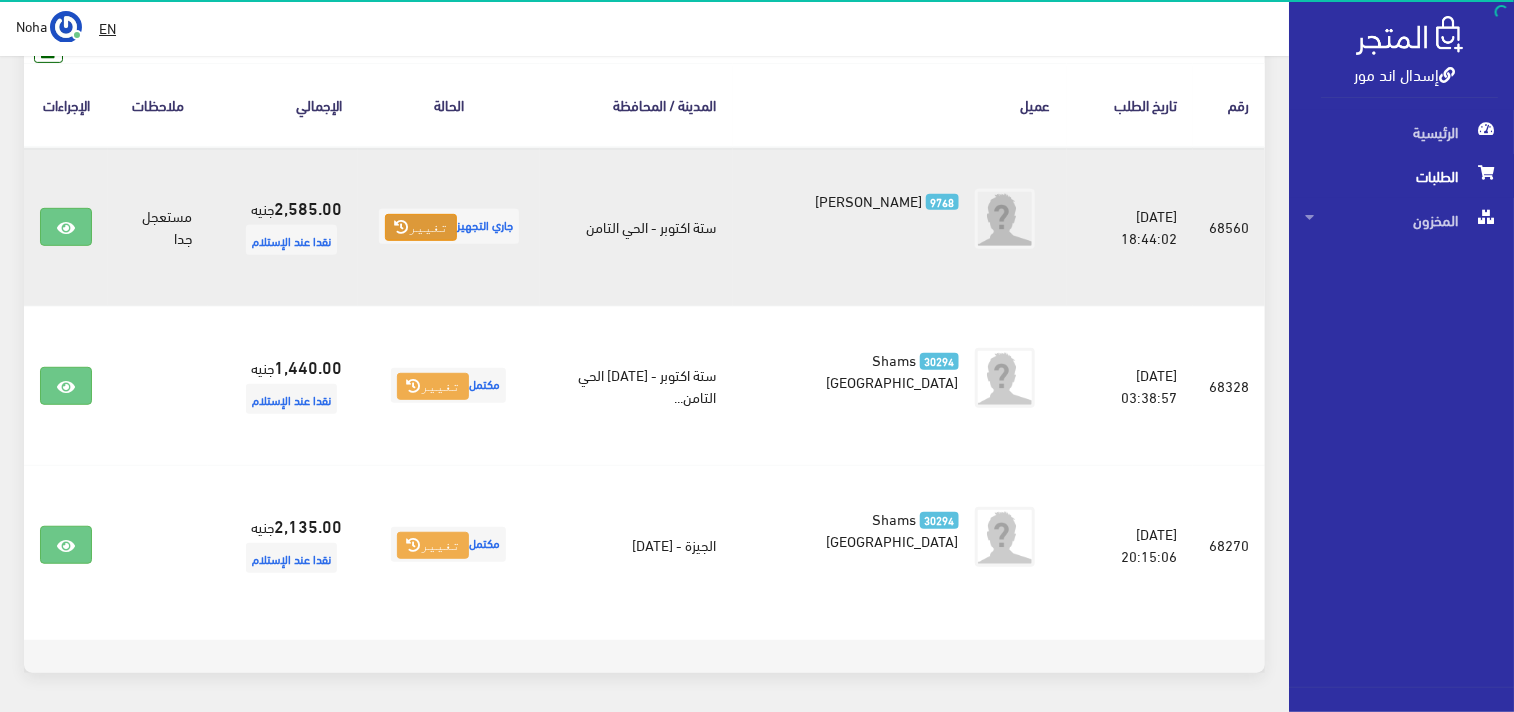 click on "تغيير" at bounding box center [421, 228] 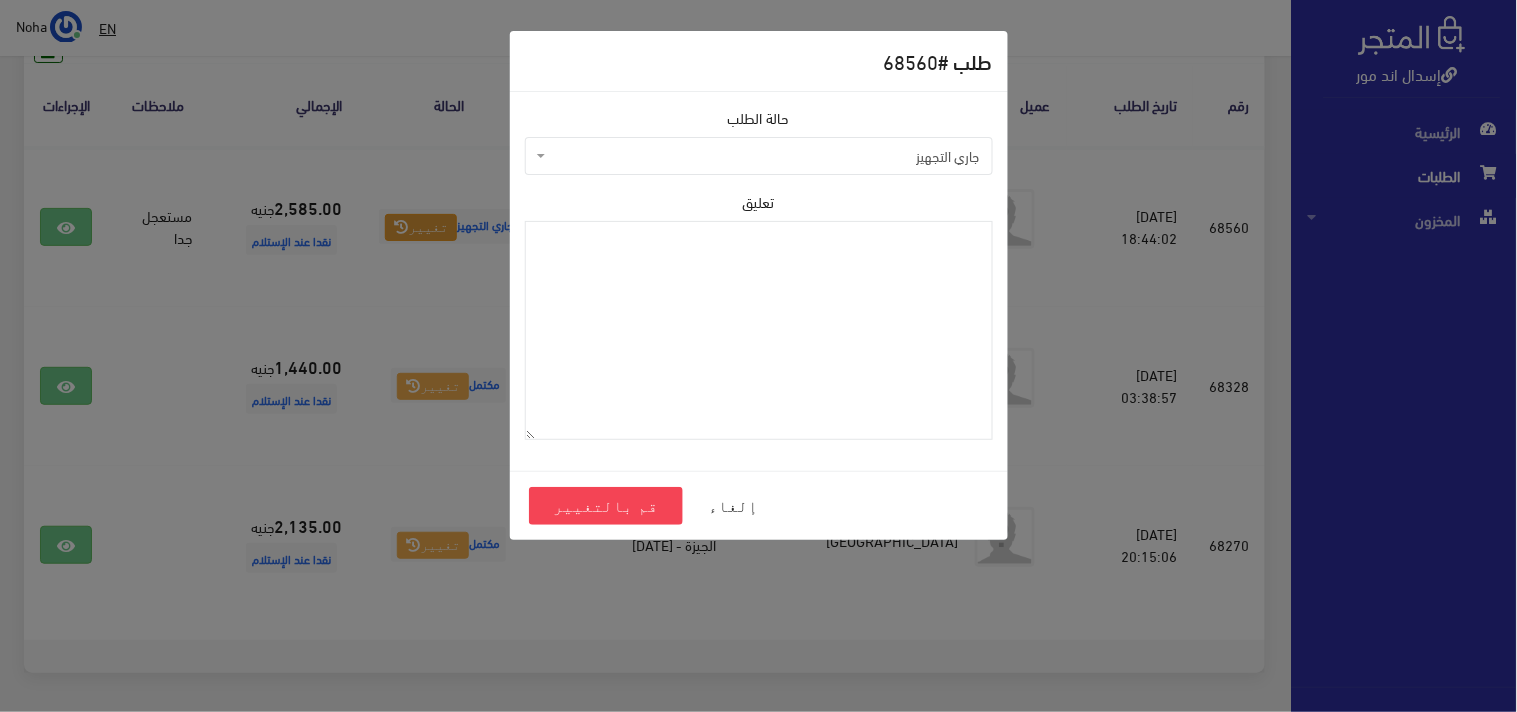 click on "جاري التجهيز" at bounding box center (765, 156) 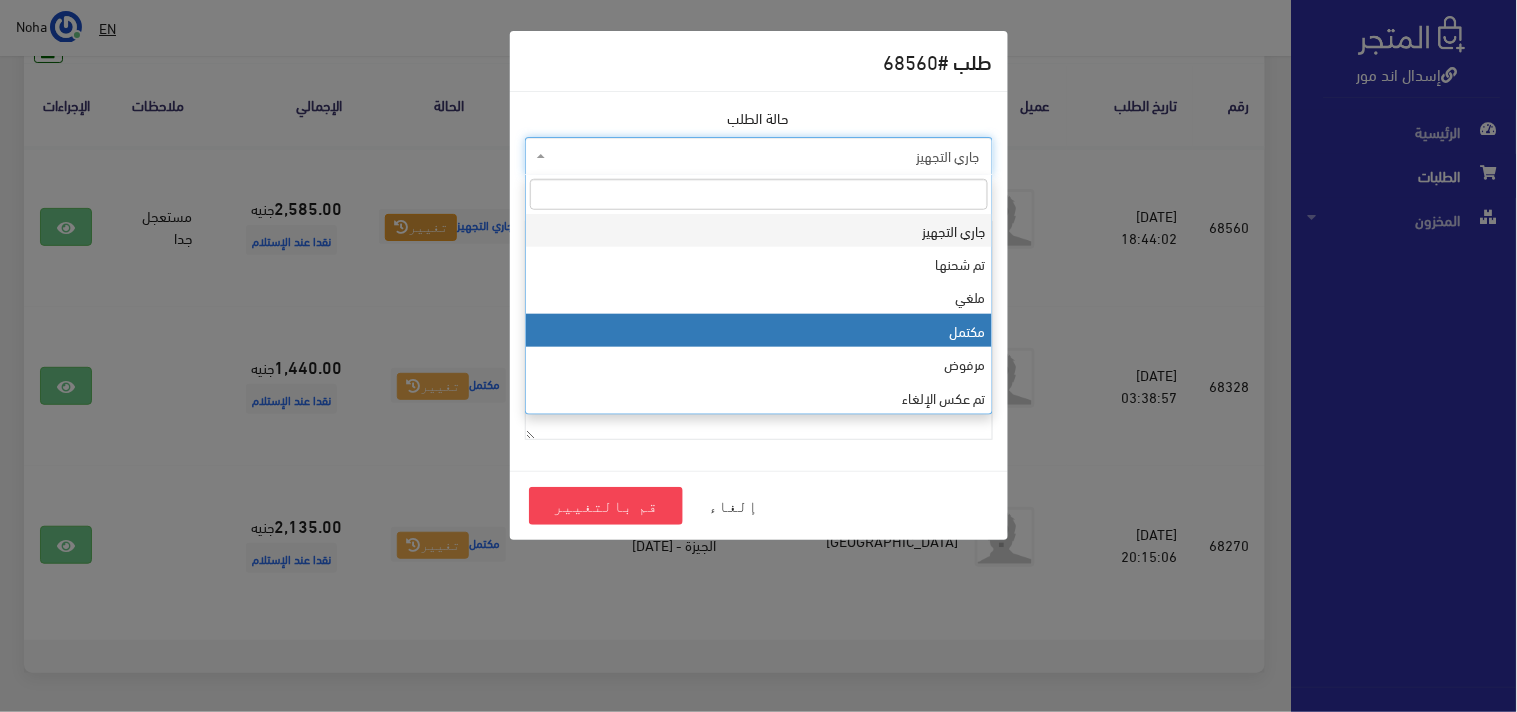 drag, startPoint x: 586, startPoint y: 324, endPoint x: 583, endPoint y: 335, distance: 11.401754 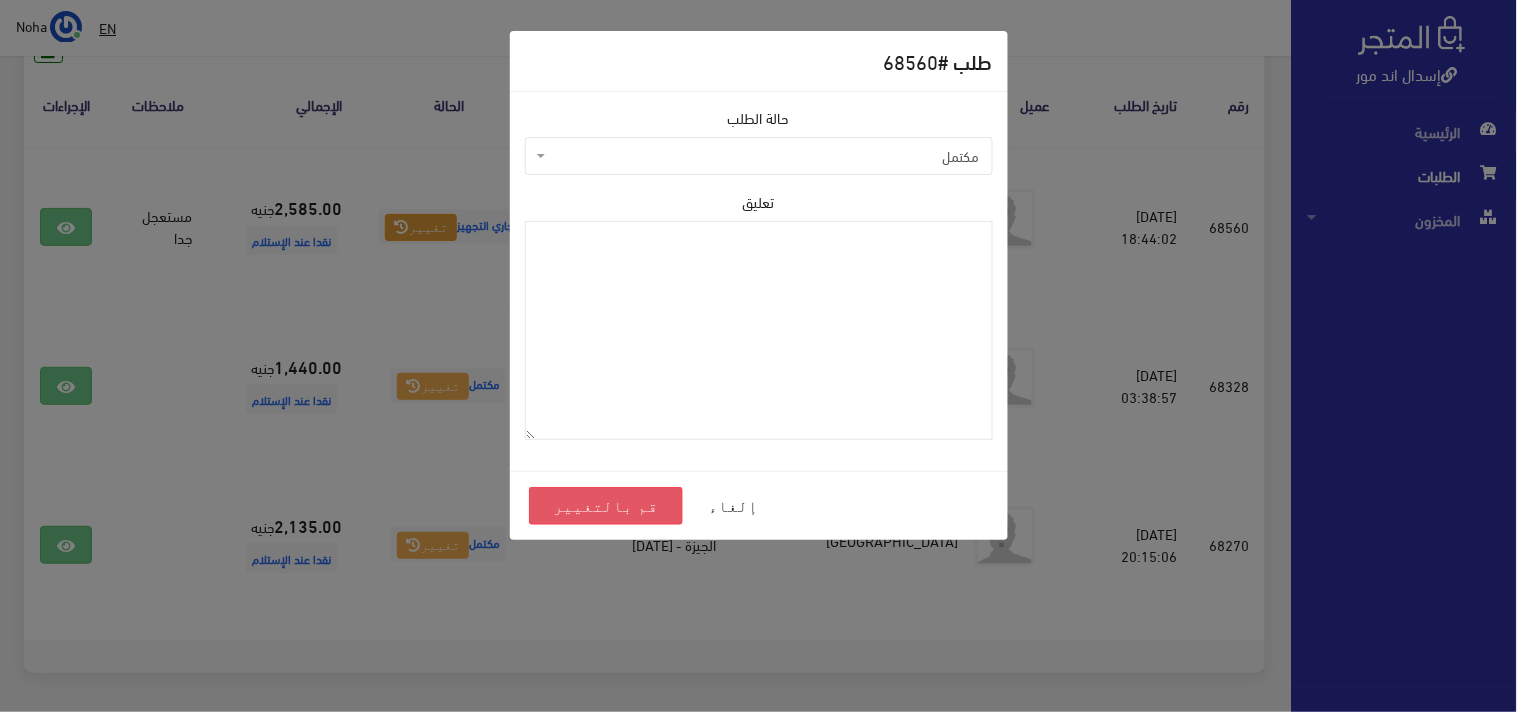 click on "قم بالتغيير" at bounding box center [606, 506] 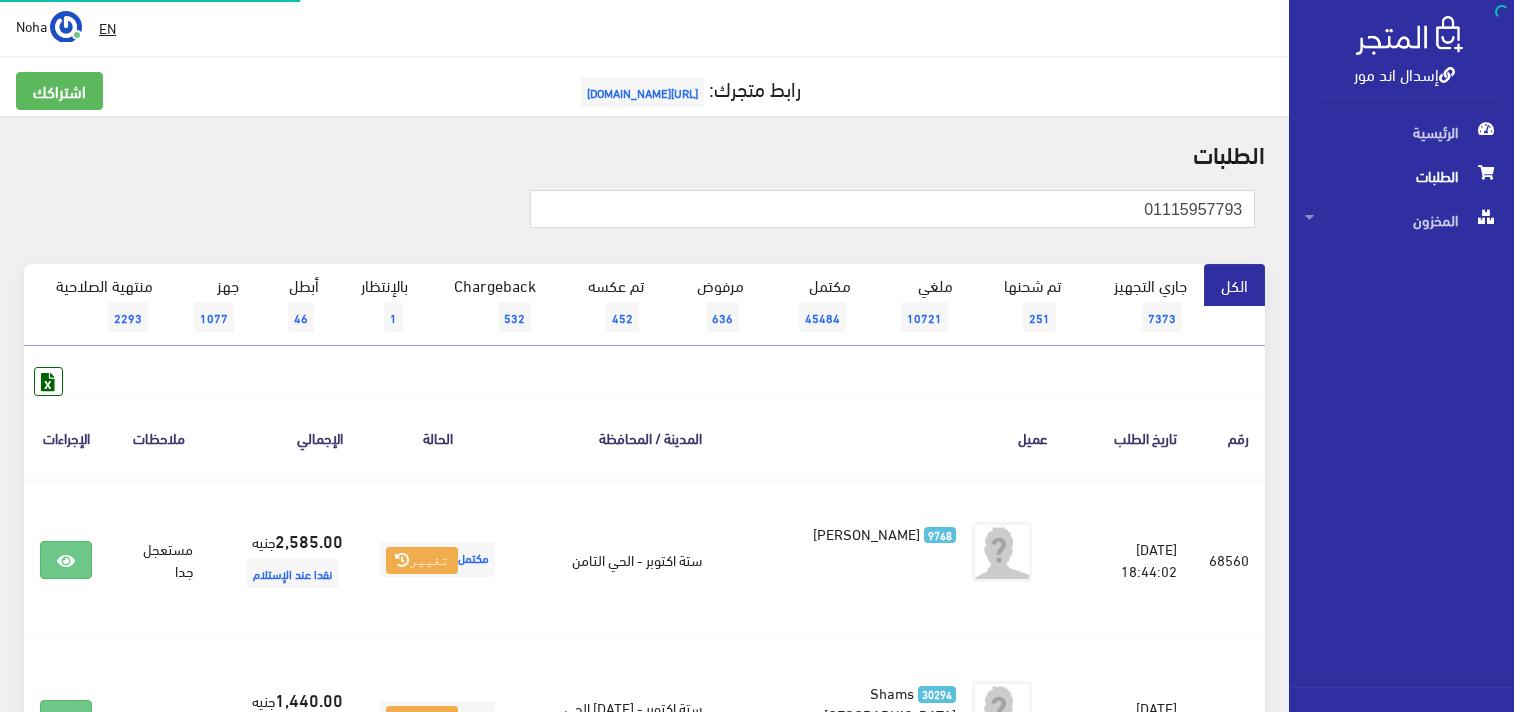 scroll, scrollTop: 0, scrollLeft: 0, axis: both 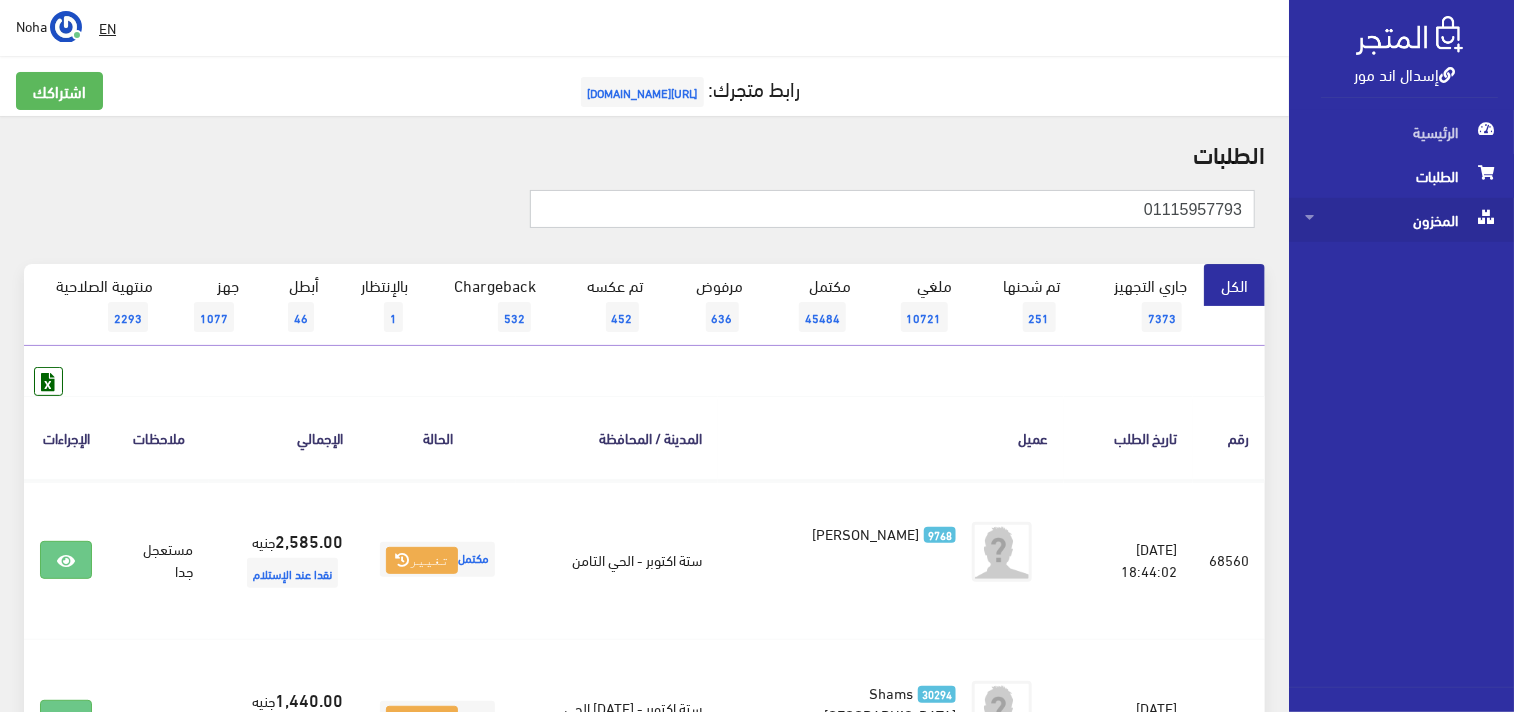 drag, startPoint x: 1126, startPoint y: 206, endPoint x: 1342, endPoint y: 203, distance: 216.02083 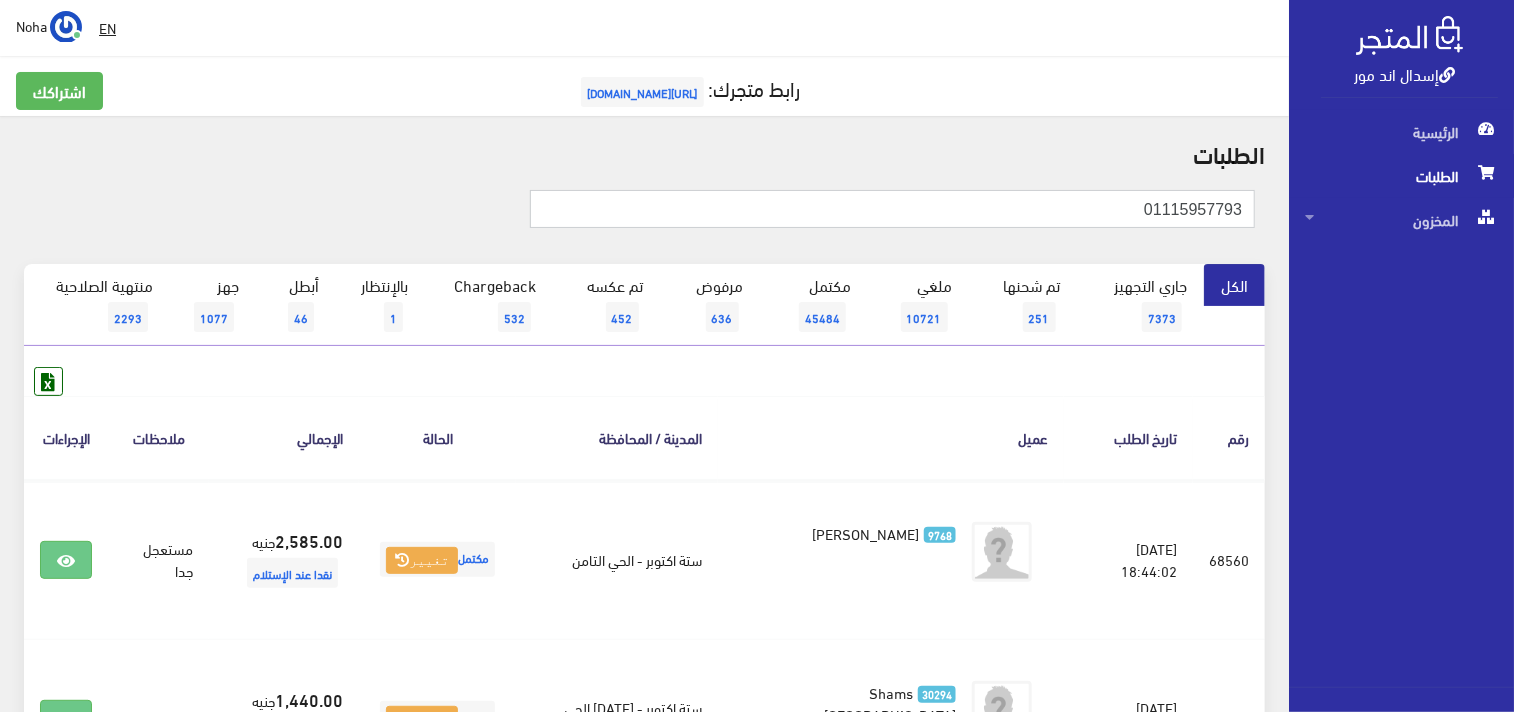 paste on "024586611" 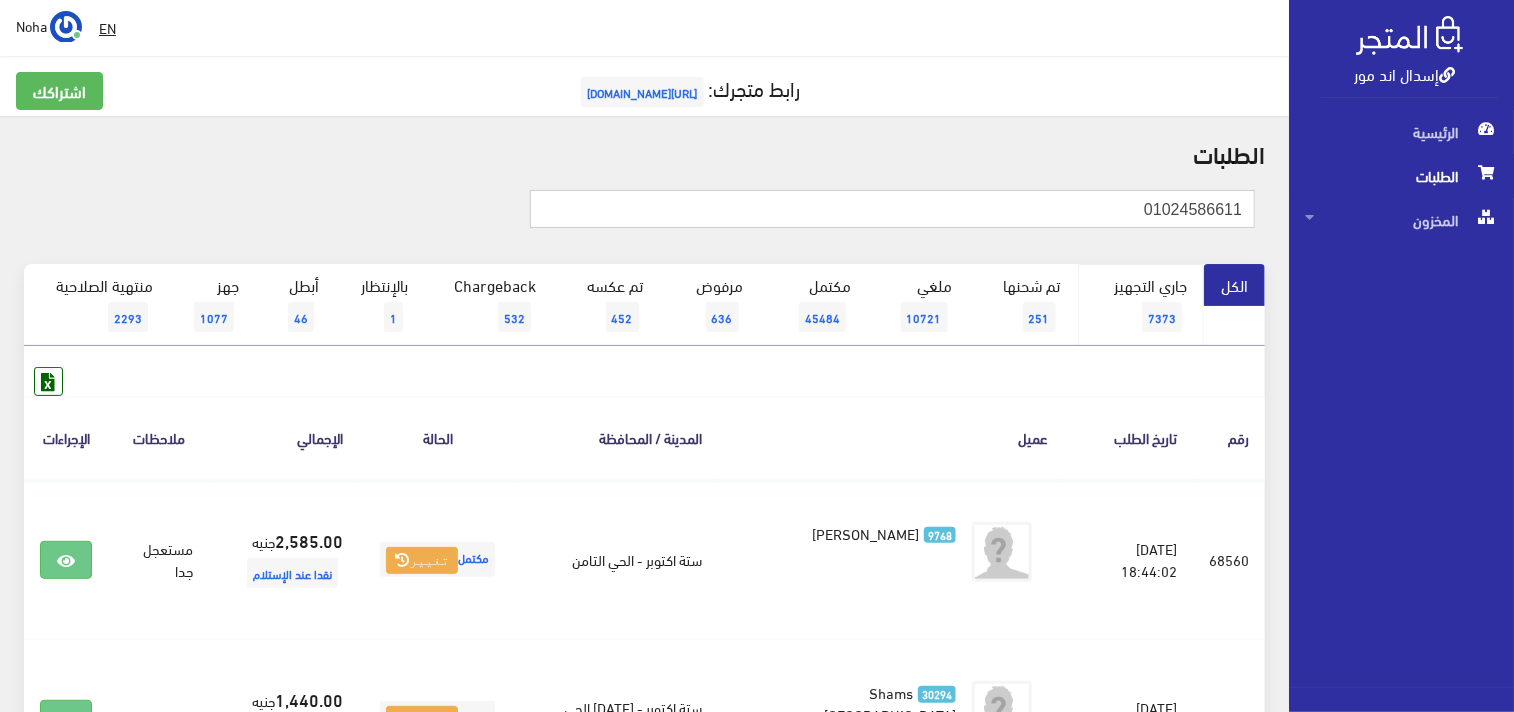 type on "01024586611" 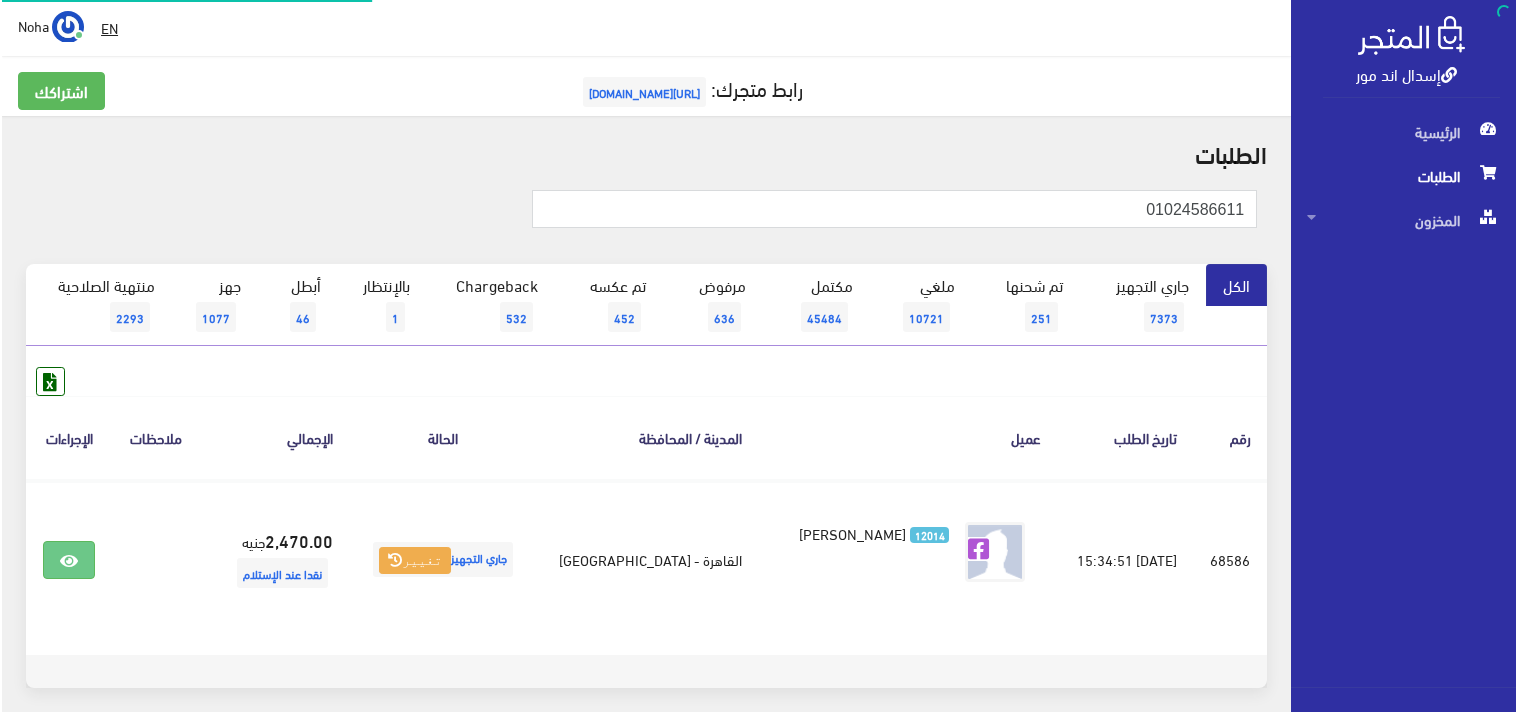 scroll, scrollTop: 0, scrollLeft: 0, axis: both 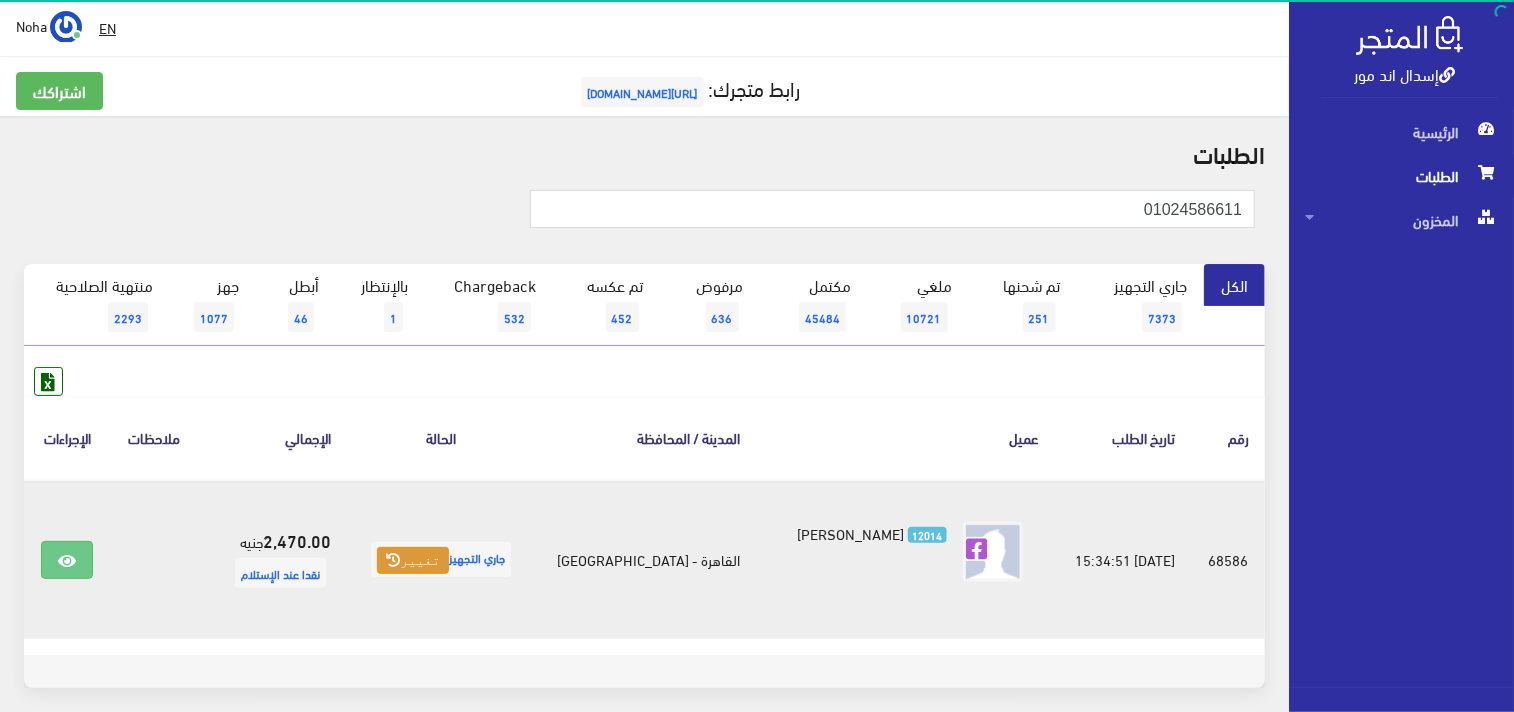 click at bounding box center [393, 560] 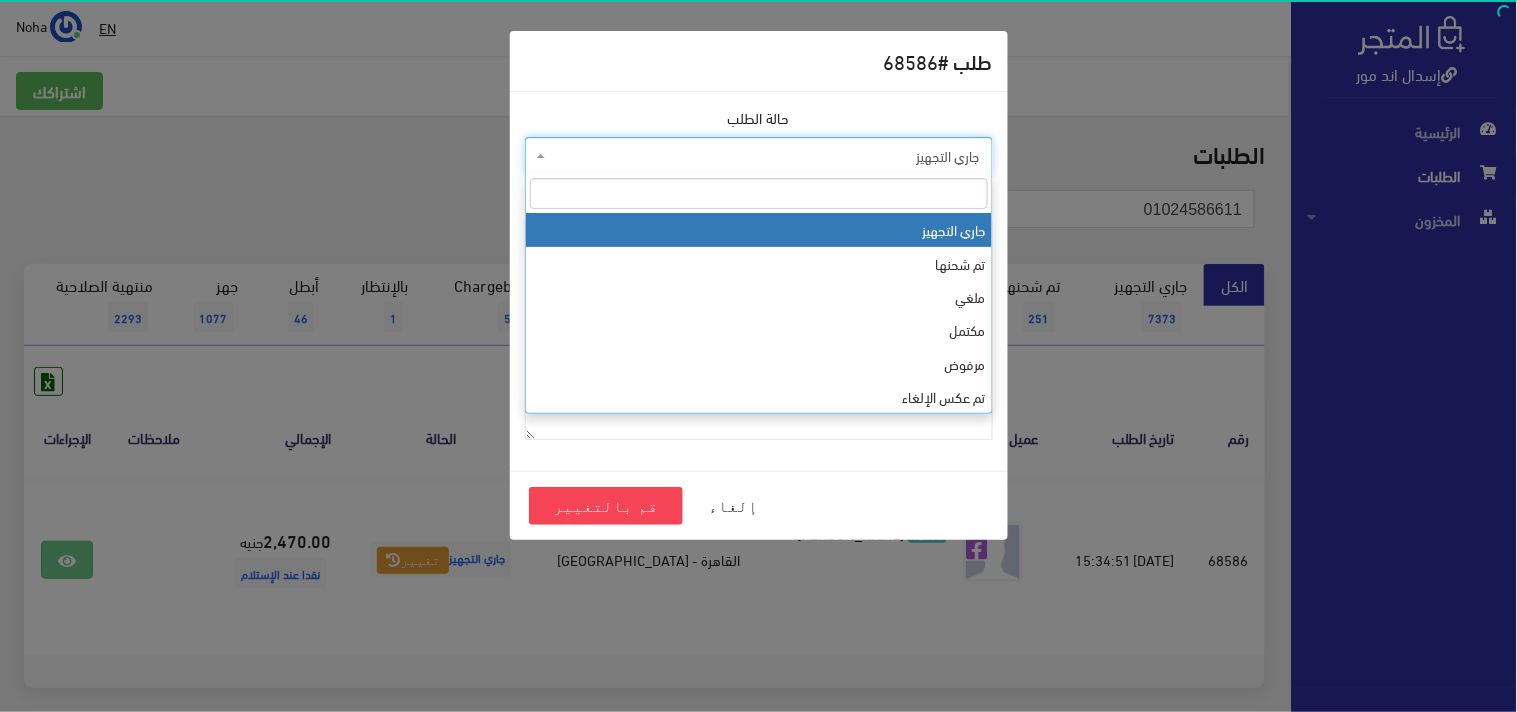 click on "جاري التجهيز" at bounding box center [765, 156] 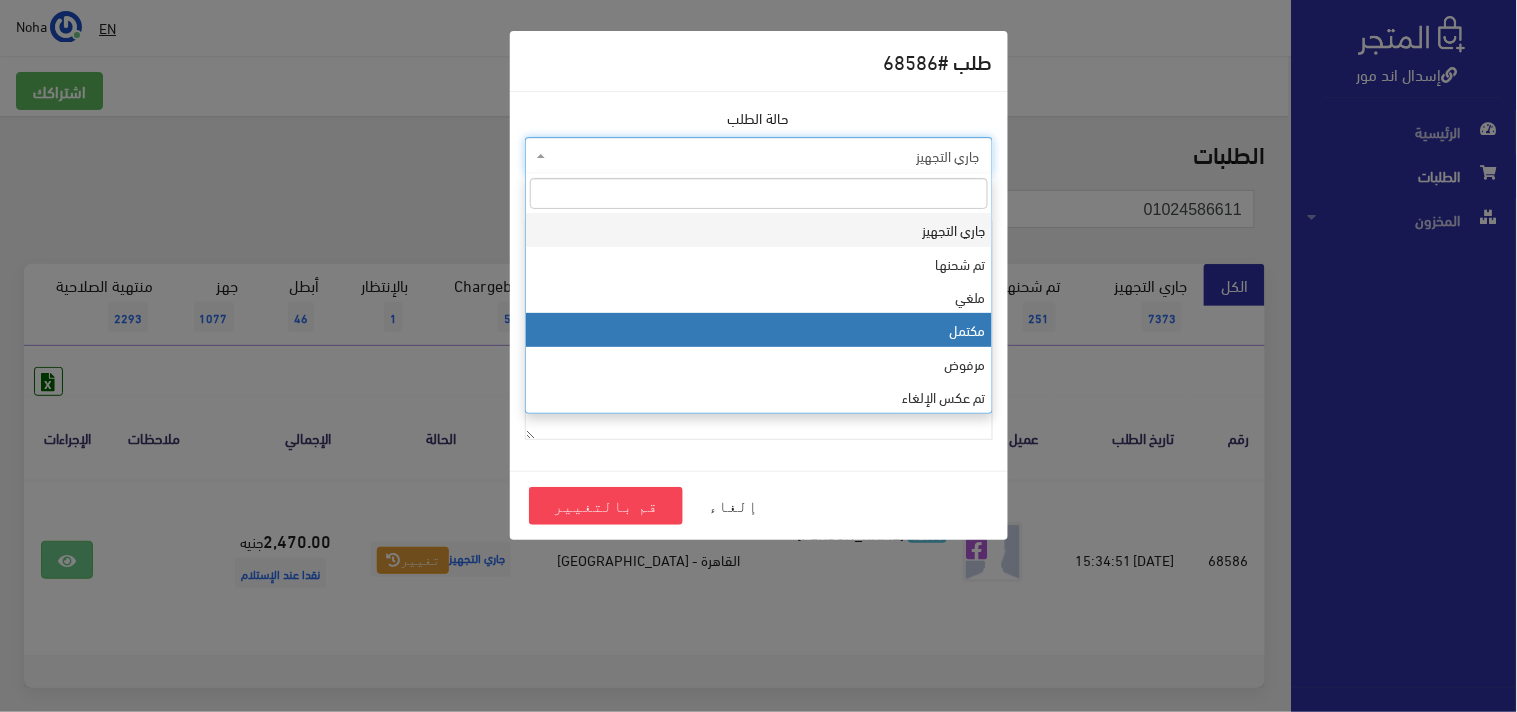 select on "4" 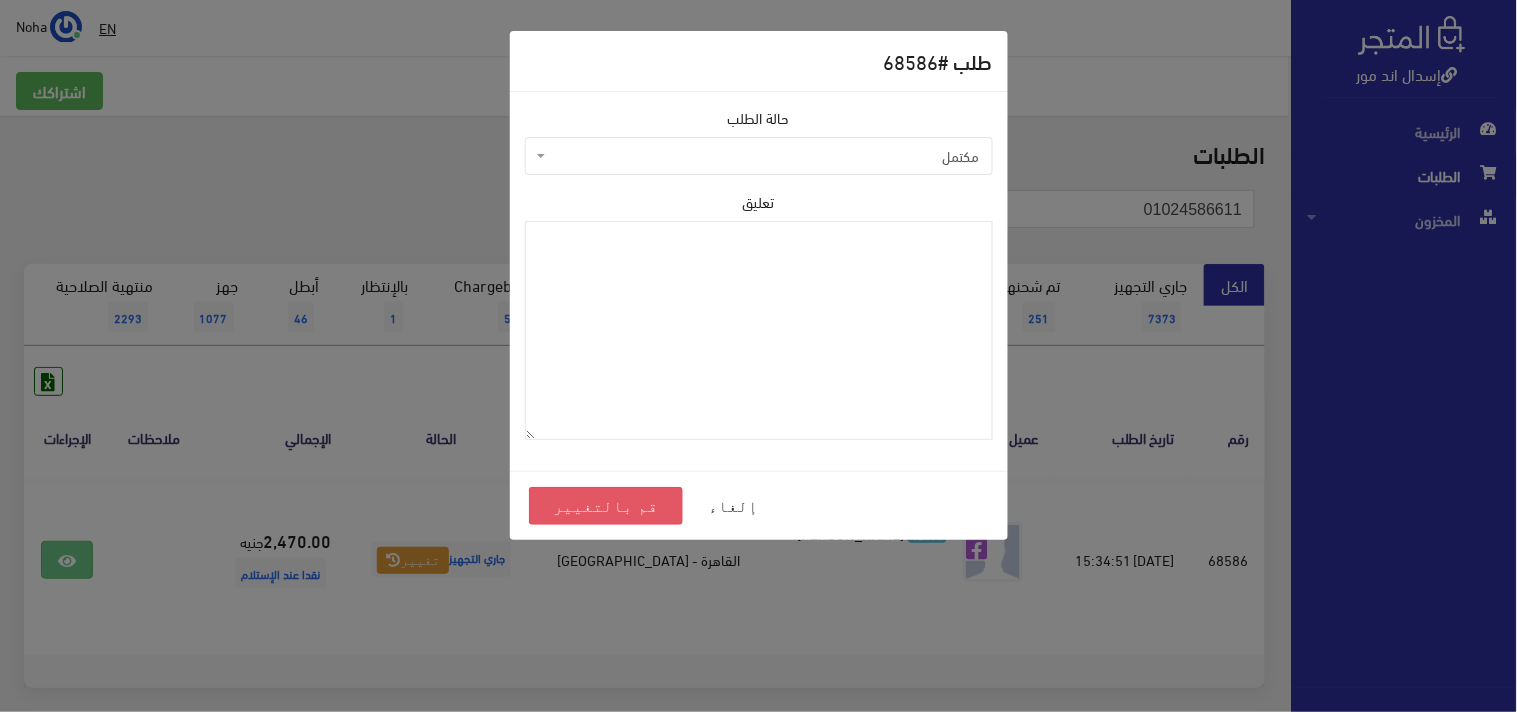 click on "قم بالتغيير" at bounding box center [606, 506] 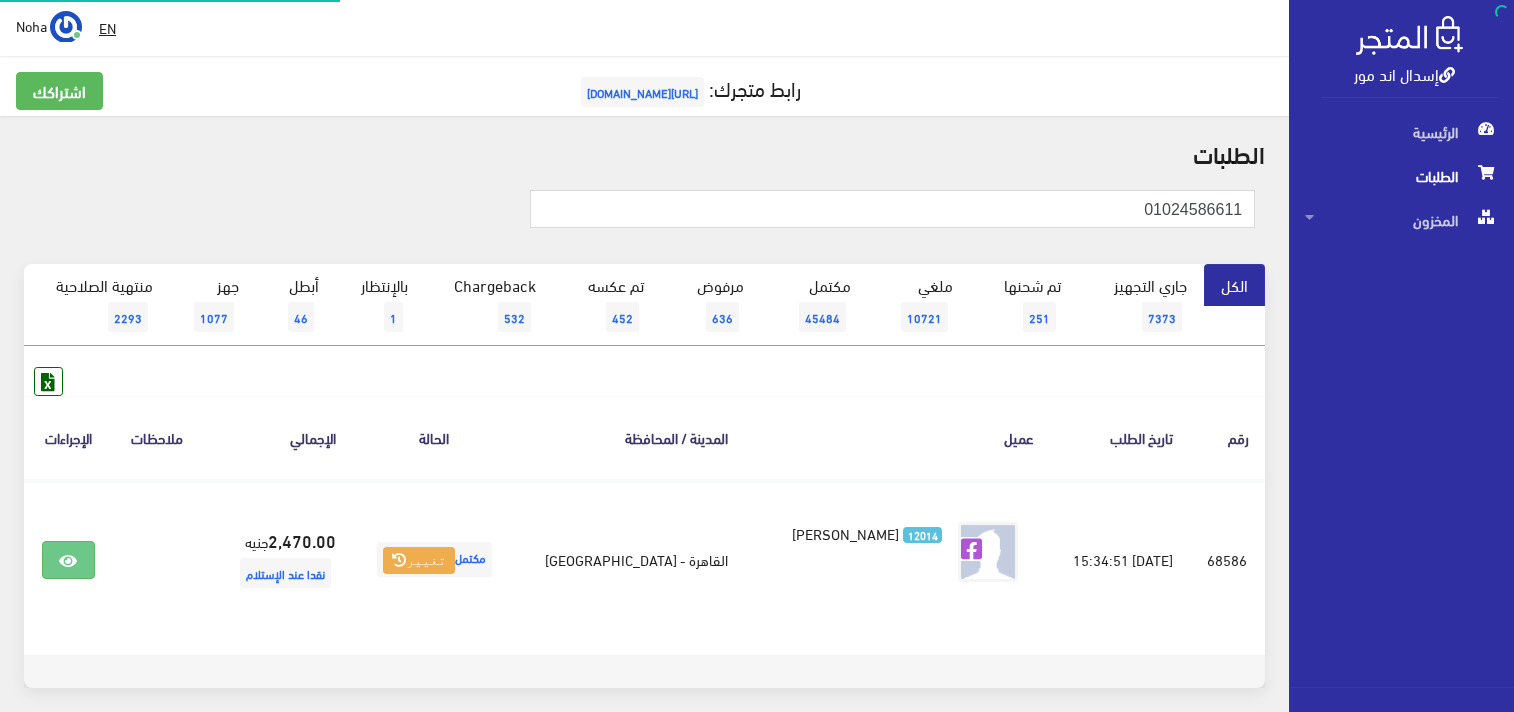 scroll, scrollTop: 0, scrollLeft: 0, axis: both 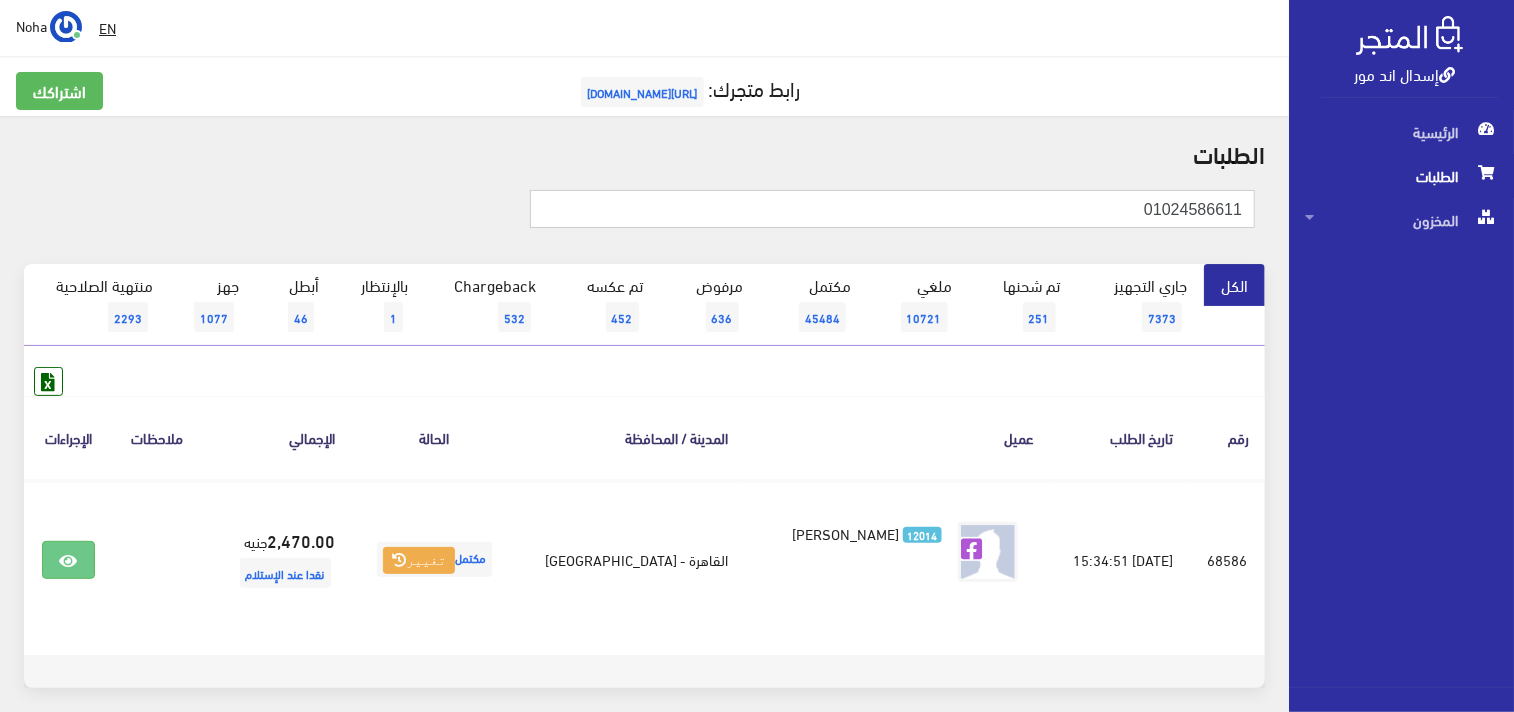 drag, startPoint x: 1128, startPoint y: 207, endPoint x: 1516, endPoint y: 210, distance: 388.0116 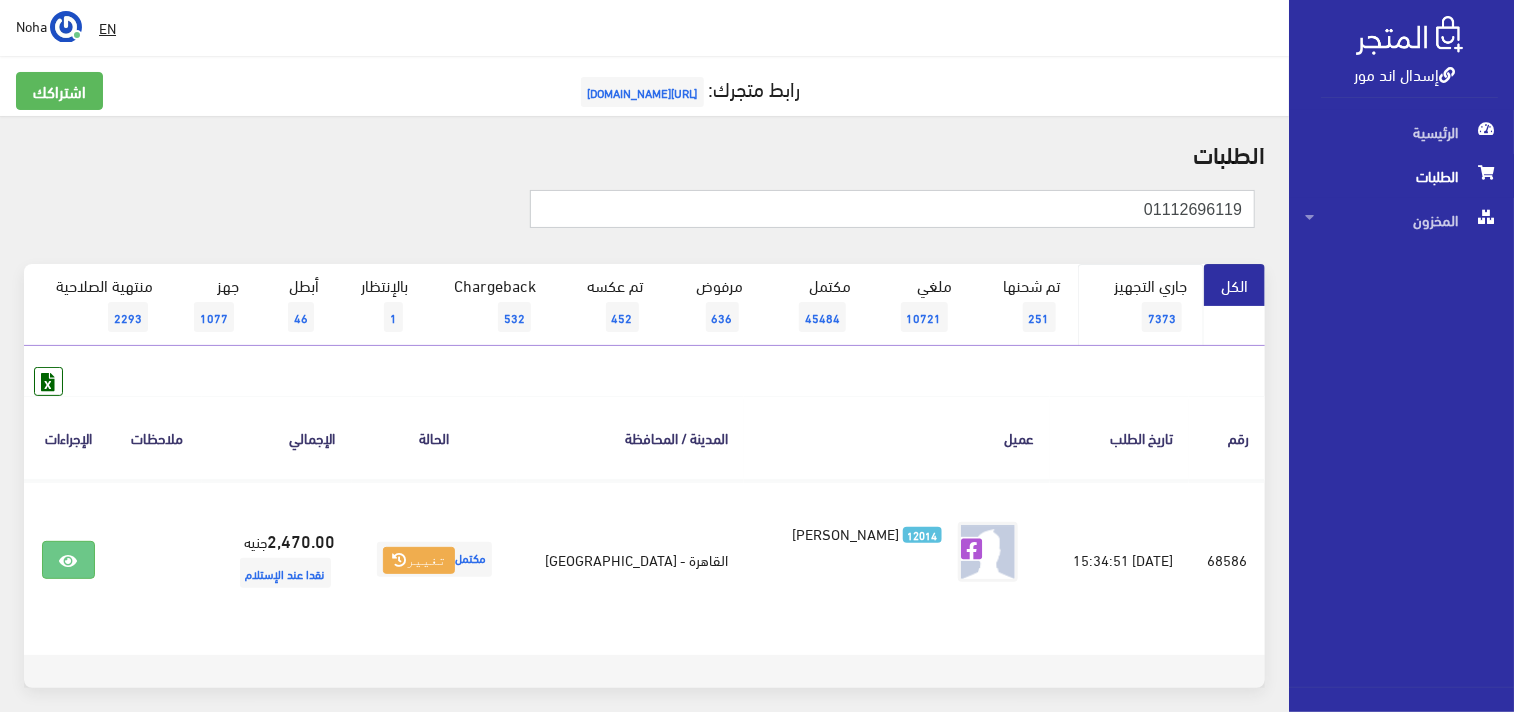 type on "01112696119" 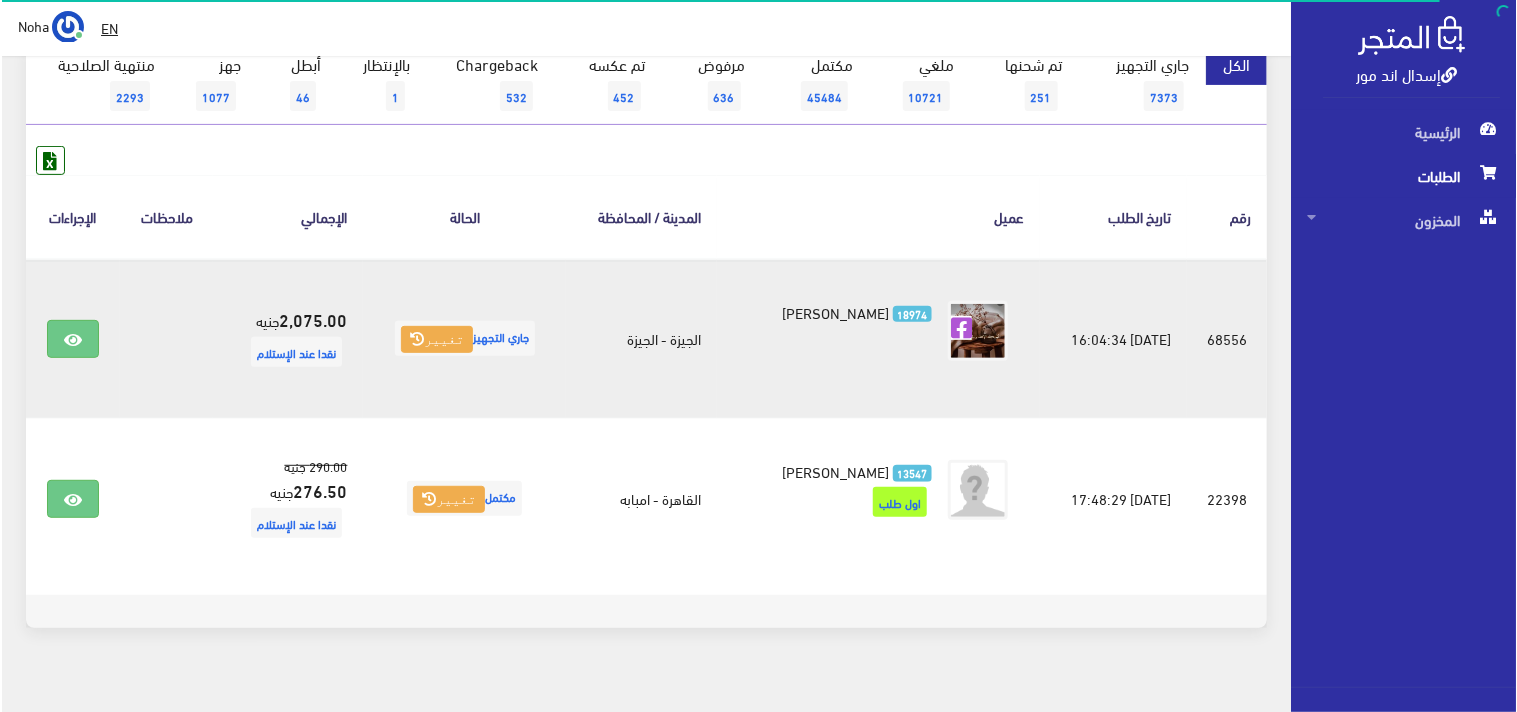 scroll, scrollTop: 222, scrollLeft: 0, axis: vertical 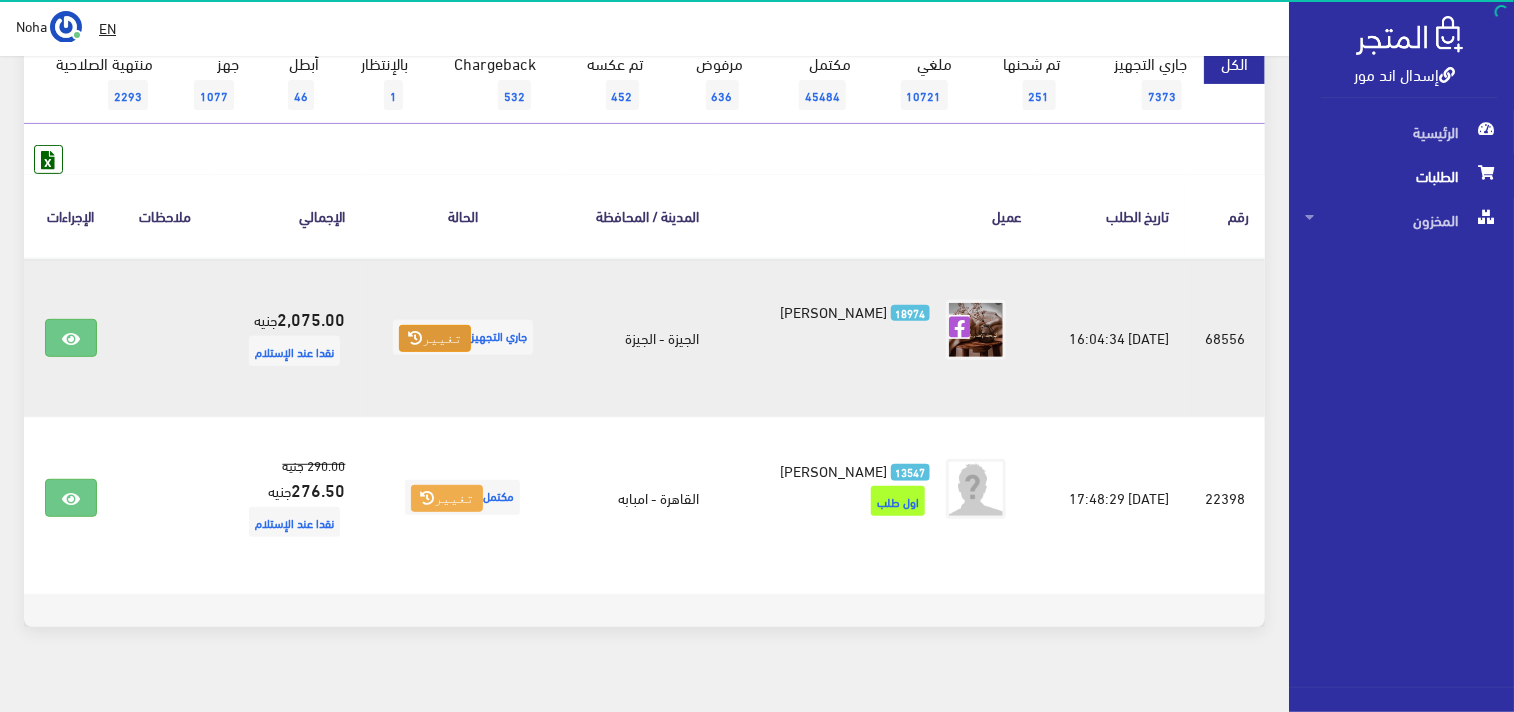 click at bounding box center (415, 338) 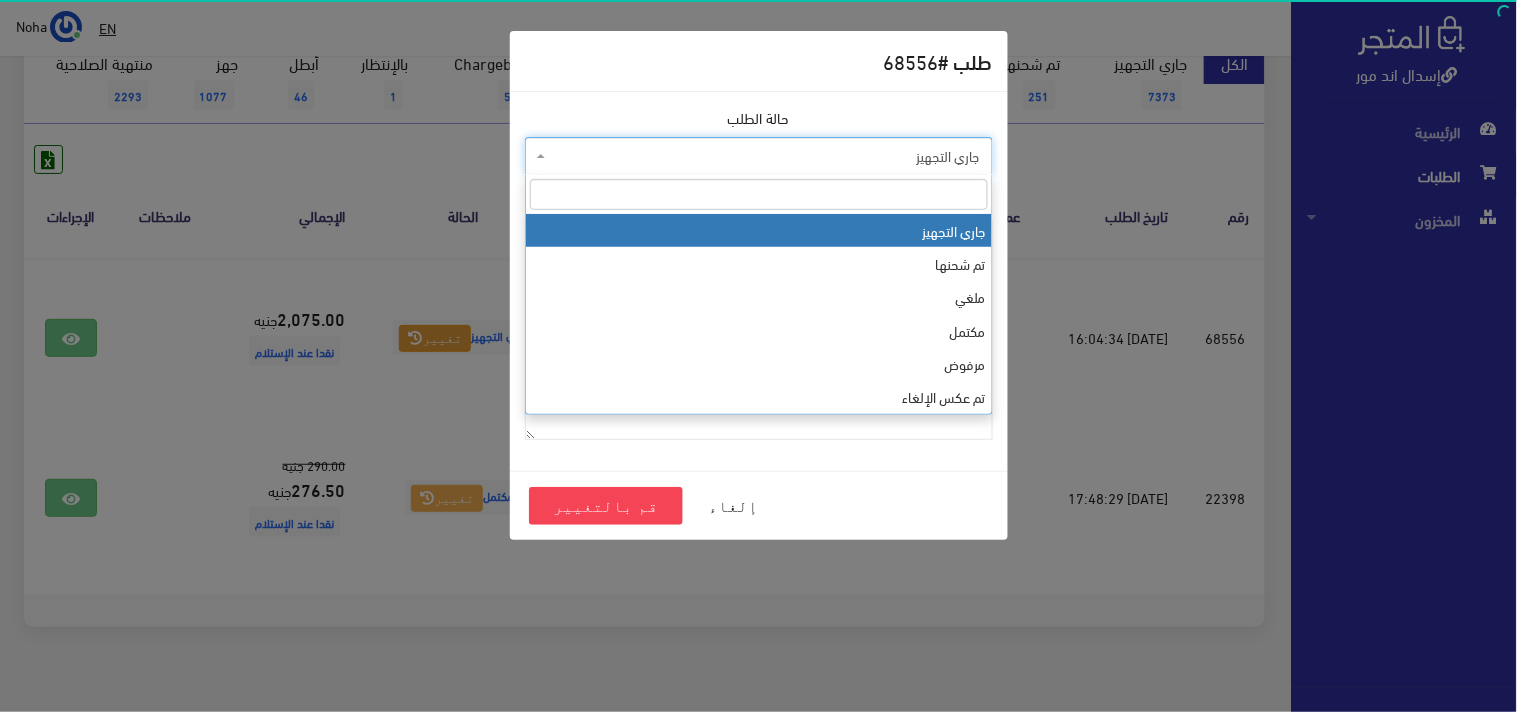 click on "جاري التجهيز" at bounding box center (765, 156) 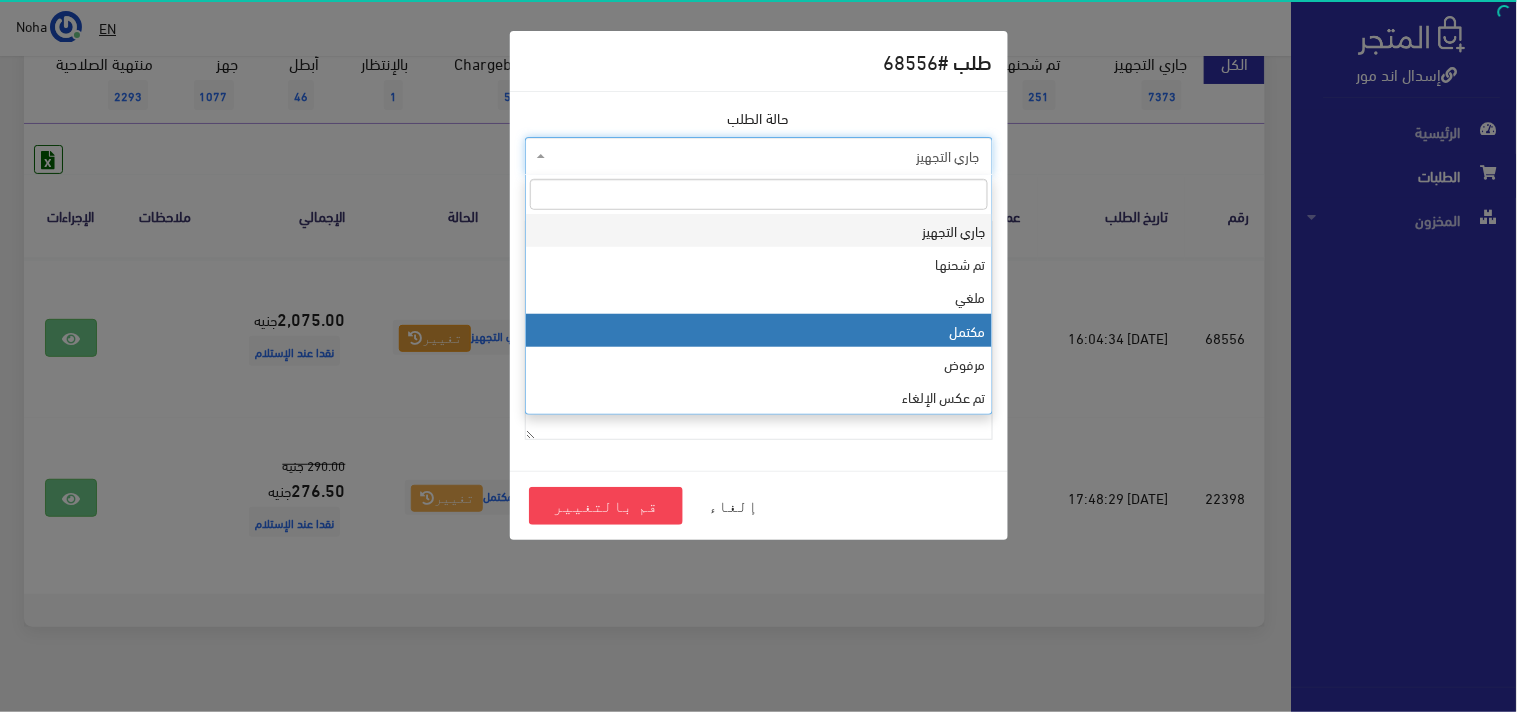 select on "4" 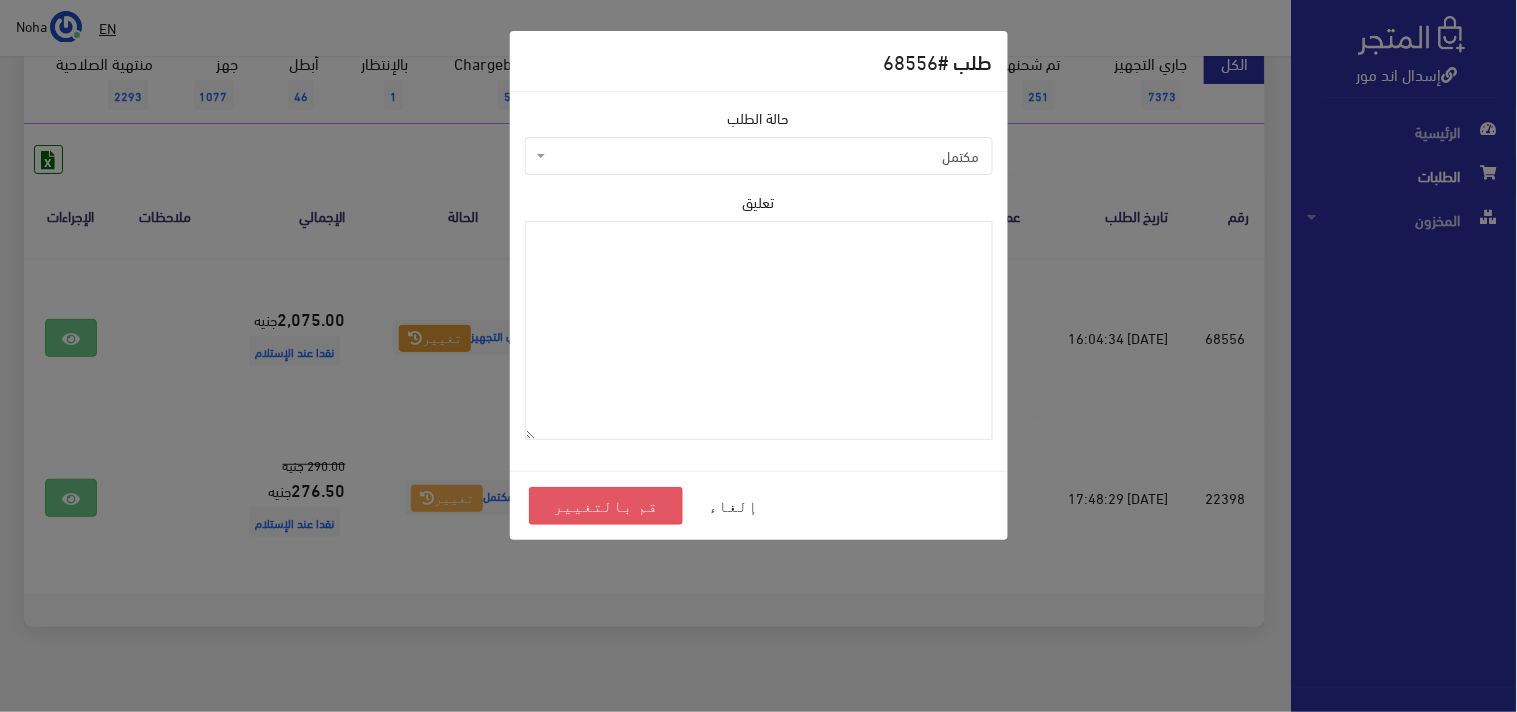 click on "قم بالتغيير" at bounding box center [606, 506] 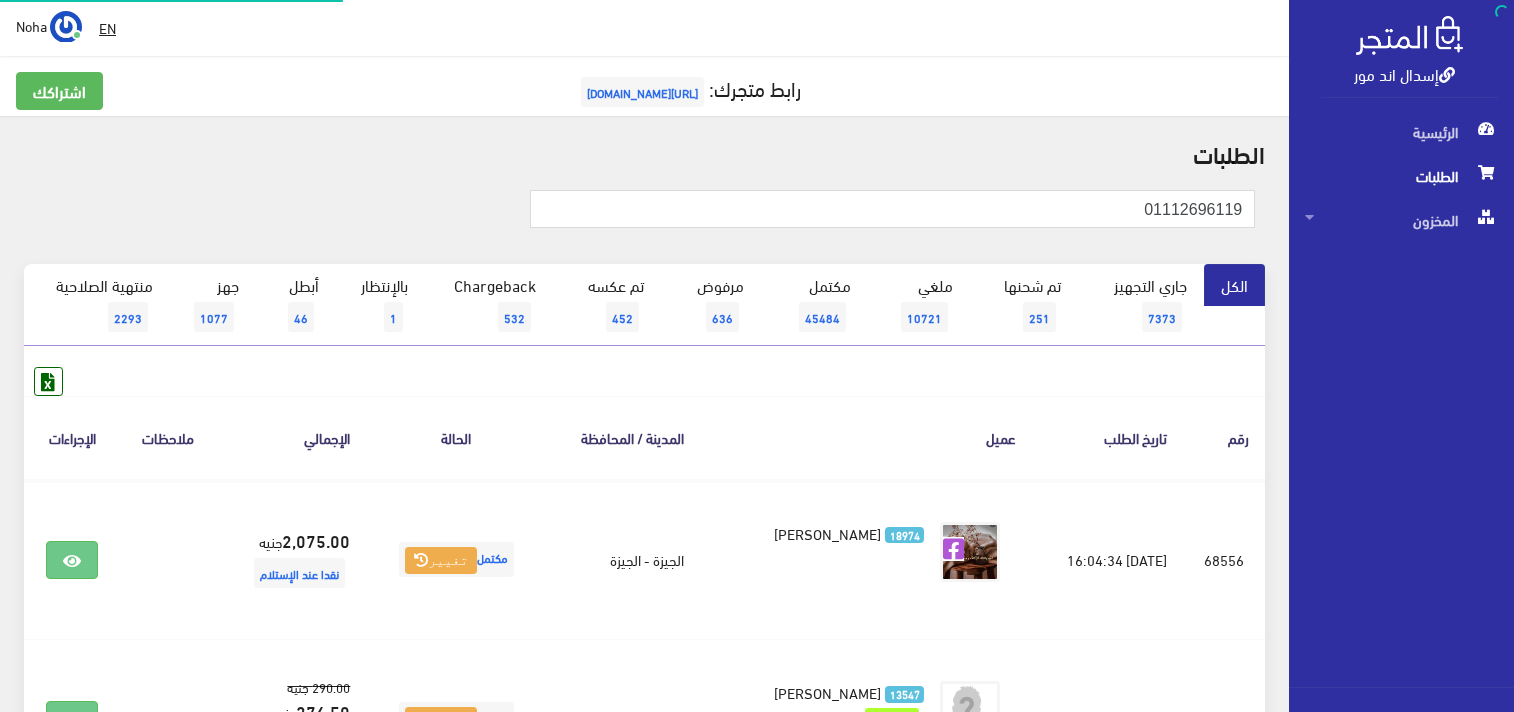 scroll, scrollTop: 0, scrollLeft: 0, axis: both 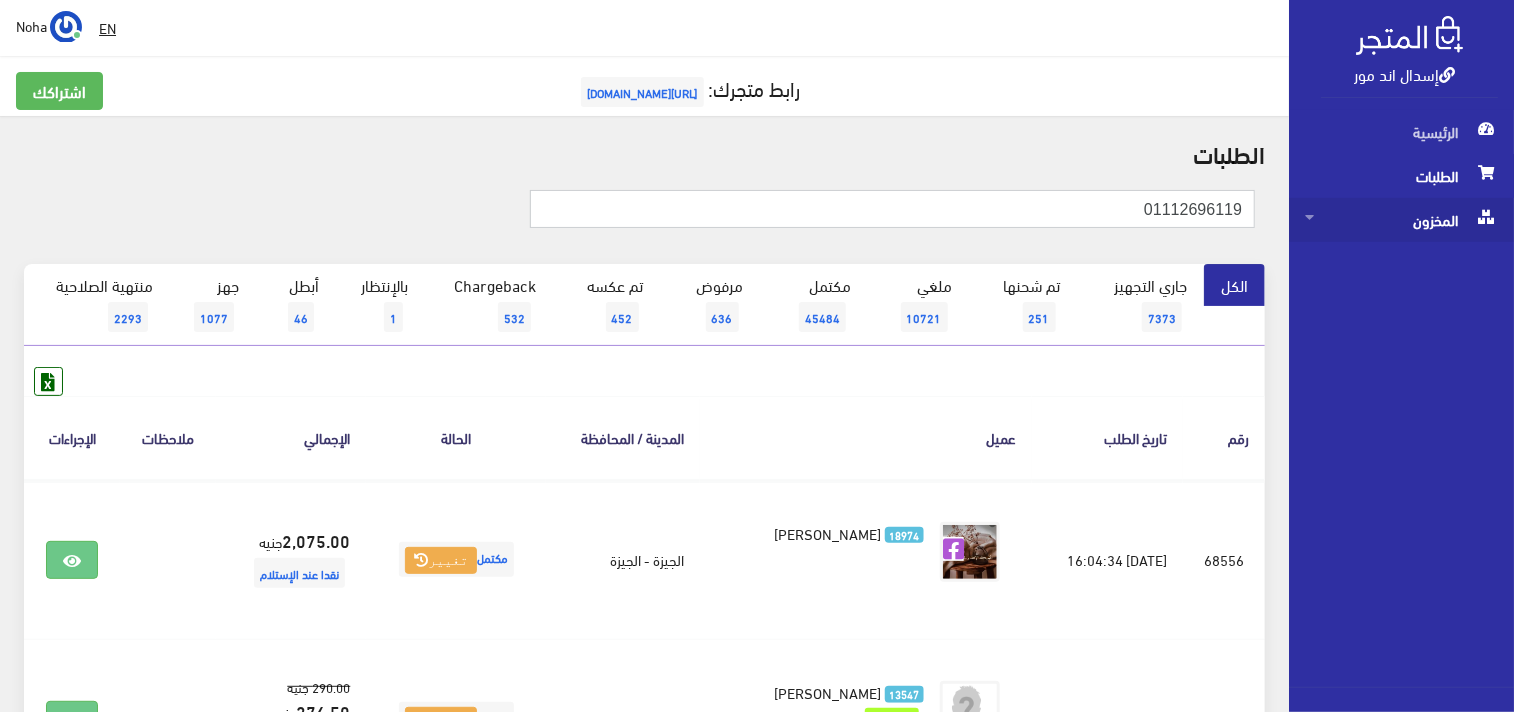 drag, startPoint x: 1118, startPoint y: 204, endPoint x: 1366, endPoint y: 197, distance: 248.09877 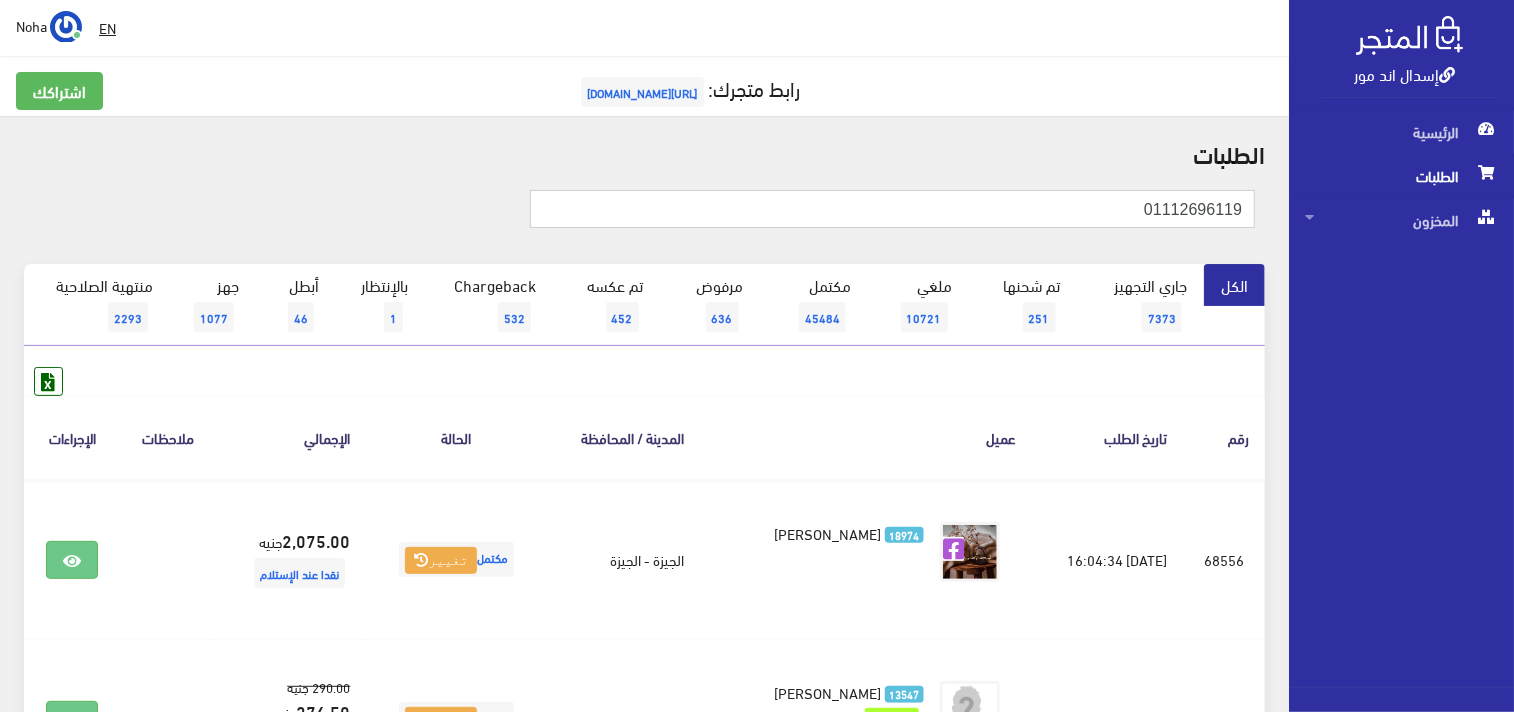 paste on "005654355" 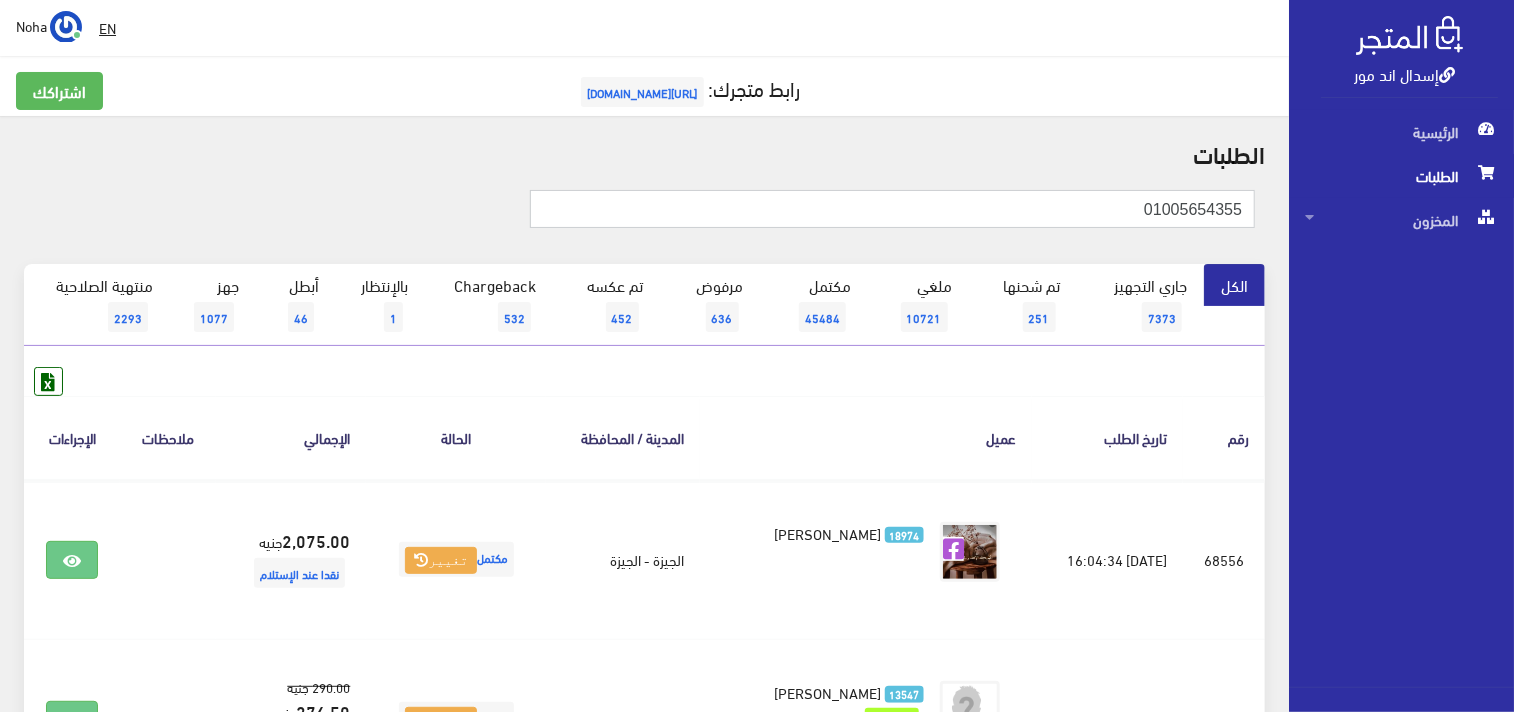 type on "01005654355" 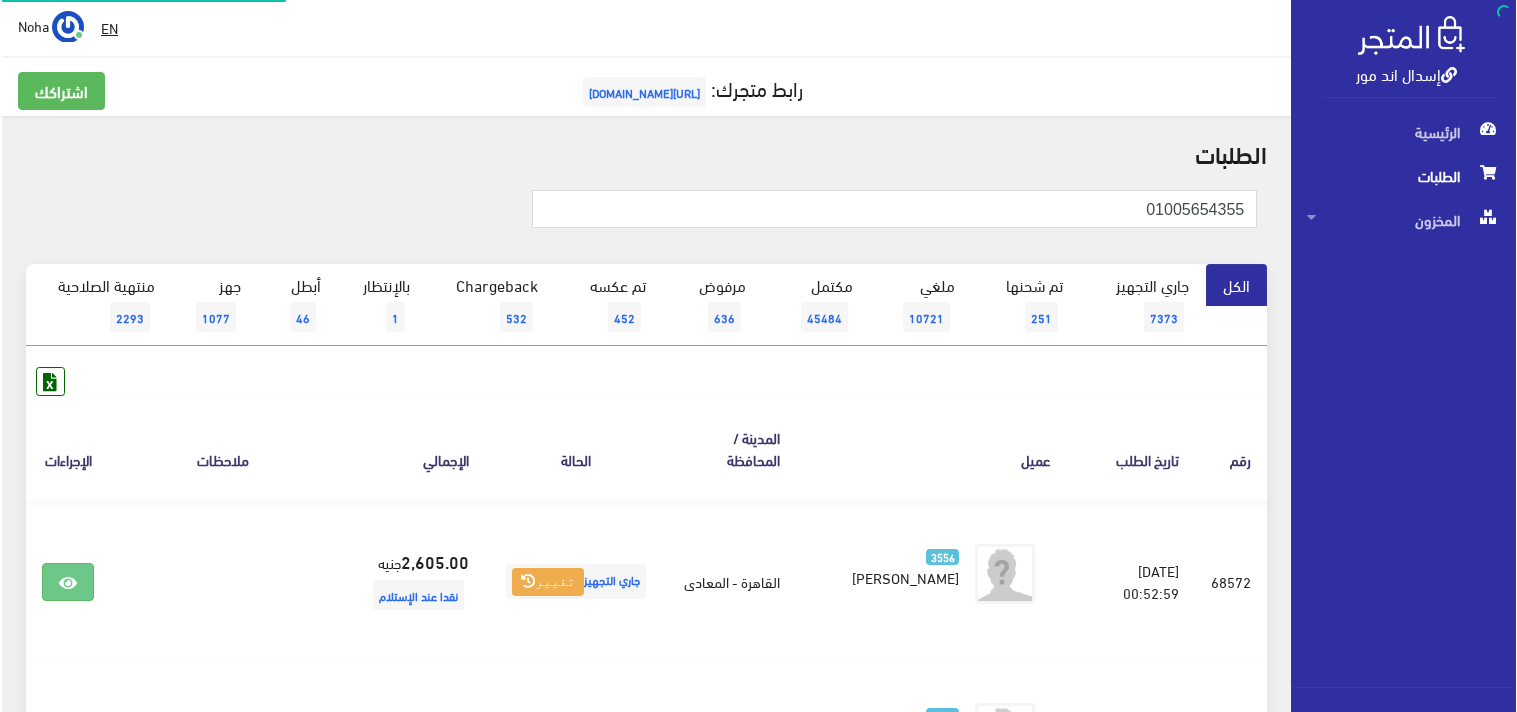 scroll, scrollTop: 0, scrollLeft: 0, axis: both 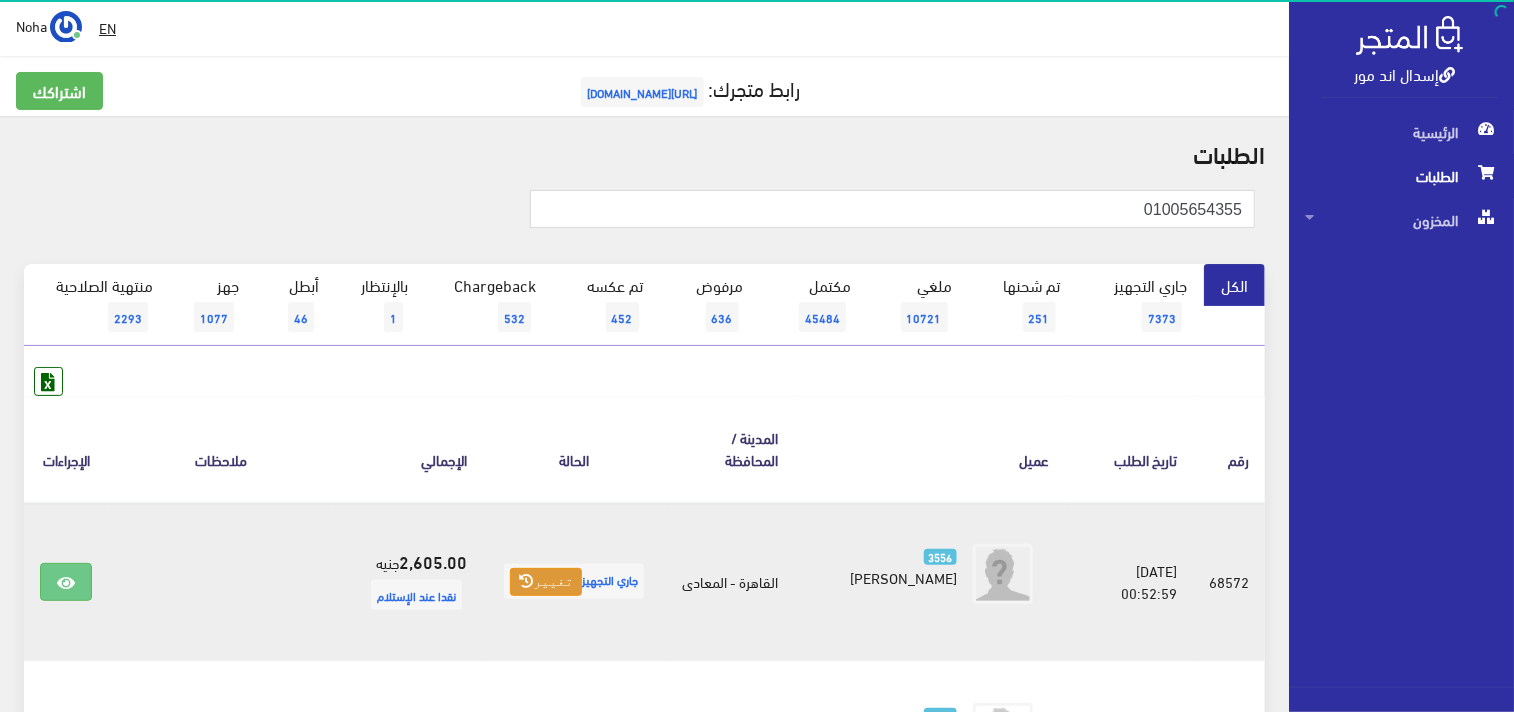 click on "تغيير" at bounding box center (546, 582) 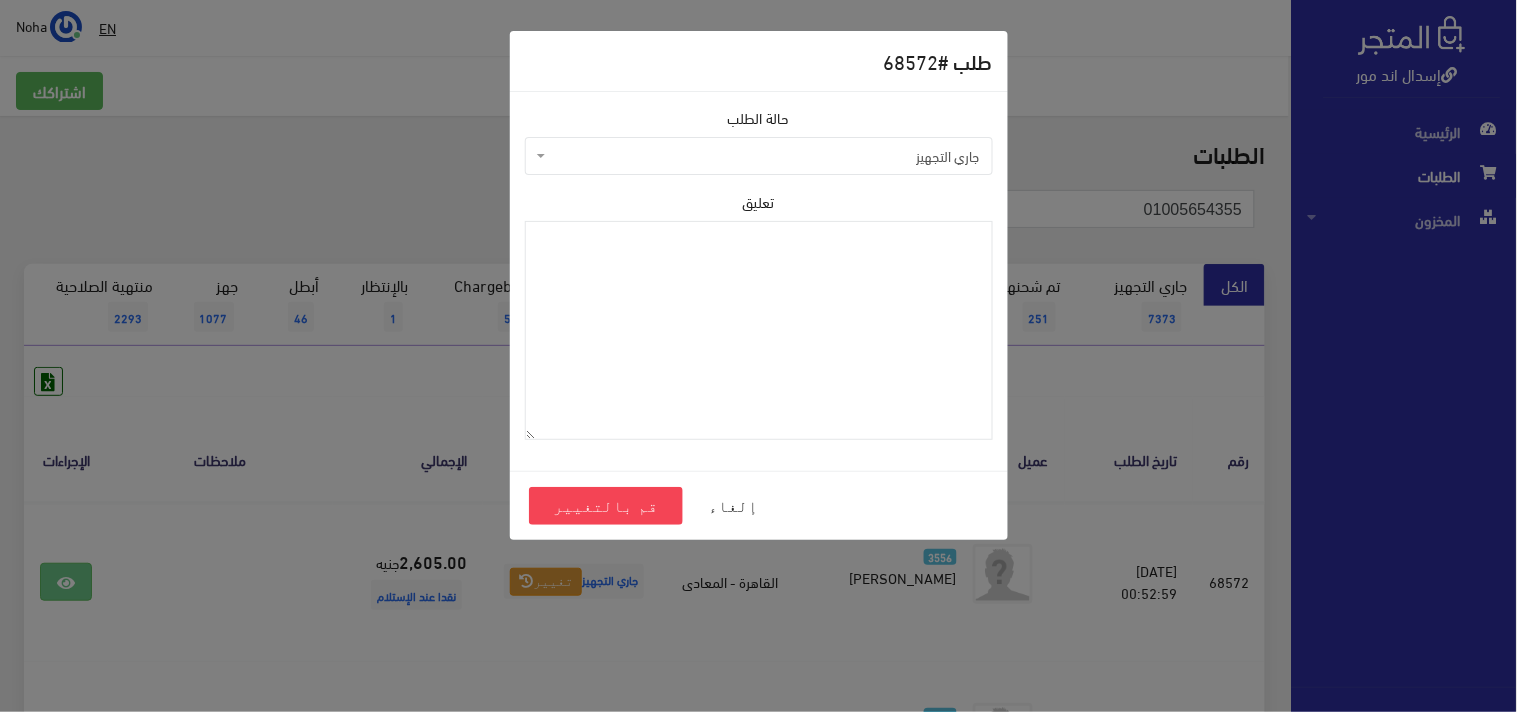 click on "جاري التجهيز" at bounding box center [765, 156] 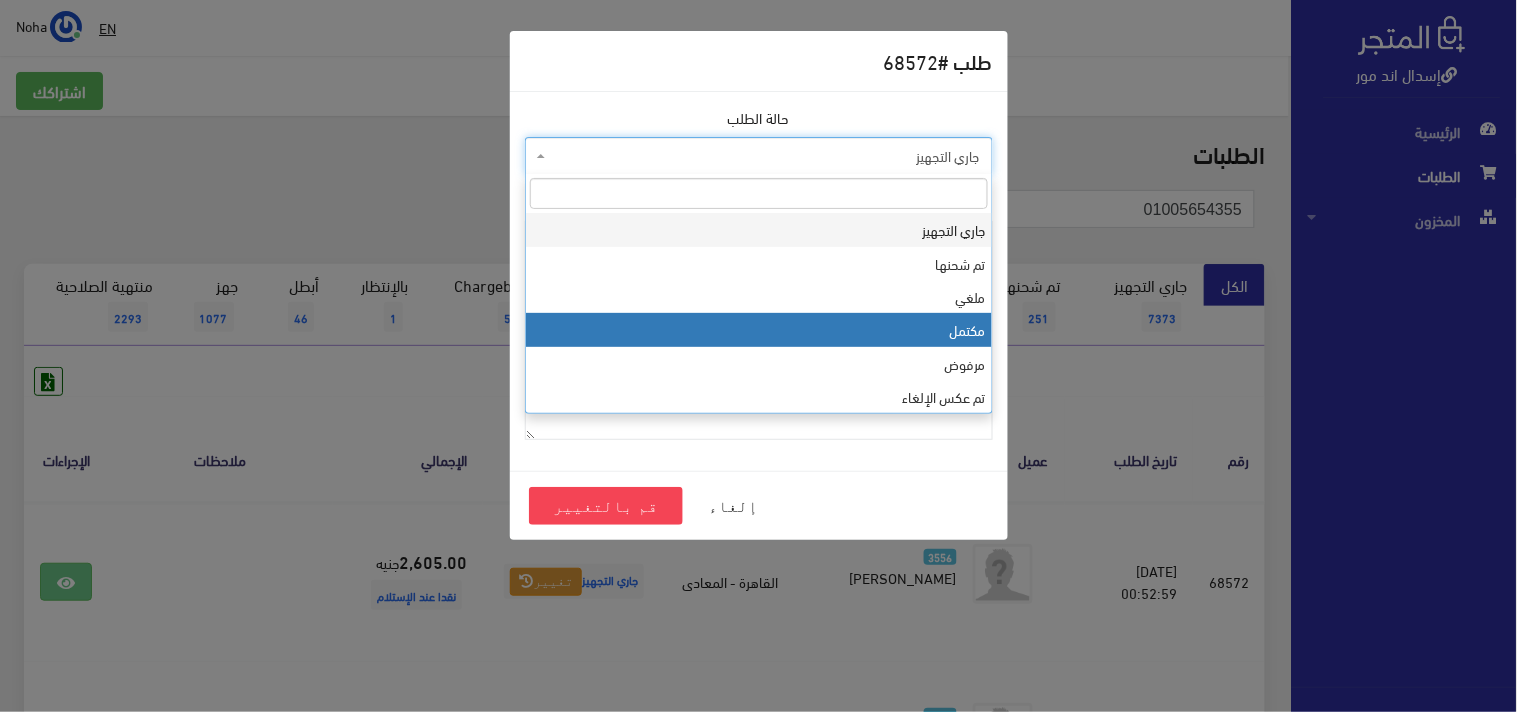 select on "4" 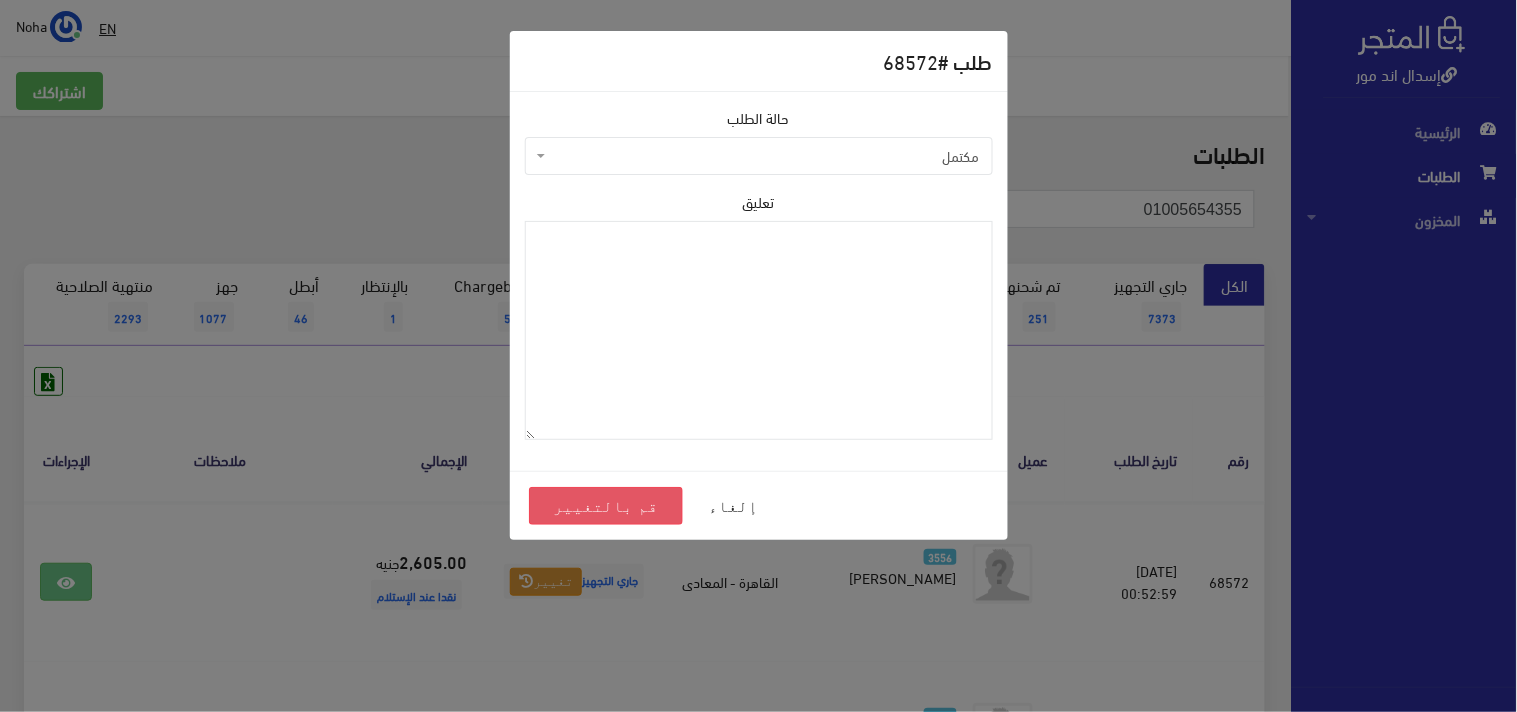 click on "قم بالتغيير" at bounding box center (606, 506) 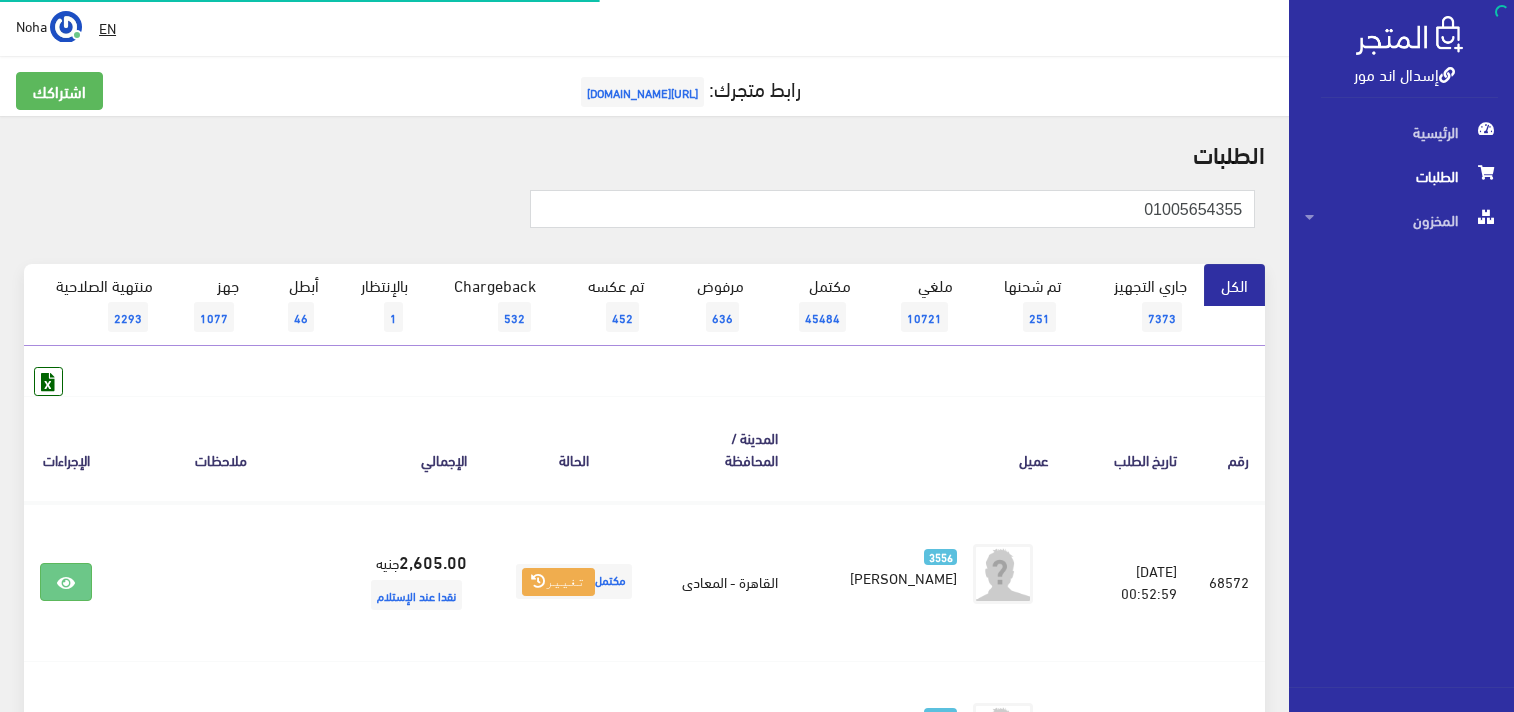 scroll, scrollTop: 0, scrollLeft: 0, axis: both 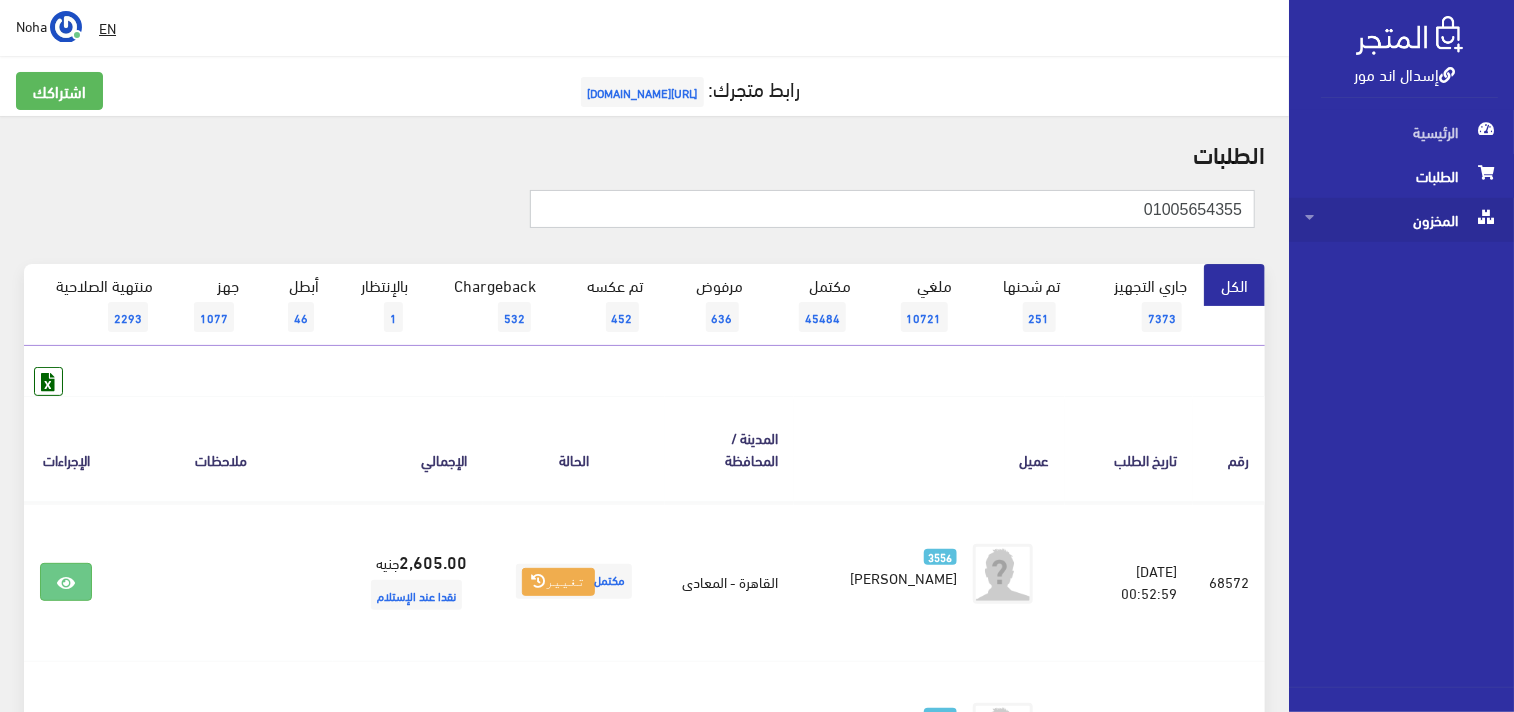 drag, startPoint x: 1124, startPoint y: 213, endPoint x: 1380, endPoint y: 226, distance: 256.32986 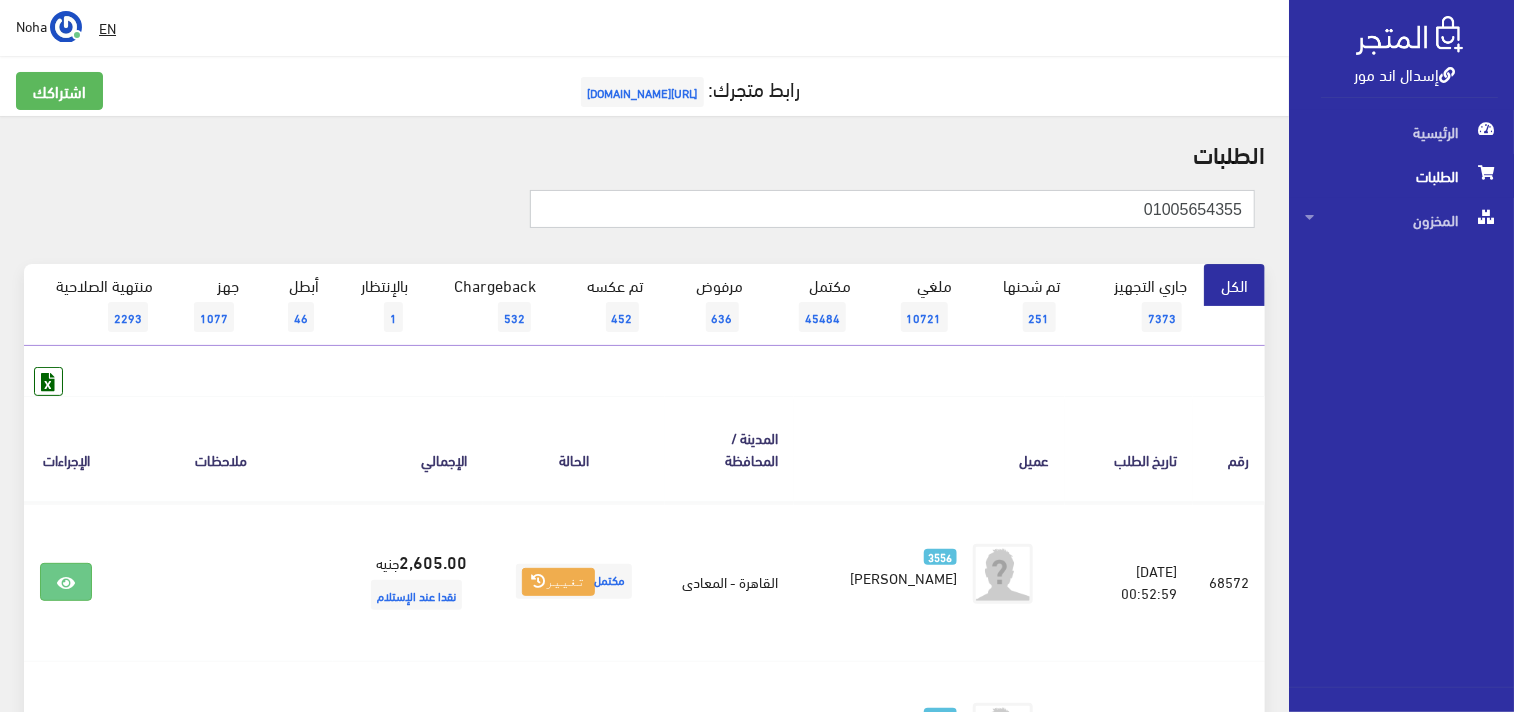 paste on "3289543" 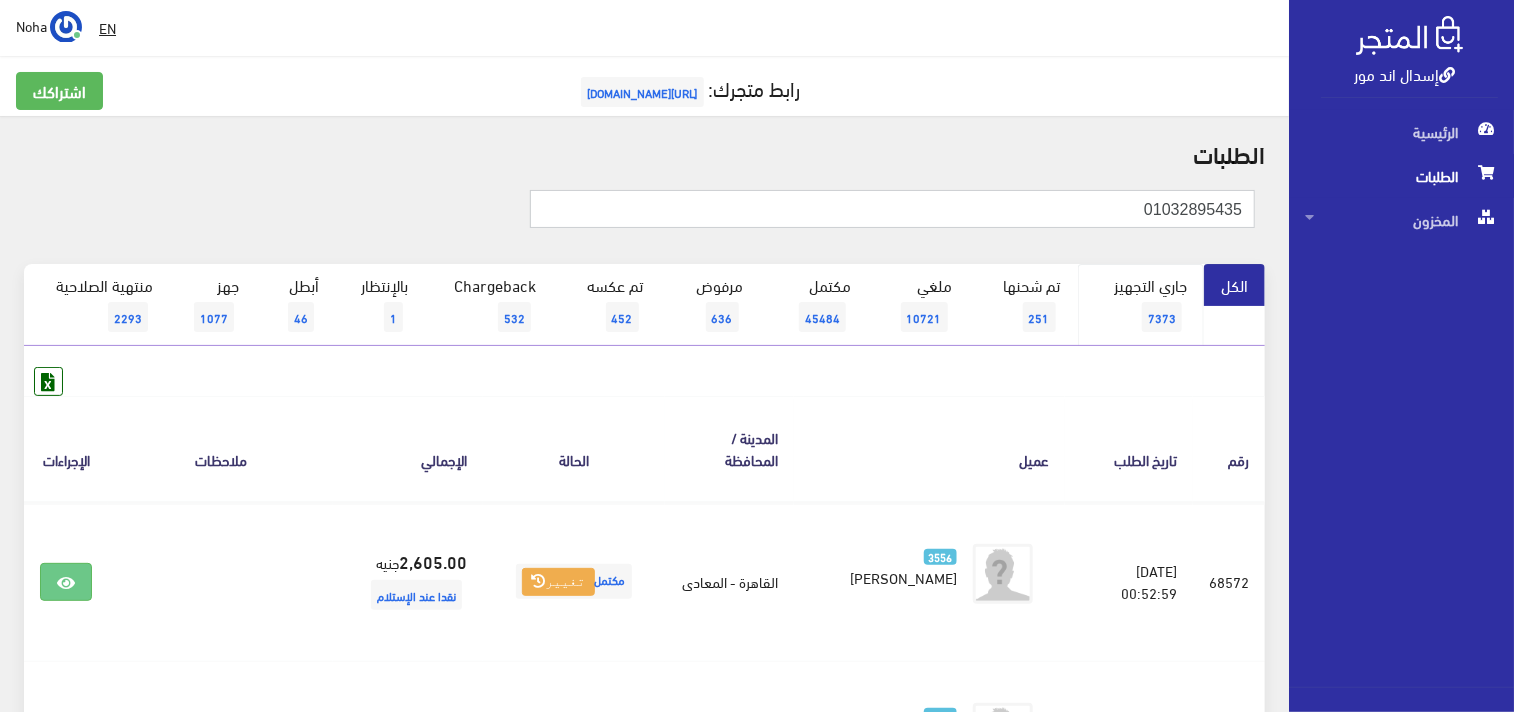 type on "01032895435" 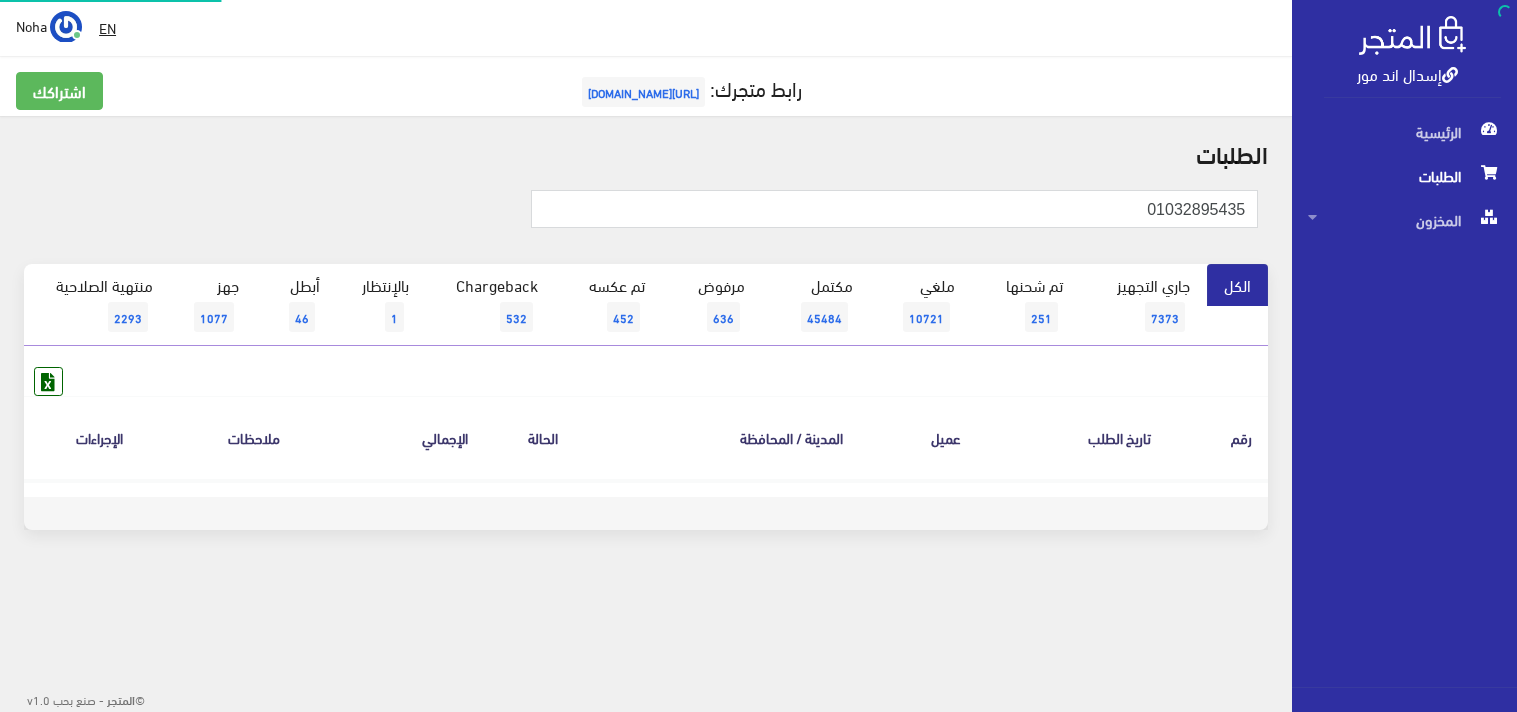 scroll, scrollTop: 0, scrollLeft: 0, axis: both 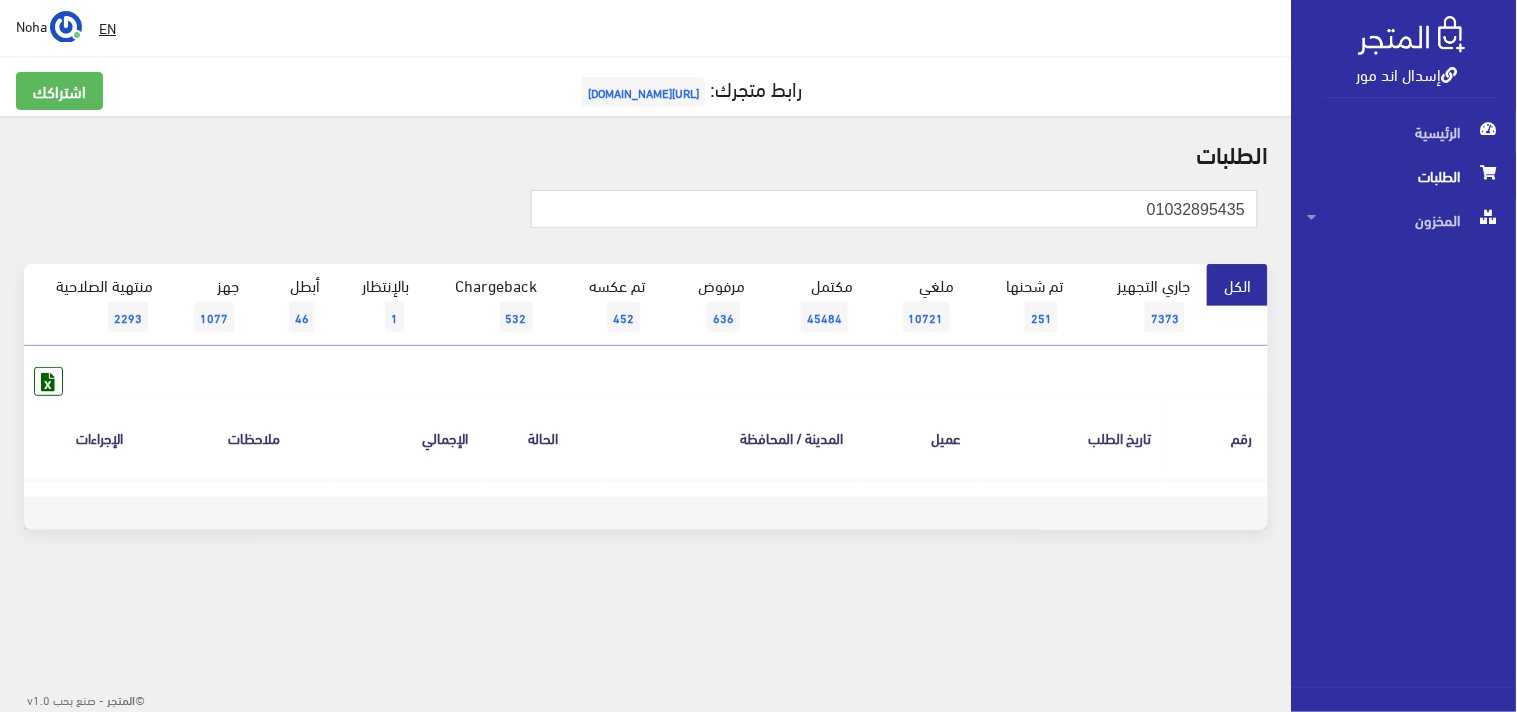 drag, startPoint x: 1122, startPoint y: 232, endPoint x: 1265, endPoint y: 186, distance: 150.2165 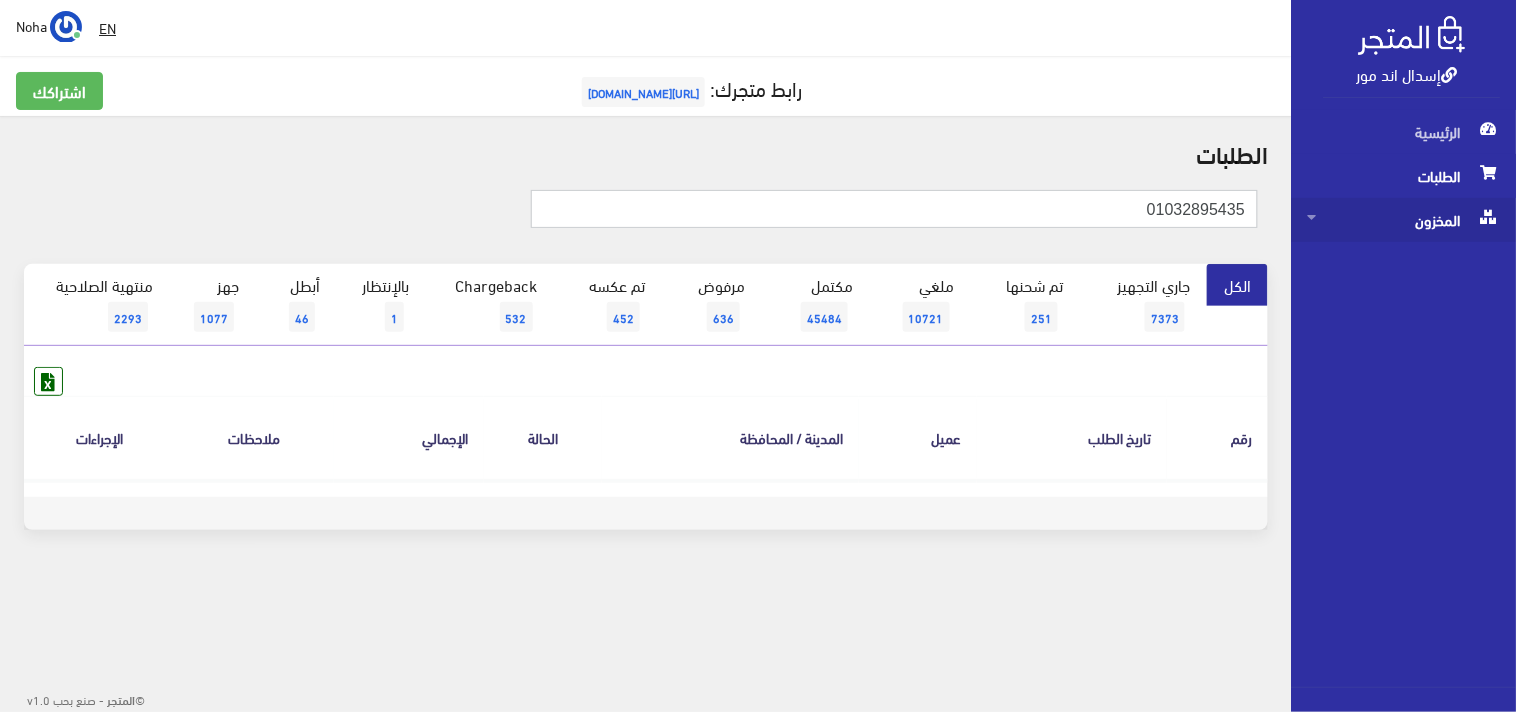 scroll, scrollTop: 1, scrollLeft: 0, axis: vertical 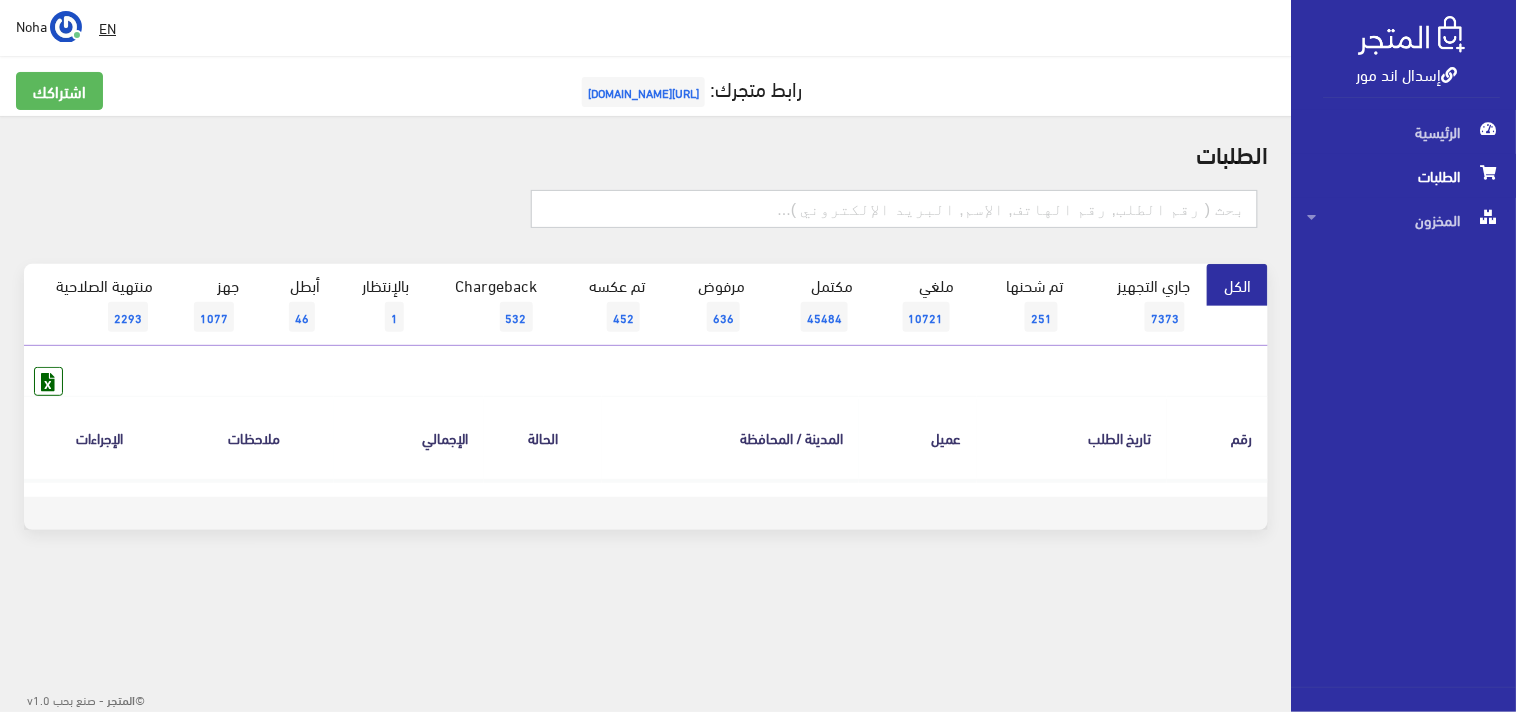 drag, startPoint x: 1154, startPoint y: 217, endPoint x: 1150, endPoint y: 205, distance: 12.649111 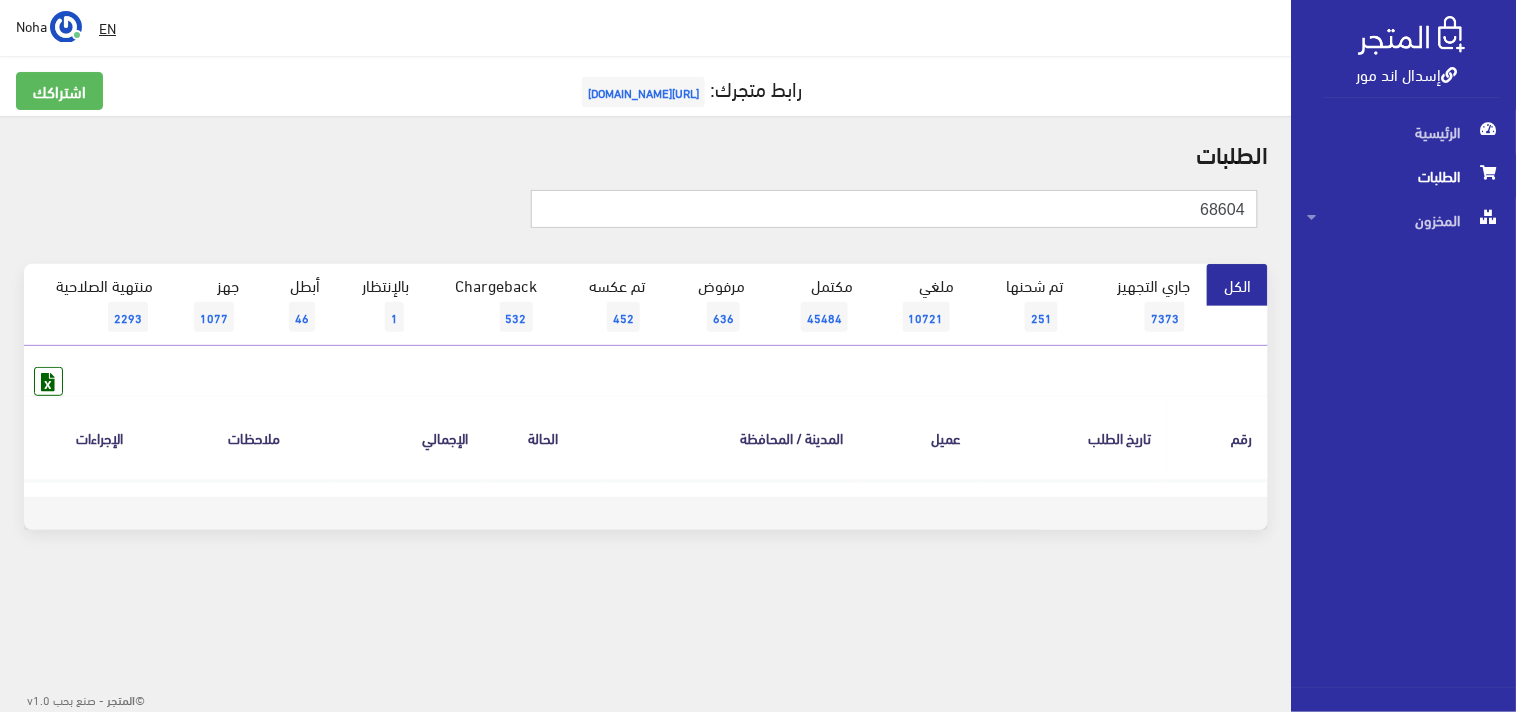type on "68604" 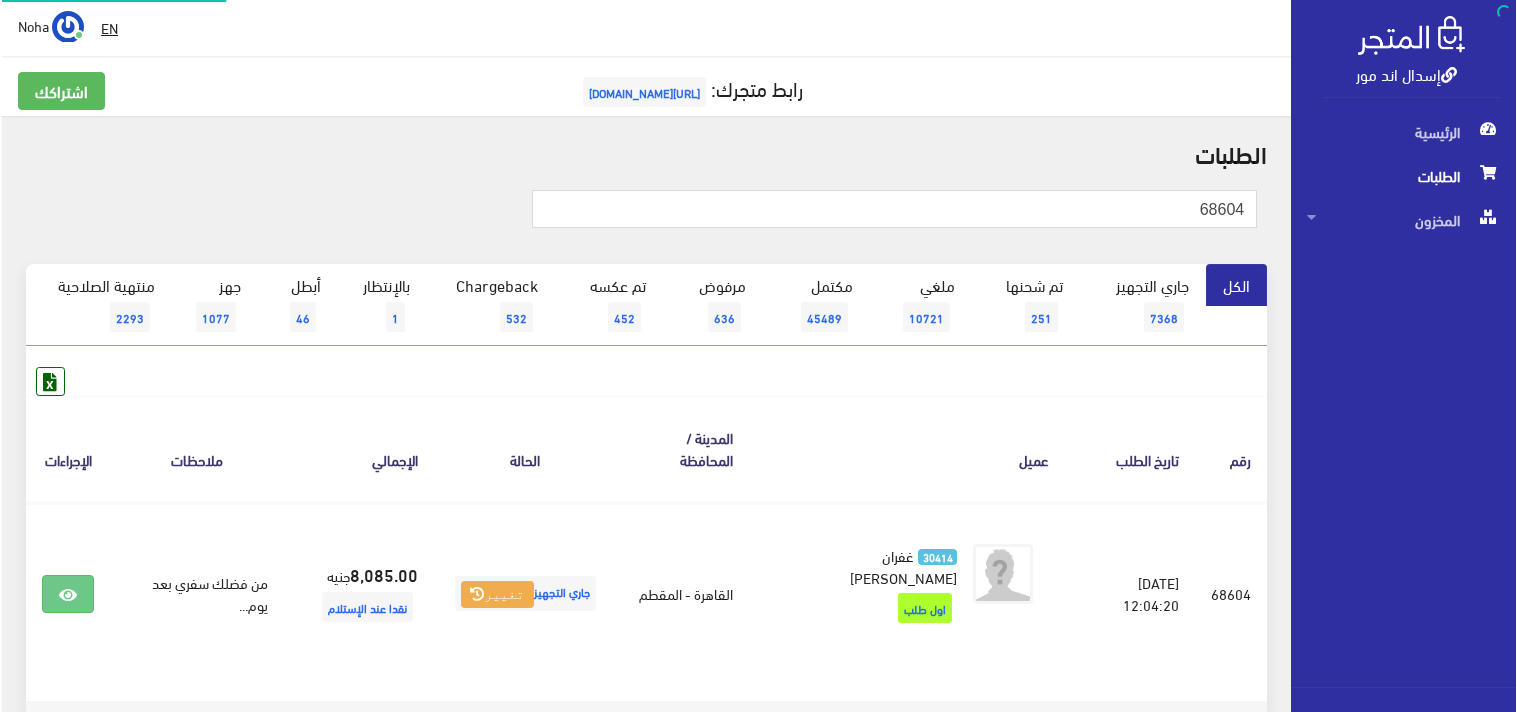 scroll, scrollTop: 0, scrollLeft: 0, axis: both 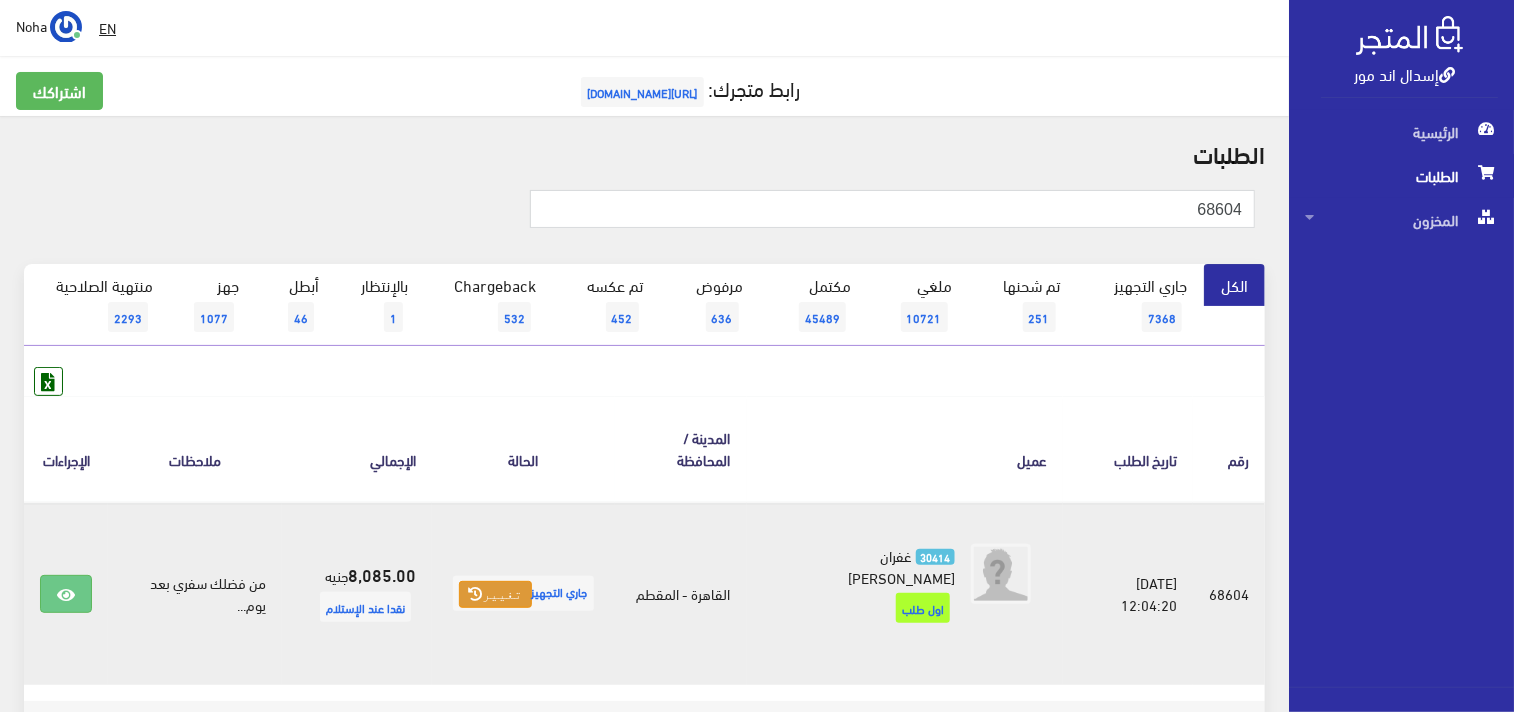 click at bounding box center (475, 594) 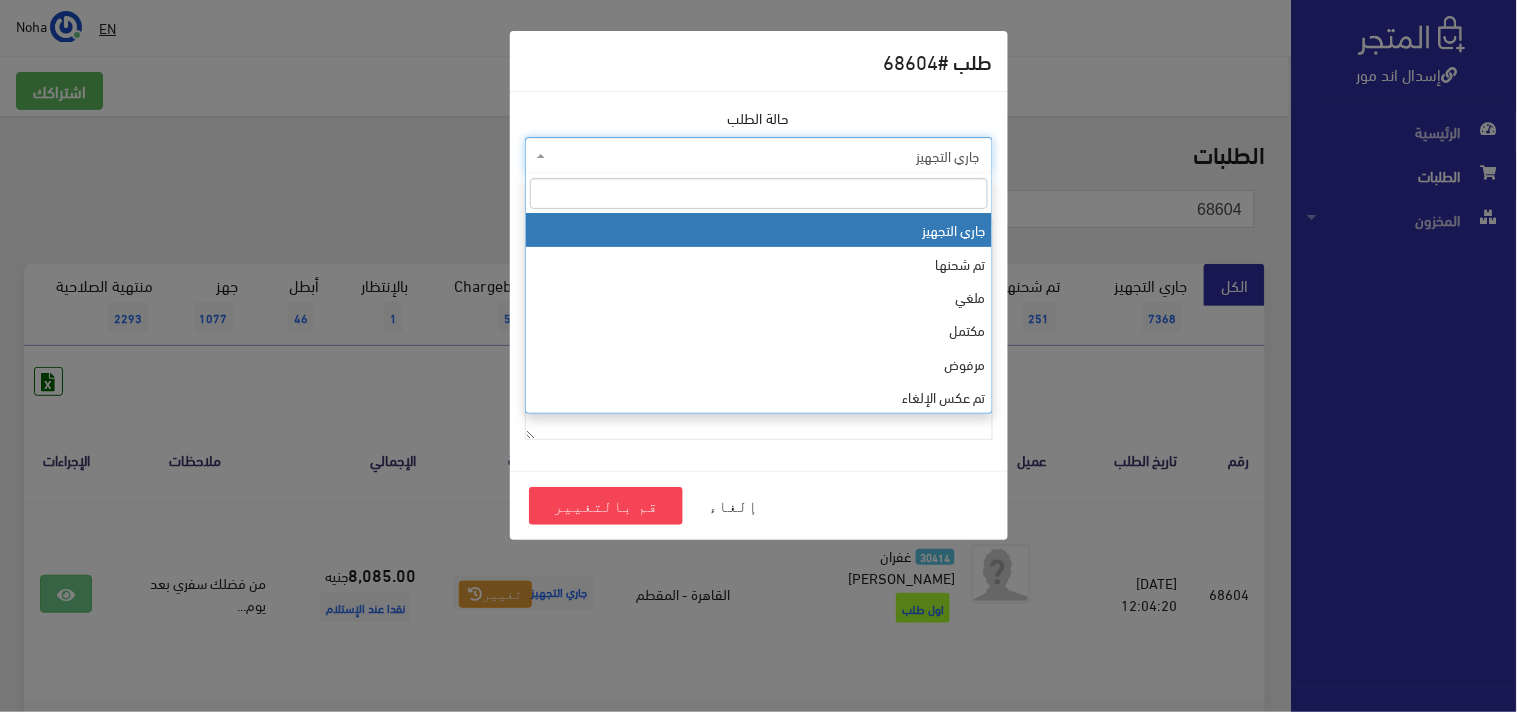click on "إسدال اند مور
الرئيسية
الطلبات
EN" at bounding box center (758, 423) 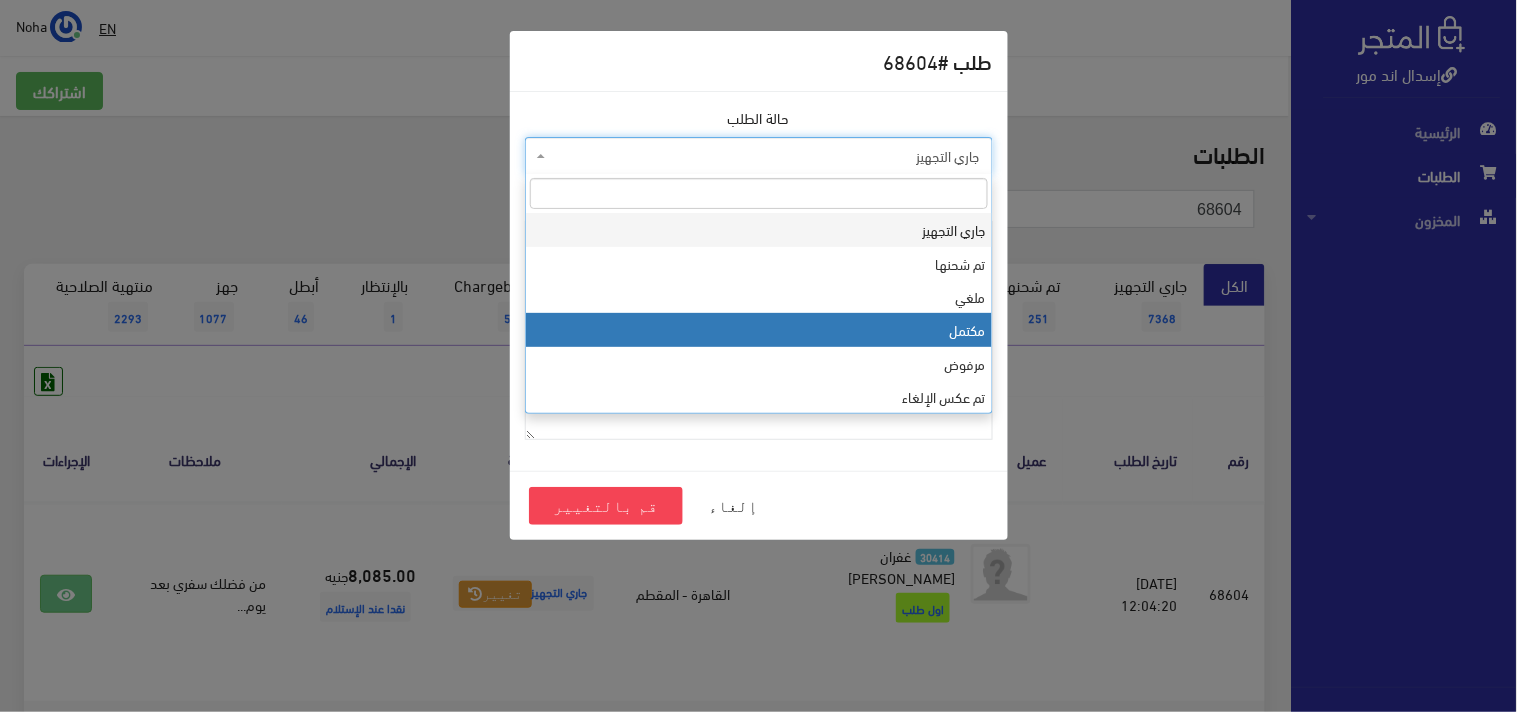 select on "4" 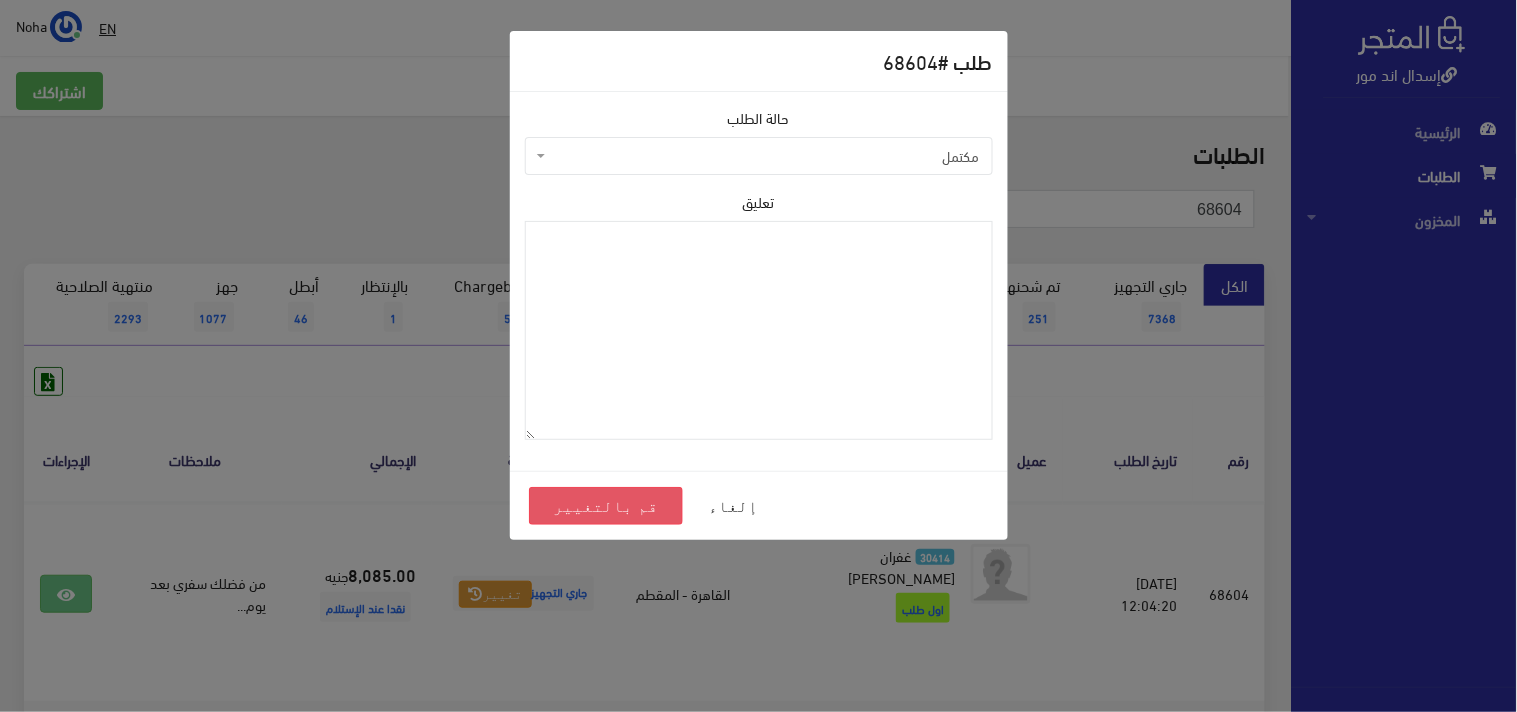 click on "قم بالتغيير" at bounding box center (606, 506) 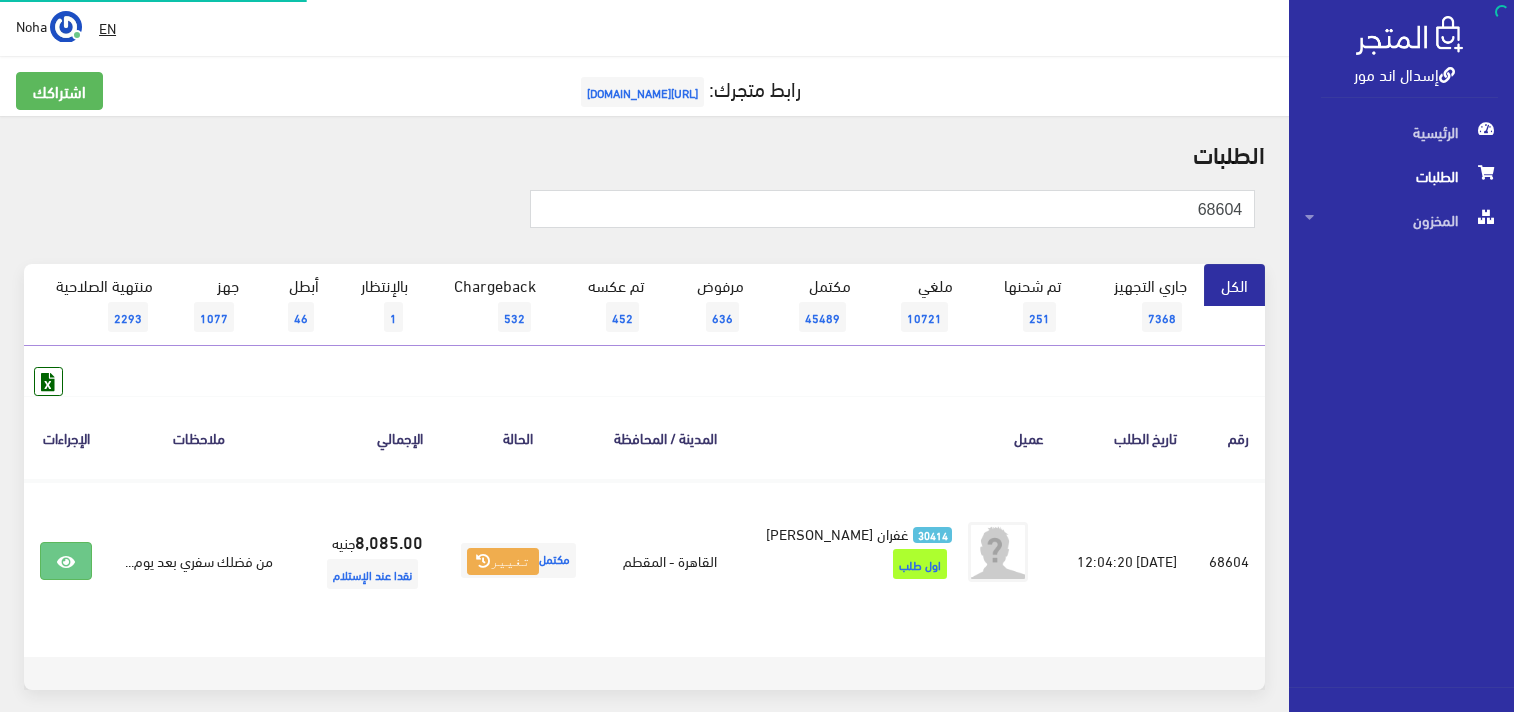 scroll, scrollTop: 0, scrollLeft: 0, axis: both 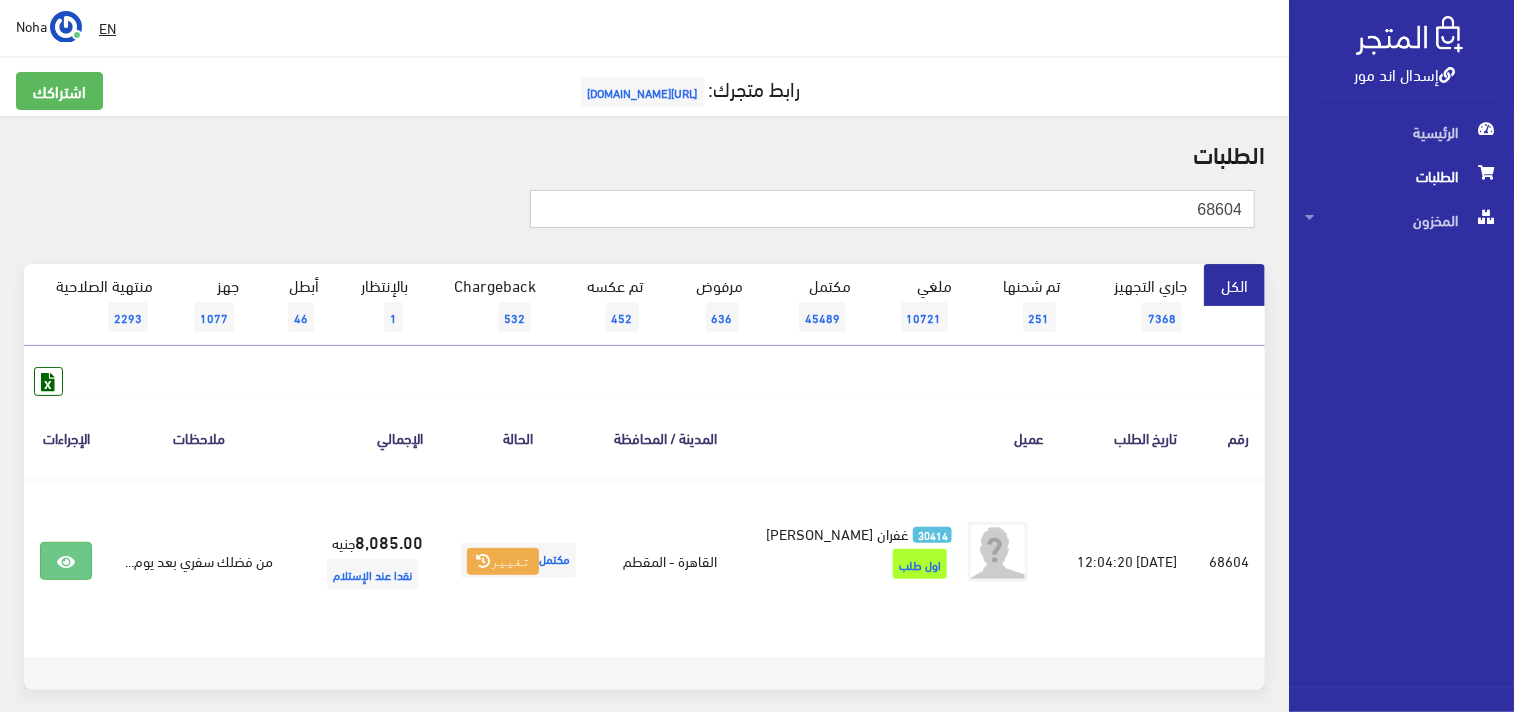 drag, startPoint x: 1167, startPoint y: 207, endPoint x: 1447, endPoint y: 251, distance: 283.43607 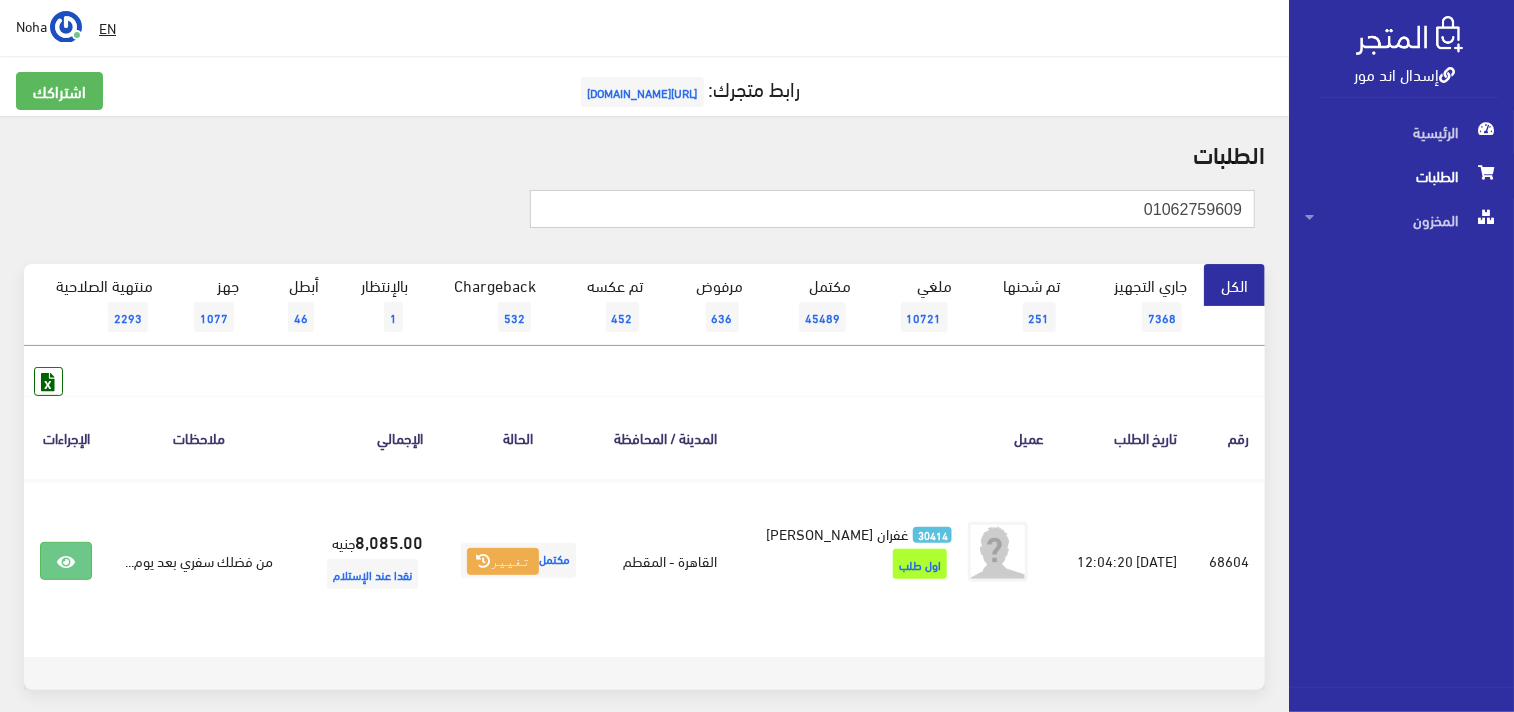 type on "01062759609" 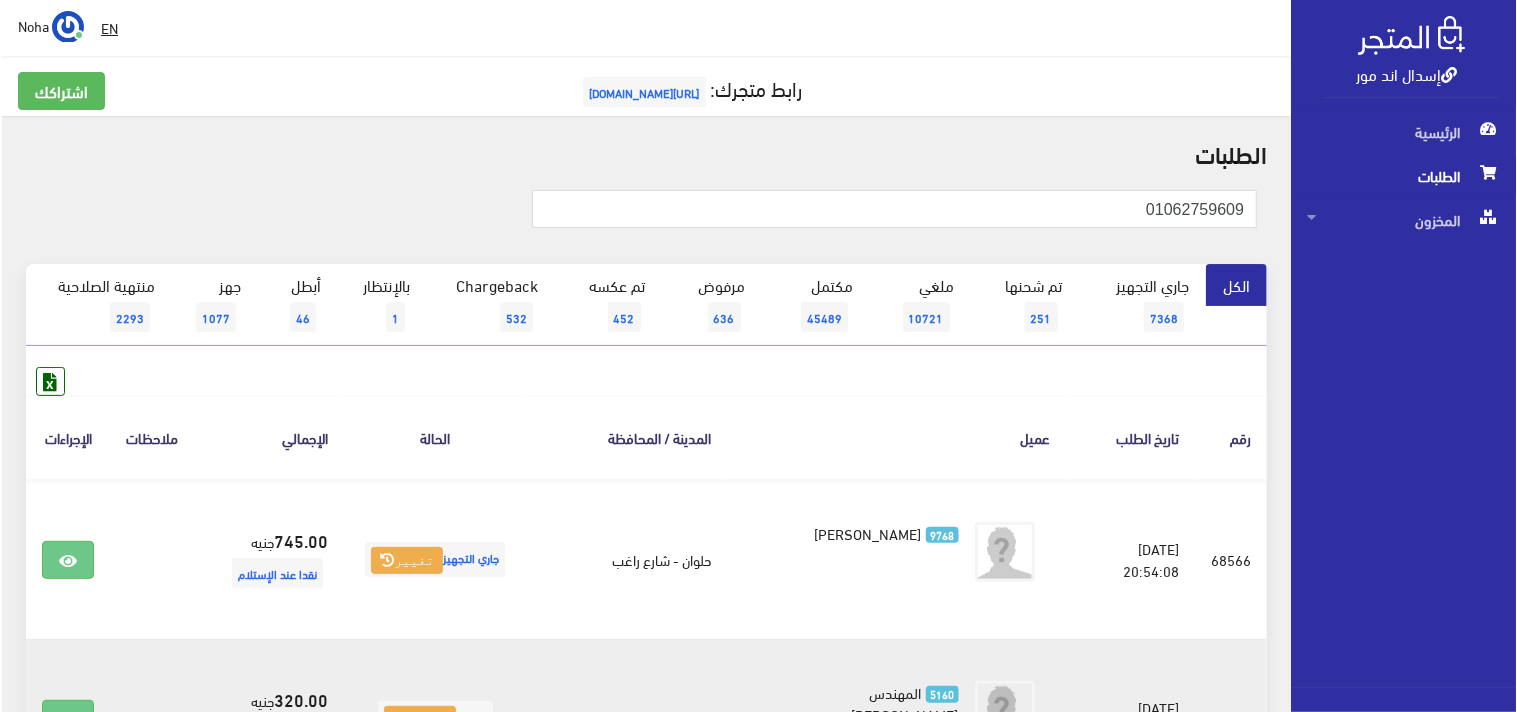 scroll, scrollTop: 222, scrollLeft: 0, axis: vertical 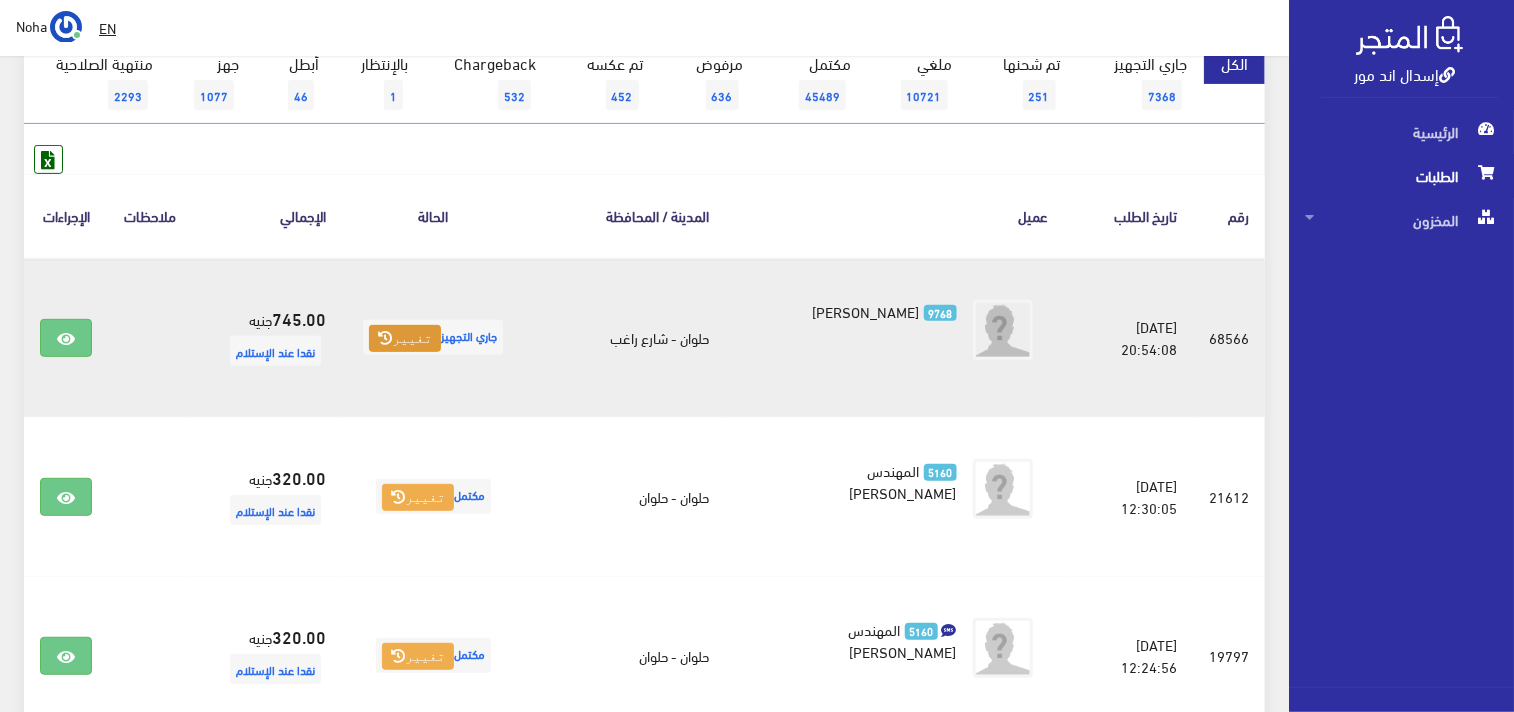 click on "تغيير" at bounding box center [405, 339] 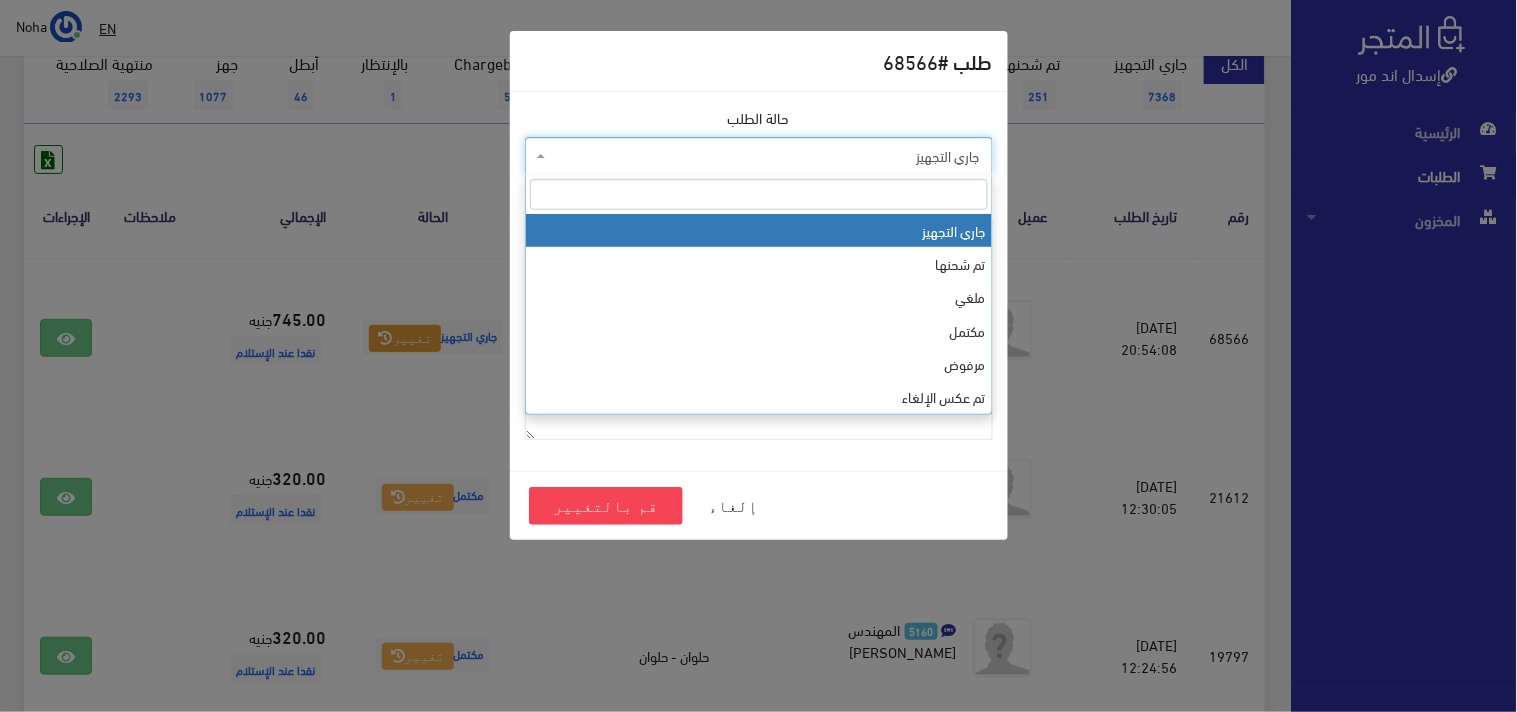 click on "جاري التجهيز" at bounding box center [765, 156] 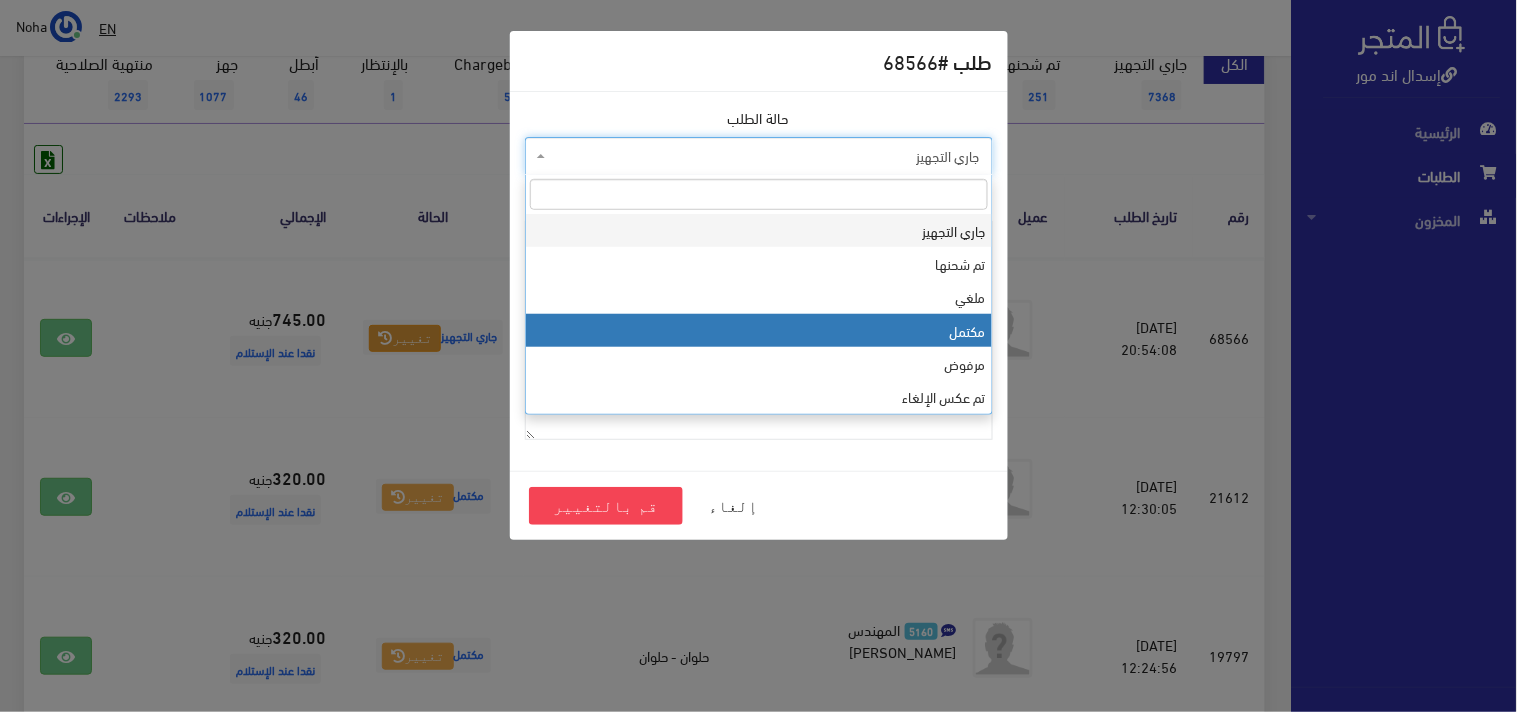 select on "4" 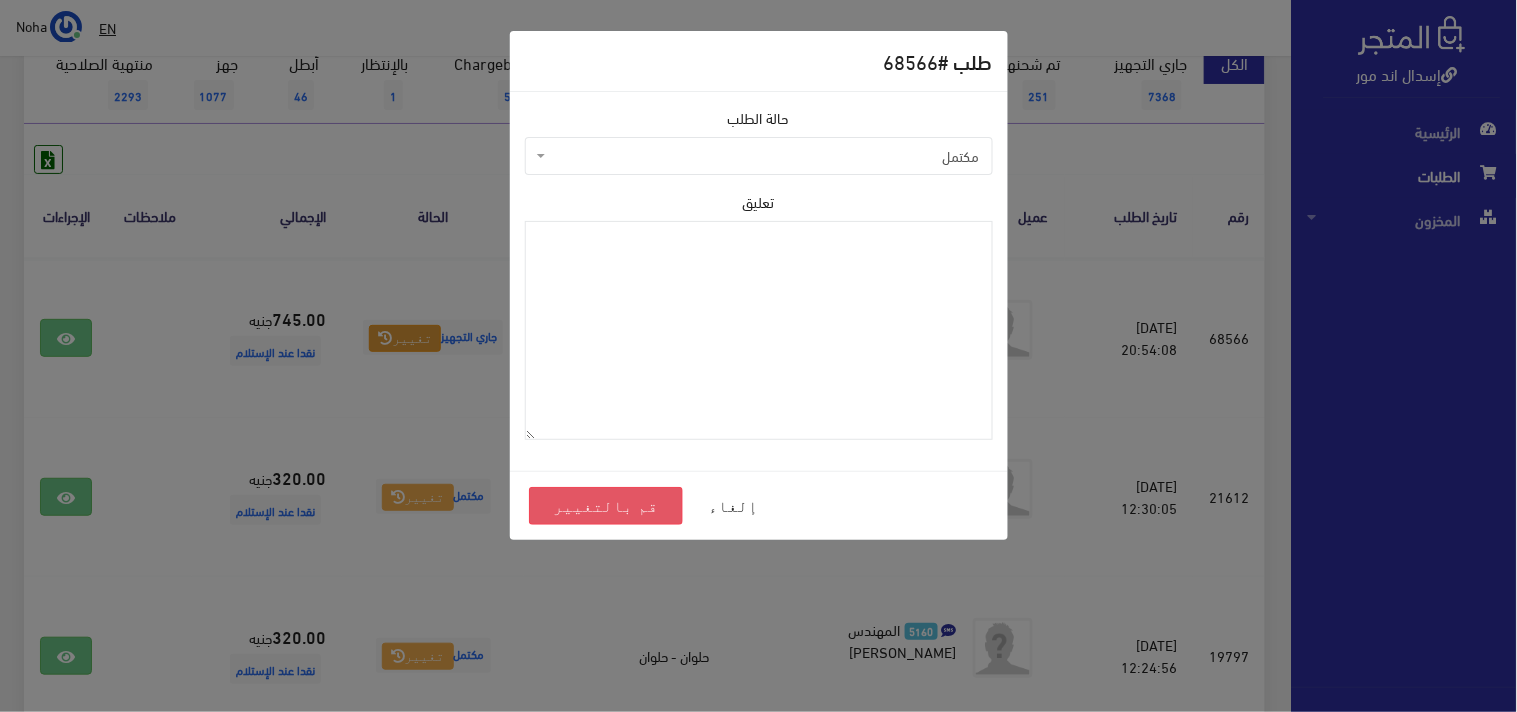 click on "قم بالتغيير" at bounding box center [606, 506] 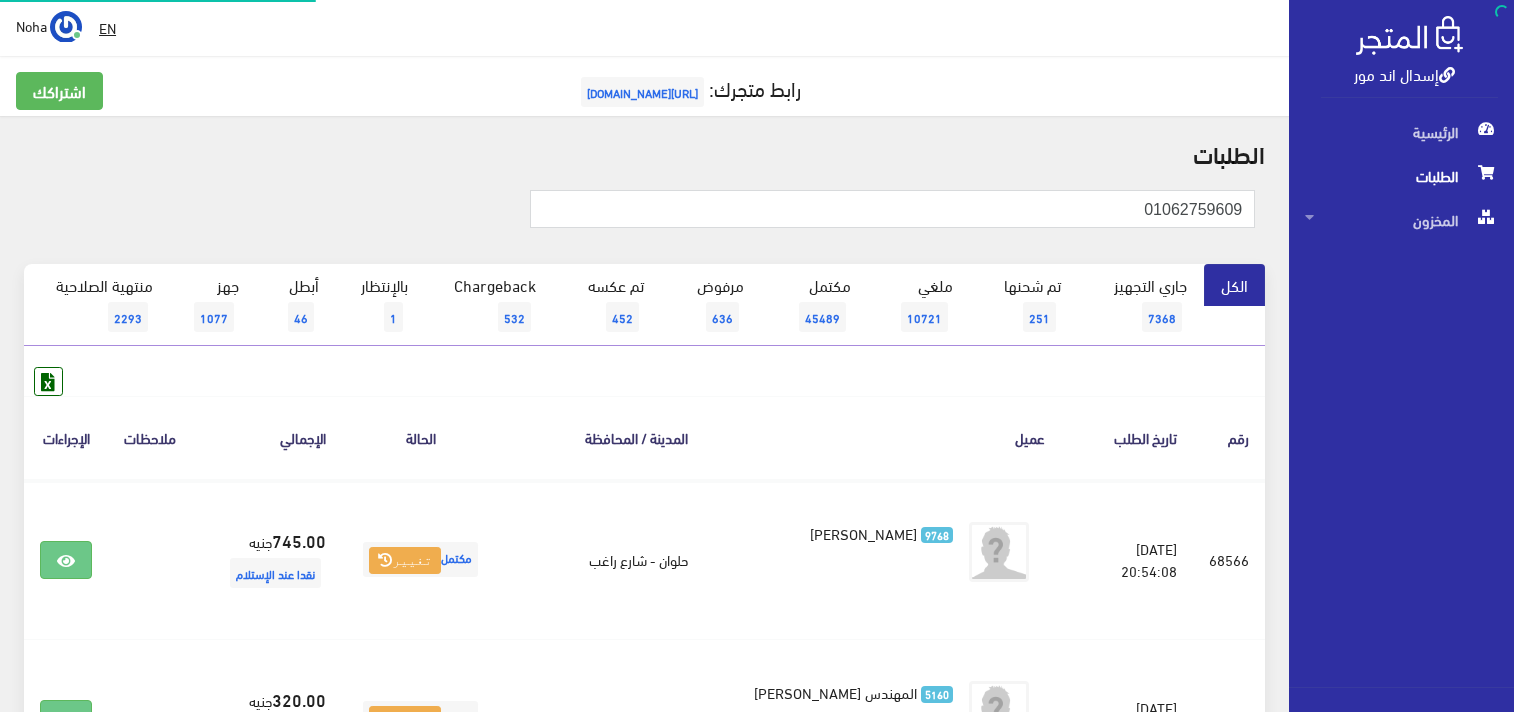 scroll, scrollTop: 0, scrollLeft: 0, axis: both 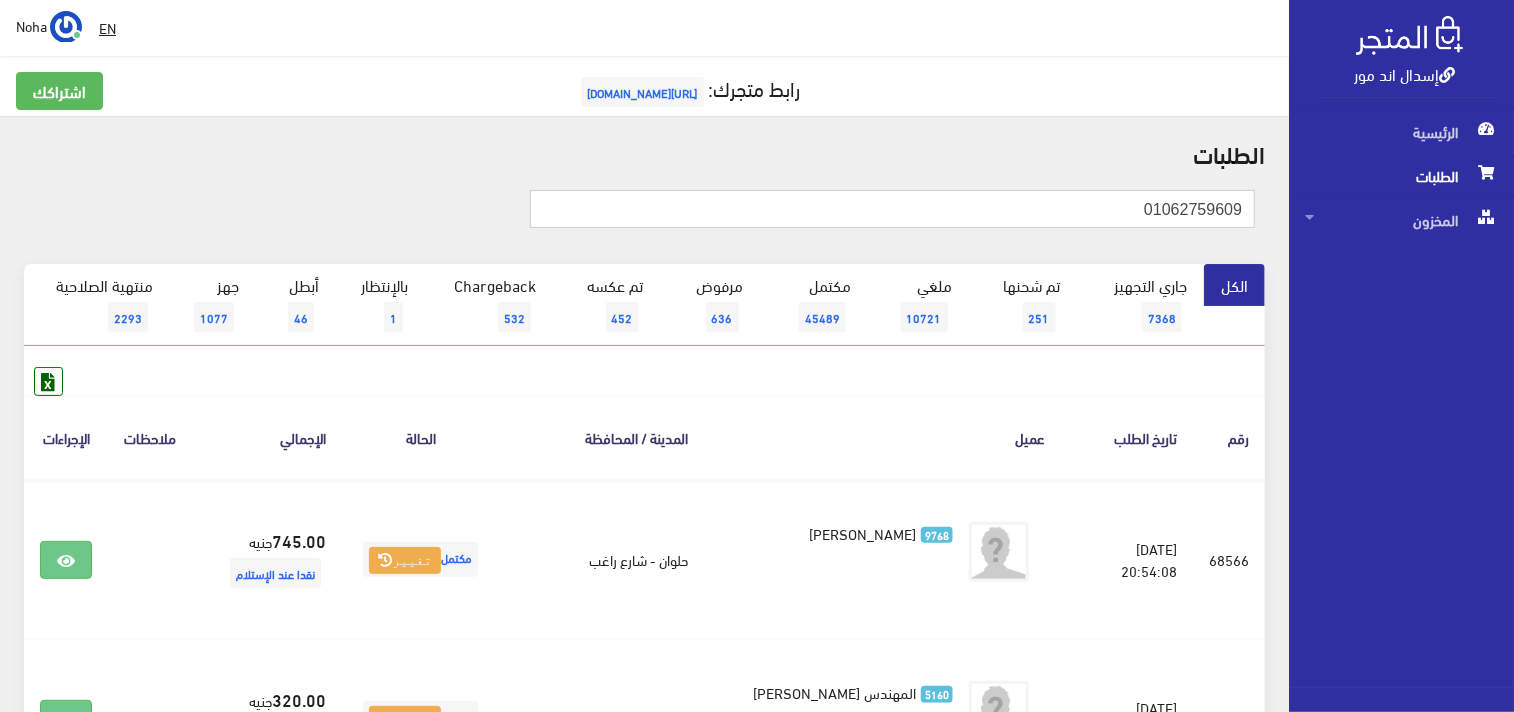 drag, startPoint x: 1115, startPoint y: 207, endPoint x: 1470, endPoint y: 243, distance: 356.82068 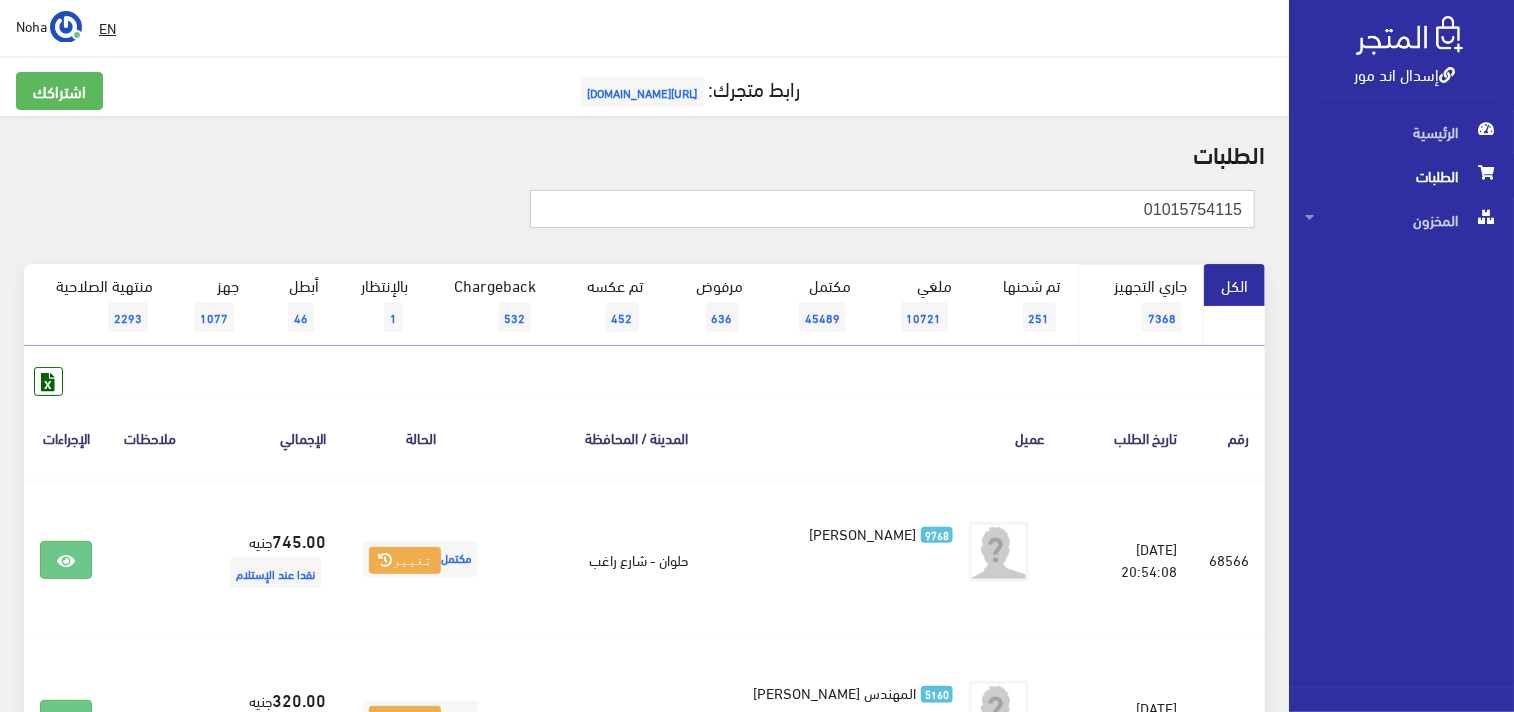 type on "01015754115" 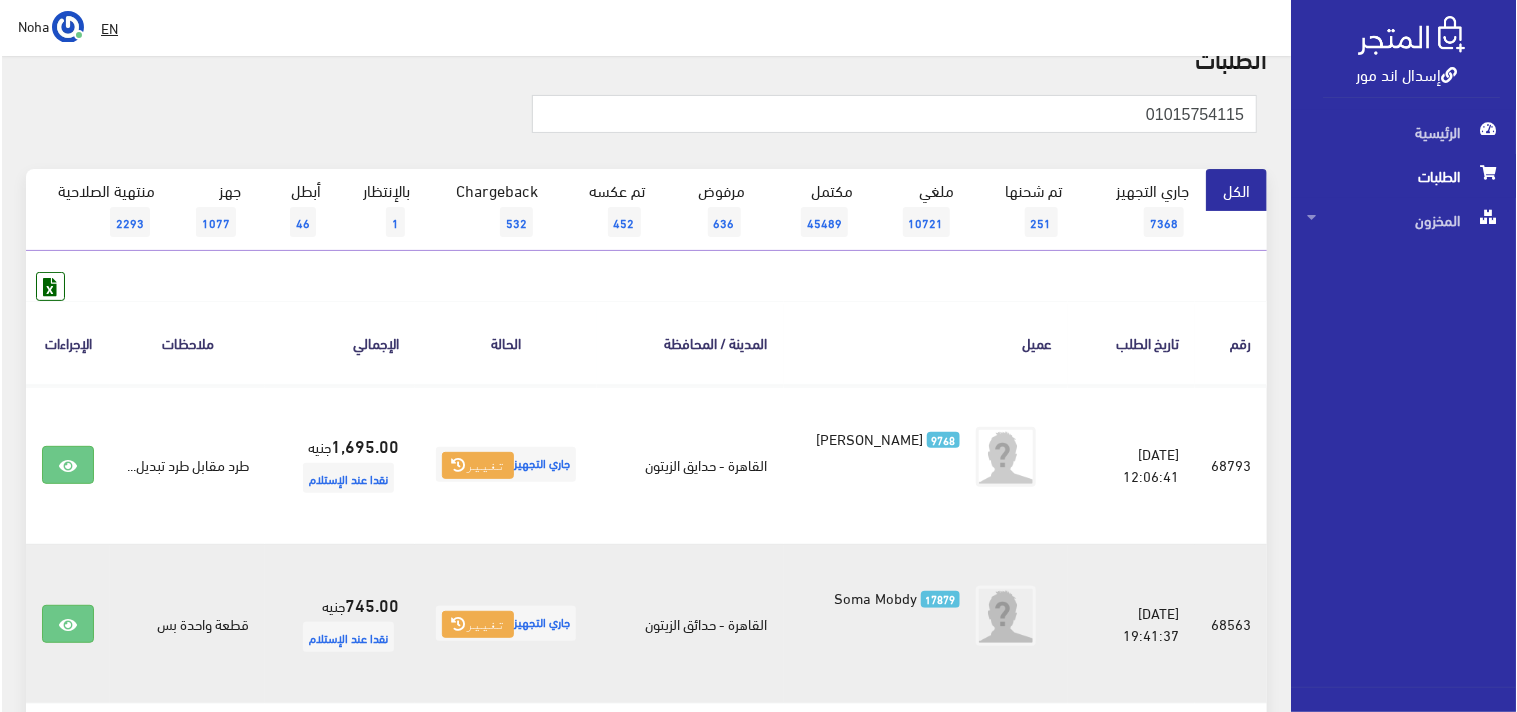 scroll, scrollTop: 333, scrollLeft: 0, axis: vertical 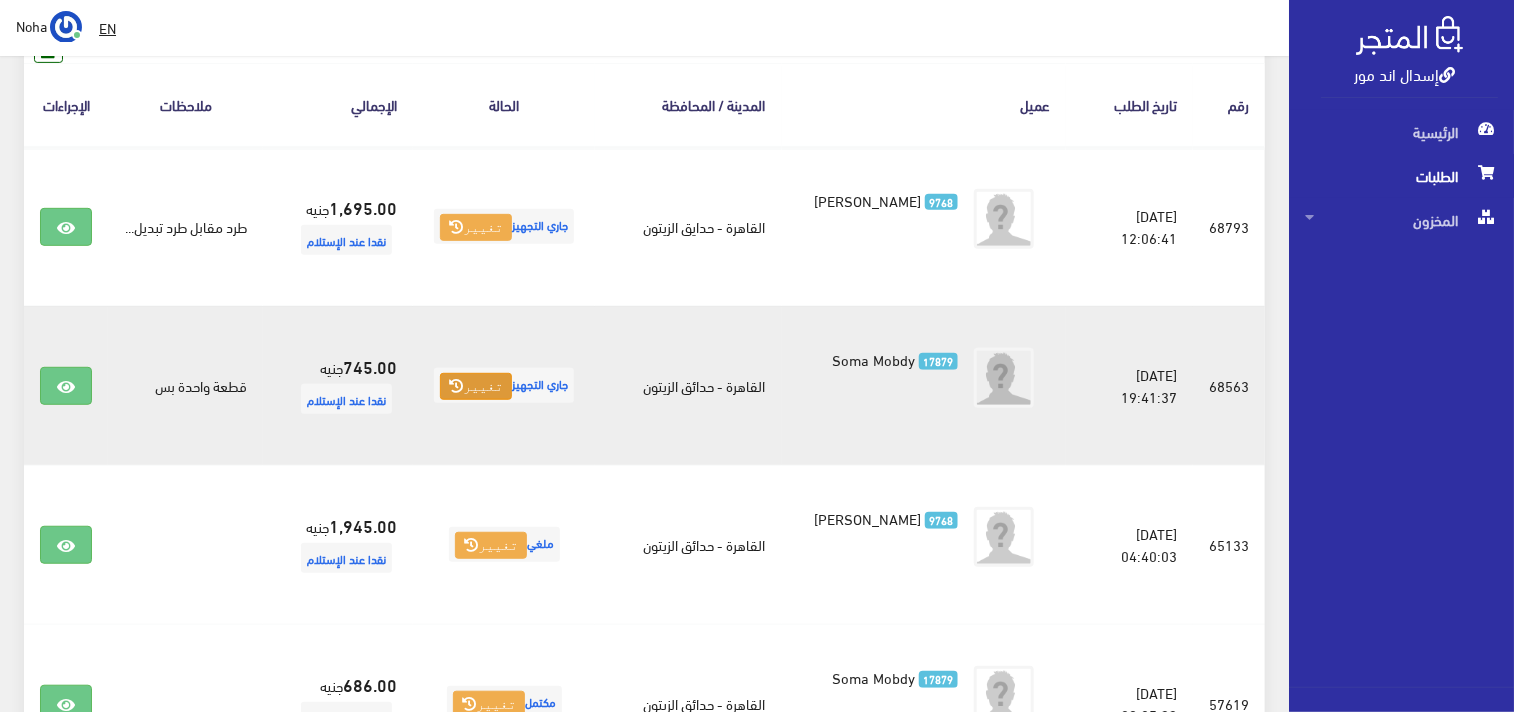 click on "تغيير" at bounding box center [476, 387] 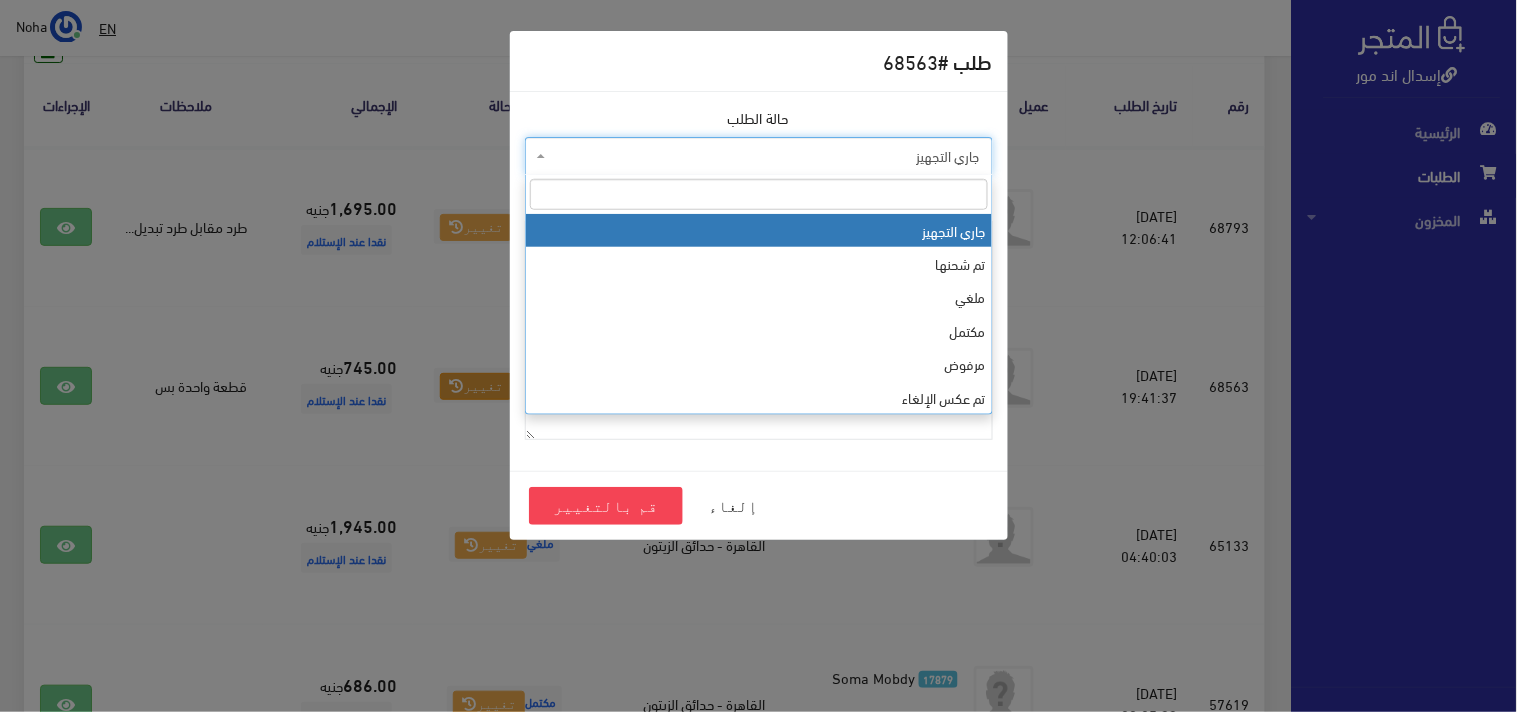 click on "جاري التجهيز" at bounding box center [765, 156] 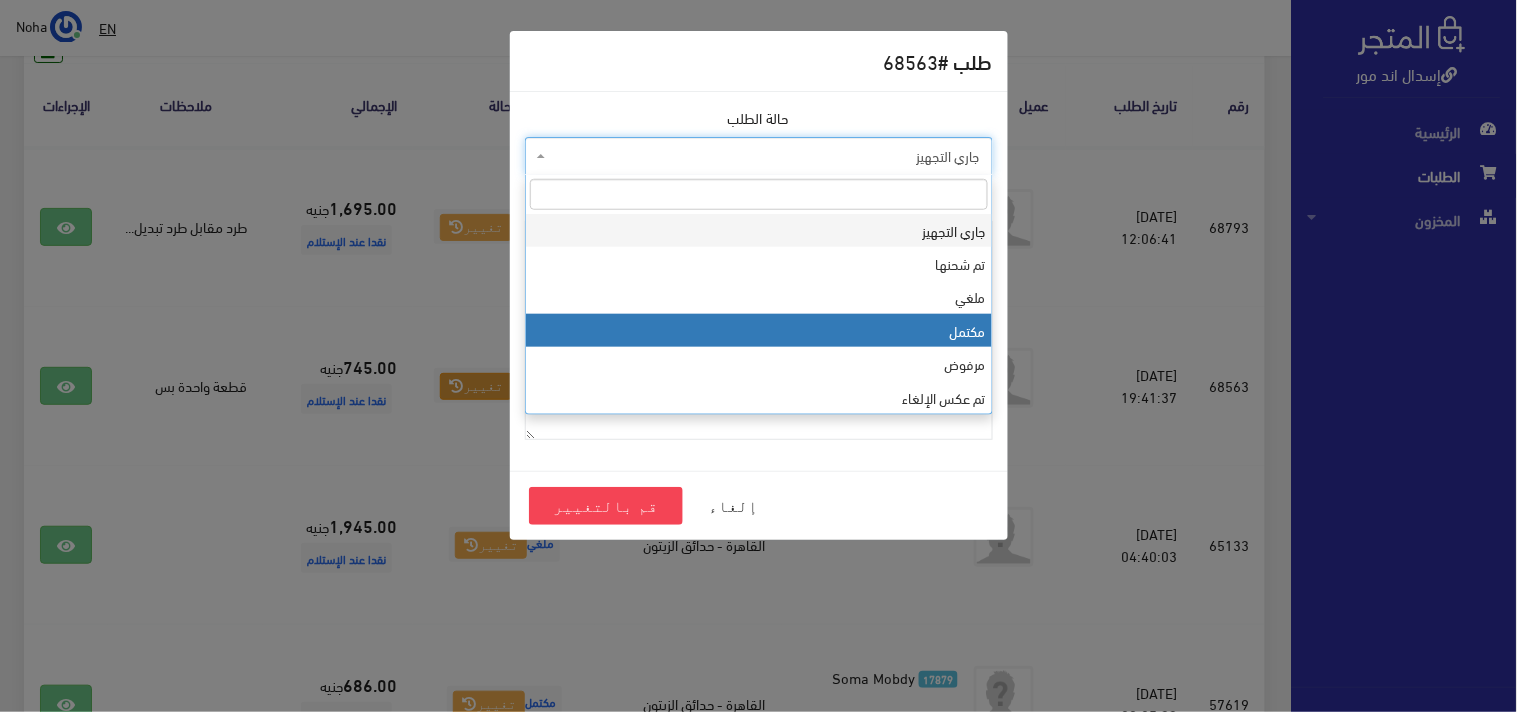 select on "4" 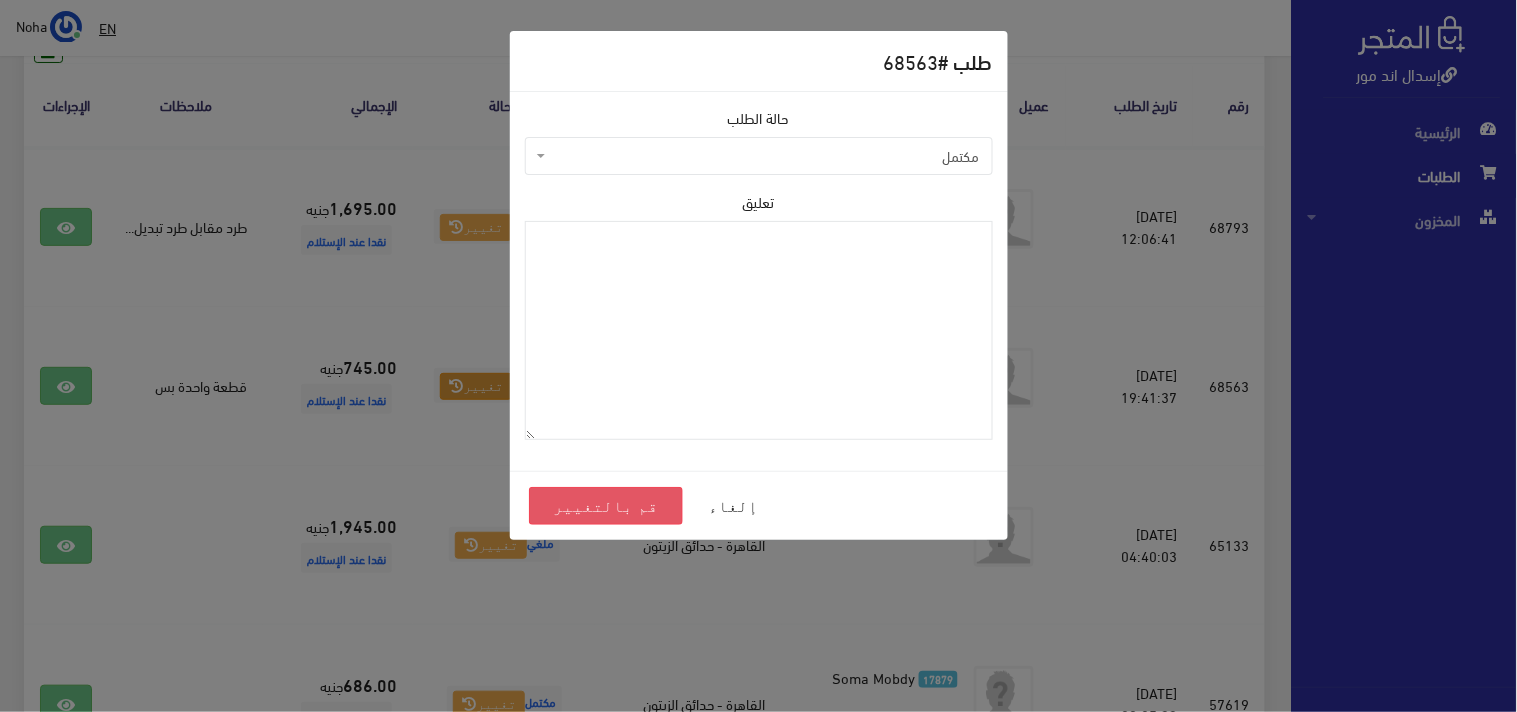 click on "قم بالتغيير" at bounding box center (606, 506) 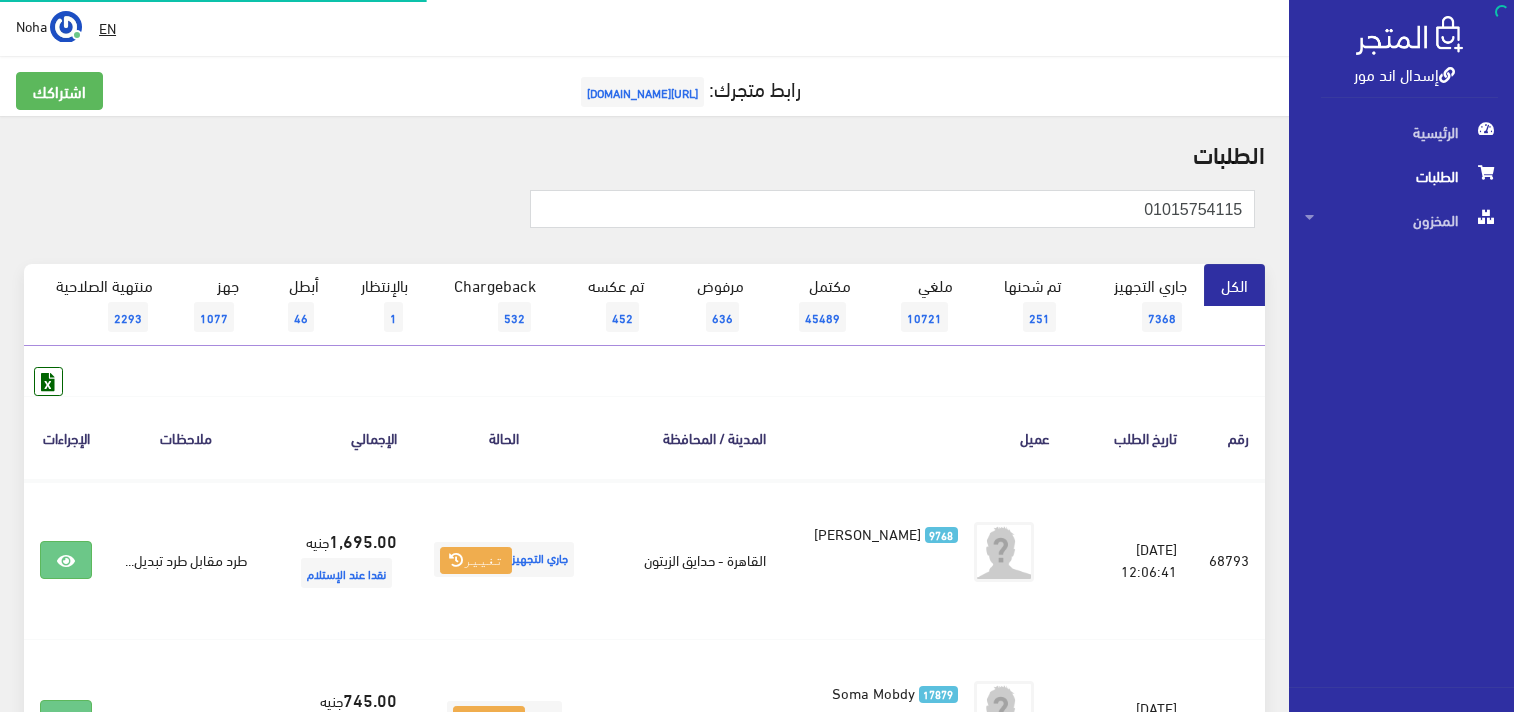scroll, scrollTop: 0, scrollLeft: 0, axis: both 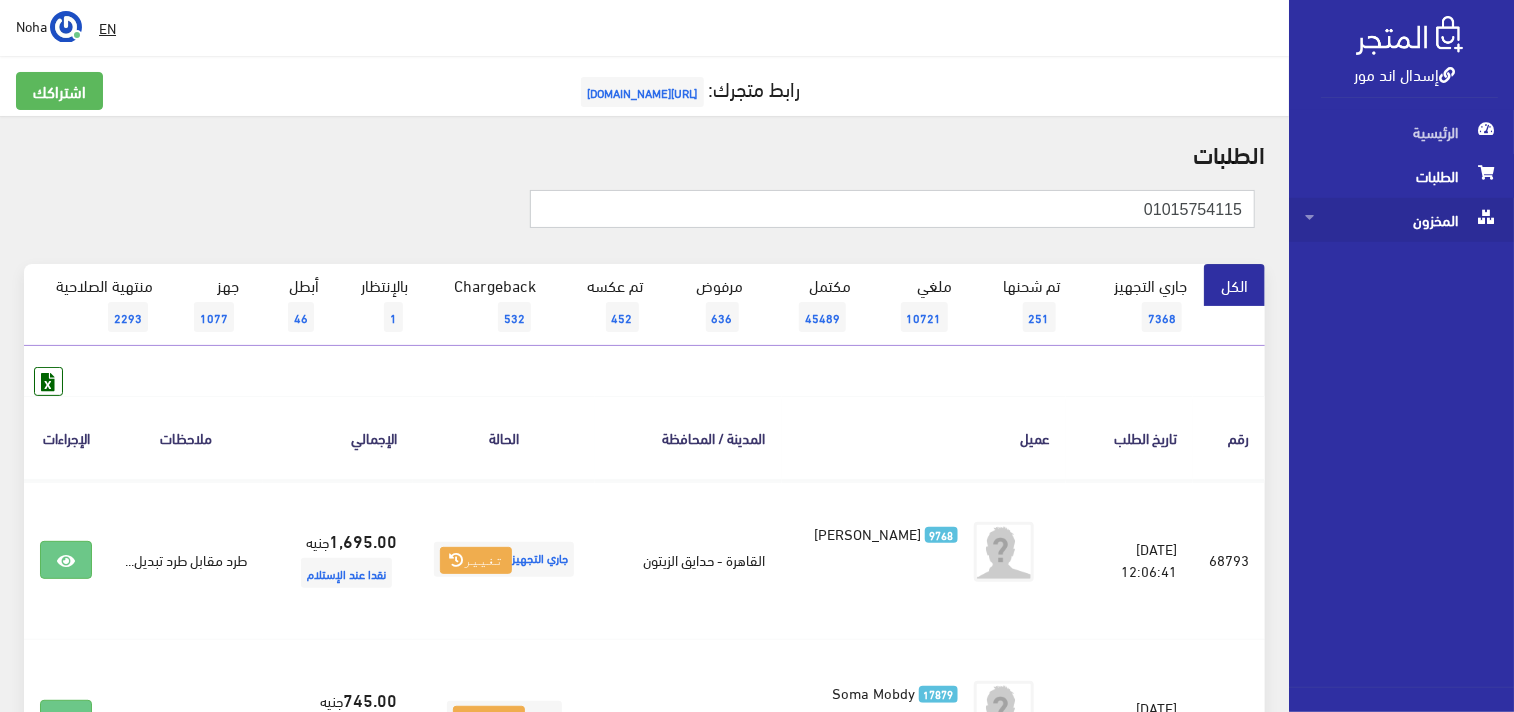 drag, startPoint x: 1147, startPoint y: 211, endPoint x: 1330, endPoint y: 204, distance: 183.13383 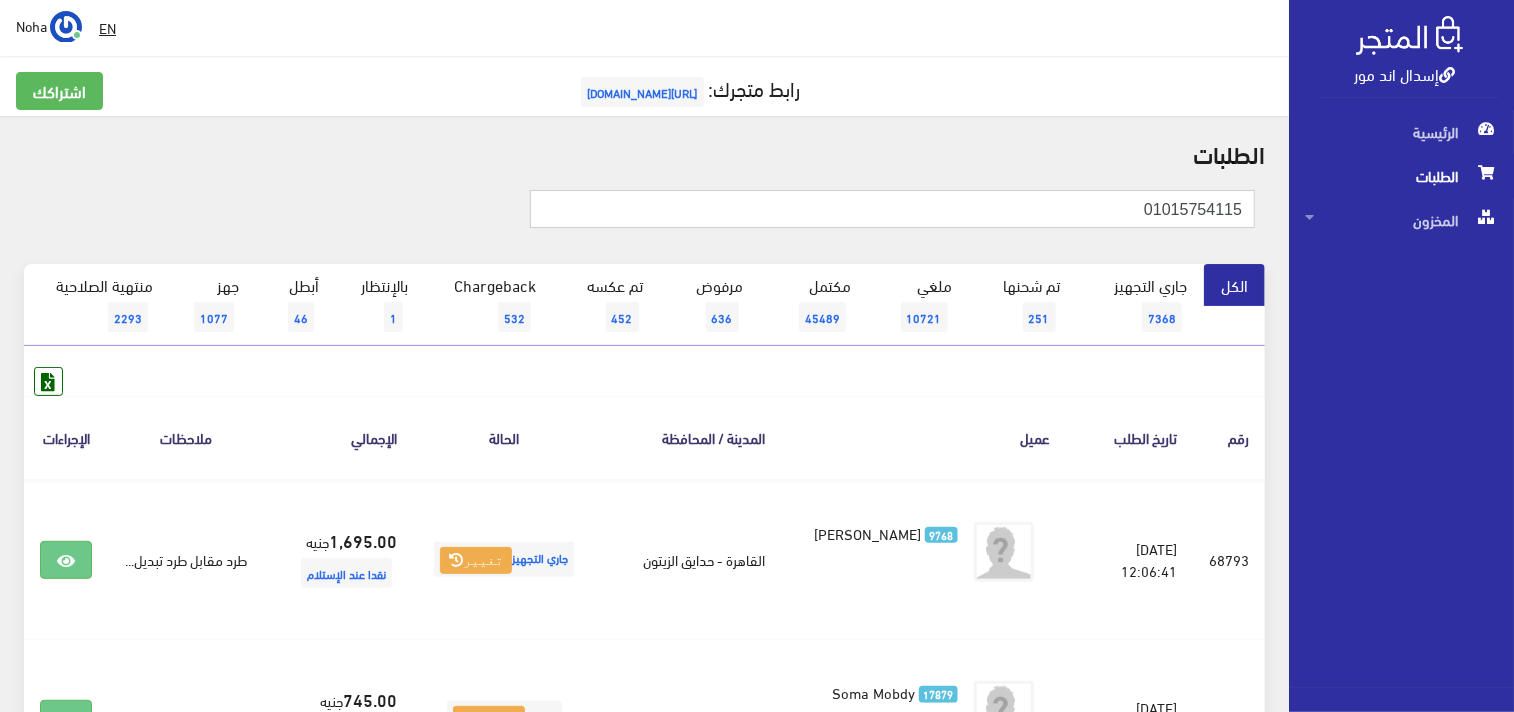 paste on "93240324" 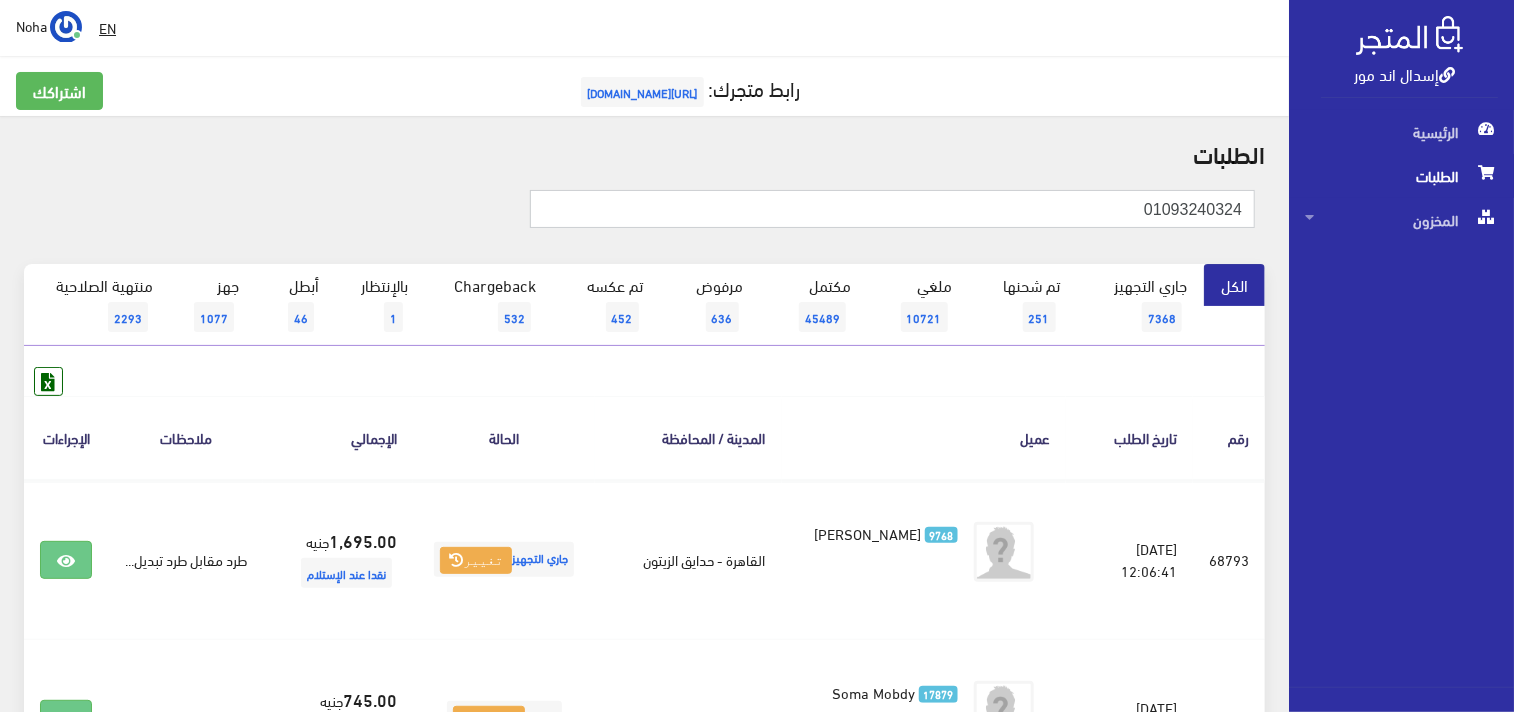 type on "01093240324" 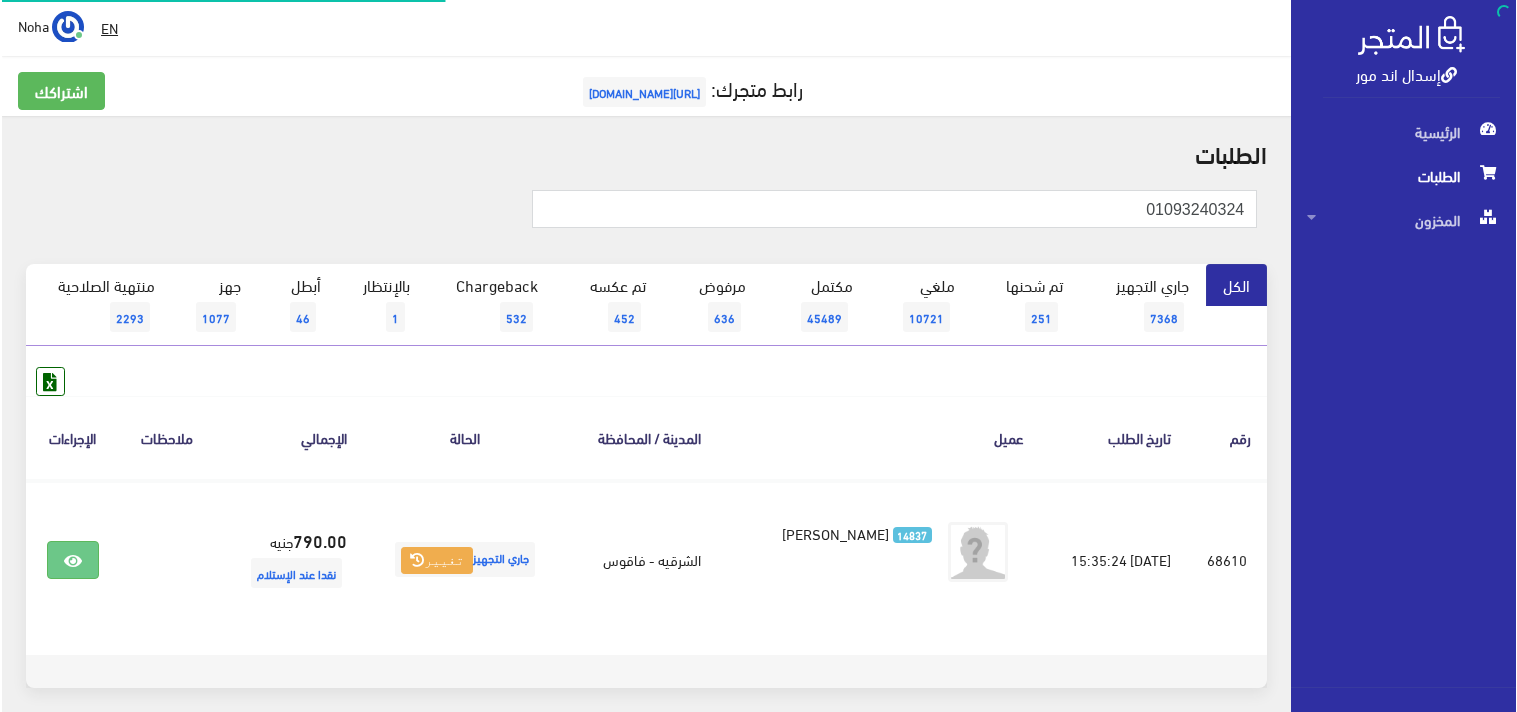 scroll, scrollTop: 0, scrollLeft: 0, axis: both 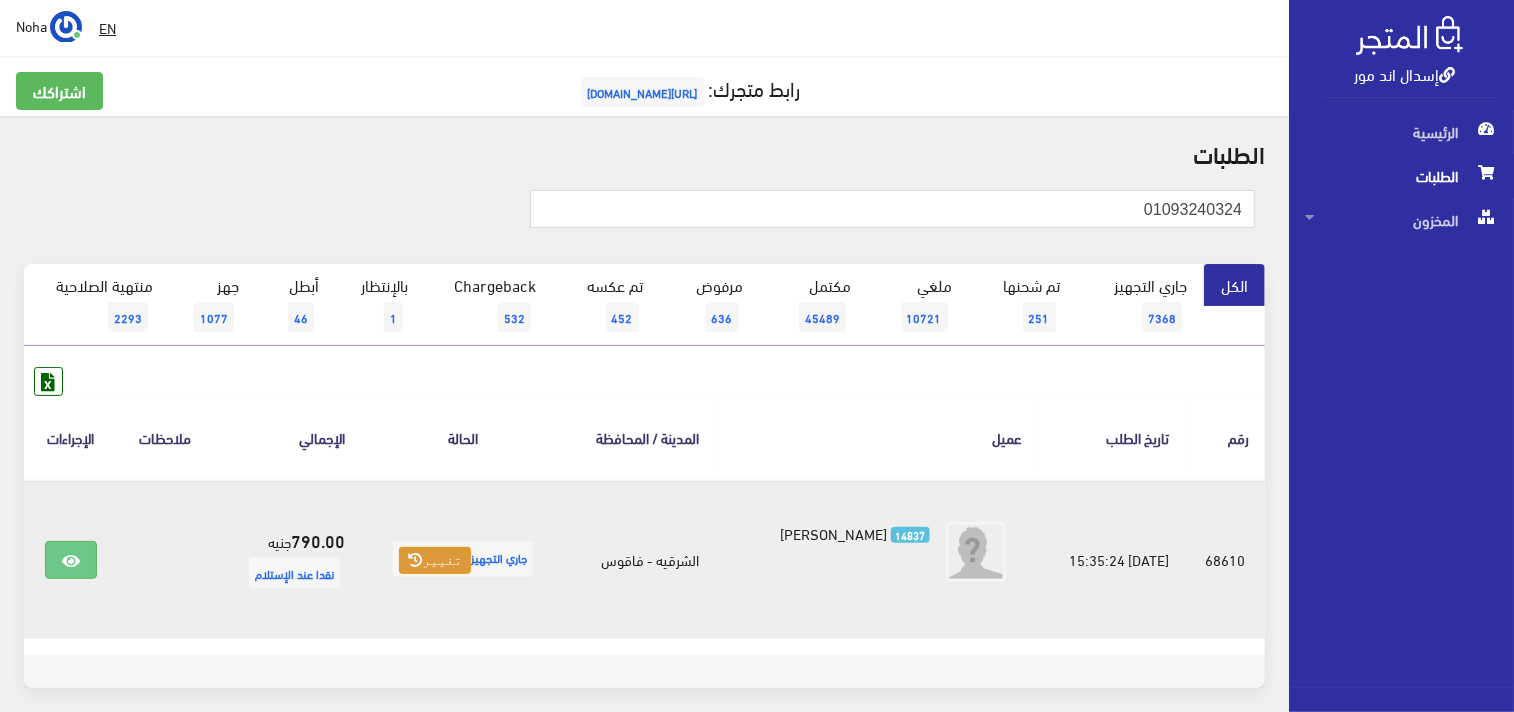 click on "تغيير" at bounding box center [435, 561] 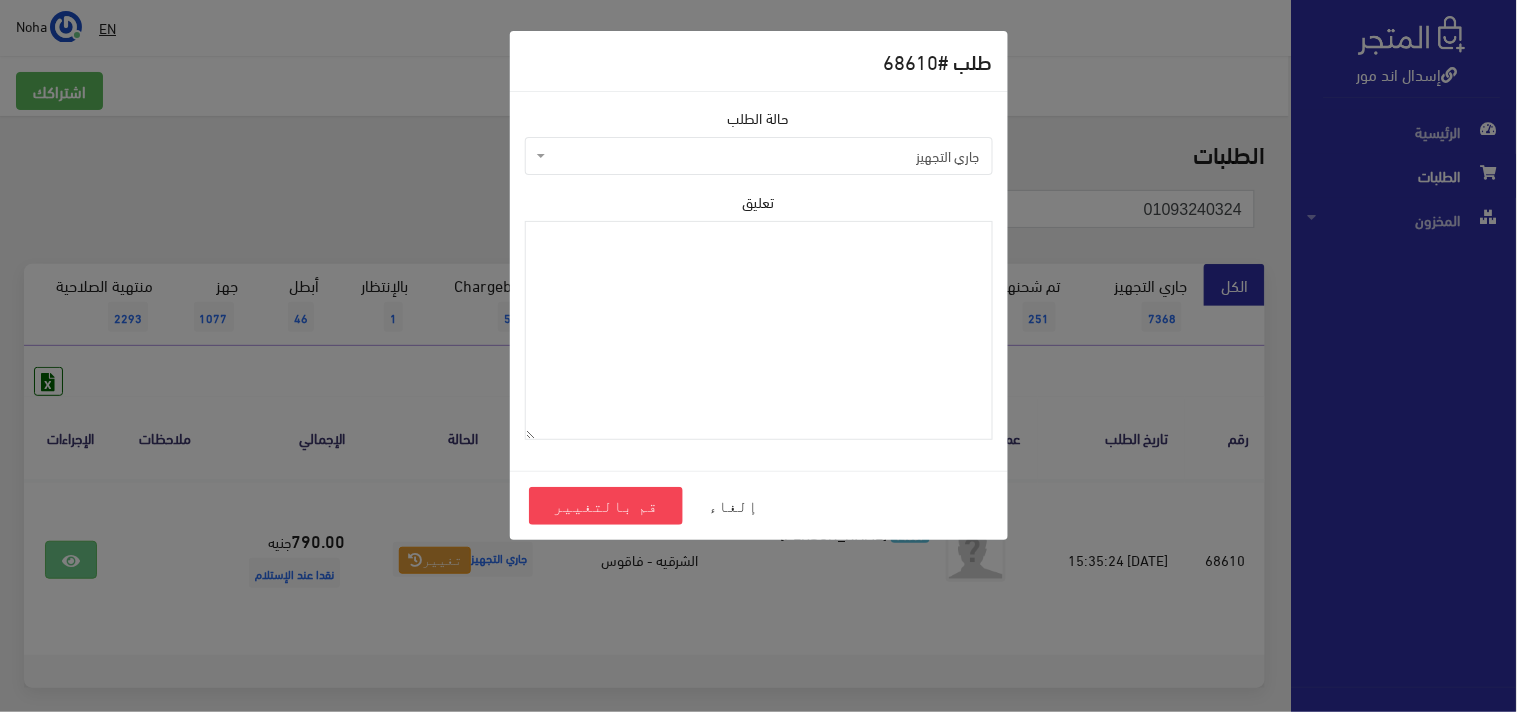 click on "جاري التجهيز" at bounding box center (765, 156) 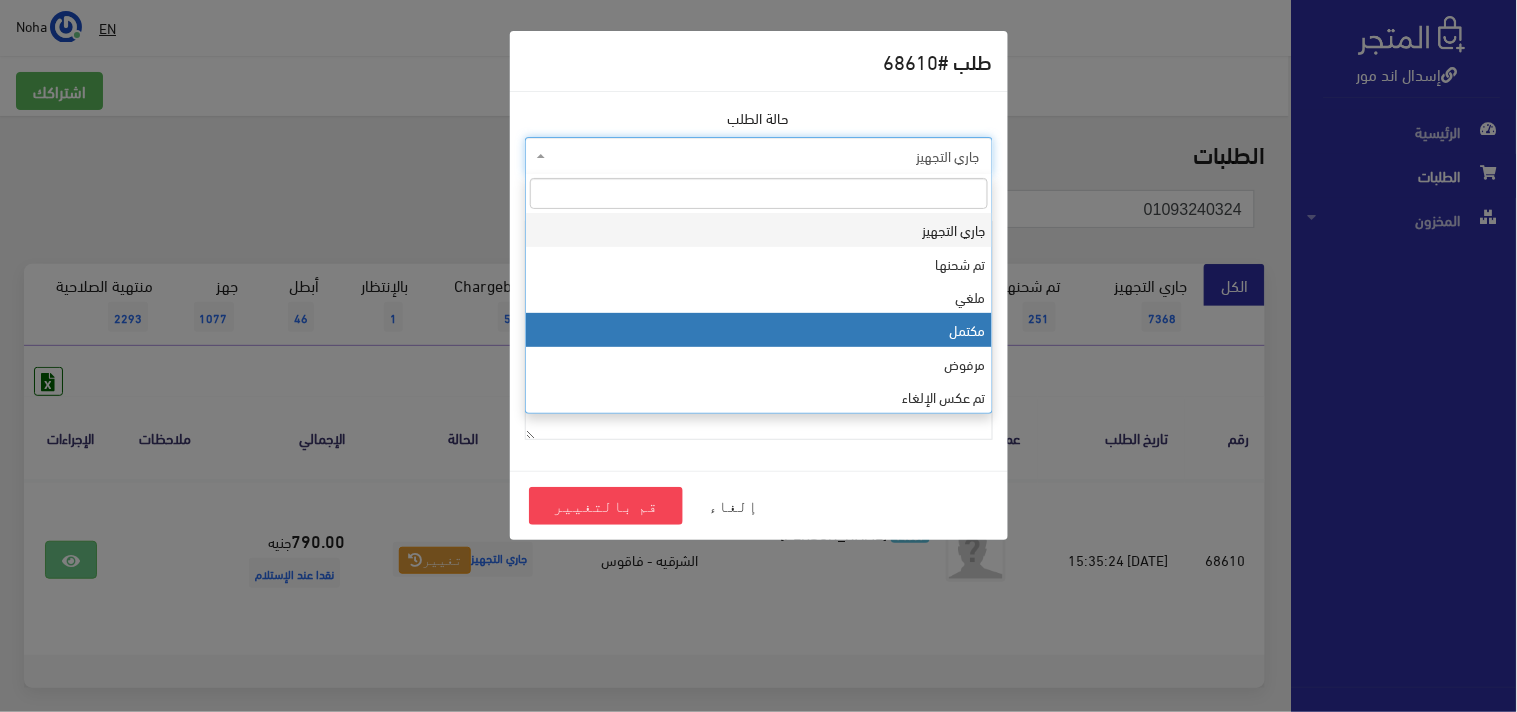 select on "4" 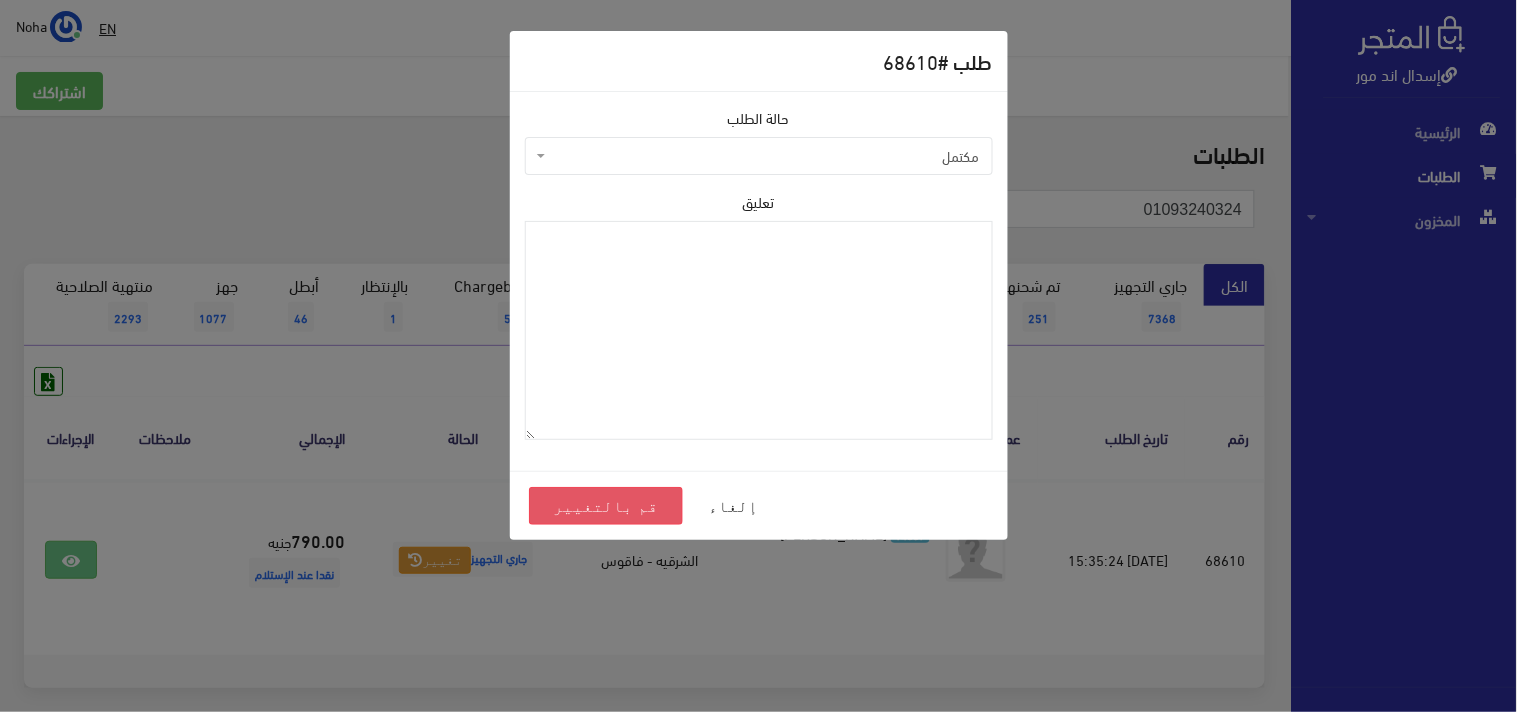 click on "قم بالتغيير" at bounding box center [606, 506] 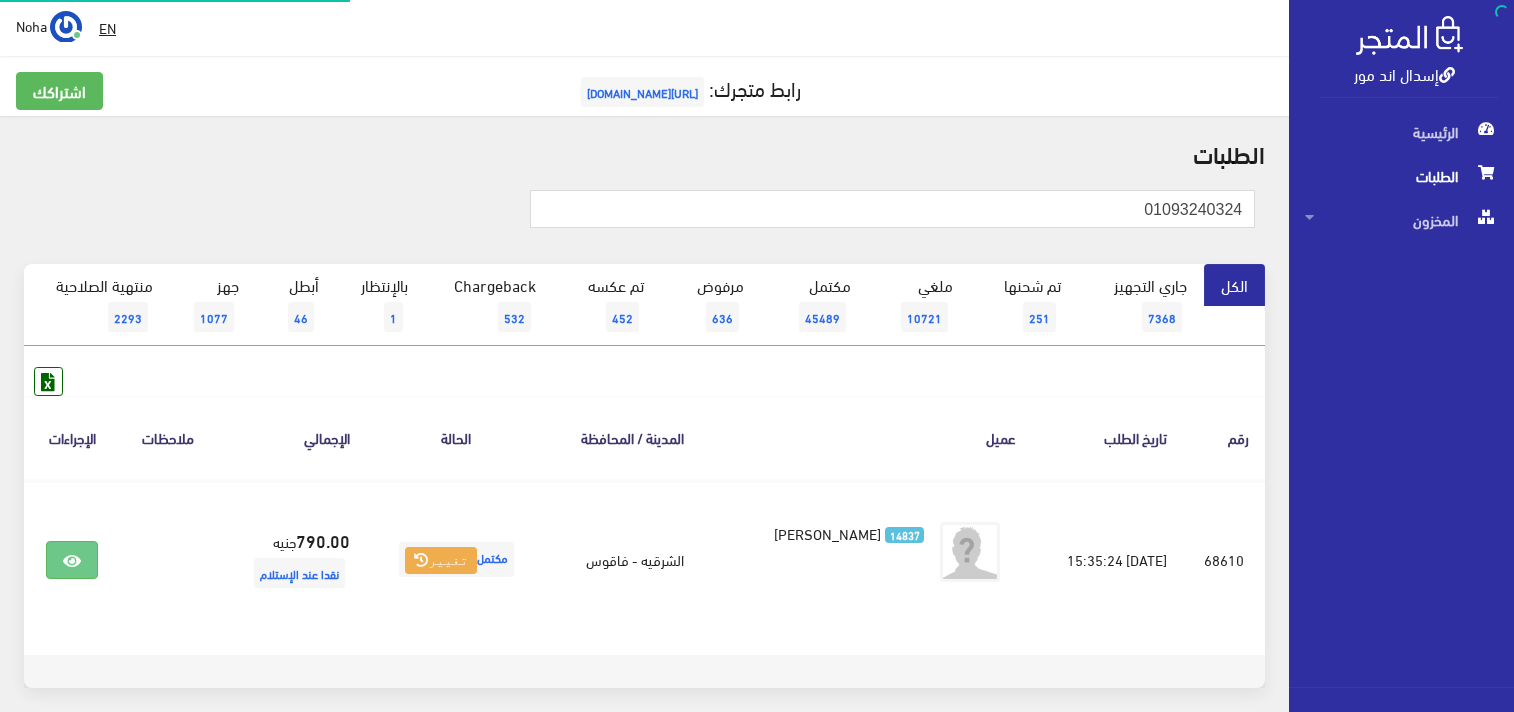 scroll, scrollTop: 0, scrollLeft: 0, axis: both 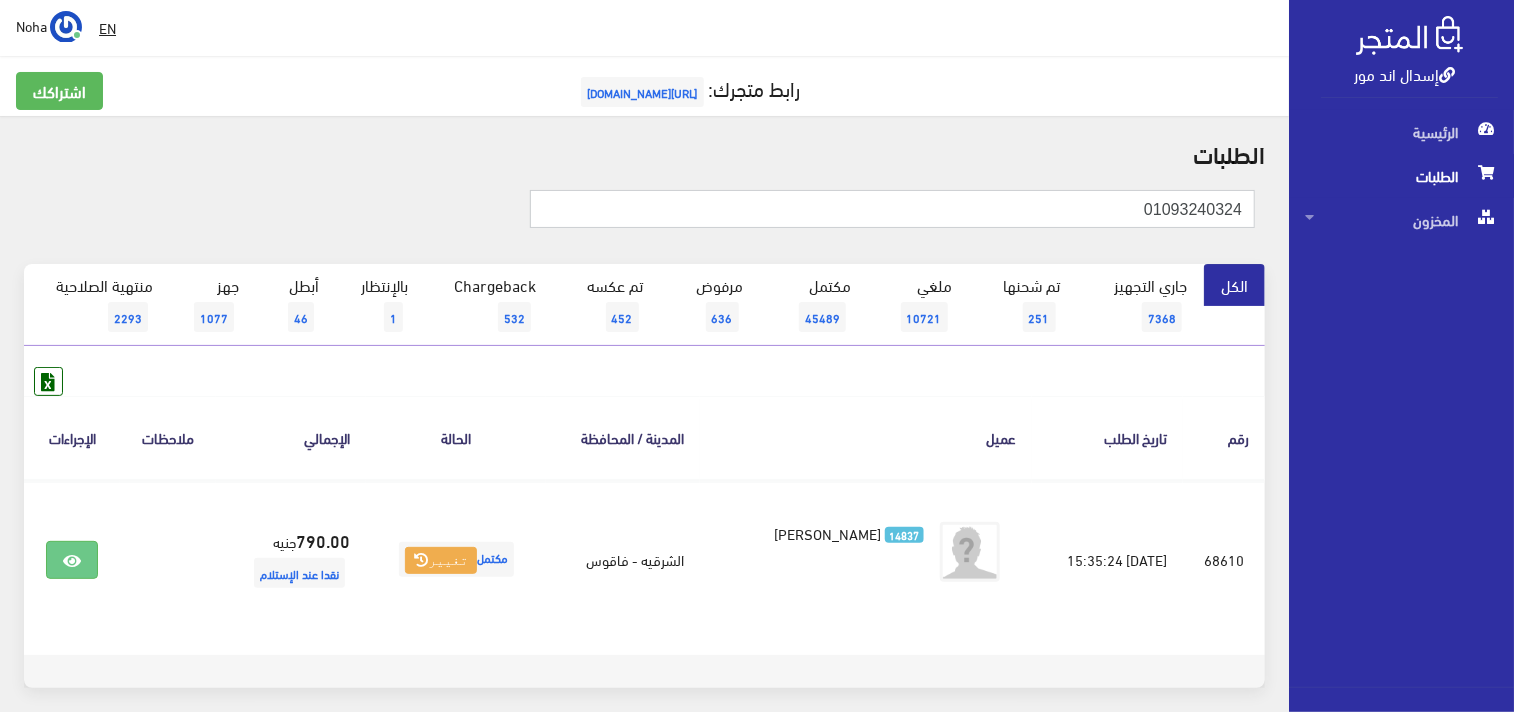drag, startPoint x: 1132, startPoint y: 211, endPoint x: 1516, endPoint y: 216, distance: 384.03256 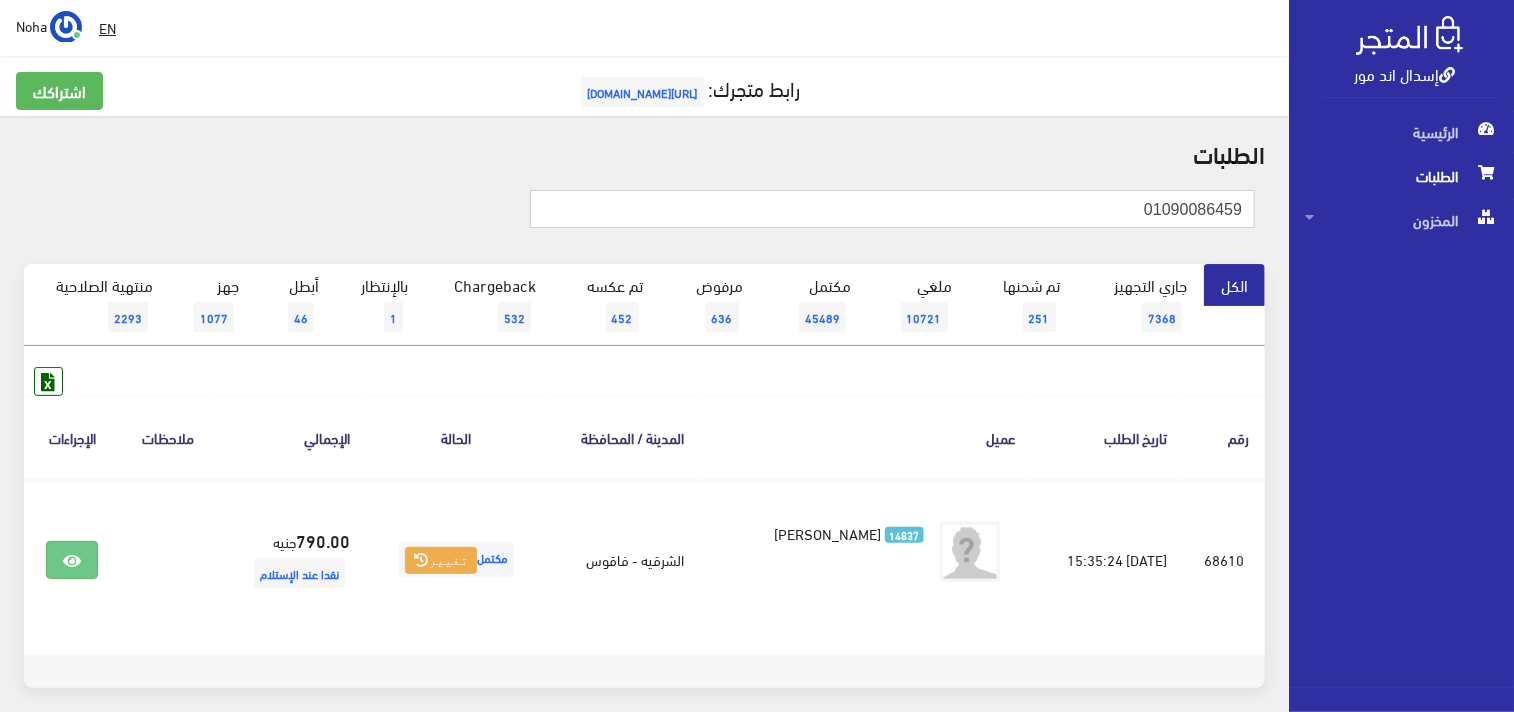type on "01090086459" 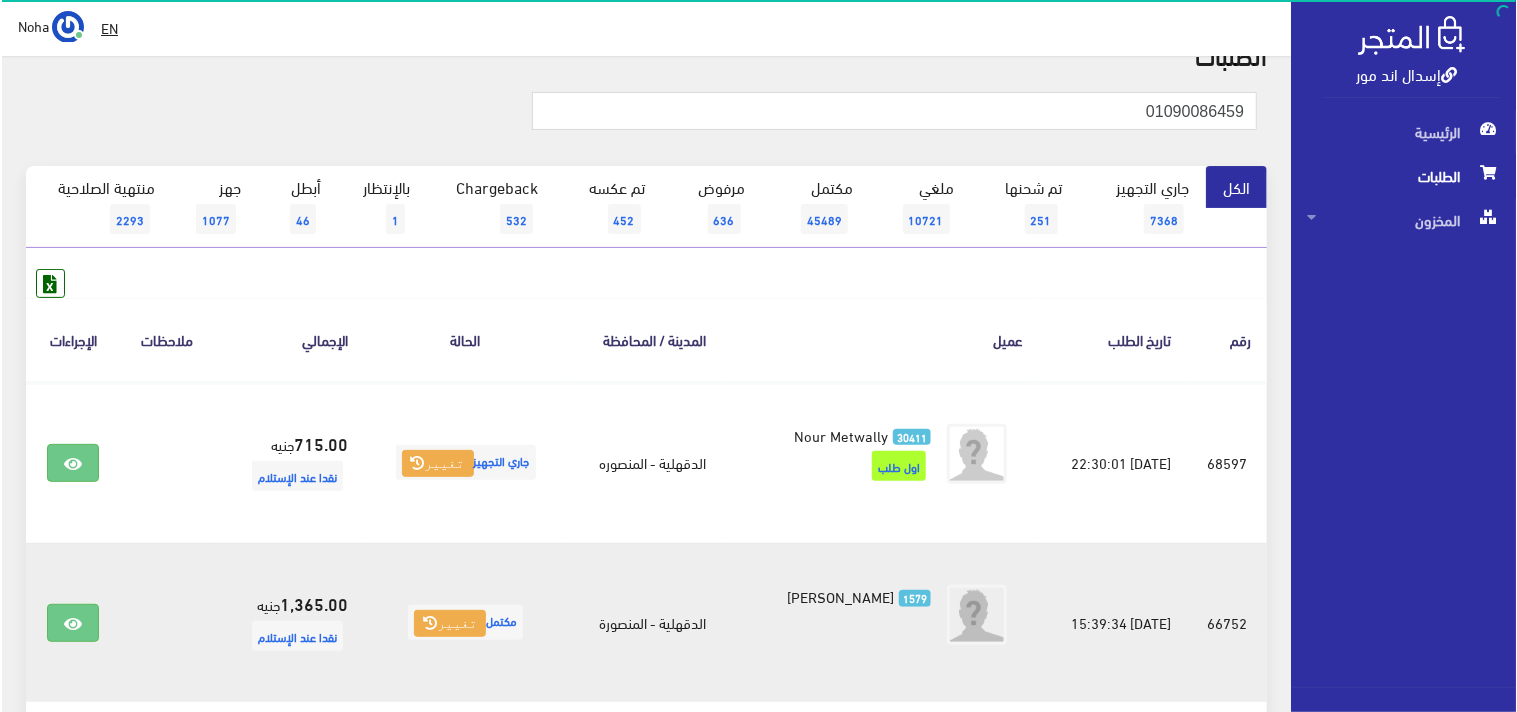 scroll, scrollTop: 222, scrollLeft: 0, axis: vertical 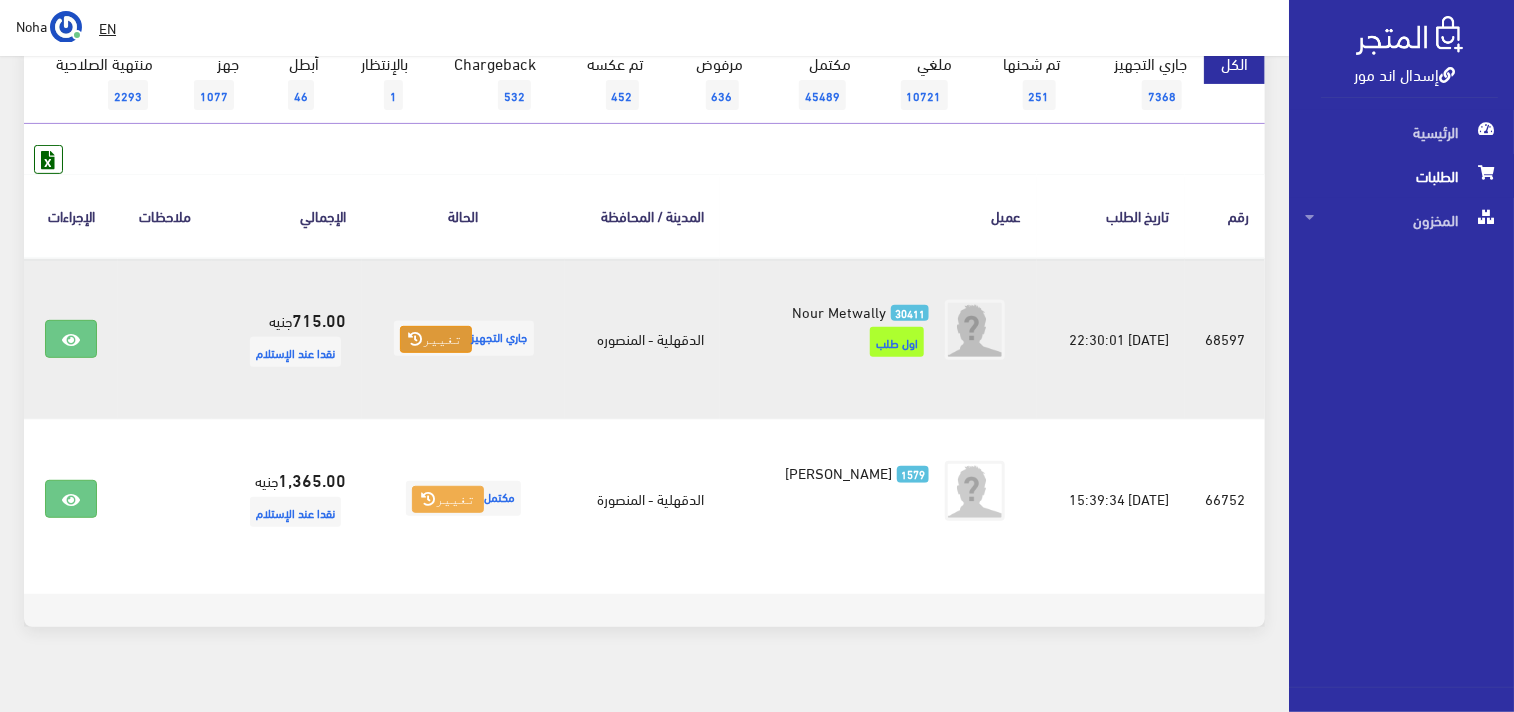 click on "تغيير" at bounding box center [436, 340] 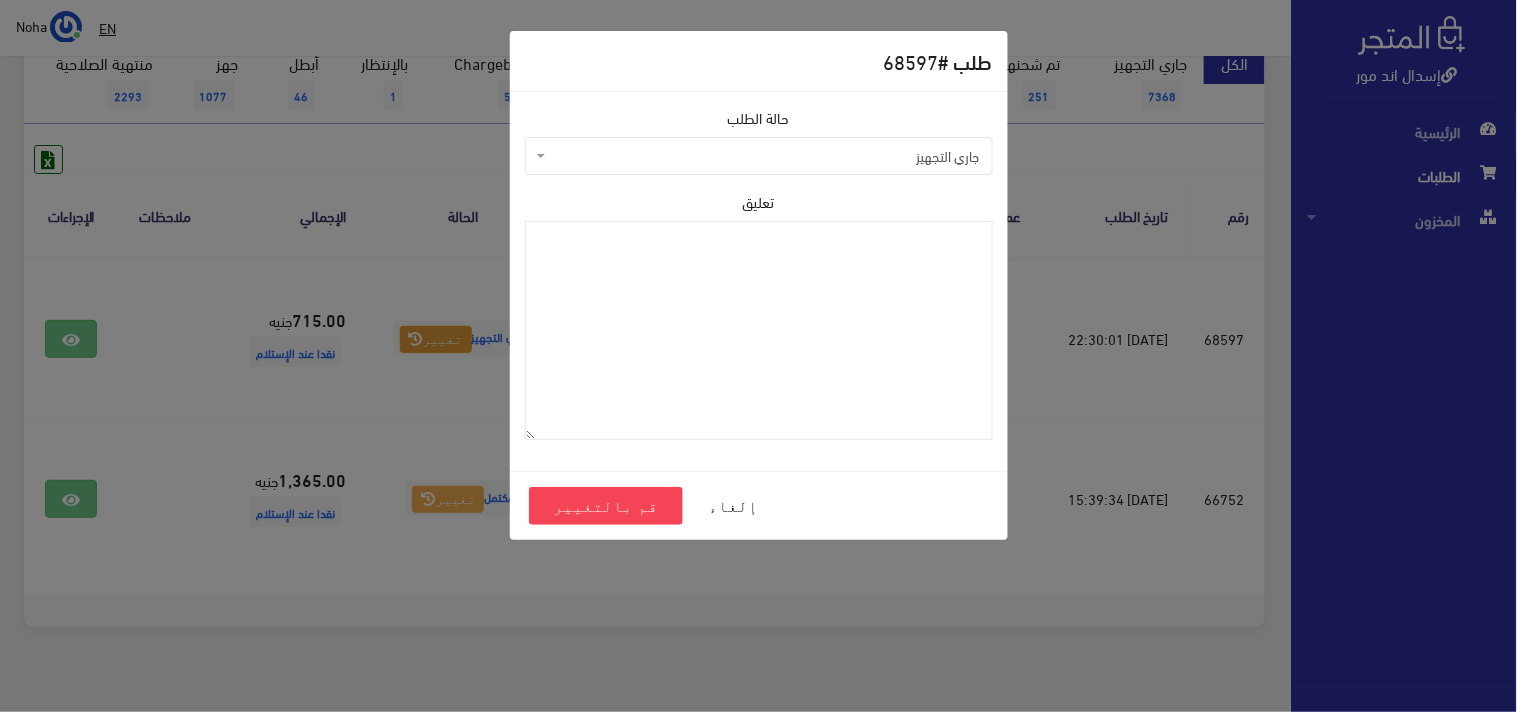 click on "جاري التجهيز" at bounding box center [765, 156] 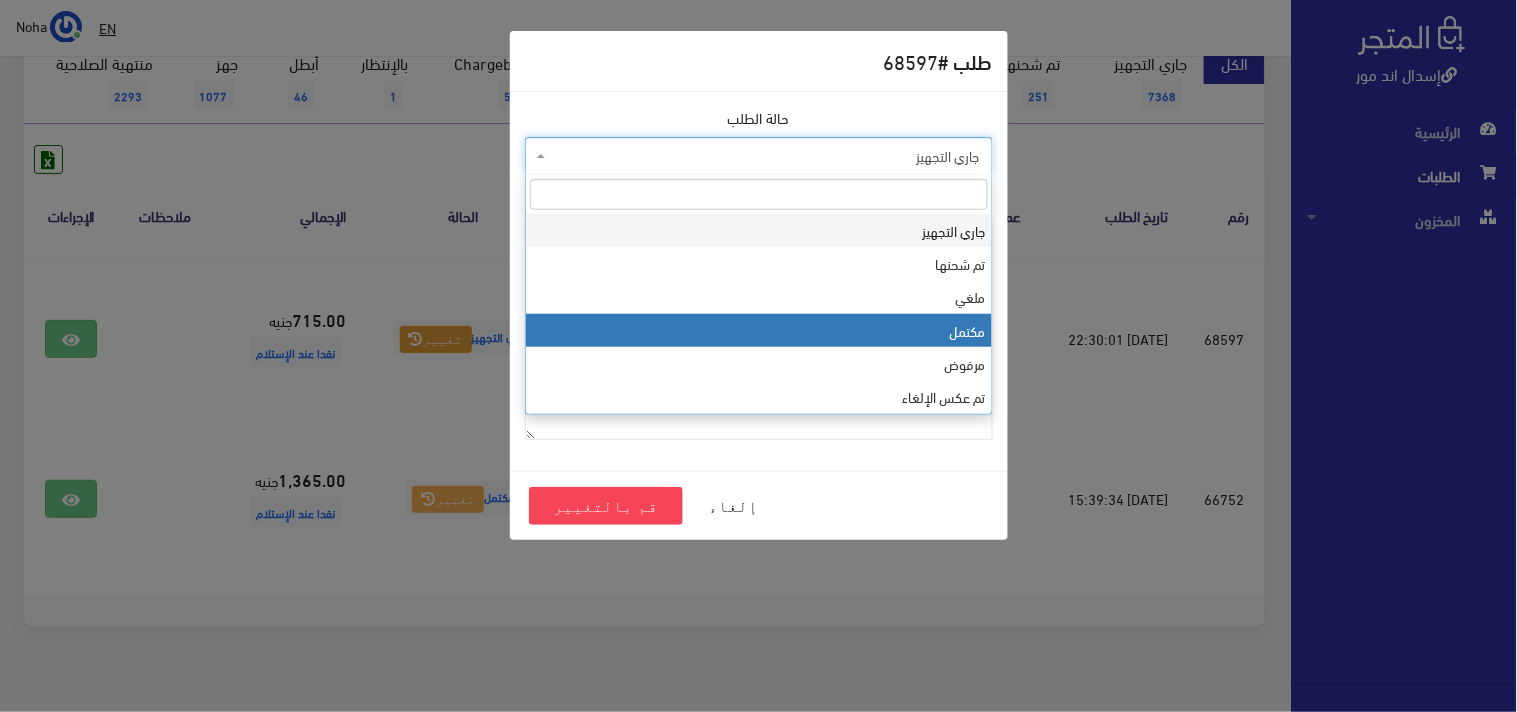 select on "4" 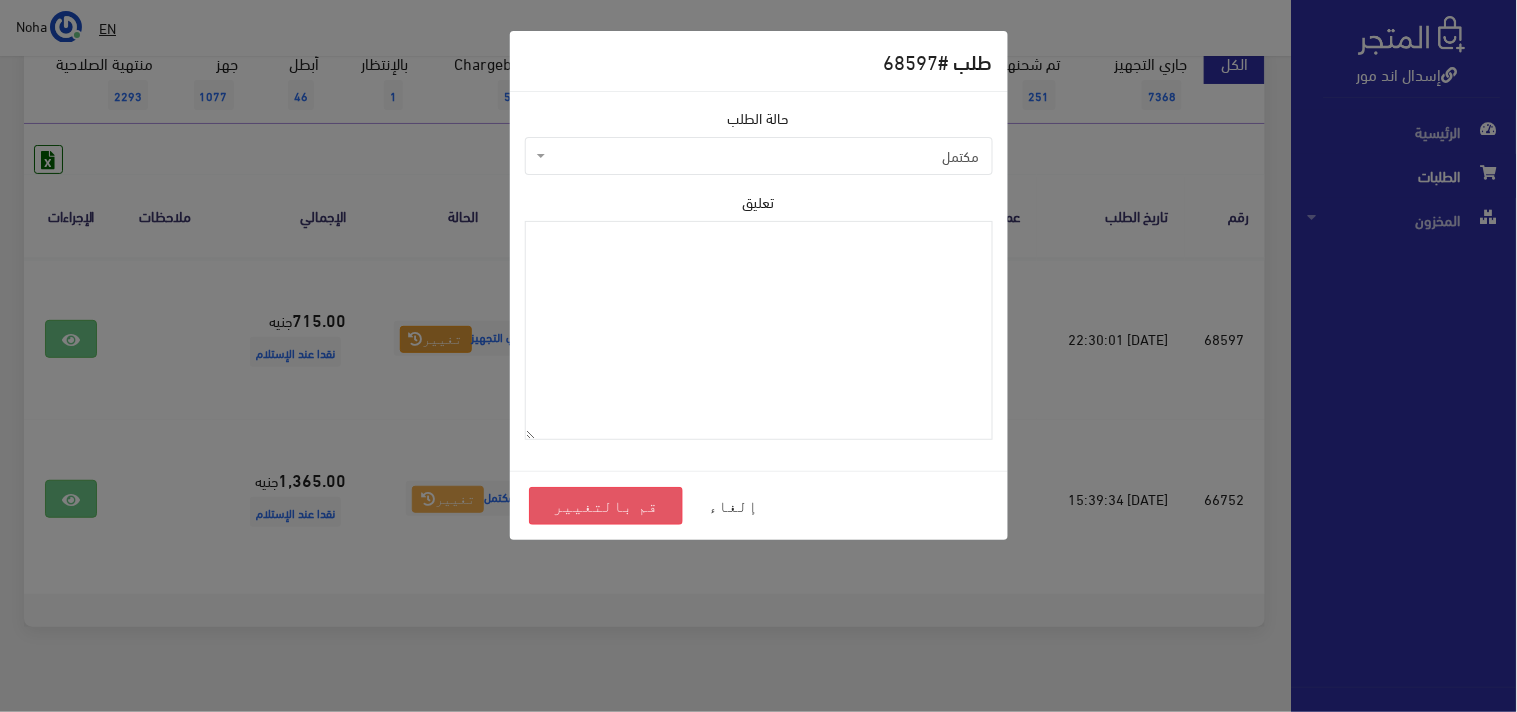 click on "قم بالتغيير" at bounding box center (606, 506) 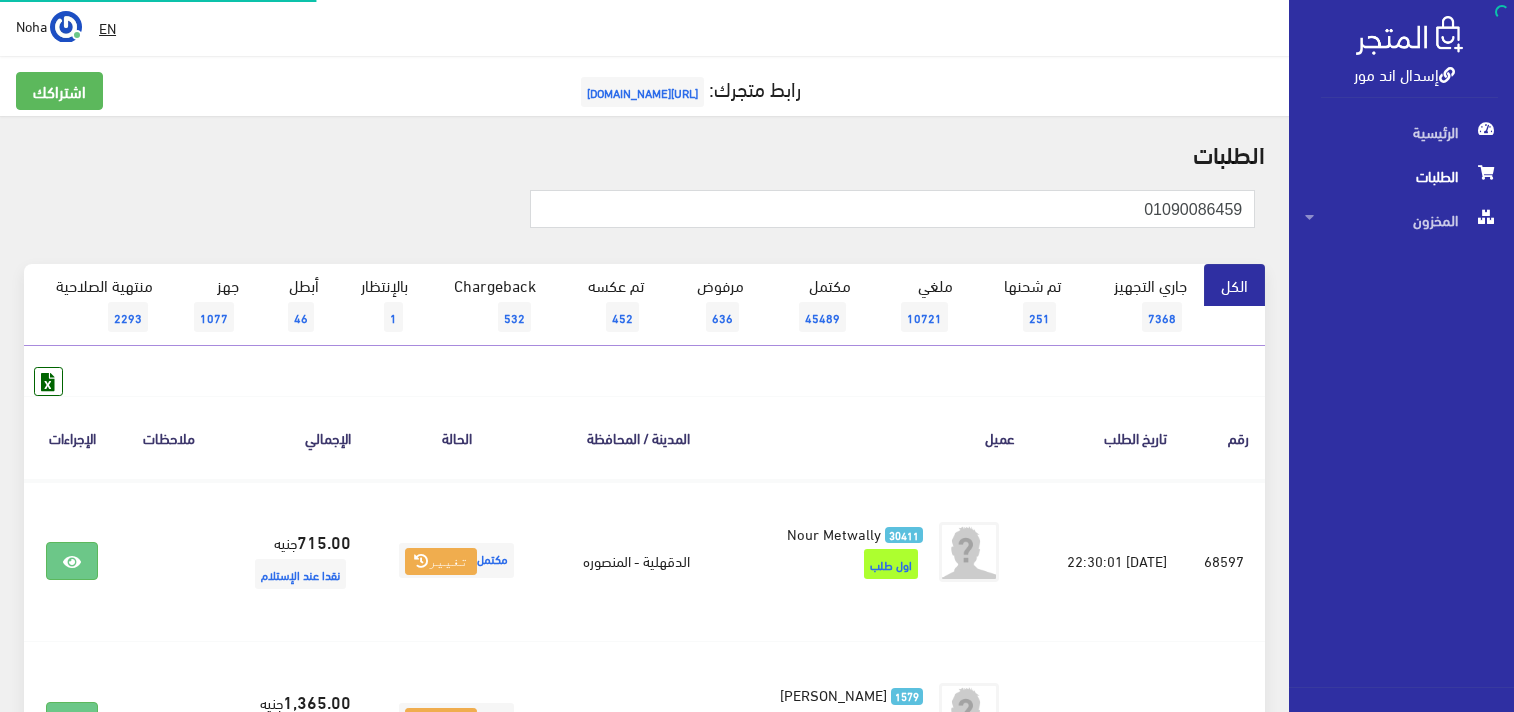 scroll, scrollTop: 0, scrollLeft: 0, axis: both 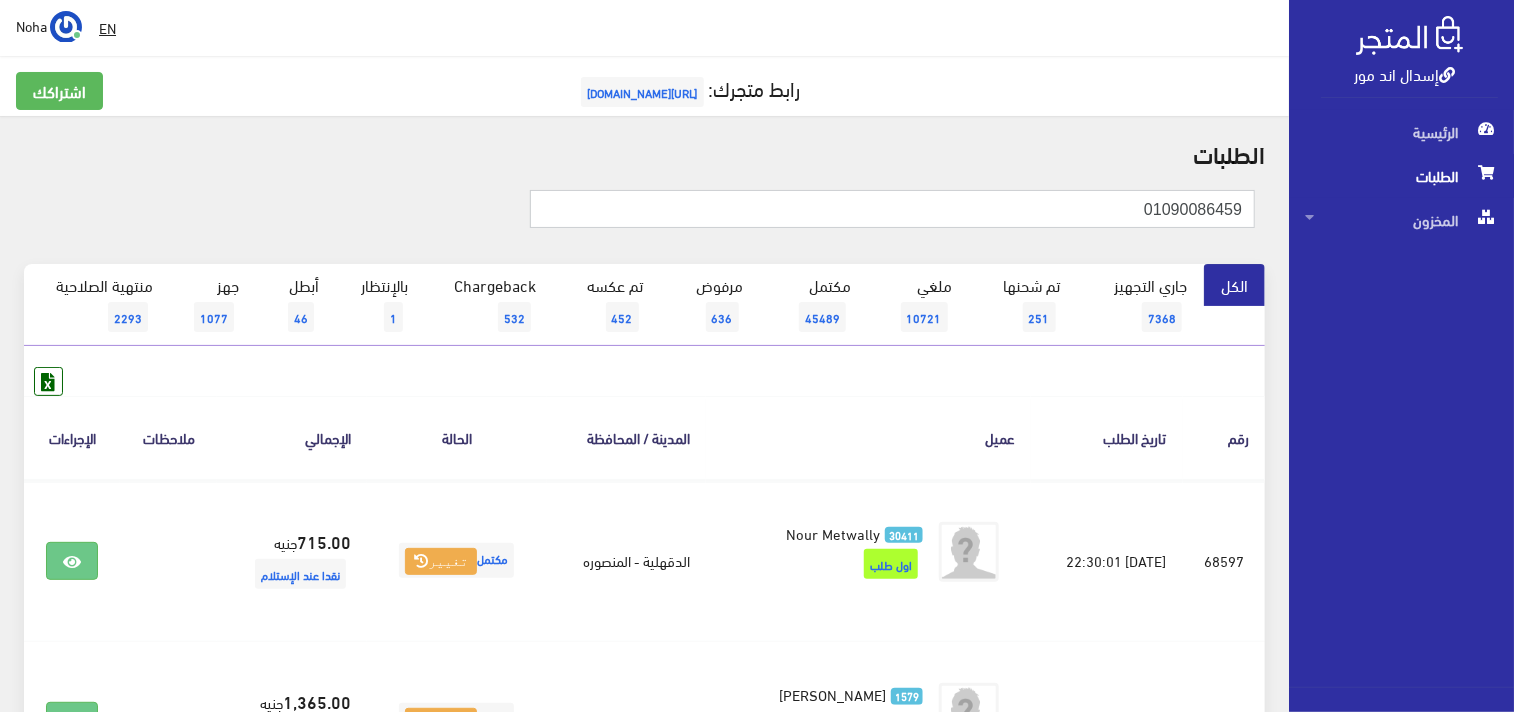 drag, startPoint x: 1138, startPoint y: 203, endPoint x: 1337, endPoint y: 164, distance: 202.7856 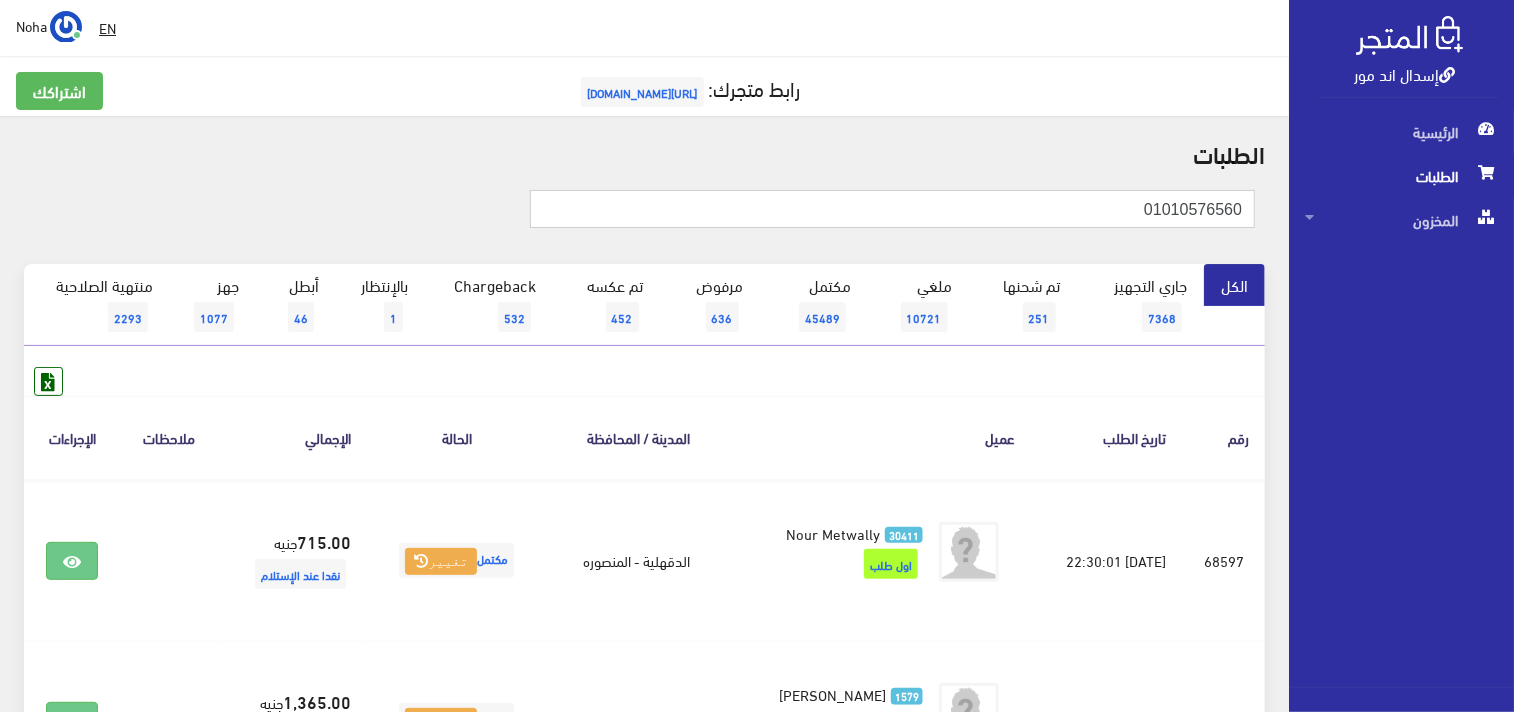 type on "01010576560" 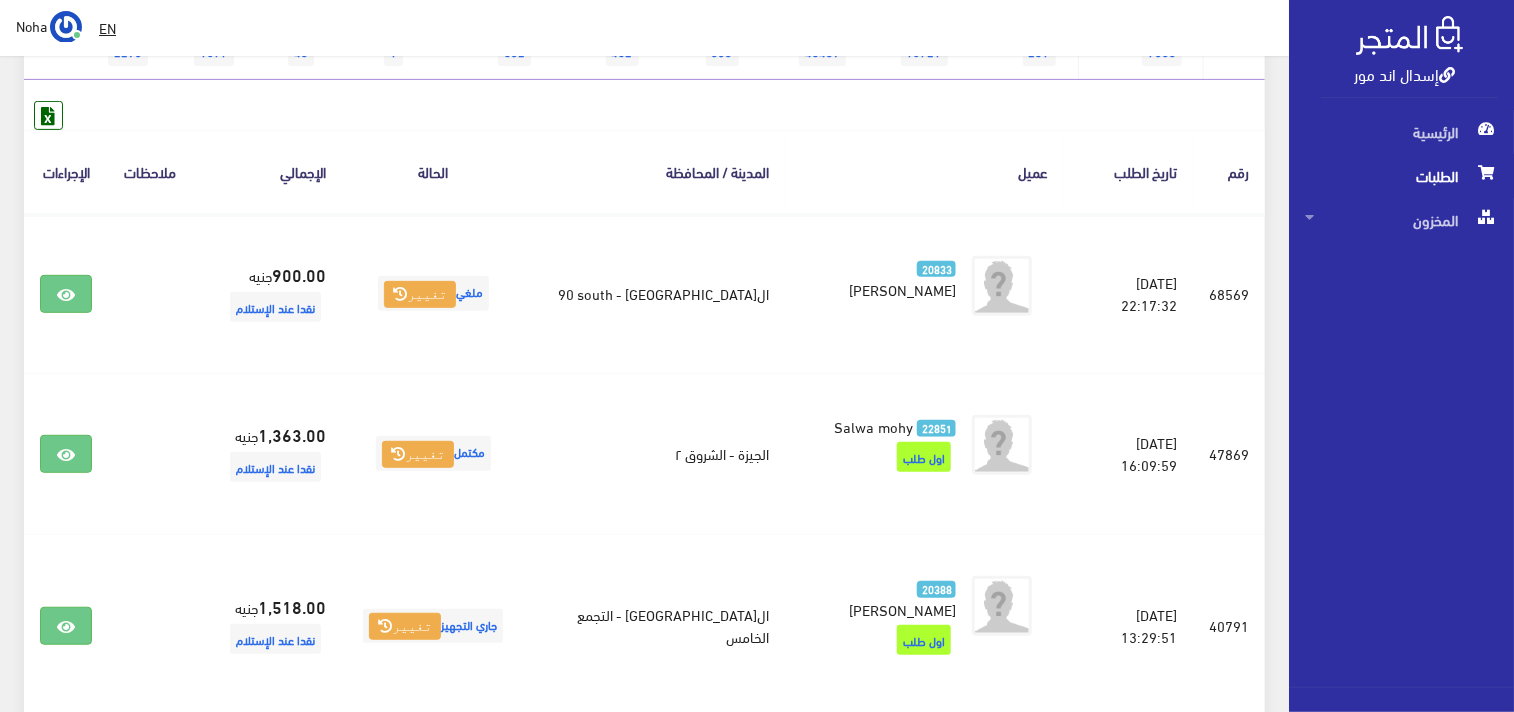 scroll, scrollTop: 75, scrollLeft: 0, axis: vertical 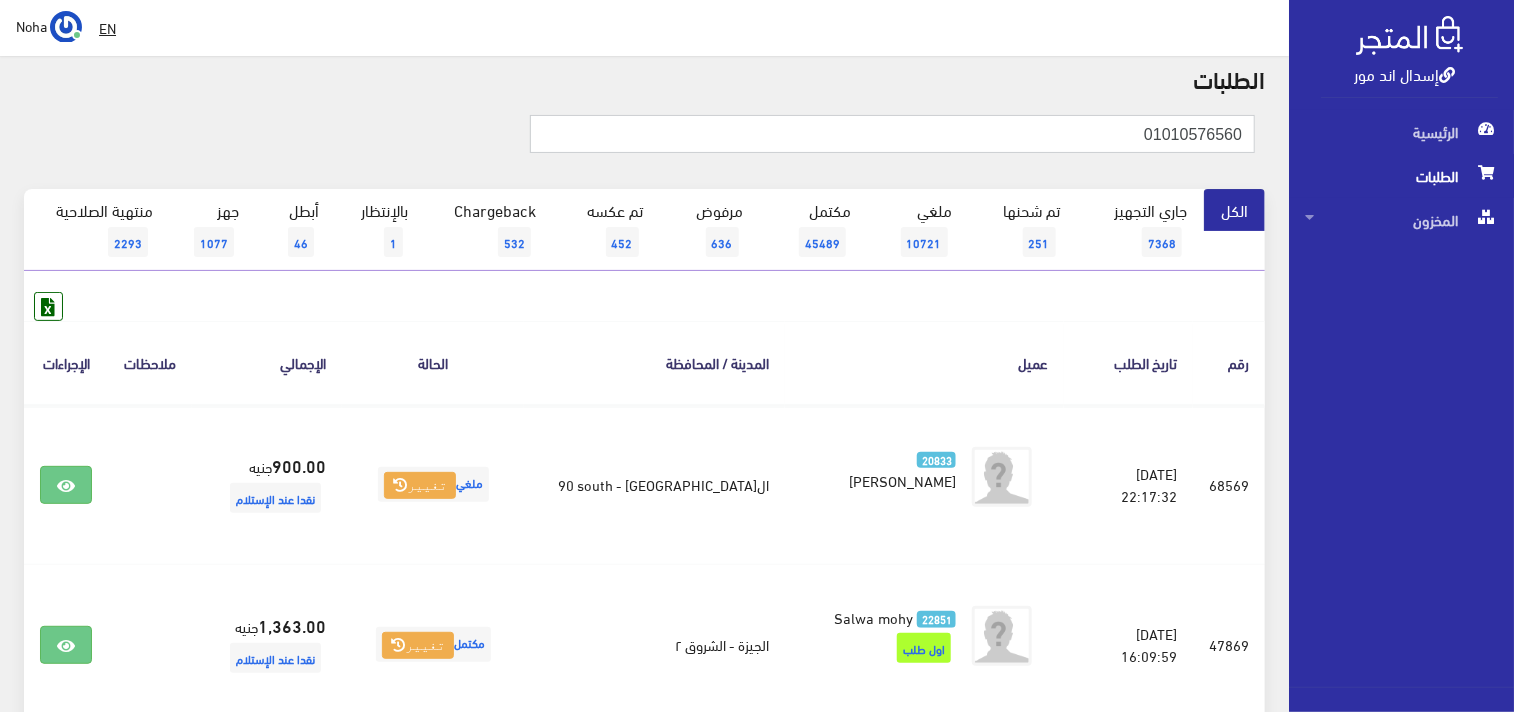 drag, startPoint x: 1136, startPoint y: 133, endPoint x: 1375, endPoint y: 153, distance: 239.83536 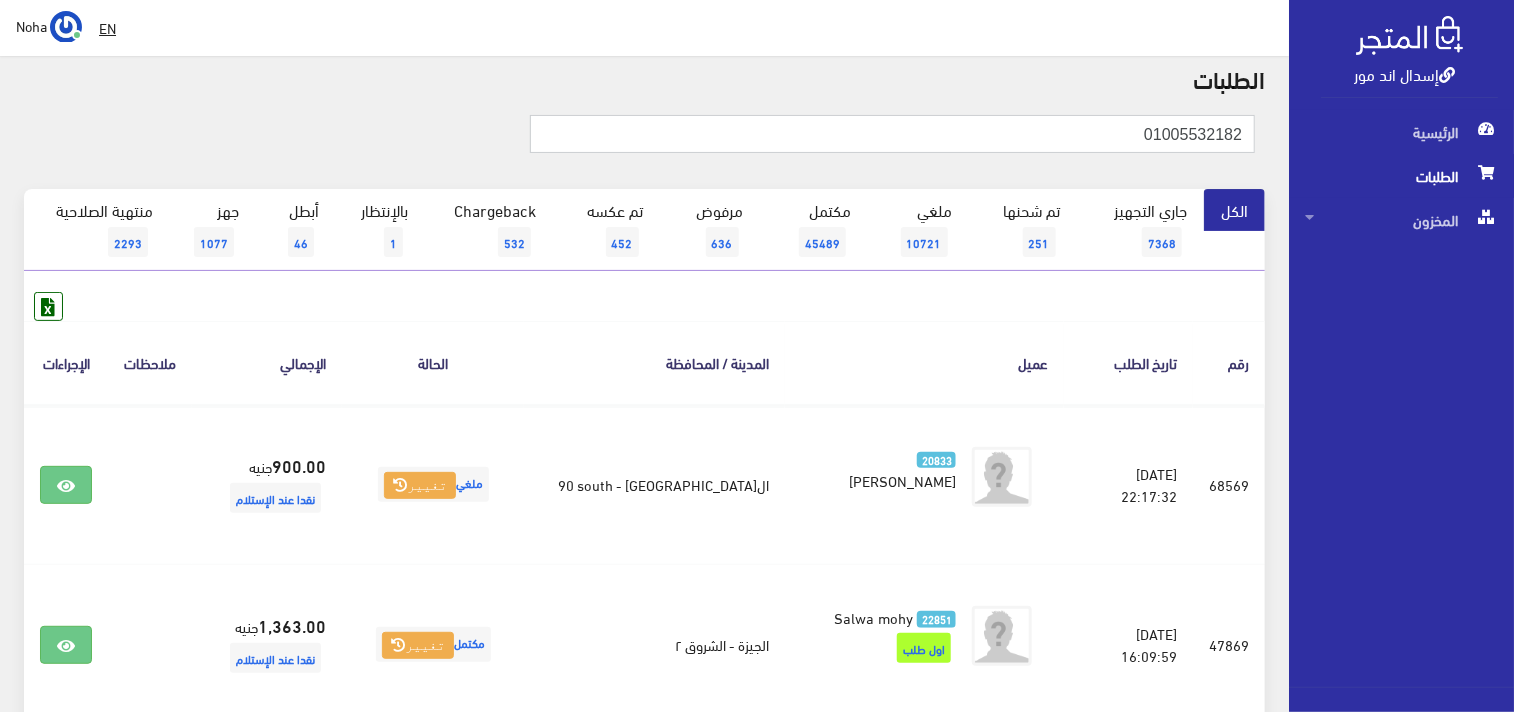 type on "01005532182" 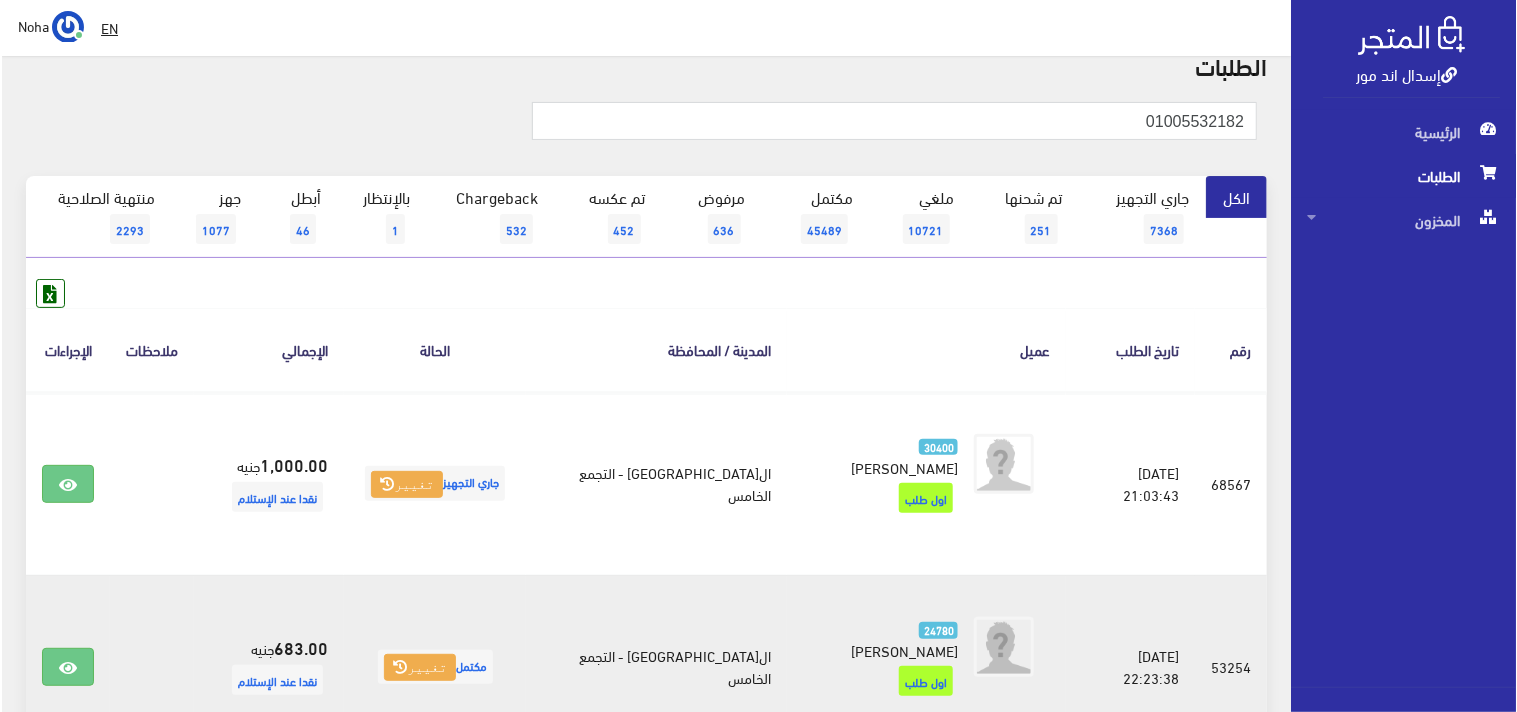 scroll, scrollTop: 222, scrollLeft: 0, axis: vertical 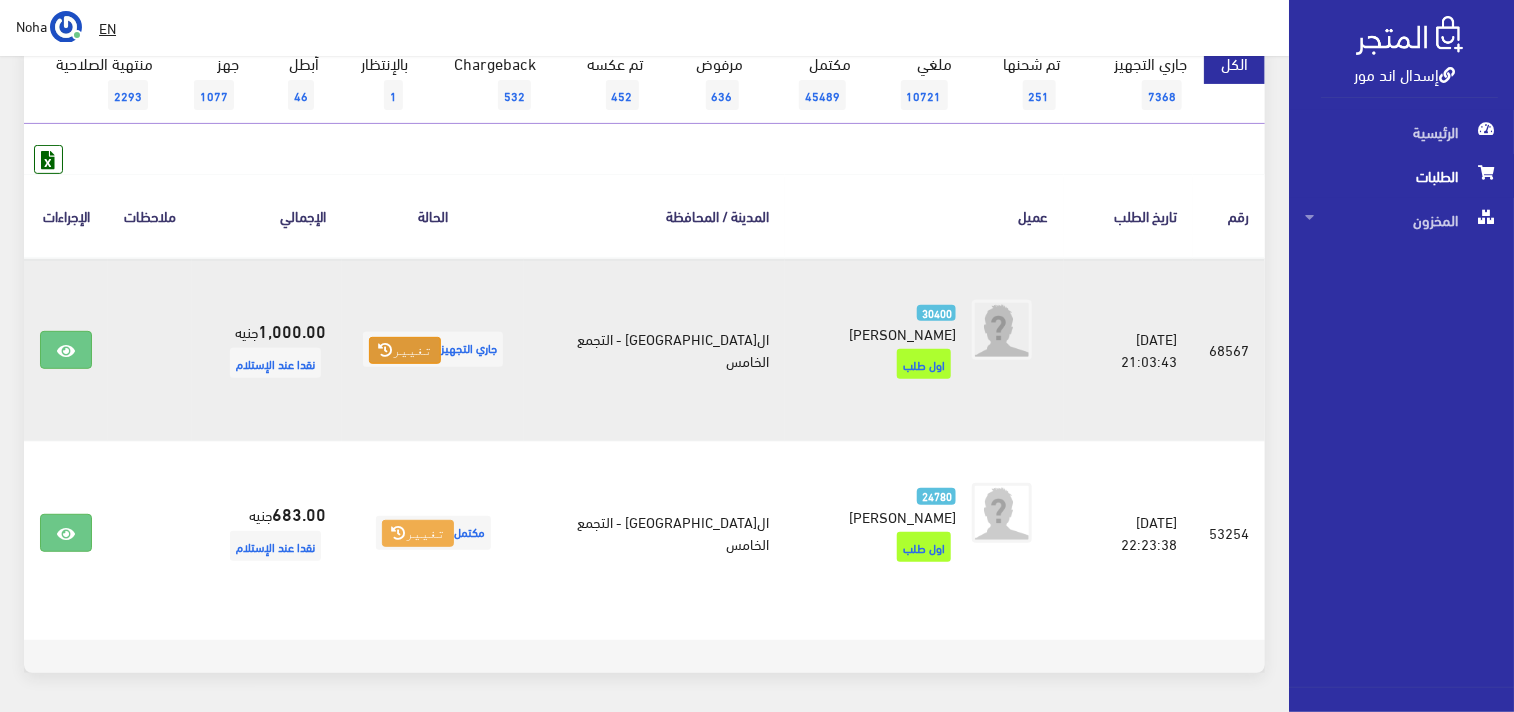 click on "تغيير" at bounding box center (405, 351) 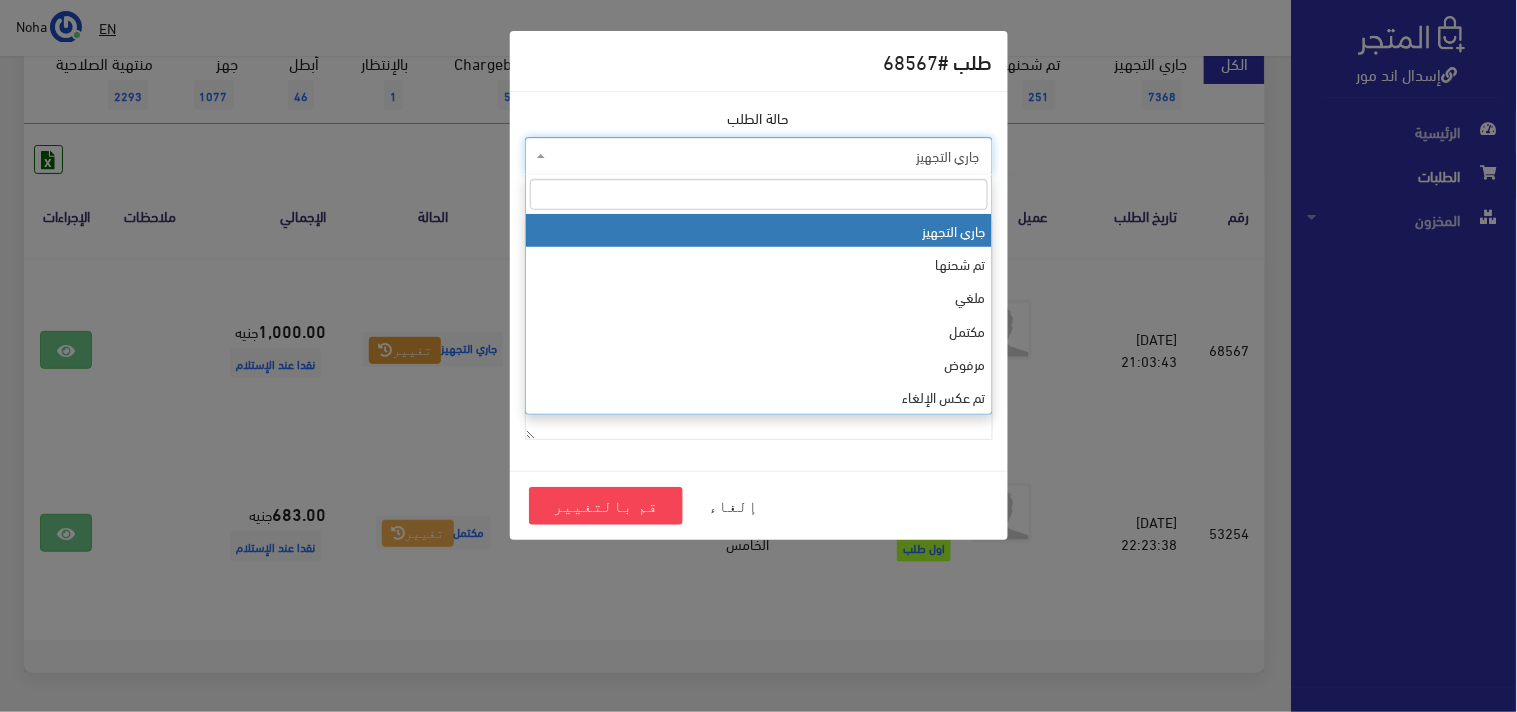 click on "جاري التجهيز" at bounding box center [765, 156] 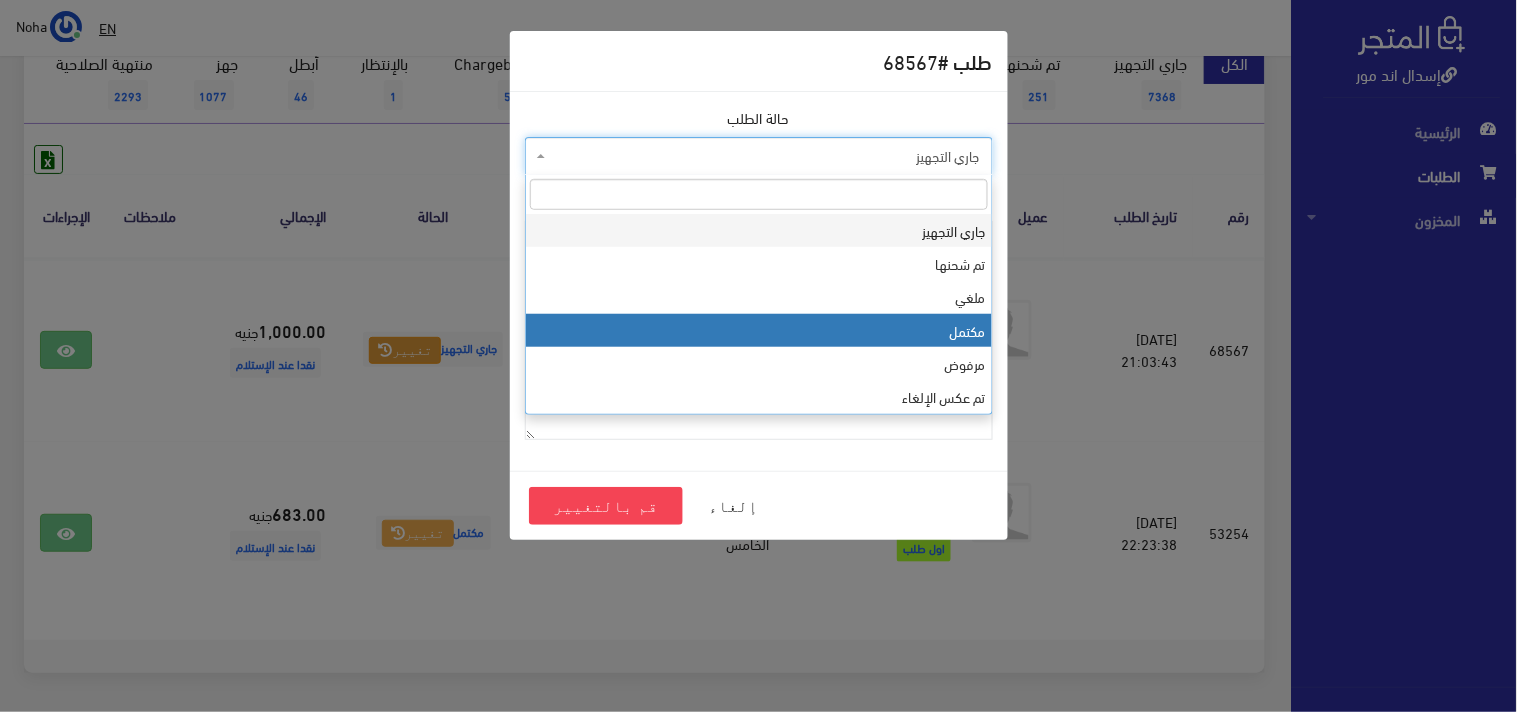 select on "4" 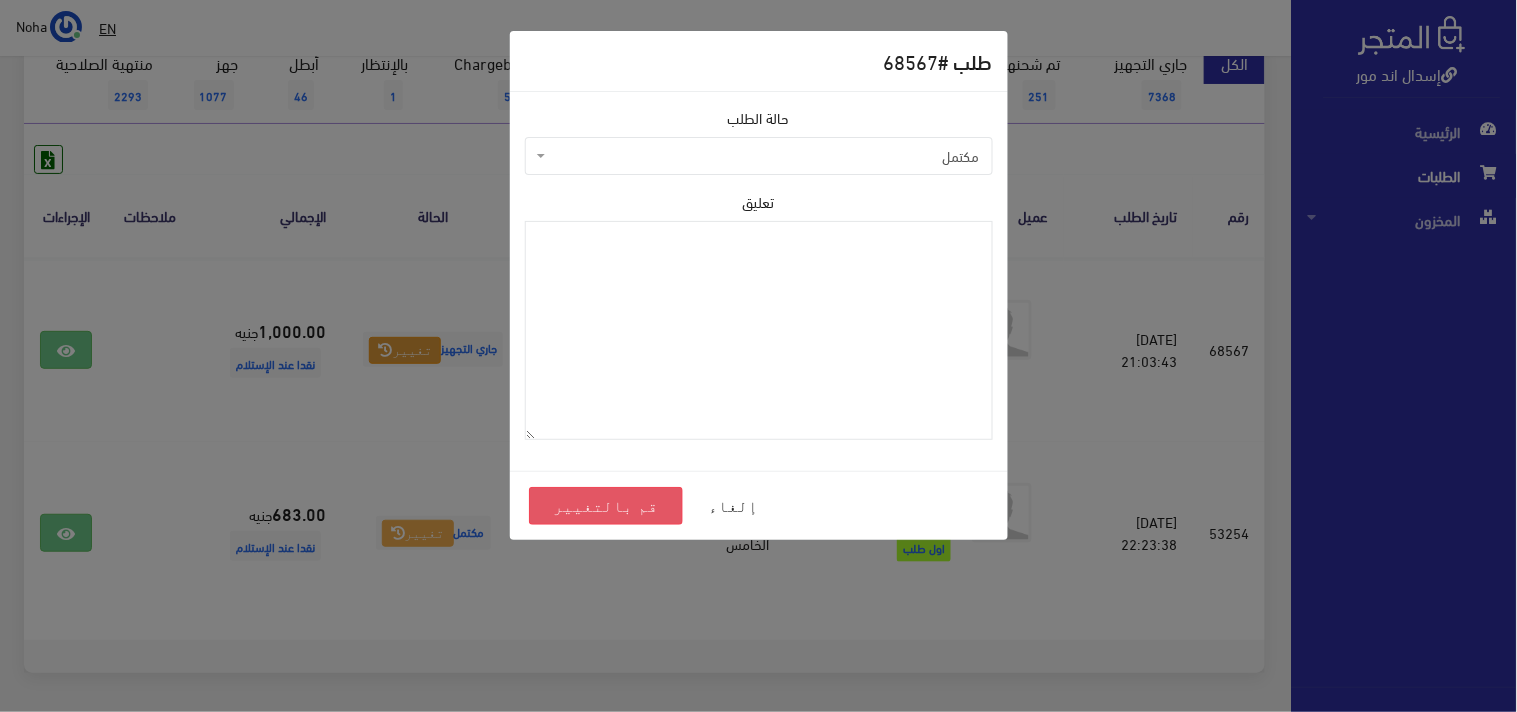 click on "قم بالتغيير" at bounding box center (606, 506) 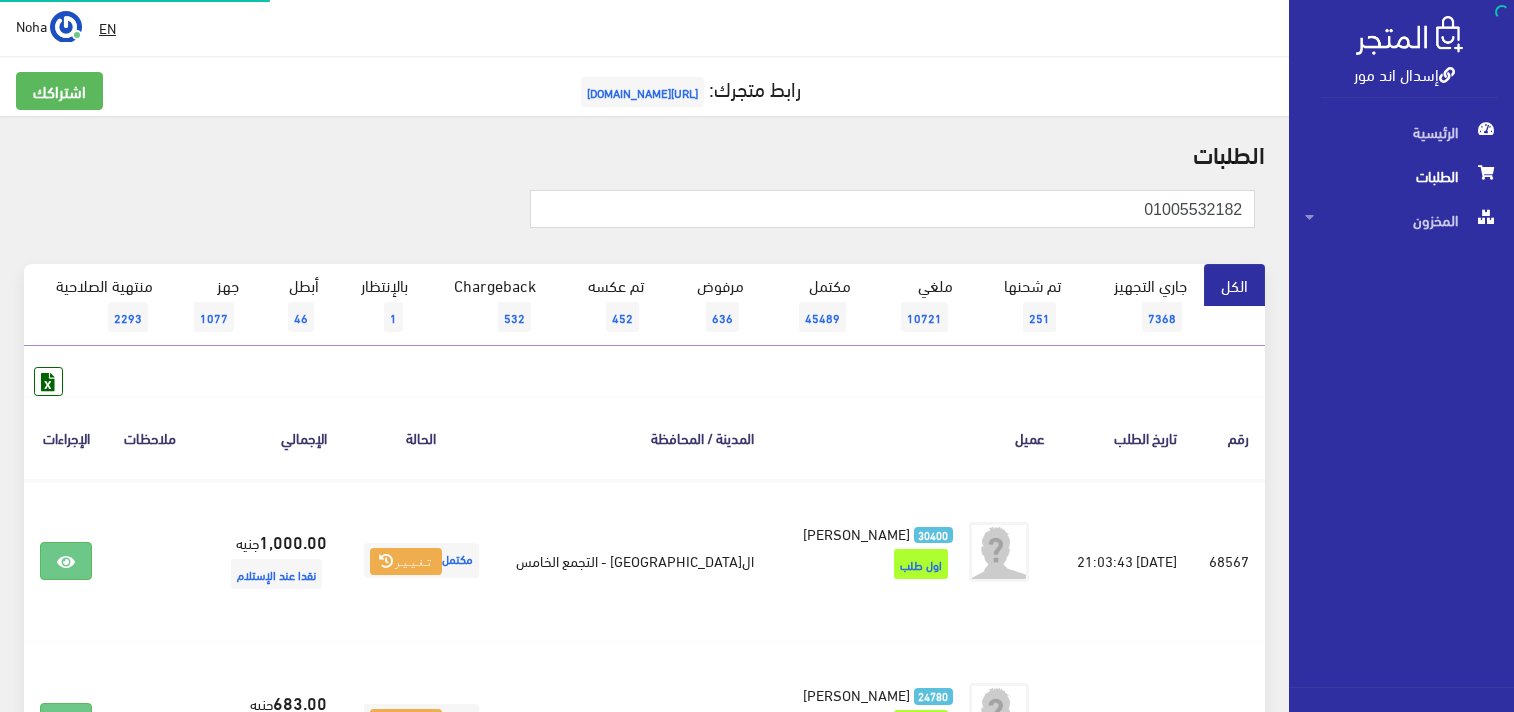 scroll, scrollTop: 0, scrollLeft: 0, axis: both 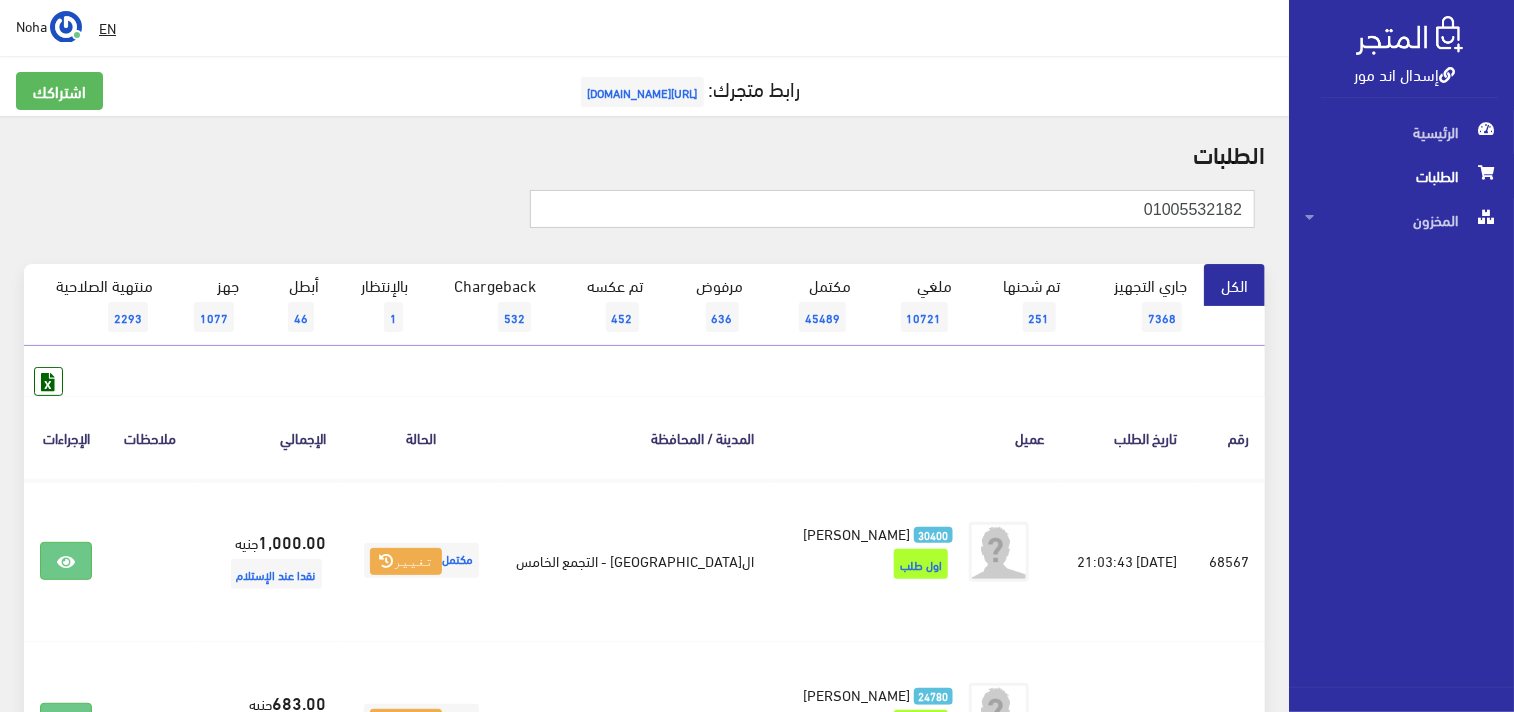 drag, startPoint x: 1123, startPoint y: 211, endPoint x: 1516, endPoint y: 266, distance: 396.82993 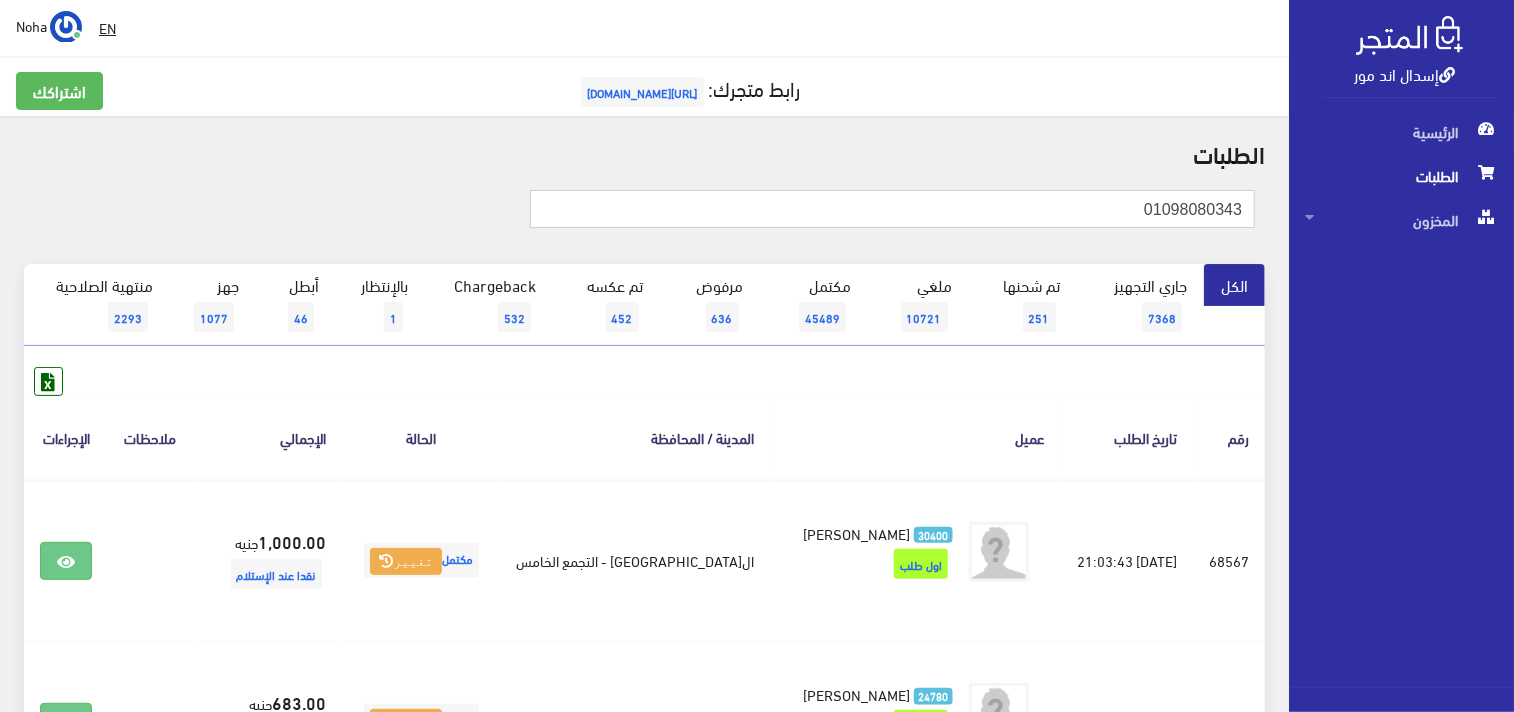 type on "01098080343" 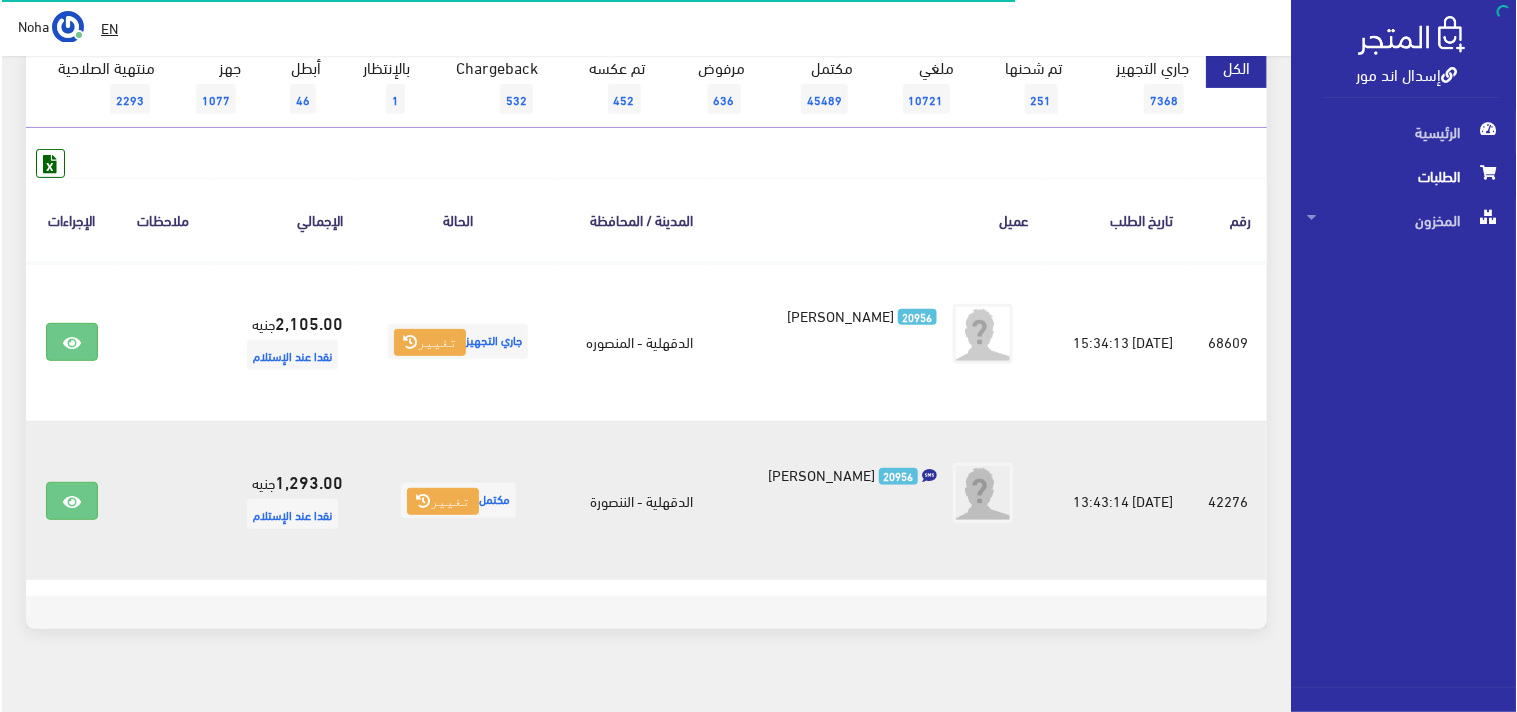 scroll, scrollTop: 222, scrollLeft: 0, axis: vertical 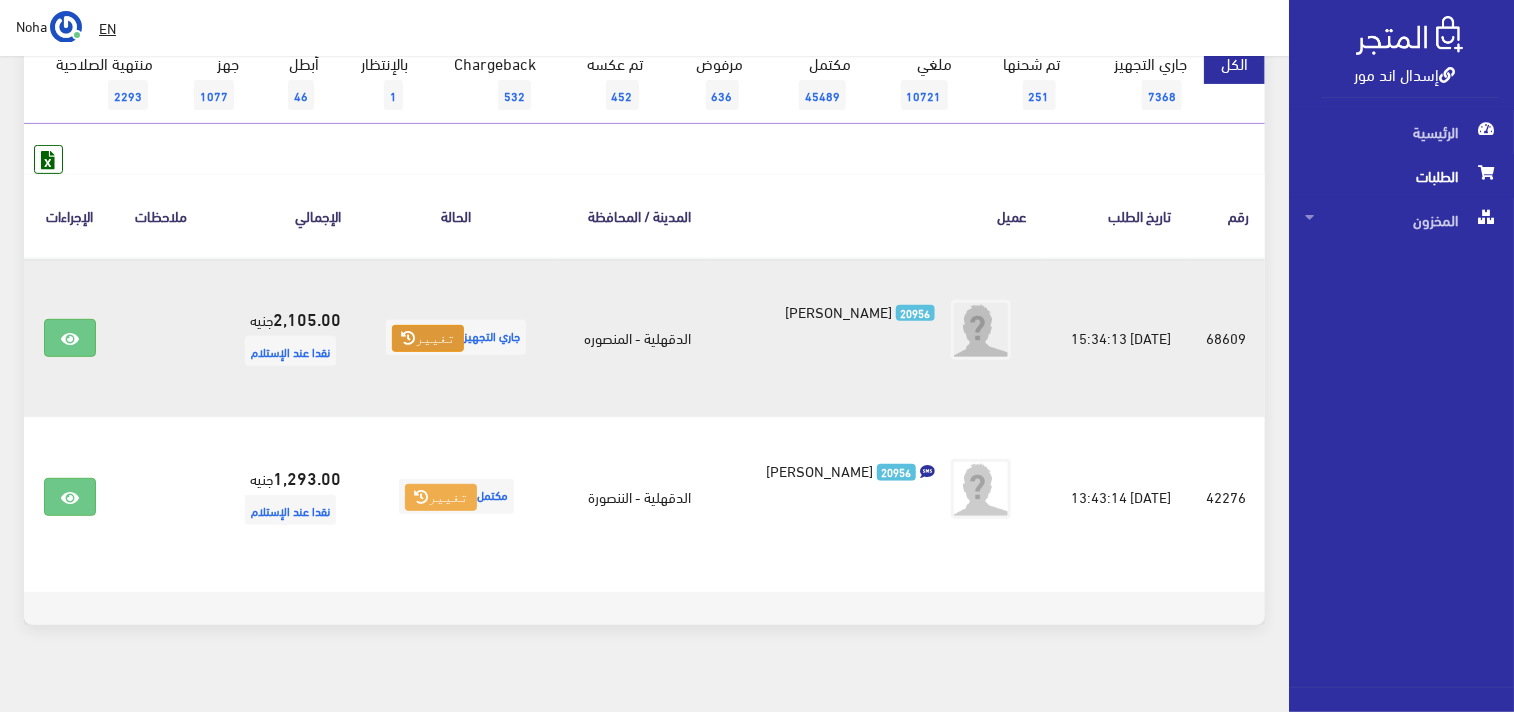 click on "تغيير" at bounding box center (428, 339) 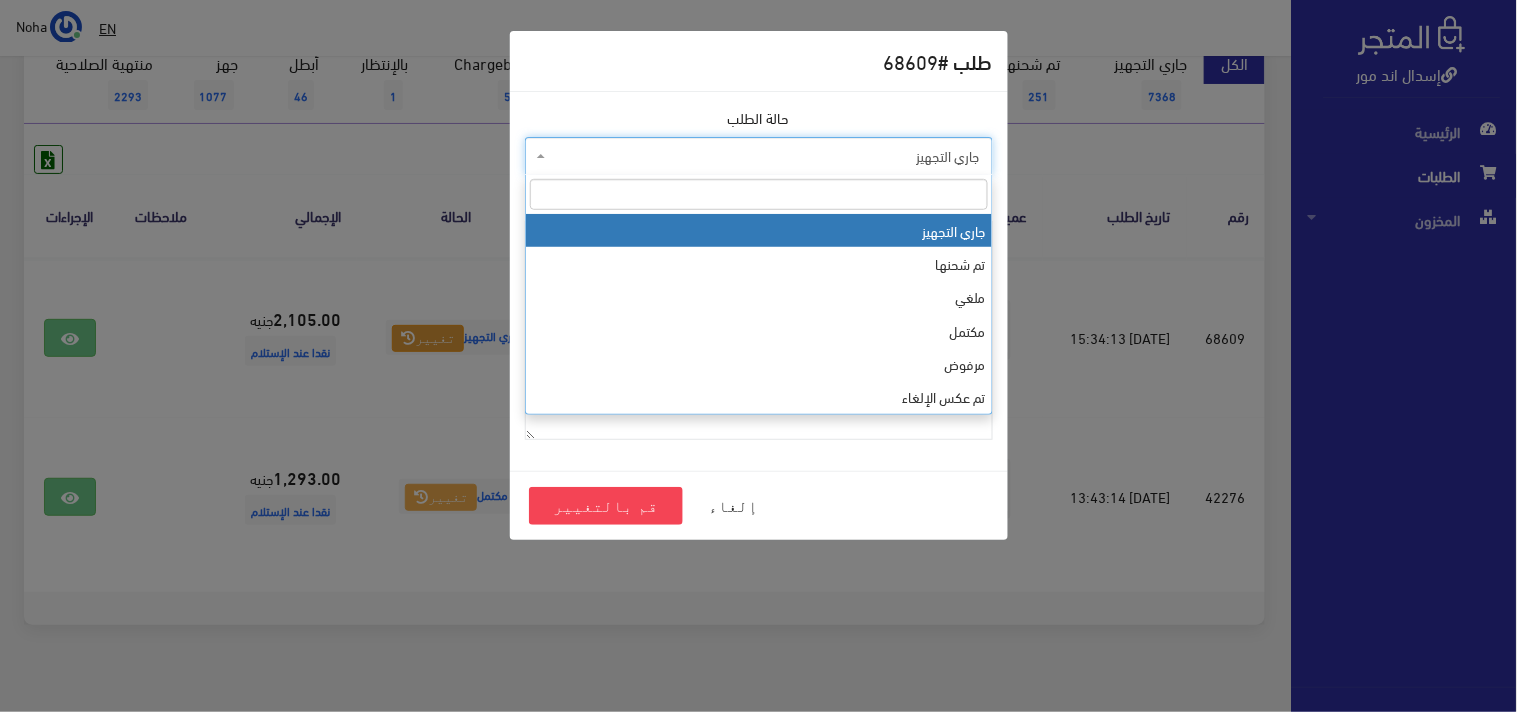 click on "جاري التجهيز" at bounding box center [765, 156] 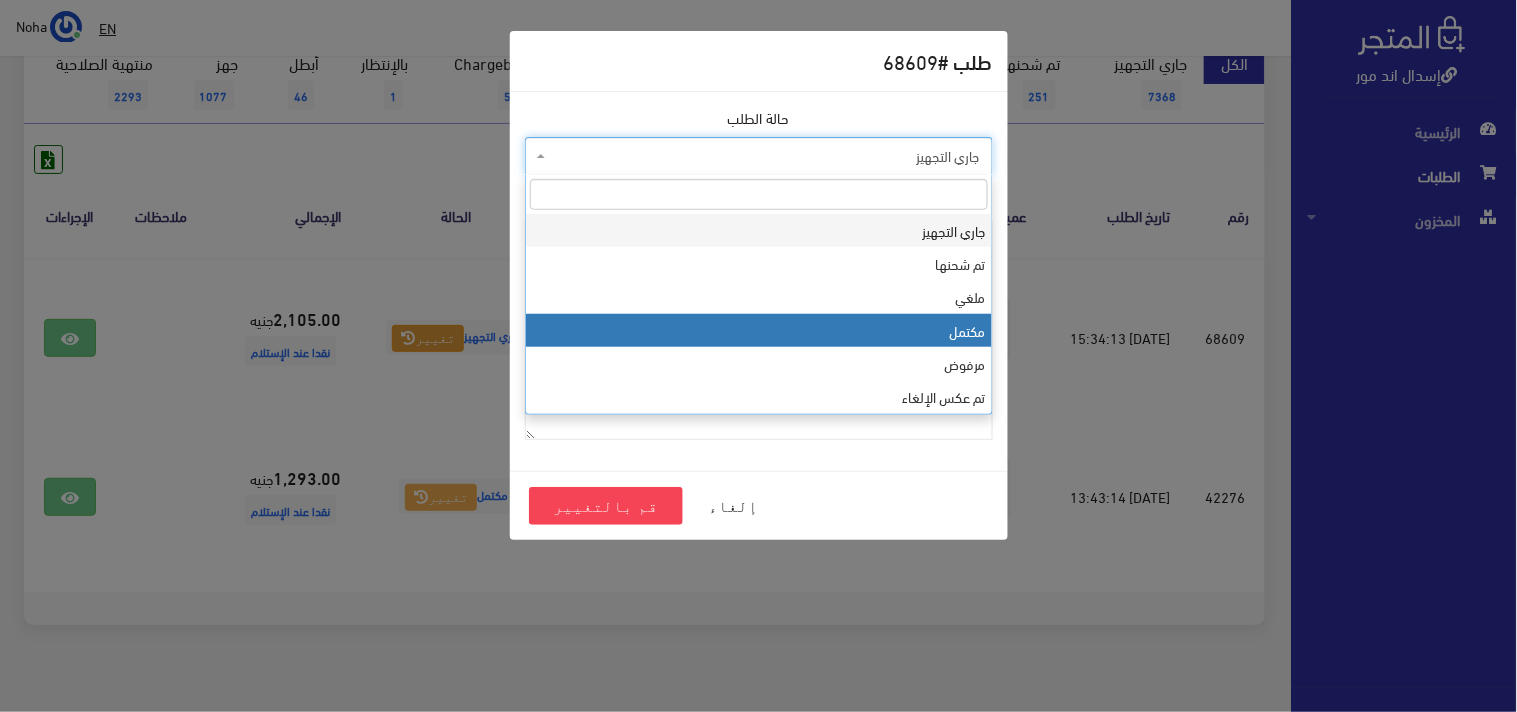 select on "4" 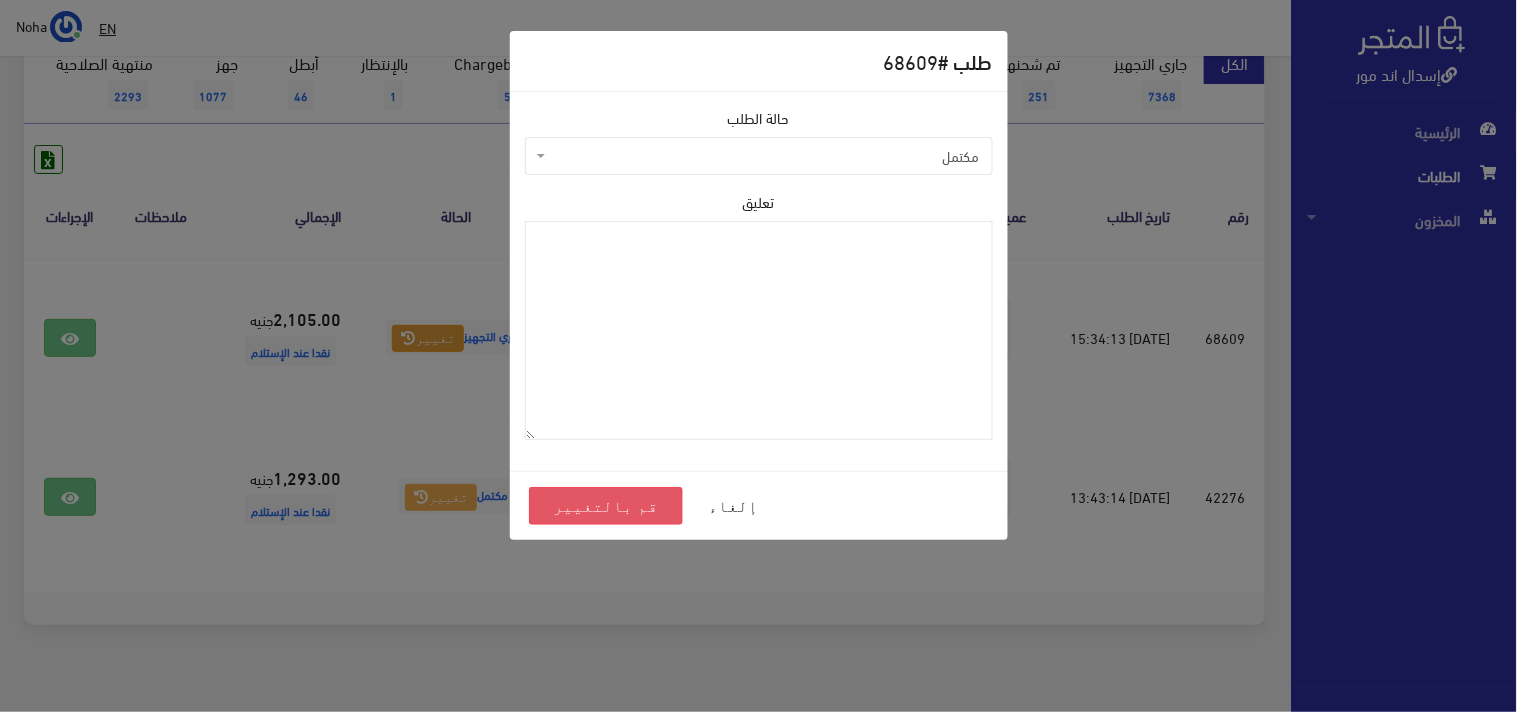click on "قم بالتغيير" at bounding box center (606, 506) 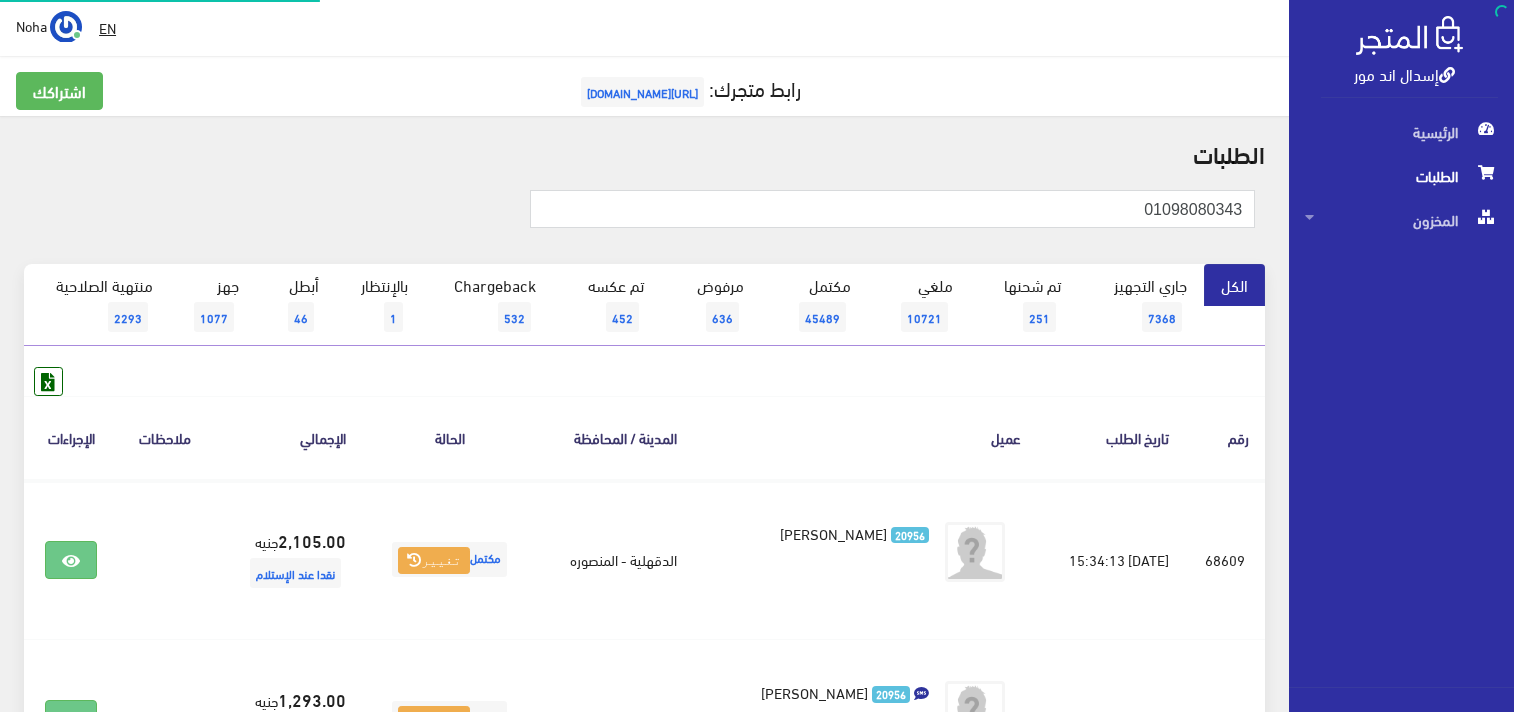 scroll, scrollTop: 0, scrollLeft: 0, axis: both 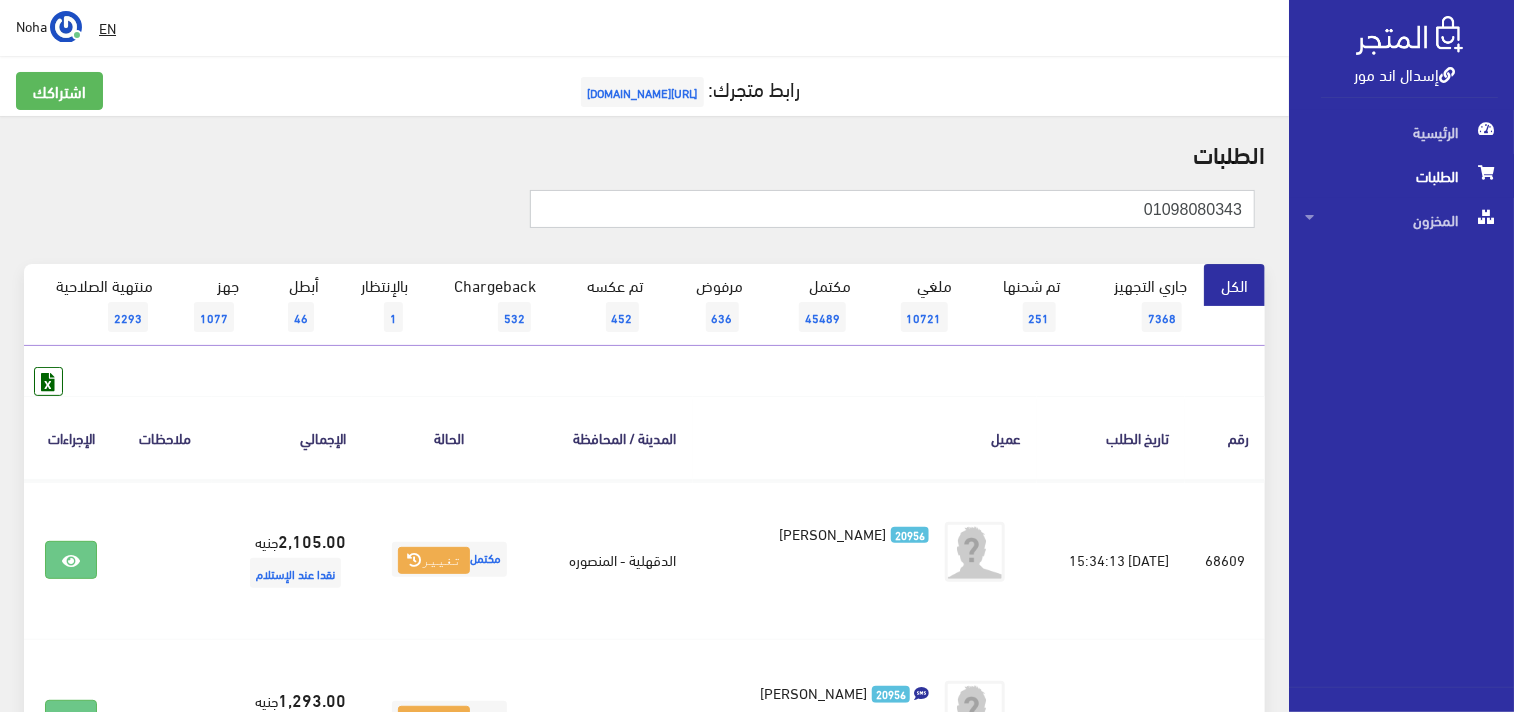 drag, startPoint x: 1133, startPoint y: 213, endPoint x: 1516, endPoint y: 195, distance: 383.42273 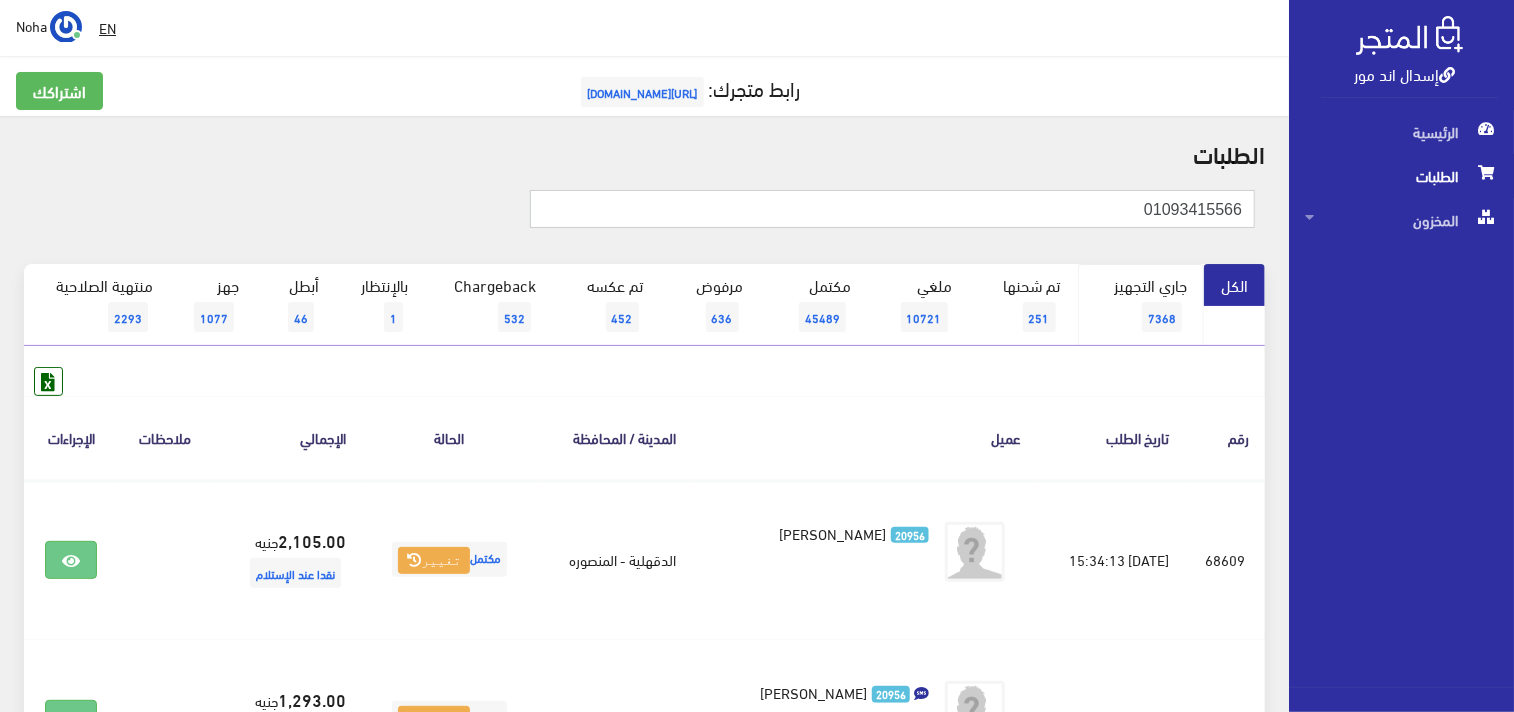 type on "01093415566" 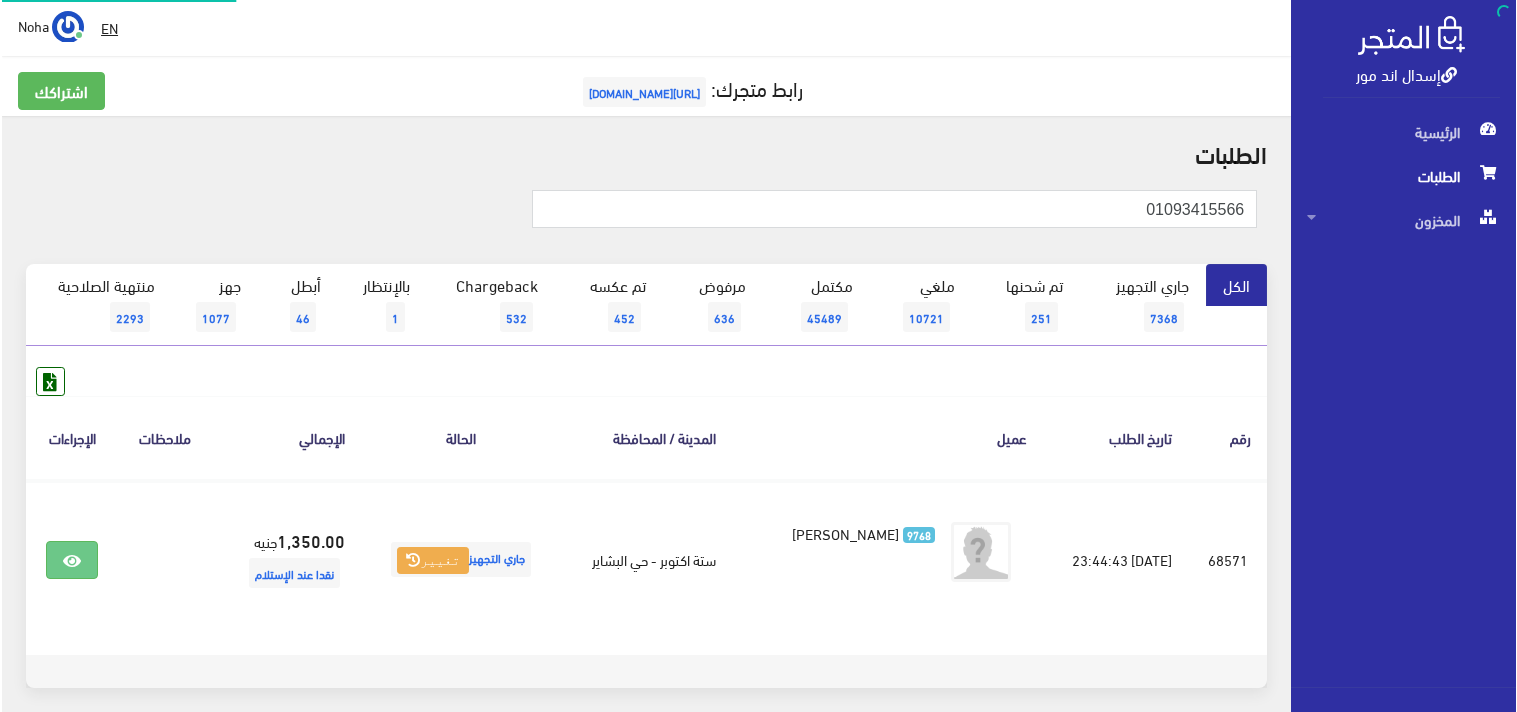 scroll, scrollTop: 0, scrollLeft: 0, axis: both 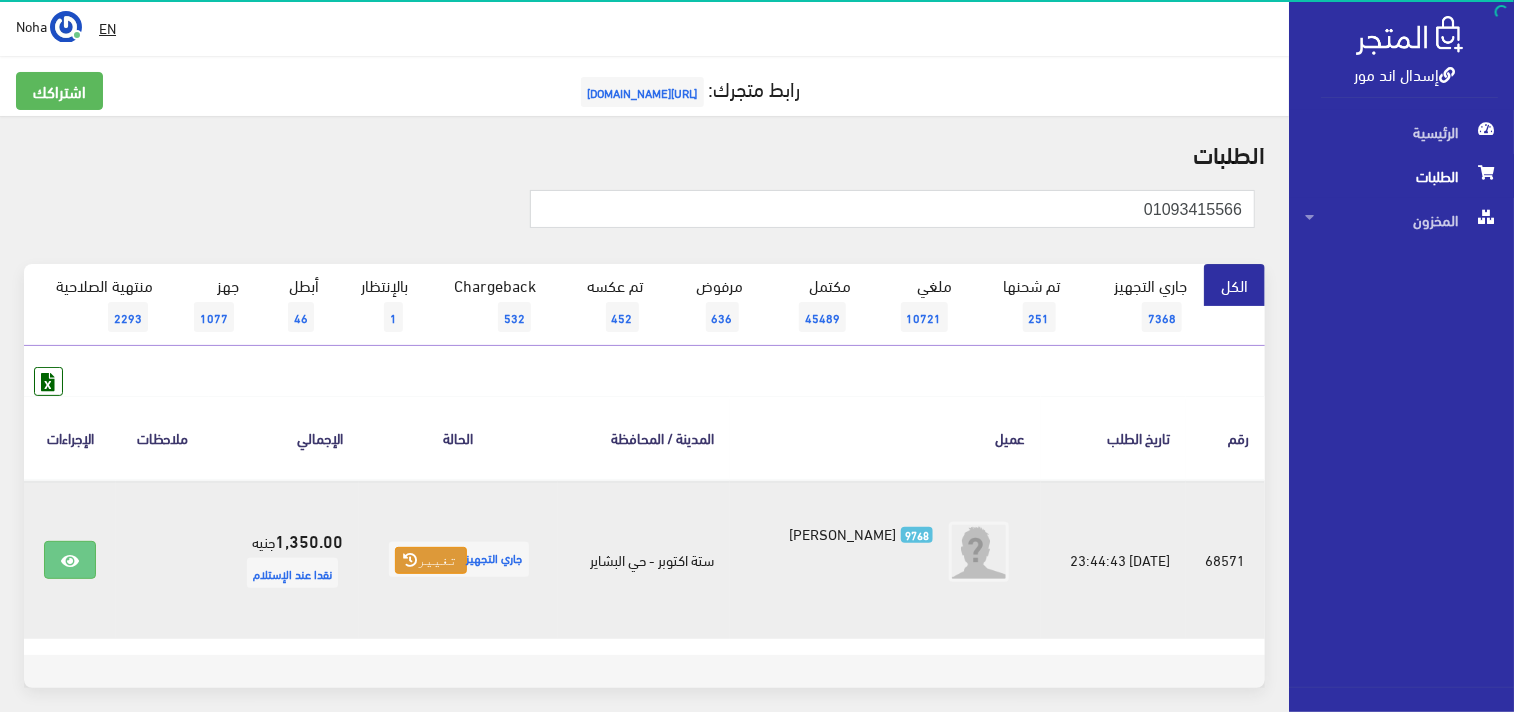 click on "تغيير" at bounding box center [431, 561] 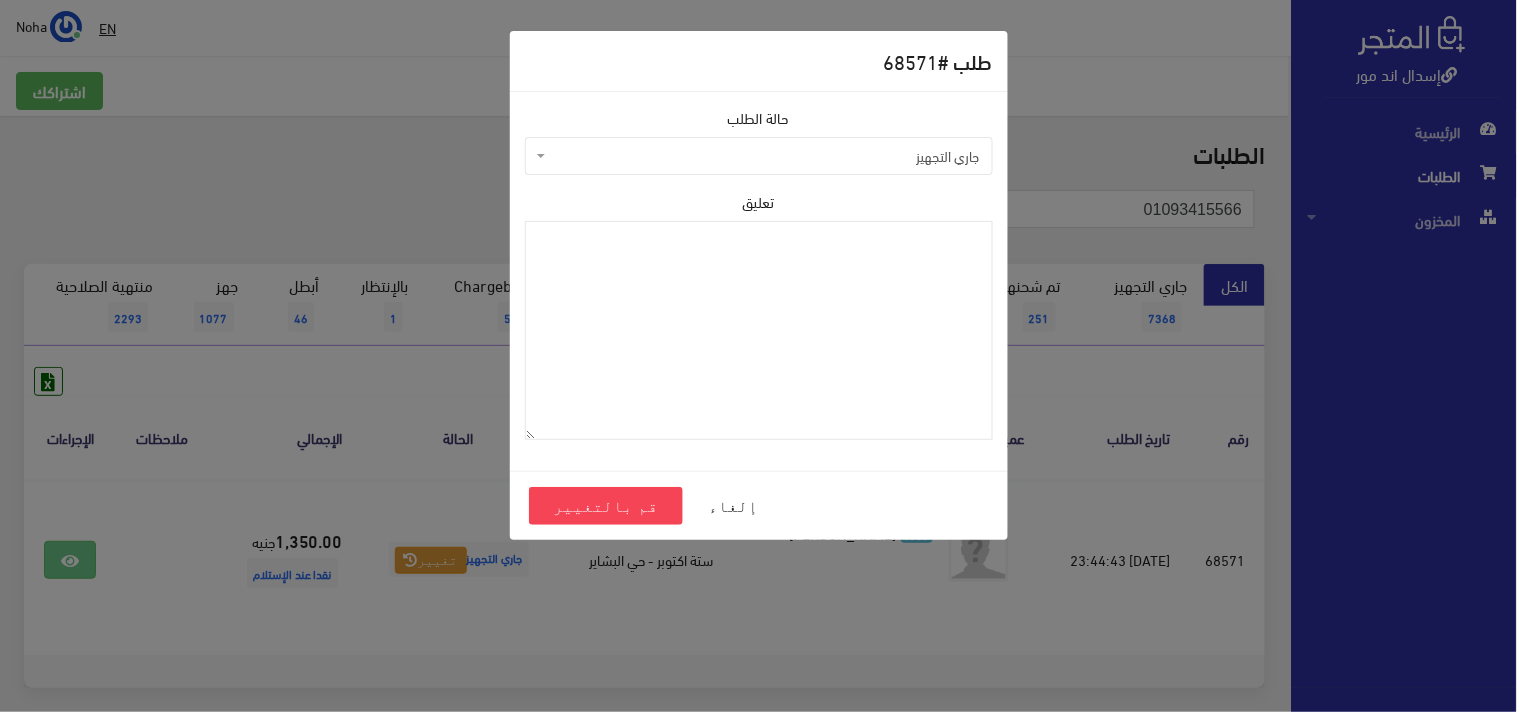 click on "جاري التجهيز" at bounding box center (765, 156) 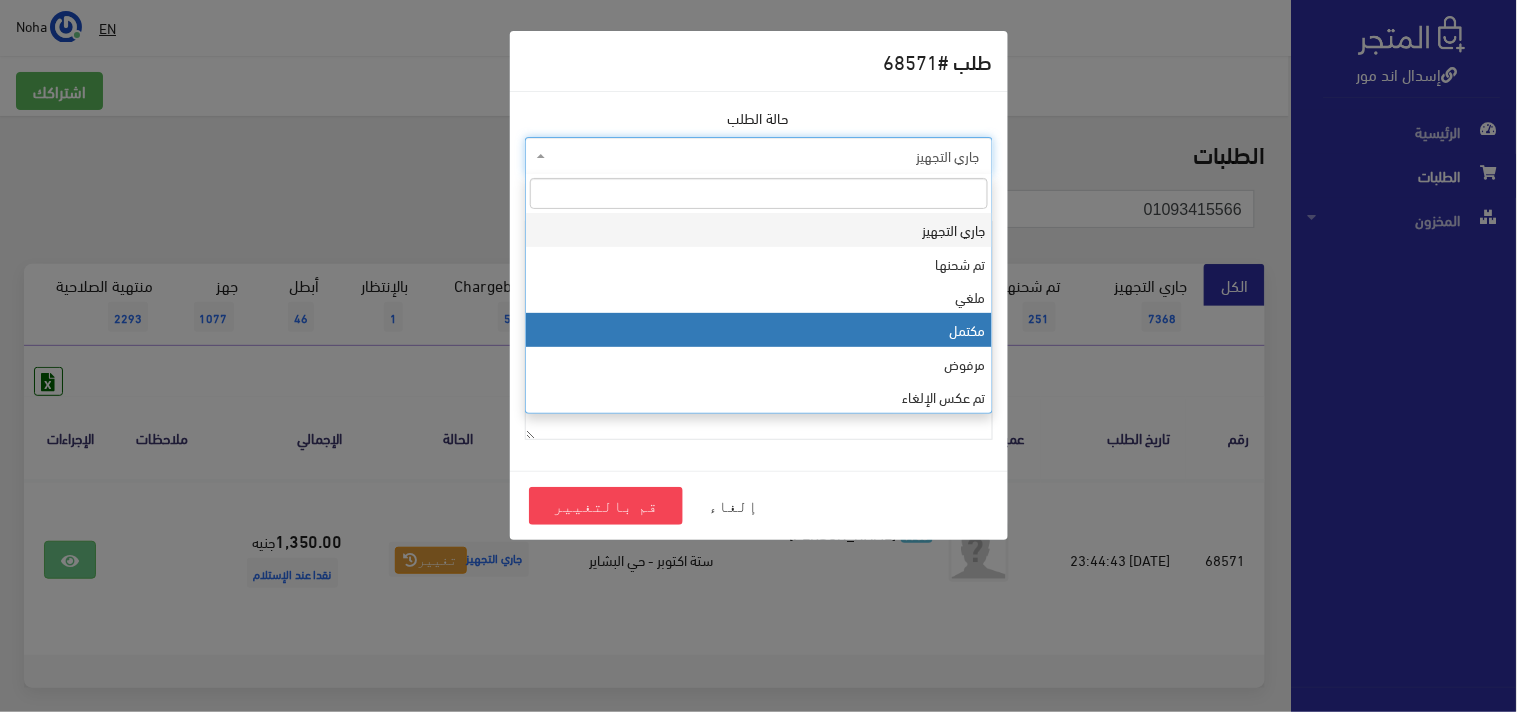 drag, startPoint x: 626, startPoint y: 327, endPoint x: 626, endPoint y: 376, distance: 49 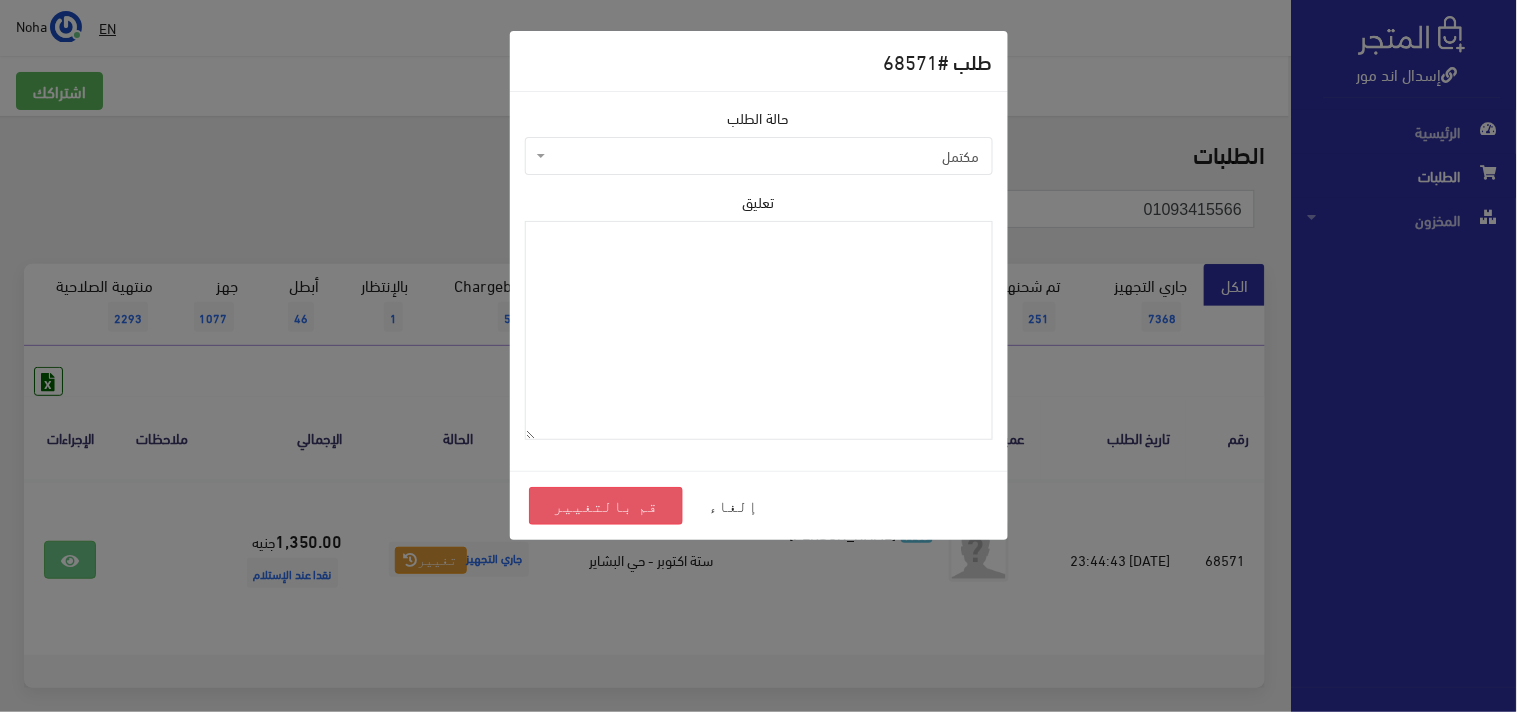 click on "قم بالتغيير" at bounding box center (606, 506) 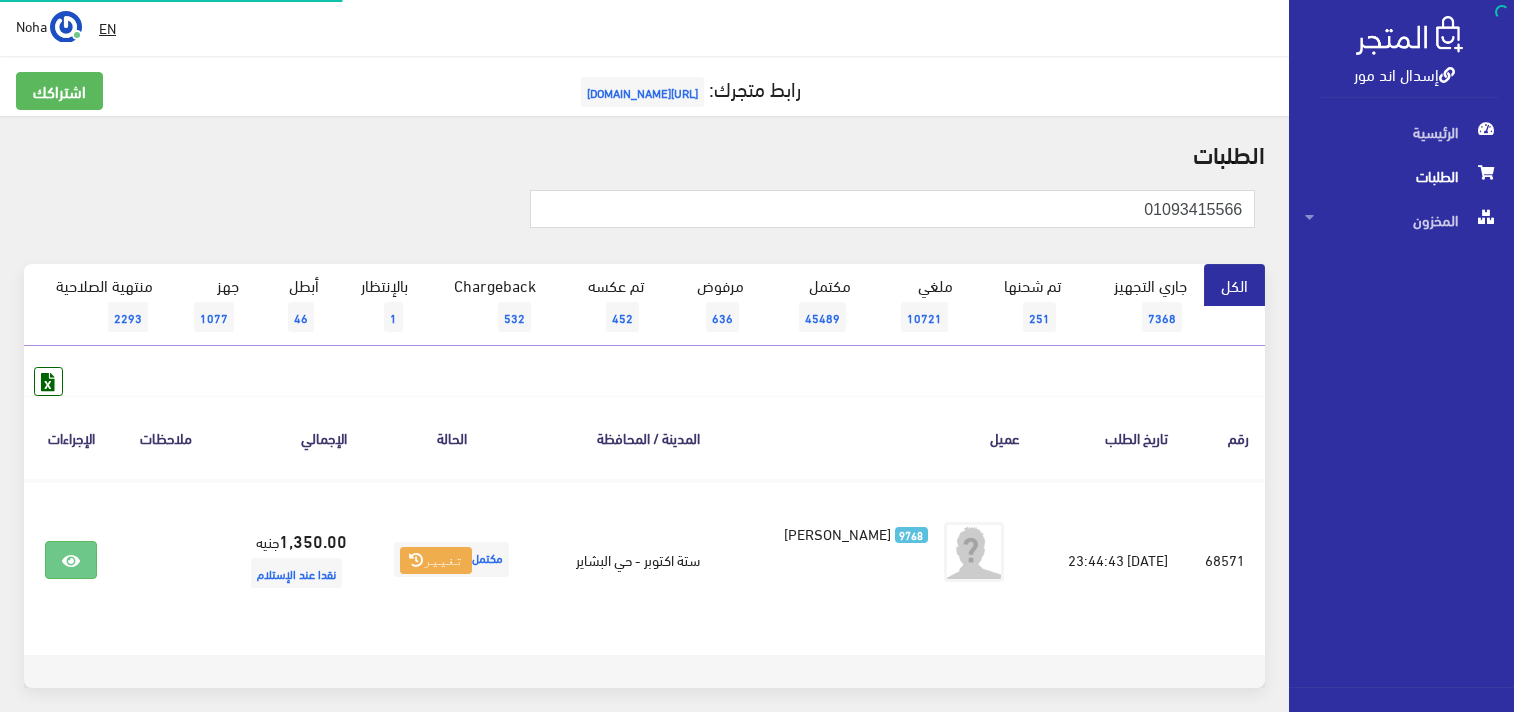 scroll, scrollTop: 0, scrollLeft: 0, axis: both 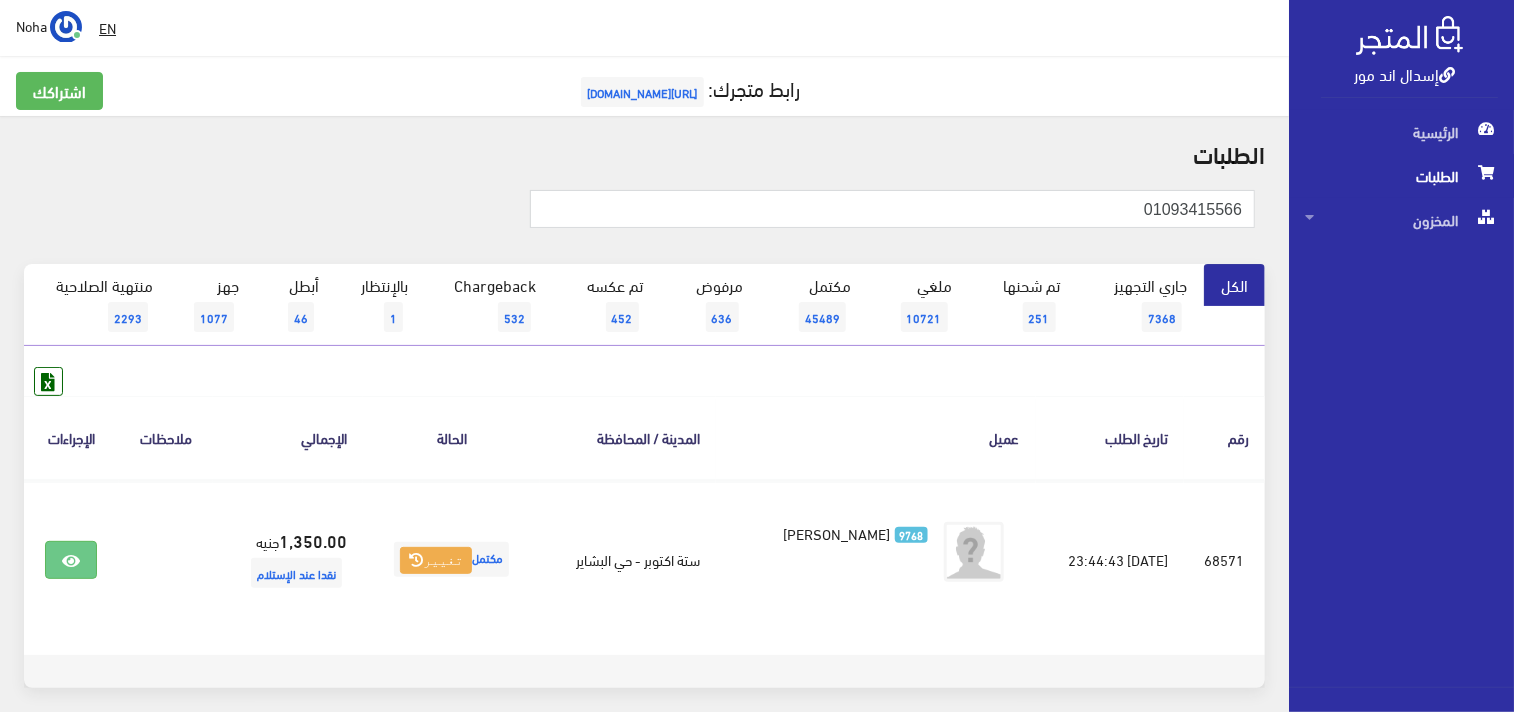 click on "اشتراكك
رابط متجرك:
[URL][DOMAIN_NAME]" at bounding box center (644, 102) 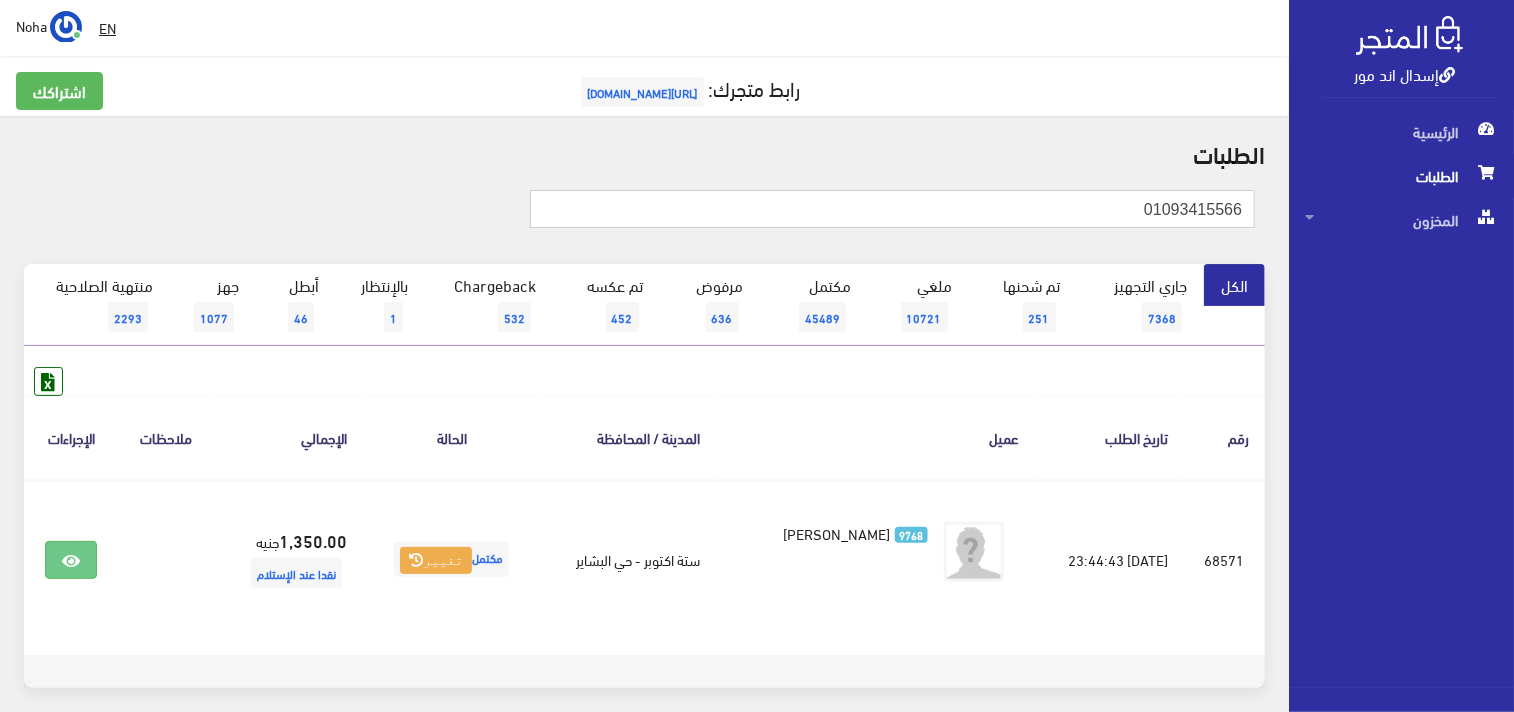 drag, startPoint x: 1102, startPoint y: 223, endPoint x: 1358, endPoint y: 177, distance: 260.09998 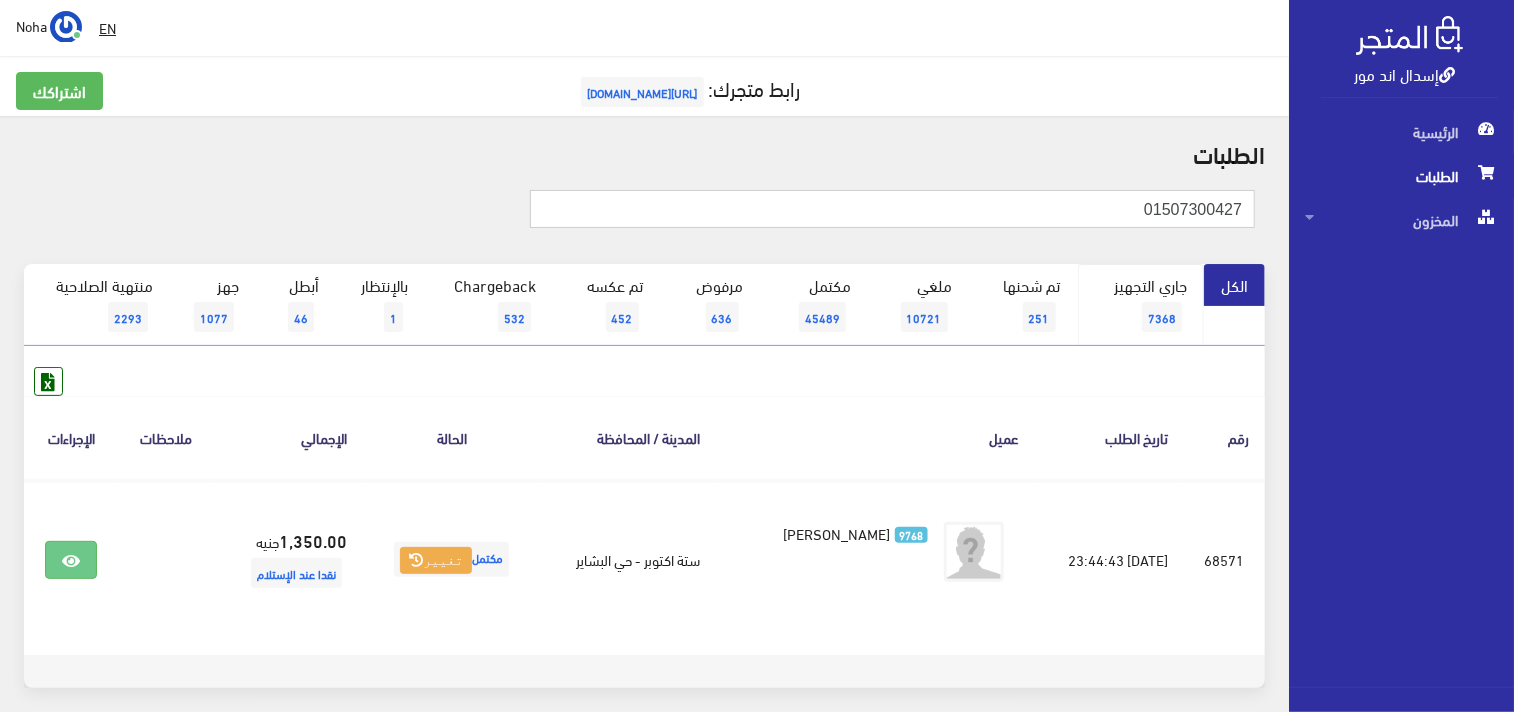 type on "01507300427" 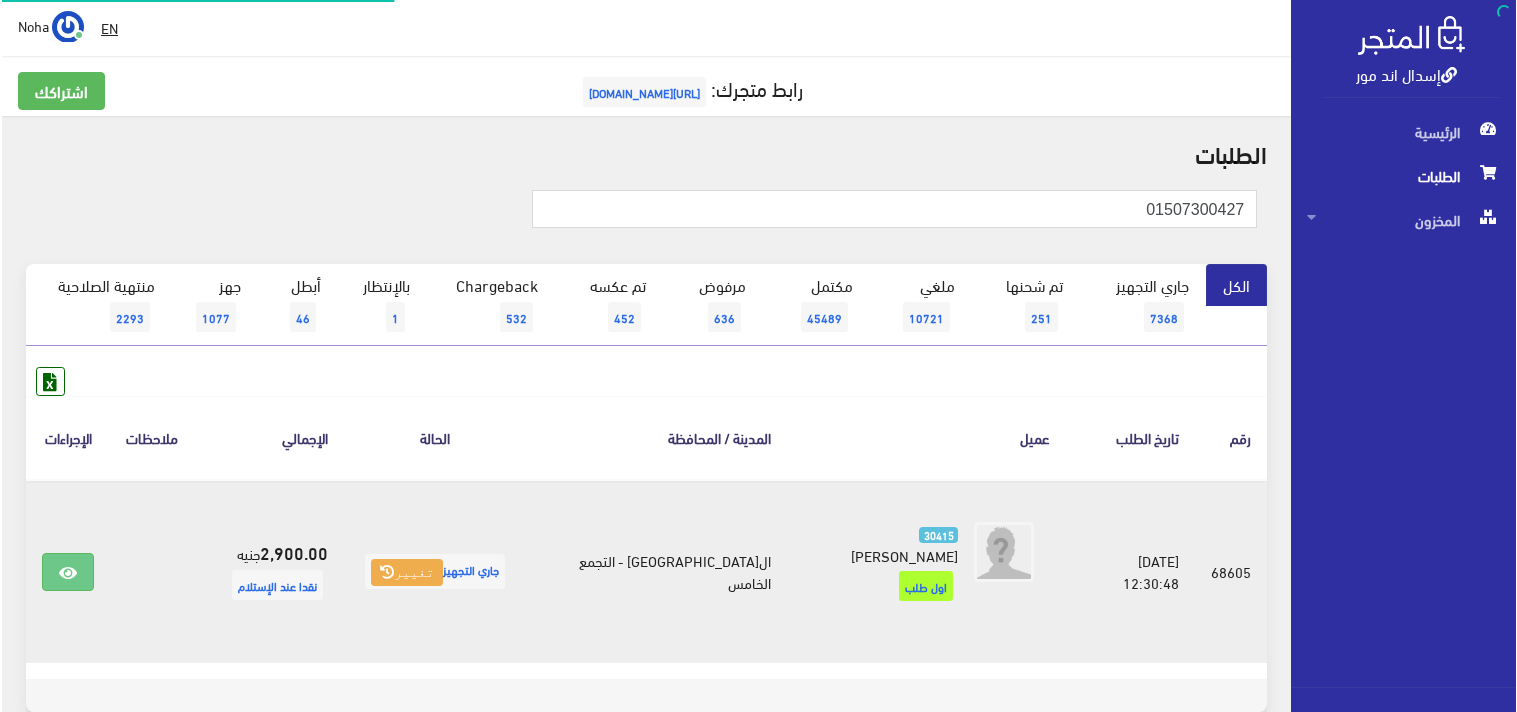 scroll, scrollTop: 0, scrollLeft: 0, axis: both 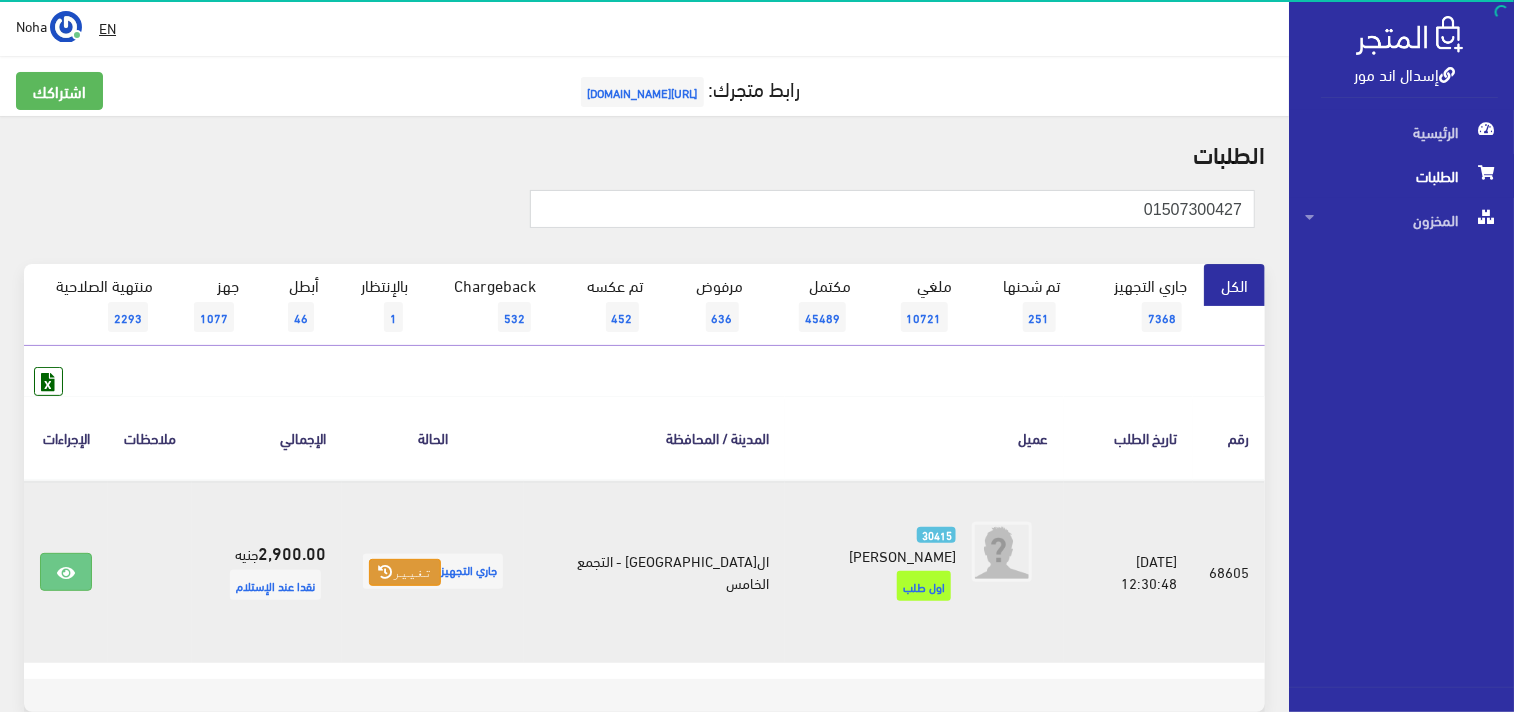 click at bounding box center (385, 572) 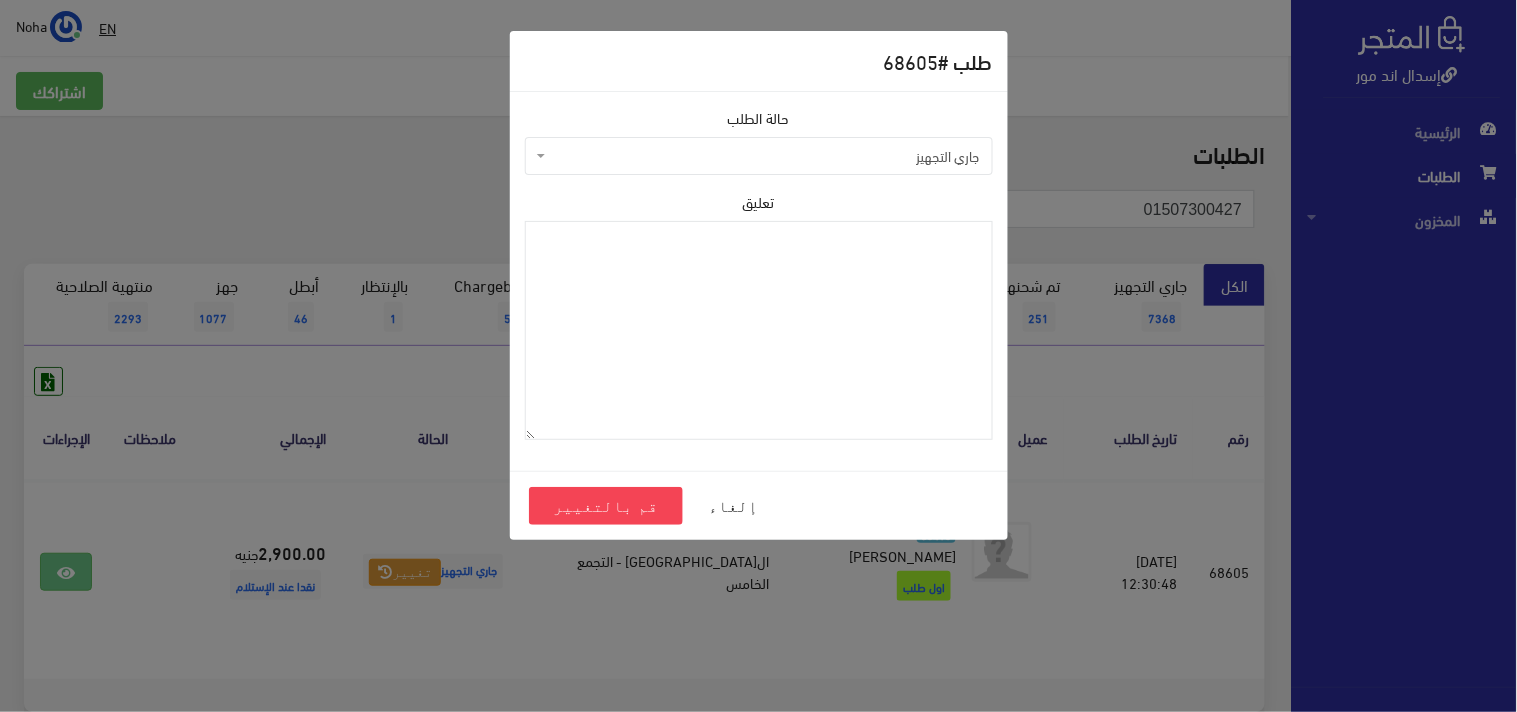 click on "جاري التجهيز" at bounding box center (765, 156) 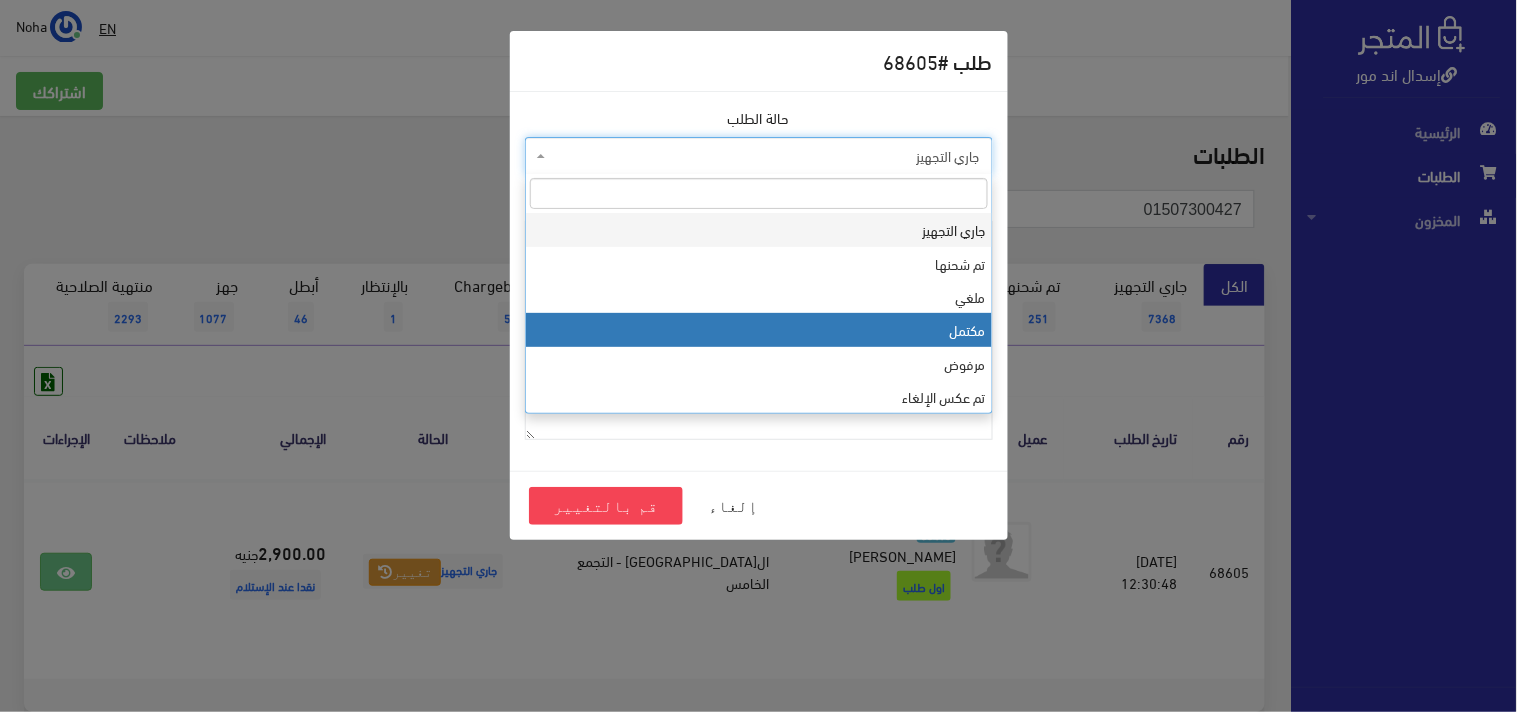 select on "4" 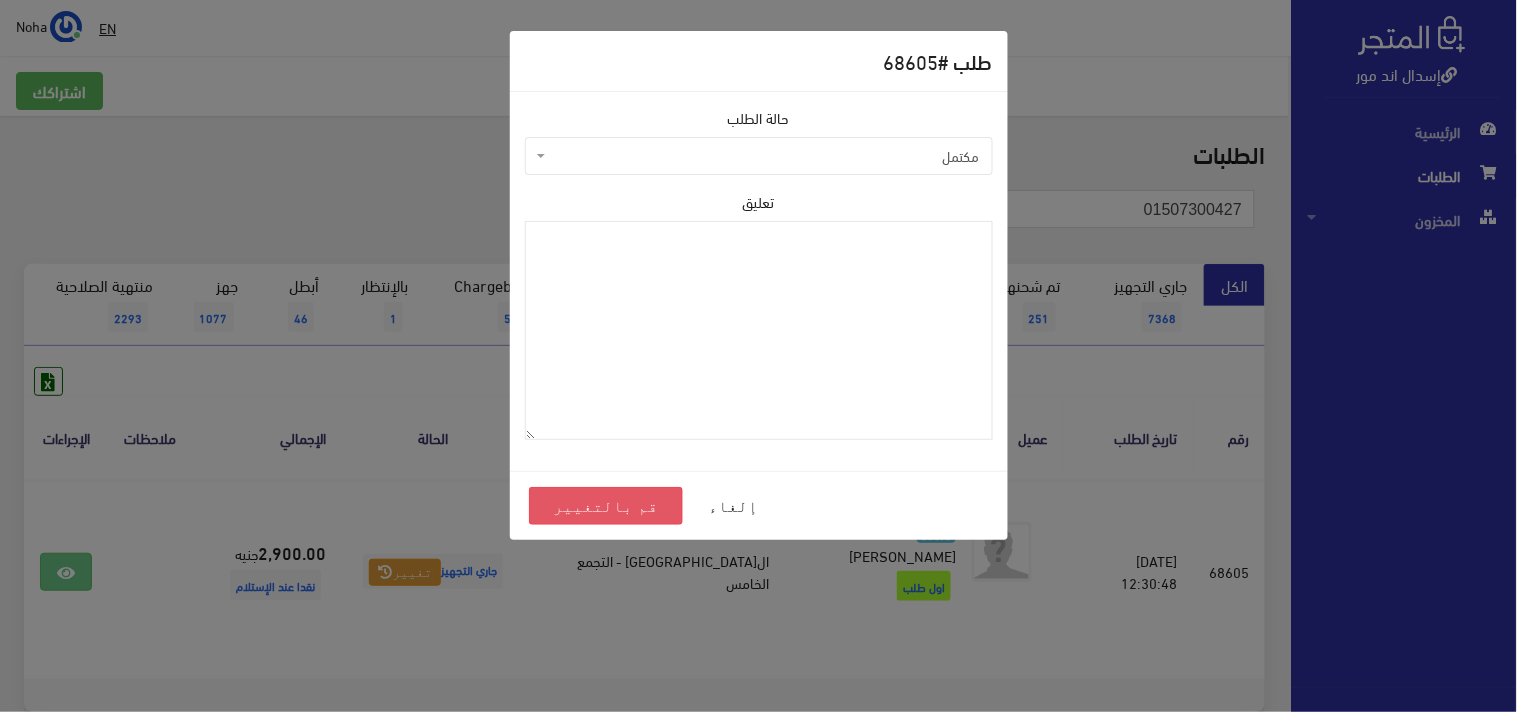 click on "قم بالتغيير" at bounding box center (606, 506) 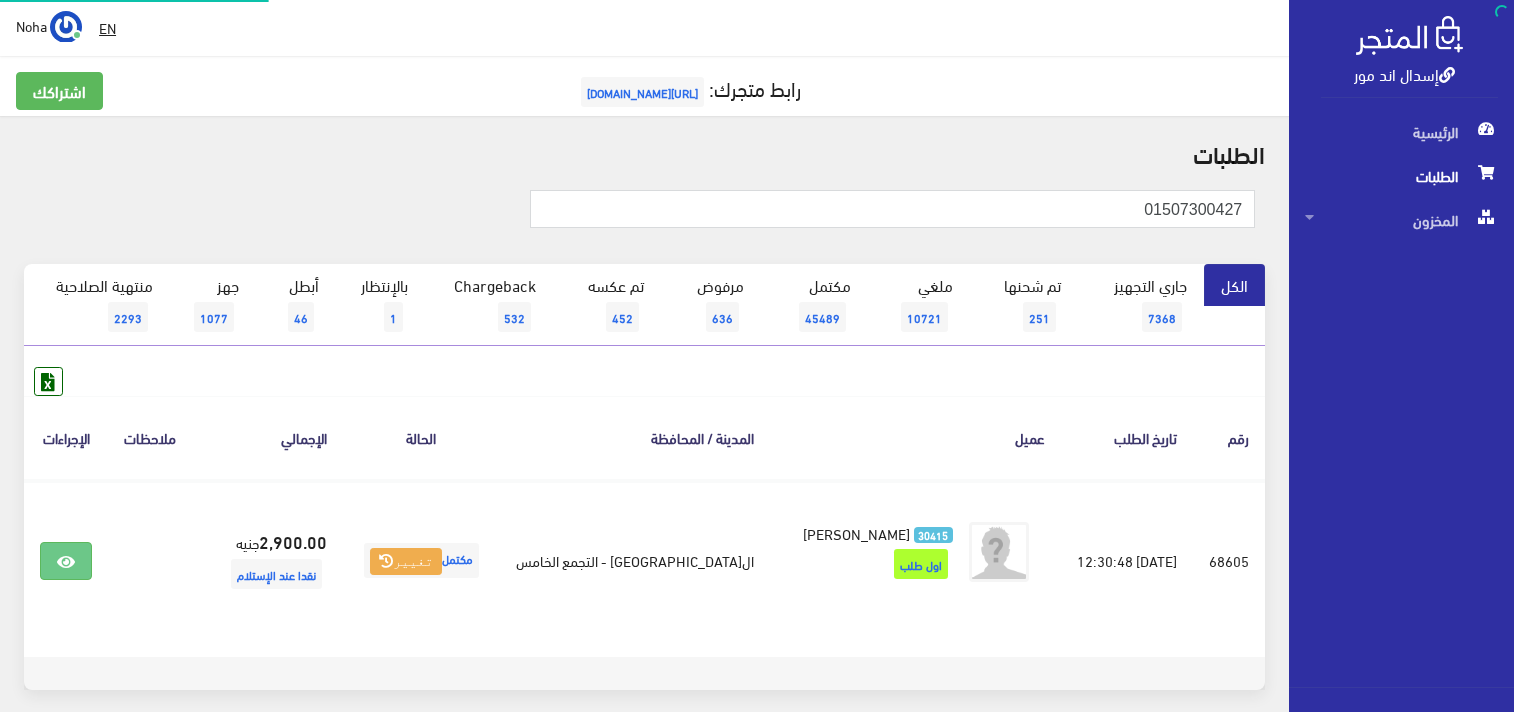 scroll, scrollTop: 0, scrollLeft: 0, axis: both 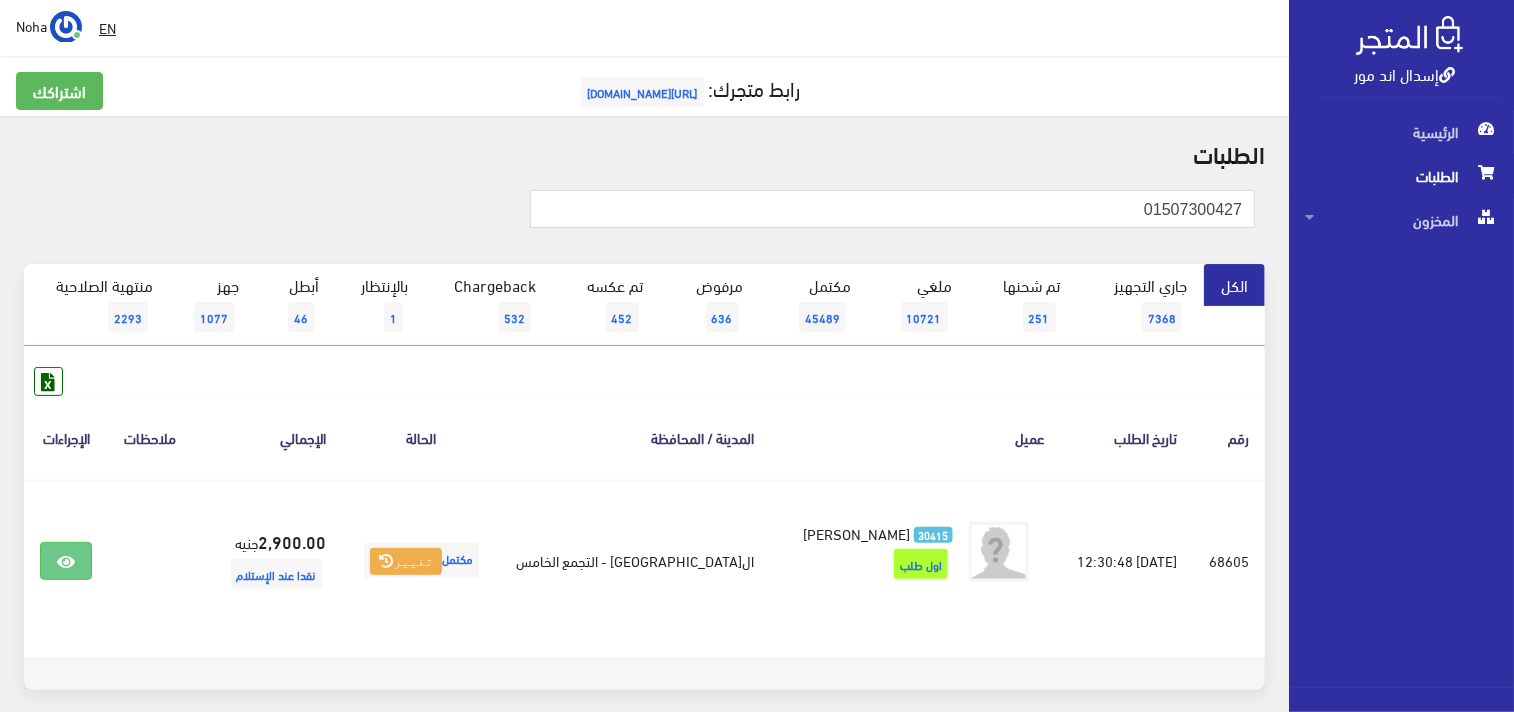 click on "01507300427" at bounding box center (644, 219) 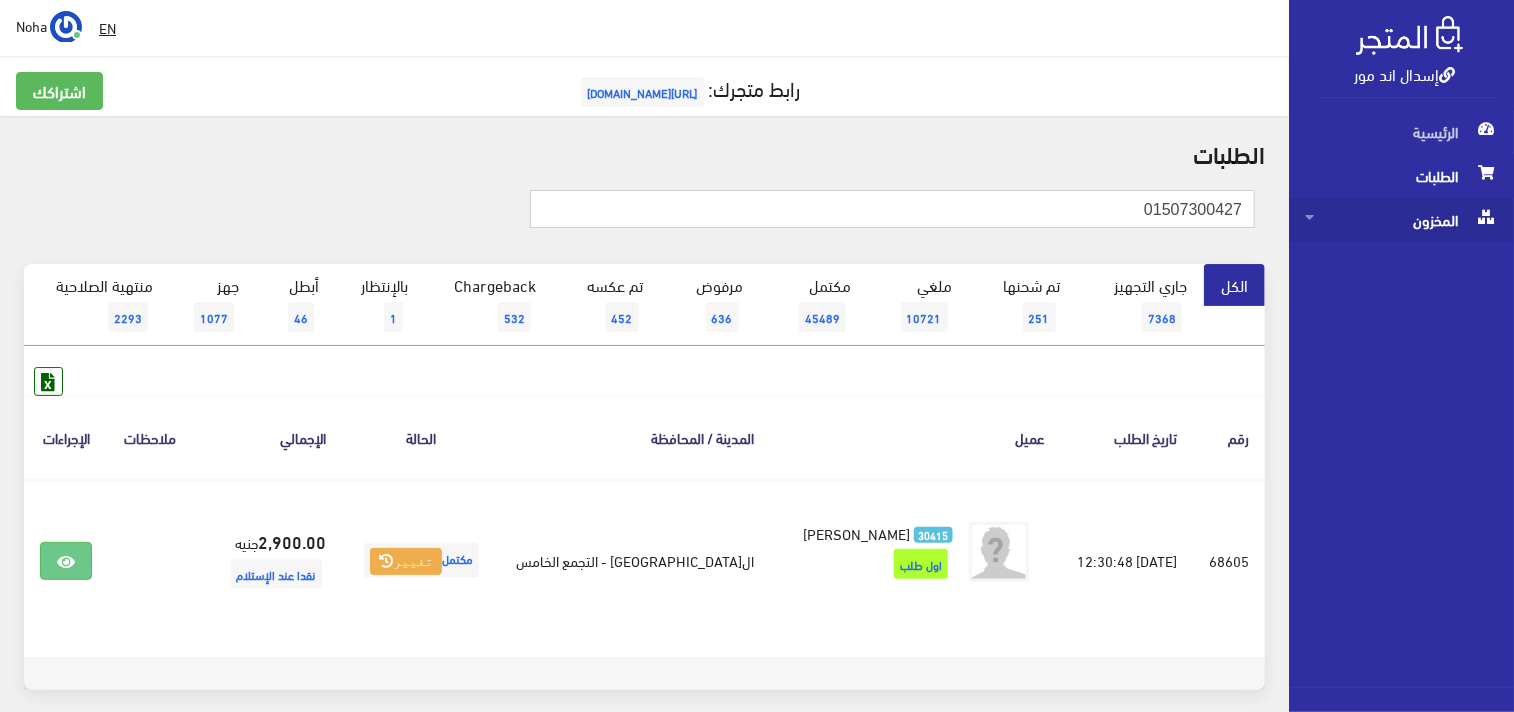 scroll, scrollTop: 1, scrollLeft: 0, axis: vertical 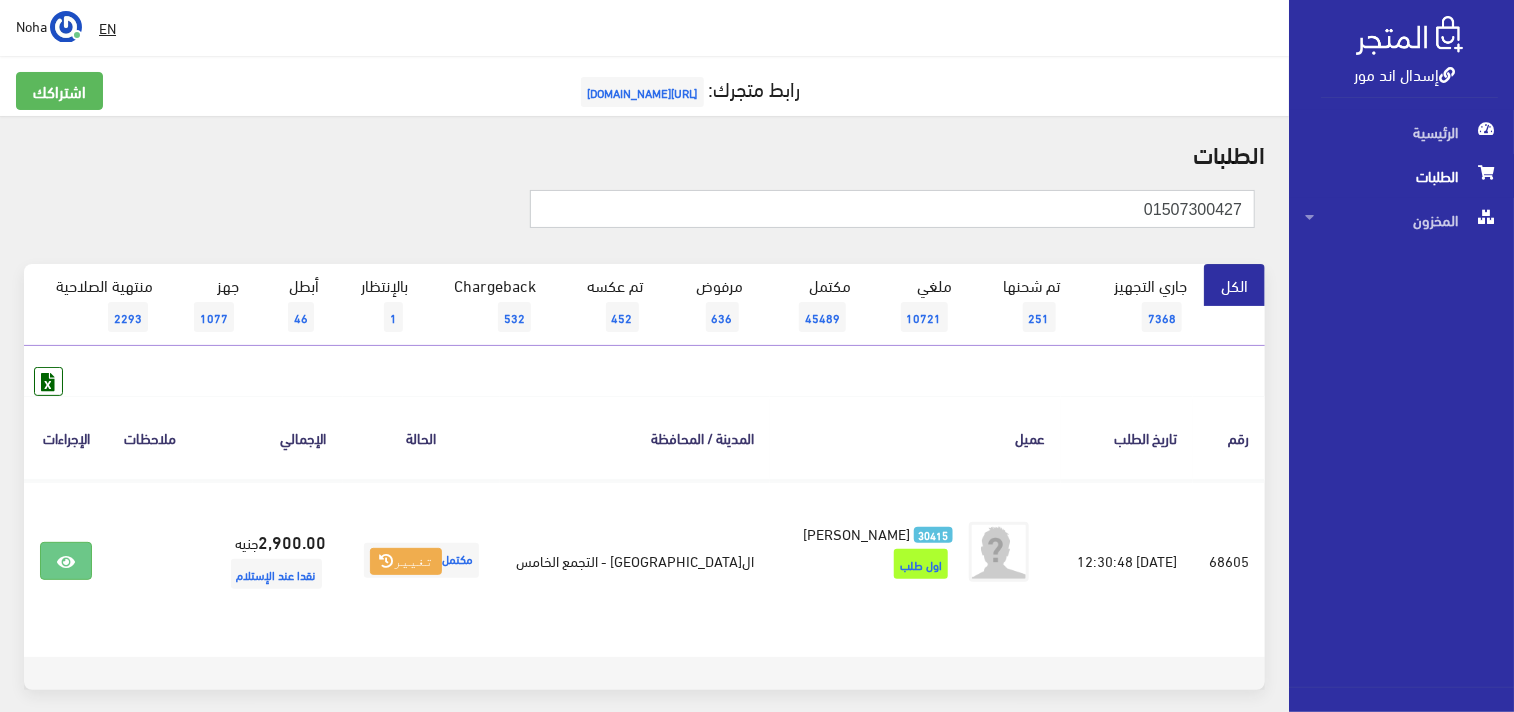 paste on "020856652" 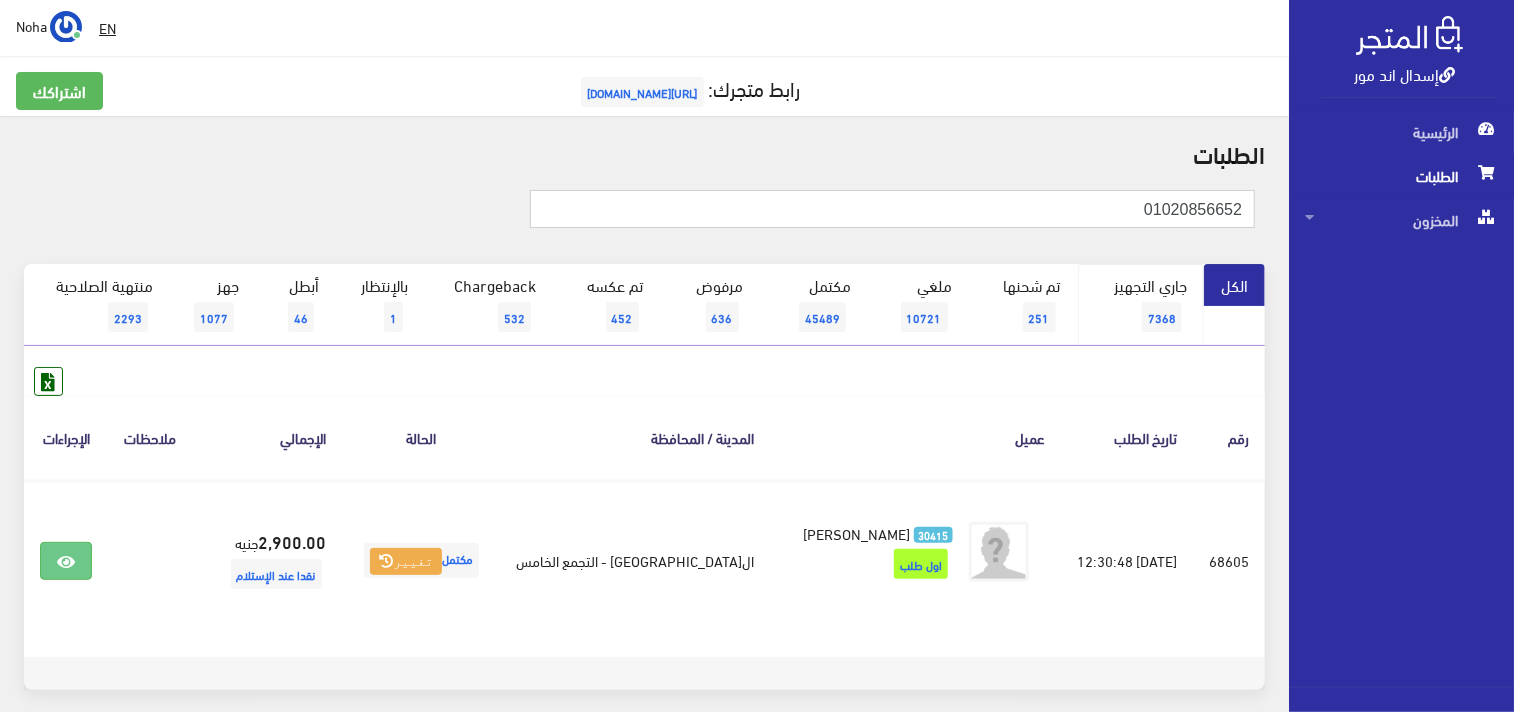 type on "01020856652" 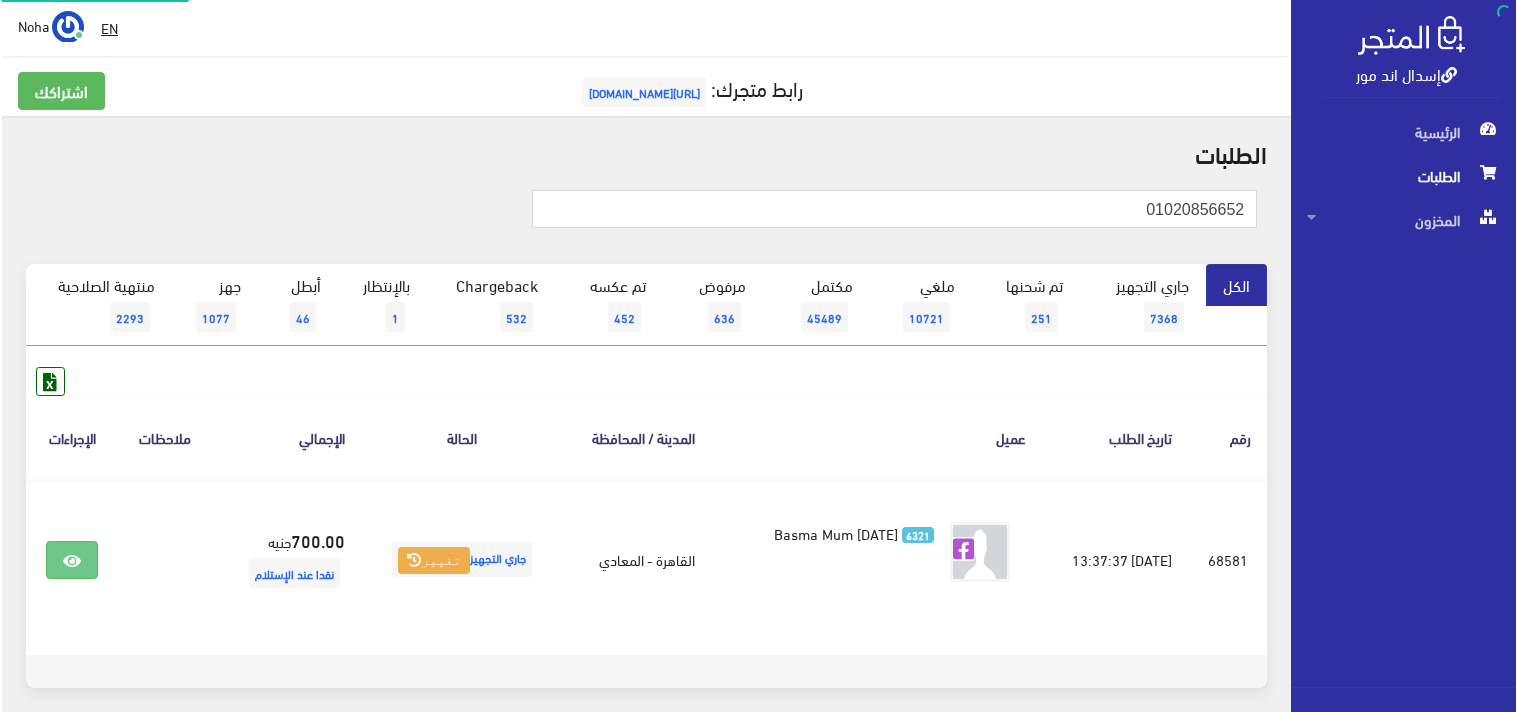 scroll, scrollTop: 0, scrollLeft: 0, axis: both 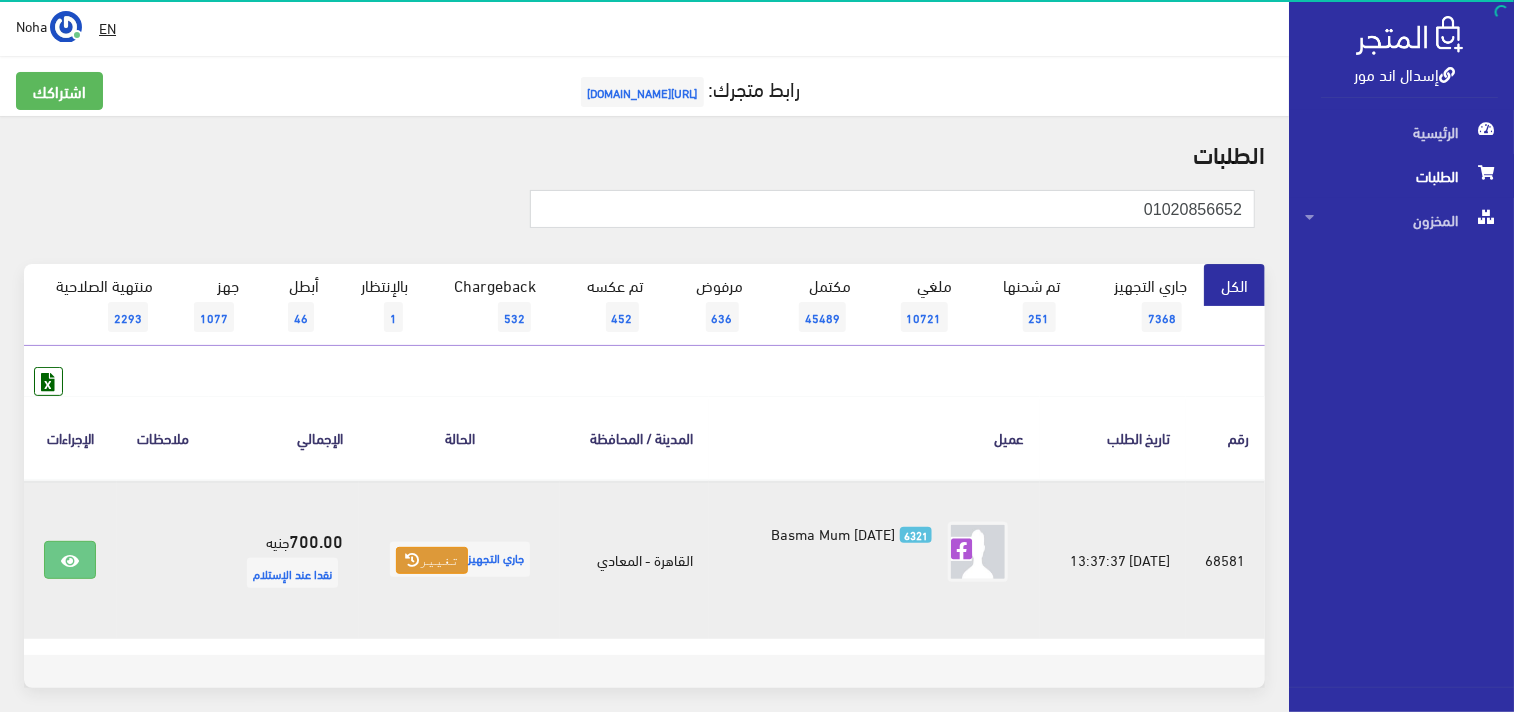 click on "تغيير" at bounding box center [432, 561] 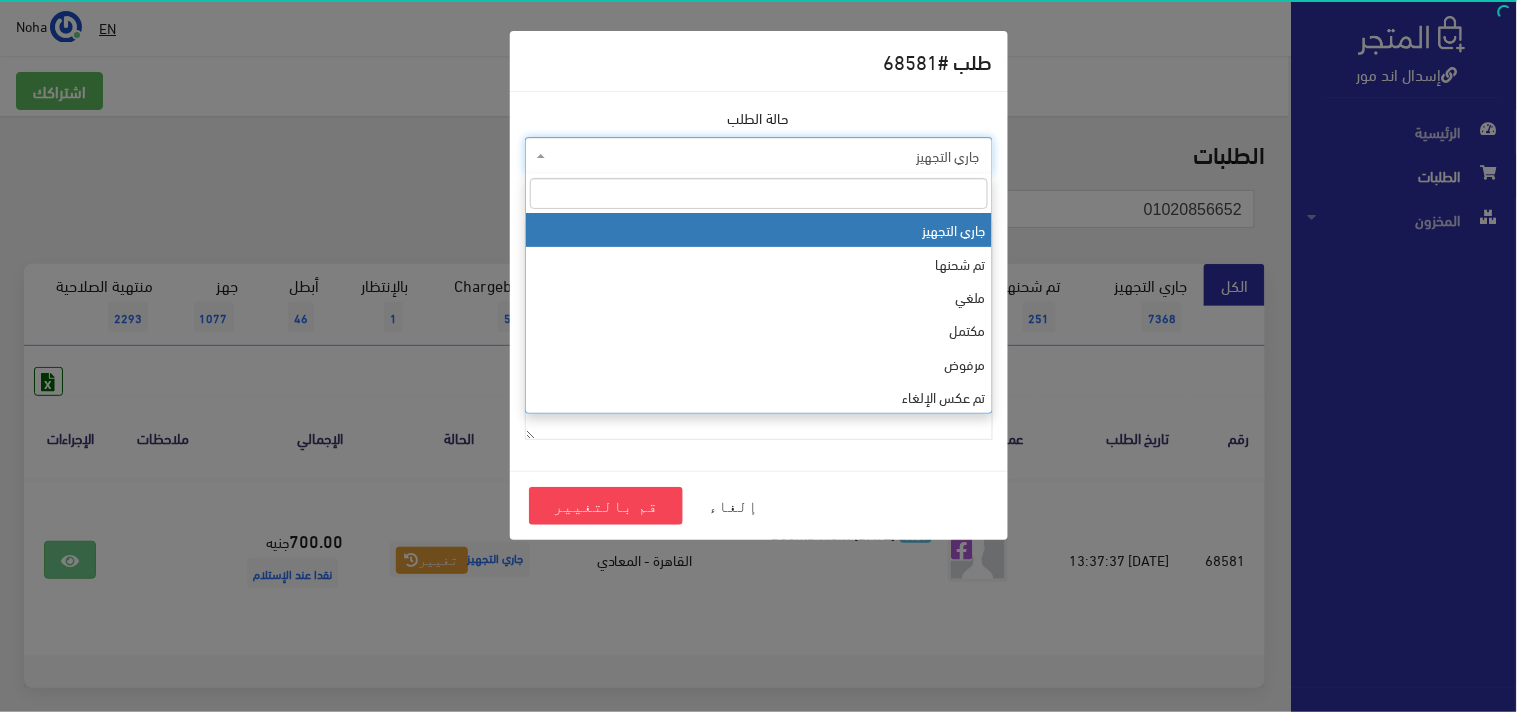 click on "جاري التجهيز" at bounding box center (765, 156) 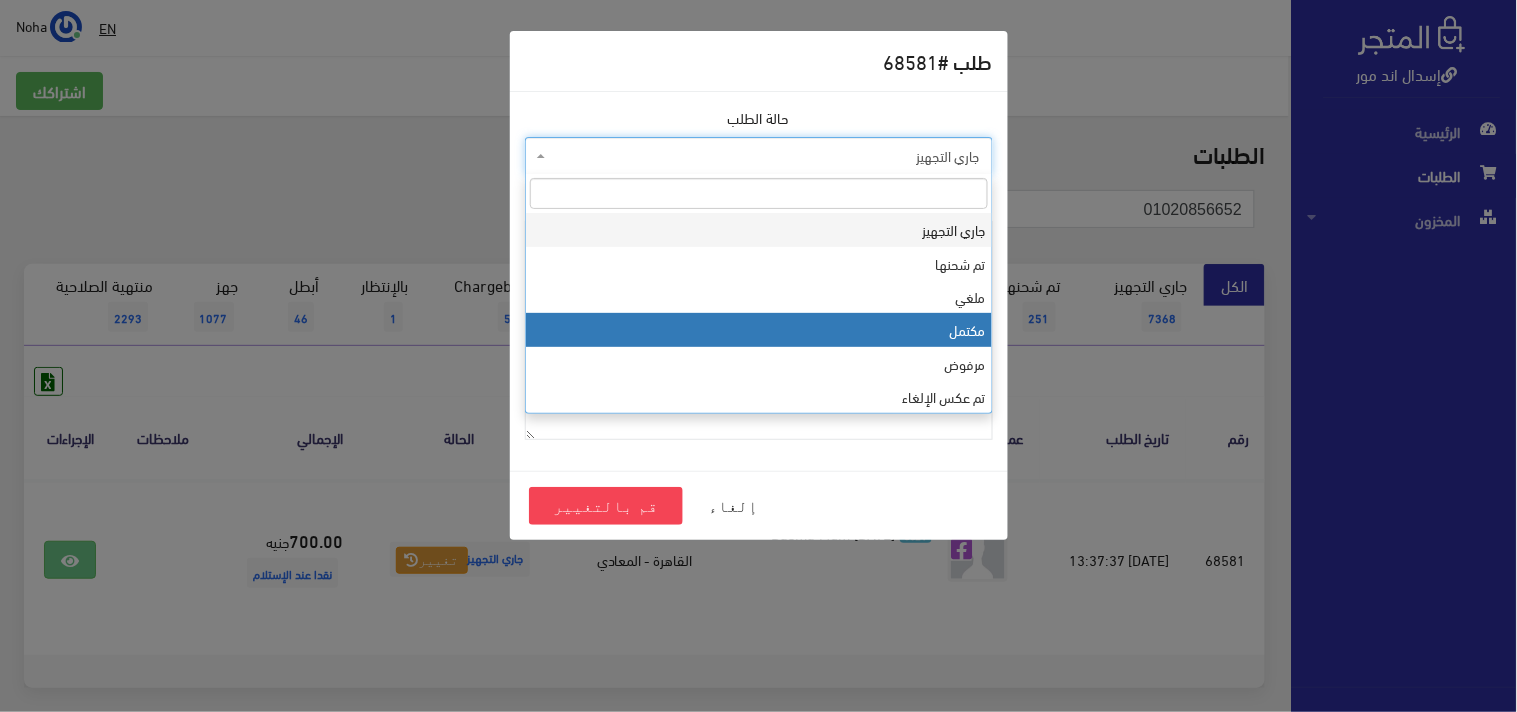 select on "4" 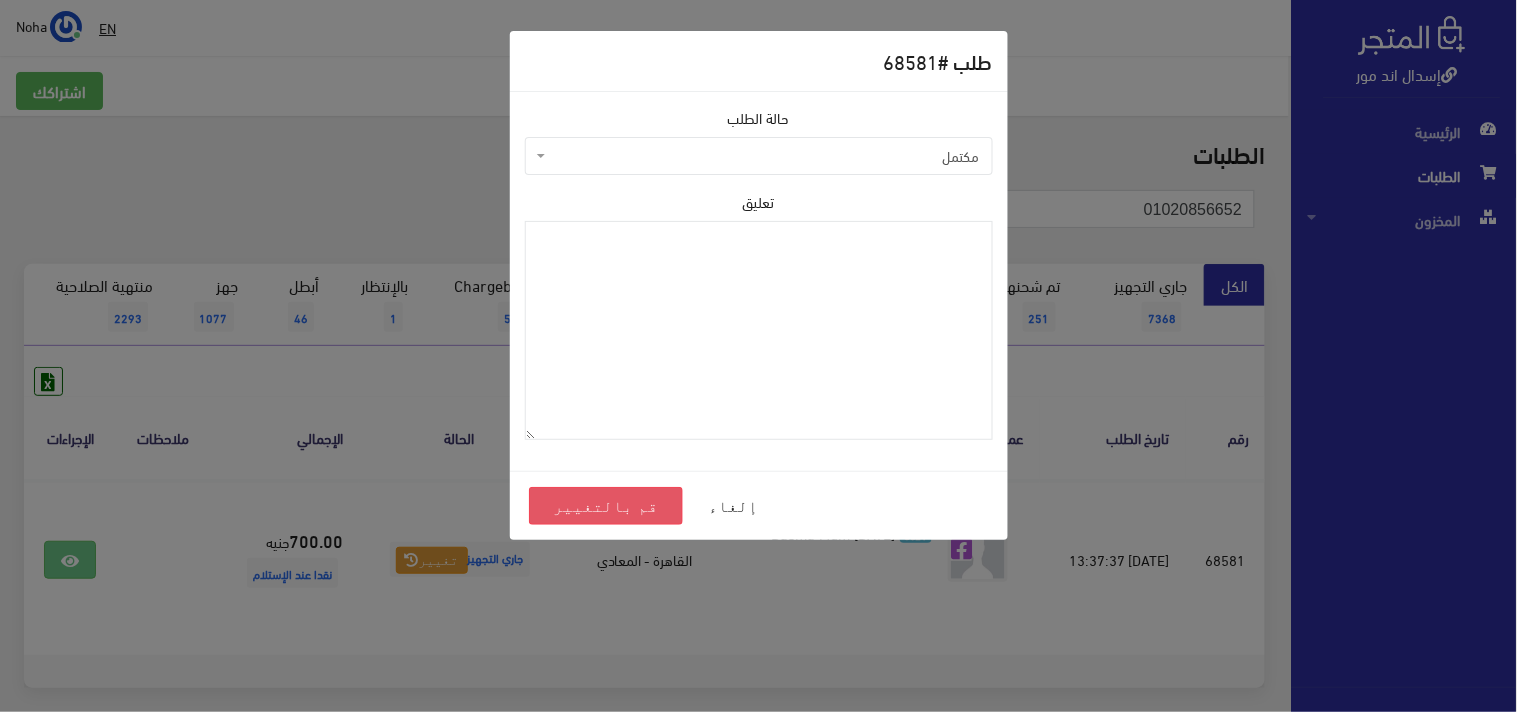 click on "قم بالتغيير" at bounding box center [606, 506] 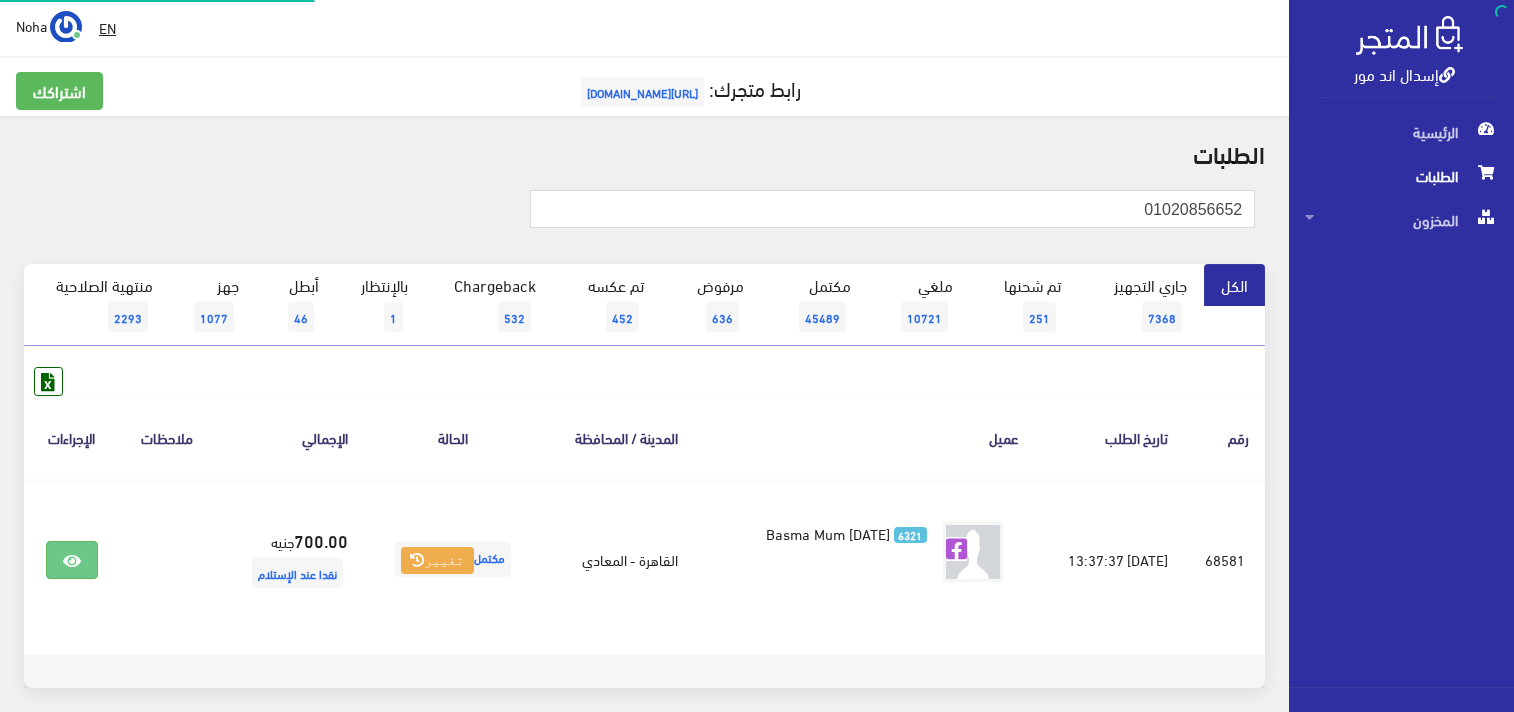 scroll, scrollTop: 0, scrollLeft: 0, axis: both 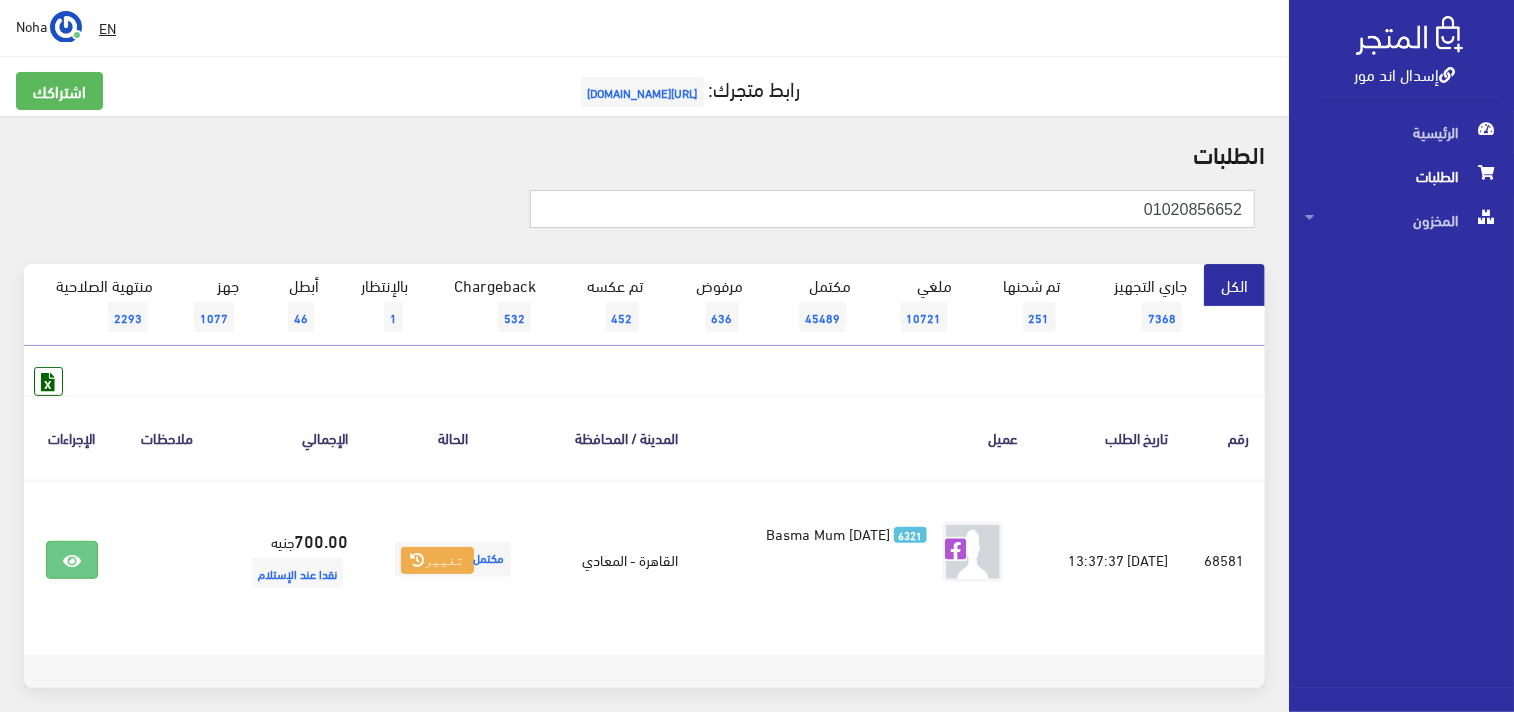 drag, startPoint x: 1136, startPoint y: 207, endPoint x: 1364, endPoint y: 180, distance: 229.59312 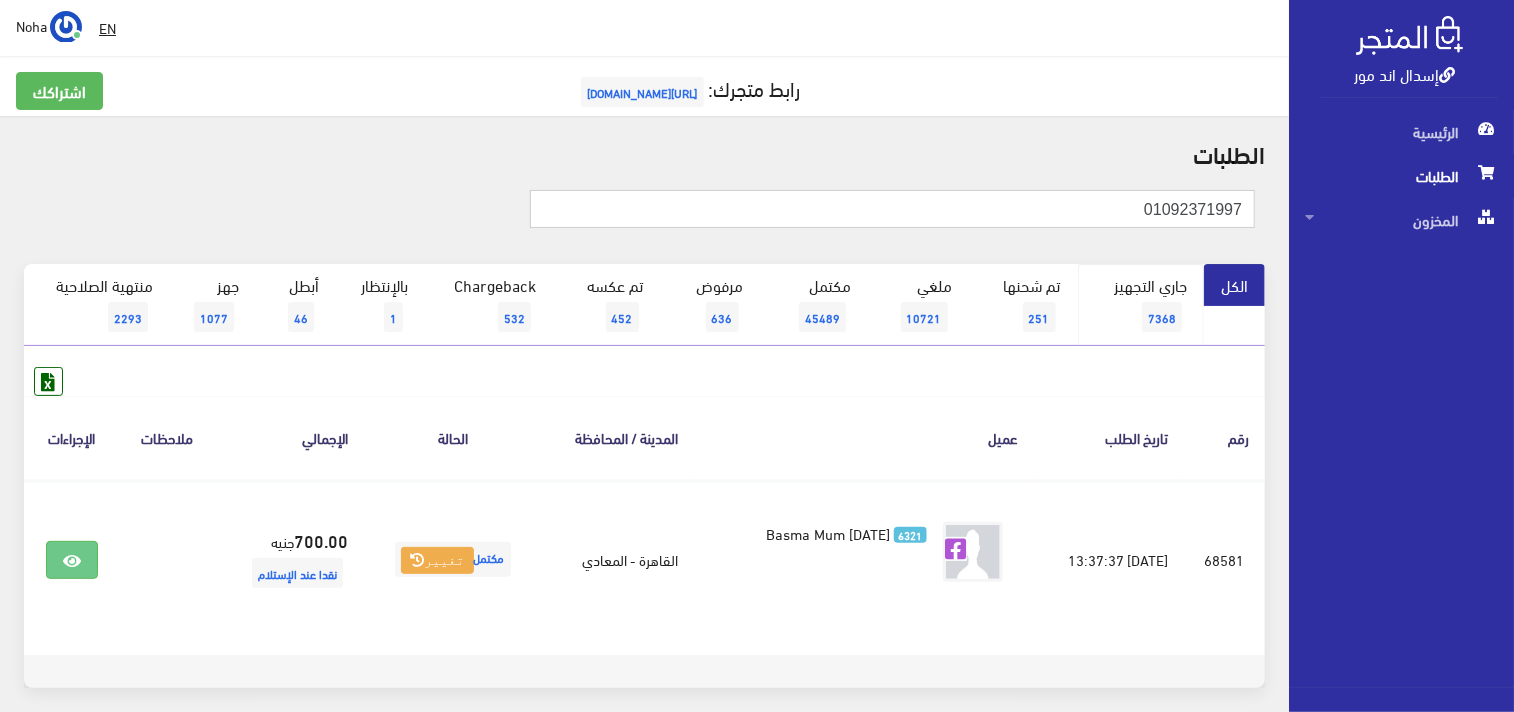 type on "01092371997" 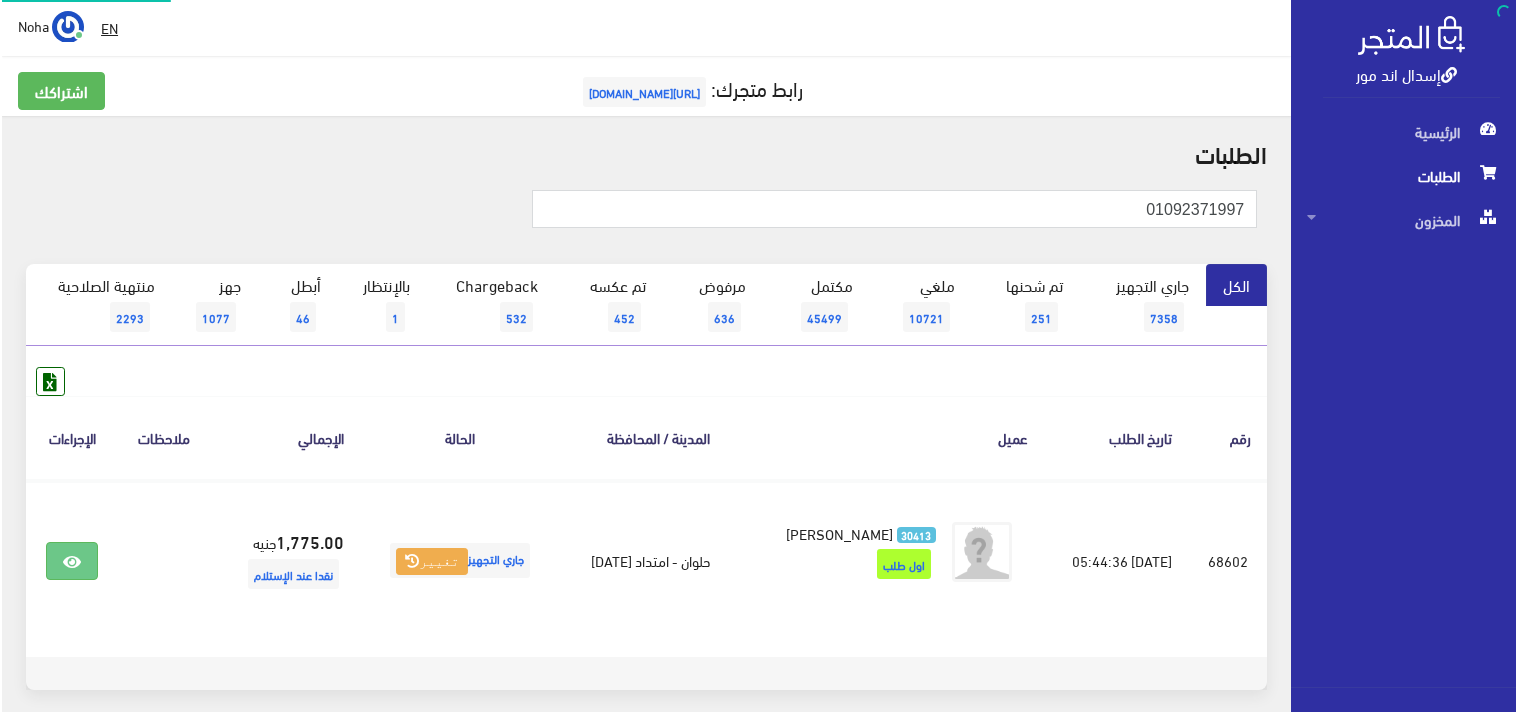 scroll, scrollTop: 0, scrollLeft: 0, axis: both 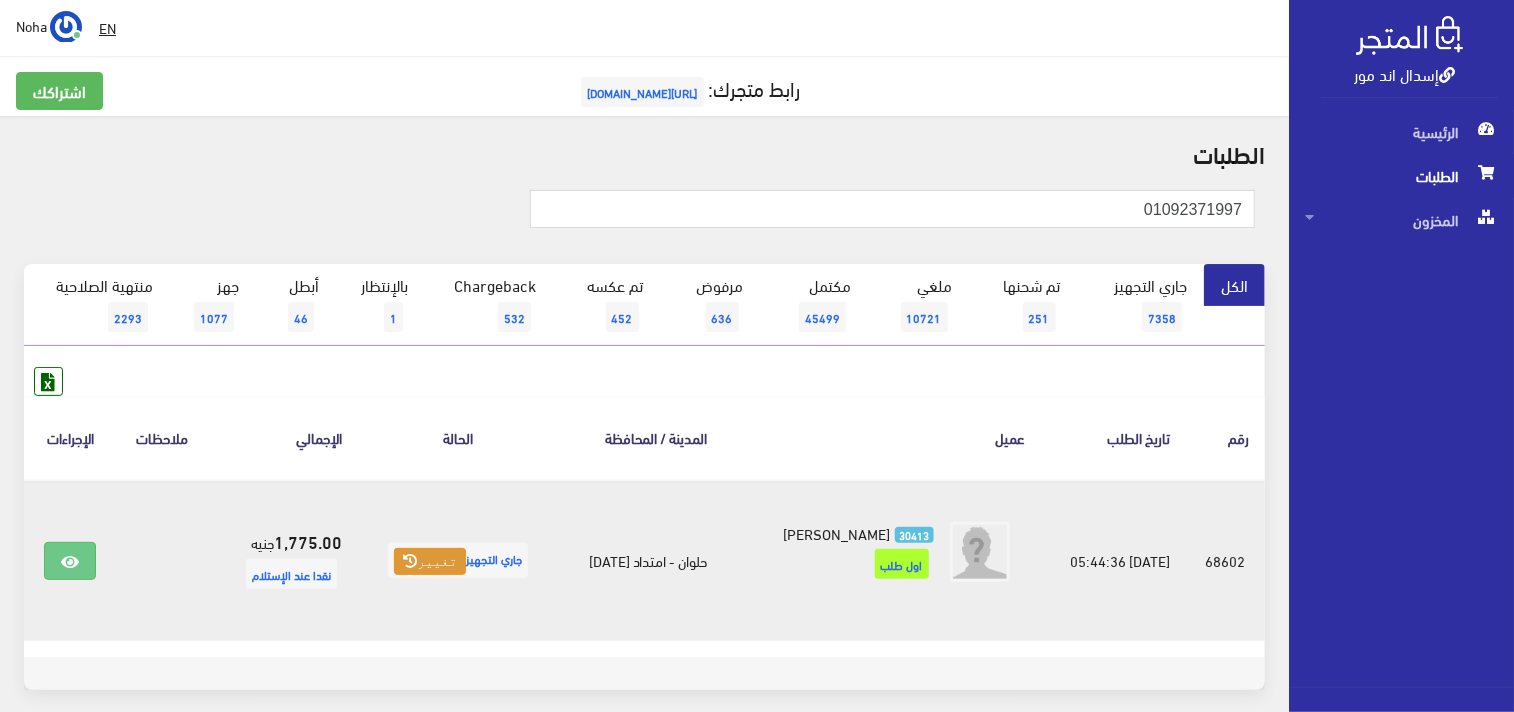 click on "تغيير" at bounding box center [430, 562] 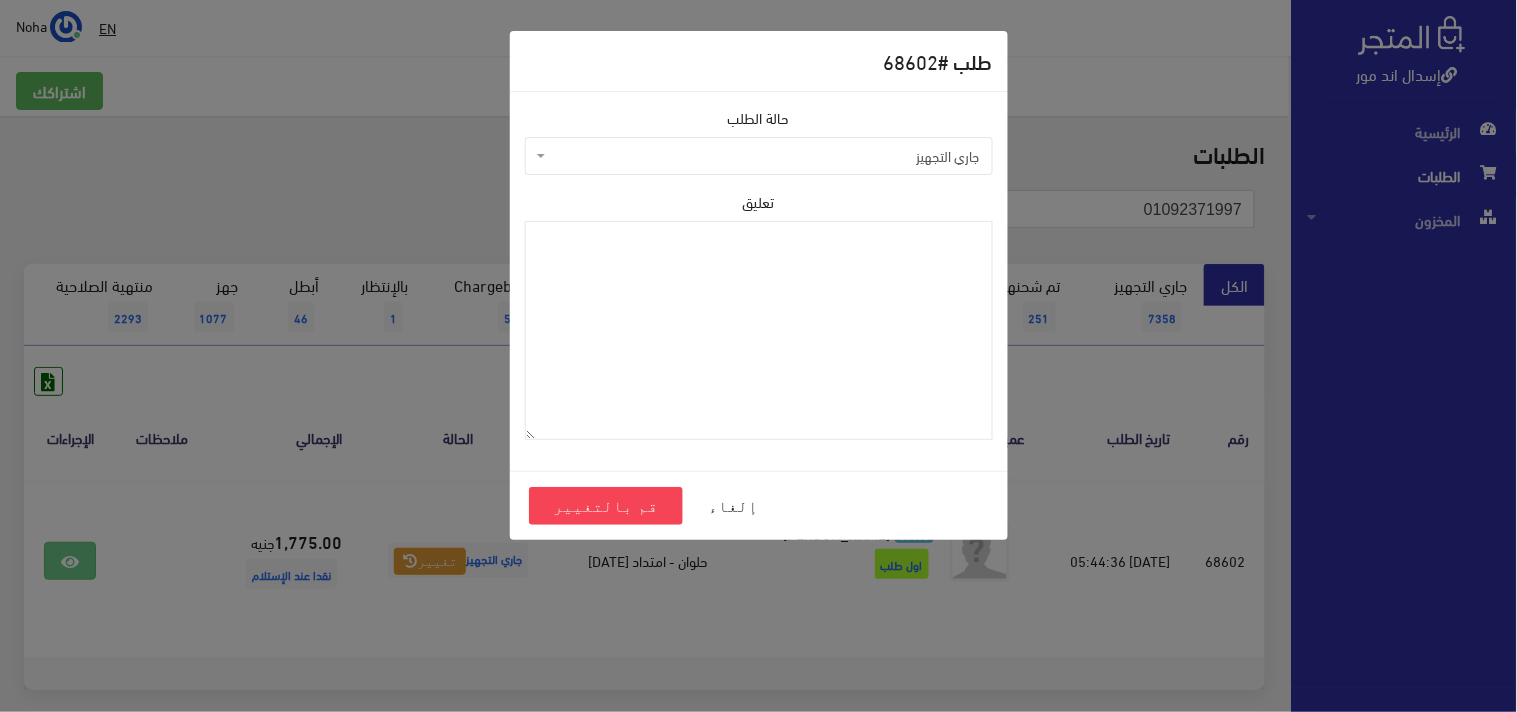 click on "جاري التجهيز" at bounding box center [765, 156] 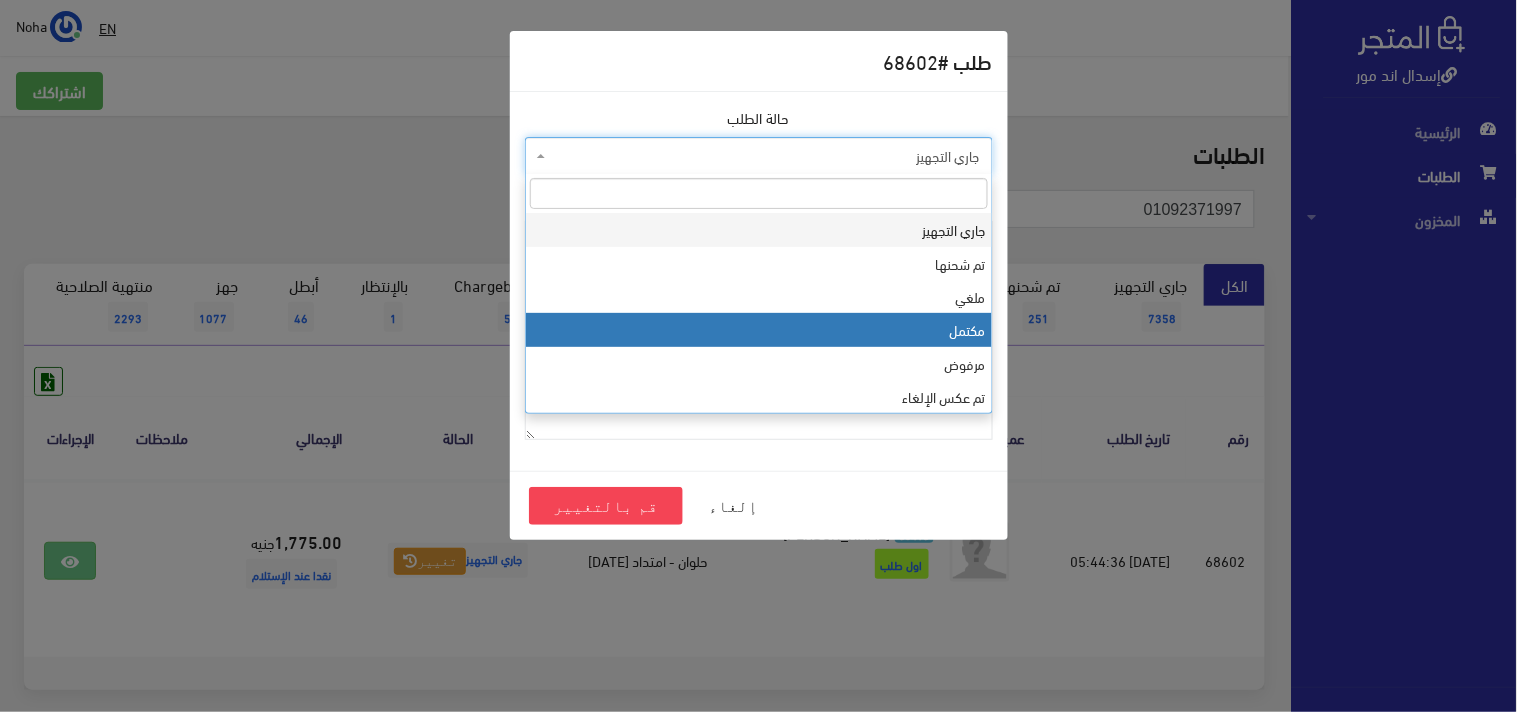 select on "4" 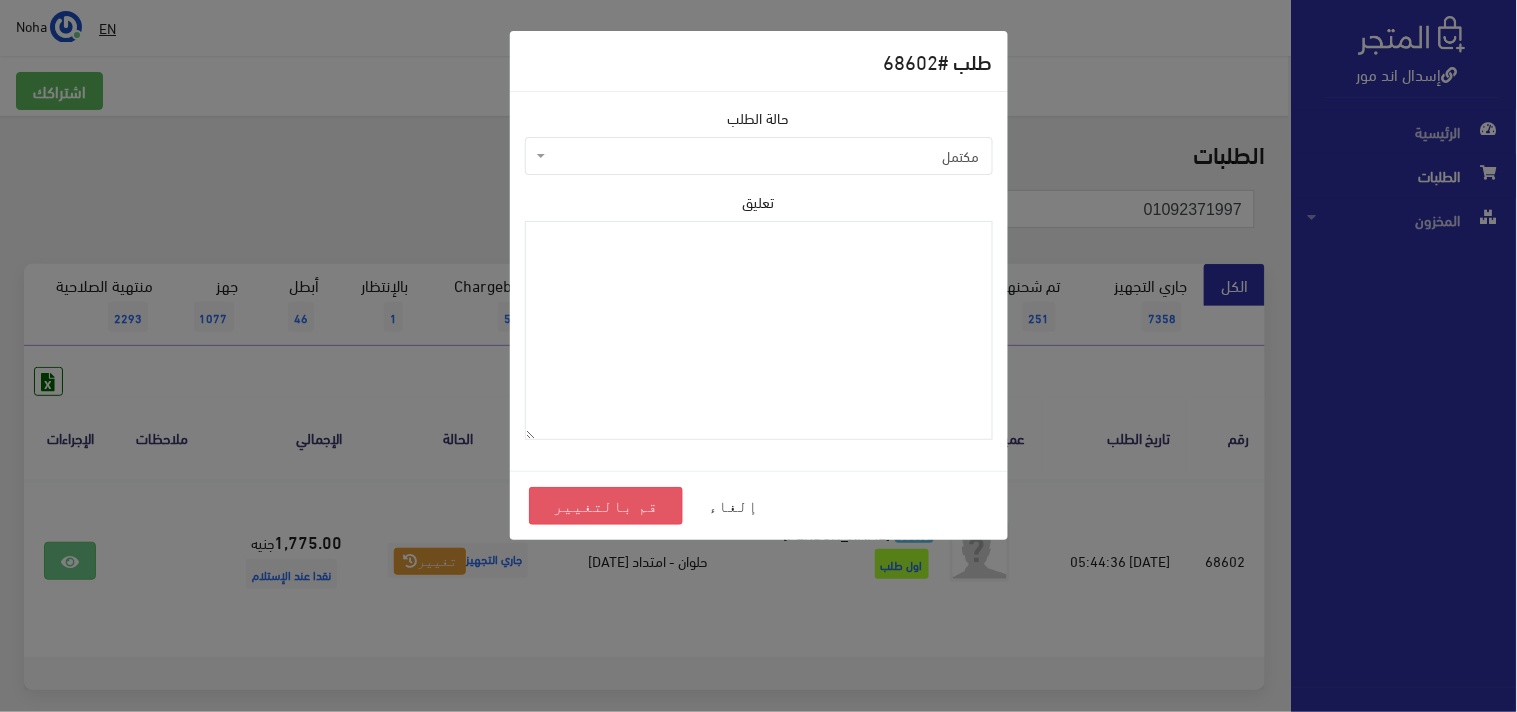 click on "قم بالتغيير" at bounding box center (606, 506) 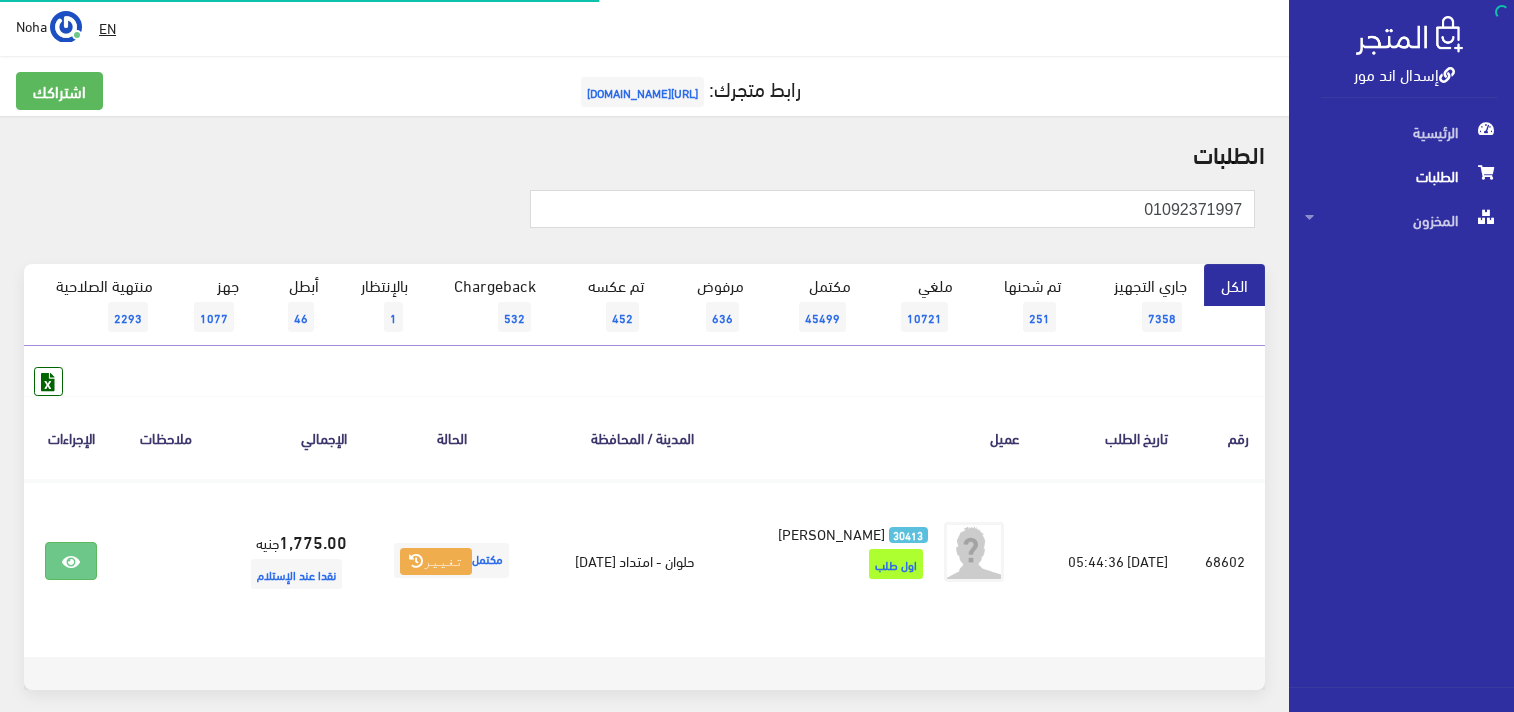 scroll, scrollTop: 0, scrollLeft: 0, axis: both 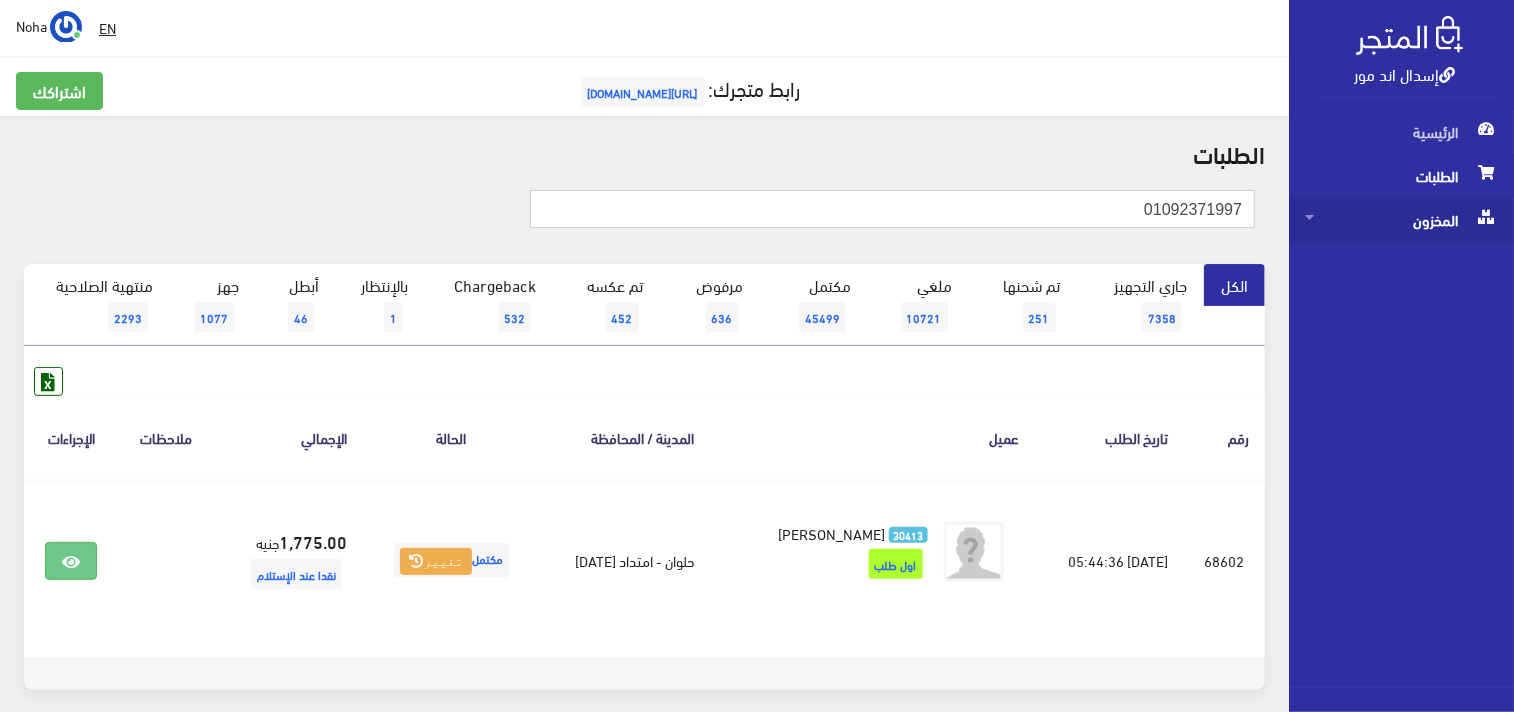drag, startPoint x: 1130, startPoint y: 216, endPoint x: 1344, endPoint y: 213, distance: 214.02103 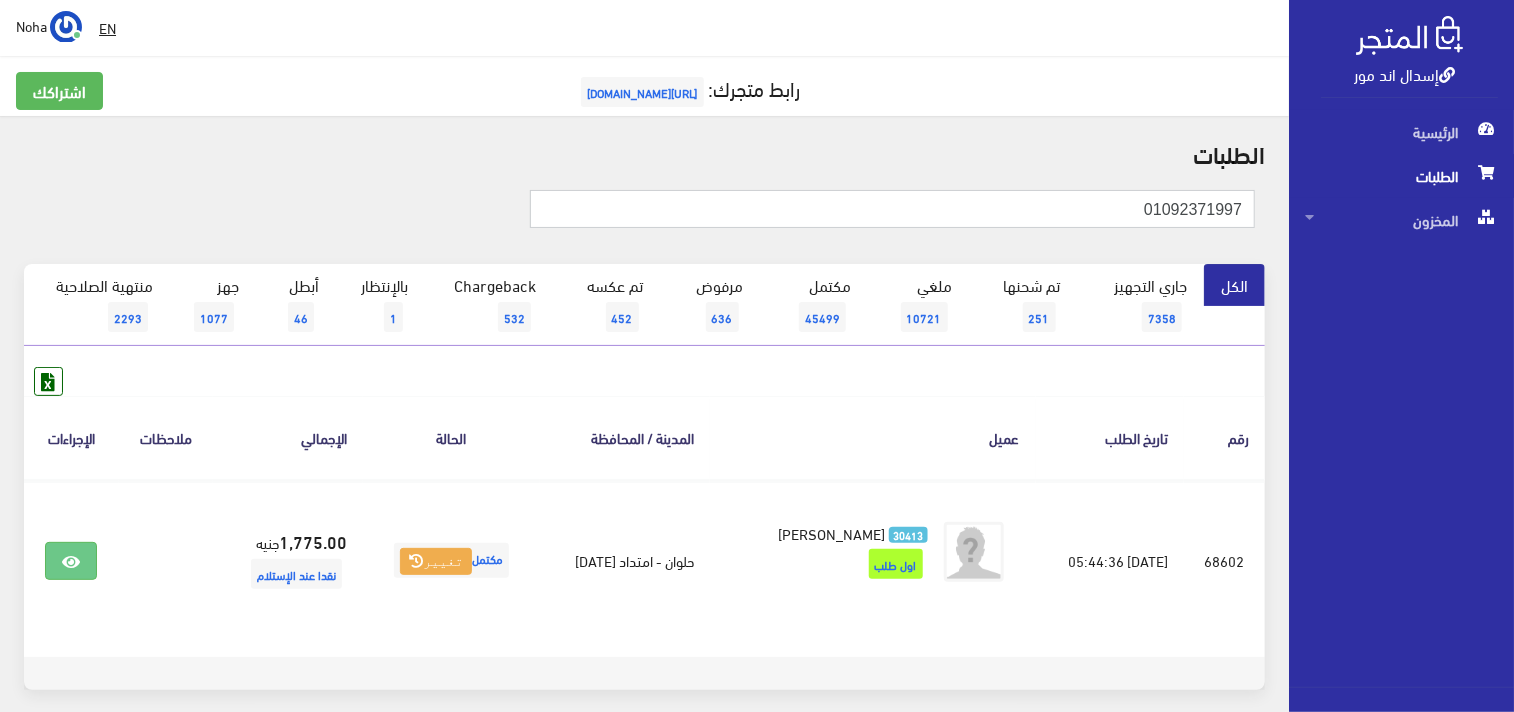 paste on "33709110" 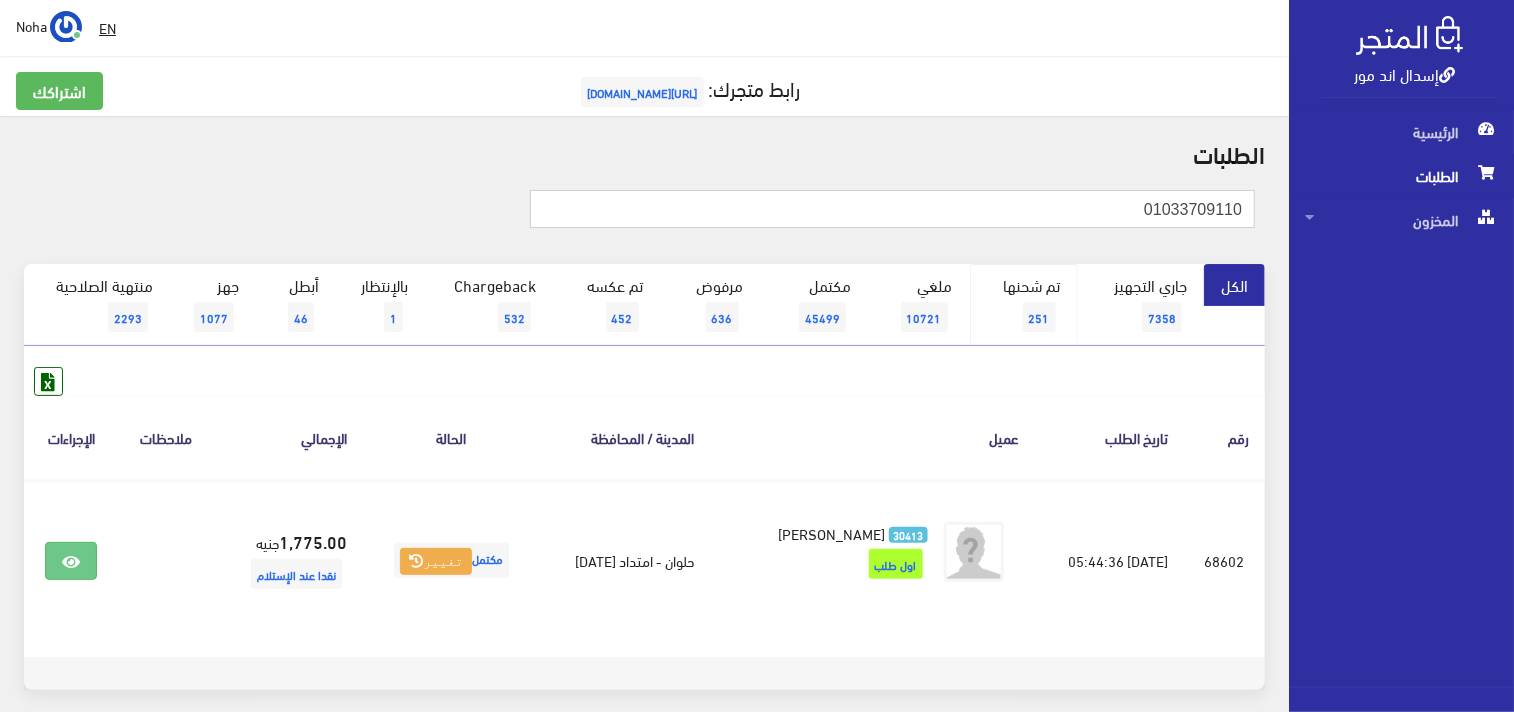 type on "01033709110" 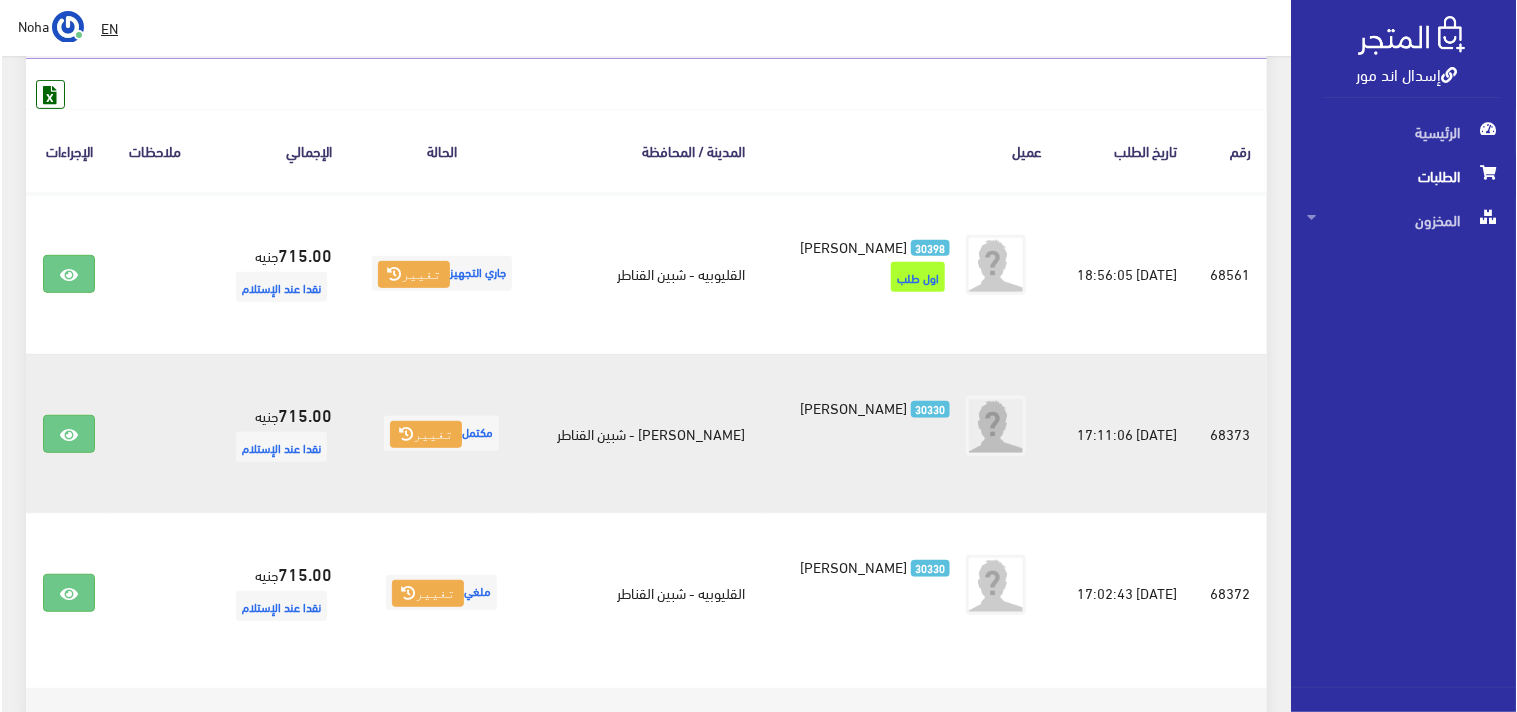 scroll, scrollTop: 333, scrollLeft: 0, axis: vertical 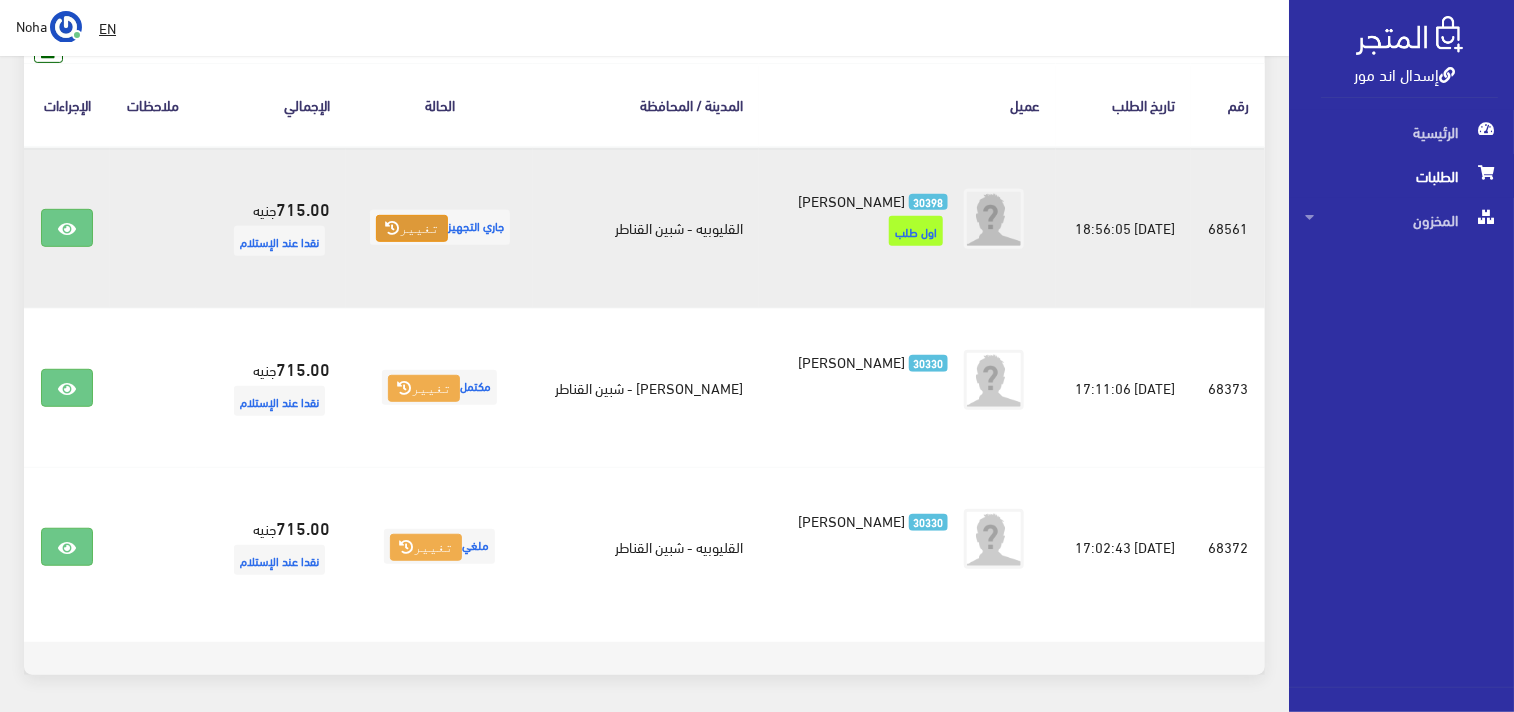 click on "تغيير" at bounding box center [412, 229] 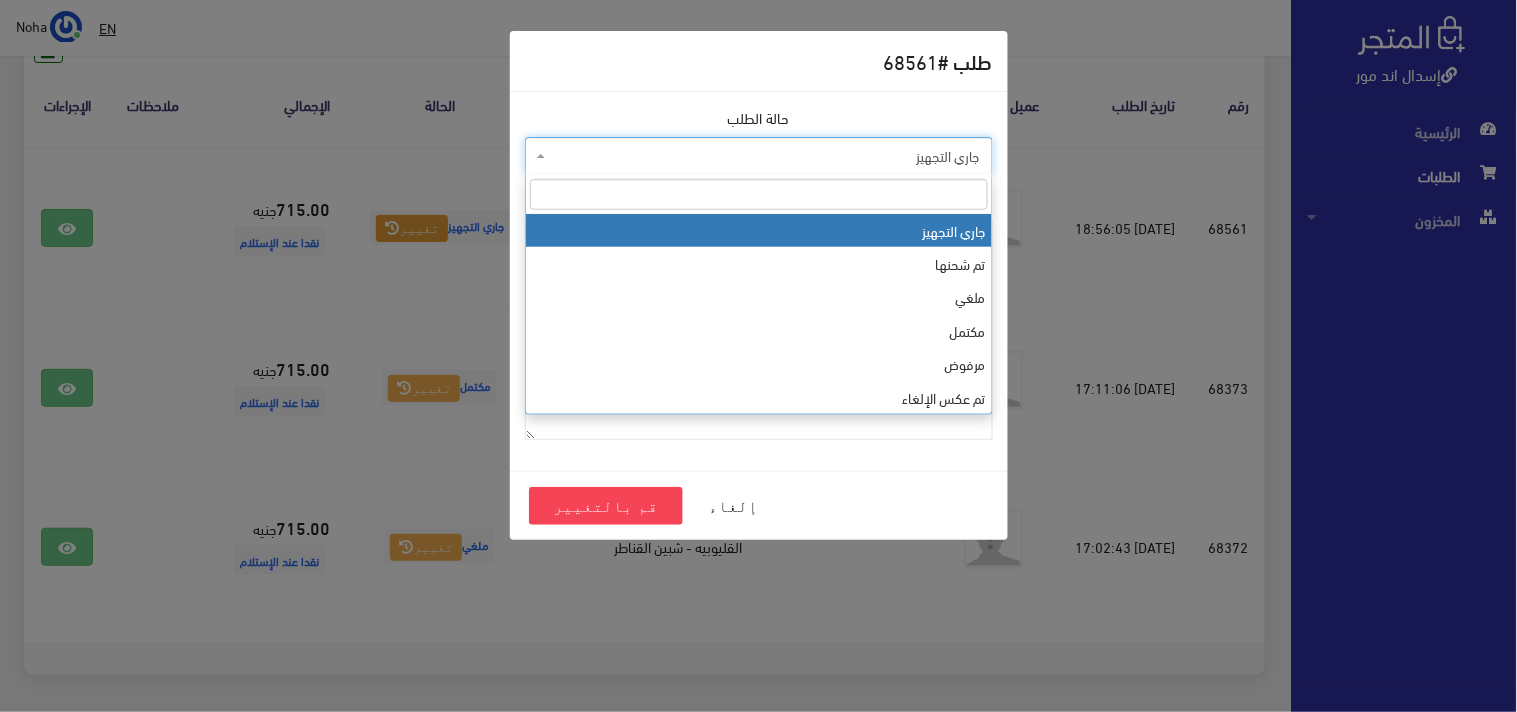 click on "جاري التجهيز" at bounding box center [765, 156] 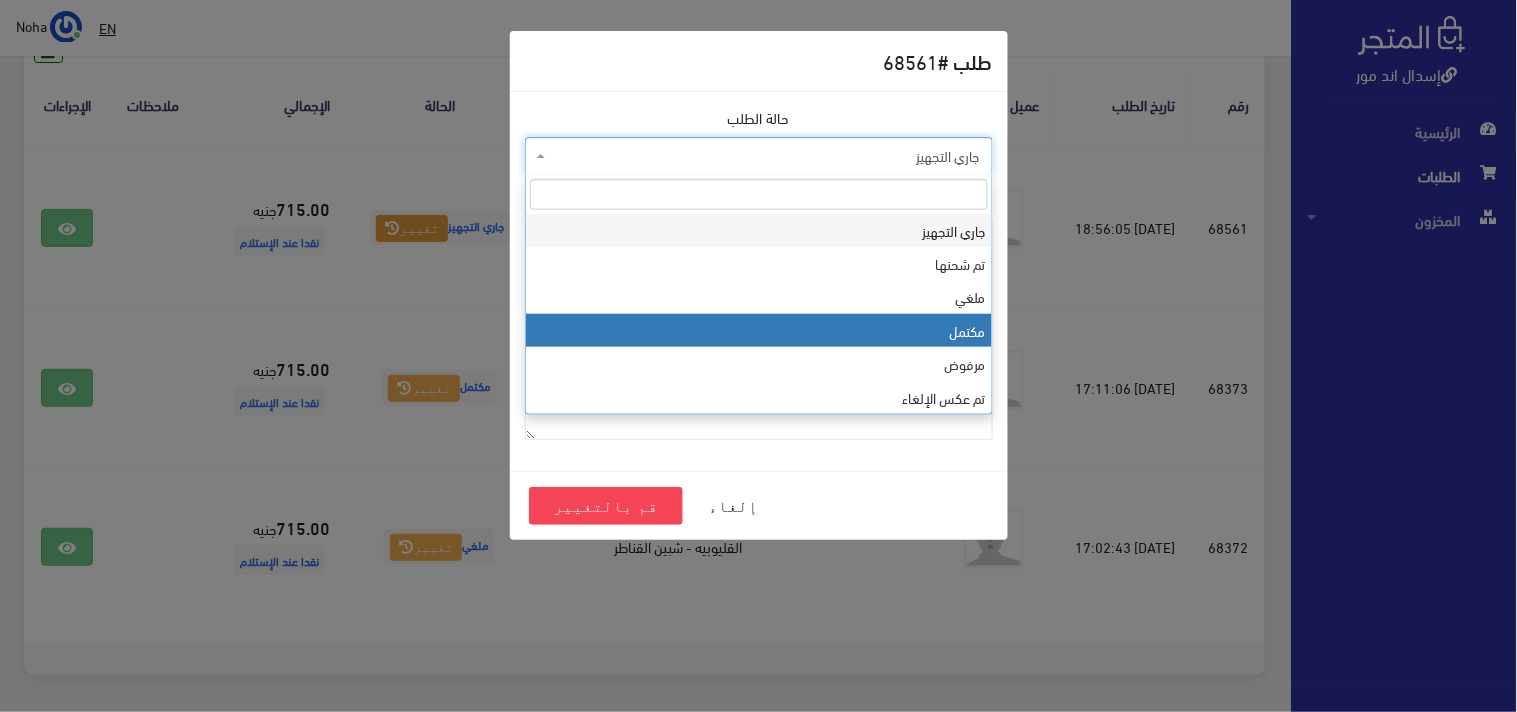 select on "4" 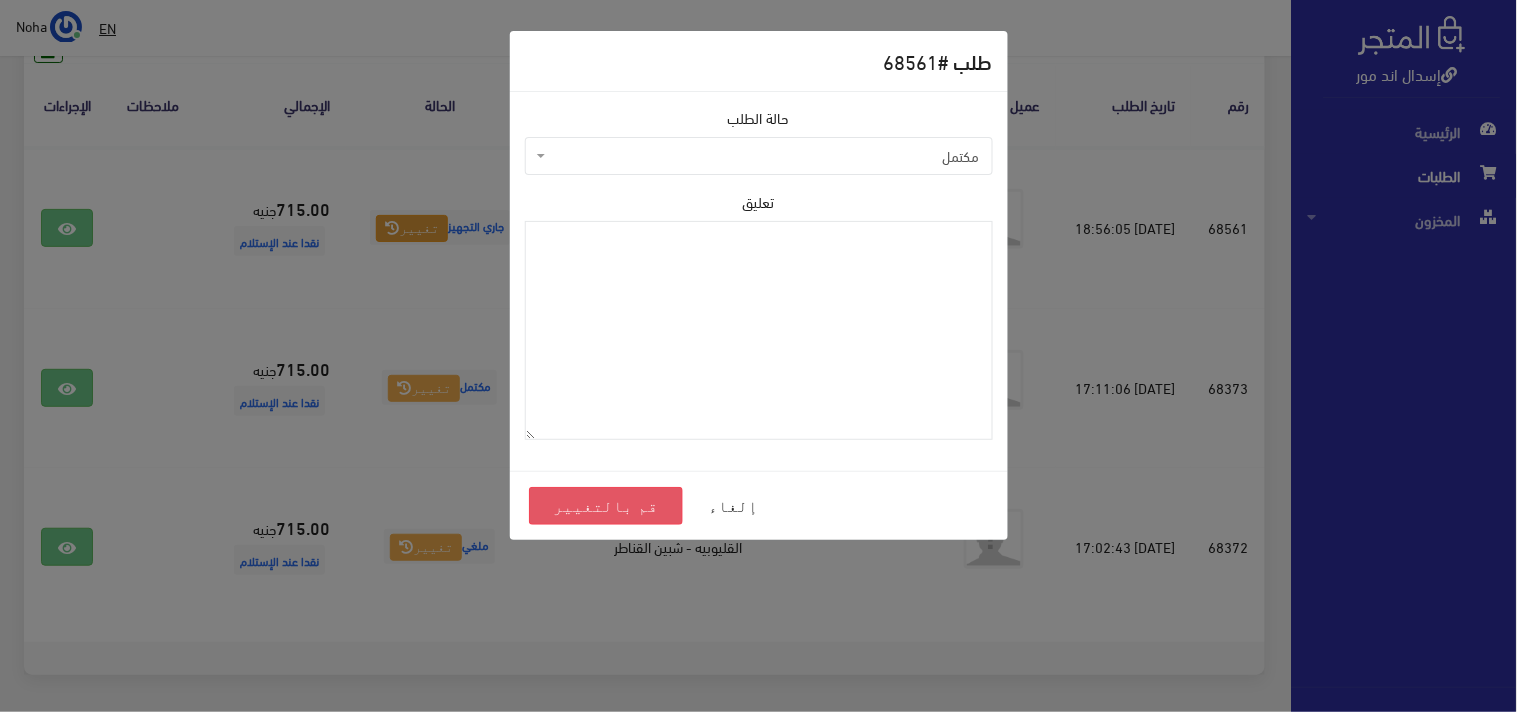 click on "قم بالتغيير" at bounding box center (606, 506) 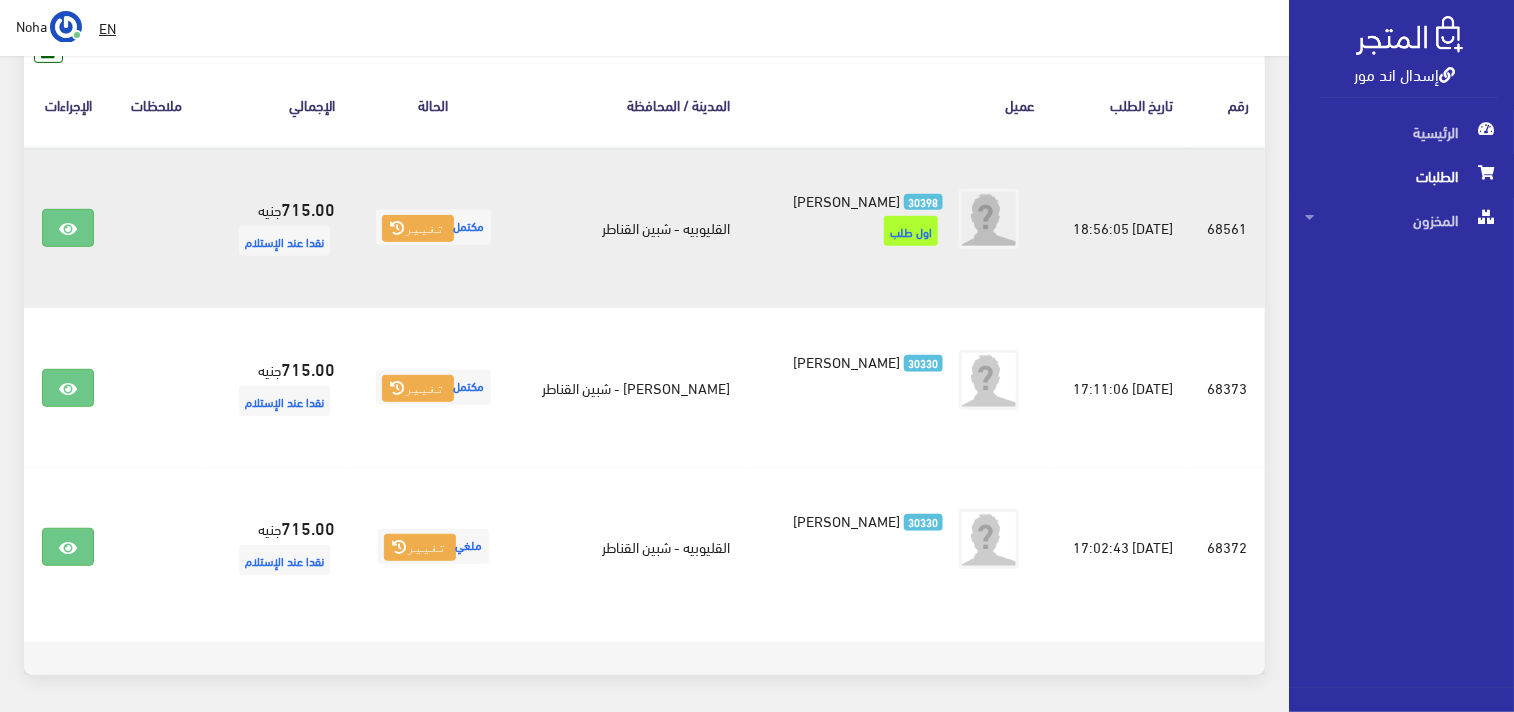 scroll, scrollTop: 0, scrollLeft: 0, axis: both 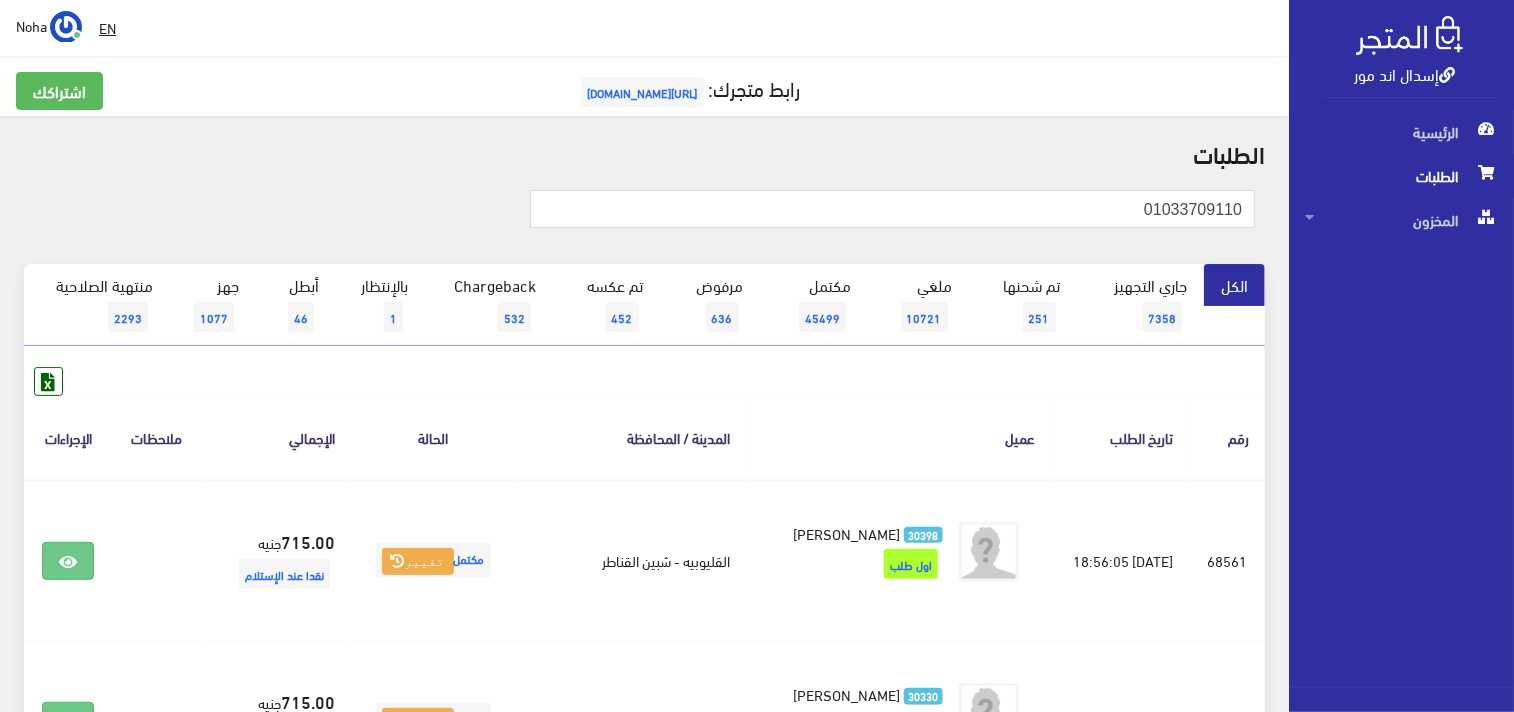 click on "الطلبات
01033709110
الكل
7358 1" at bounding box center (644, 586) 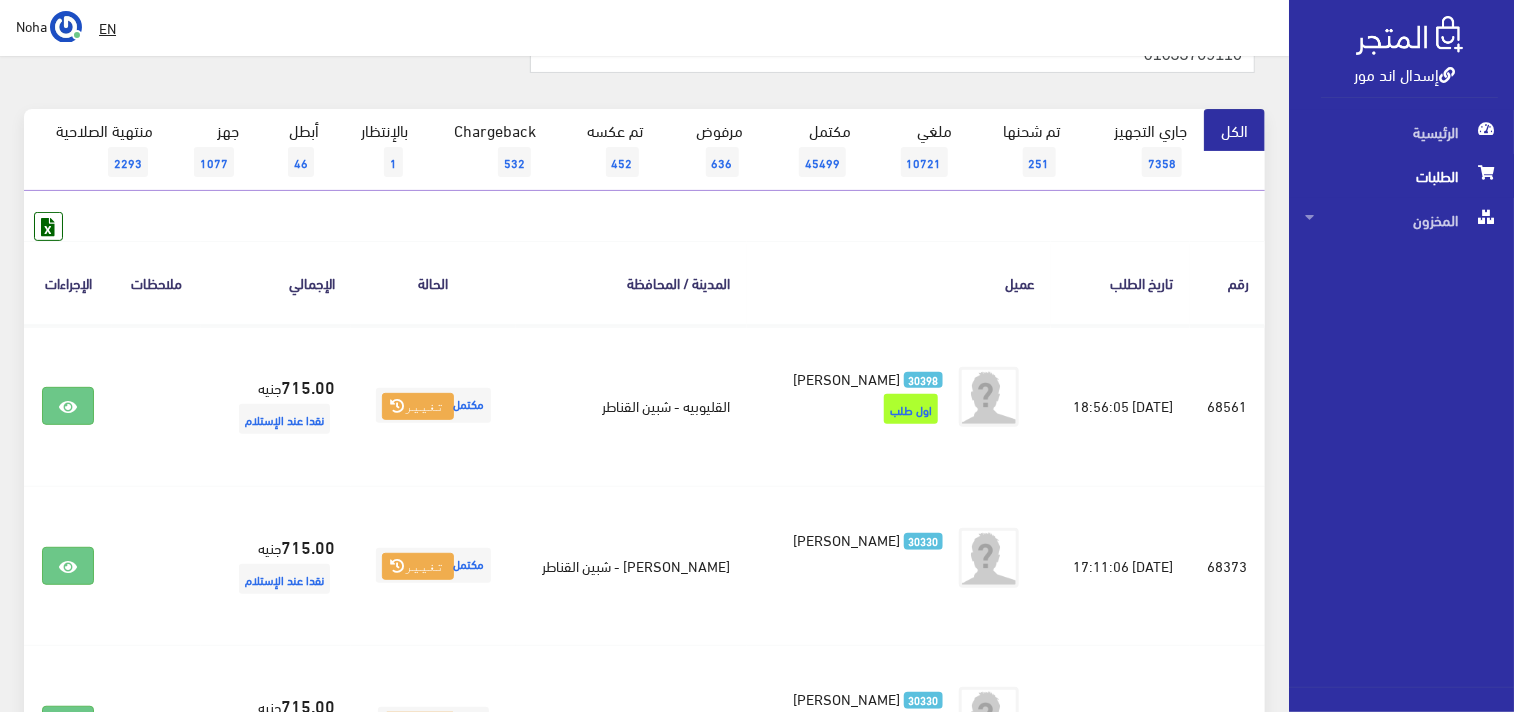 scroll, scrollTop: 0, scrollLeft: 0, axis: both 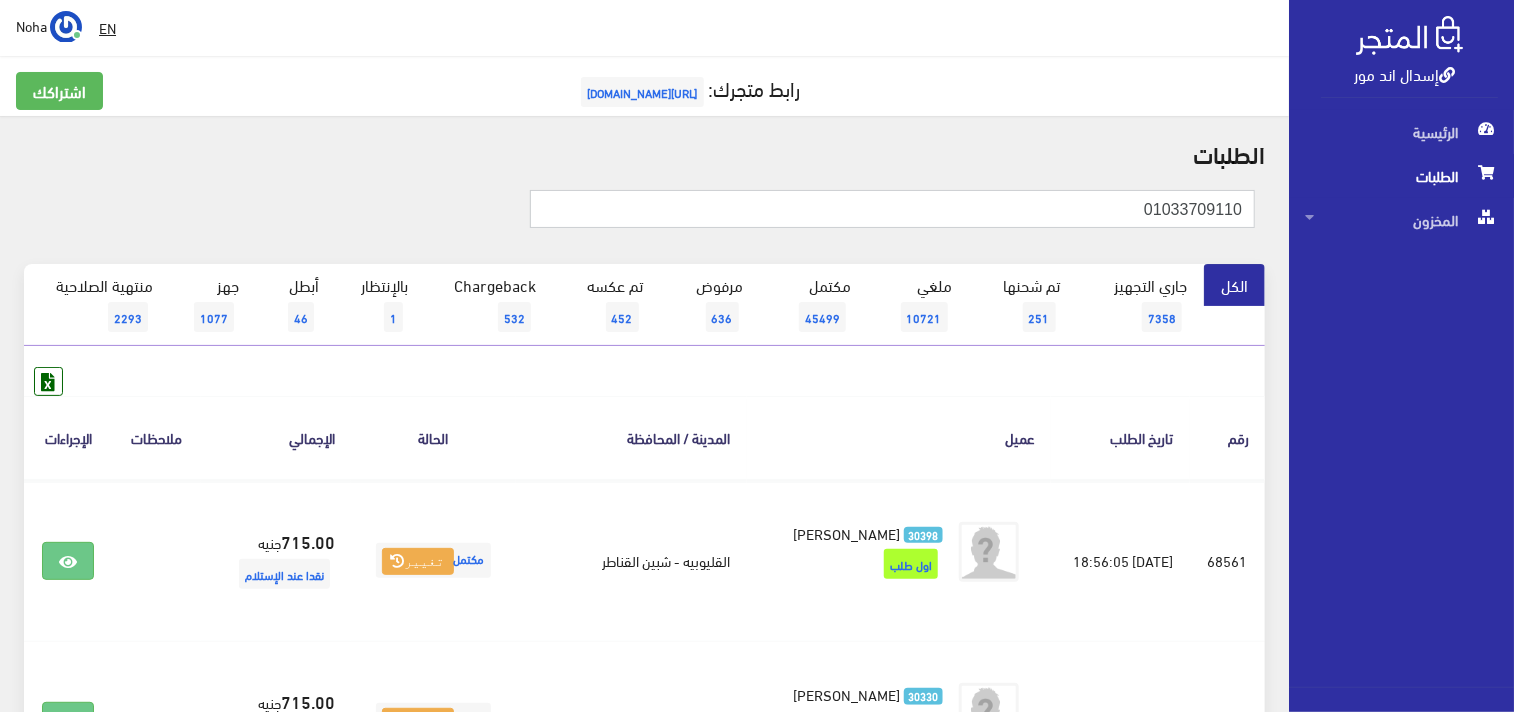 click on "إسدال اند مور
الرئيسية
الطلبات" at bounding box center [757, 356] 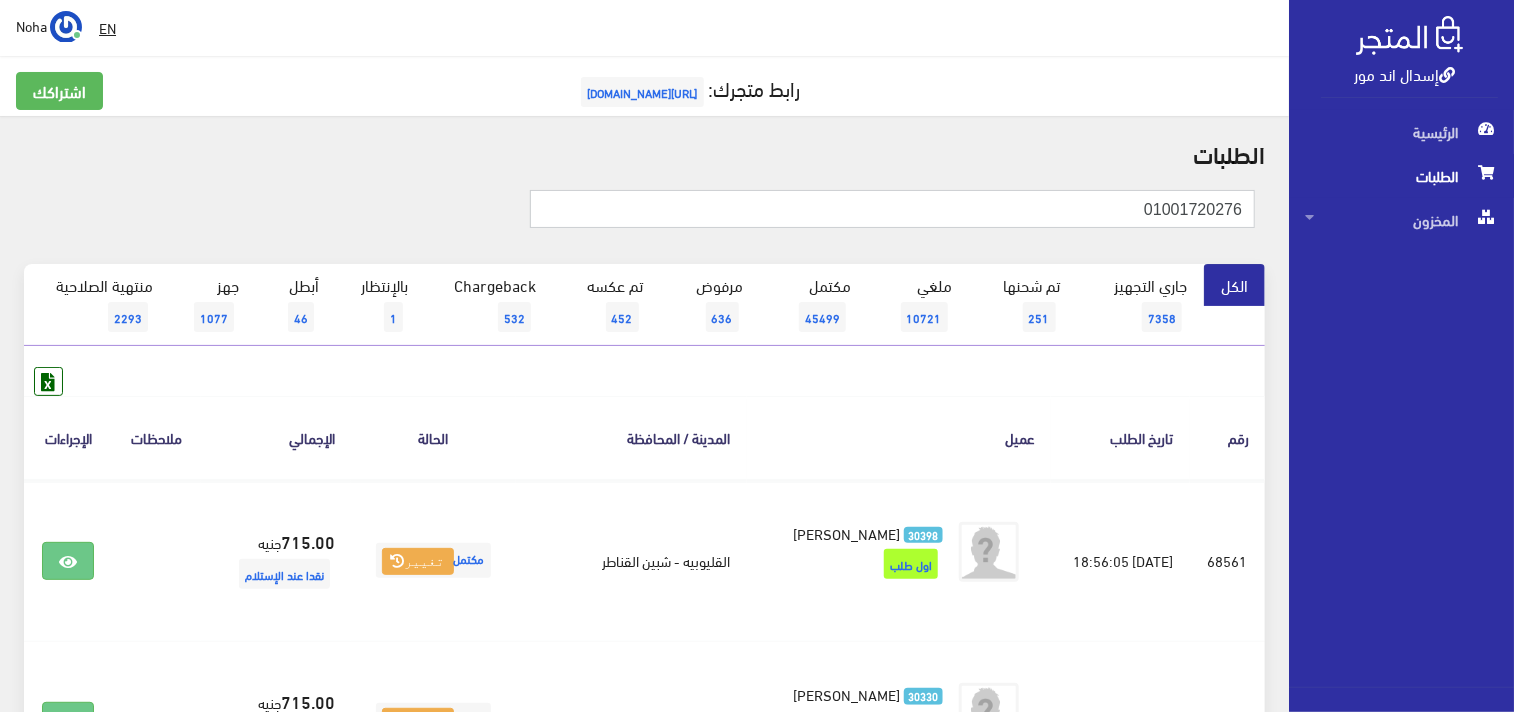 type on "01001720276" 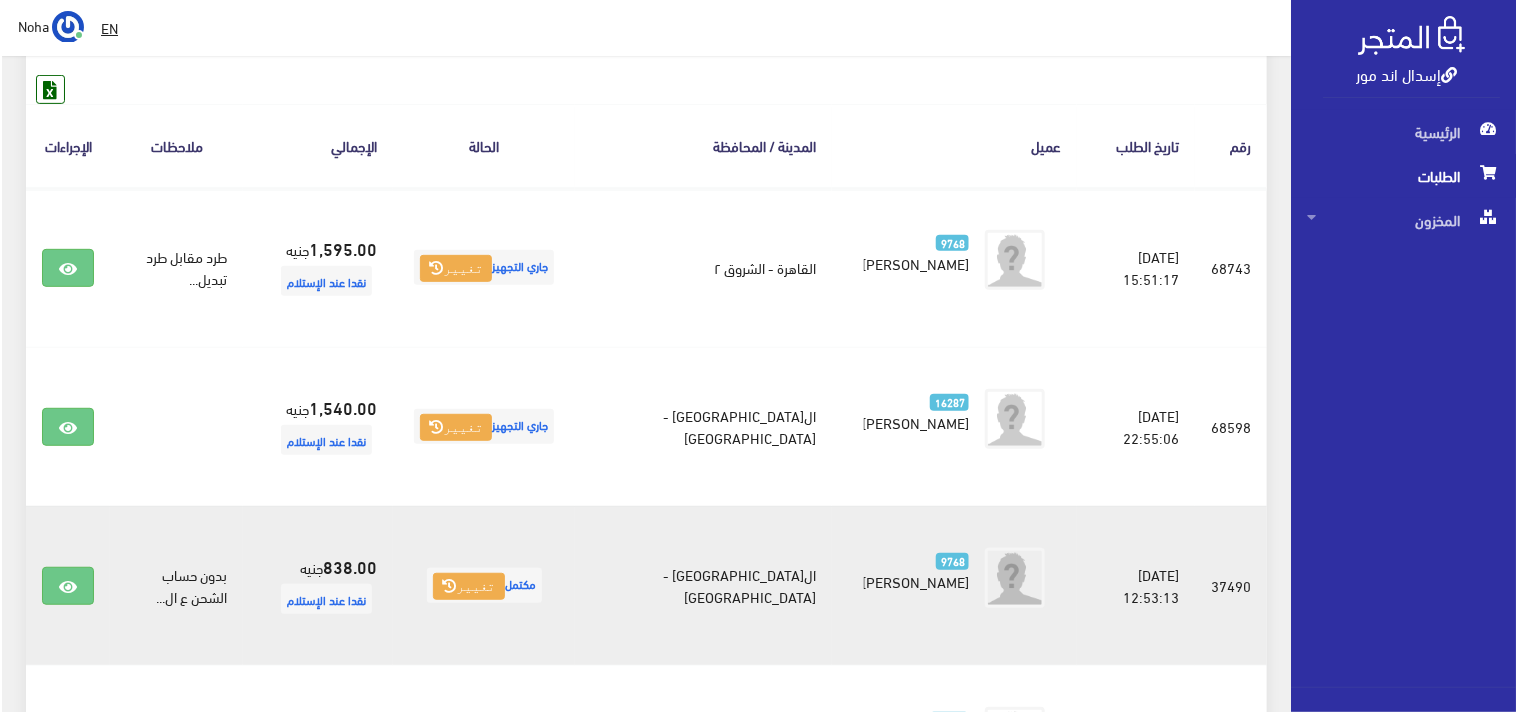 scroll, scrollTop: 333, scrollLeft: 0, axis: vertical 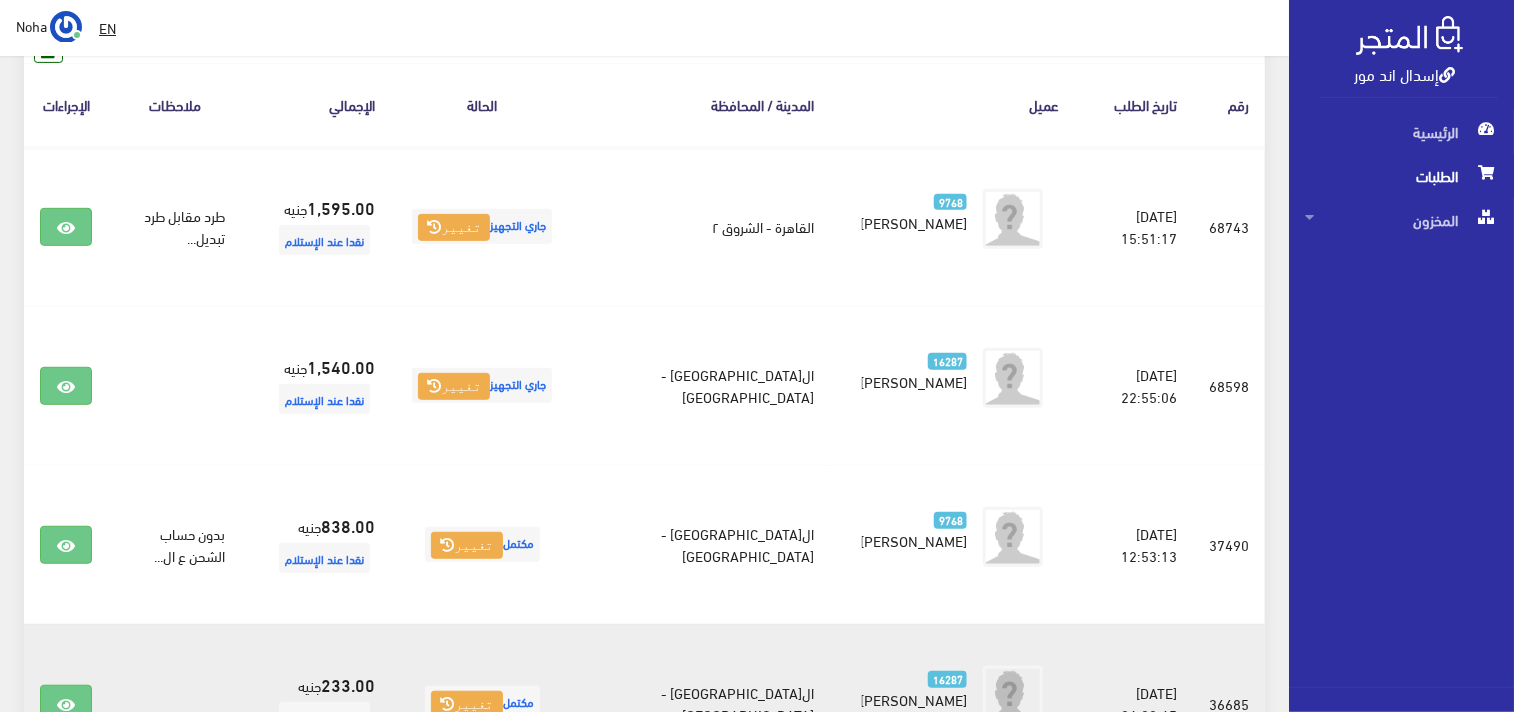 click on "القاهرة
- مدينة الشروق" at bounding box center (701, 703) 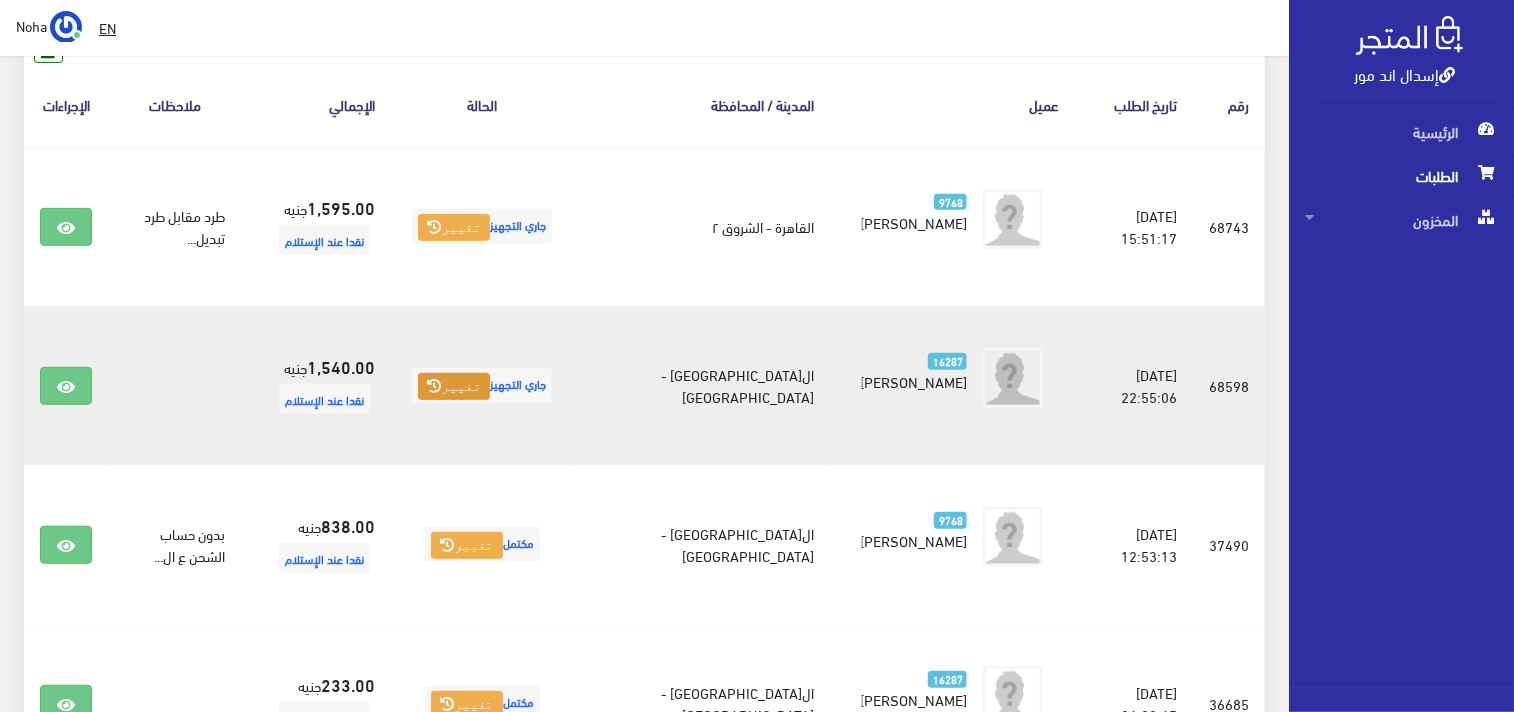 click on "تغيير" at bounding box center (454, 387) 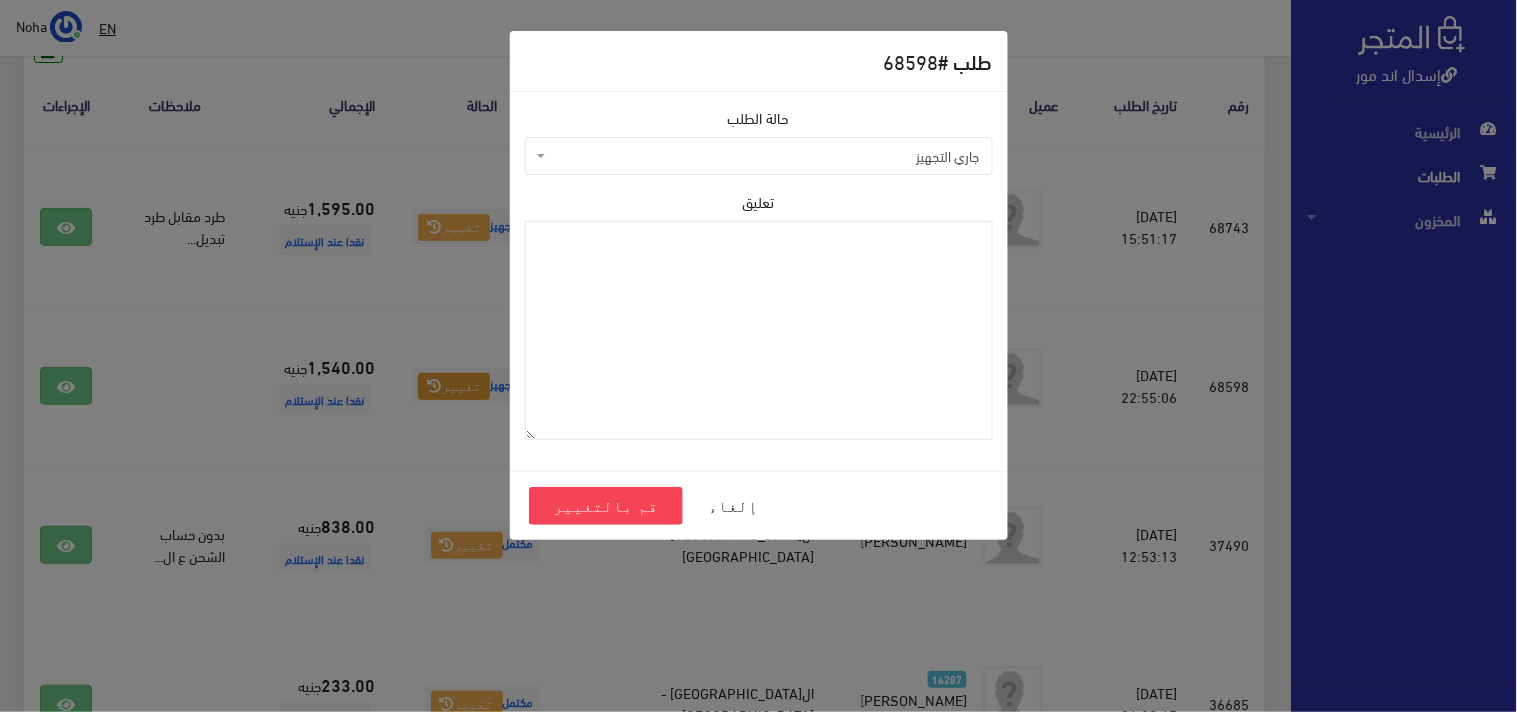 click on "إسدال اند مور
الرئيسية
الطلبات
EN" at bounding box center (758, 623) 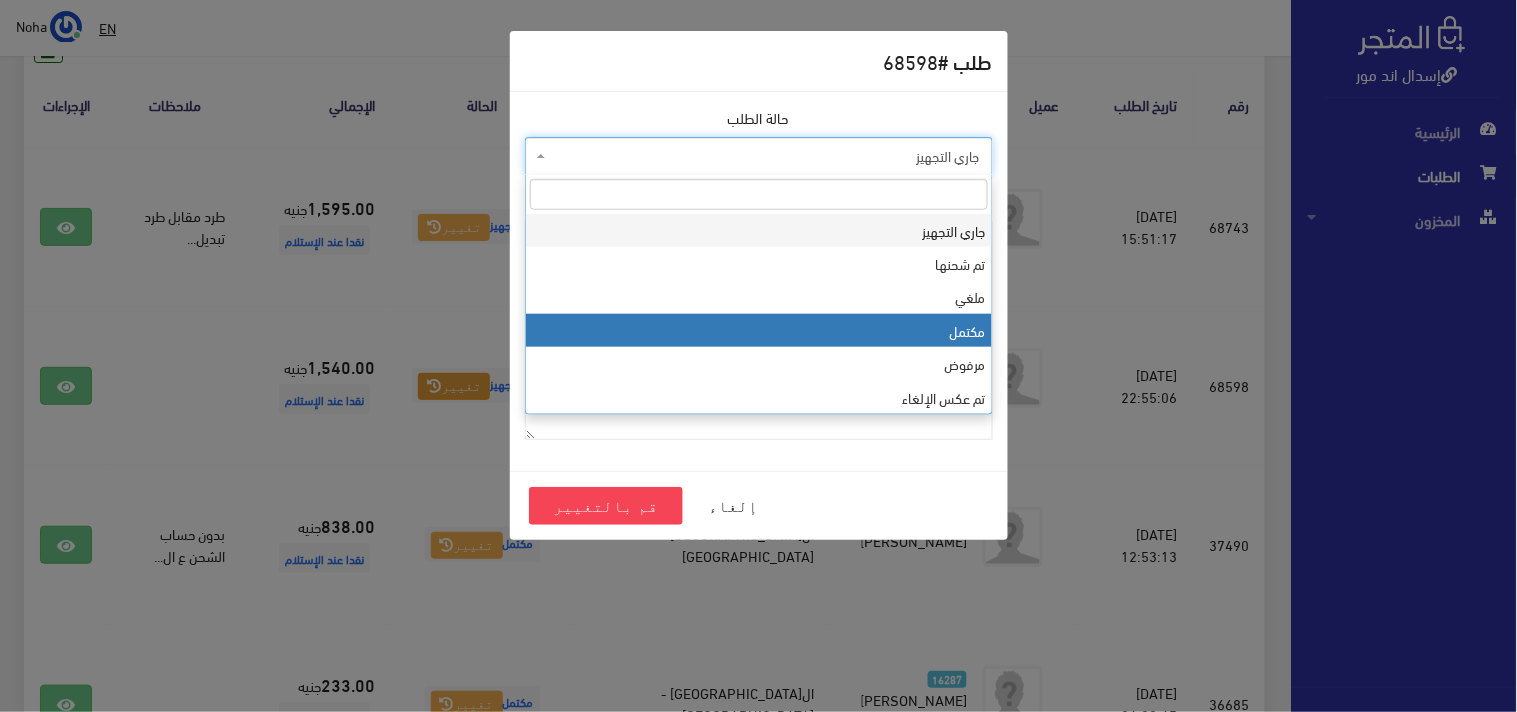 select on "4" 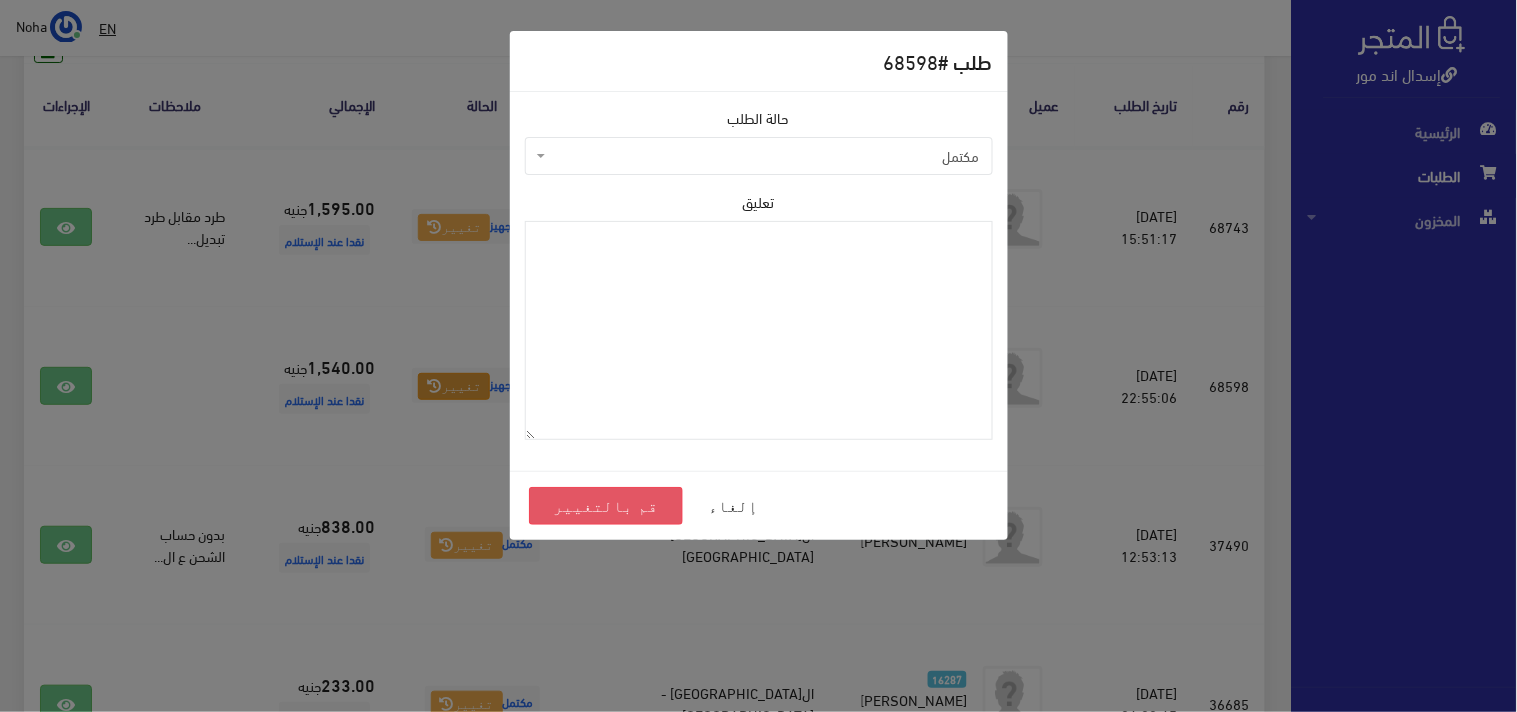 click on "قم بالتغيير" at bounding box center [606, 506] 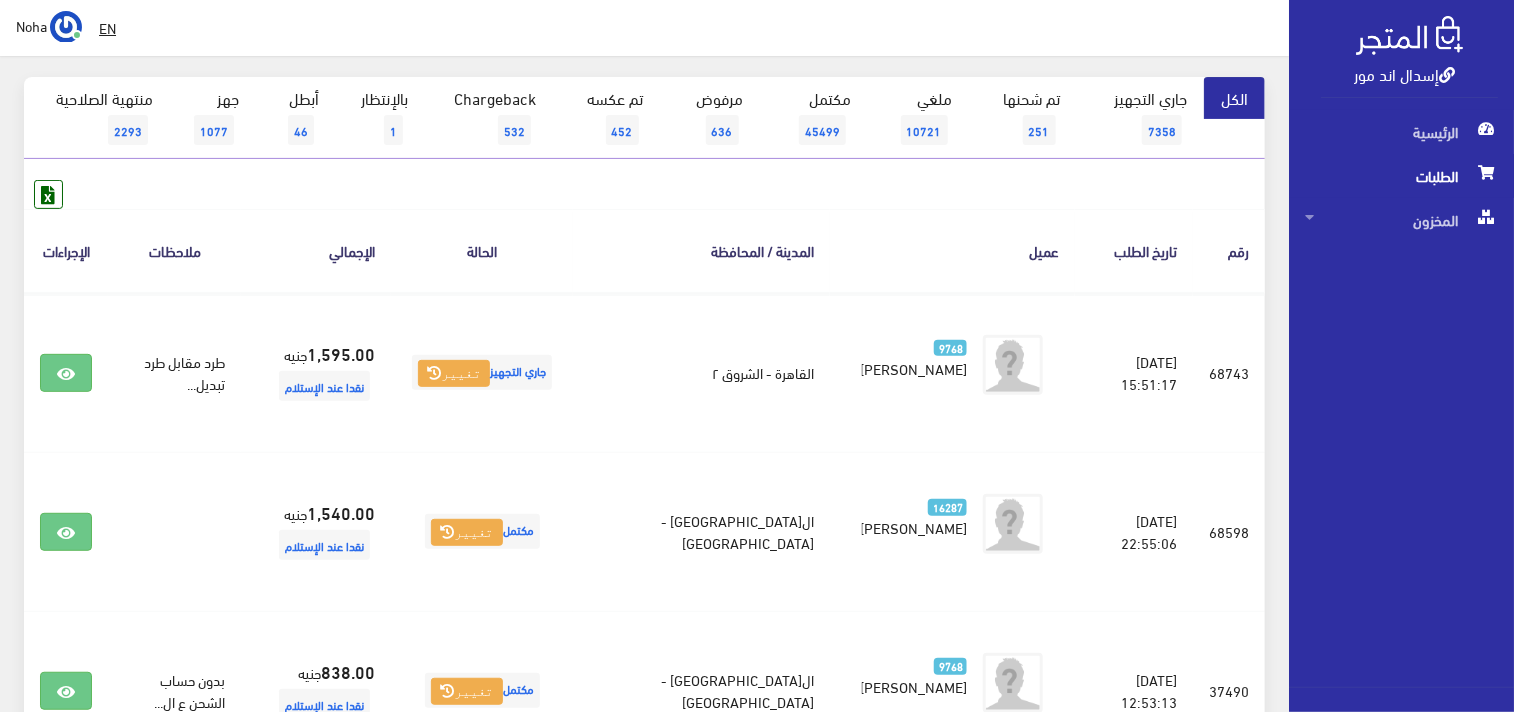 scroll, scrollTop: 0, scrollLeft: 0, axis: both 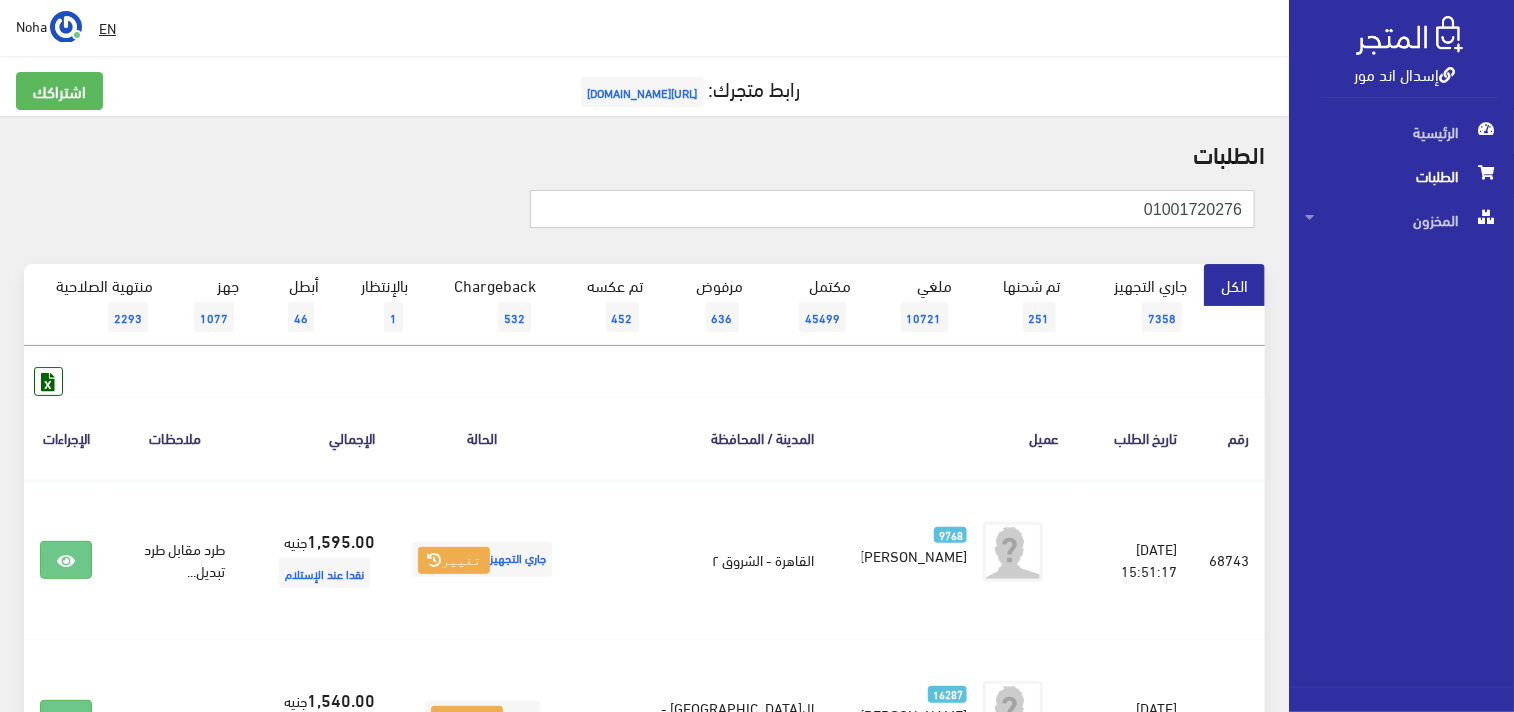 drag, startPoint x: 1131, startPoint y: 202, endPoint x: 1516, endPoint y: 213, distance: 385.1571 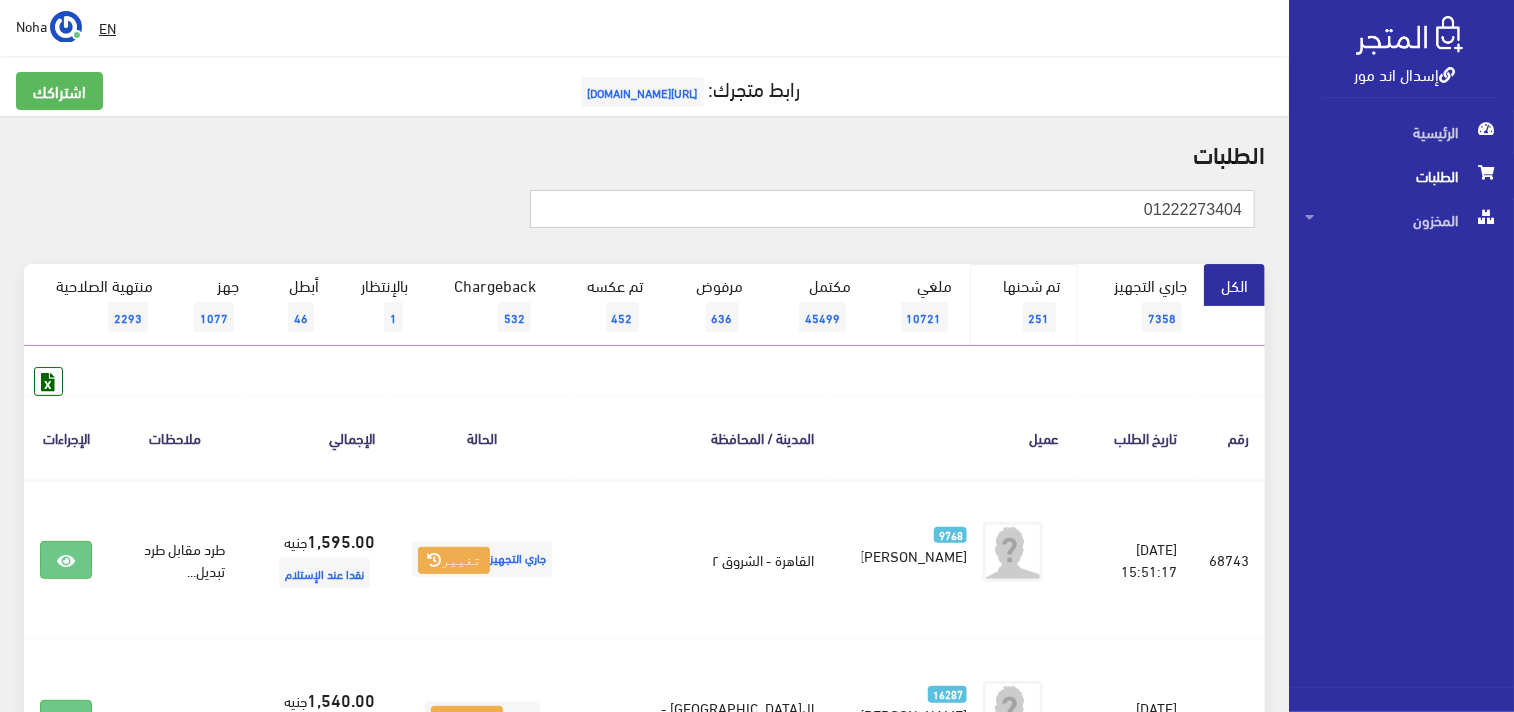type on "01222273404" 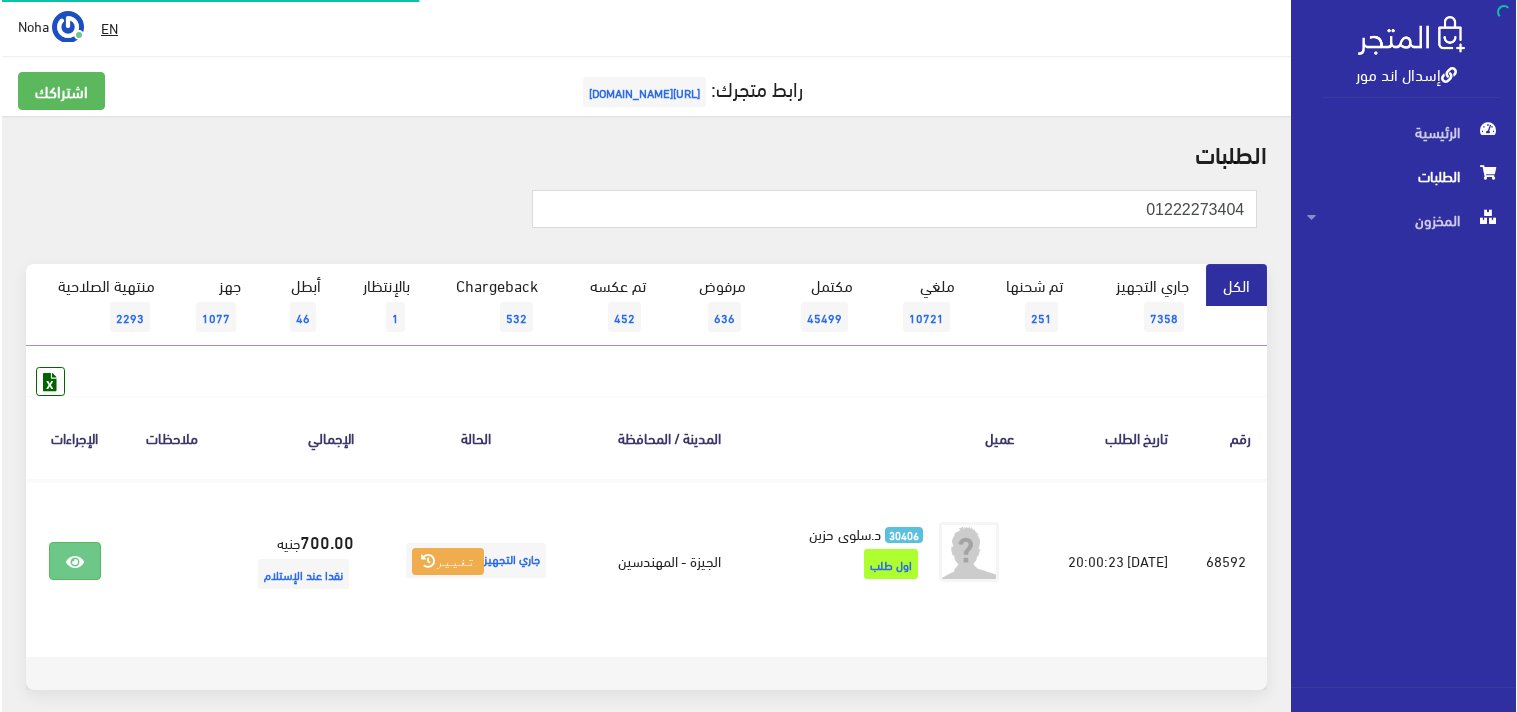 scroll, scrollTop: 0, scrollLeft: 0, axis: both 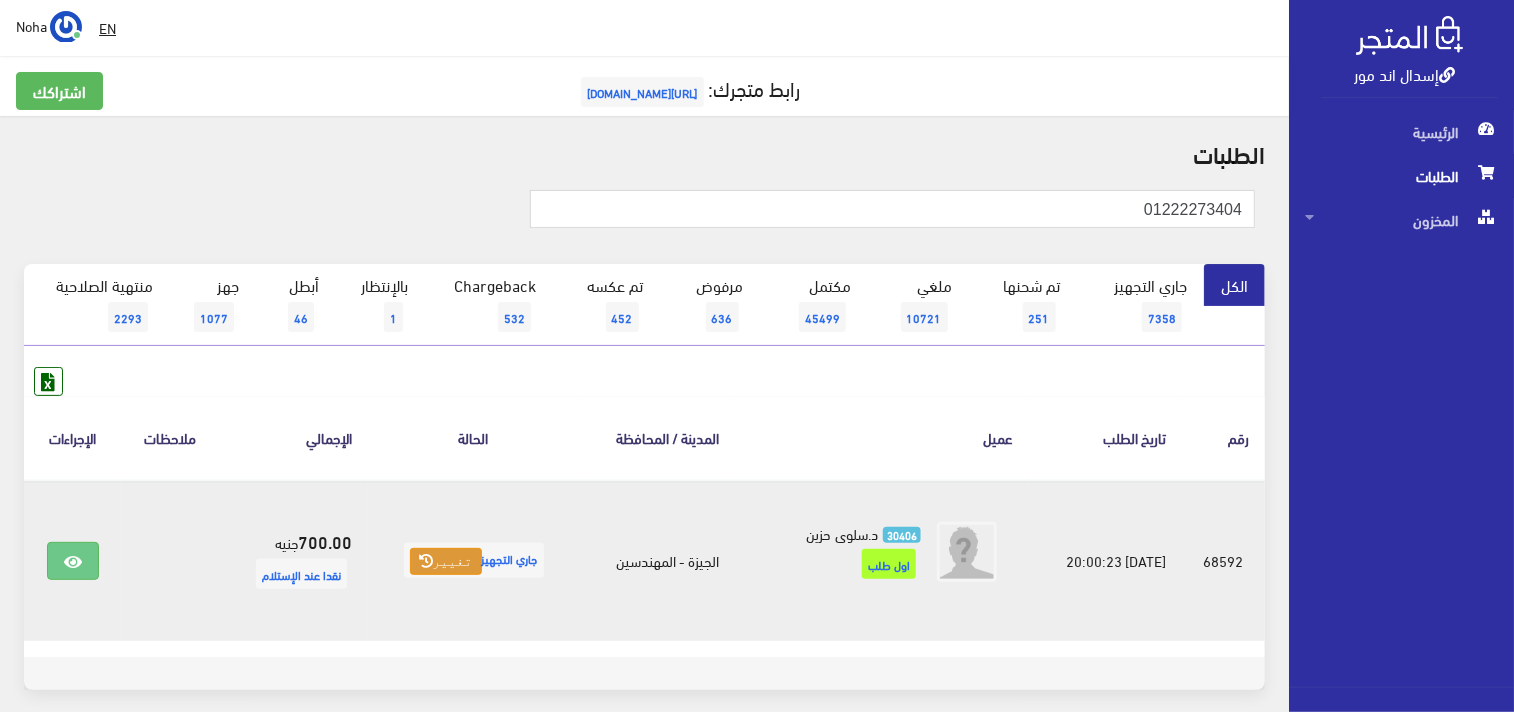 click on "تغيير" at bounding box center [446, 562] 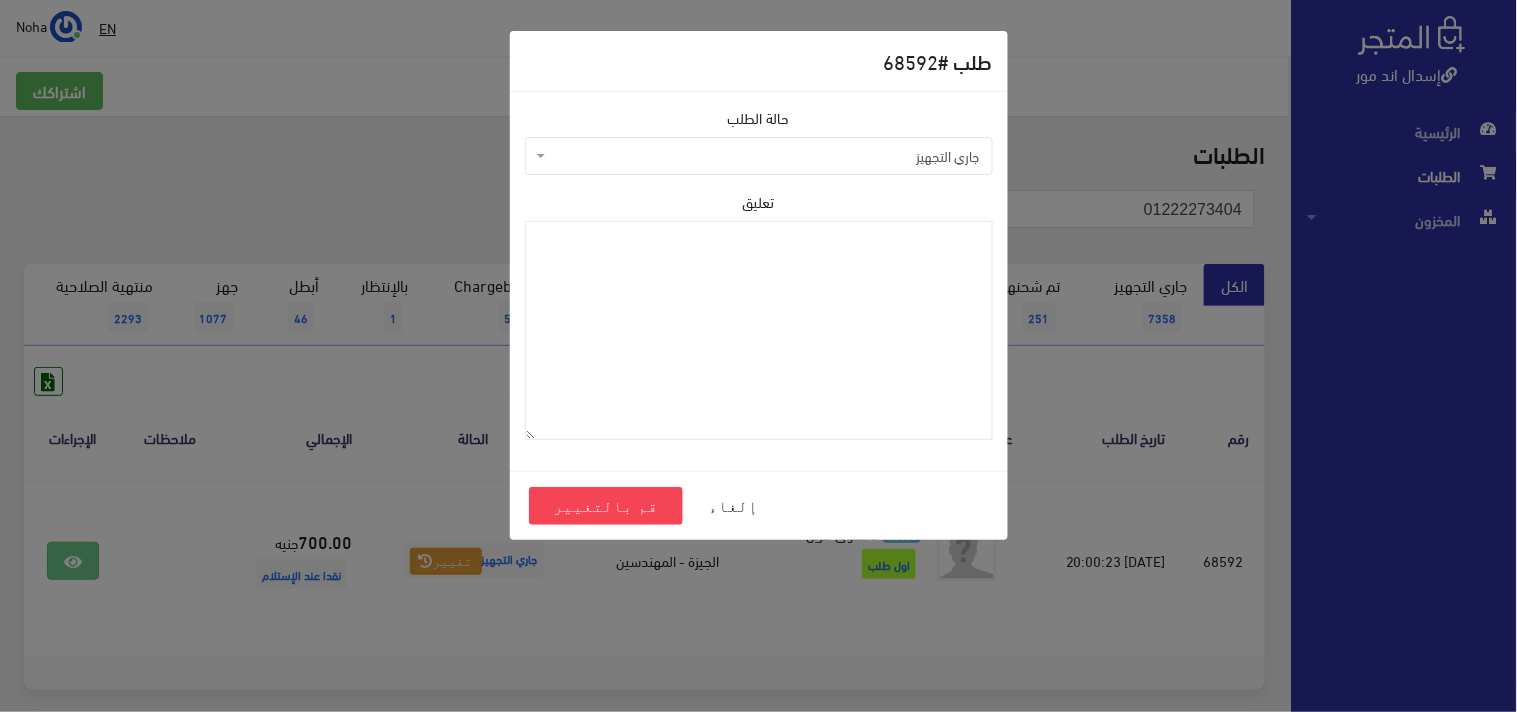 click on "جاري التجهيز" at bounding box center (765, 156) 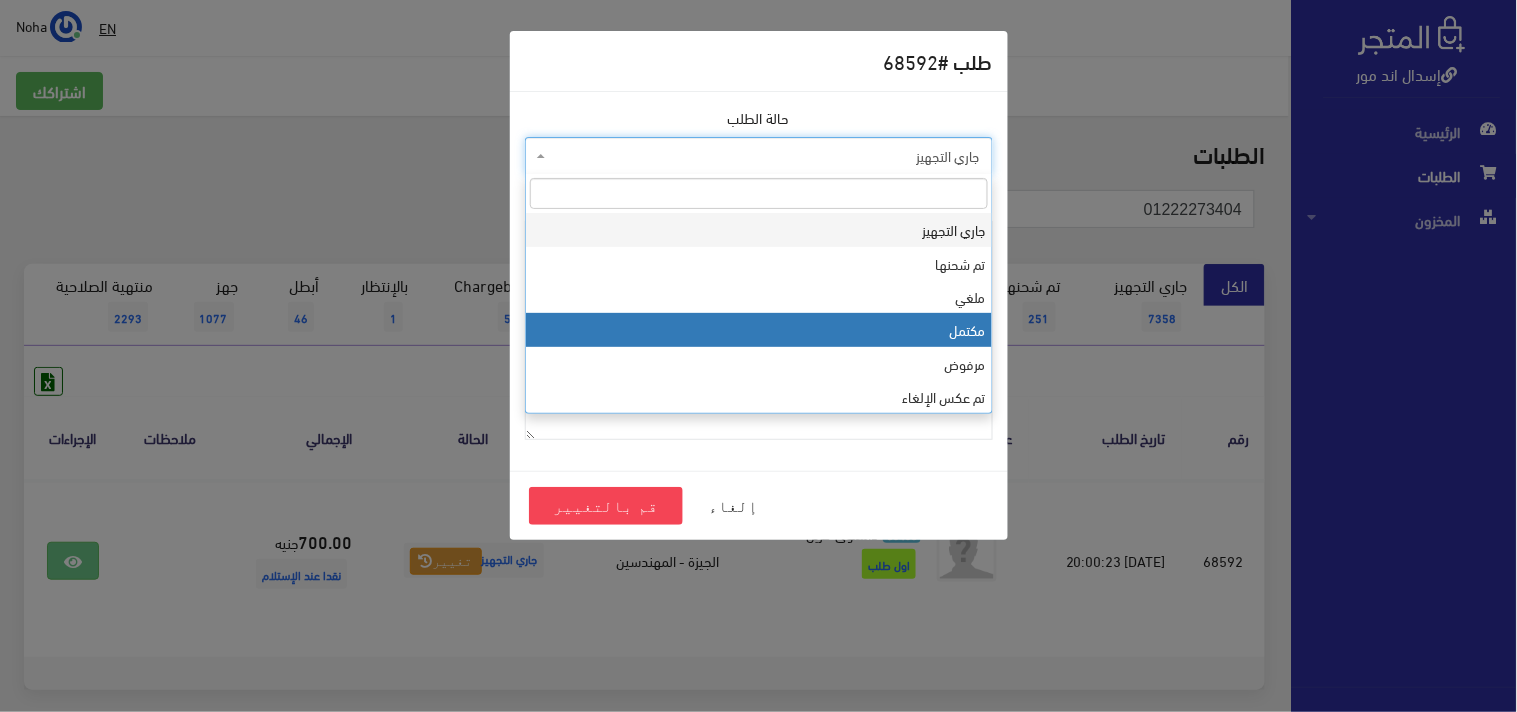select on "4" 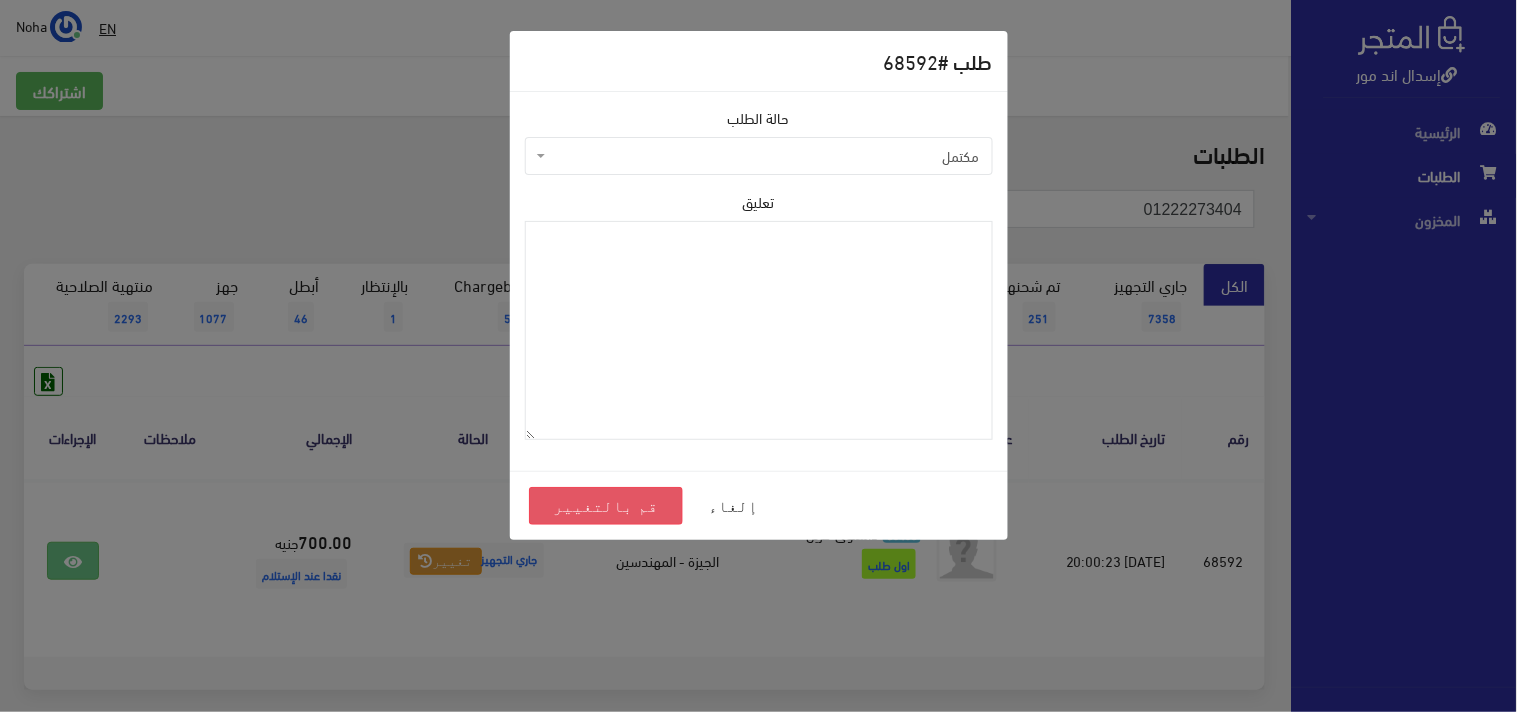 click on "قم بالتغيير" at bounding box center [606, 506] 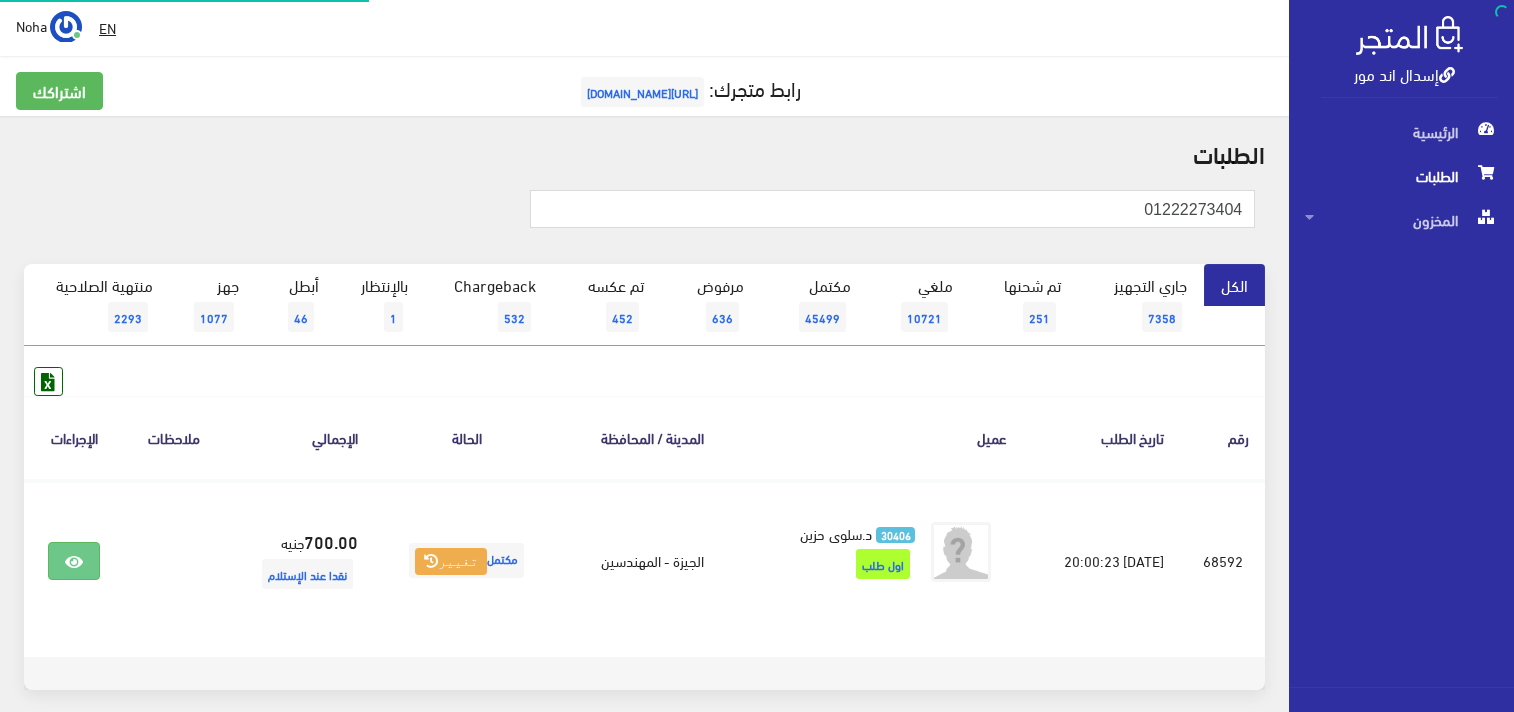 scroll, scrollTop: 0, scrollLeft: 0, axis: both 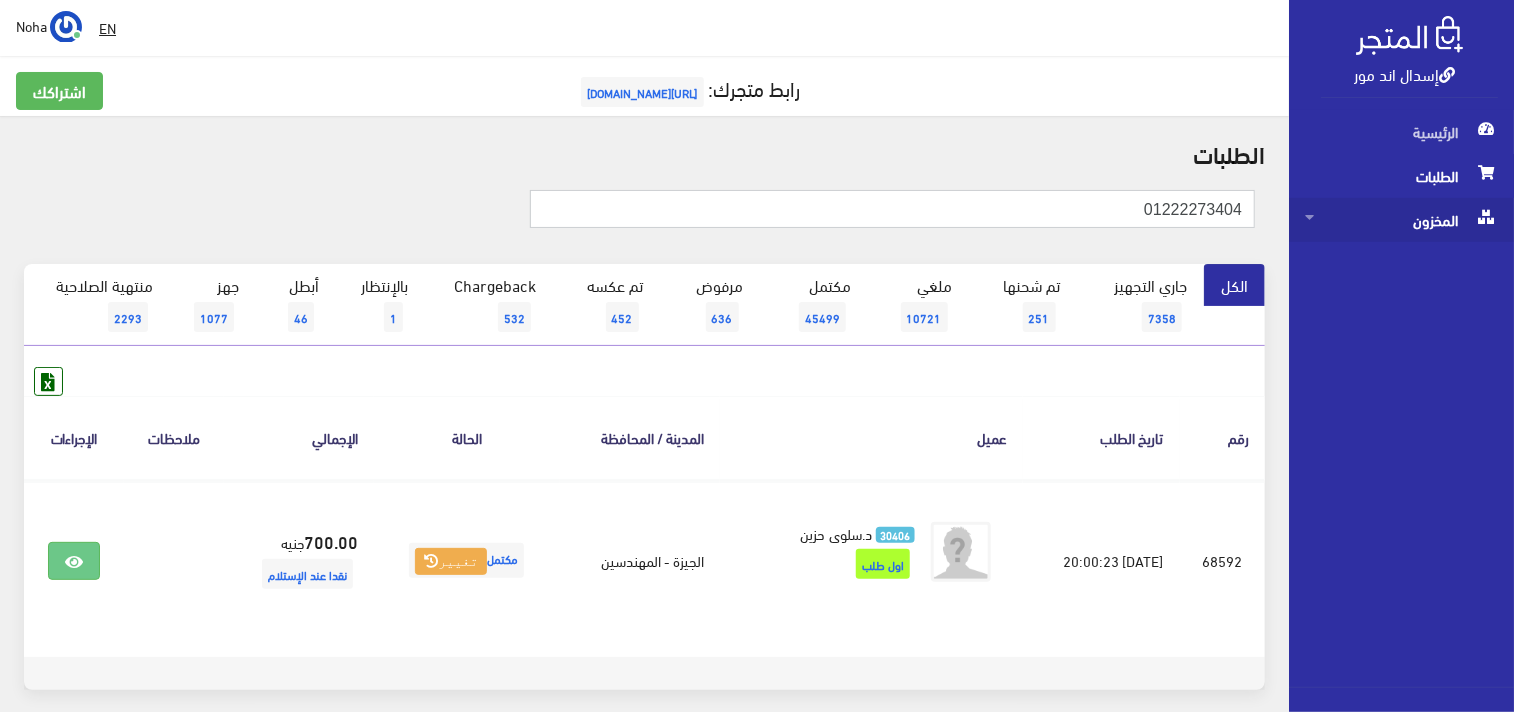 drag, startPoint x: 1137, startPoint y: 207, endPoint x: 1426, endPoint y: 225, distance: 289.56 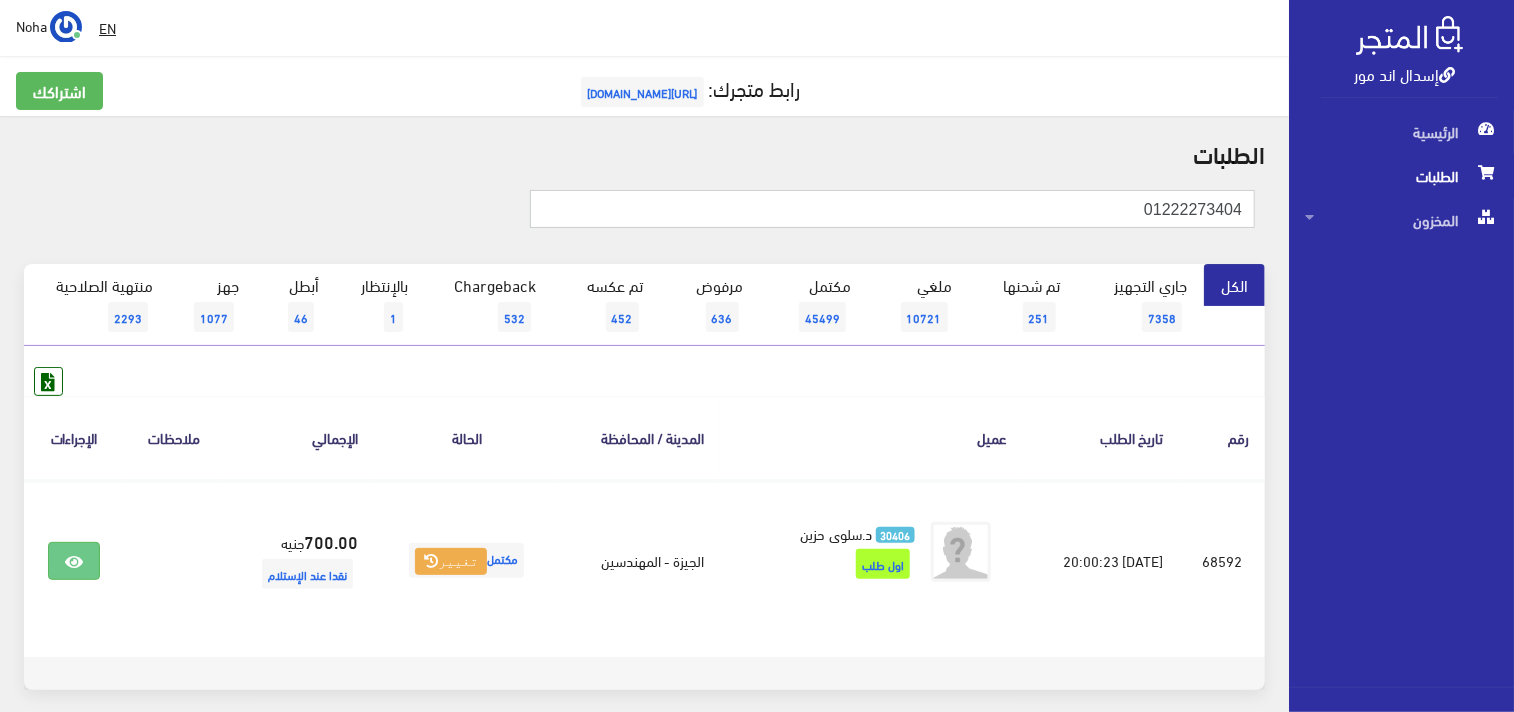paste on "098048407" 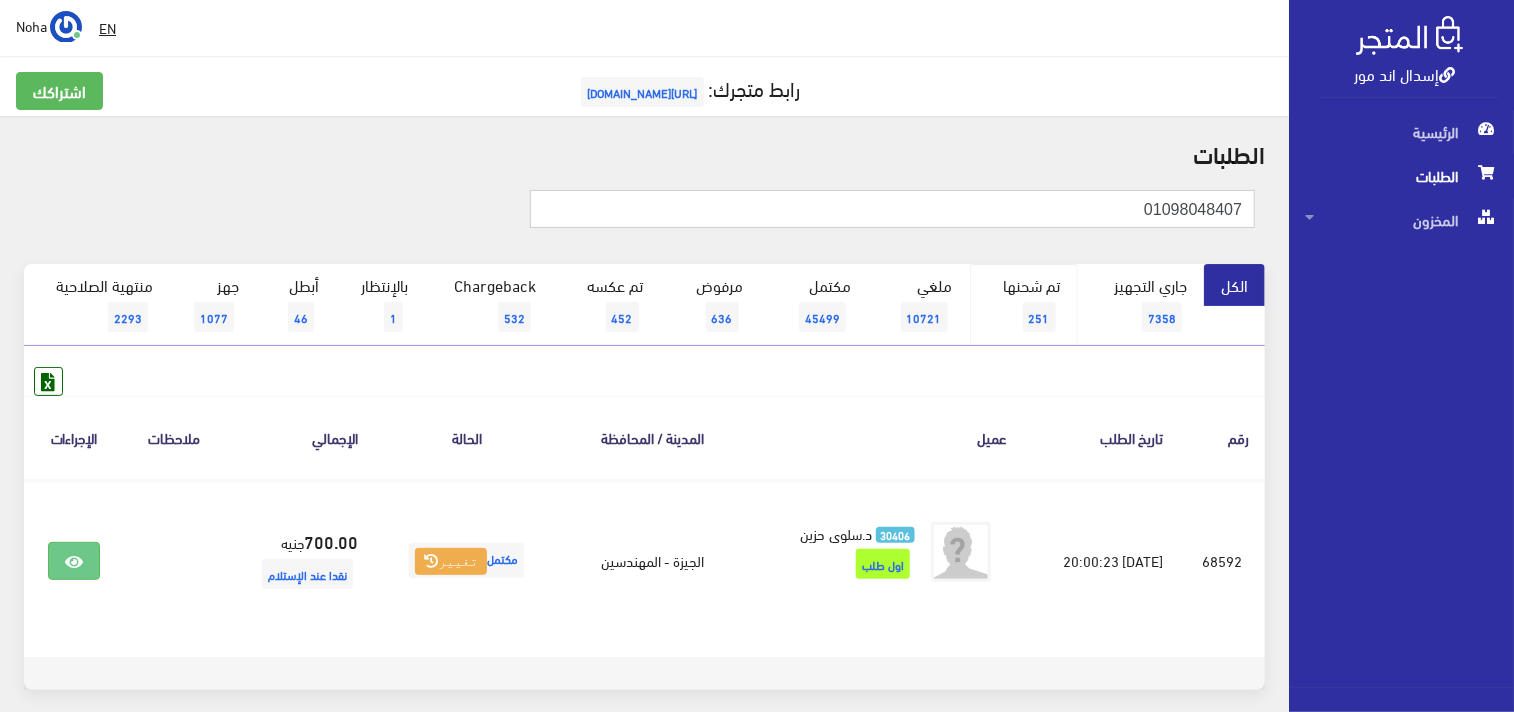 type on "01098048407" 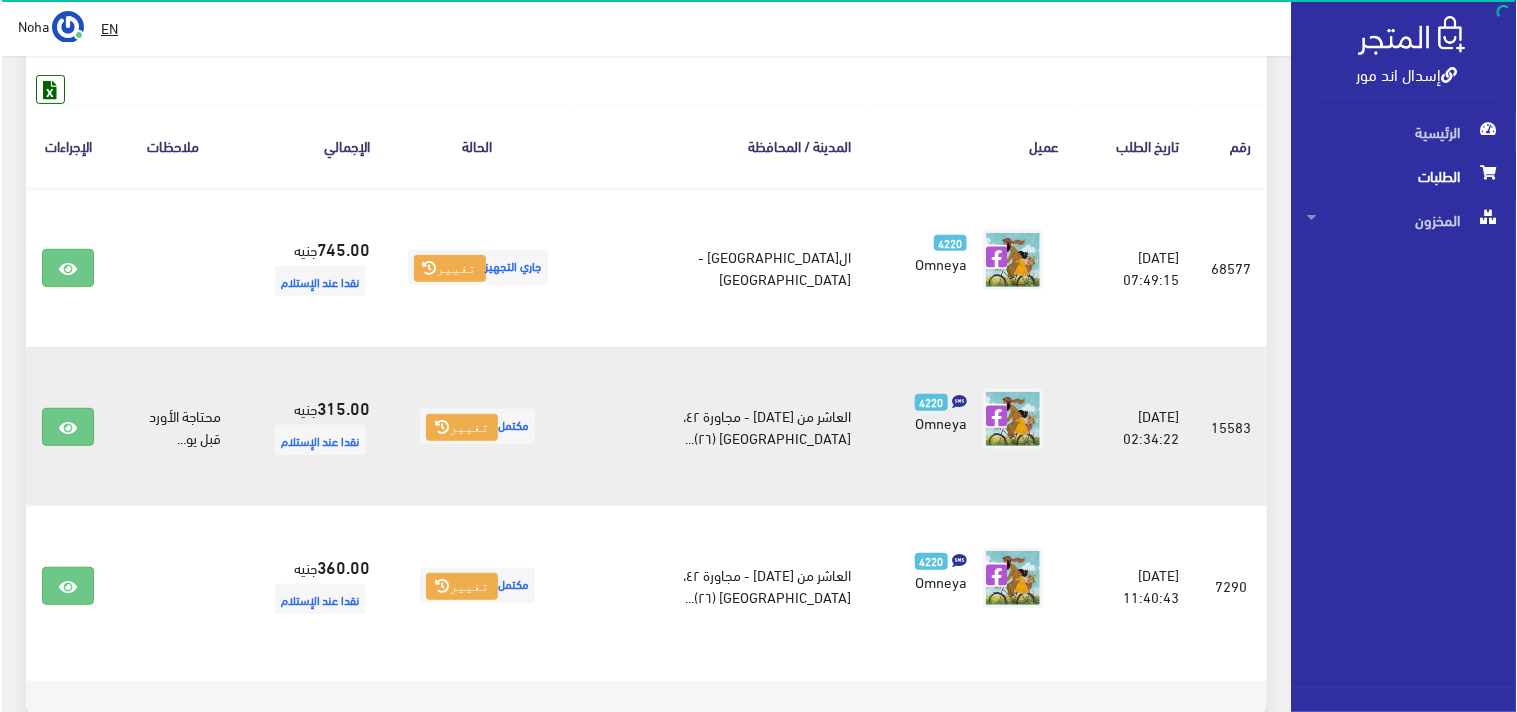 scroll, scrollTop: 333, scrollLeft: 0, axis: vertical 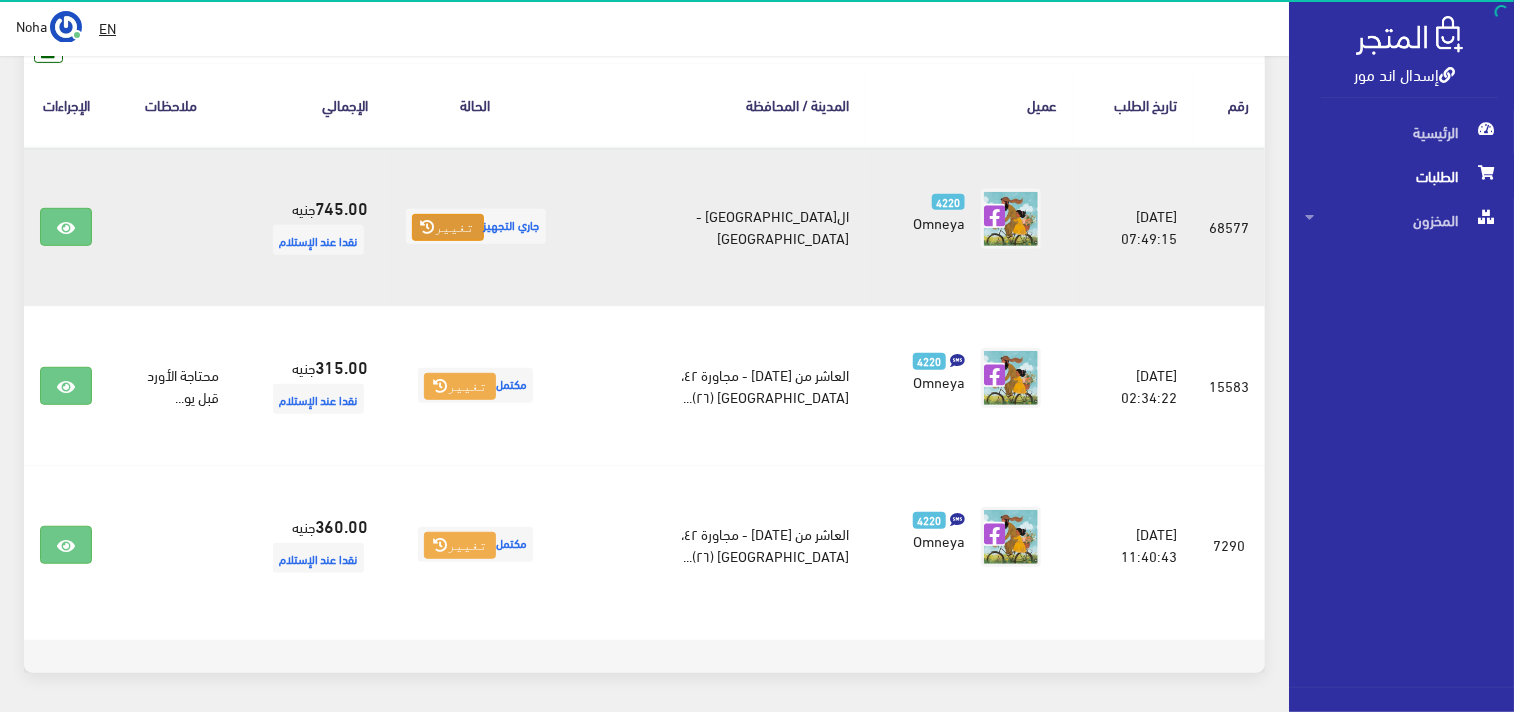 click on "تغيير" at bounding box center [448, 228] 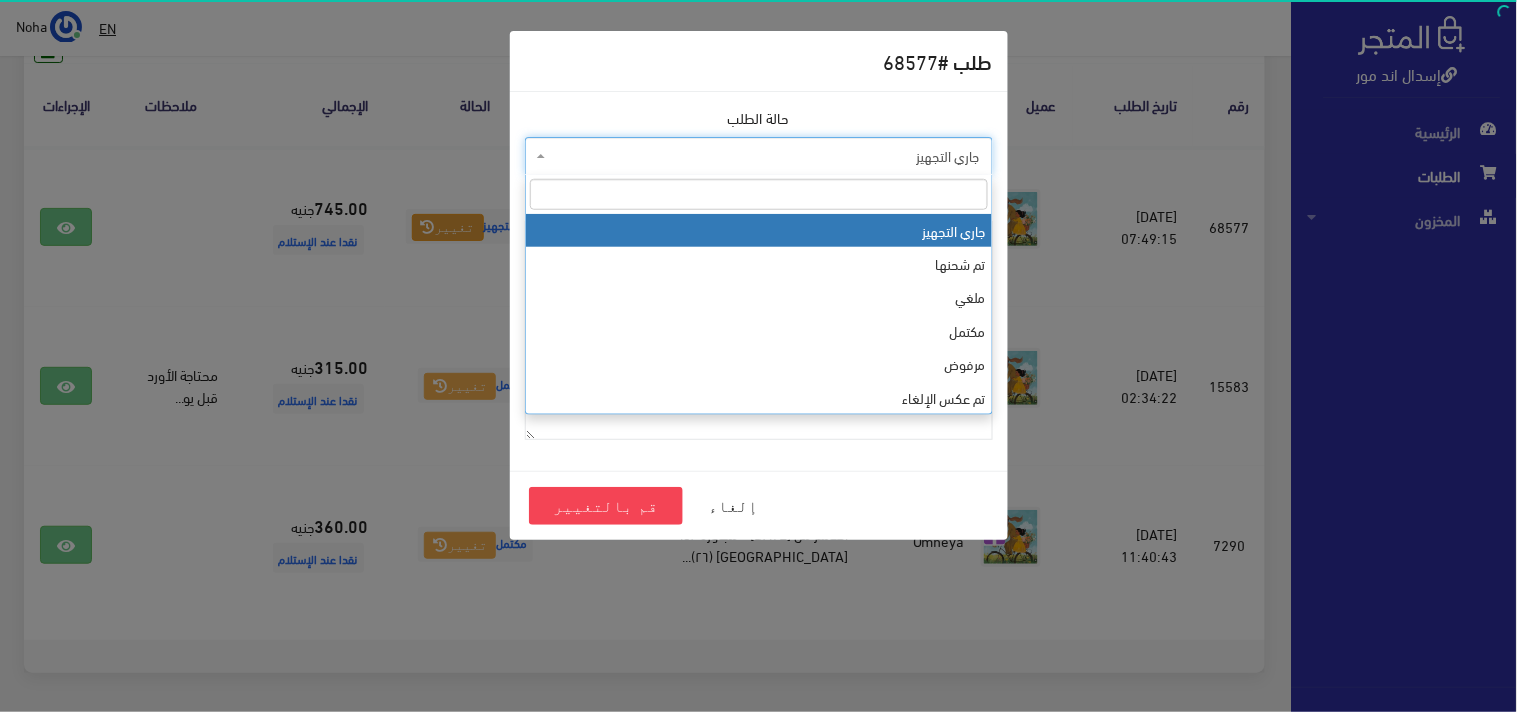 click on "جاري التجهيز" at bounding box center [765, 156] 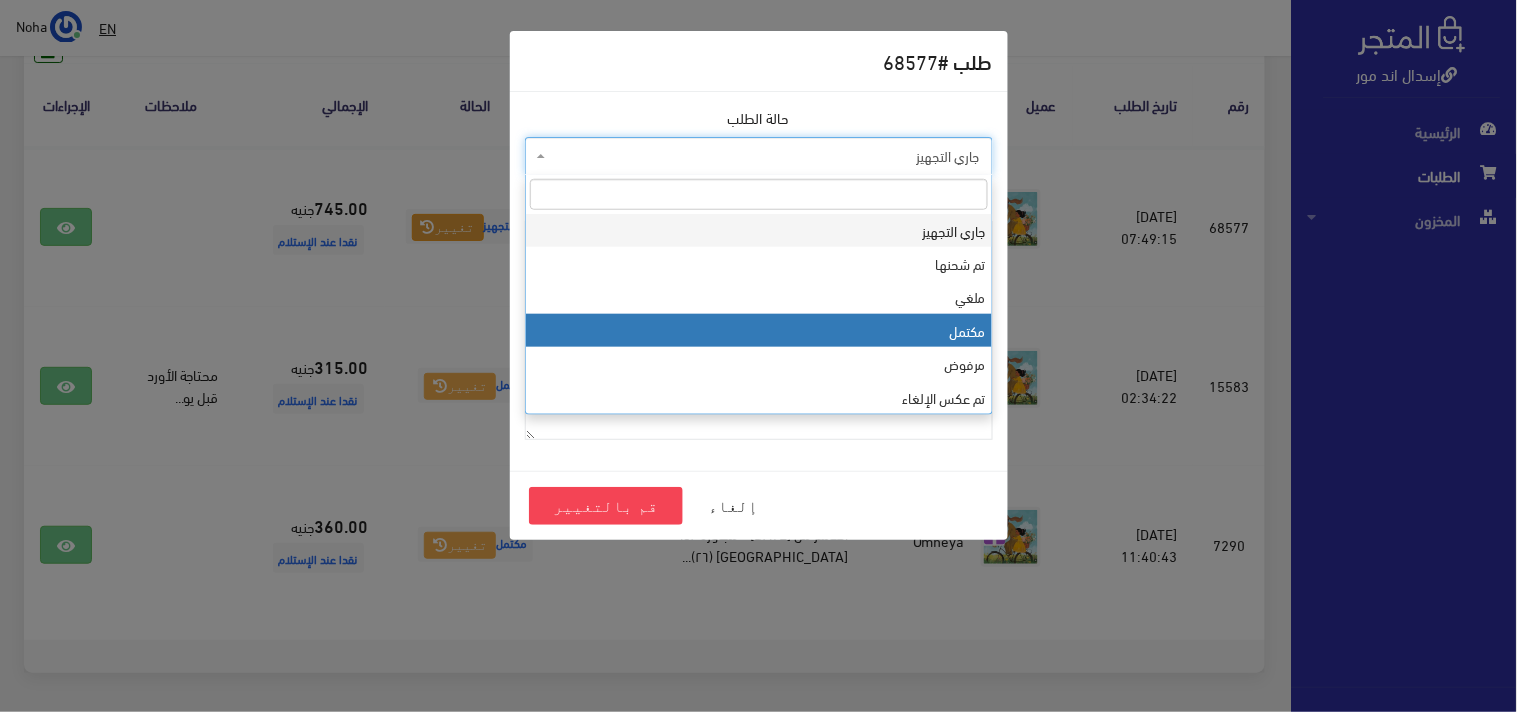 select on "4" 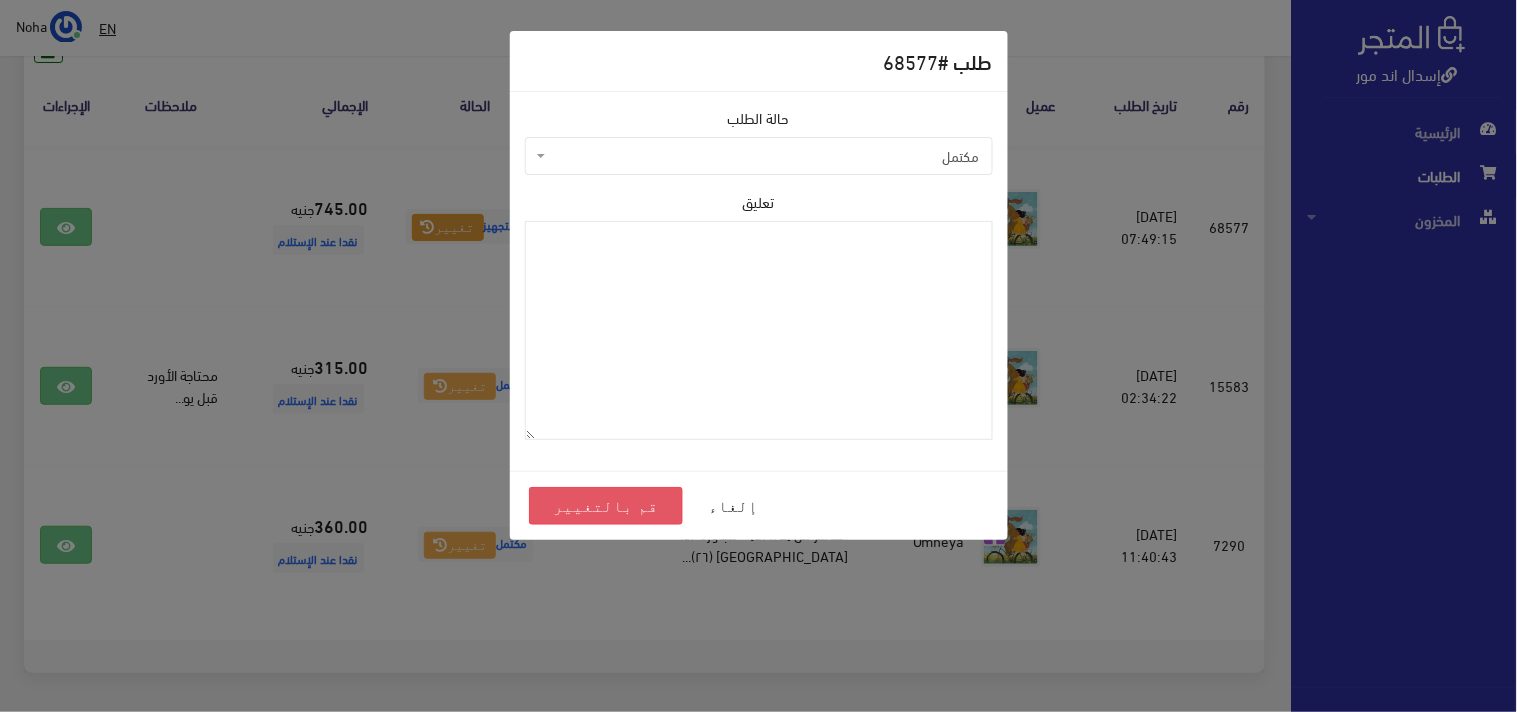 click on "قم بالتغيير" at bounding box center [606, 506] 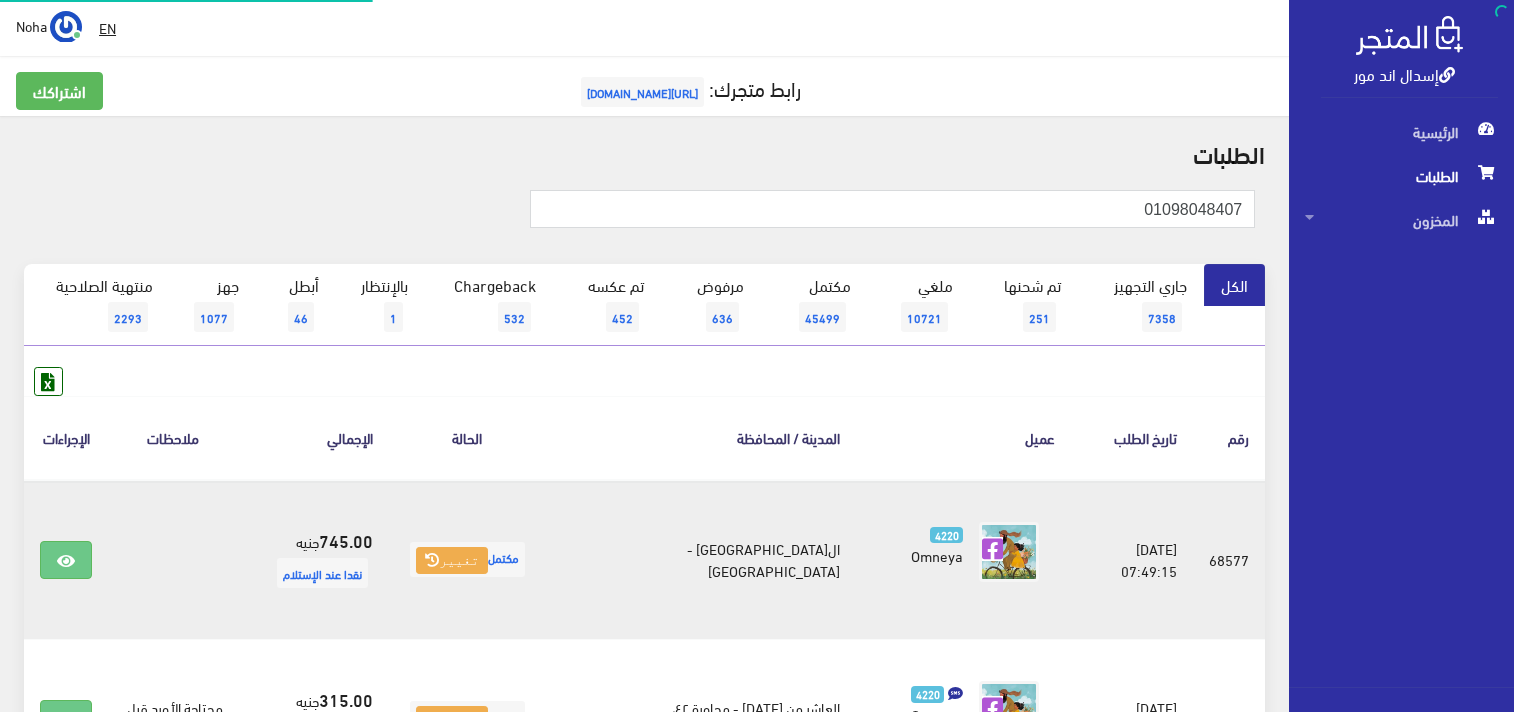scroll, scrollTop: 0, scrollLeft: 0, axis: both 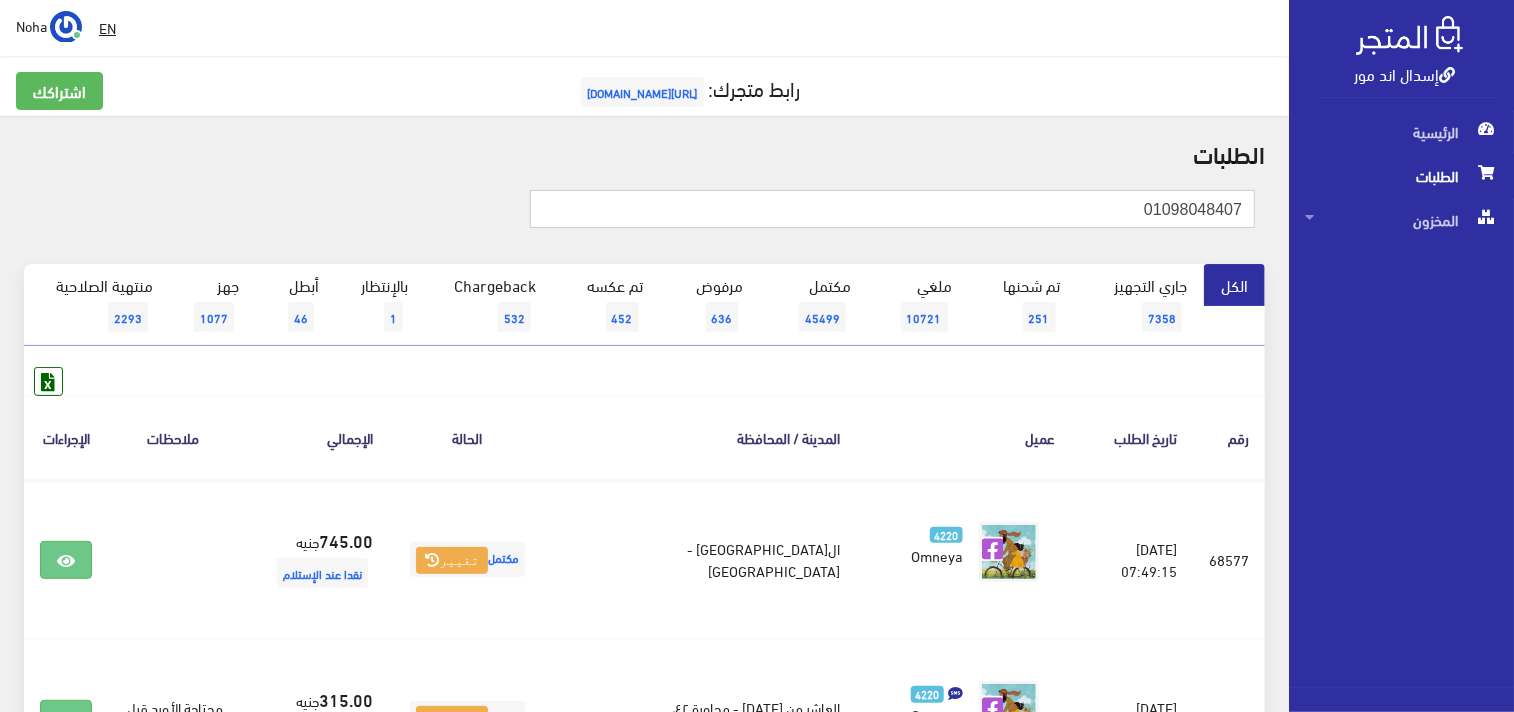 drag, startPoint x: 1125, startPoint y: 211, endPoint x: 1441, endPoint y: 193, distance: 316.51224 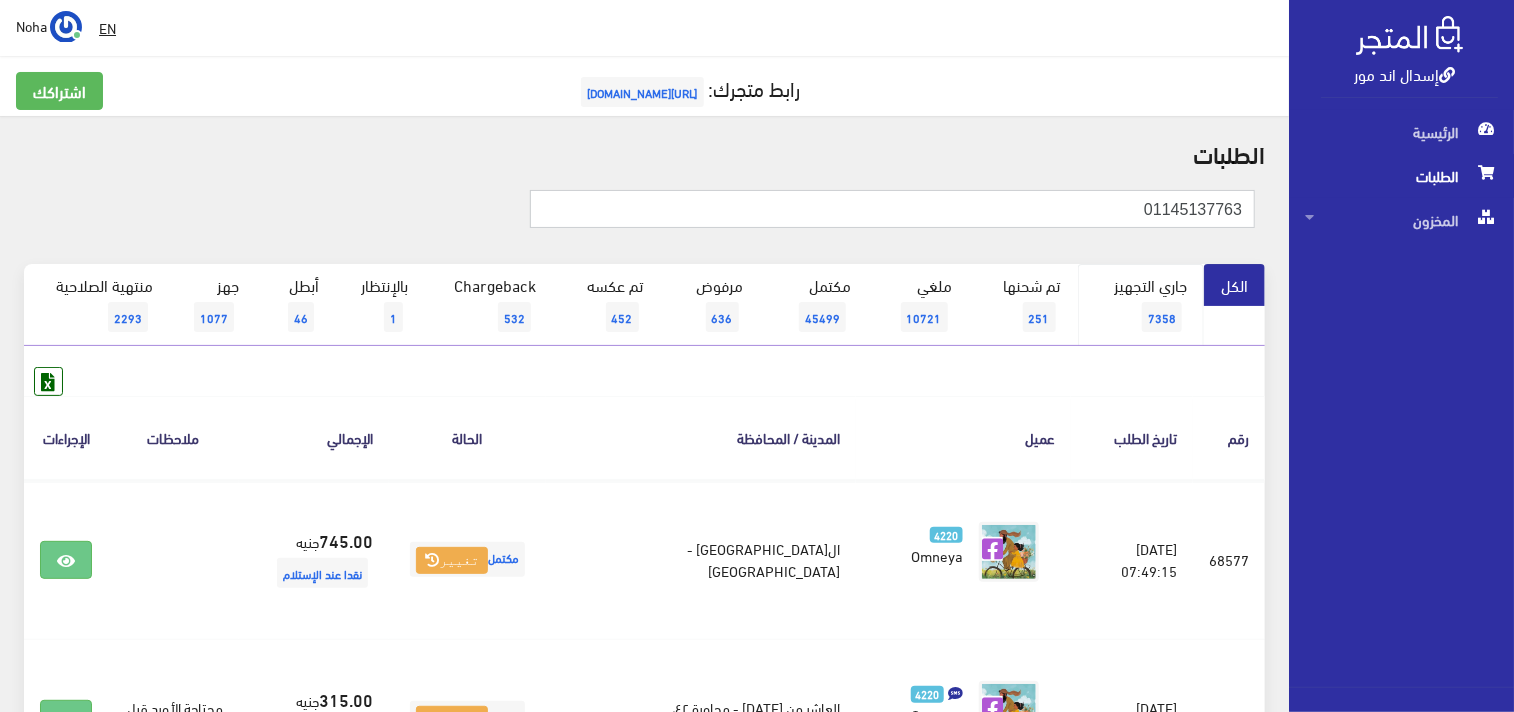 type on "01145137763" 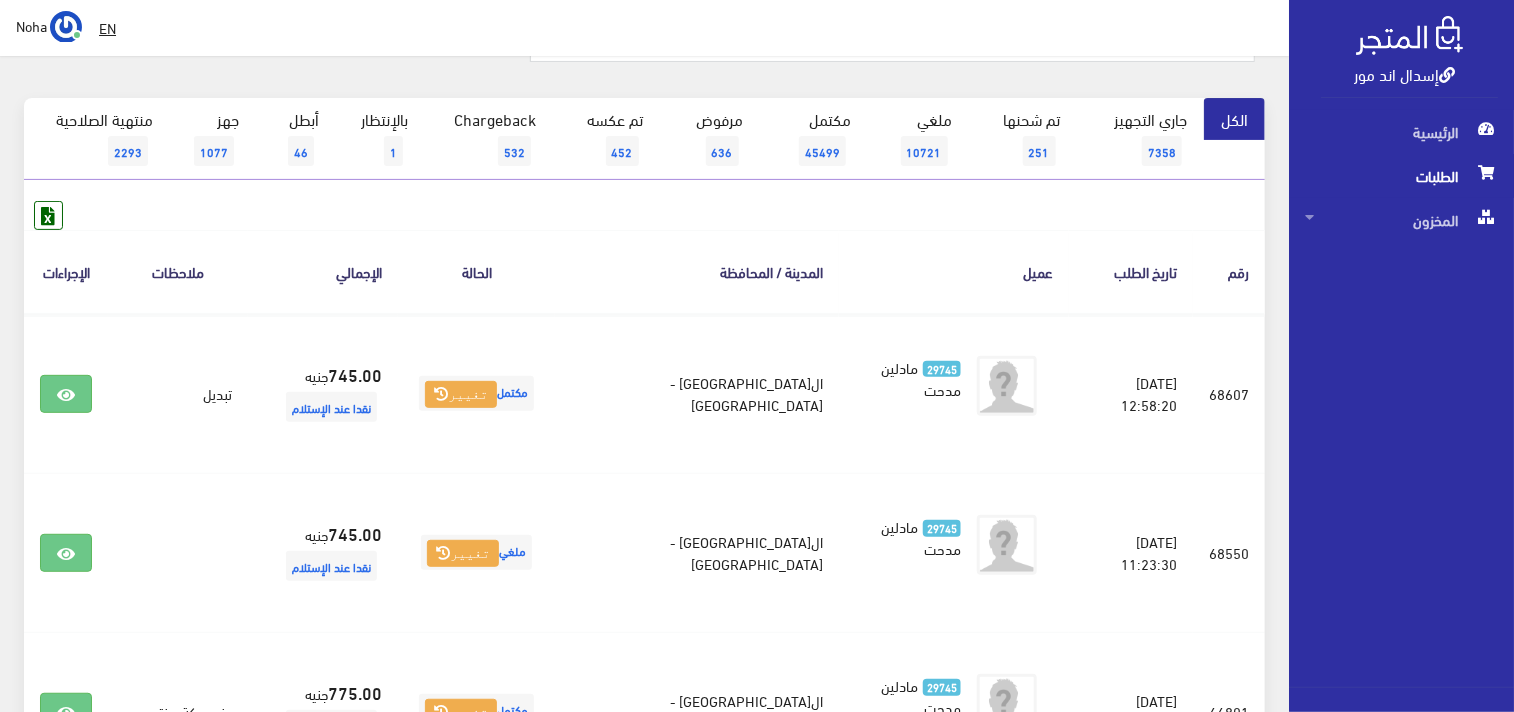 scroll, scrollTop: 0, scrollLeft: 0, axis: both 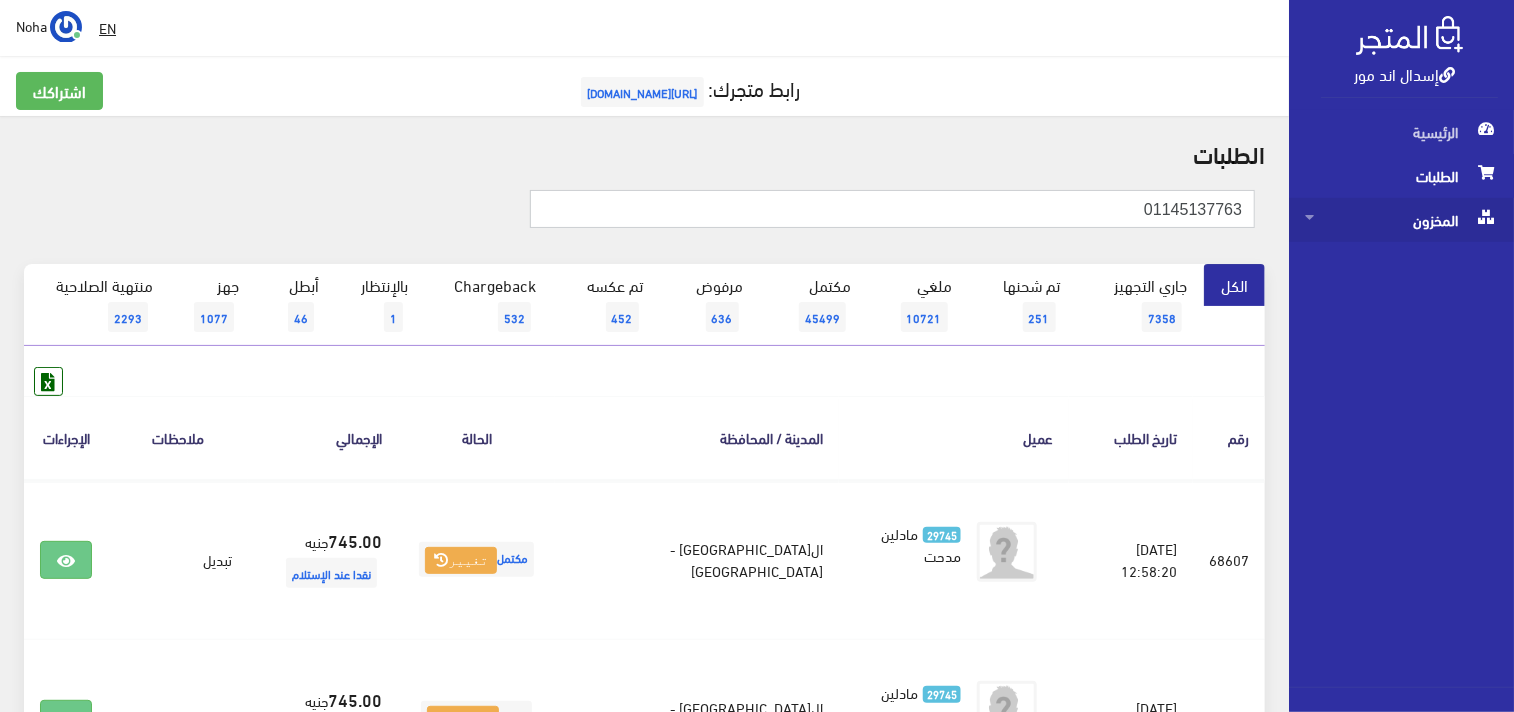 drag, startPoint x: 1393, startPoint y: 208, endPoint x: 1438, endPoint y: 200, distance: 45.705578 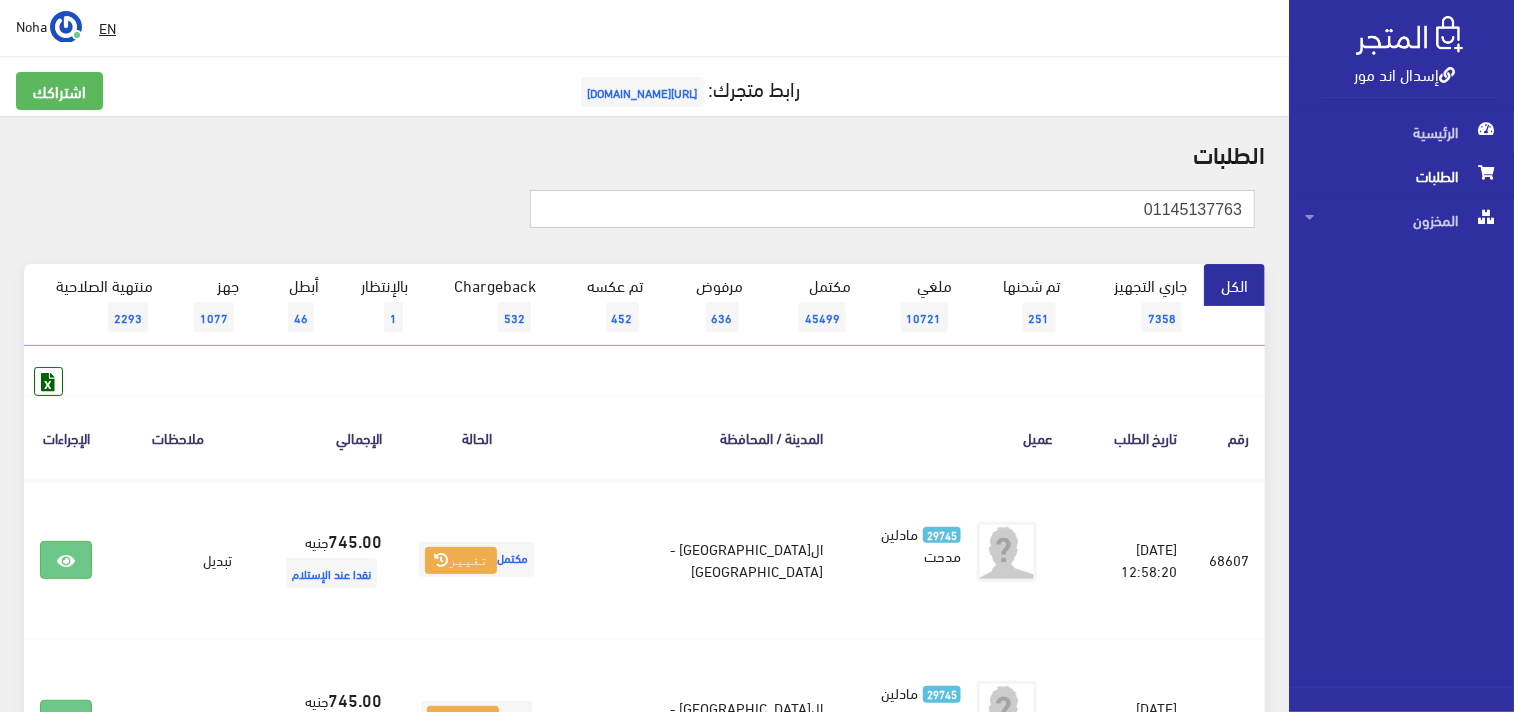 paste on "0098186871" 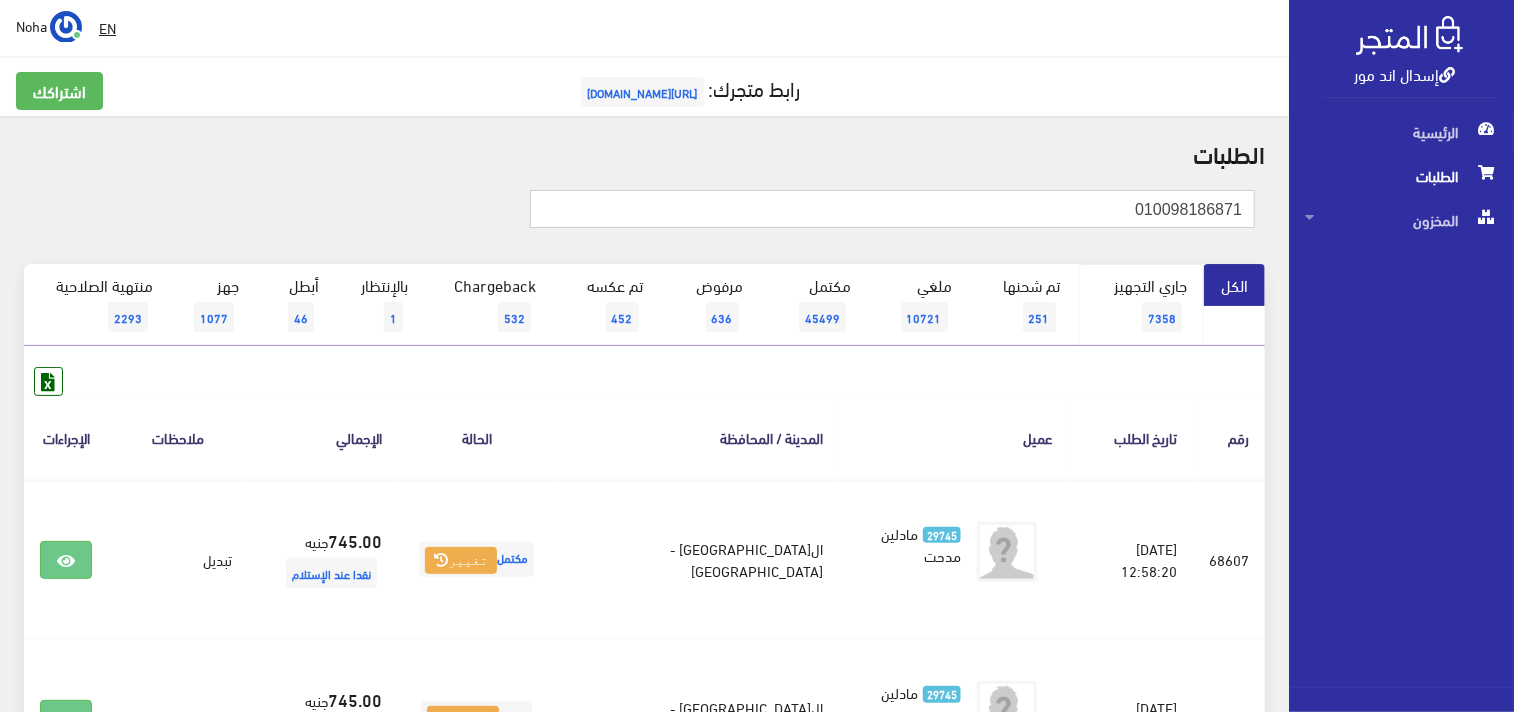 type on "010098186871" 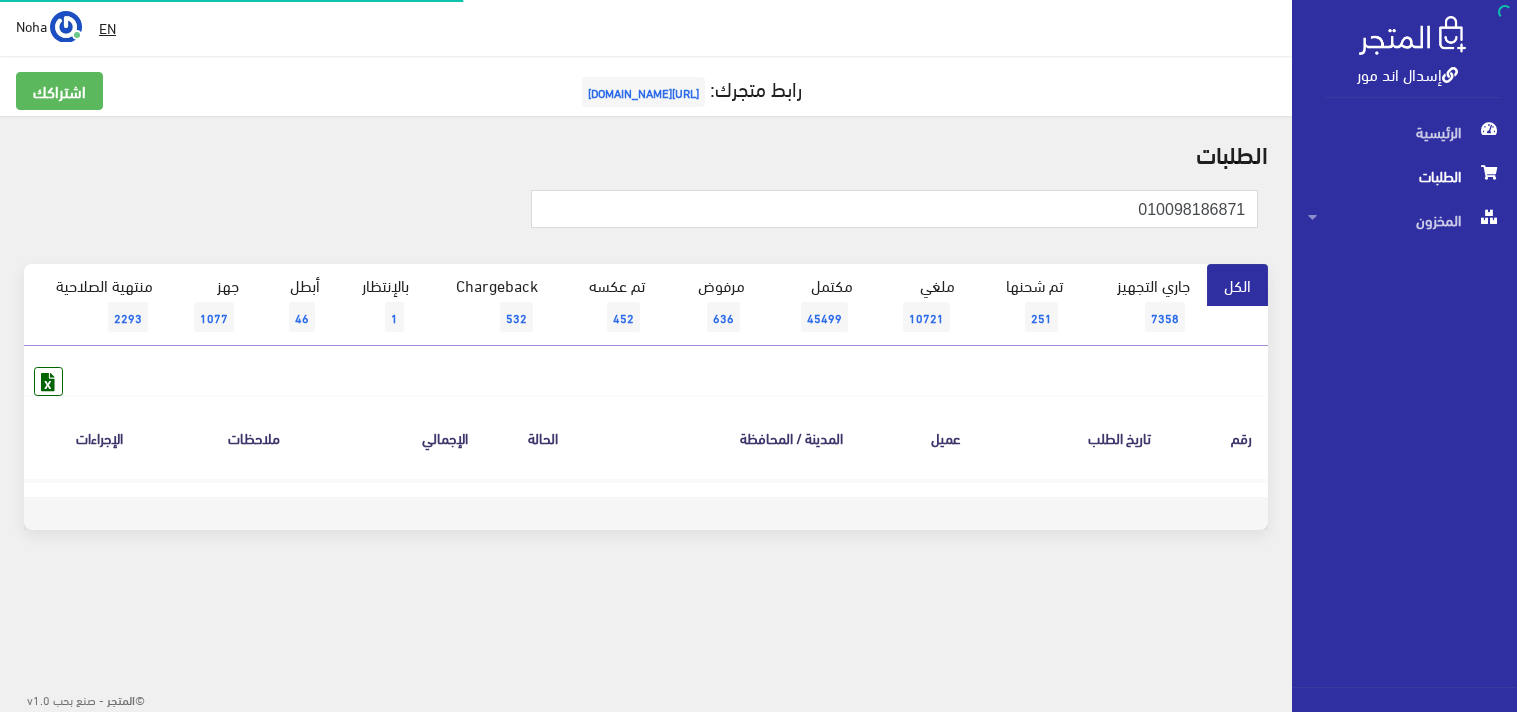 scroll, scrollTop: 0, scrollLeft: 0, axis: both 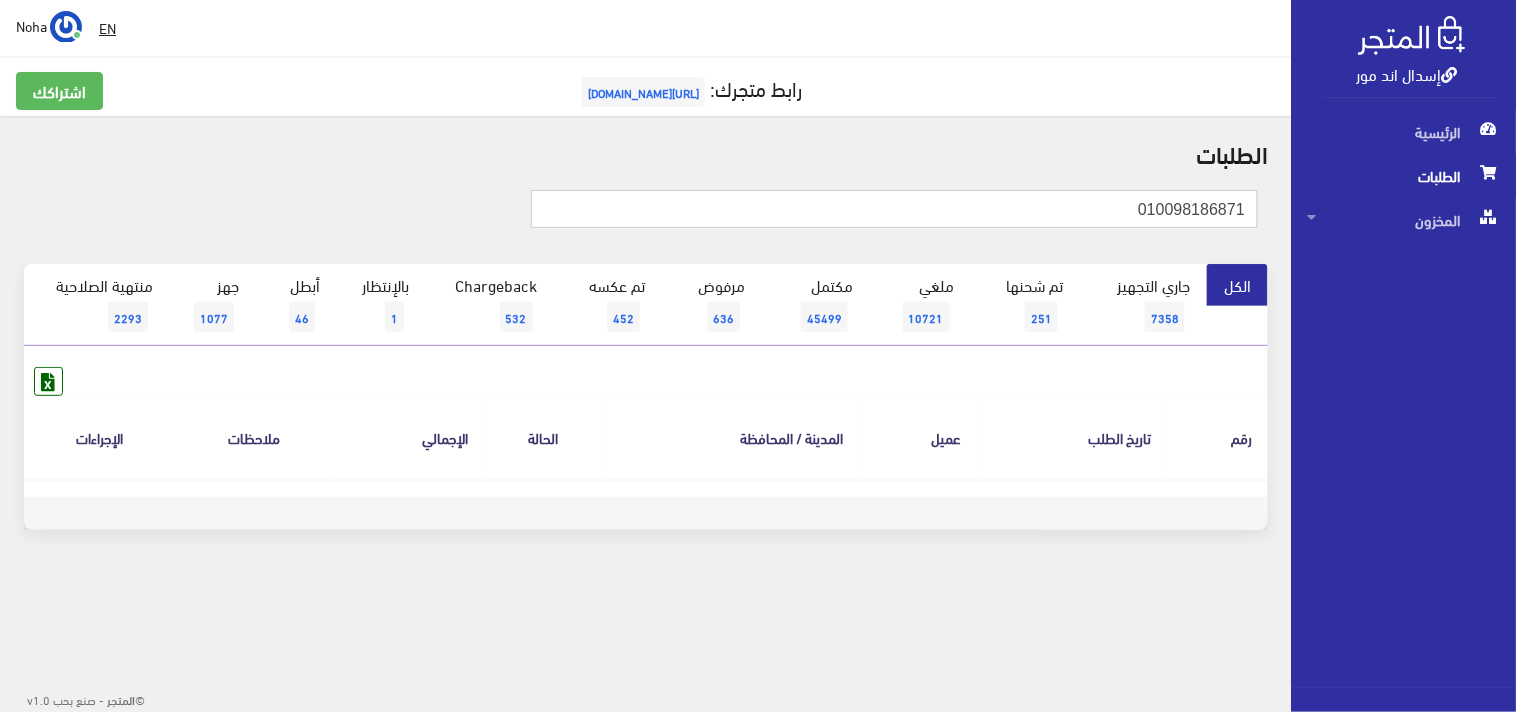 click on "010098186871" at bounding box center [894, 209] 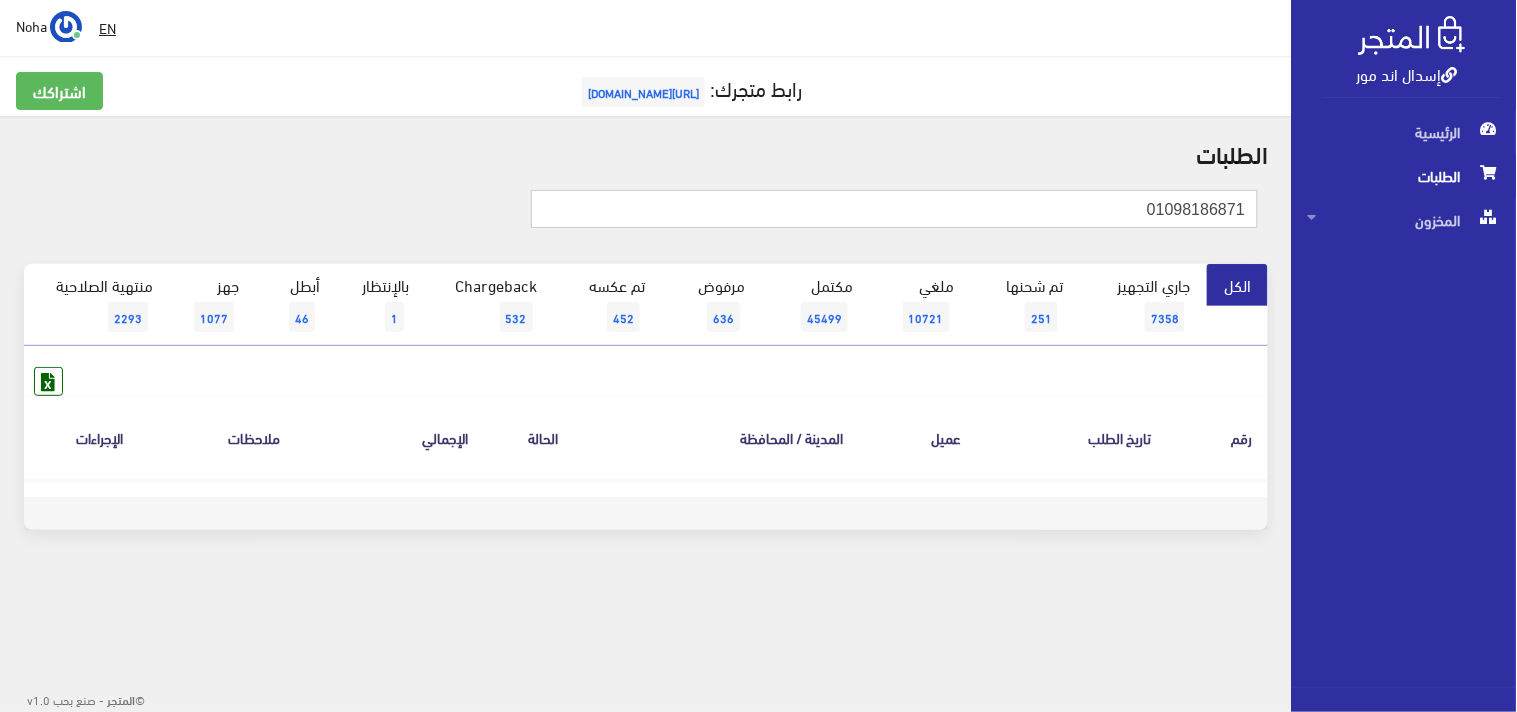 type on "01098186871" 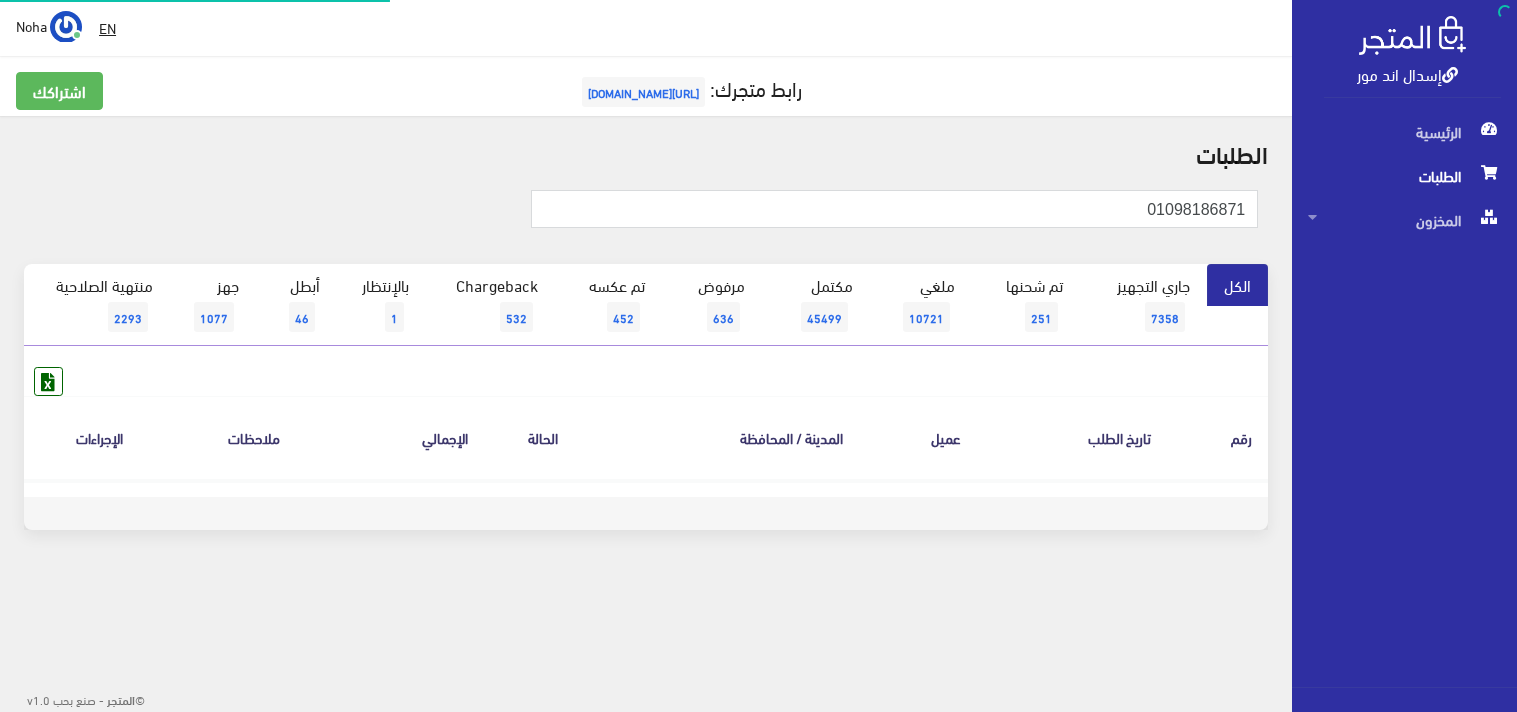 scroll, scrollTop: 0, scrollLeft: 0, axis: both 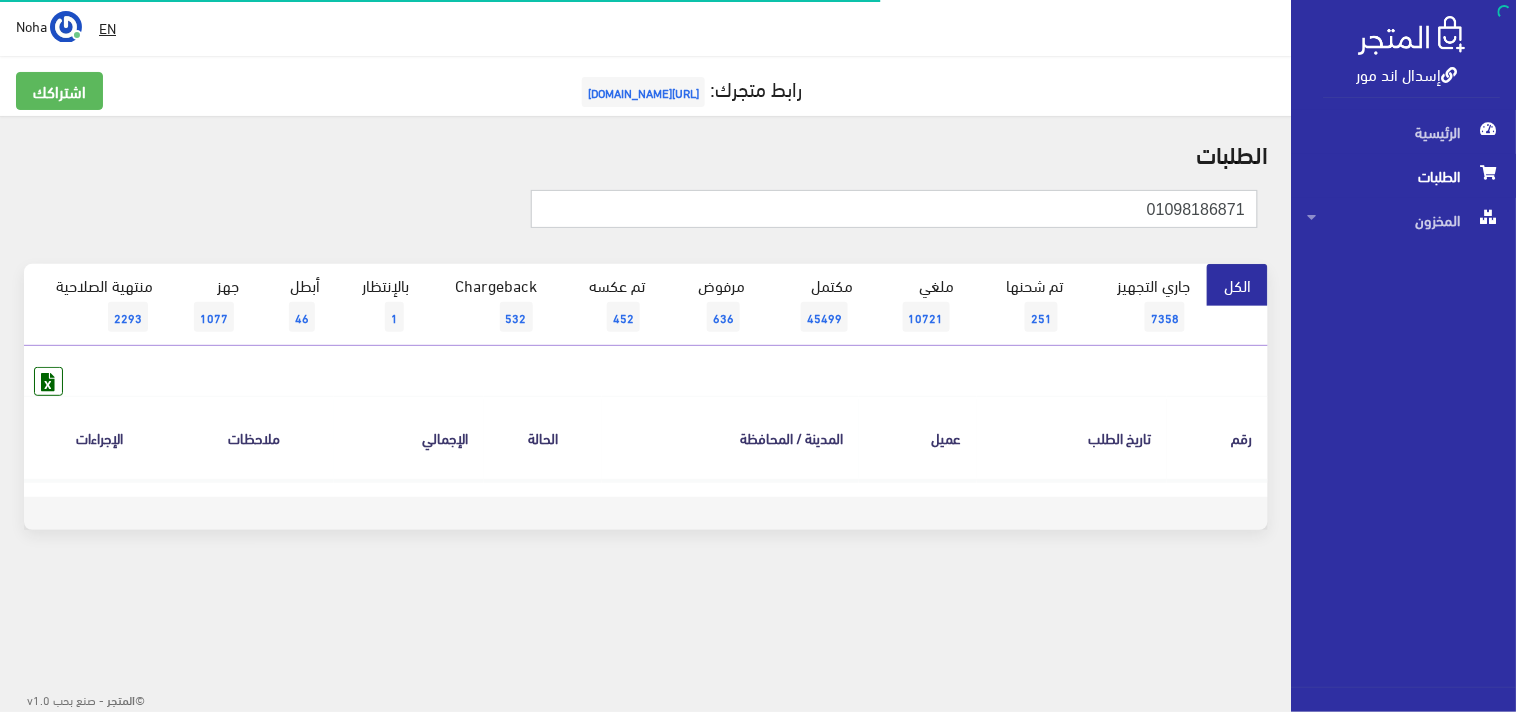 drag, startPoint x: 1133, startPoint y: 201, endPoint x: 1516, endPoint y: 247, distance: 385.7525 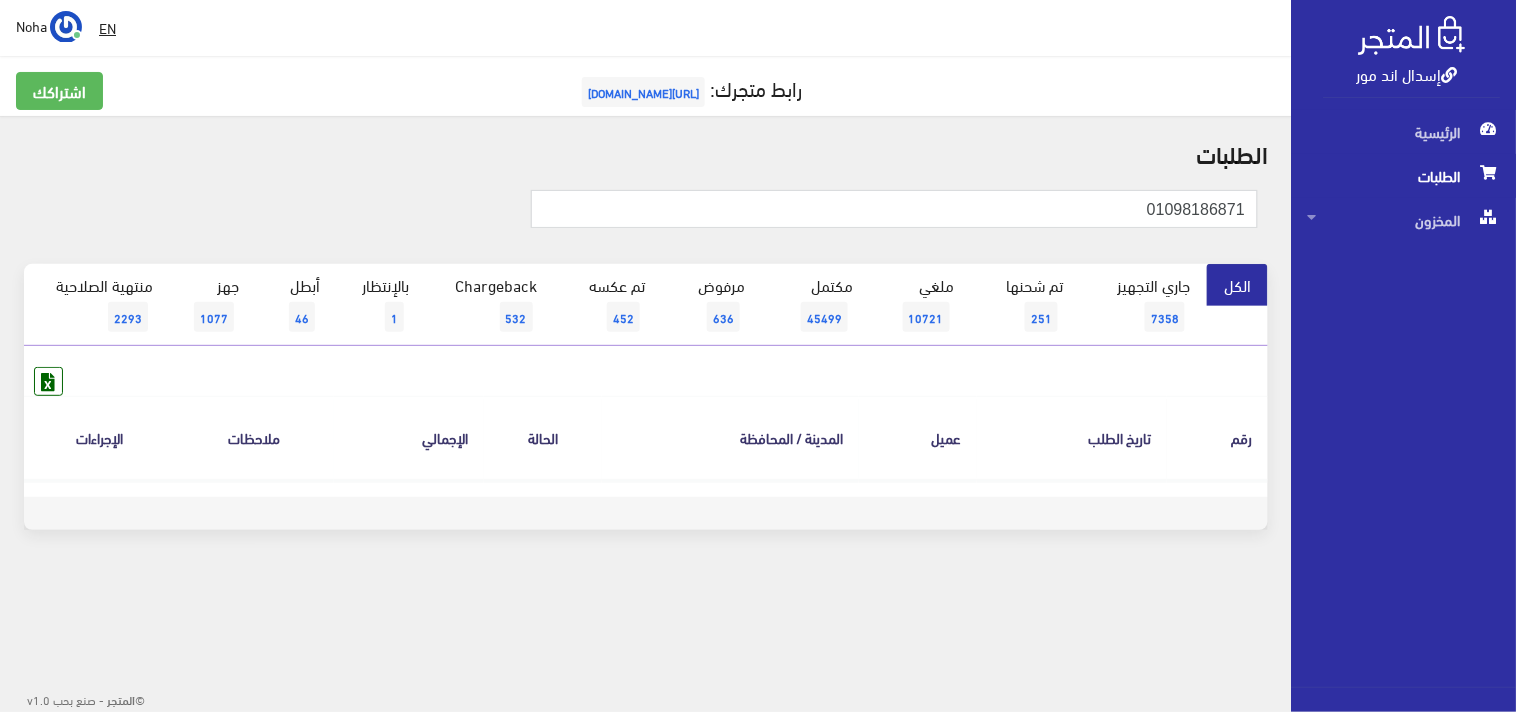 scroll, scrollTop: 0, scrollLeft: 0, axis: both 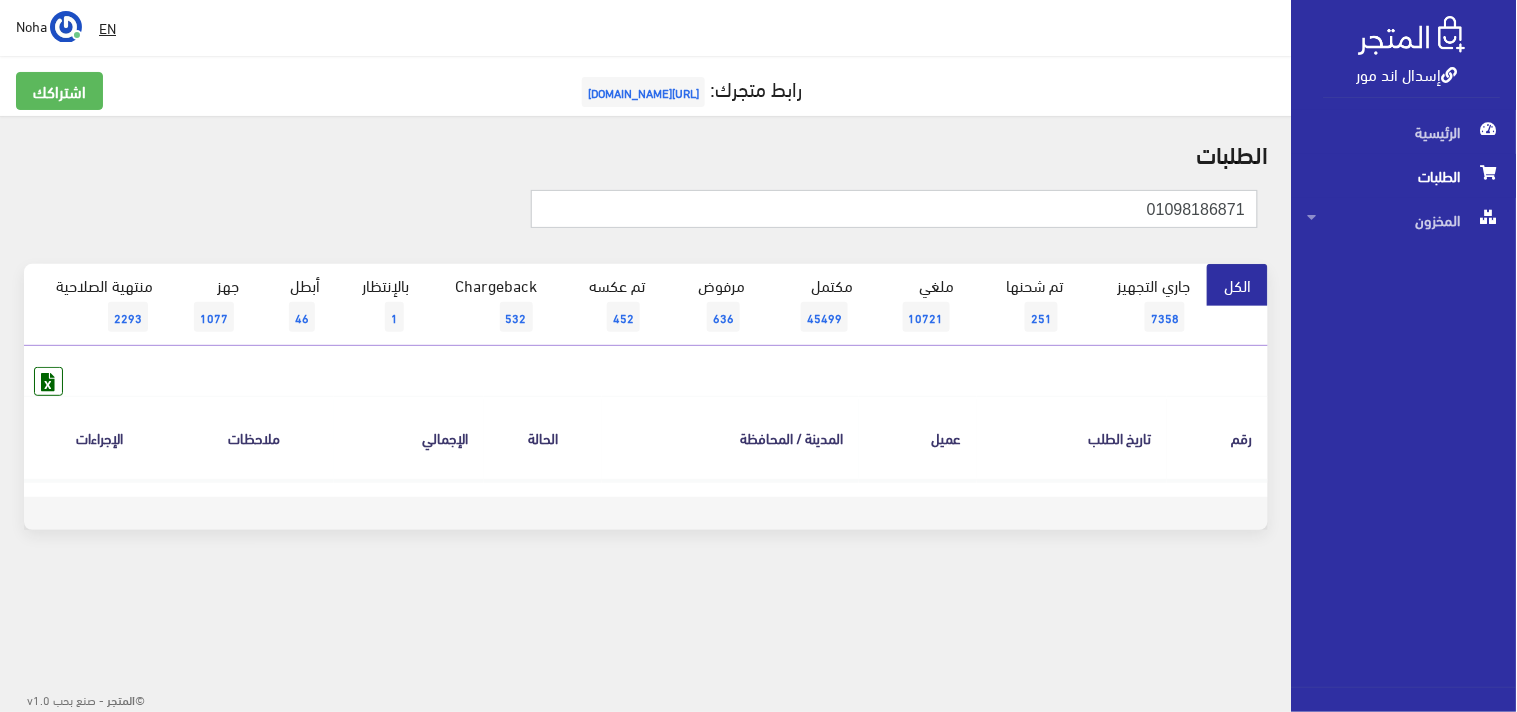 drag, startPoint x: 1123, startPoint y: 206, endPoint x: 1513, endPoint y: 181, distance: 390.80045 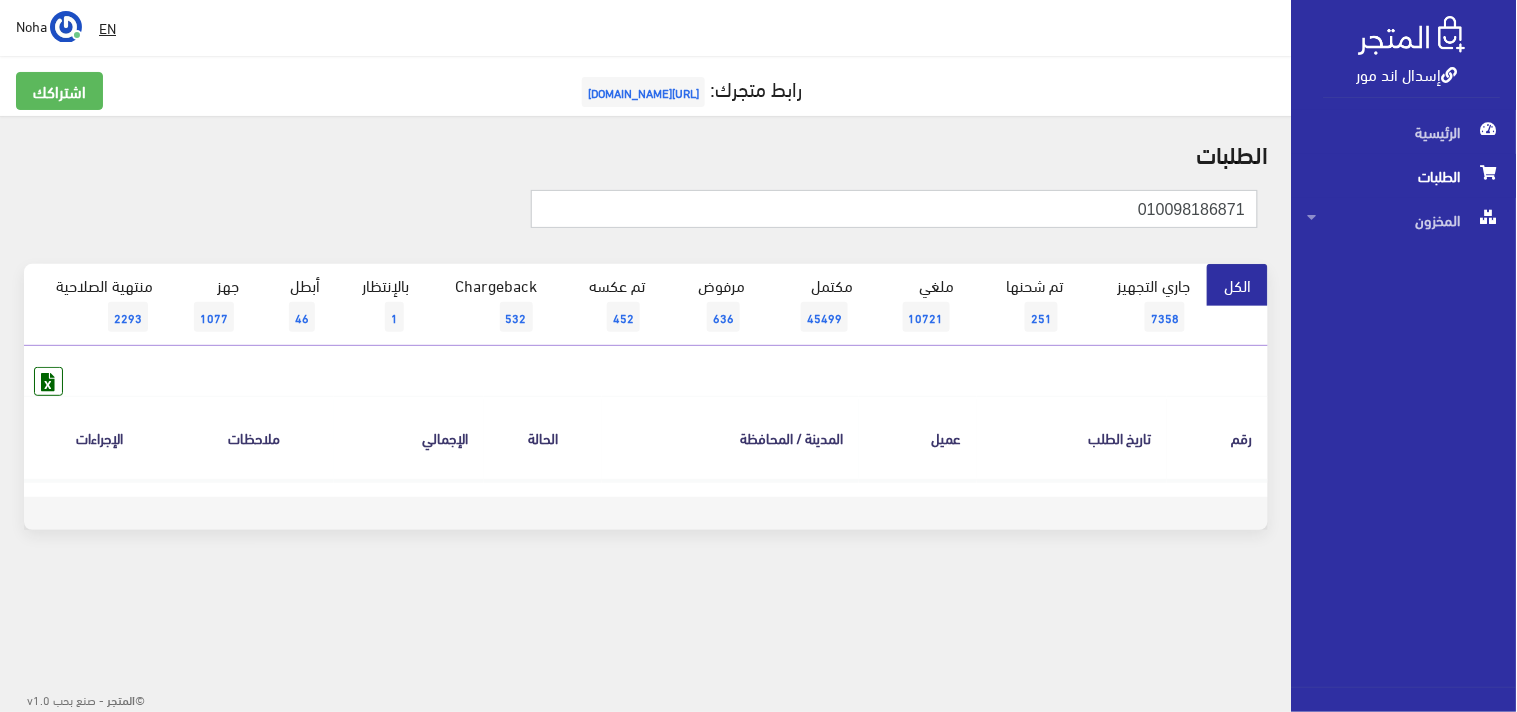 type on "010098186871" 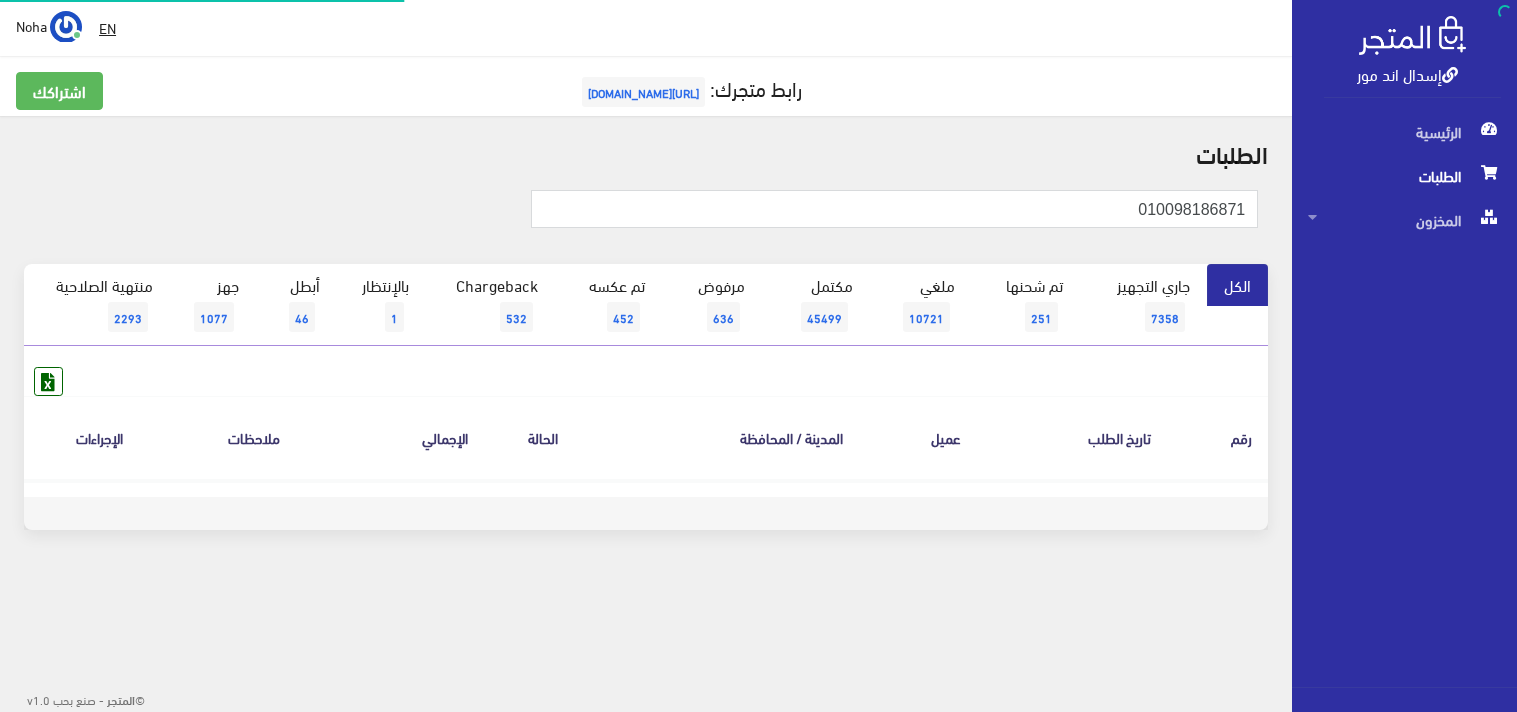 scroll, scrollTop: 0, scrollLeft: 0, axis: both 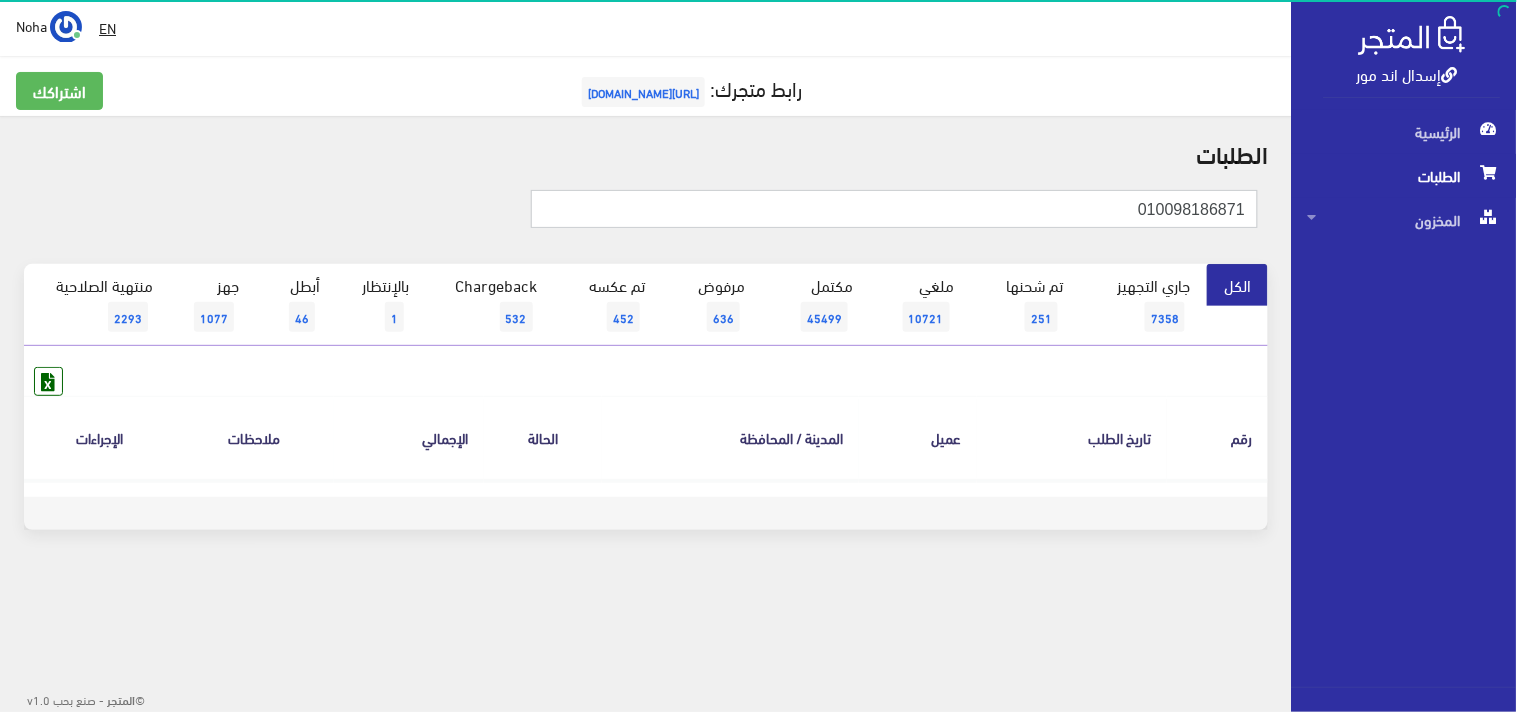 drag, startPoint x: 1231, startPoint y: 207, endPoint x: 1282, endPoint y: 196, distance: 52.17279 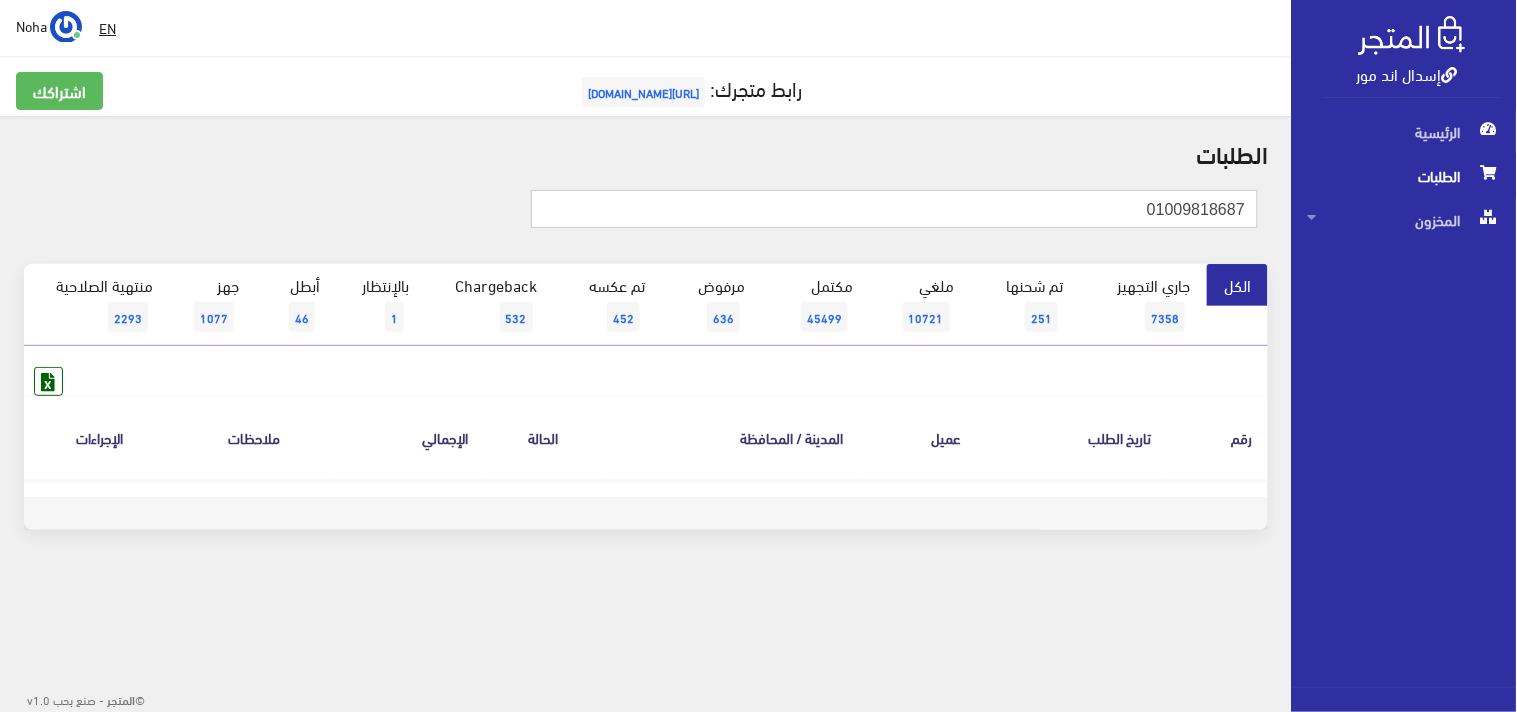 type on "01009818687" 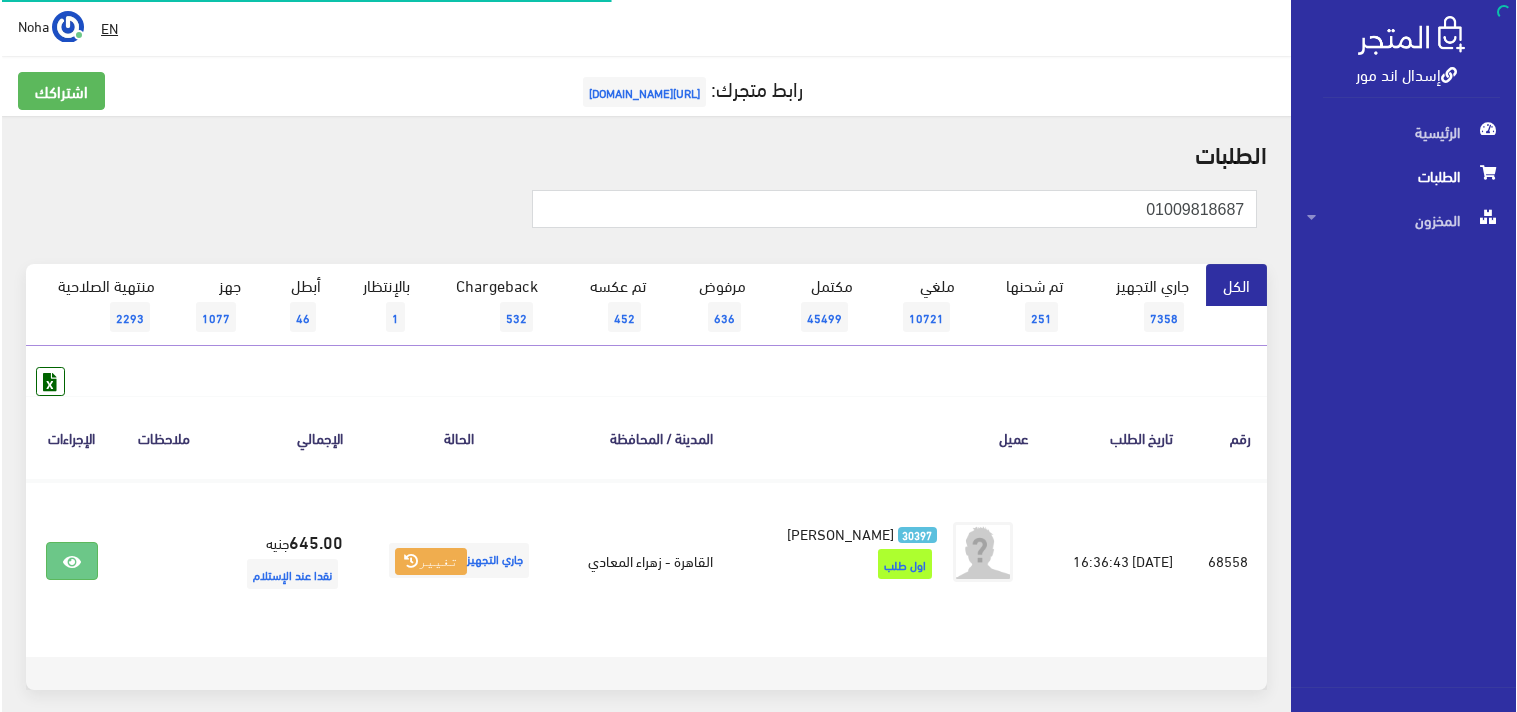scroll, scrollTop: 0, scrollLeft: 0, axis: both 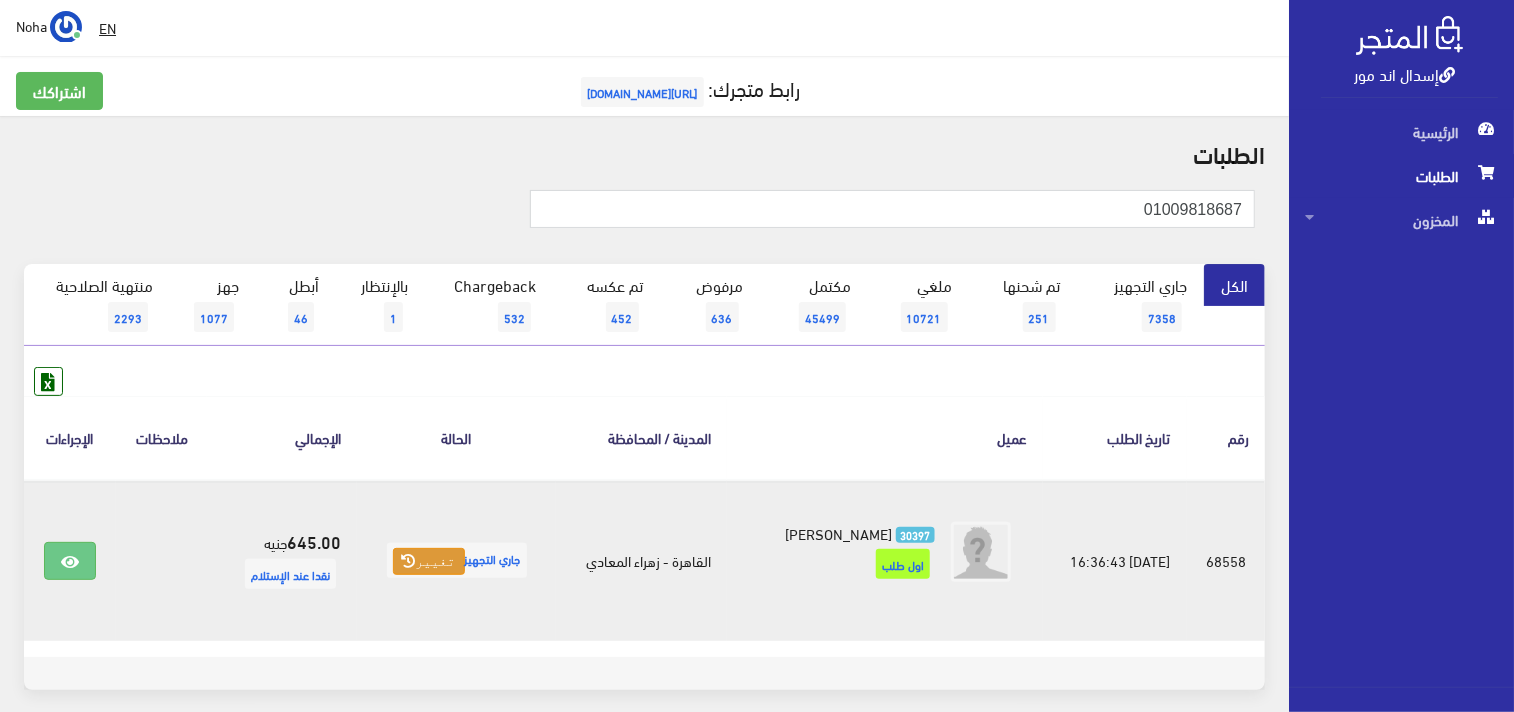 click on "تغيير" at bounding box center (429, 562) 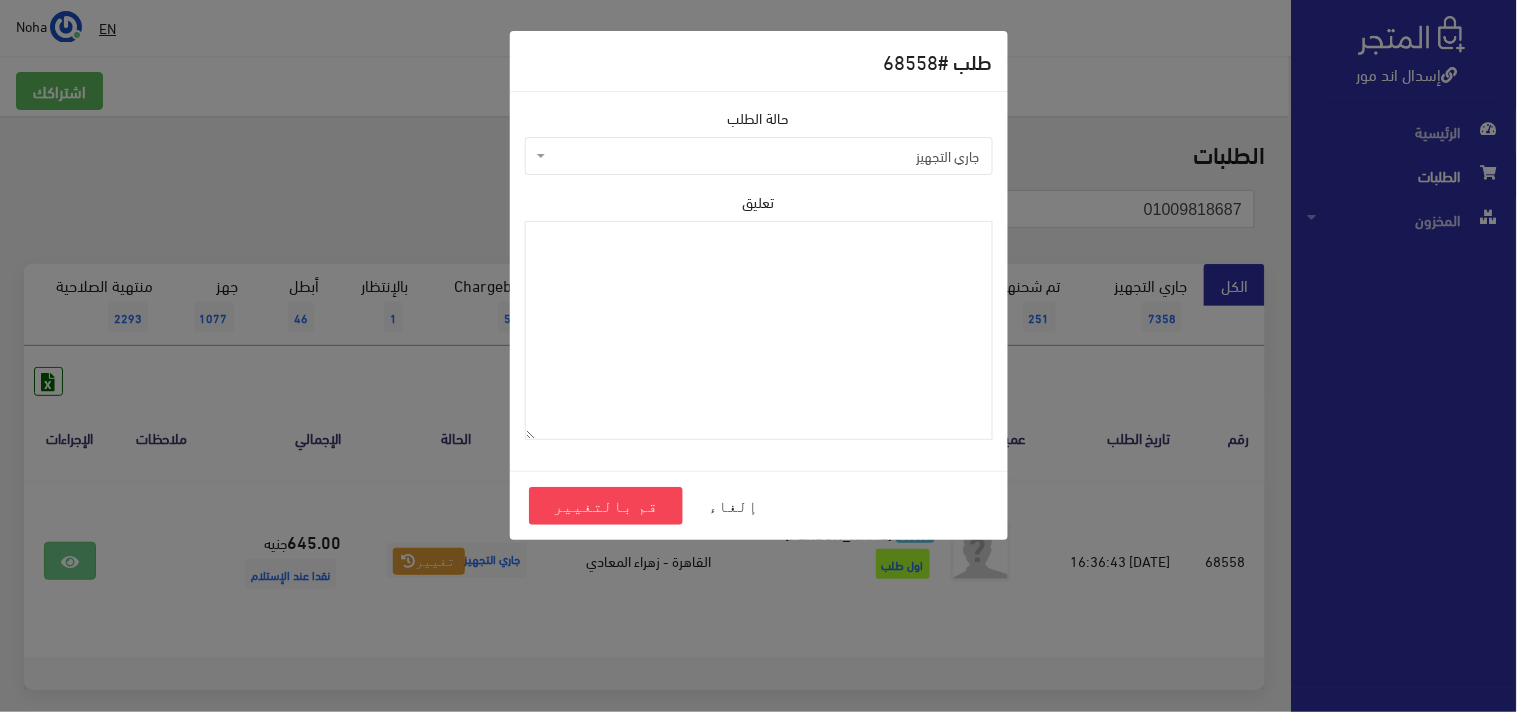 click on "جاري التجهيز" at bounding box center [765, 156] 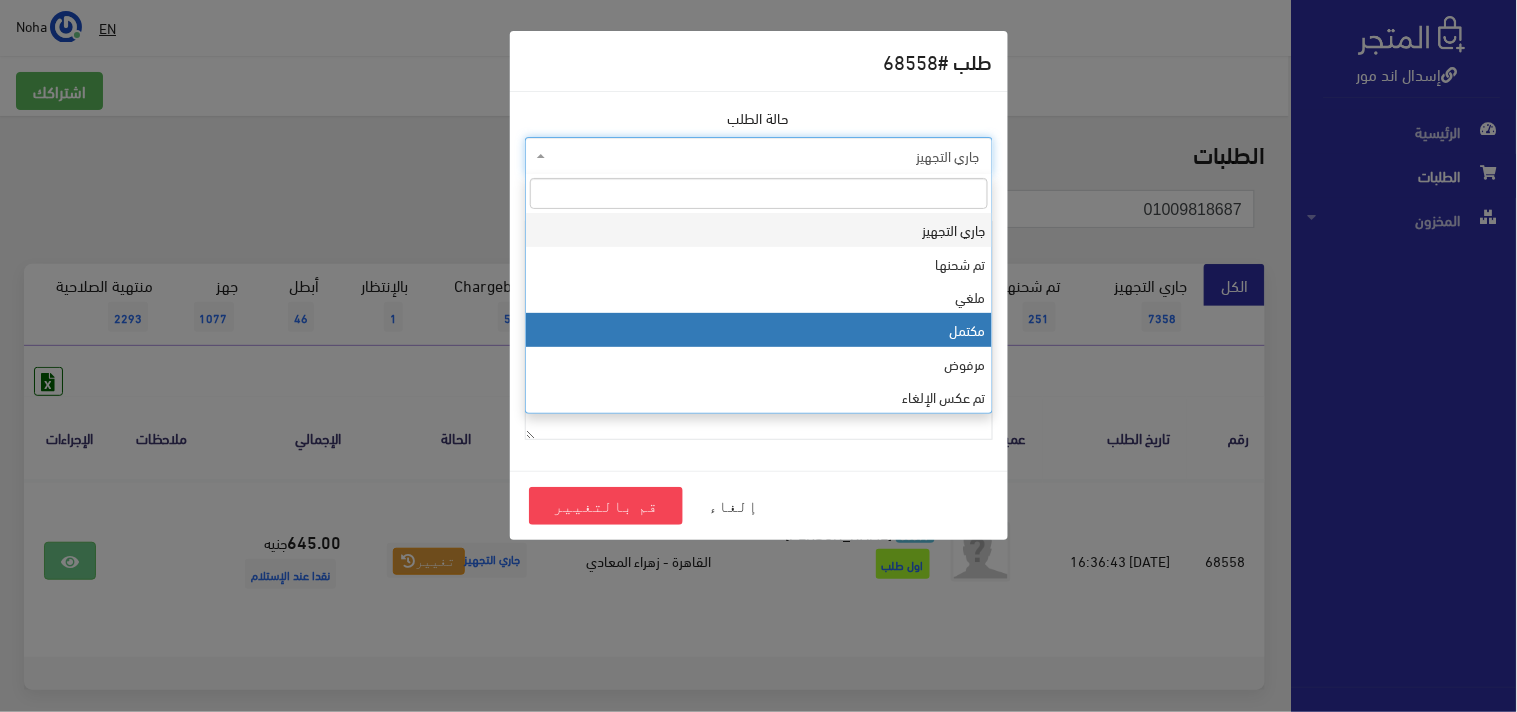 select on "4" 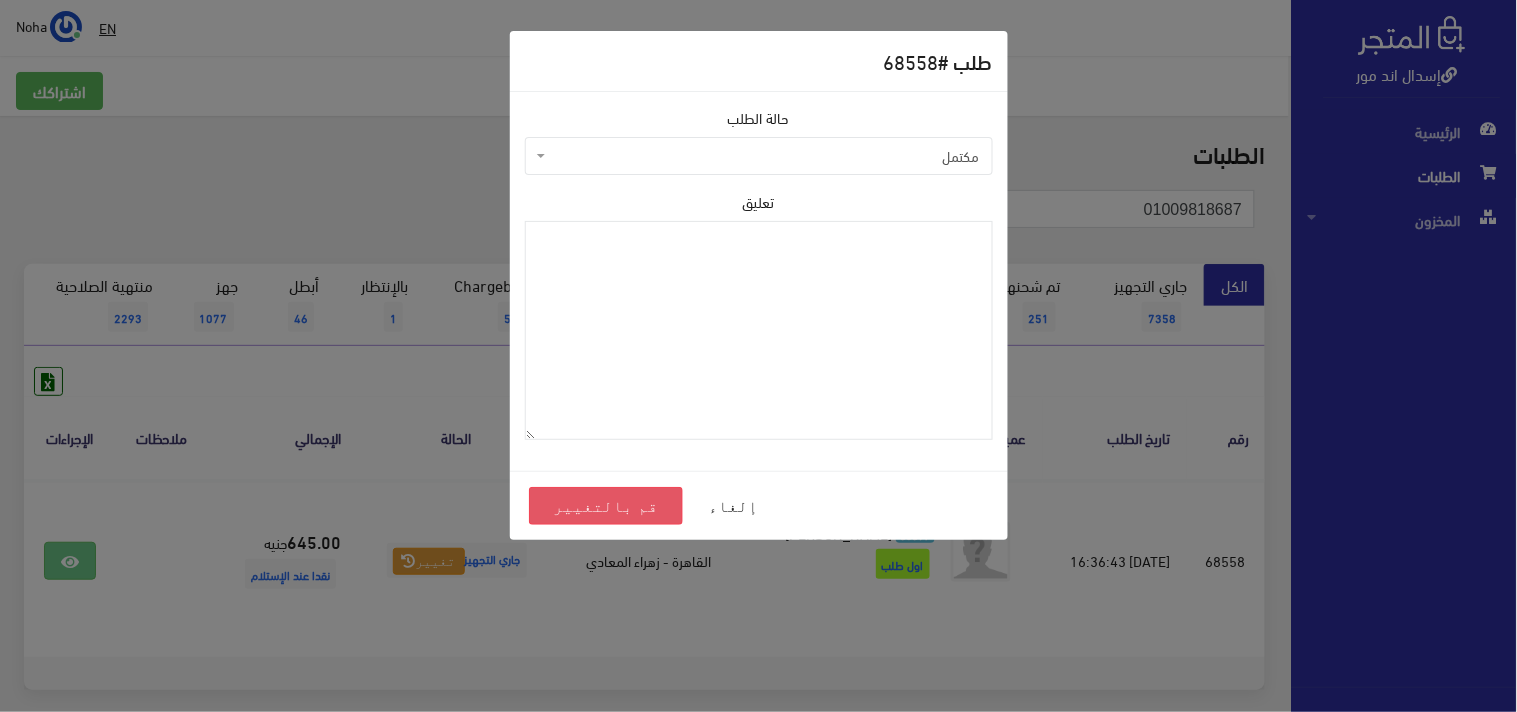click on "قم بالتغيير" at bounding box center (606, 506) 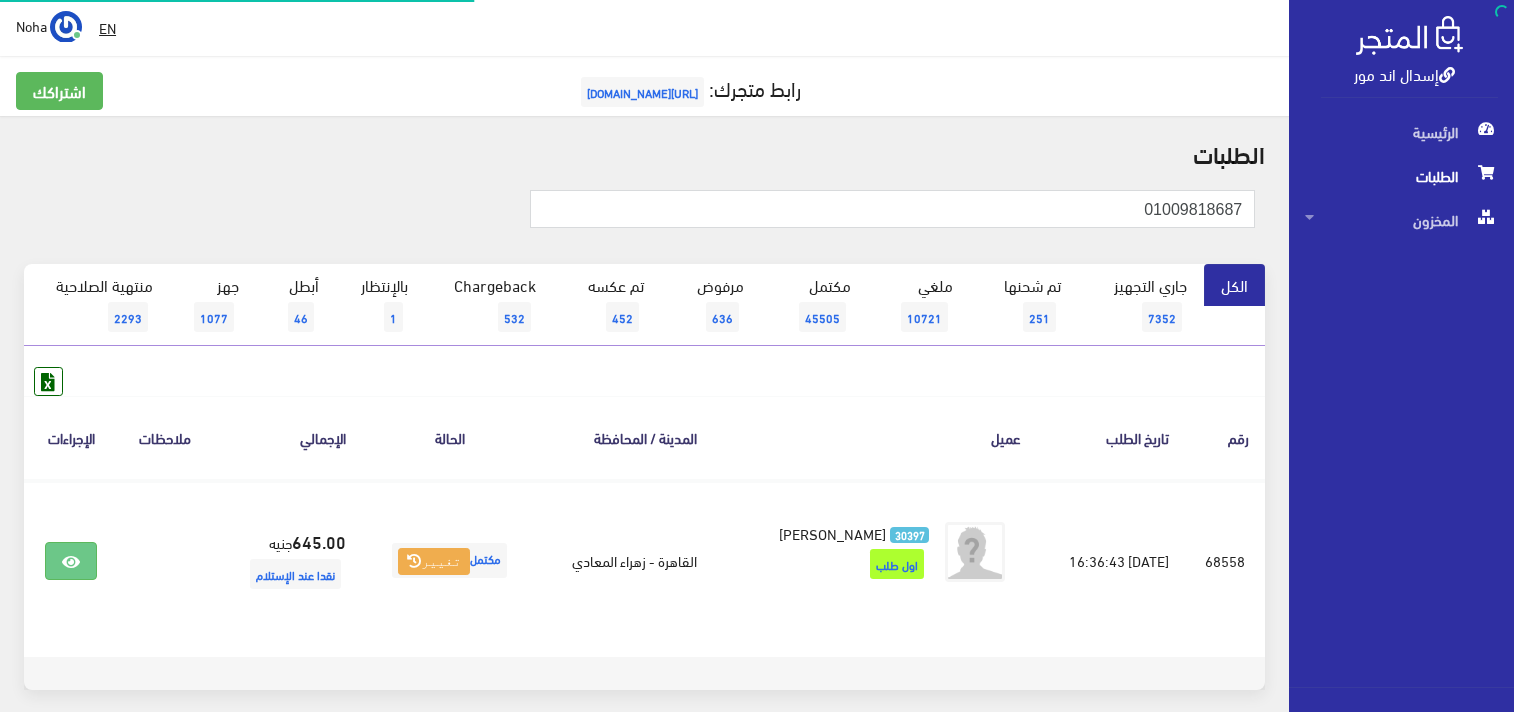 scroll, scrollTop: 0, scrollLeft: 0, axis: both 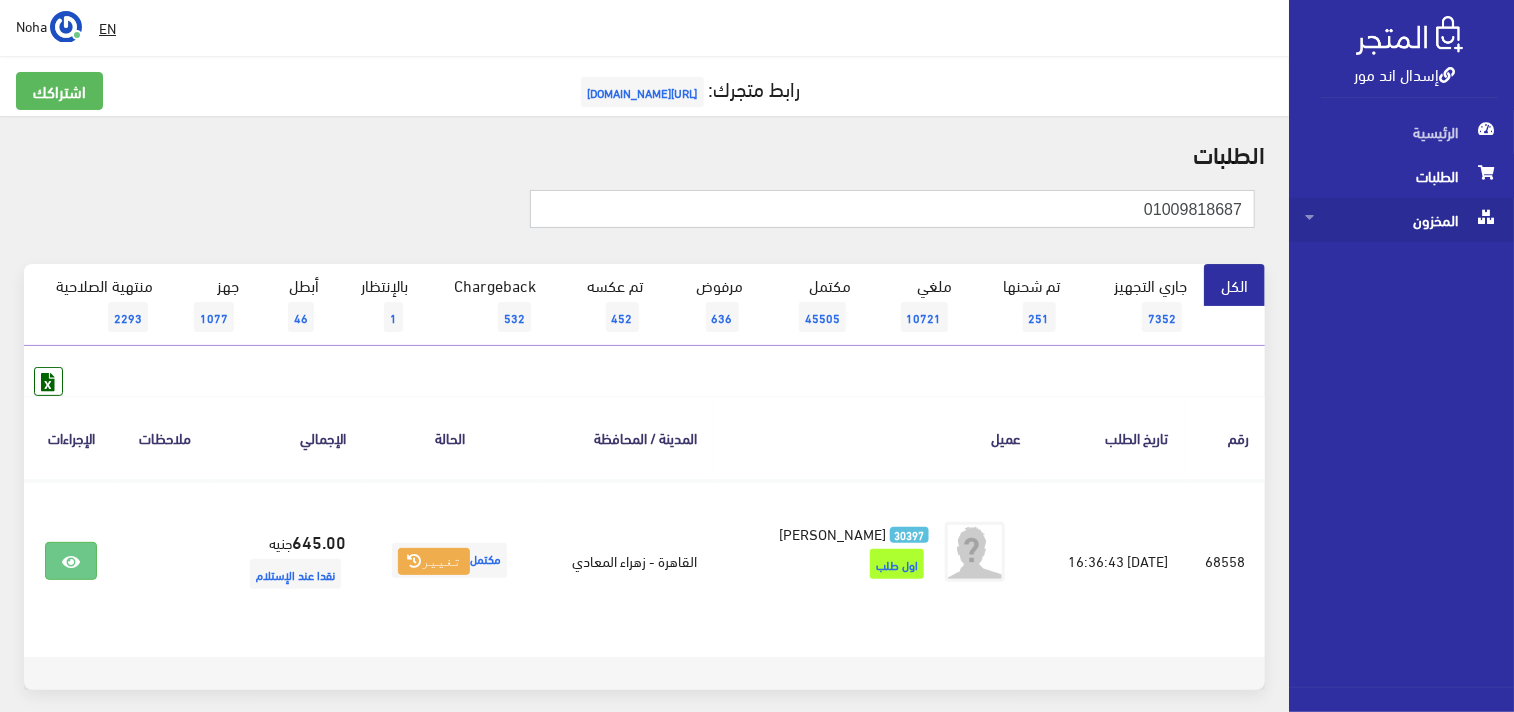 drag, startPoint x: 1122, startPoint y: 205, endPoint x: 1481, endPoint y: 200, distance: 359.03482 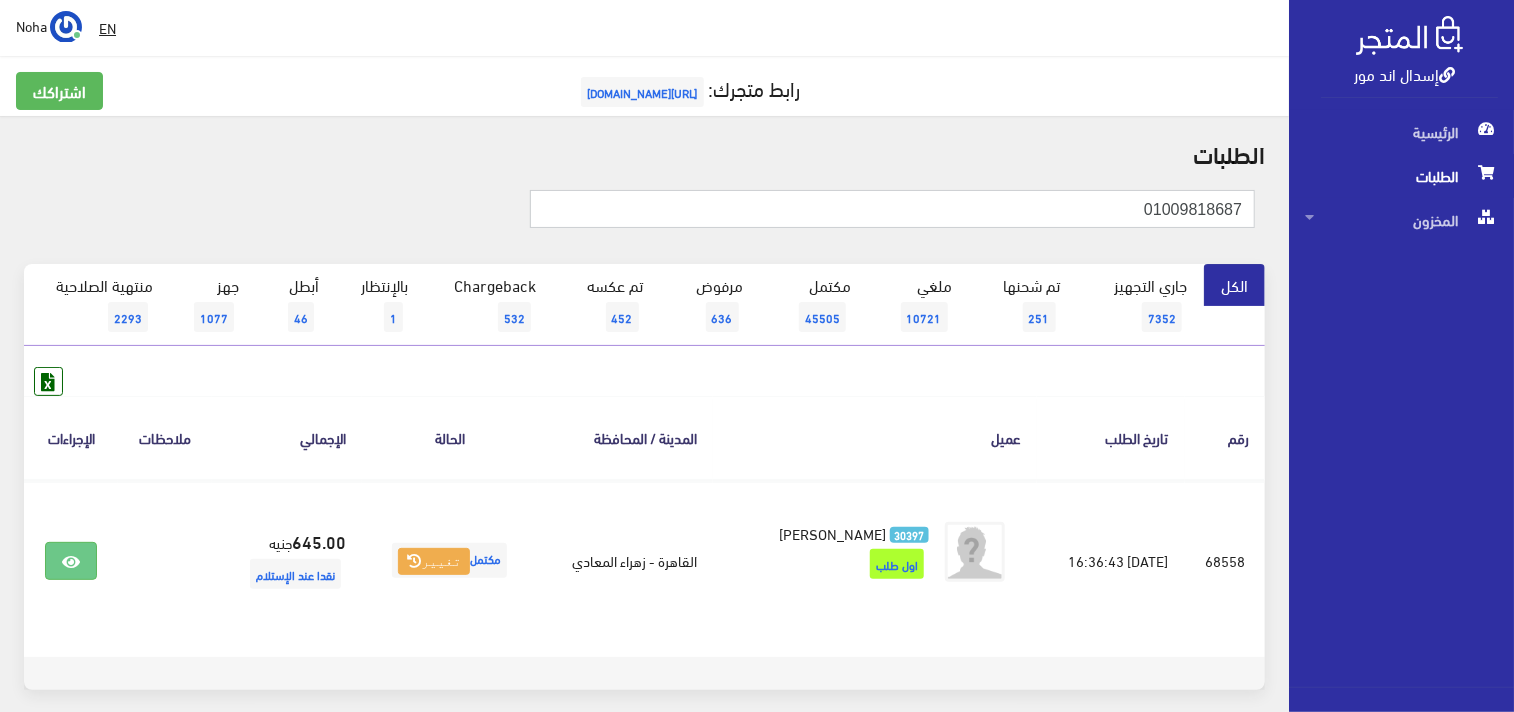 paste on "156744760" 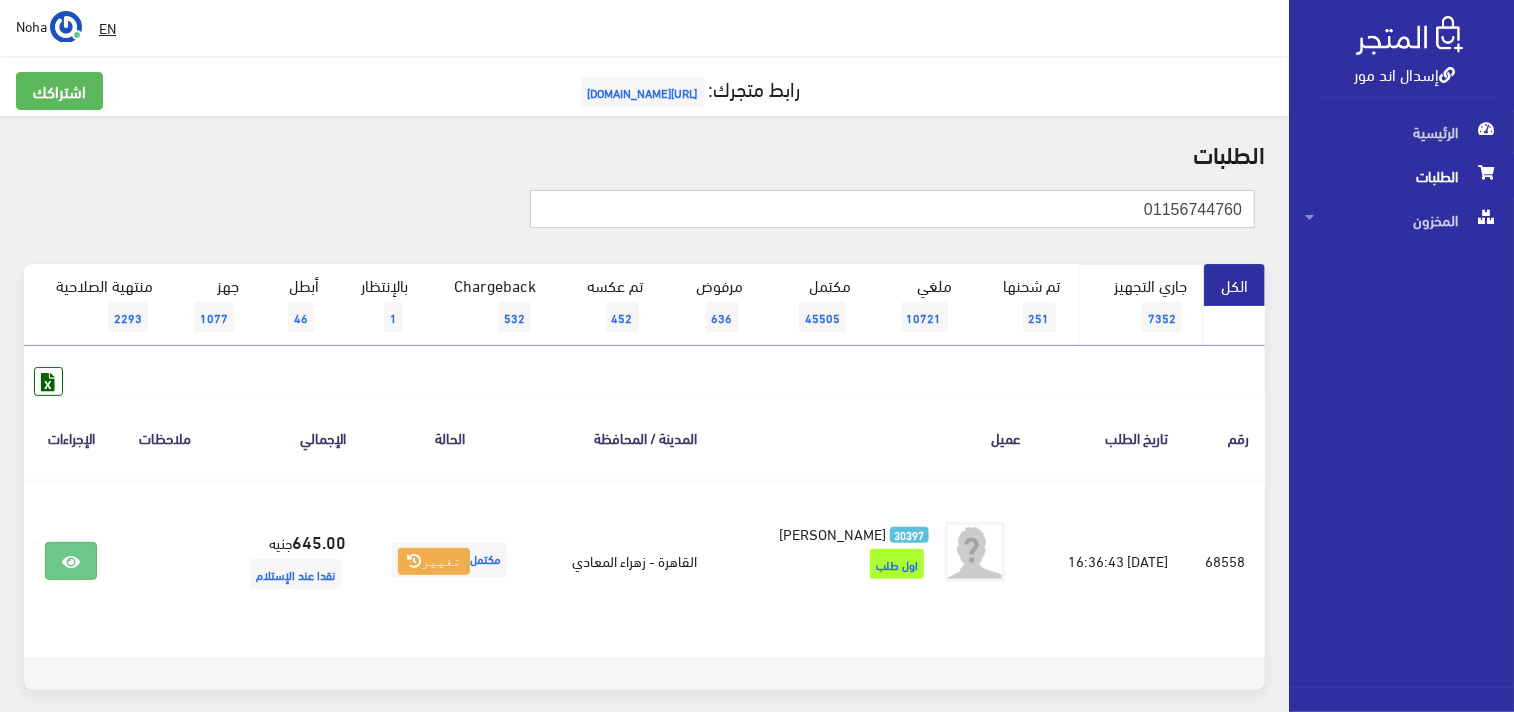 type on "01156744760" 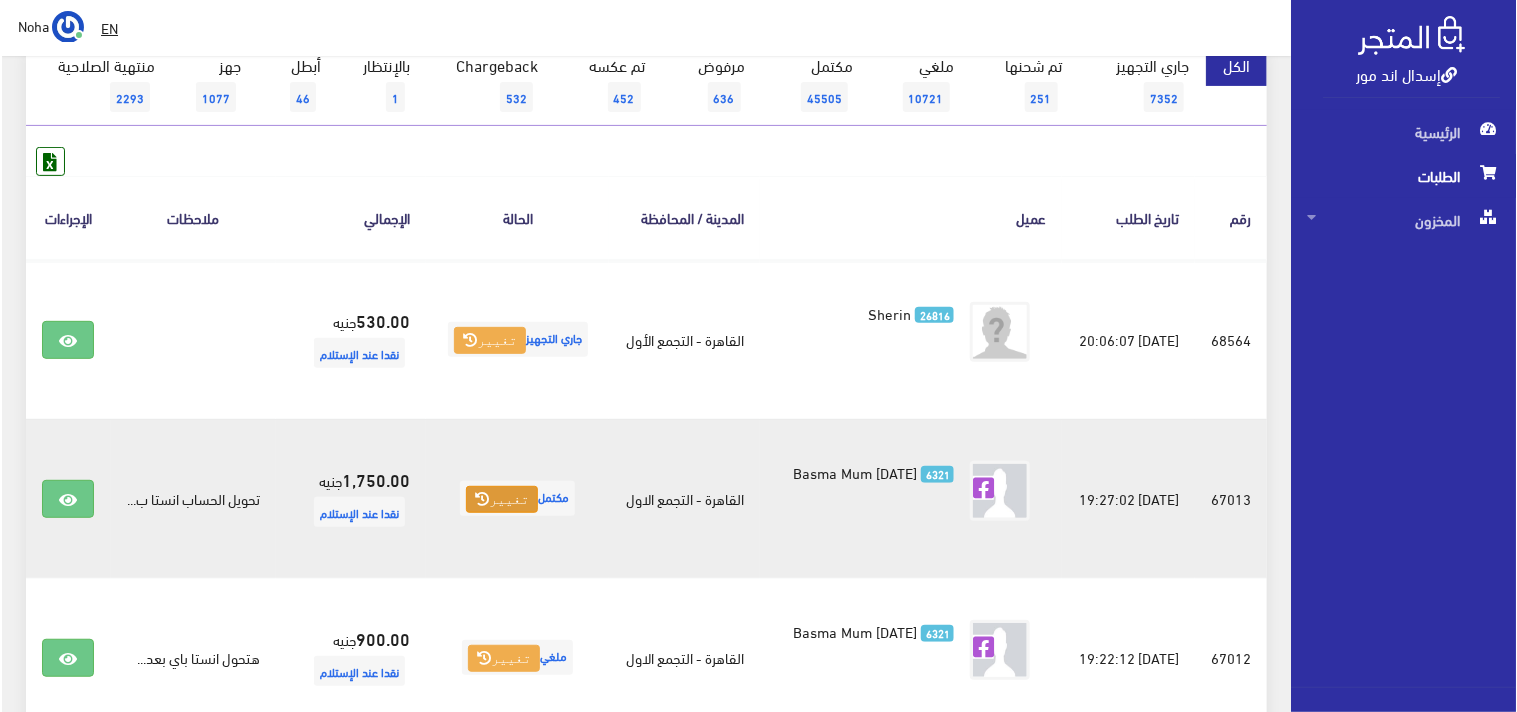 scroll, scrollTop: 222, scrollLeft: 0, axis: vertical 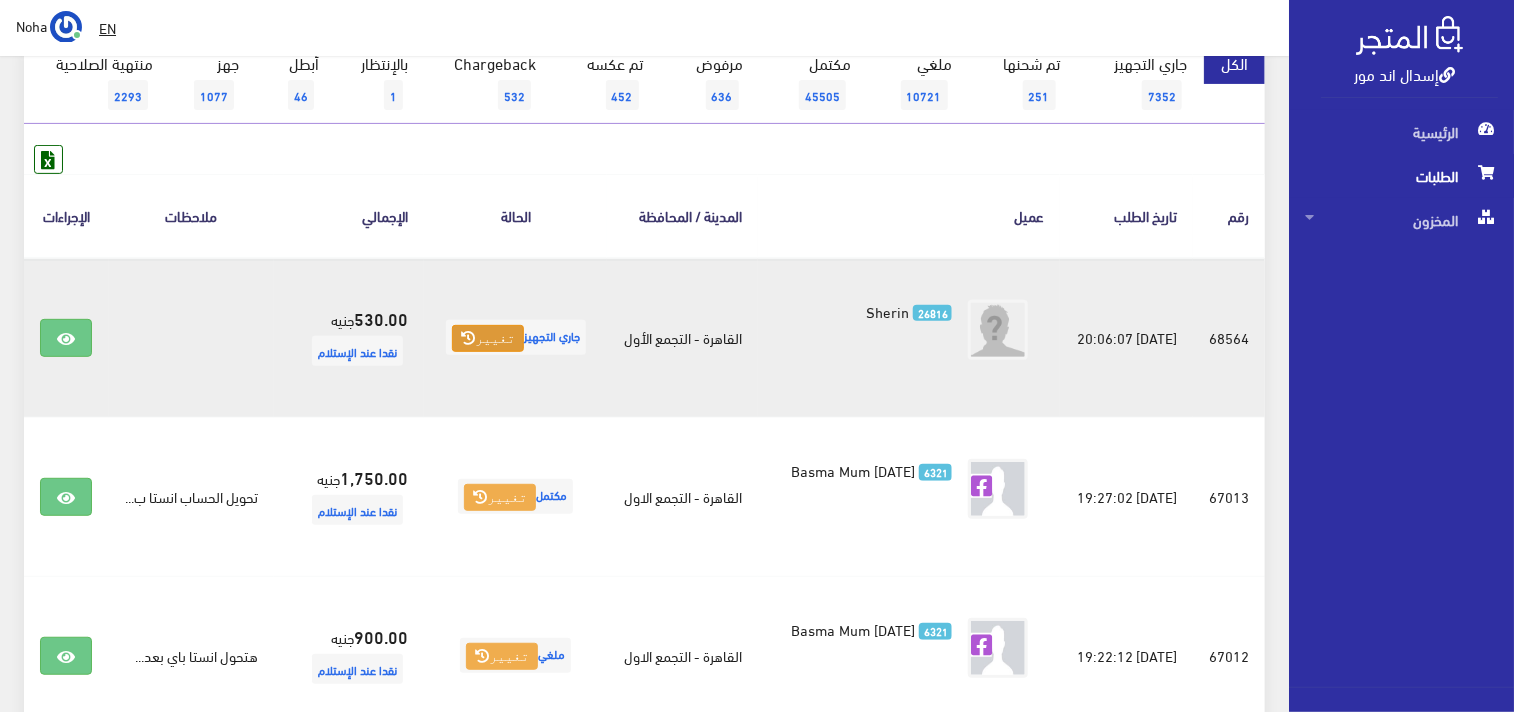 click on "تغيير" at bounding box center (488, 339) 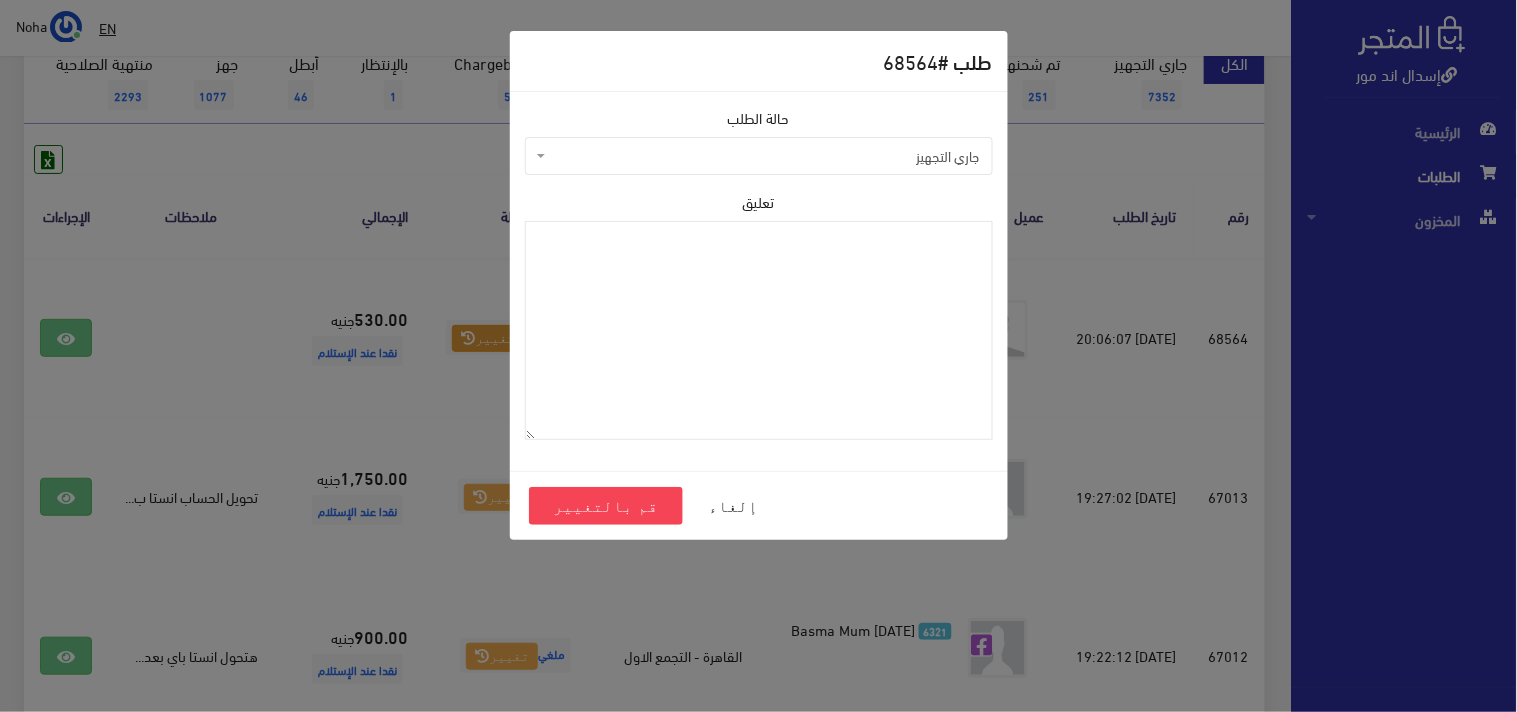click on "جاري التجهيز" at bounding box center (765, 156) 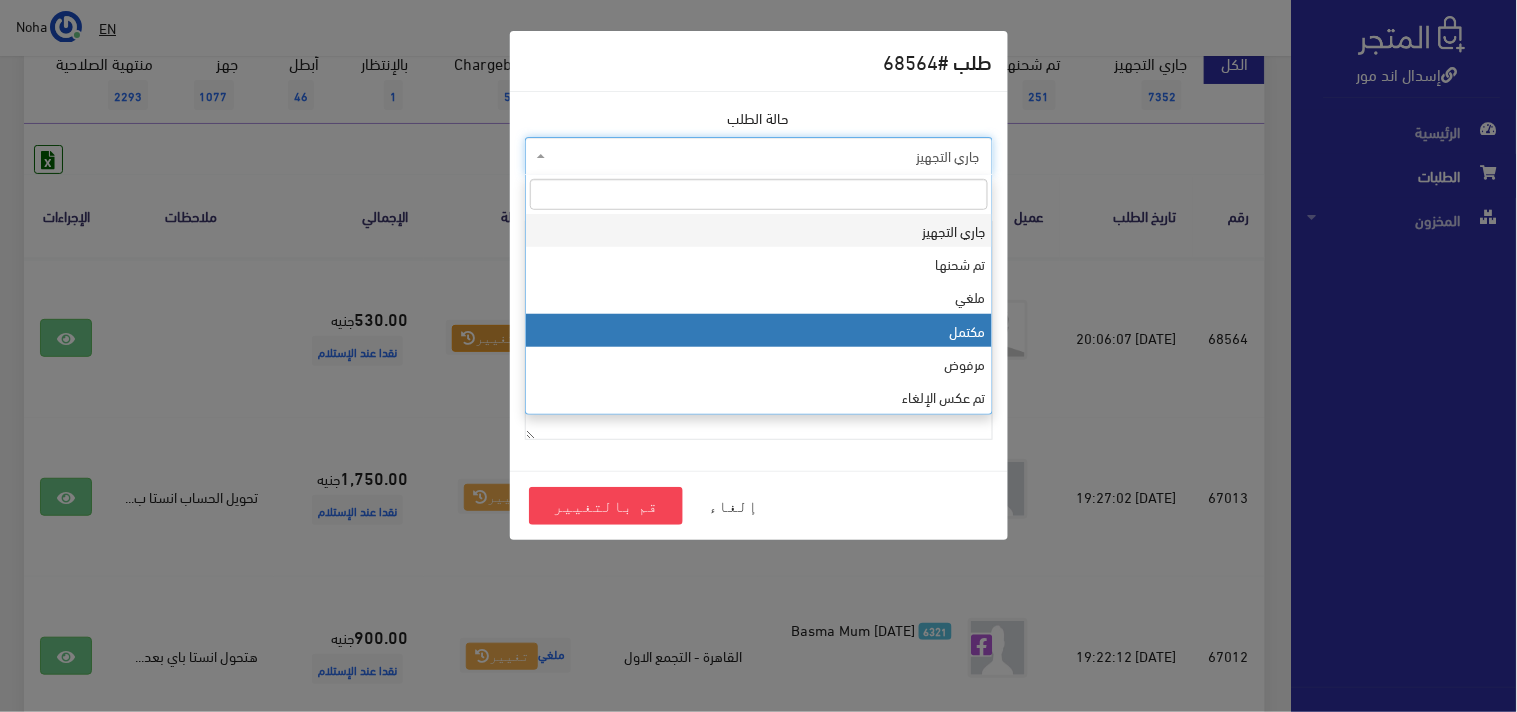 select on "4" 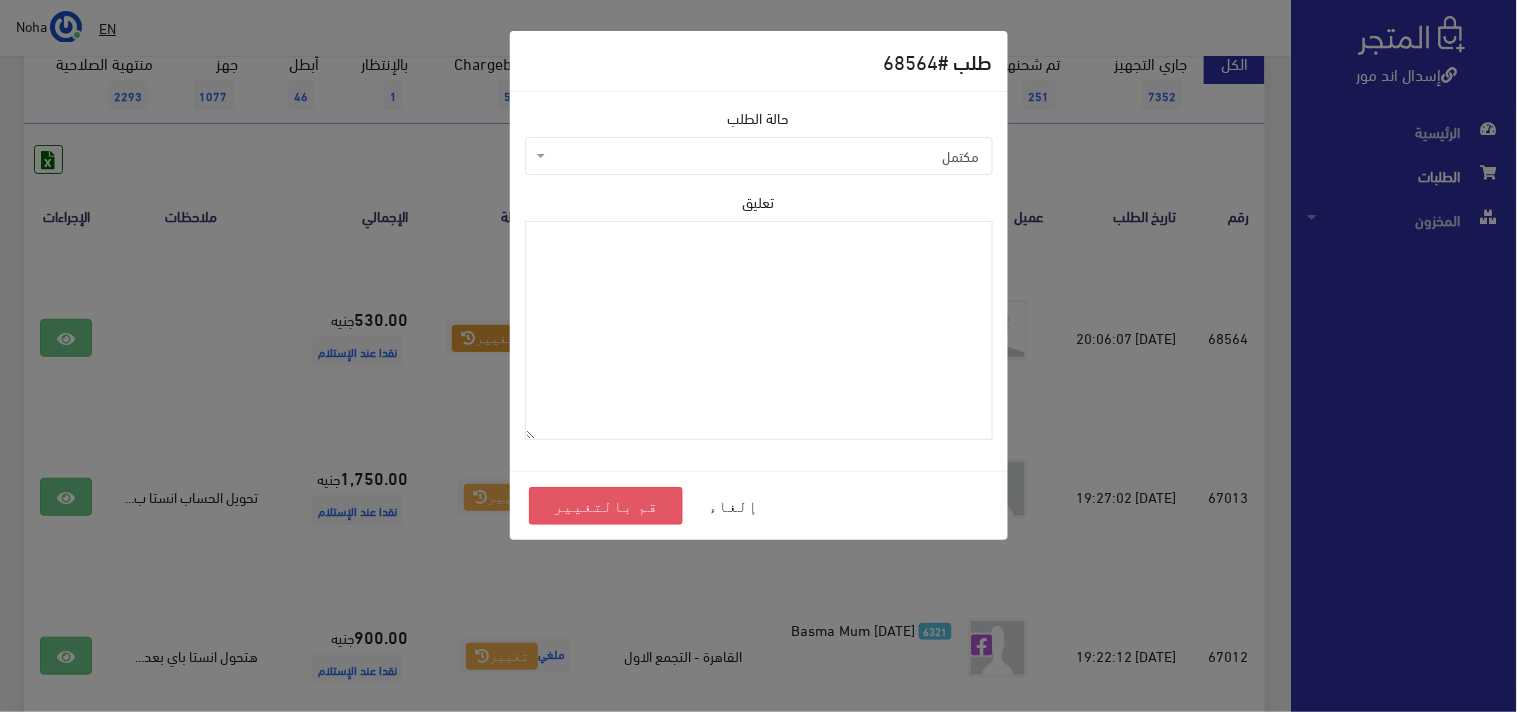 click on "قم بالتغيير" at bounding box center (606, 506) 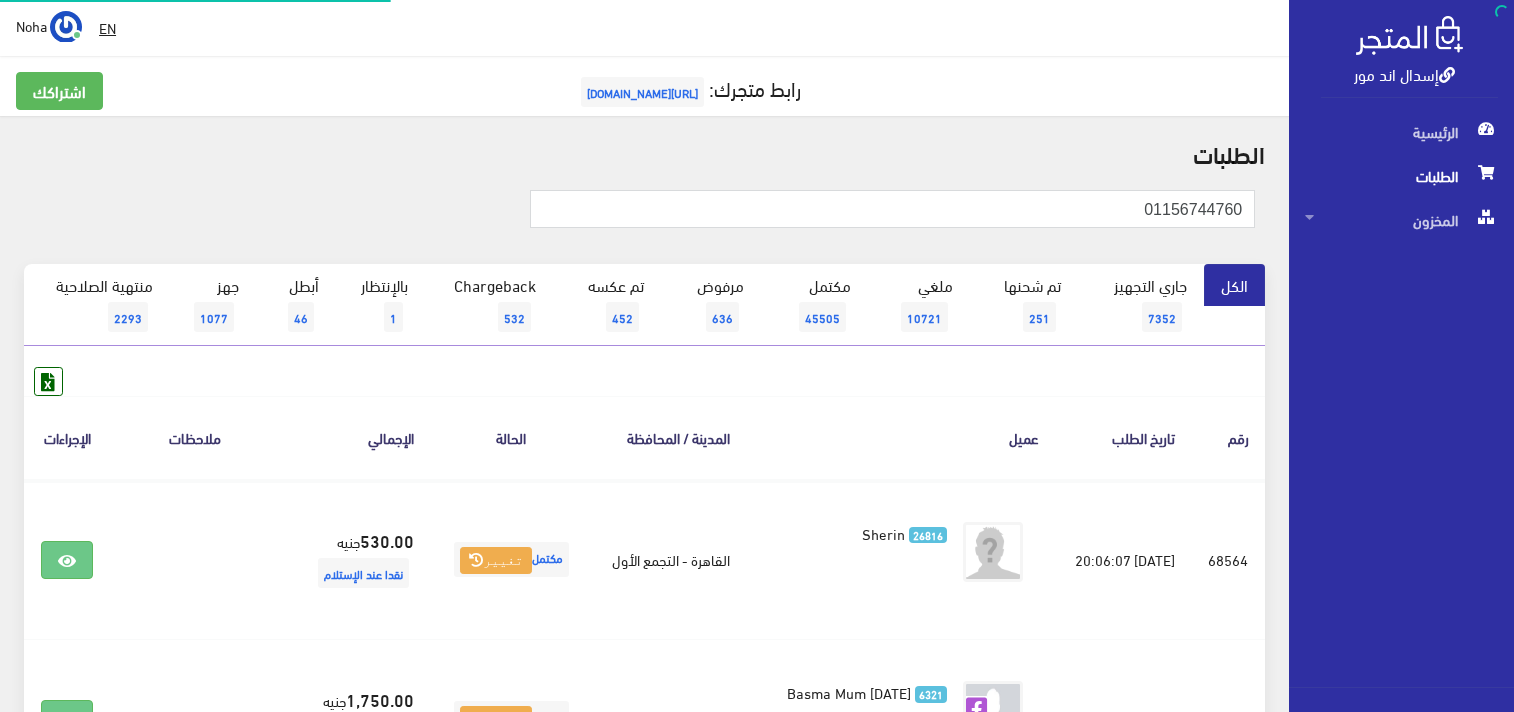 scroll, scrollTop: 0, scrollLeft: 0, axis: both 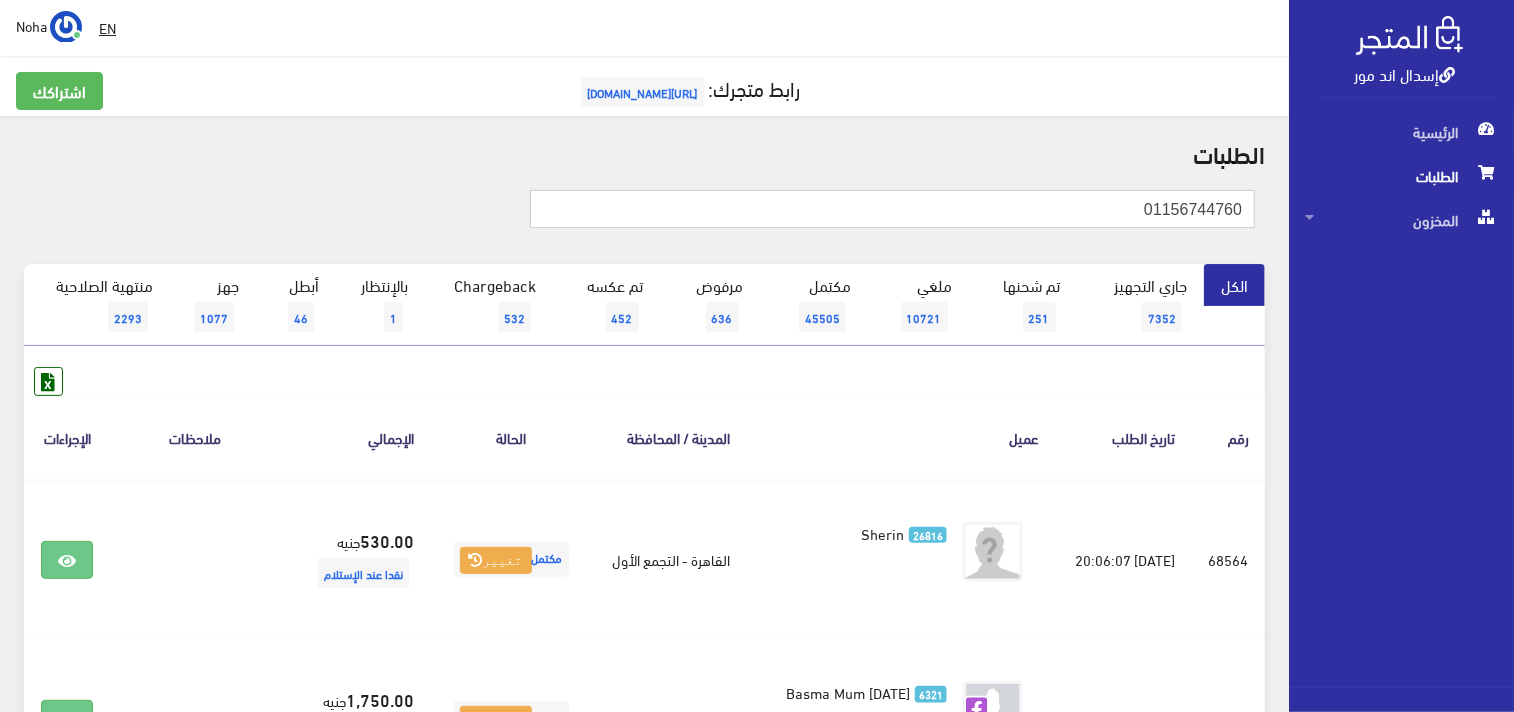 drag, startPoint x: 1134, startPoint y: 215, endPoint x: 1463, endPoint y: 172, distance: 331.79813 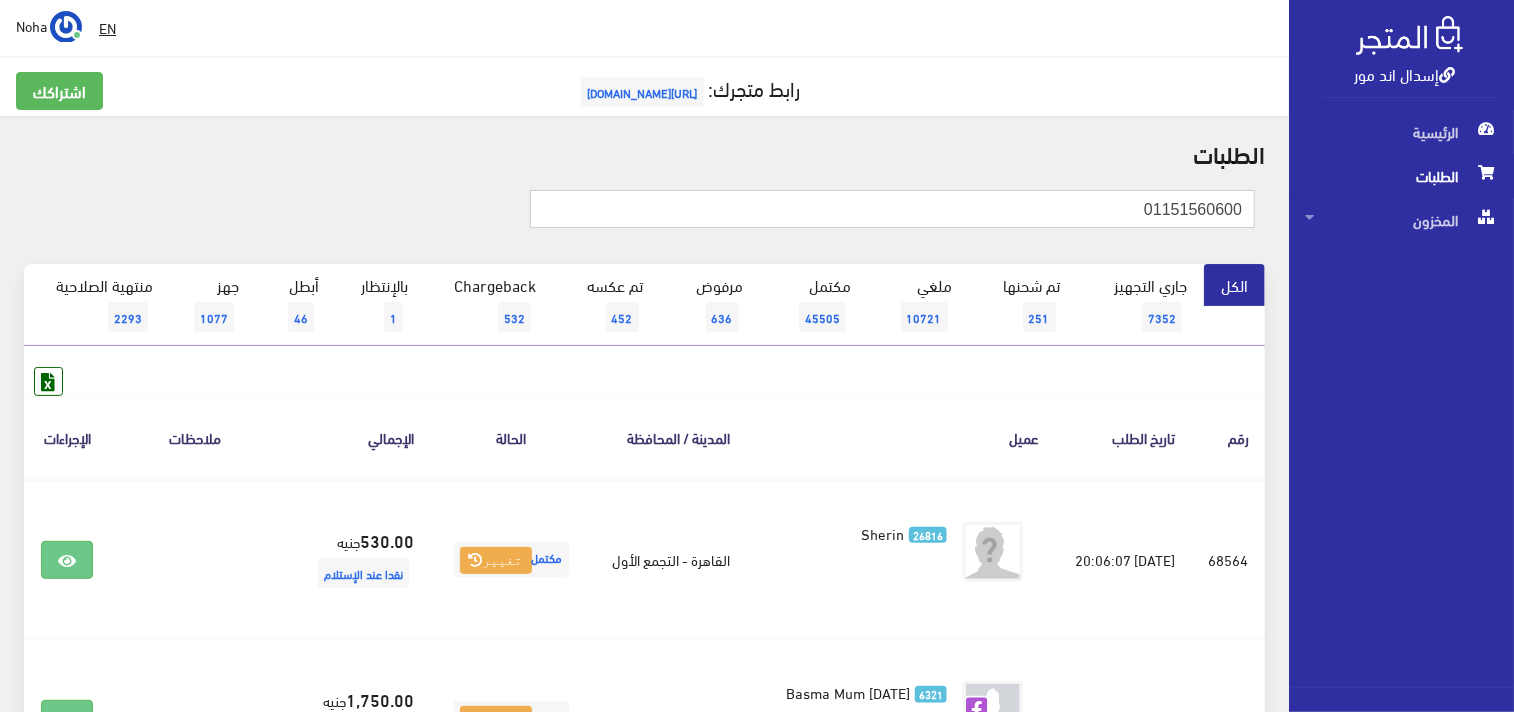 type on "01151560600" 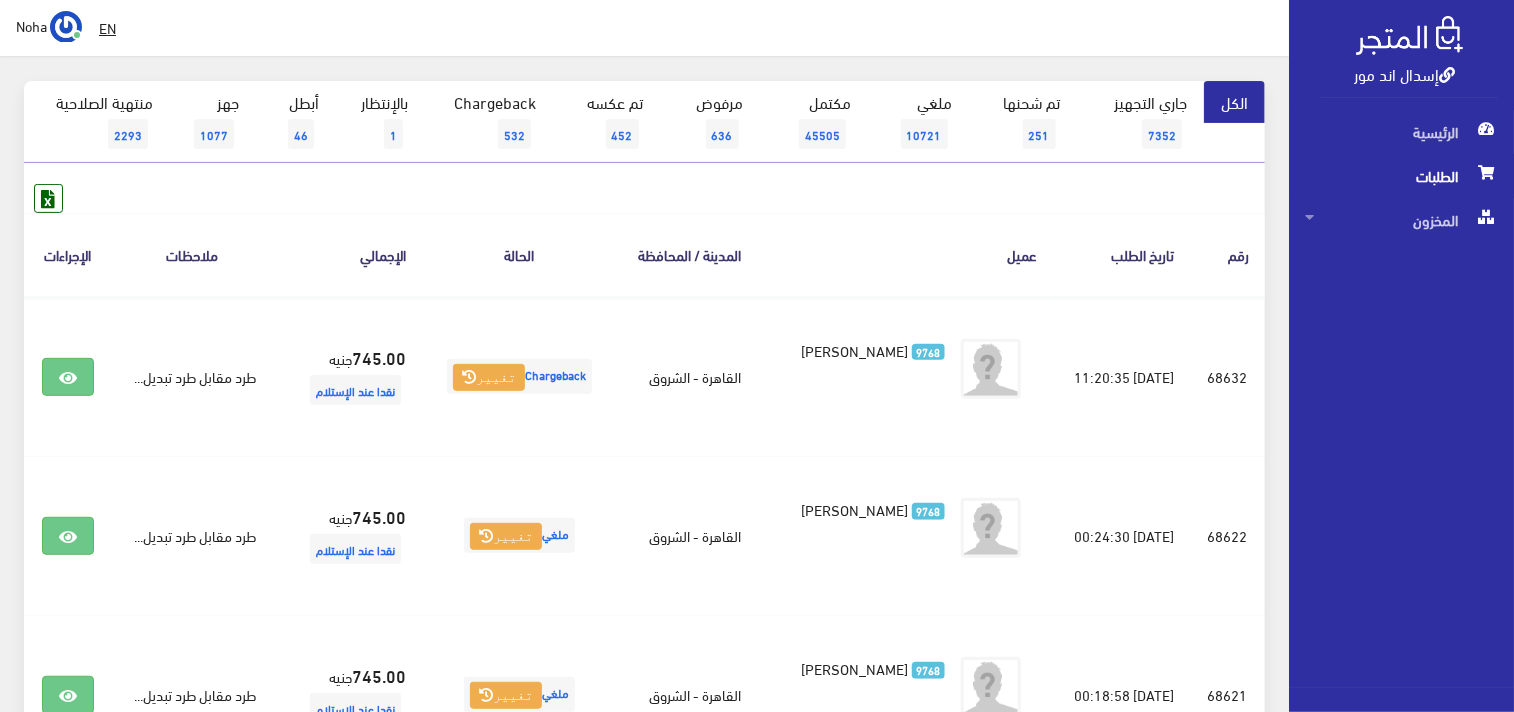 scroll, scrollTop: 0, scrollLeft: 0, axis: both 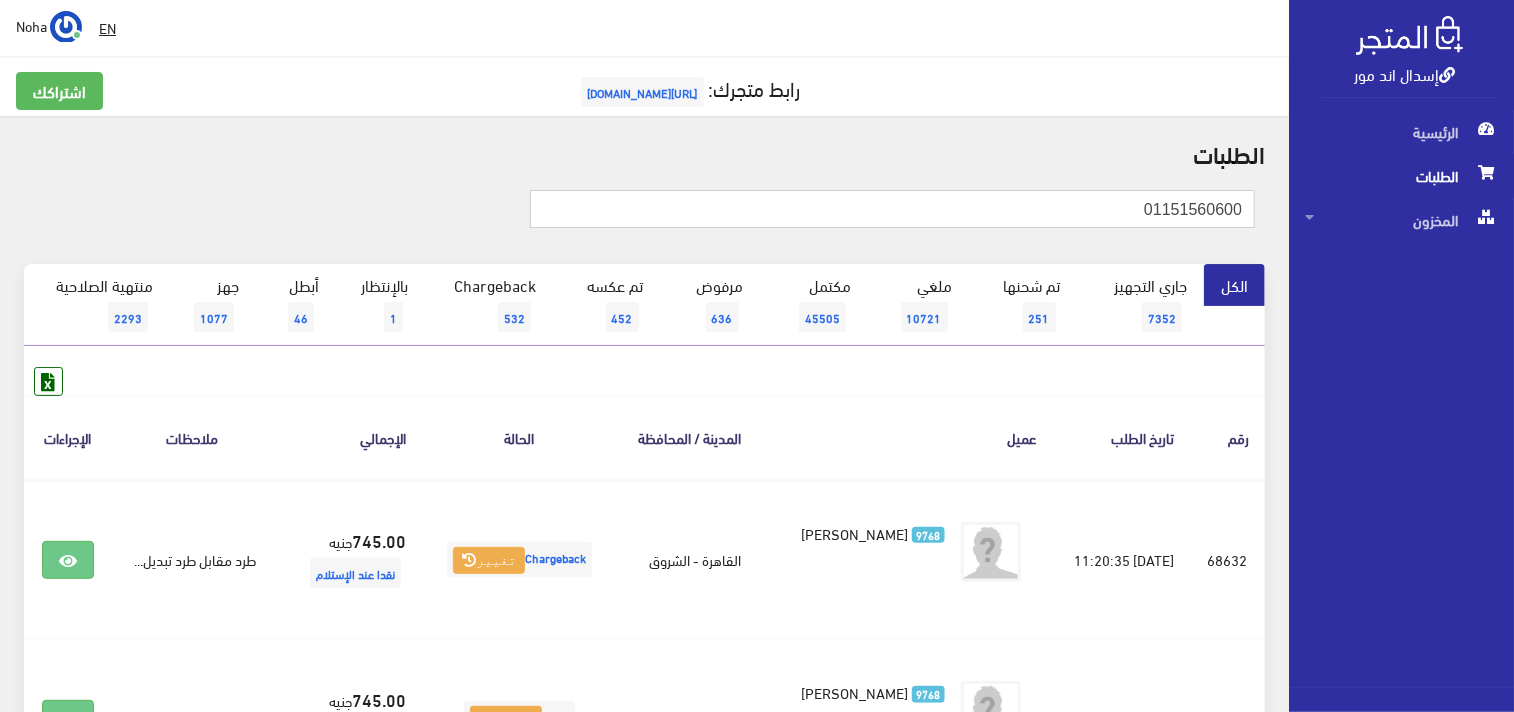 drag, startPoint x: 1133, startPoint y: 210, endPoint x: 1498, endPoint y: 164, distance: 367.8872 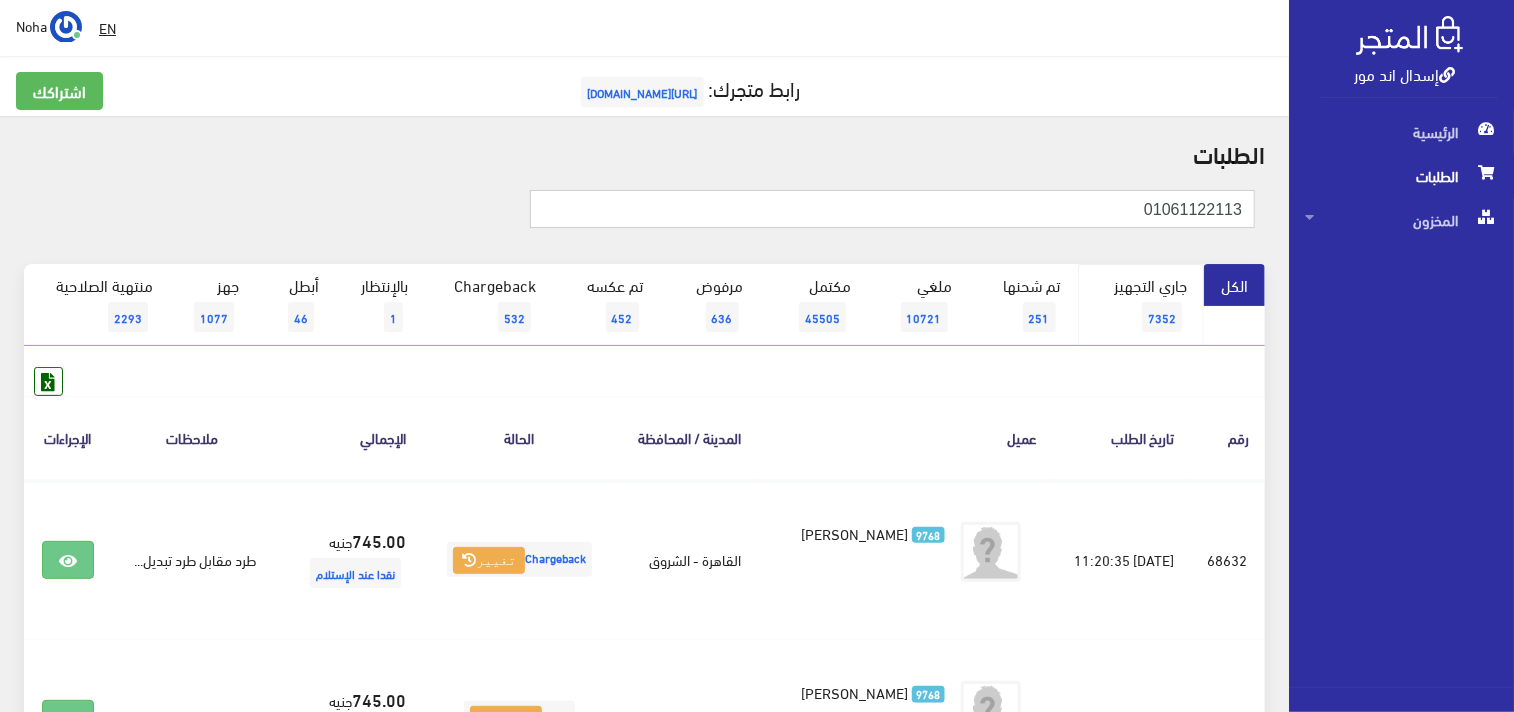 type on "01061122113" 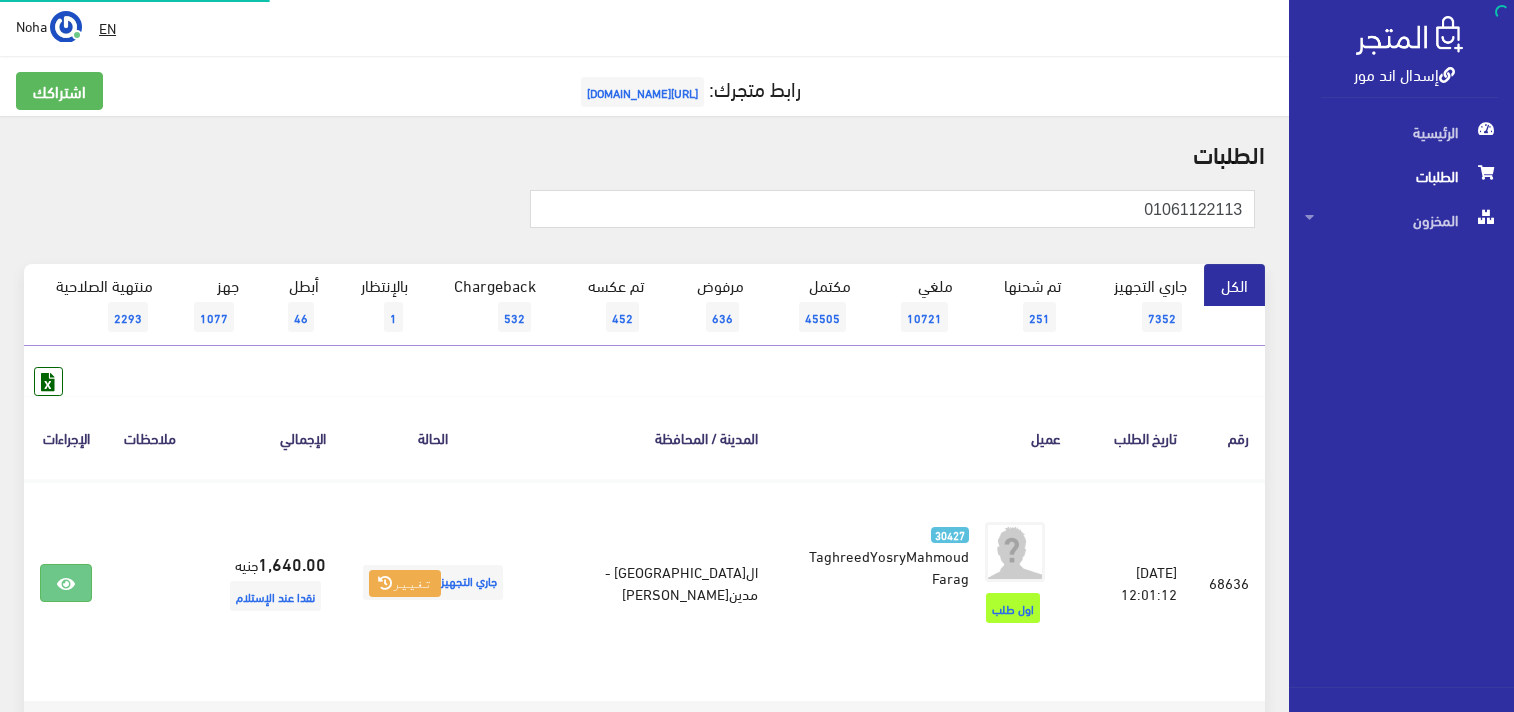 scroll, scrollTop: 0, scrollLeft: 0, axis: both 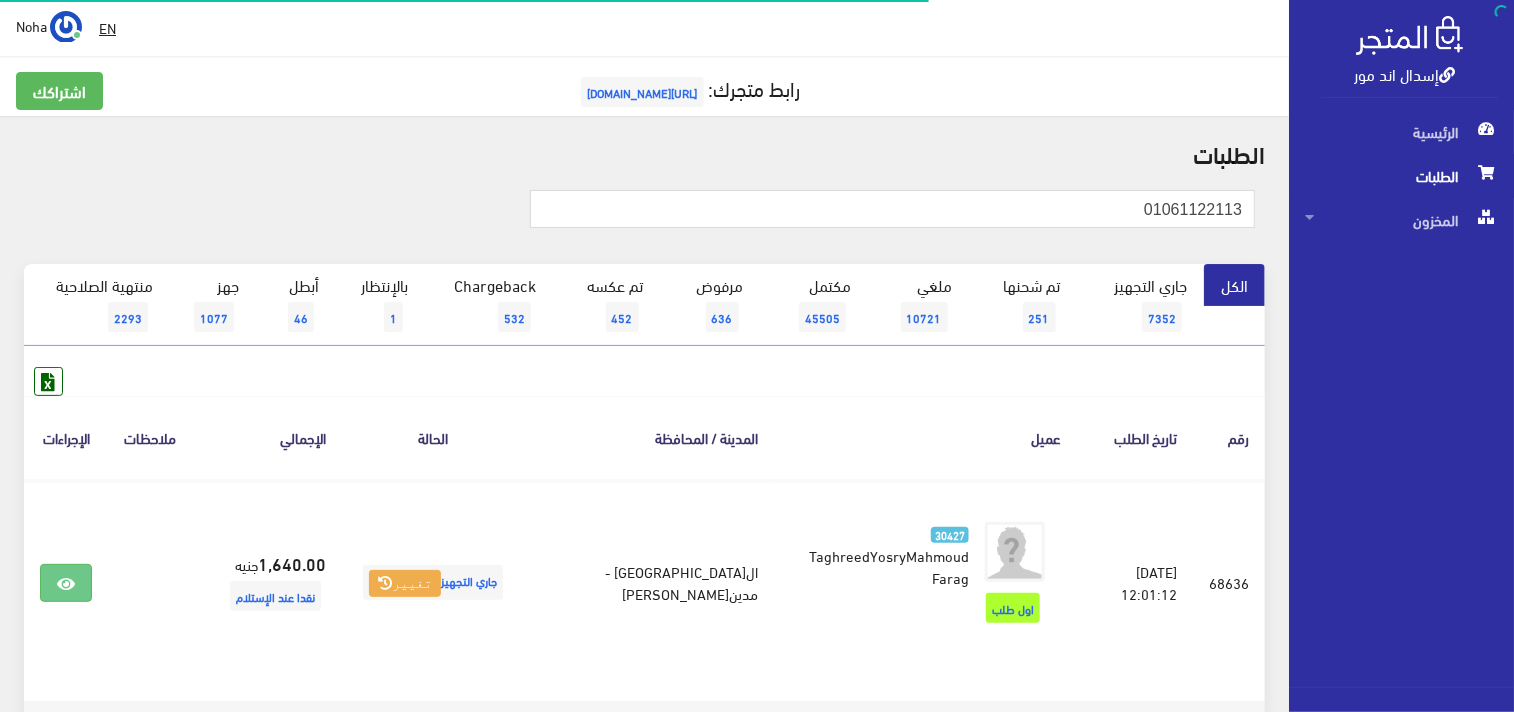 click on "إسدال اند مور" at bounding box center (1404, 73) 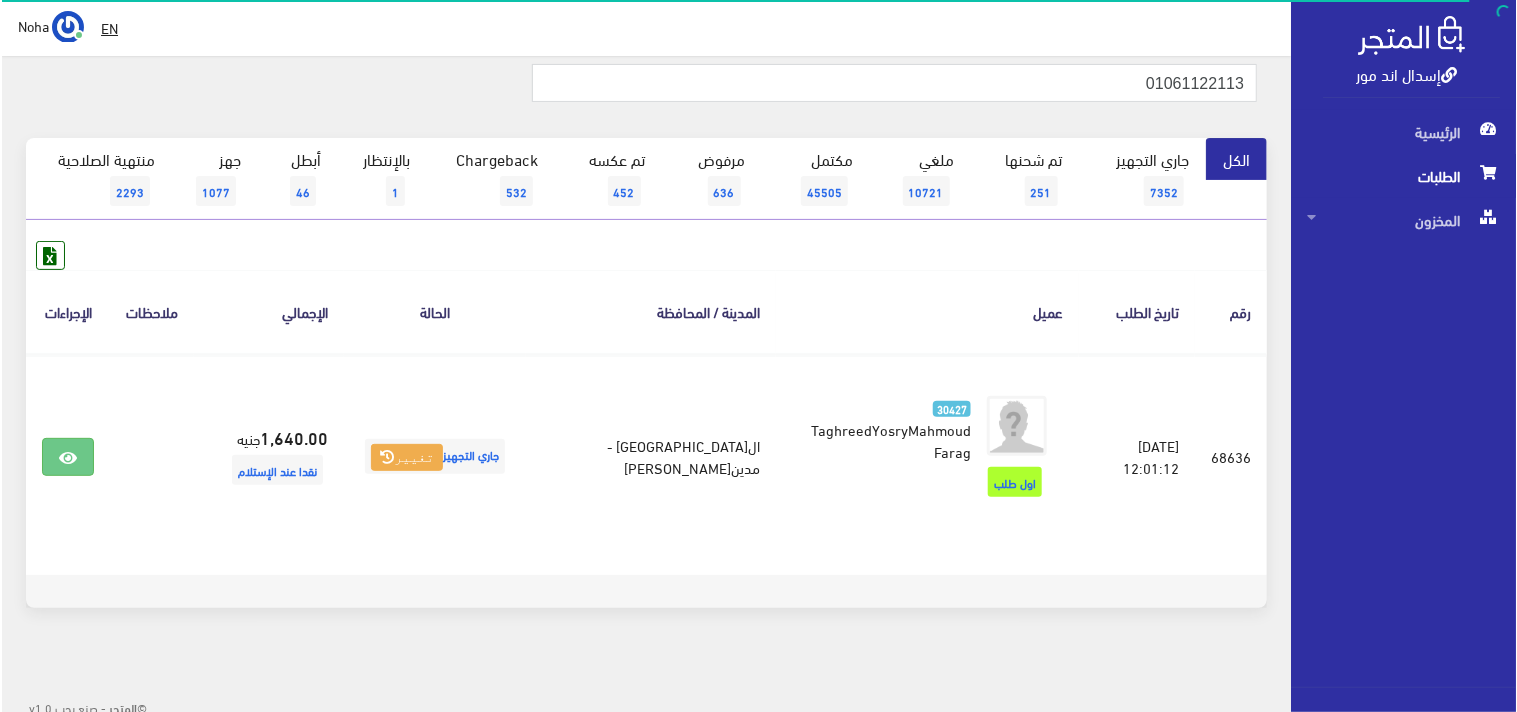 scroll, scrollTop: 133, scrollLeft: 0, axis: vertical 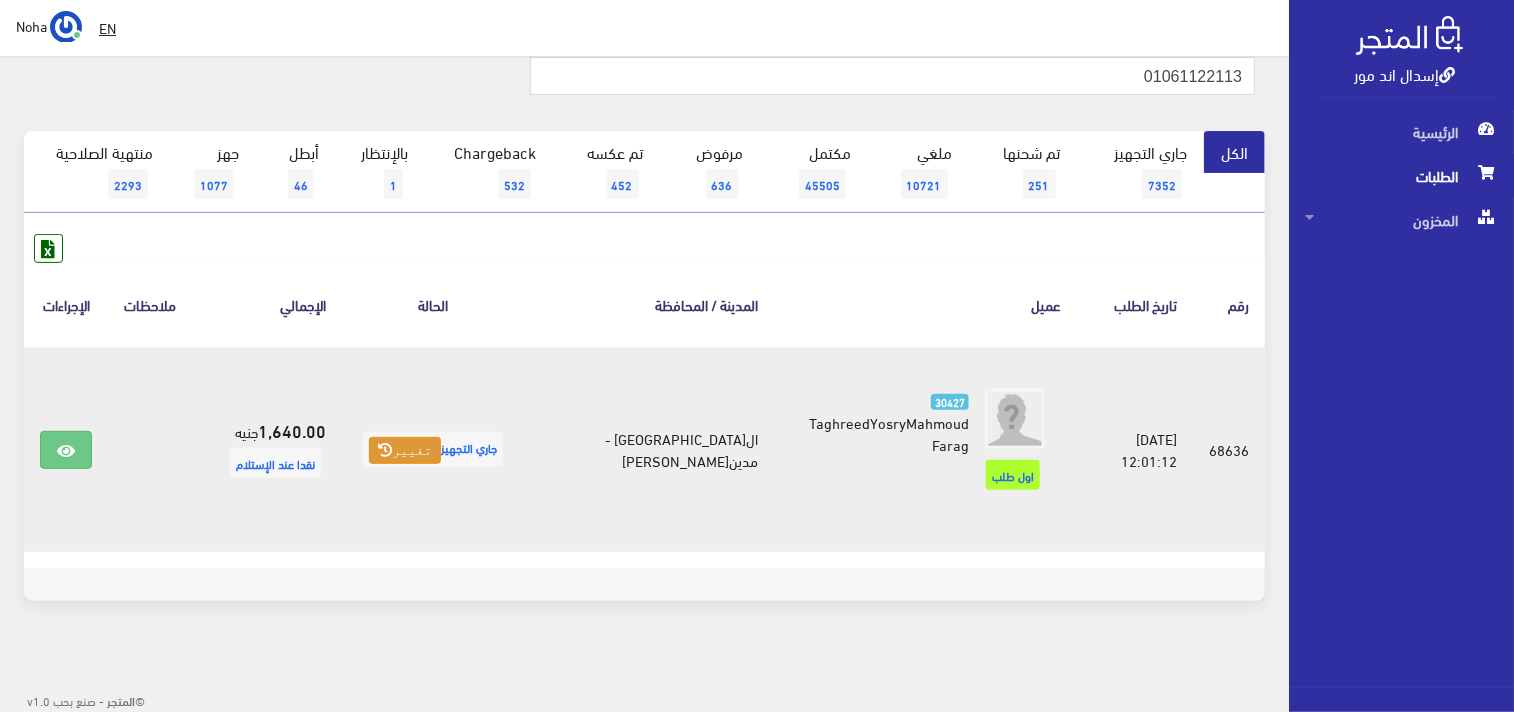 click on "تغيير" at bounding box center [405, 451] 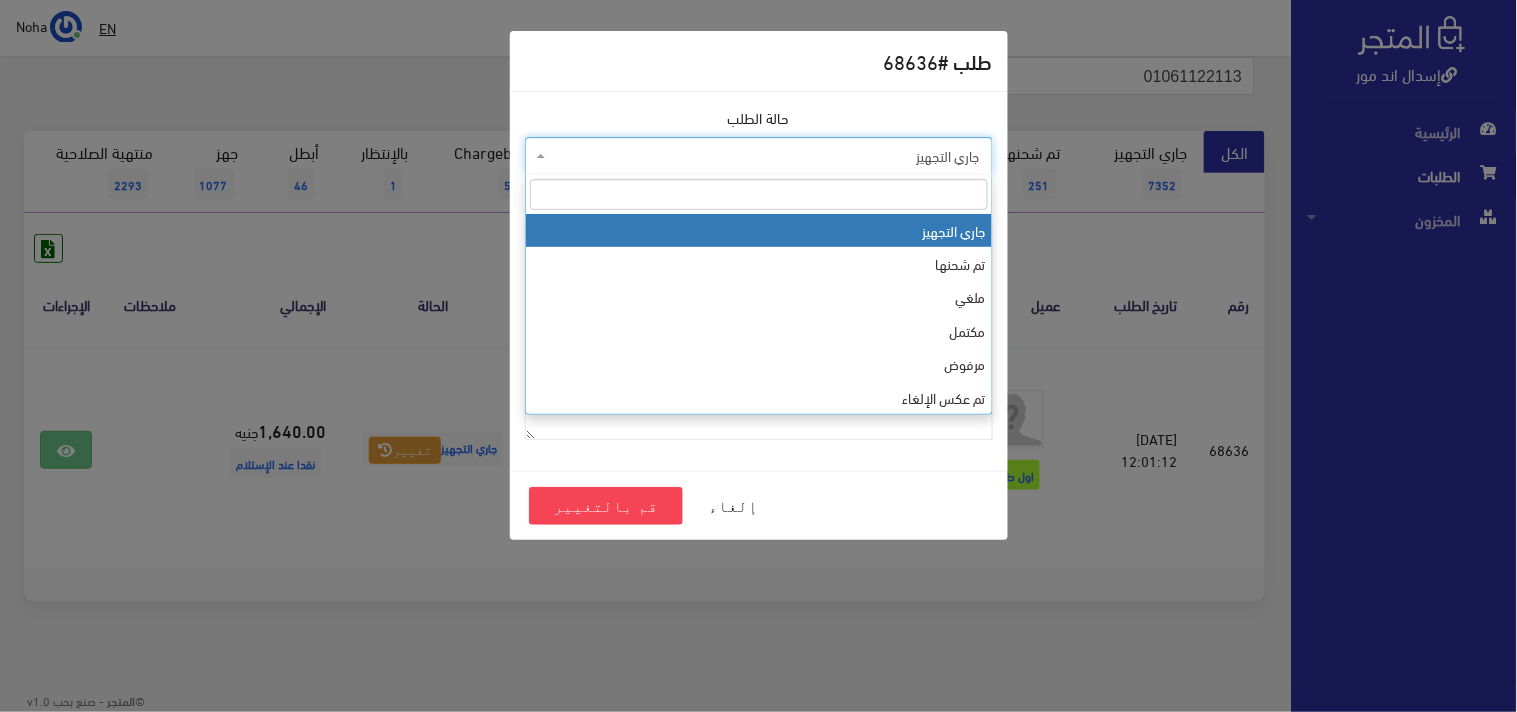 click on "جاري التجهيز" at bounding box center (765, 156) 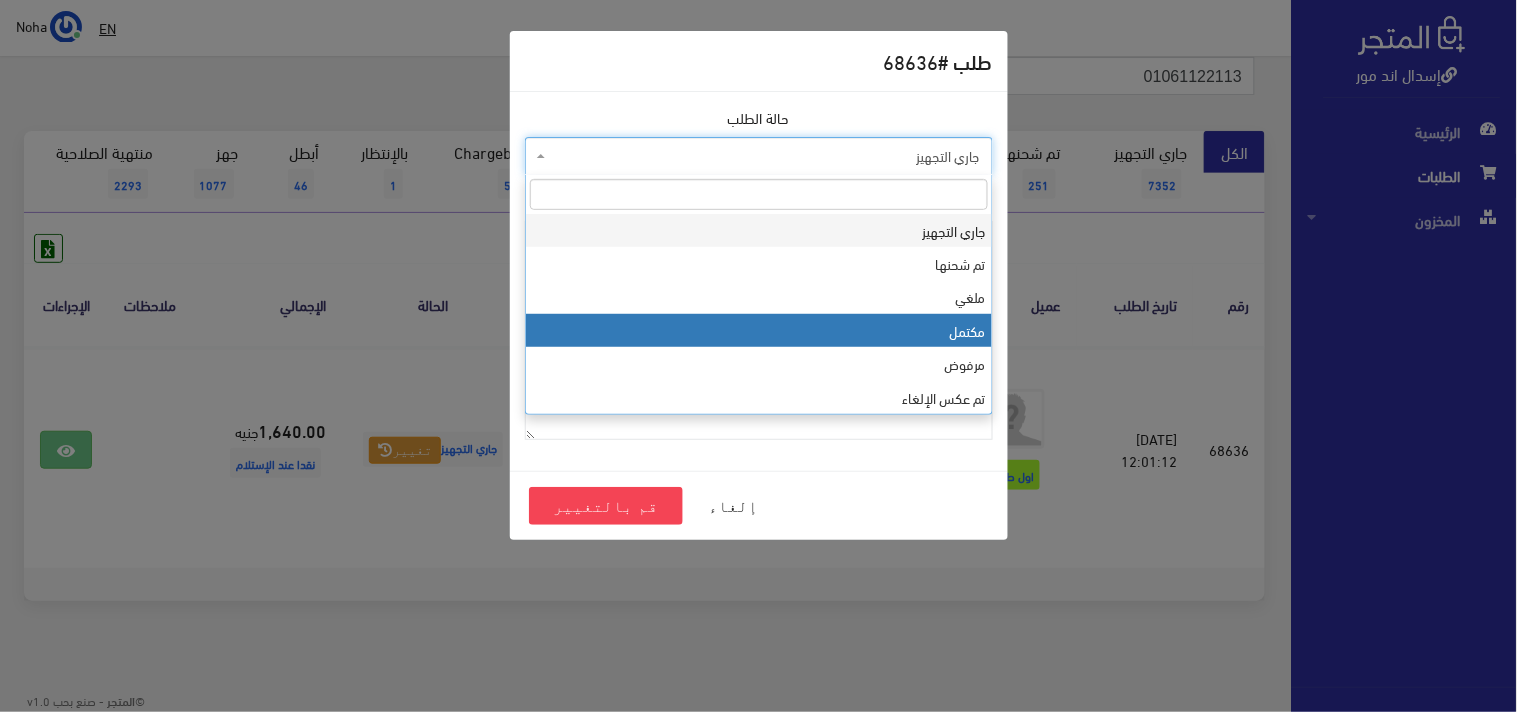 select on "4" 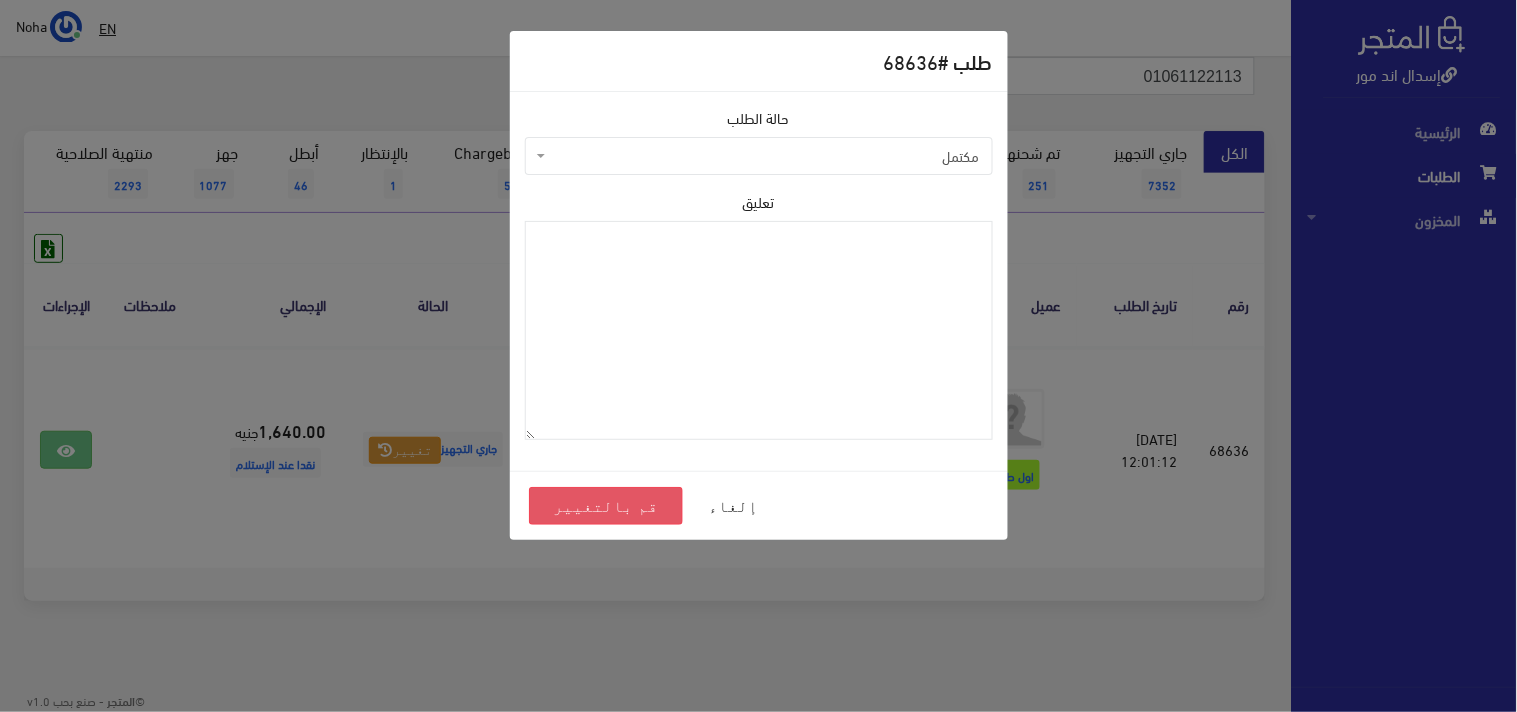 click on "قم بالتغيير" at bounding box center (606, 506) 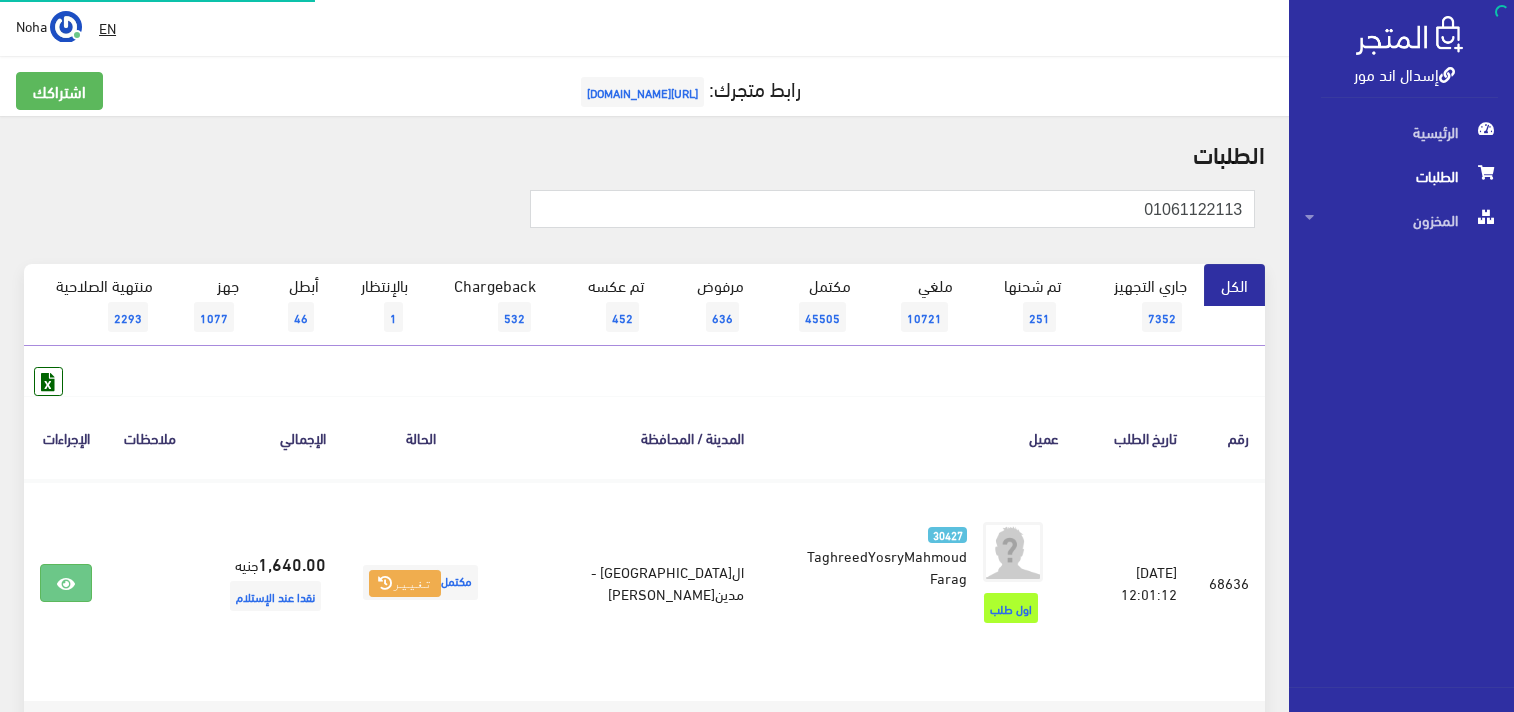 scroll, scrollTop: 0, scrollLeft: 0, axis: both 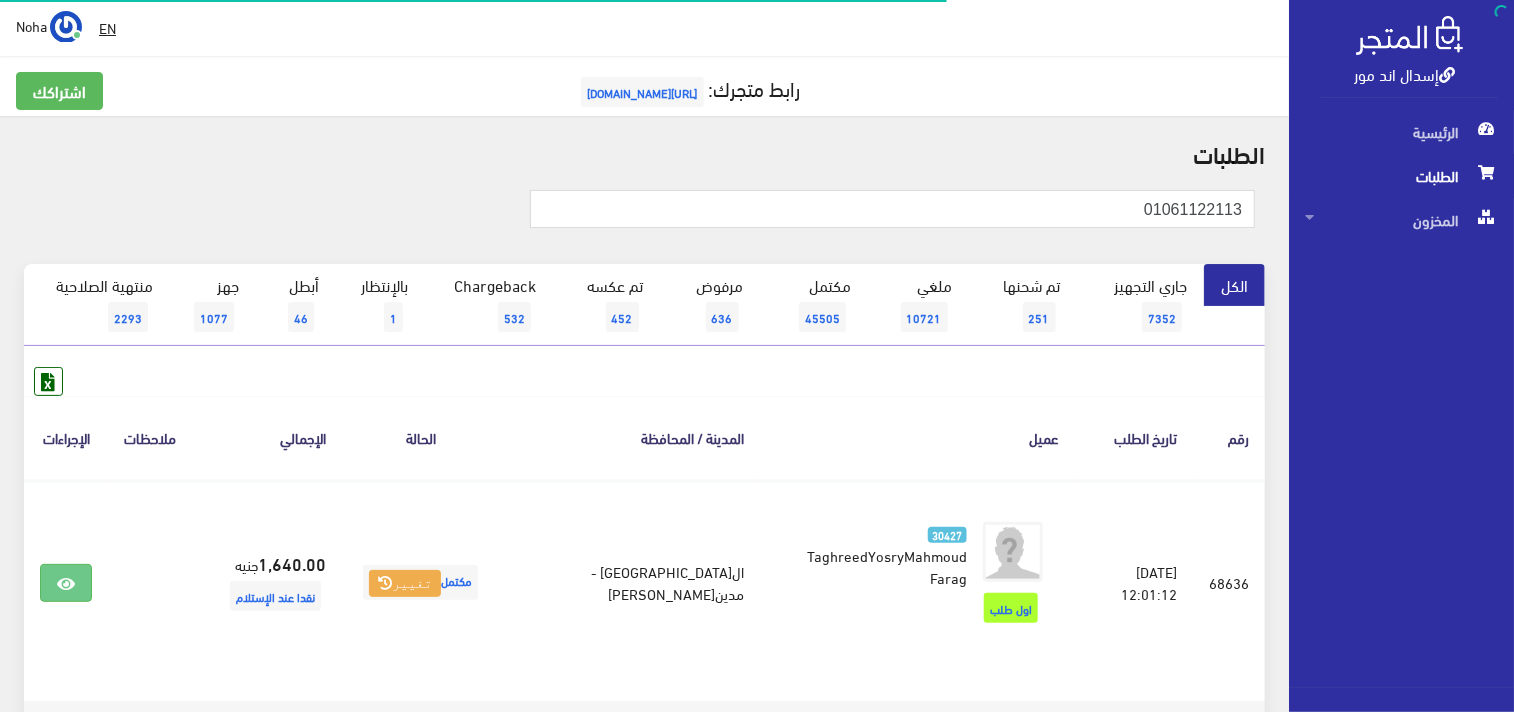 click on "إسدال اند مور" at bounding box center (1404, 73) 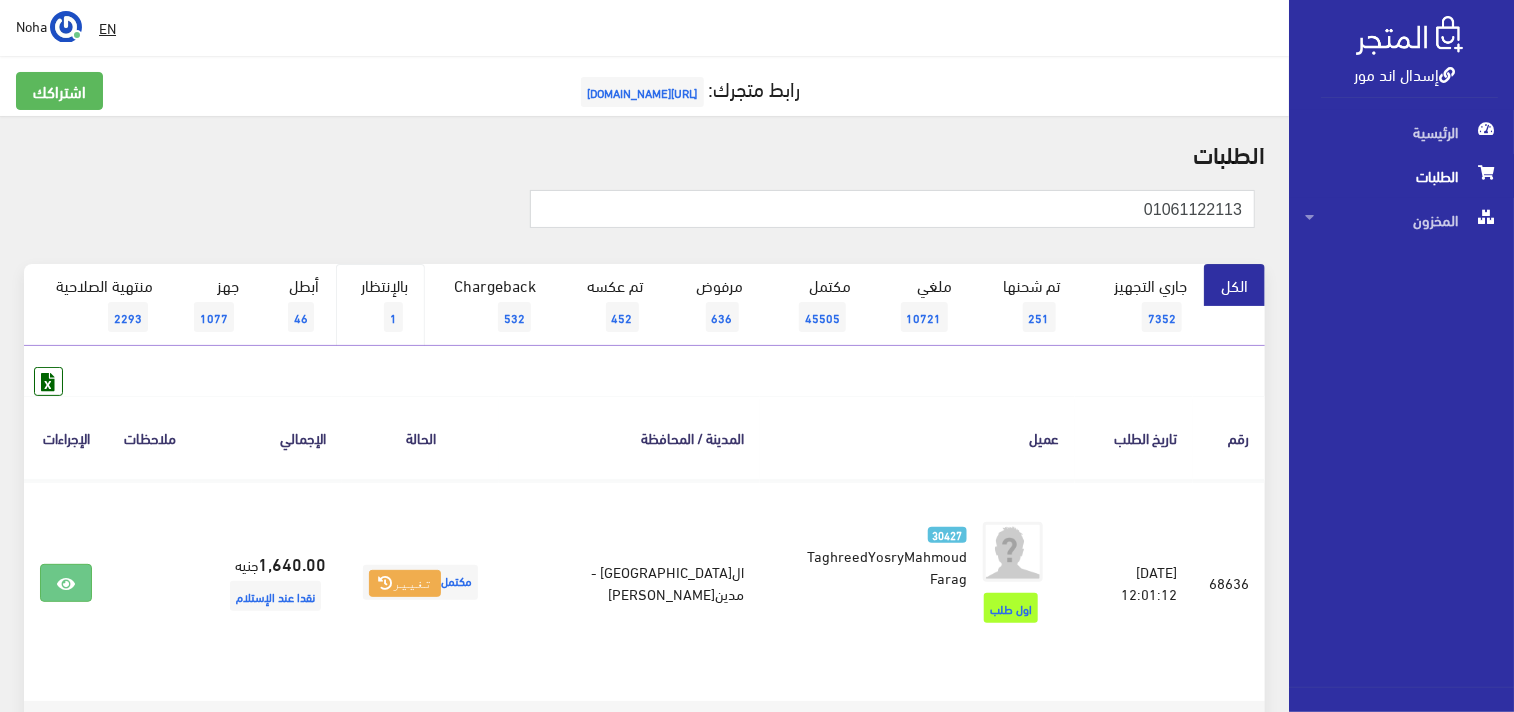 click on "بالإنتظار
1" at bounding box center [380, 305] 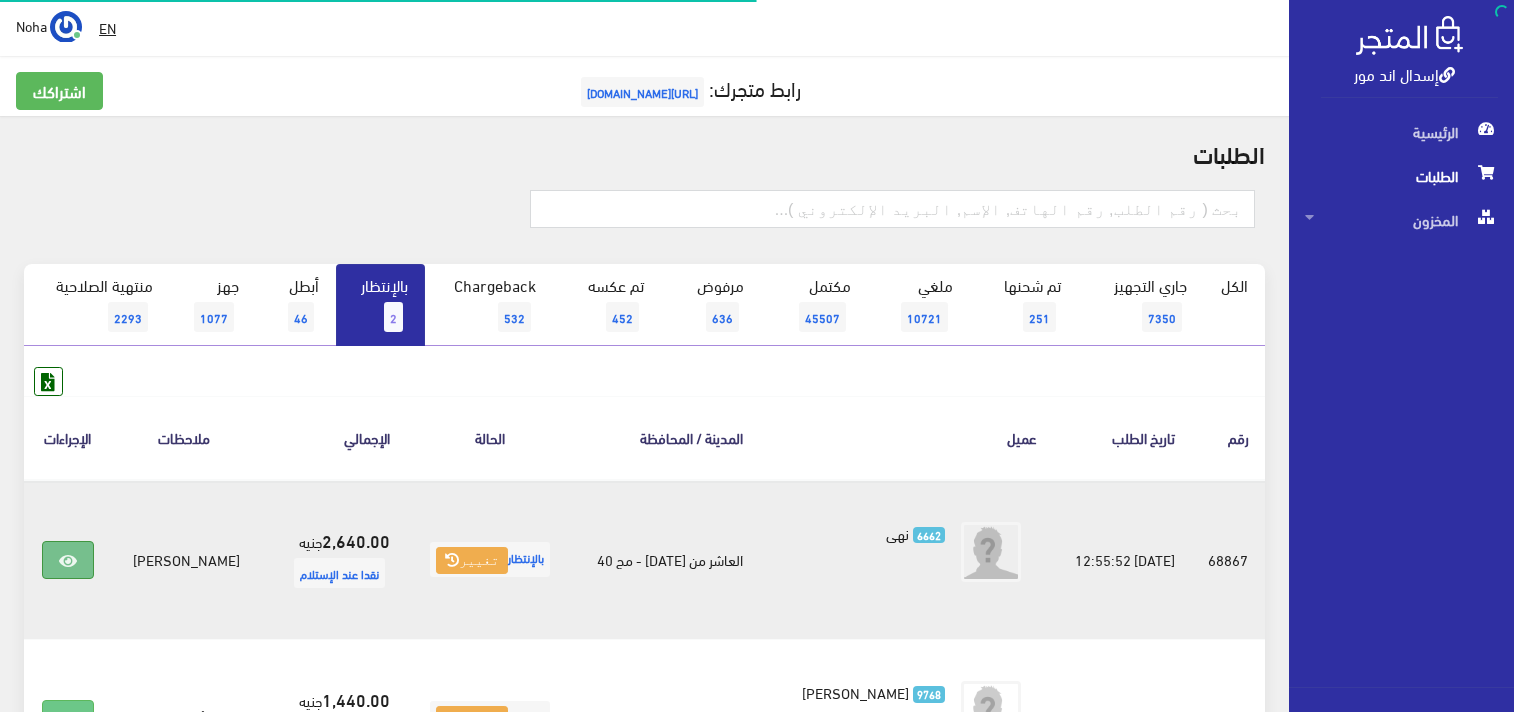 scroll, scrollTop: 0, scrollLeft: 0, axis: both 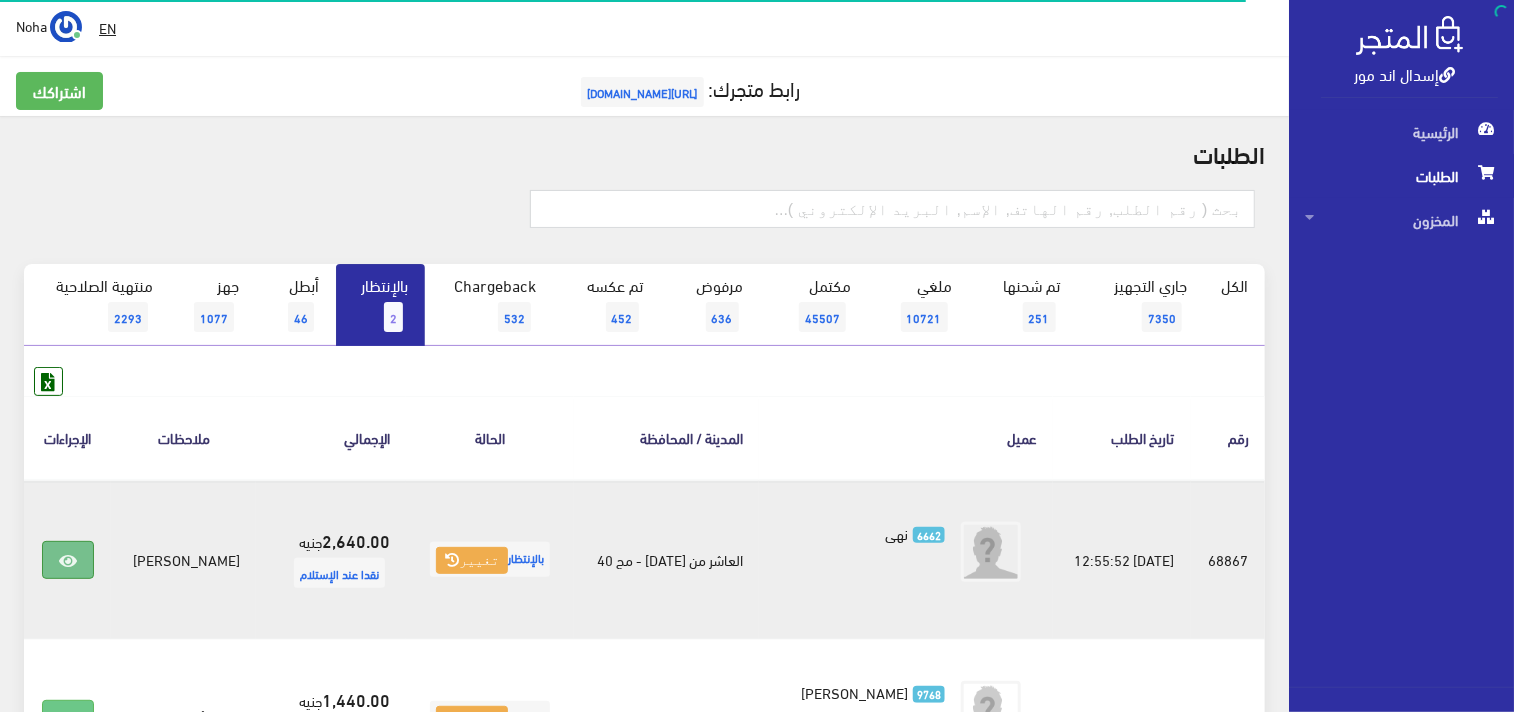 click at bounding box center [68, 561] 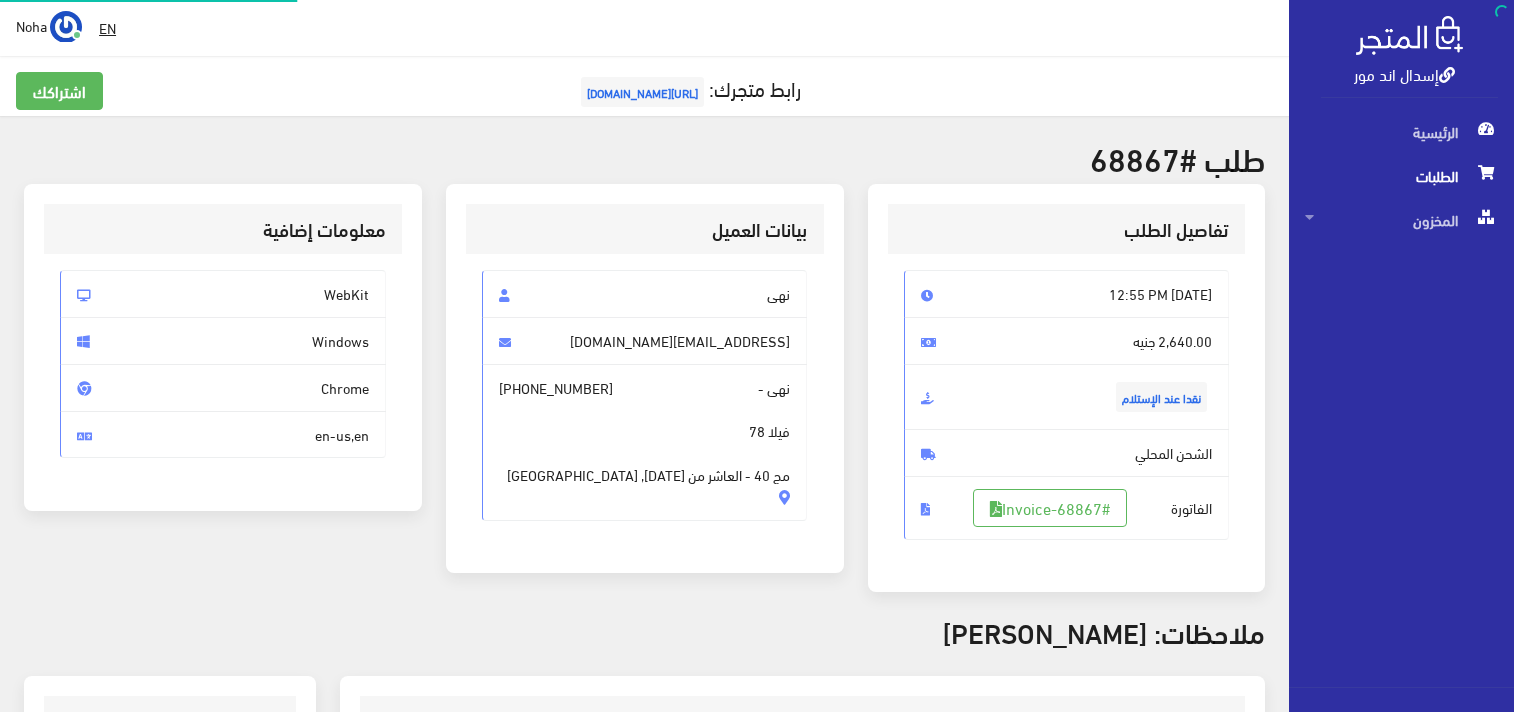 scroll, scrollTop: 0, scrollLeft: 0, axis: both 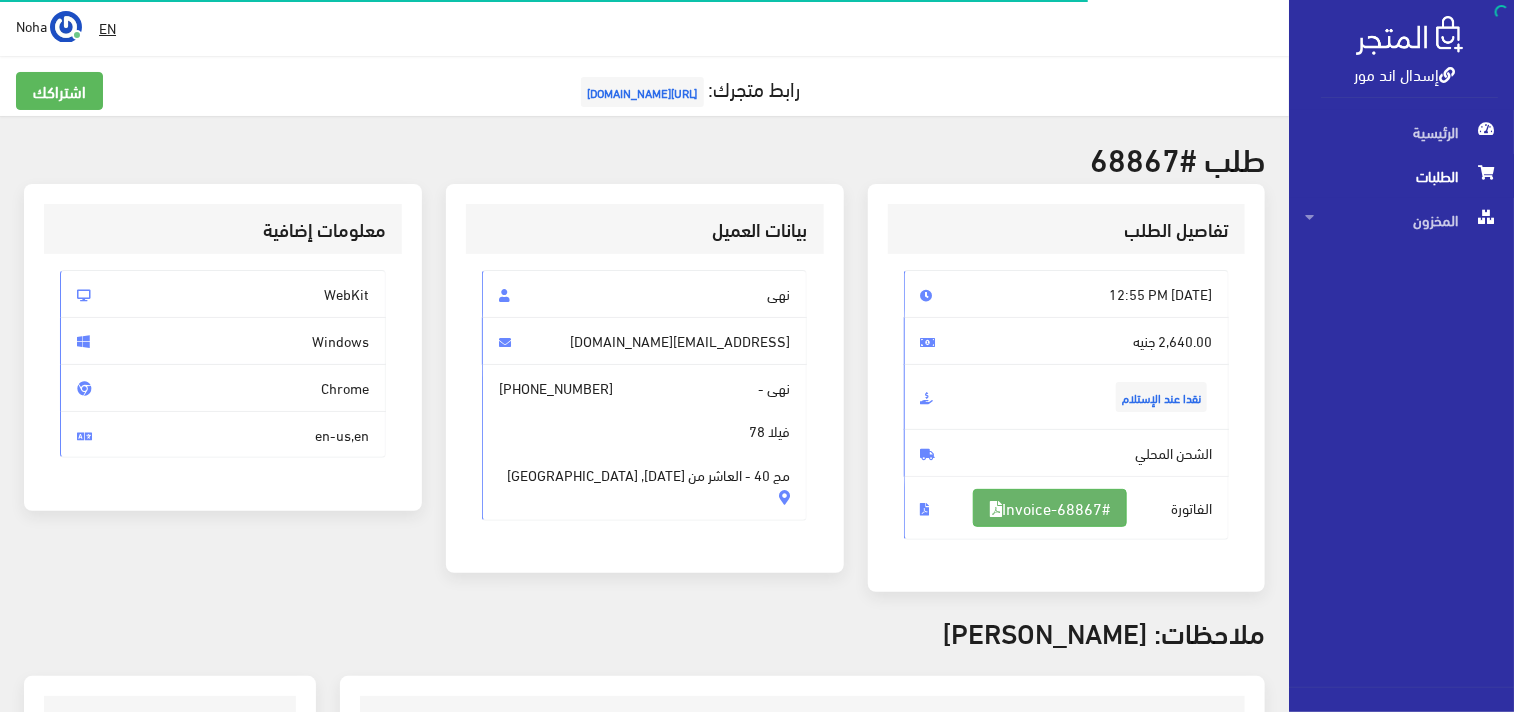 click on "#Invoice-68867" at bounding box center [1050, 508] 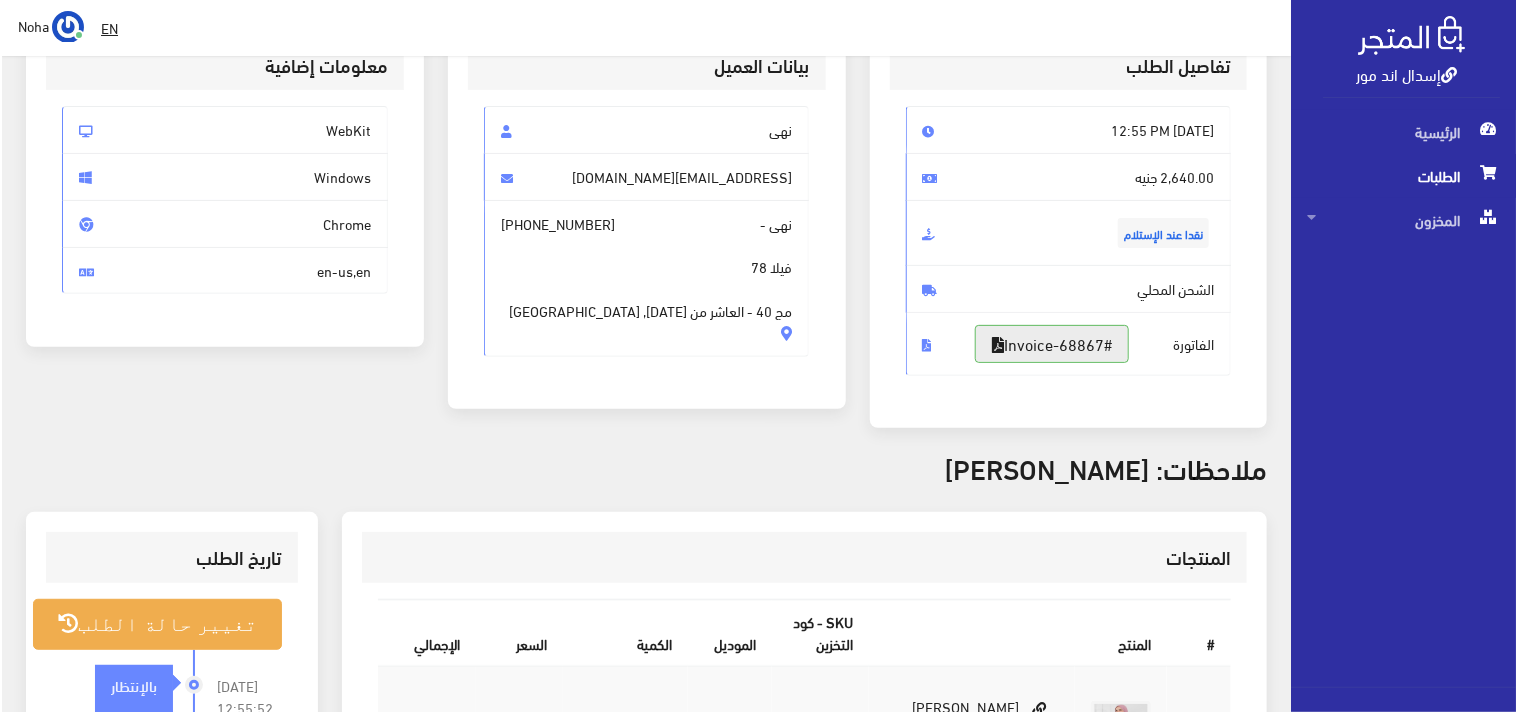 scroll, scrollTop: 444, scrollLeft: 0, axis: vertical 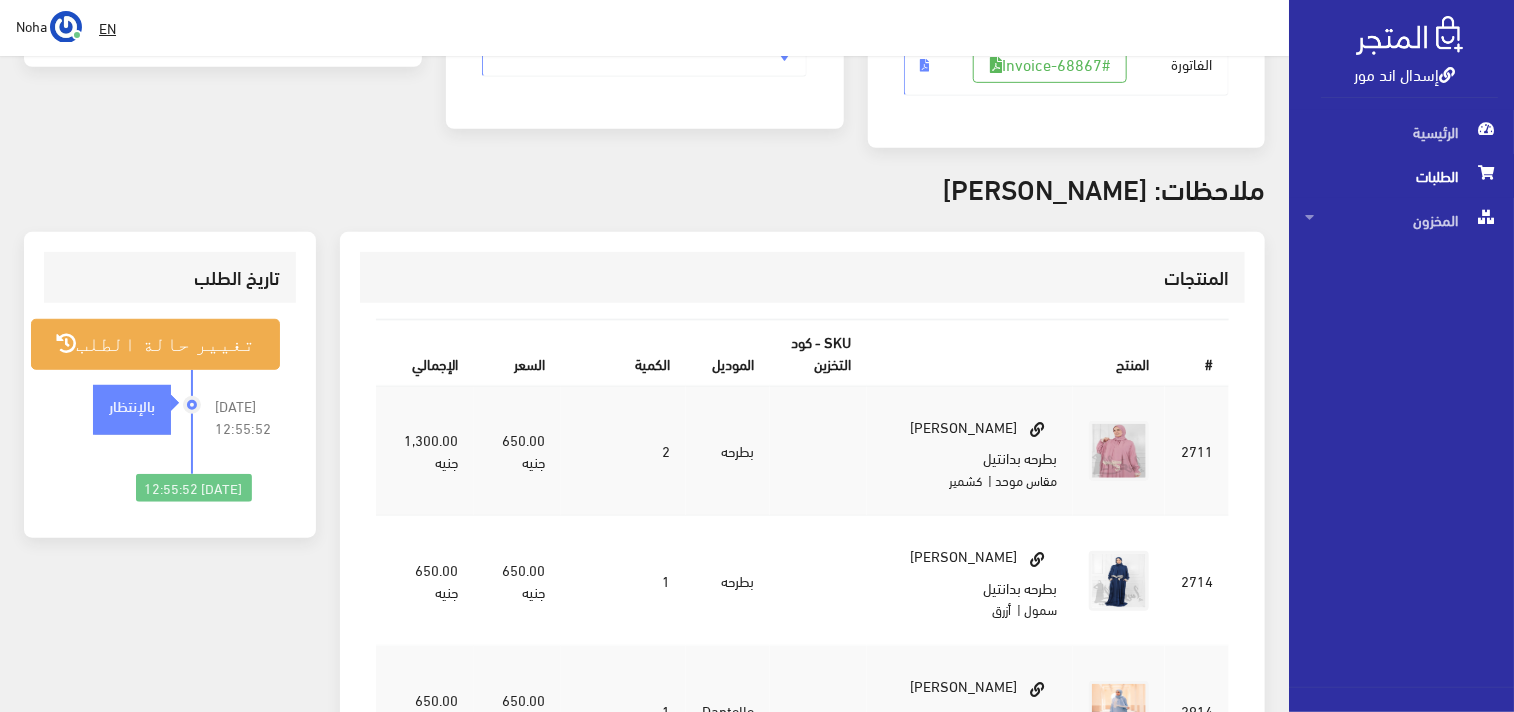 click on "2025-07-07 12:55:52
بالإنتظار" at bounding box center (126, 422) 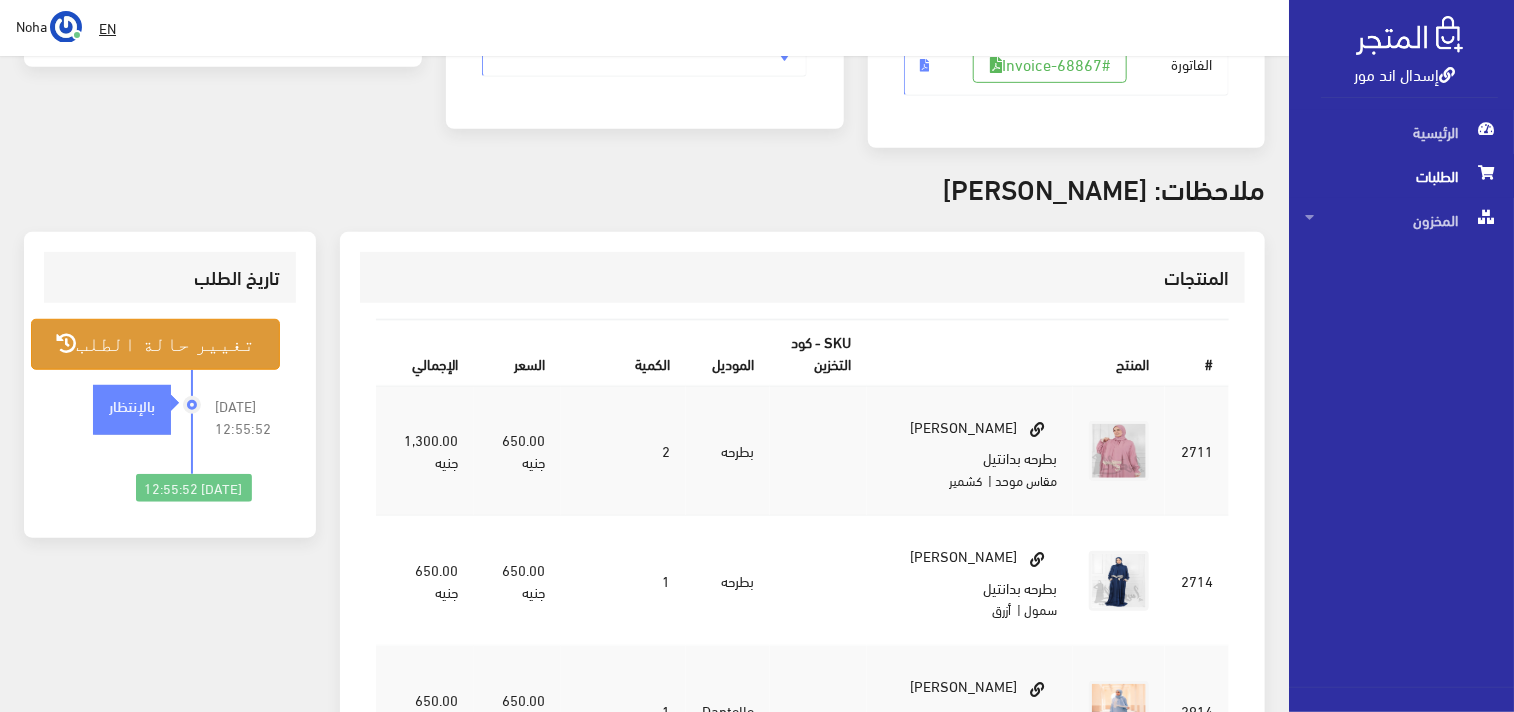 click on "تغيير حالة الطلب" at bounding box center [155, 344] 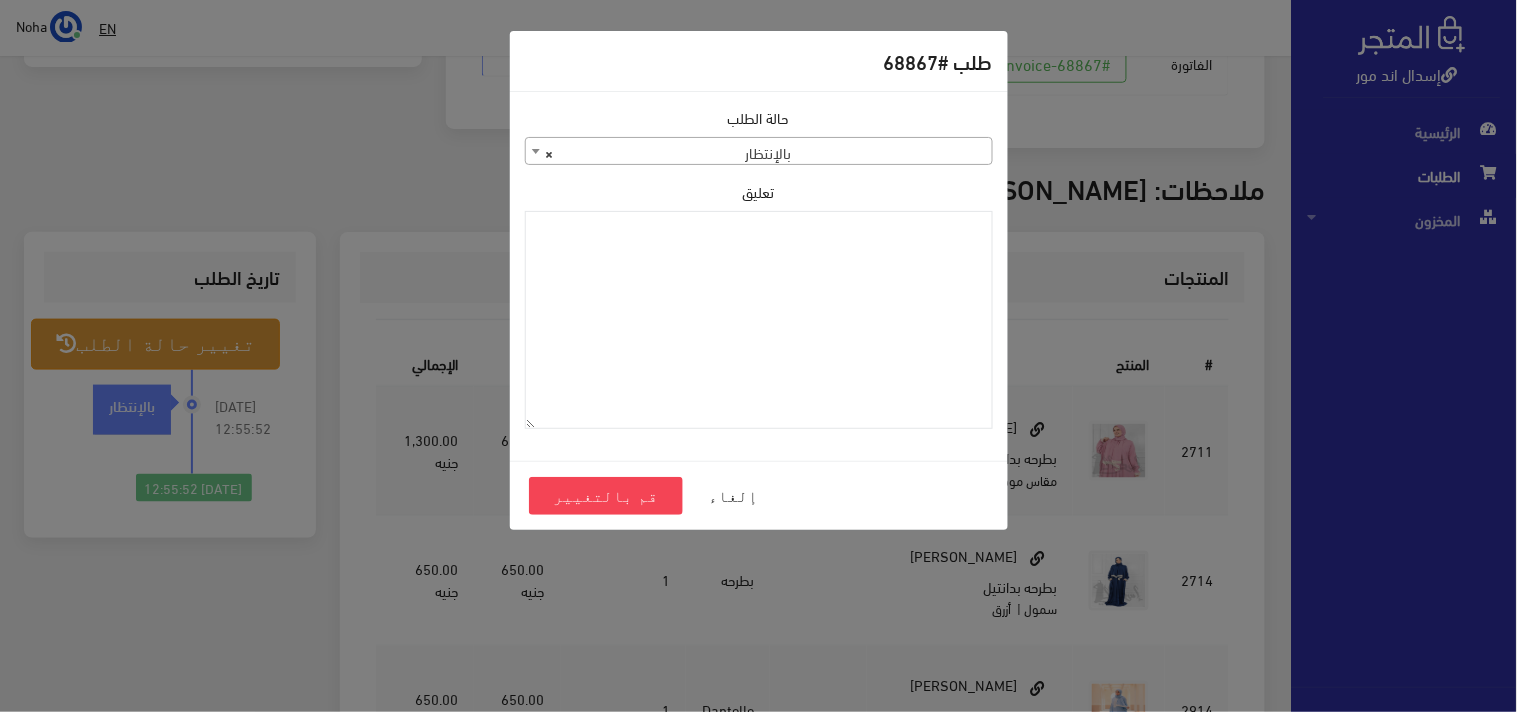 click on "× بالإنتظار" at bounding box center (759, 152) 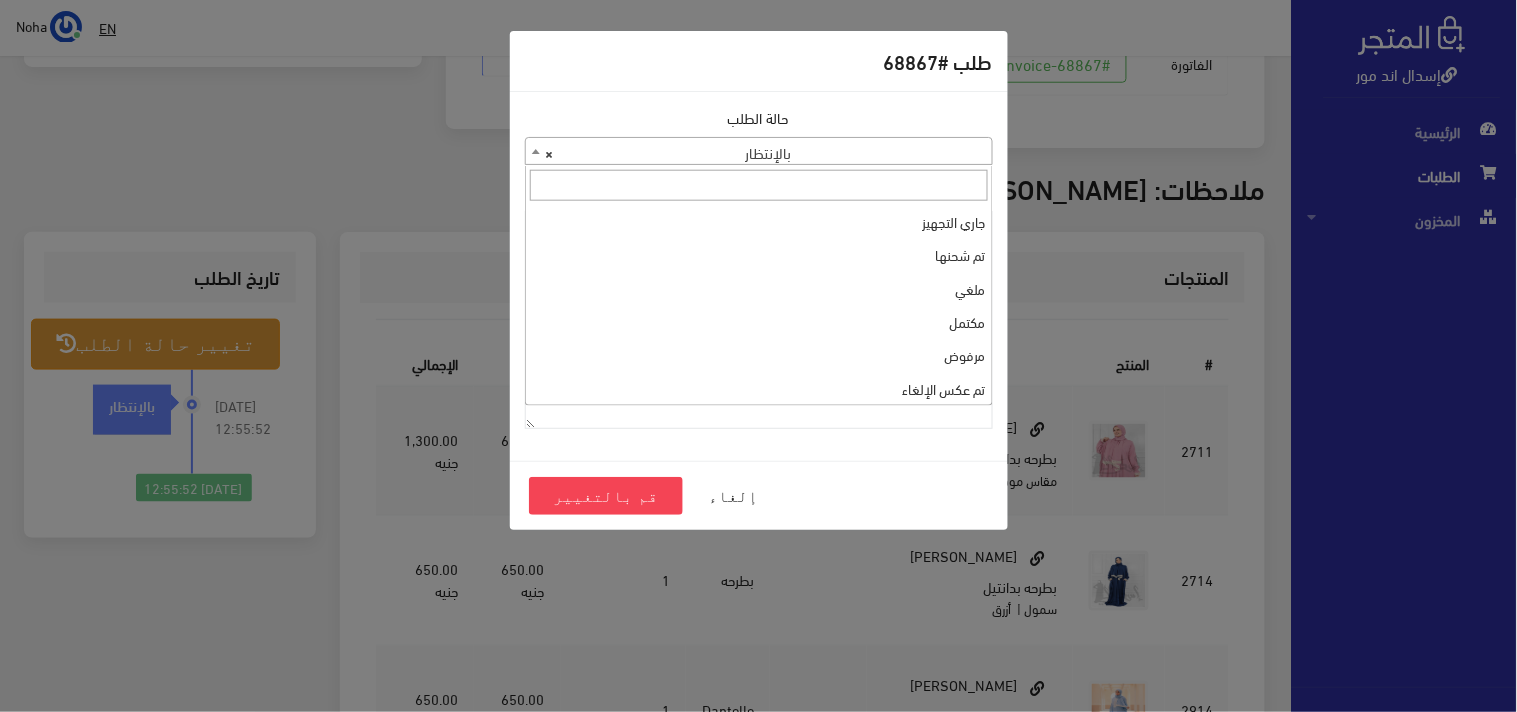 scroll, scrollTop: 266, scrollLeft: 0, axis: vertical 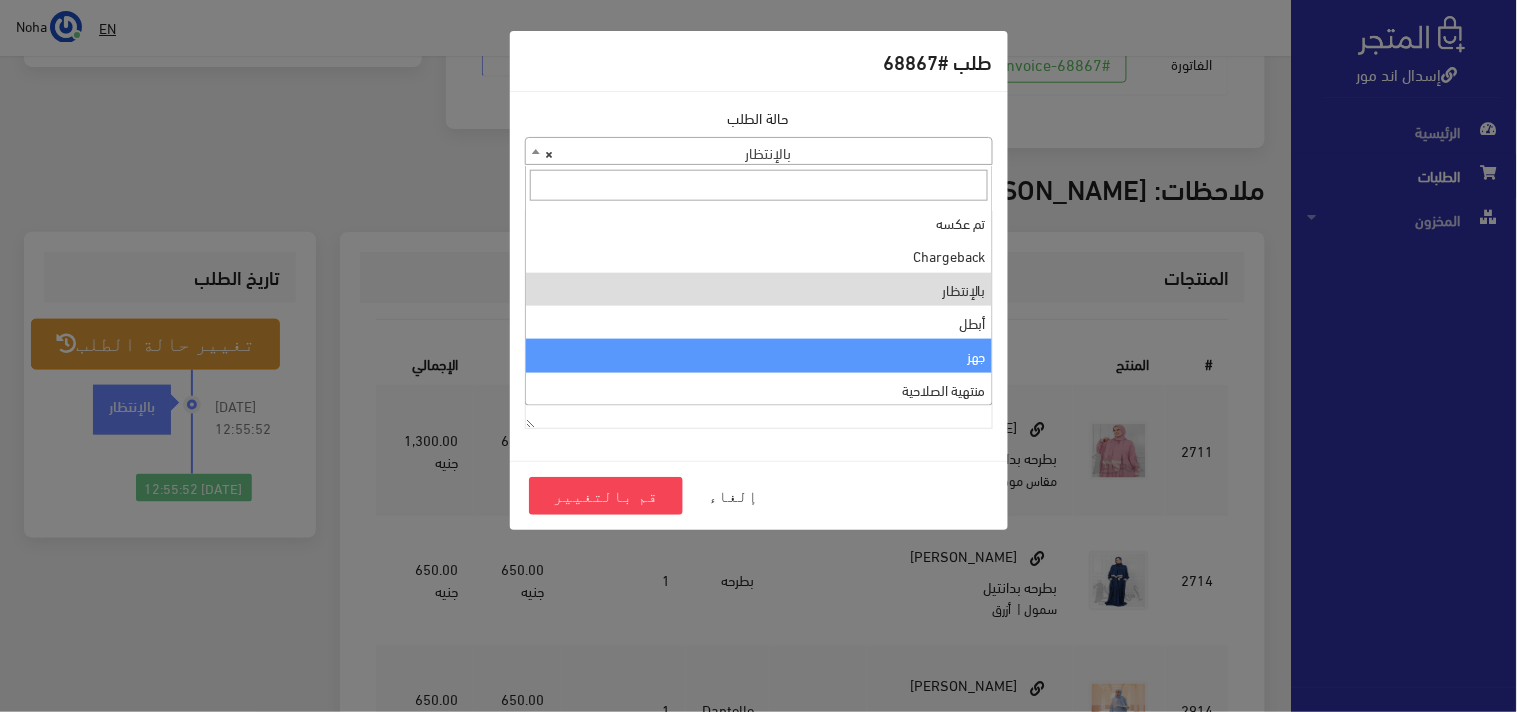 select on "13" 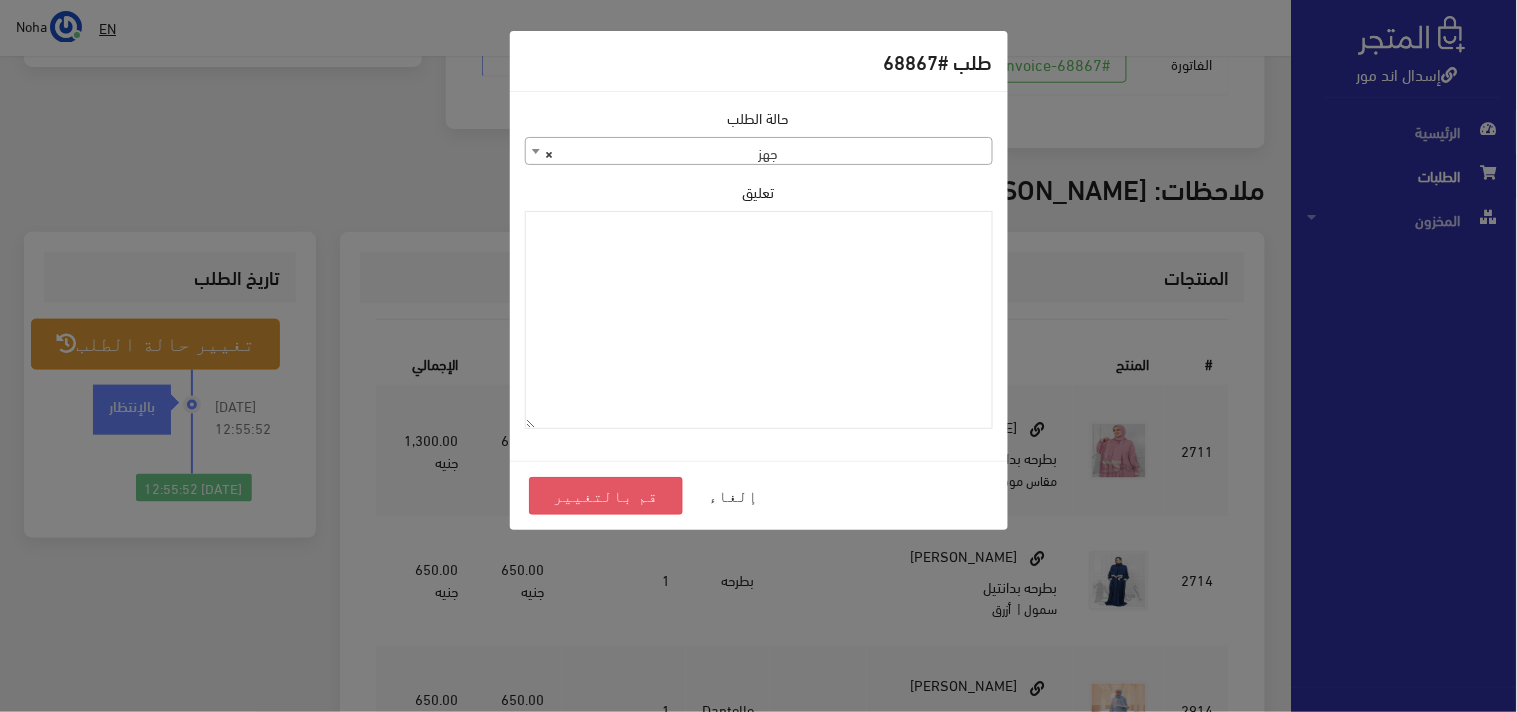 click on "قم بالتغيير" at bounding box center (606, 496) 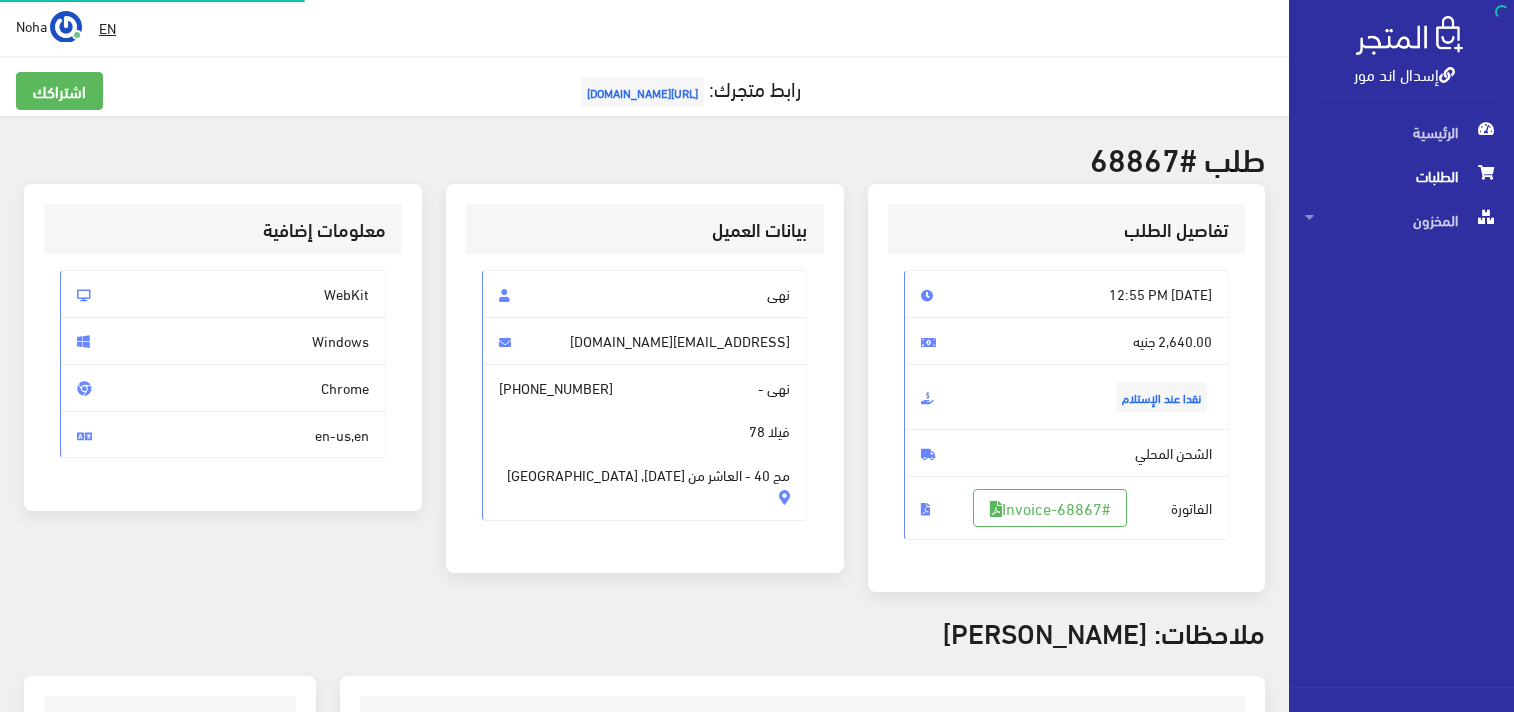 scroll, scrollTop: 0, scrollLeft: 0, axis: both 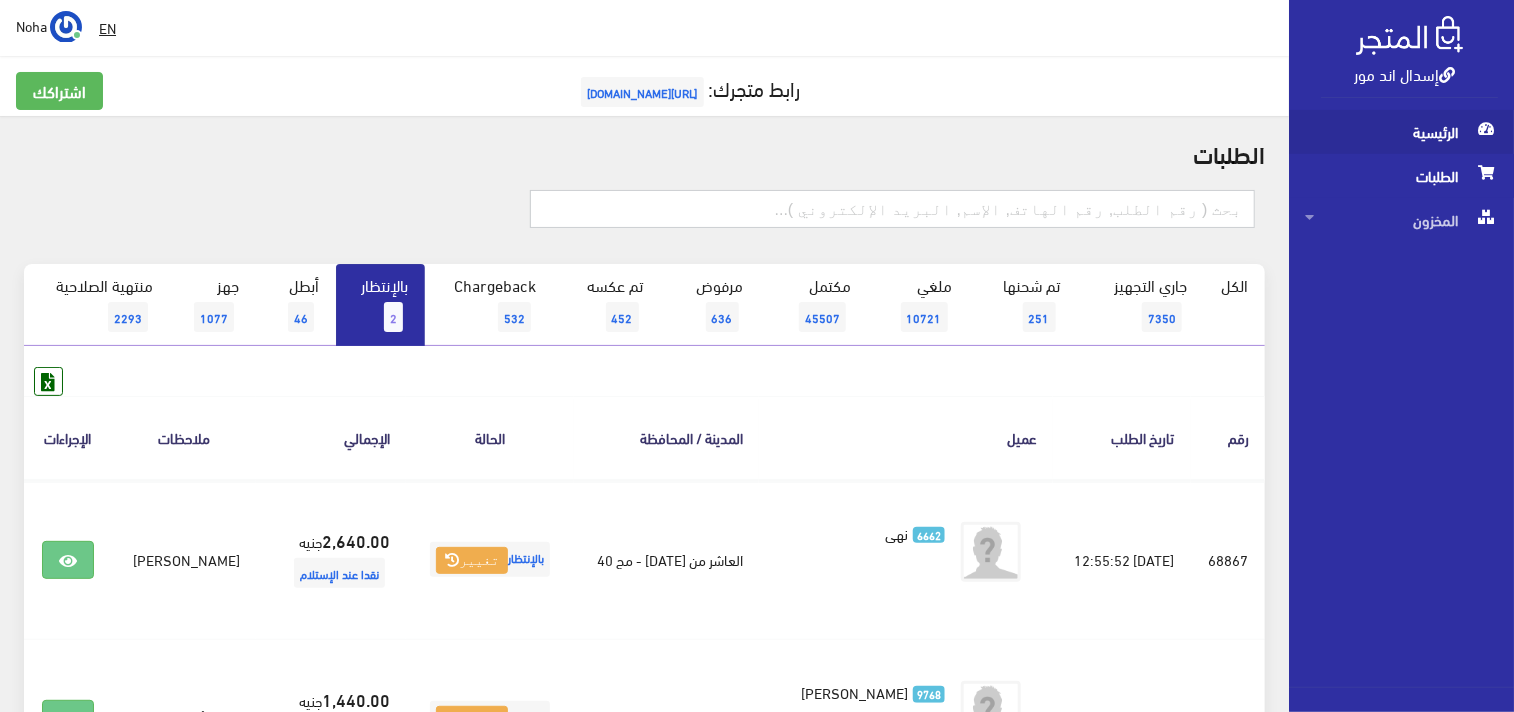drag, startPoint x: 1140, startPoint y: 206, endPoint x: 1295, endPoint y: 143, distance: 167.31407 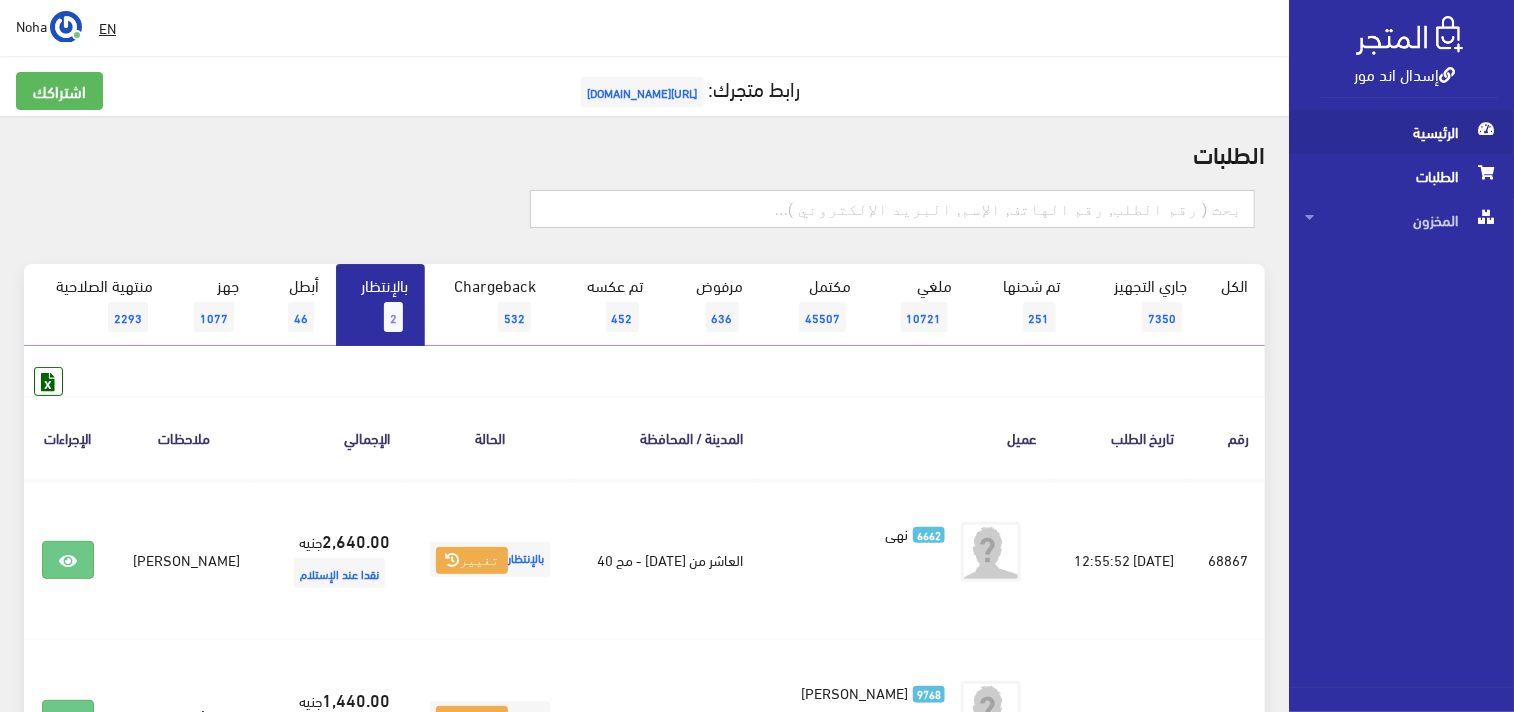 click at bounding box center (893, 209) 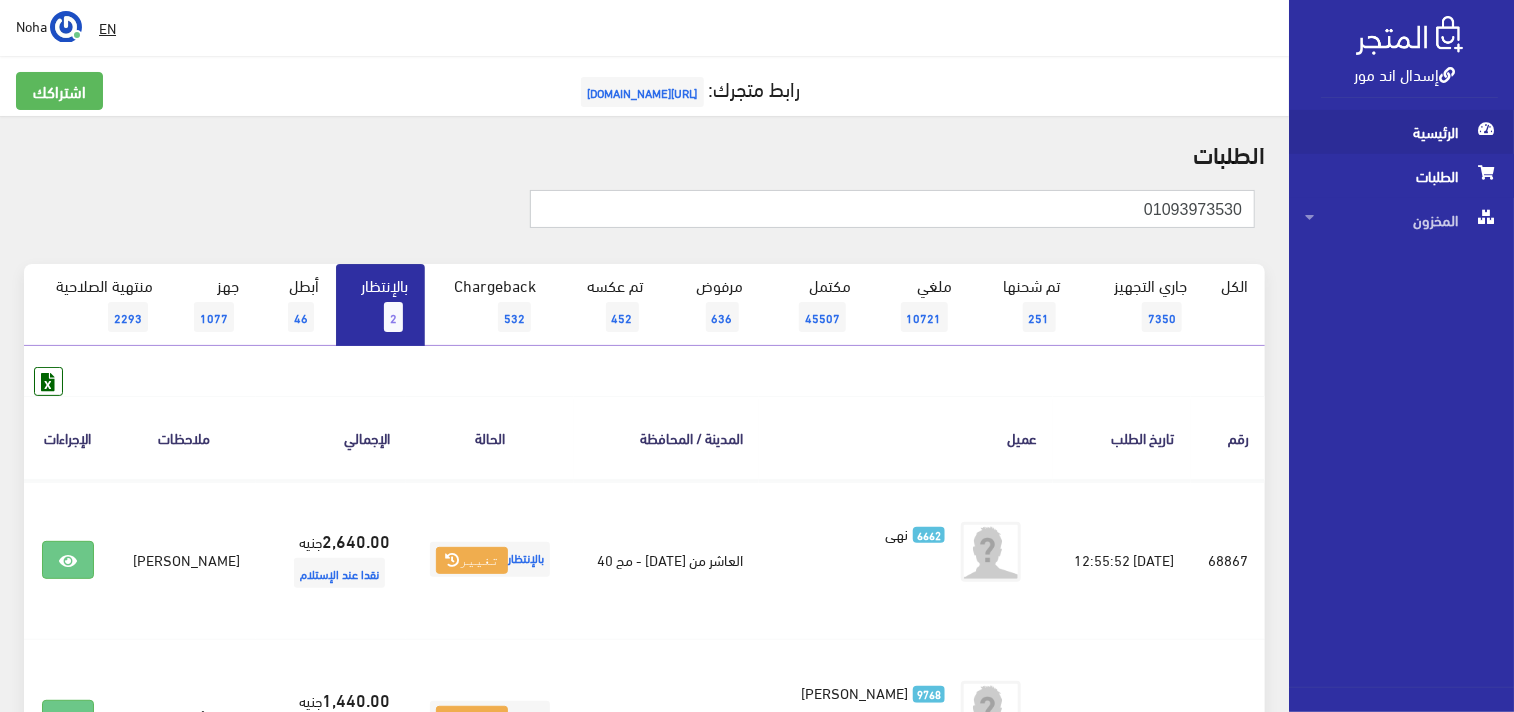 type on "01093973530" 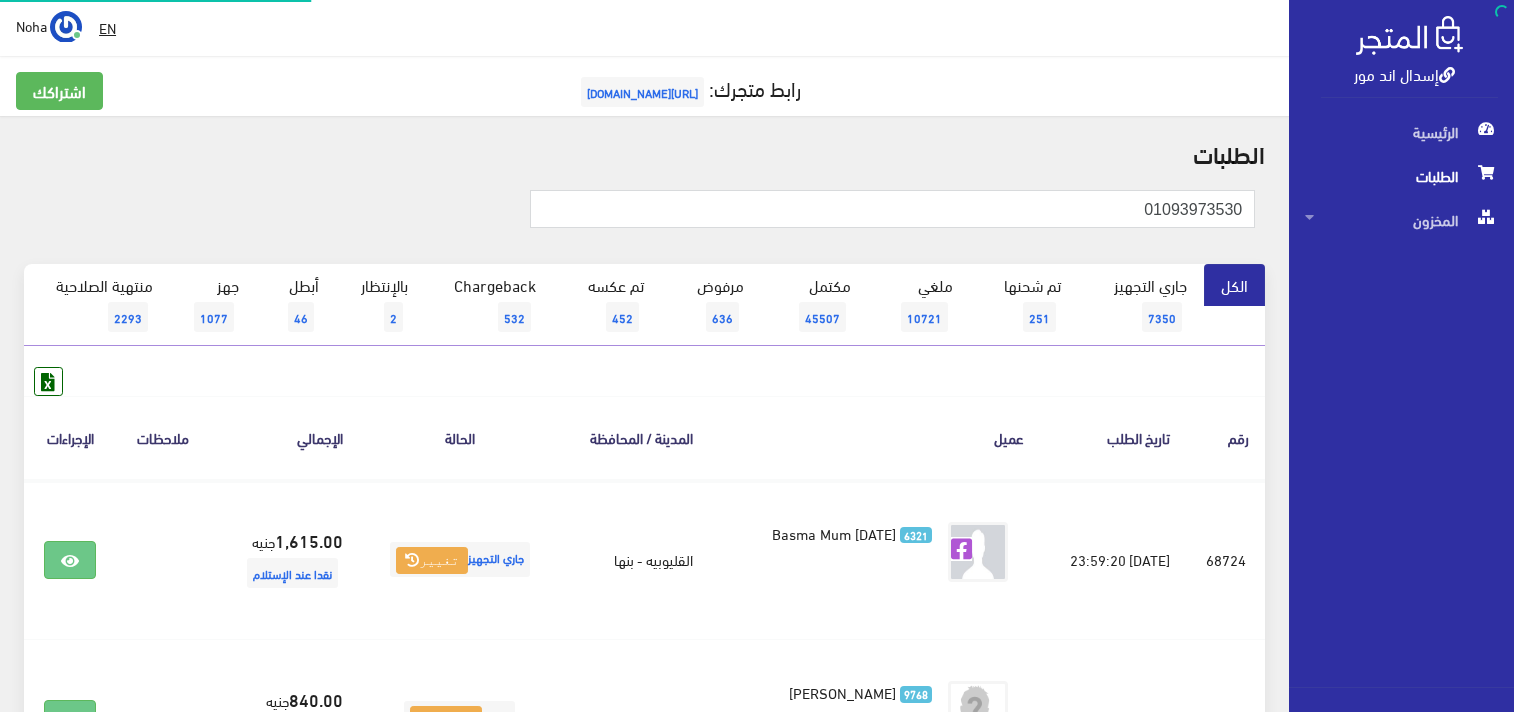 scroll, scrollTop: 0, scrollLeft: 0, axis: both 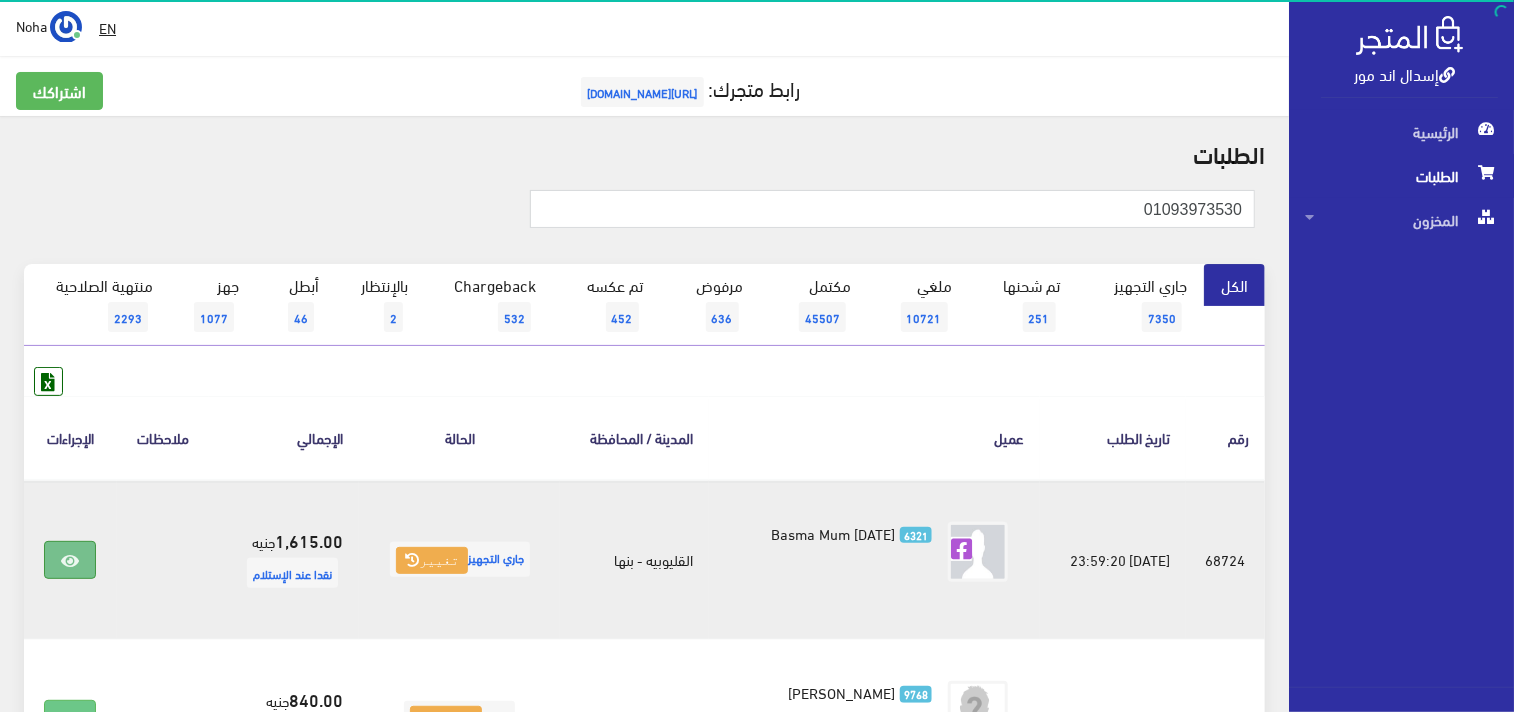 click at bounding box center [70, 560] 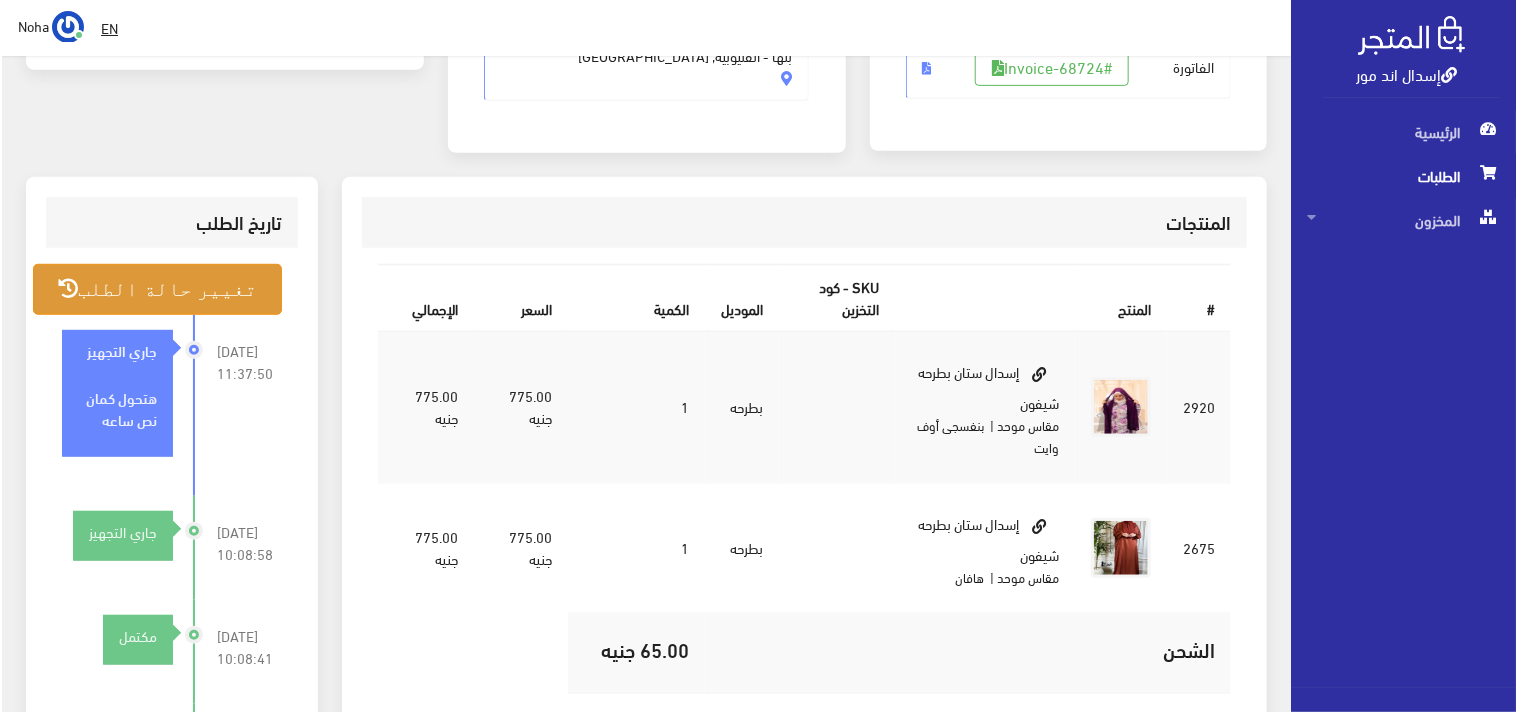 scroll, scrollTop: 444, scrollLeft: 0, axis: vertical 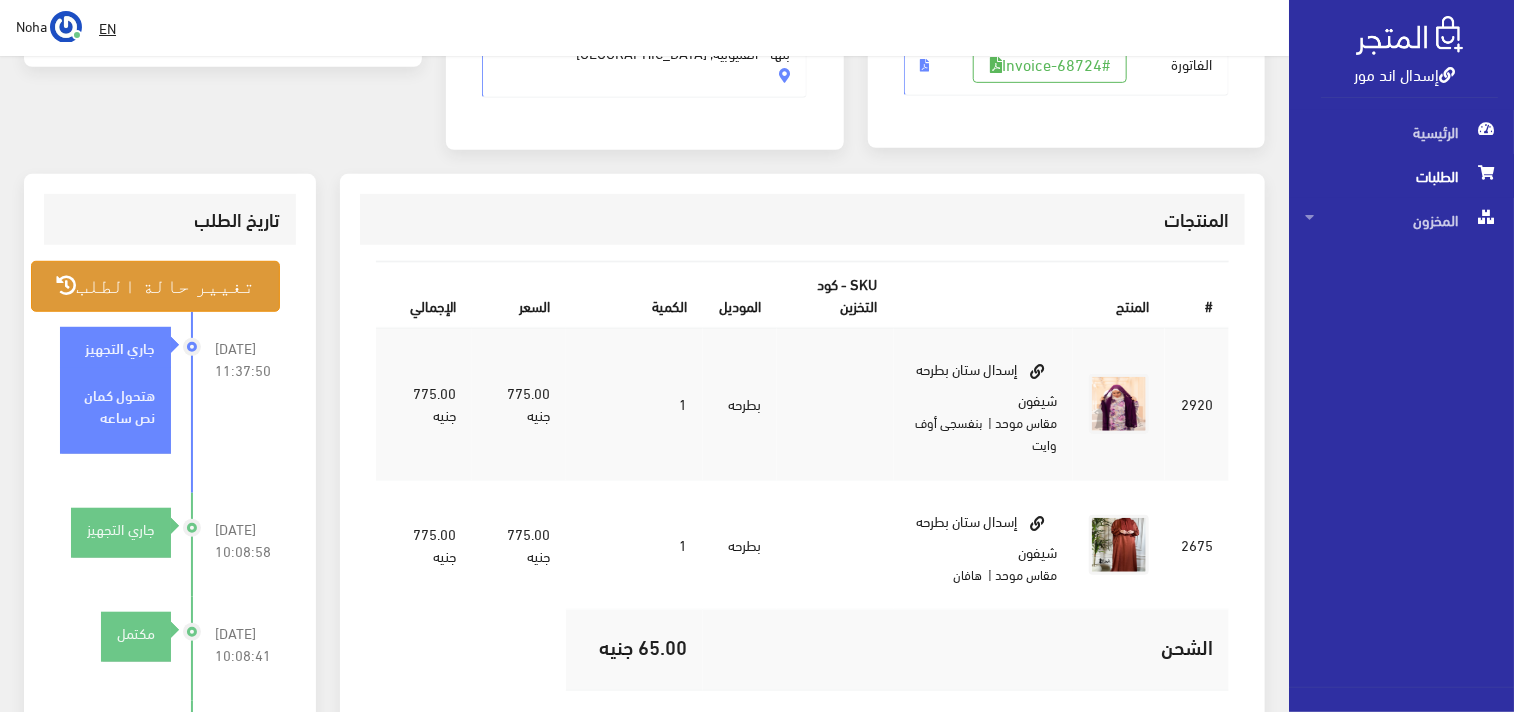click on "تغيير حالة الطلب" at bounding box center [155, 286] 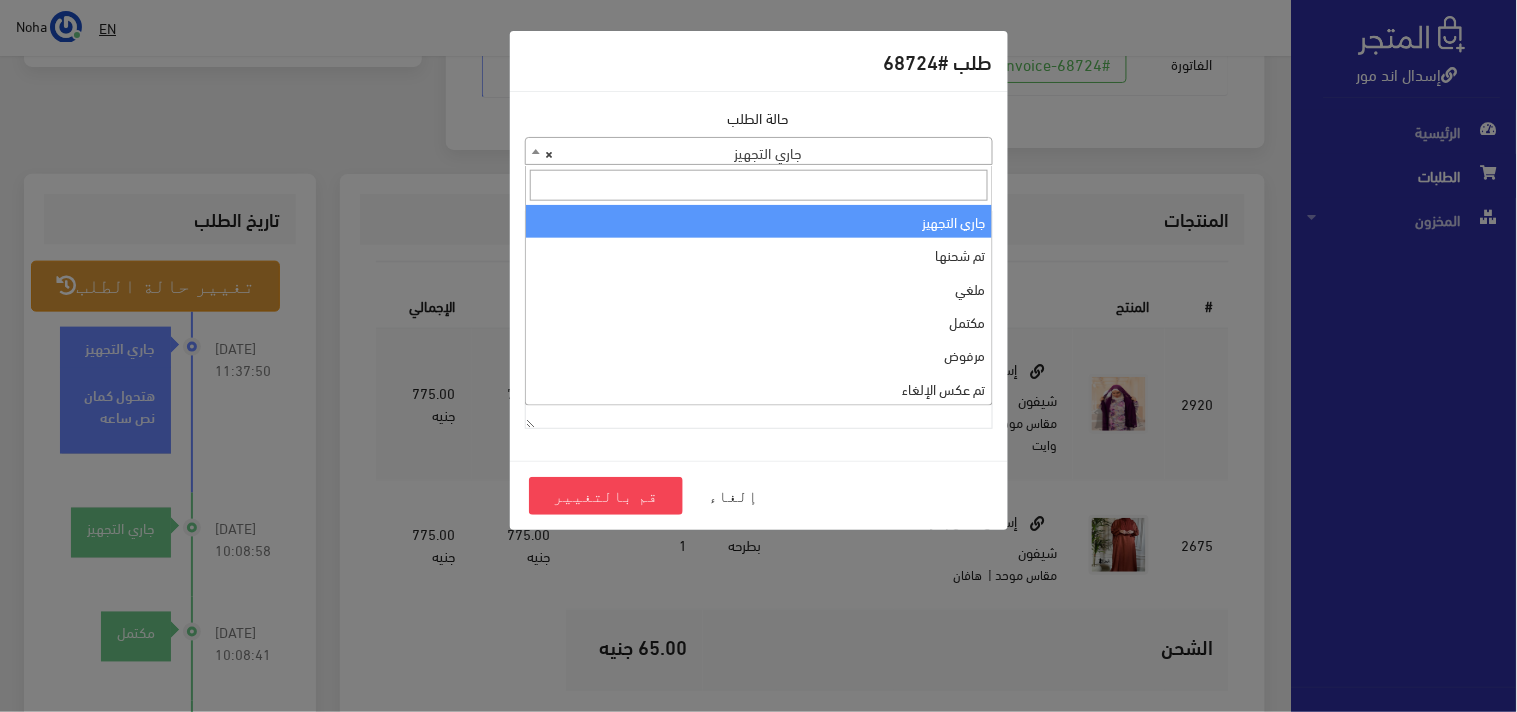 click on "× جاري التجهيز" at bounding box center (759, 152) 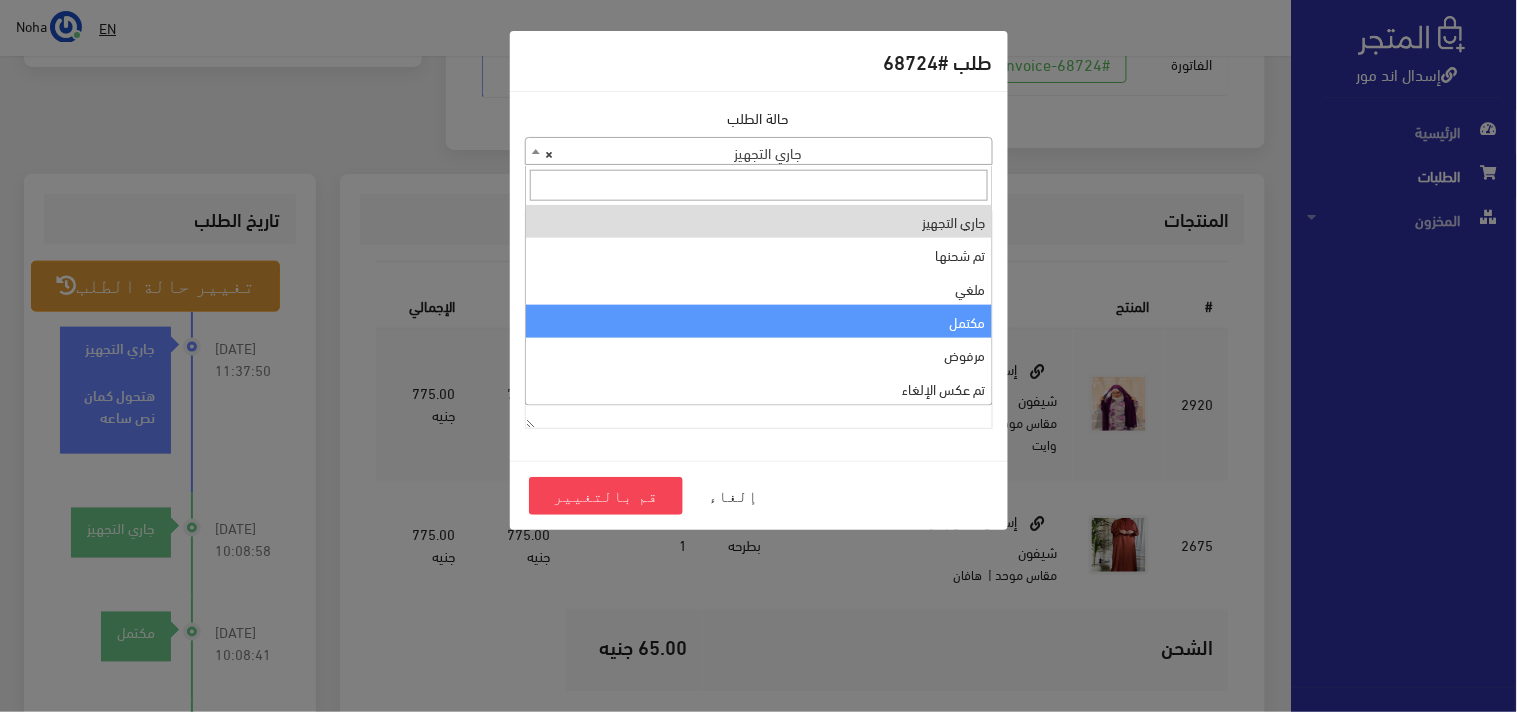 select on "4" 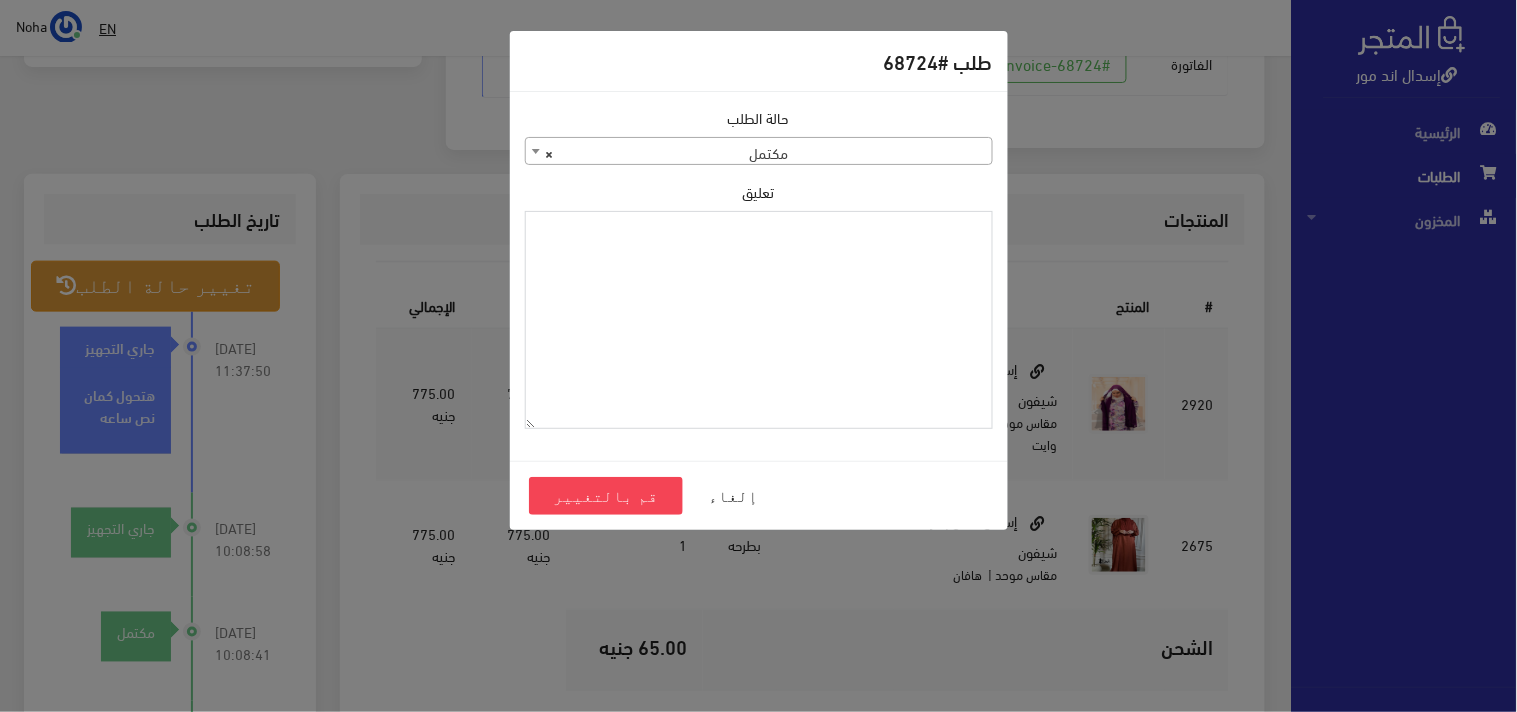 click on "تعليق" at bounding box center [759, 320] 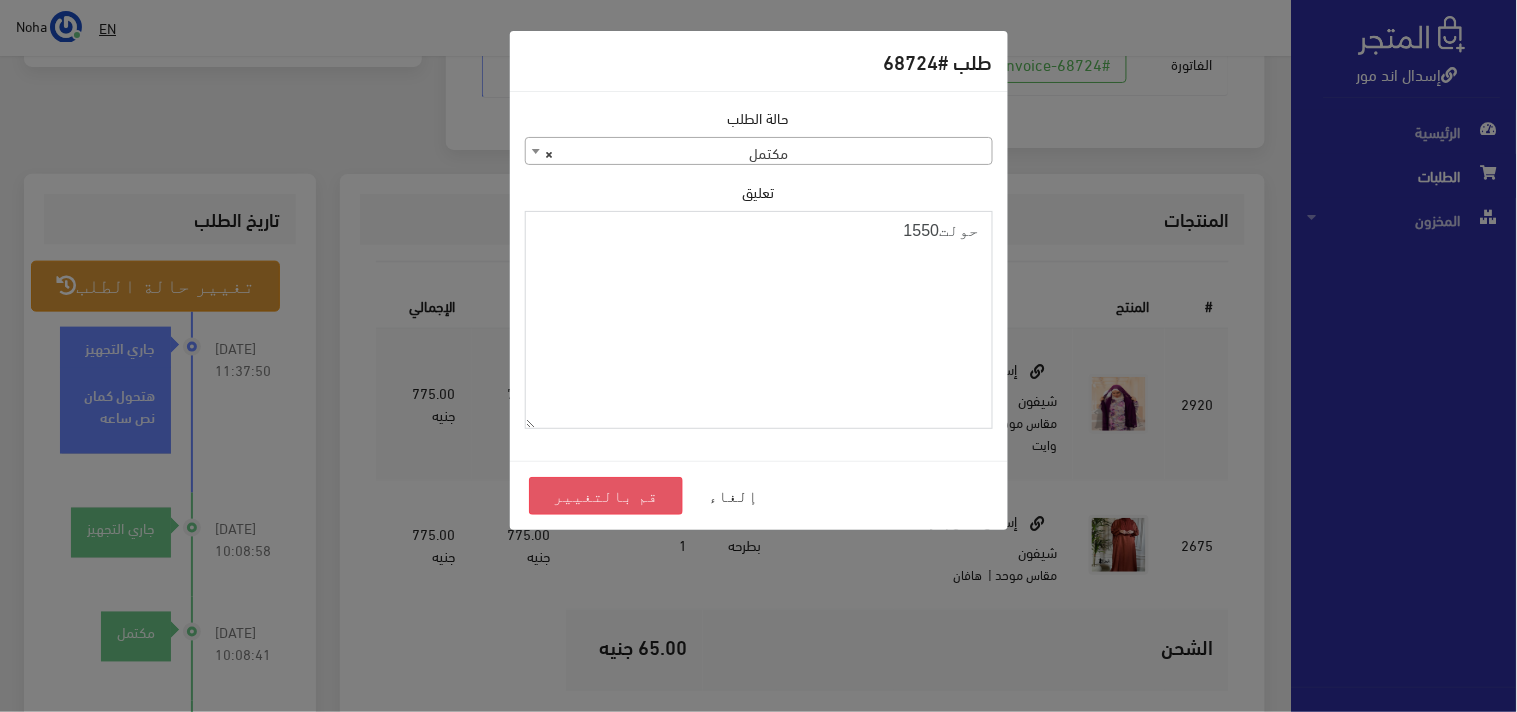 type on "حولت1550" 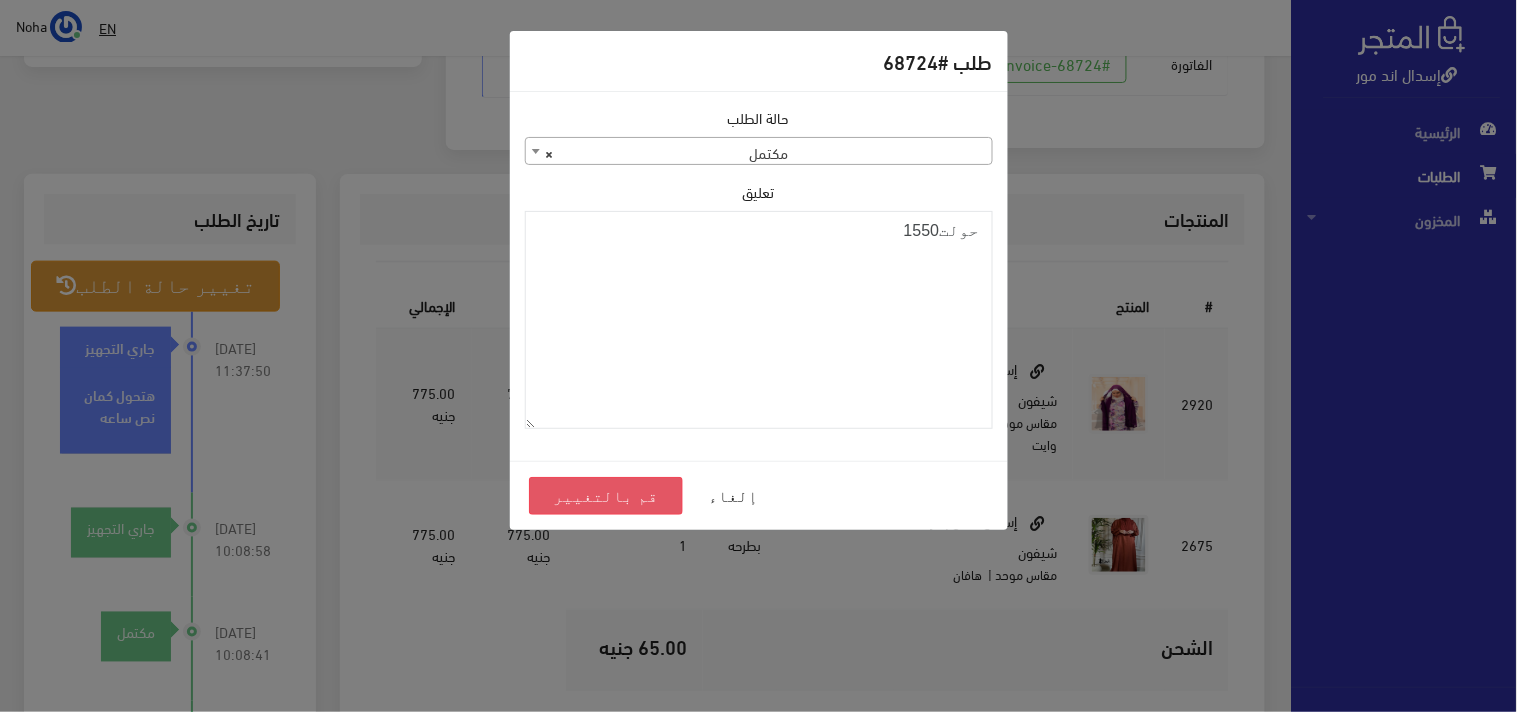 click on "قم بالتغيير" at bounding box center [606, 496] 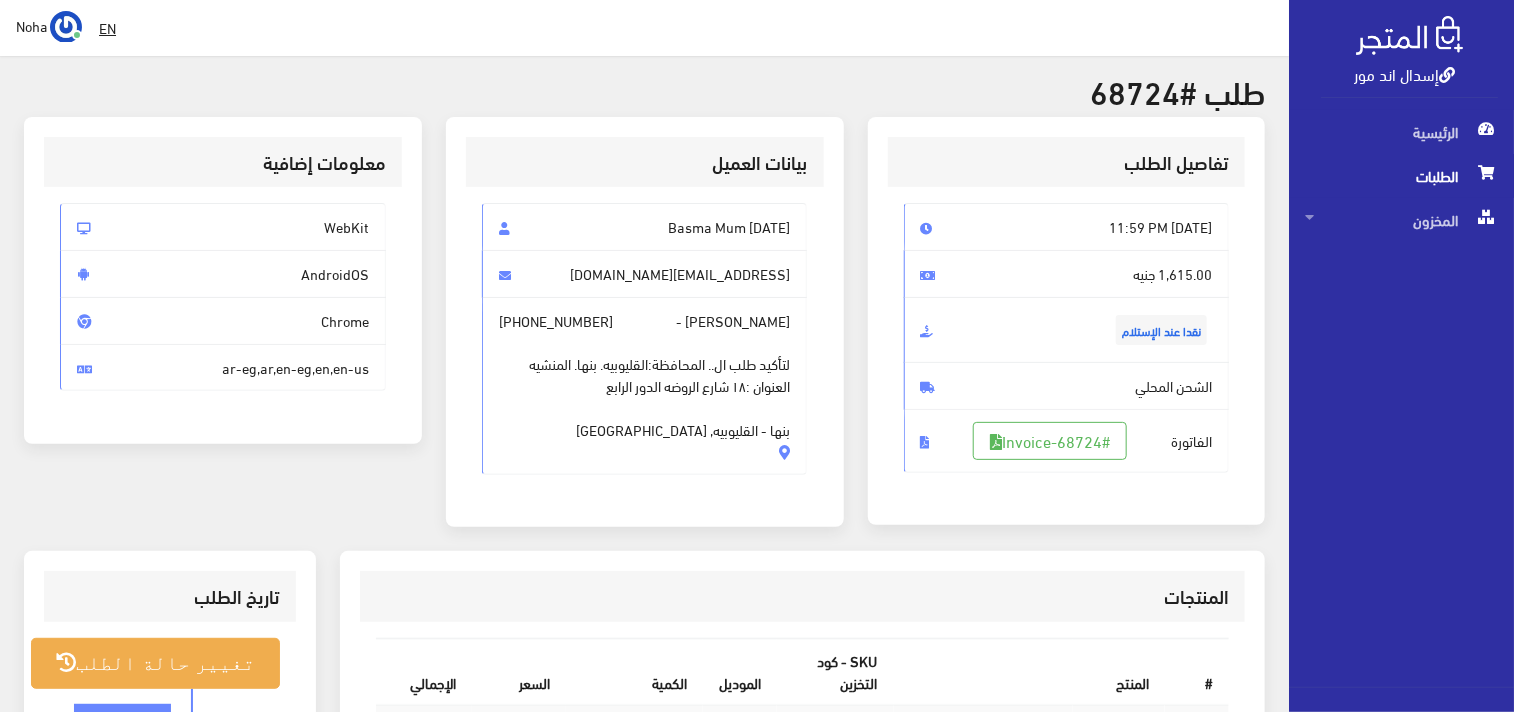 scroll, scrollTop: 444, scrollLeft: 0, axis: vertical 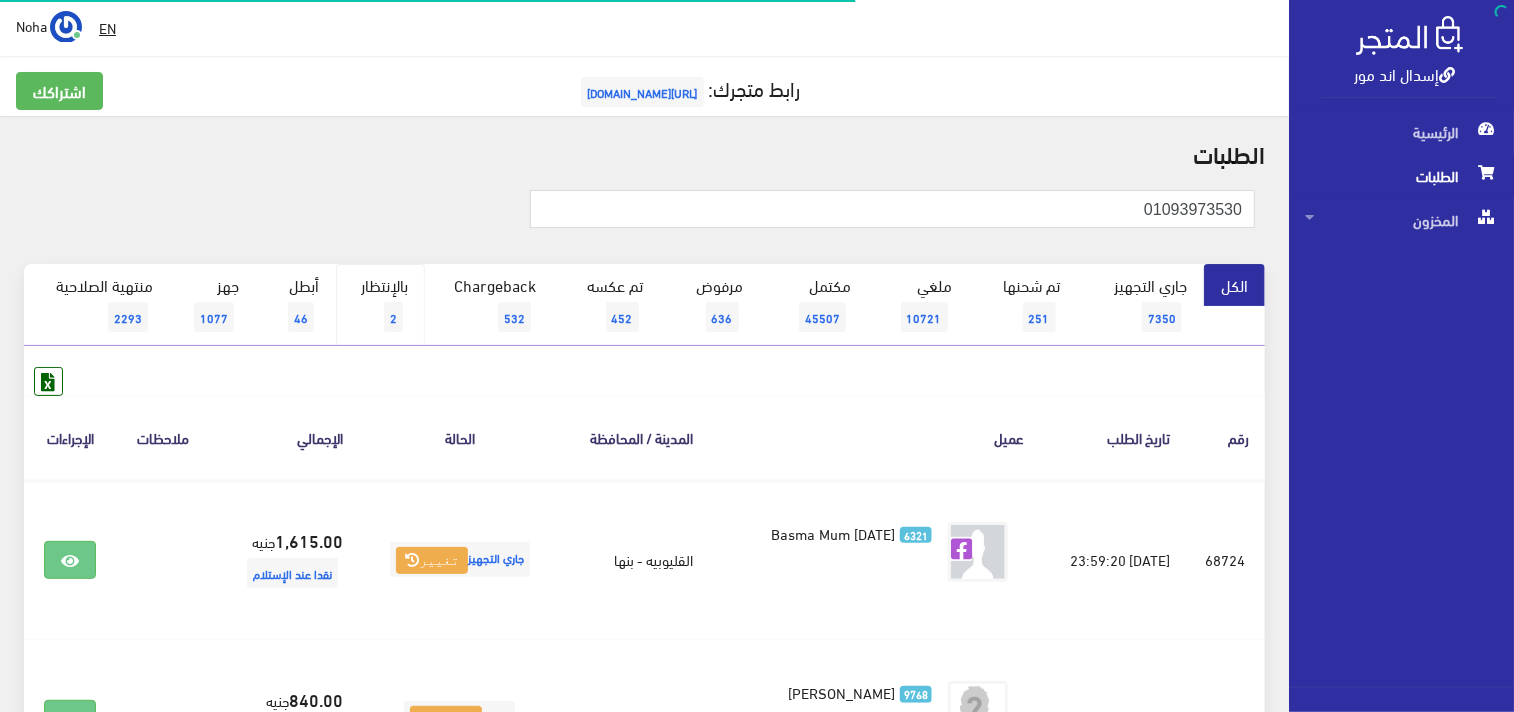 click on "بالإنتظار
2" at bounding box center [380, 305] 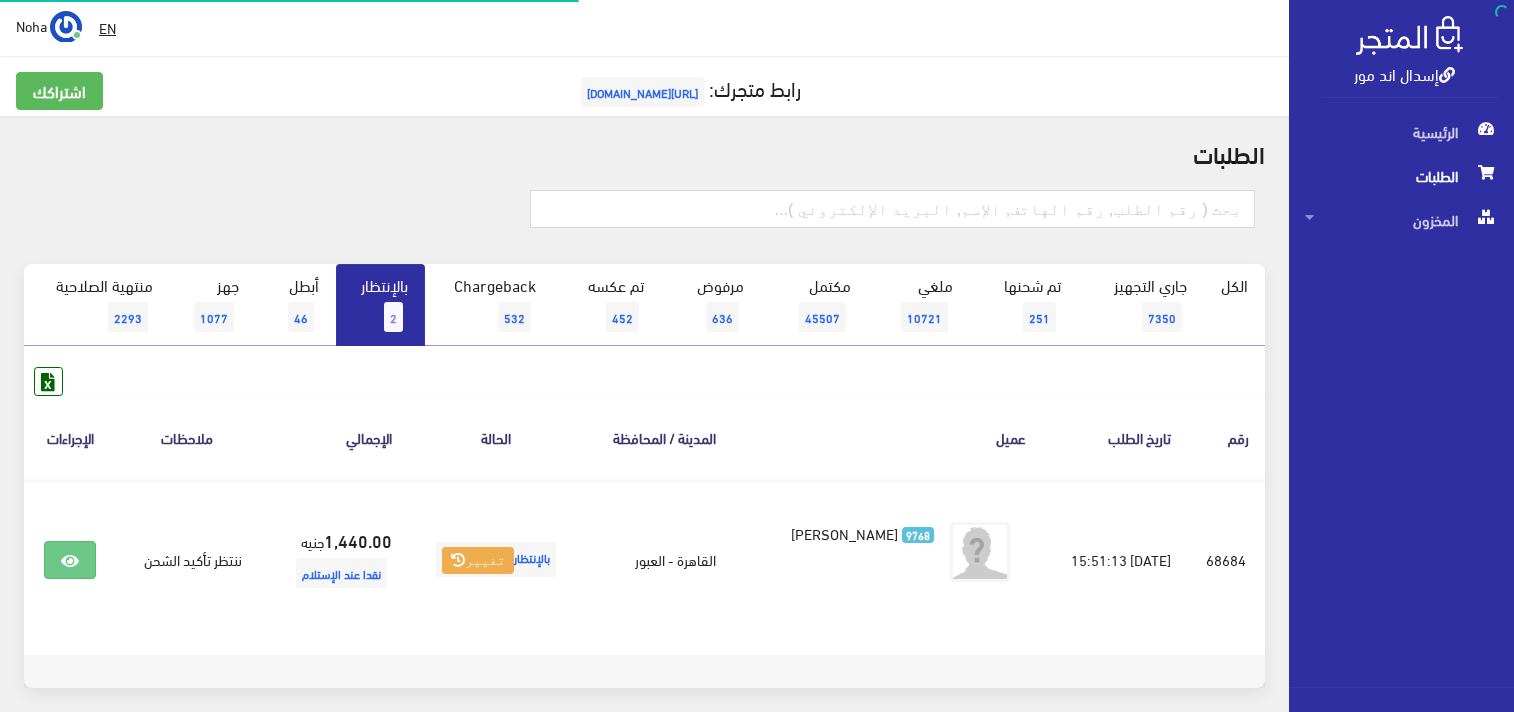 scroll, scrollTop: 0, scrollLeft: 0, axis: both 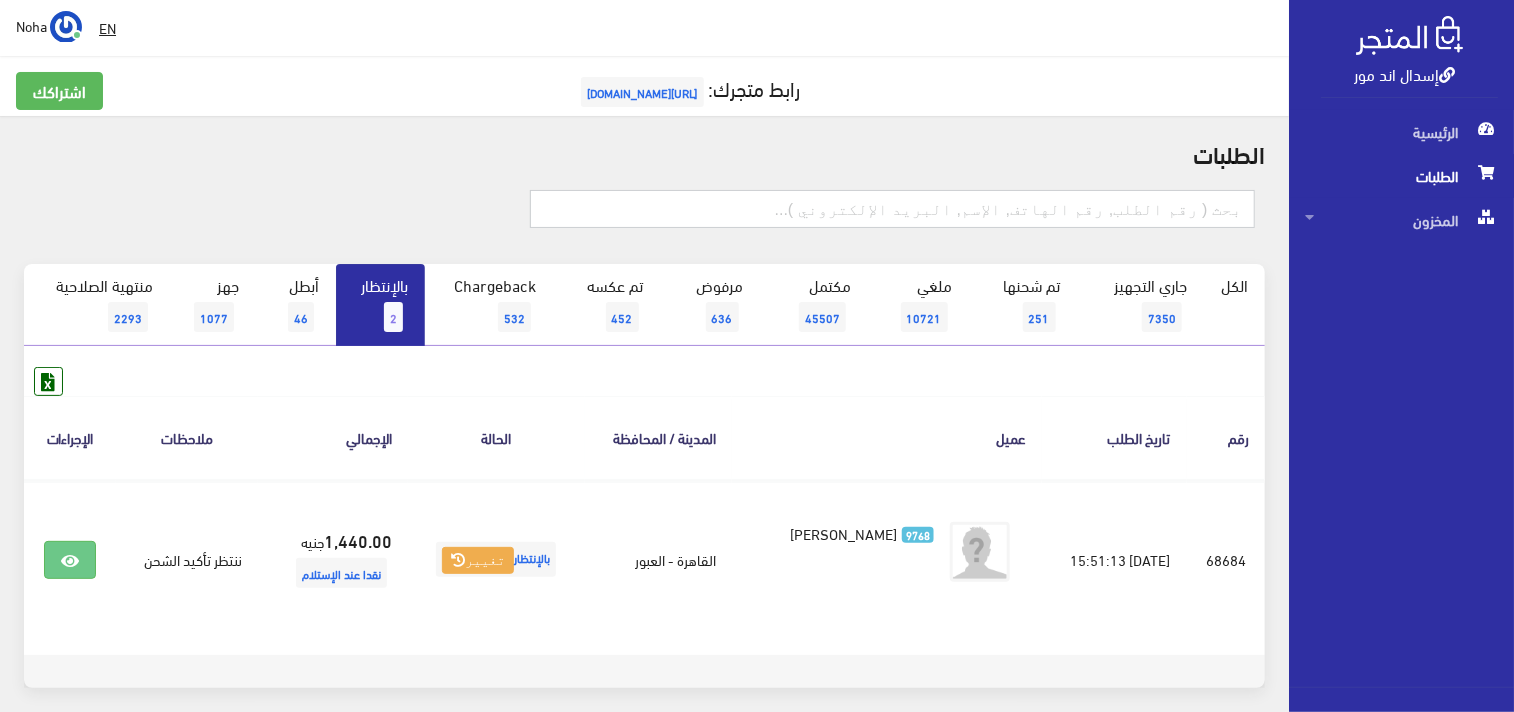 click at bounding box center (893, 209) 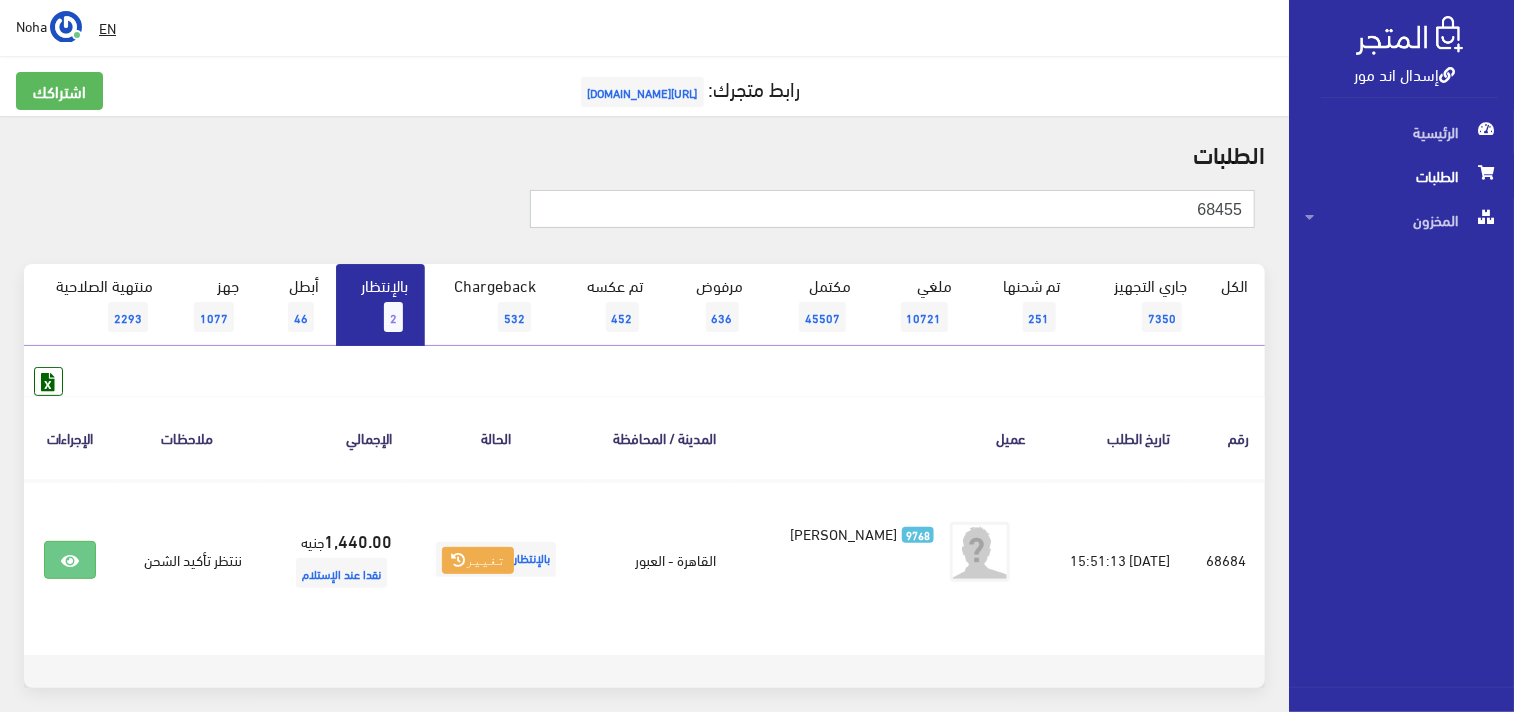 type on "68455" 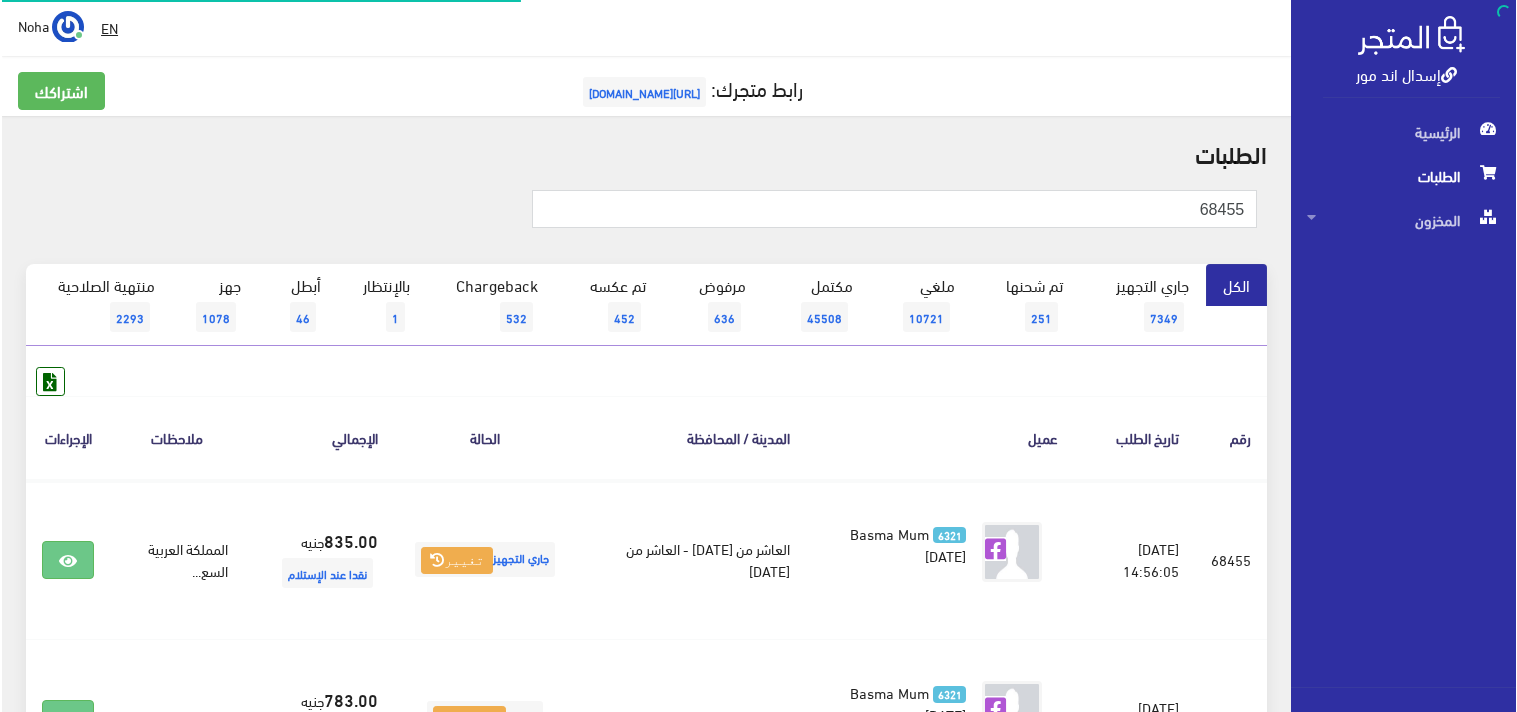 scroll, scrollTop: 0, scrollLeft: 0, axis: both 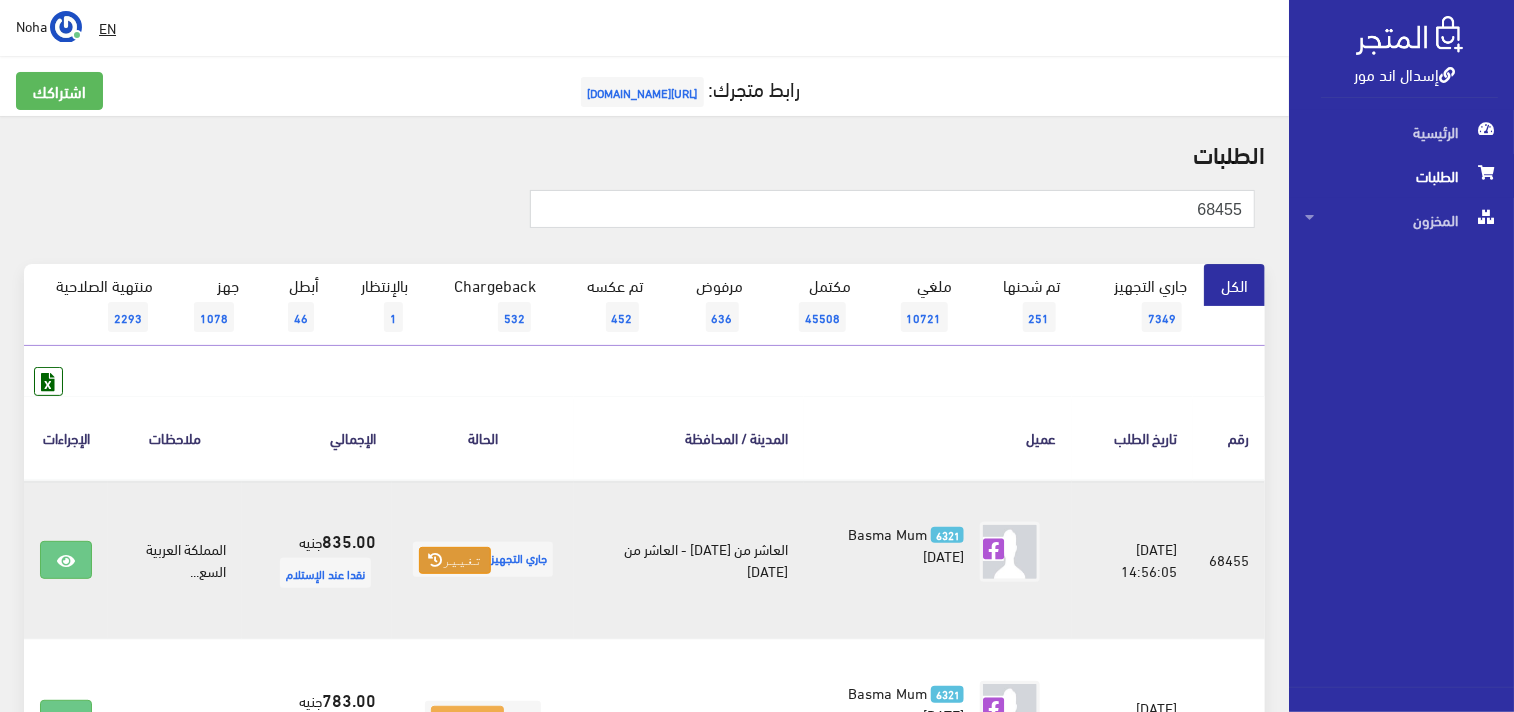 click on "تغيير" at bounding box center [455, 561] 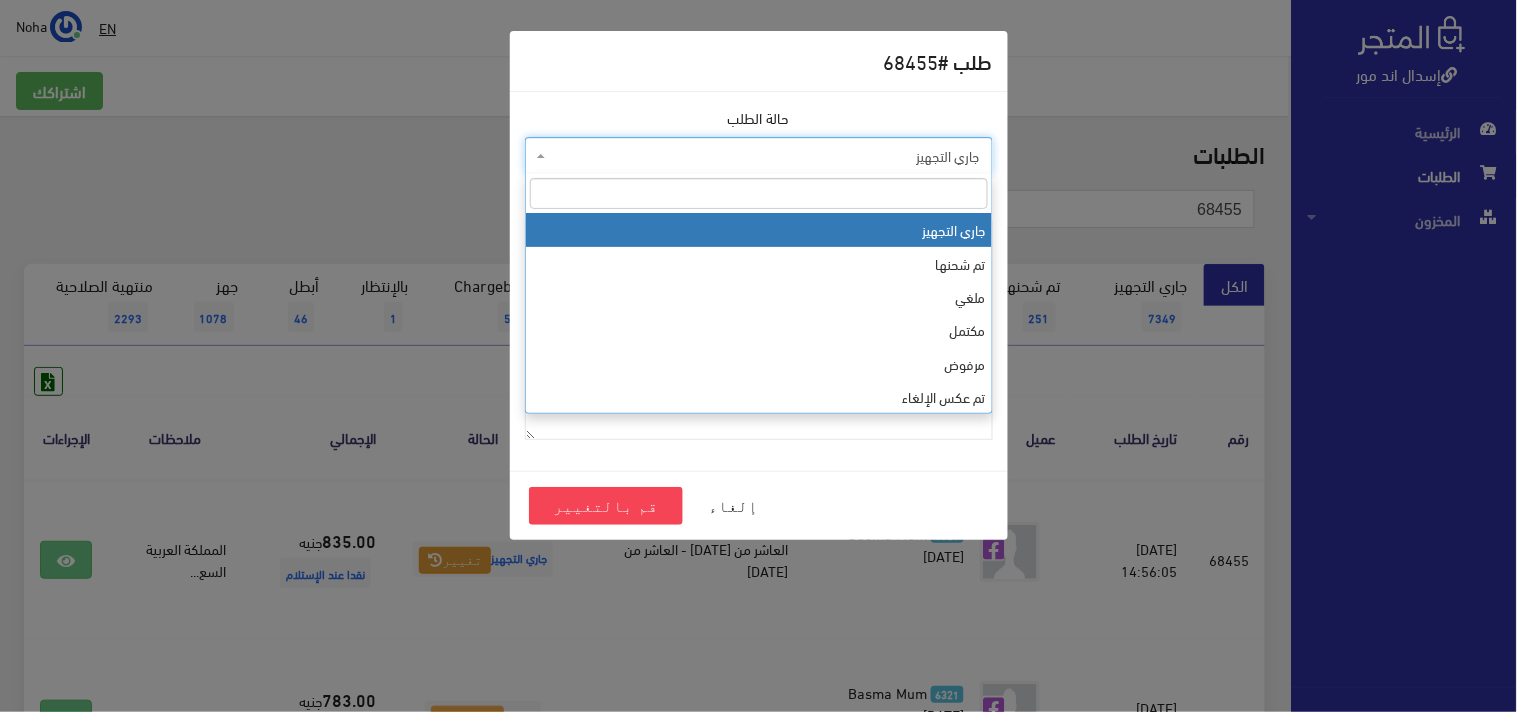 click on "جاري التجهيز" at bounding box center [765, 156] 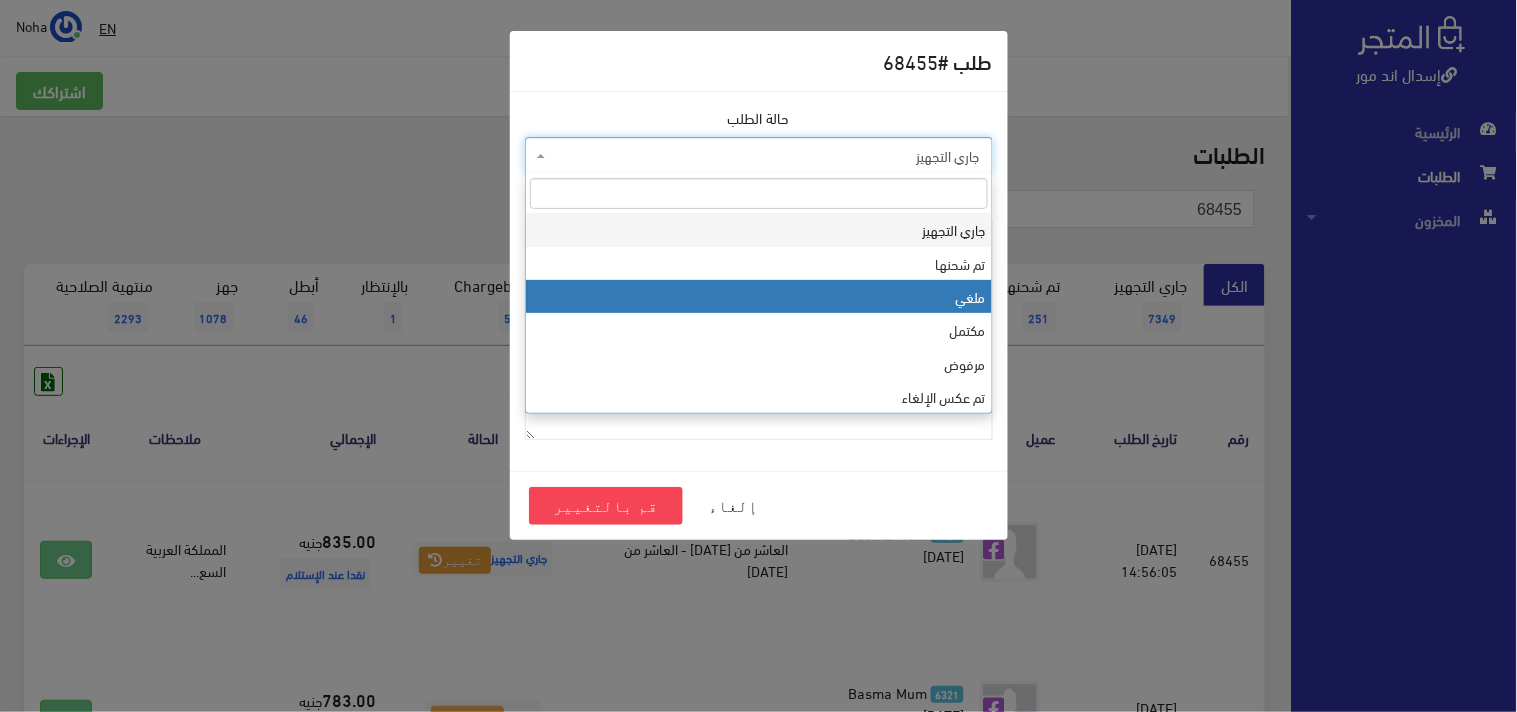 select on "3" 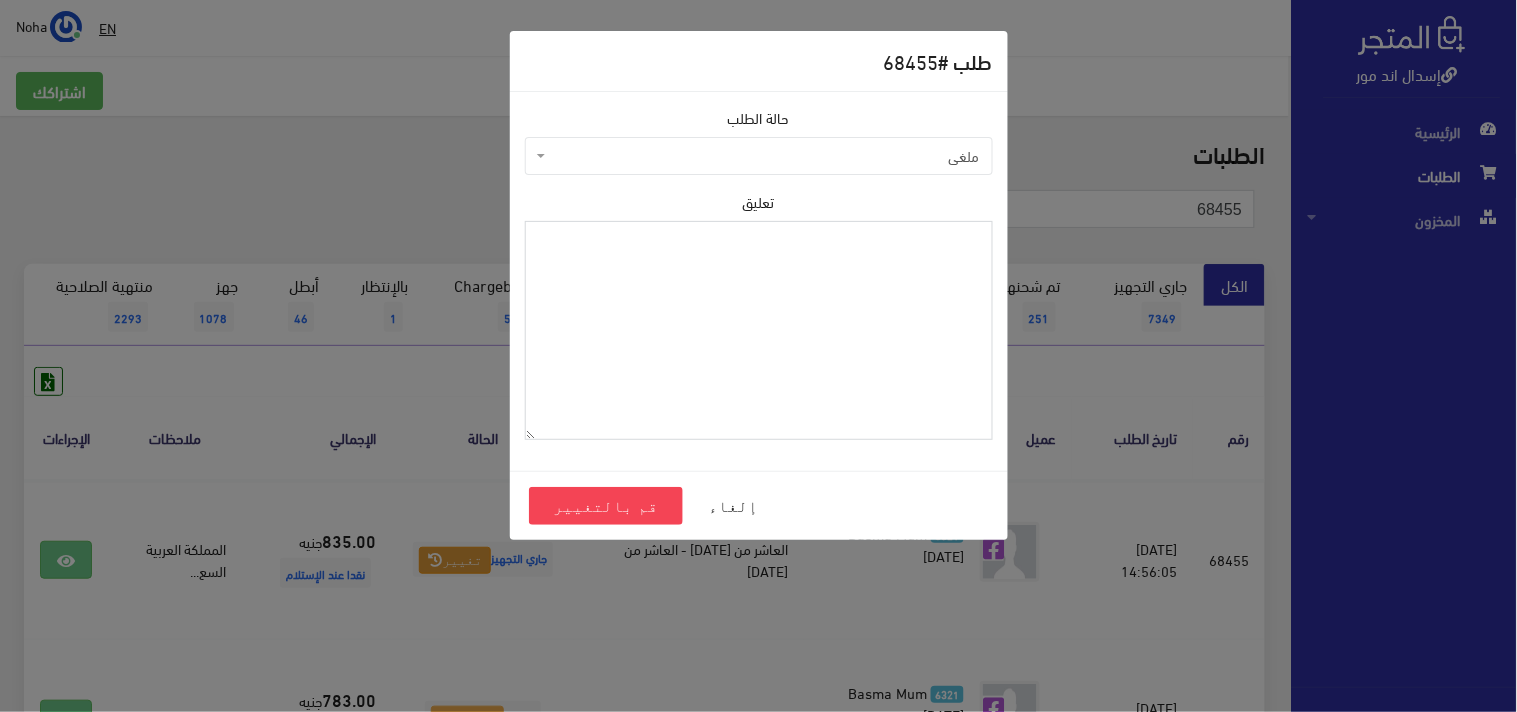 click on "تعليق" at bounding box center (759, 330) 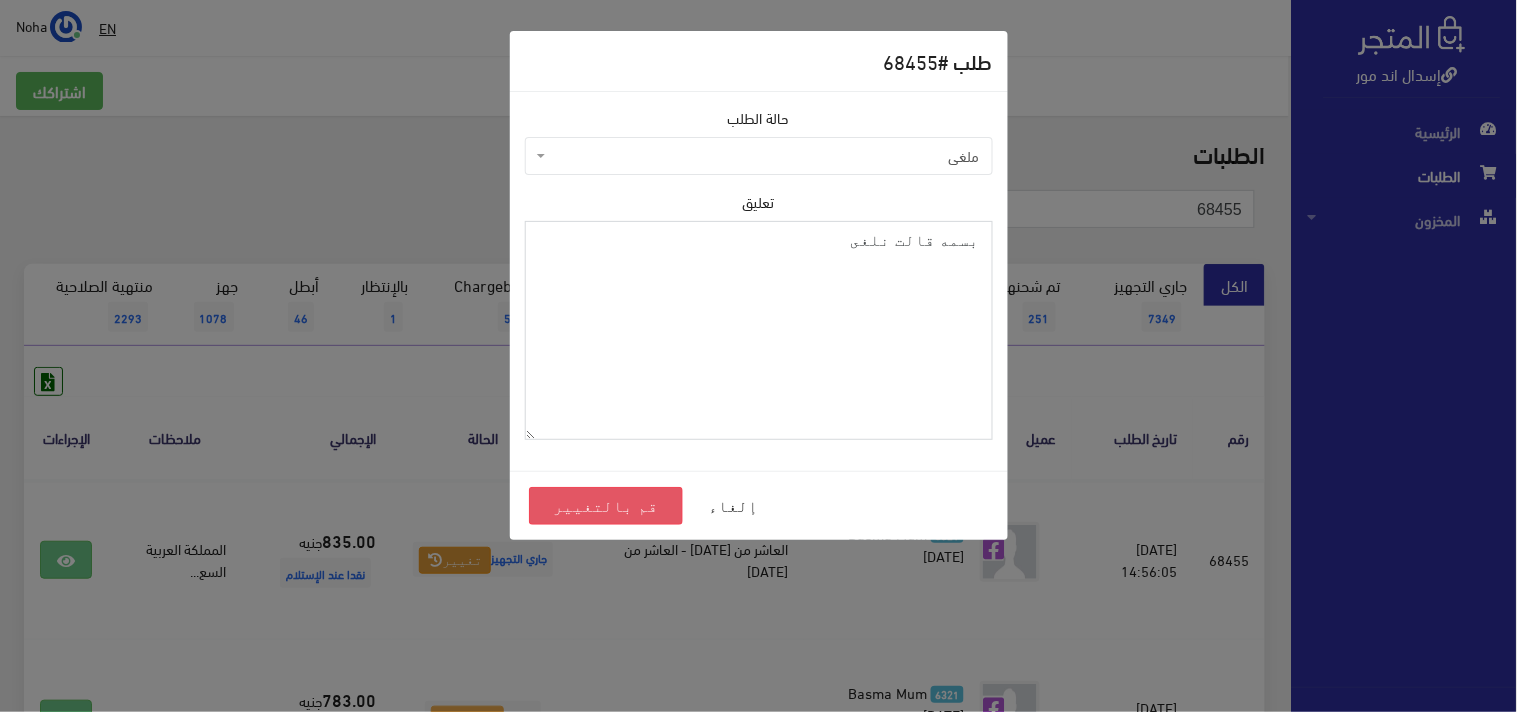 type on "بسمه قالت نلغى" 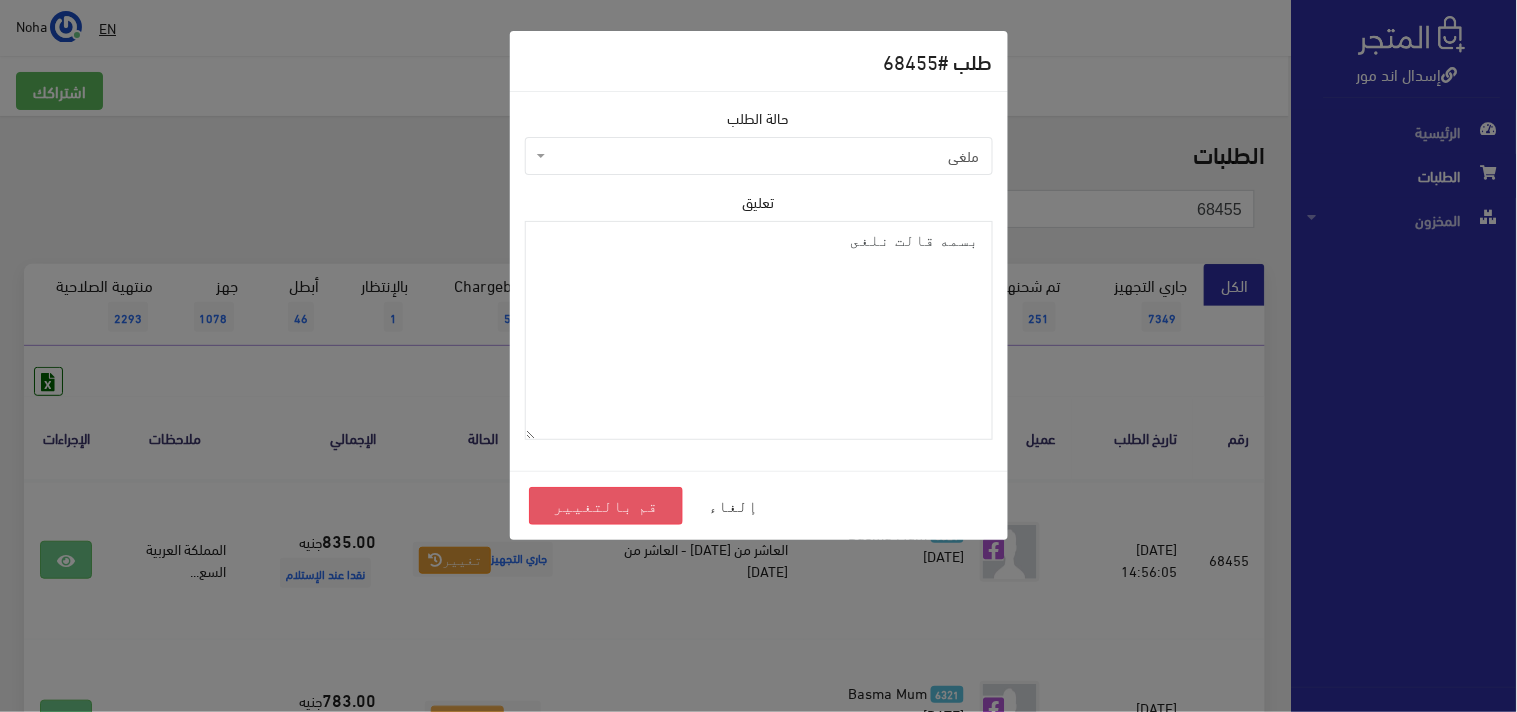 click on "قم بالتغيير" at bounding box center [606, 506] 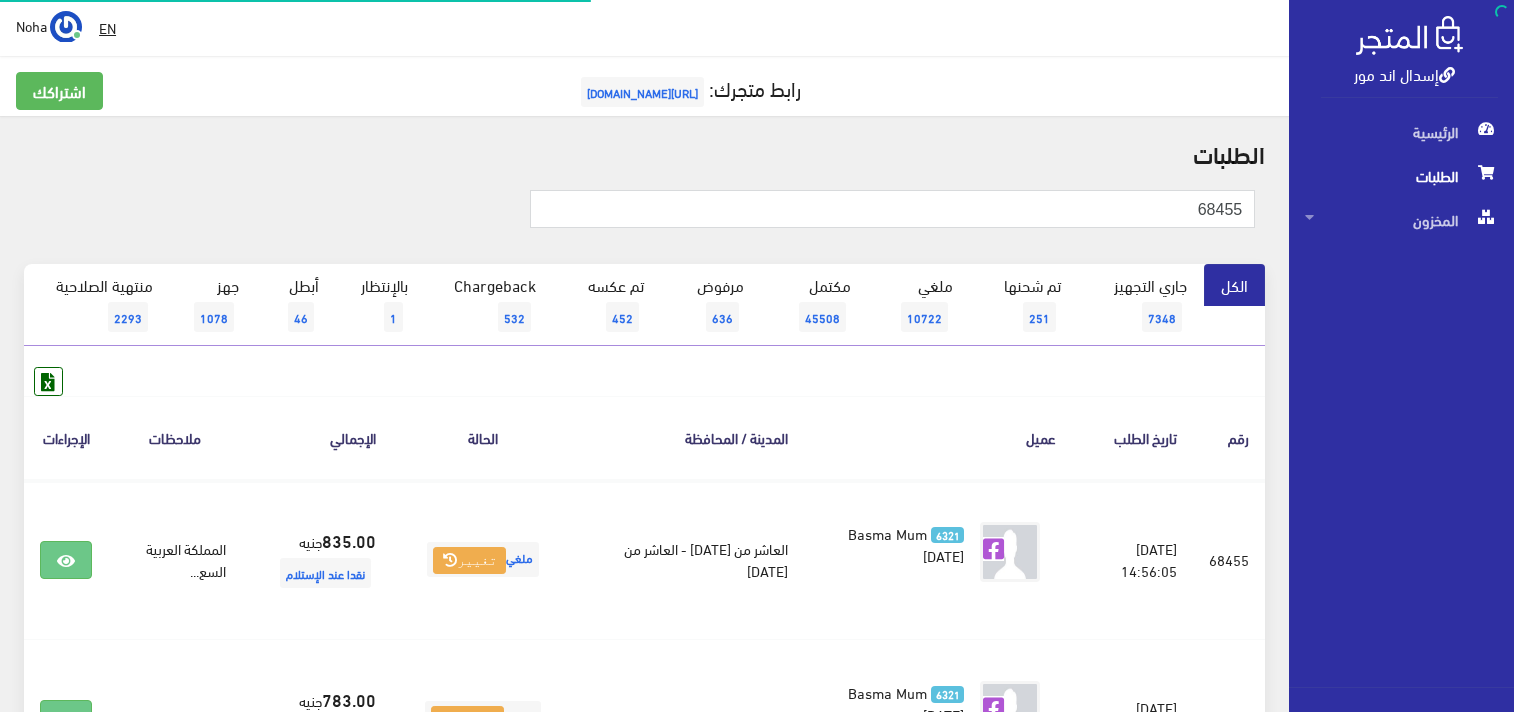 scroll, scrollTop: 0, scrollLeft: 0, axis: both 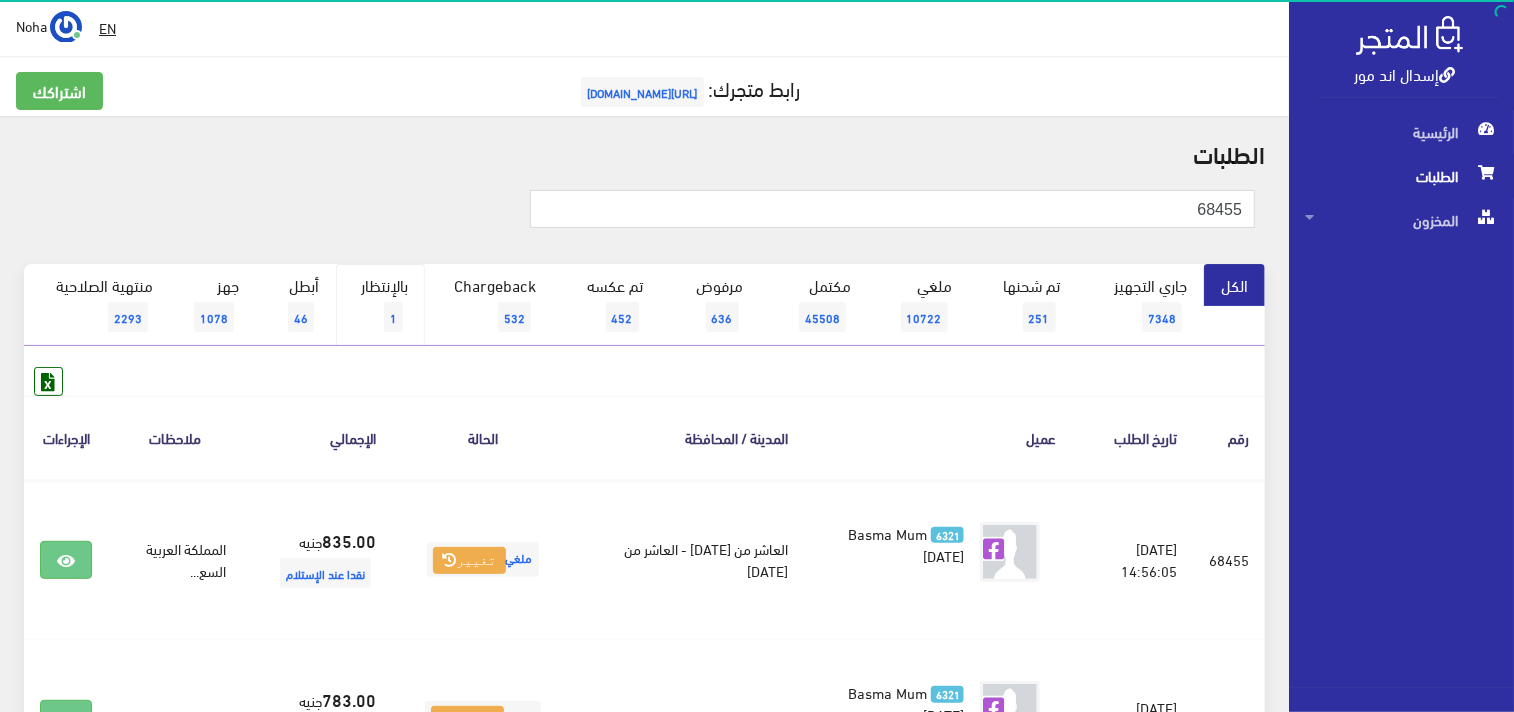 click on "بالإنتظار
1" at bounding box center [380, 305] 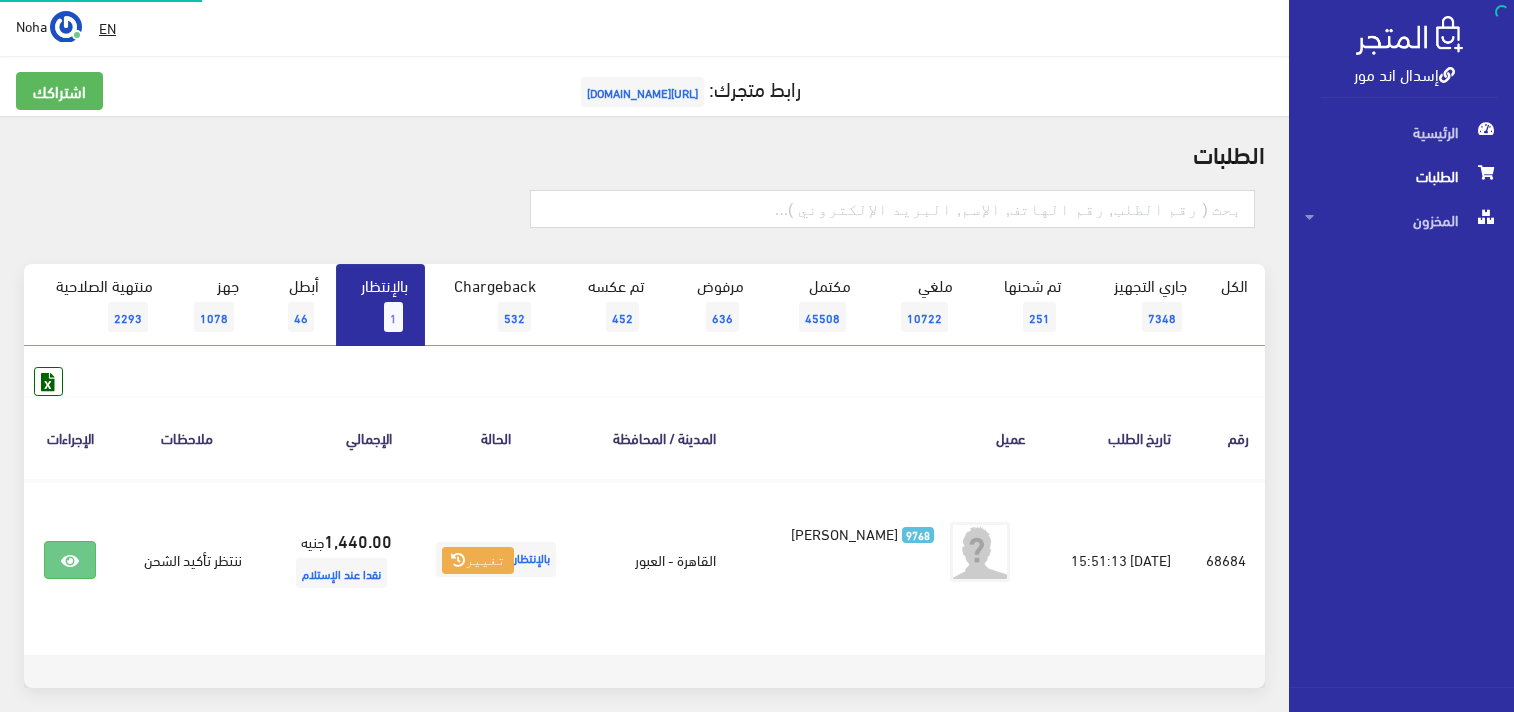 scroll, scrollTop: 0, scrollLeft: 0, axis: both 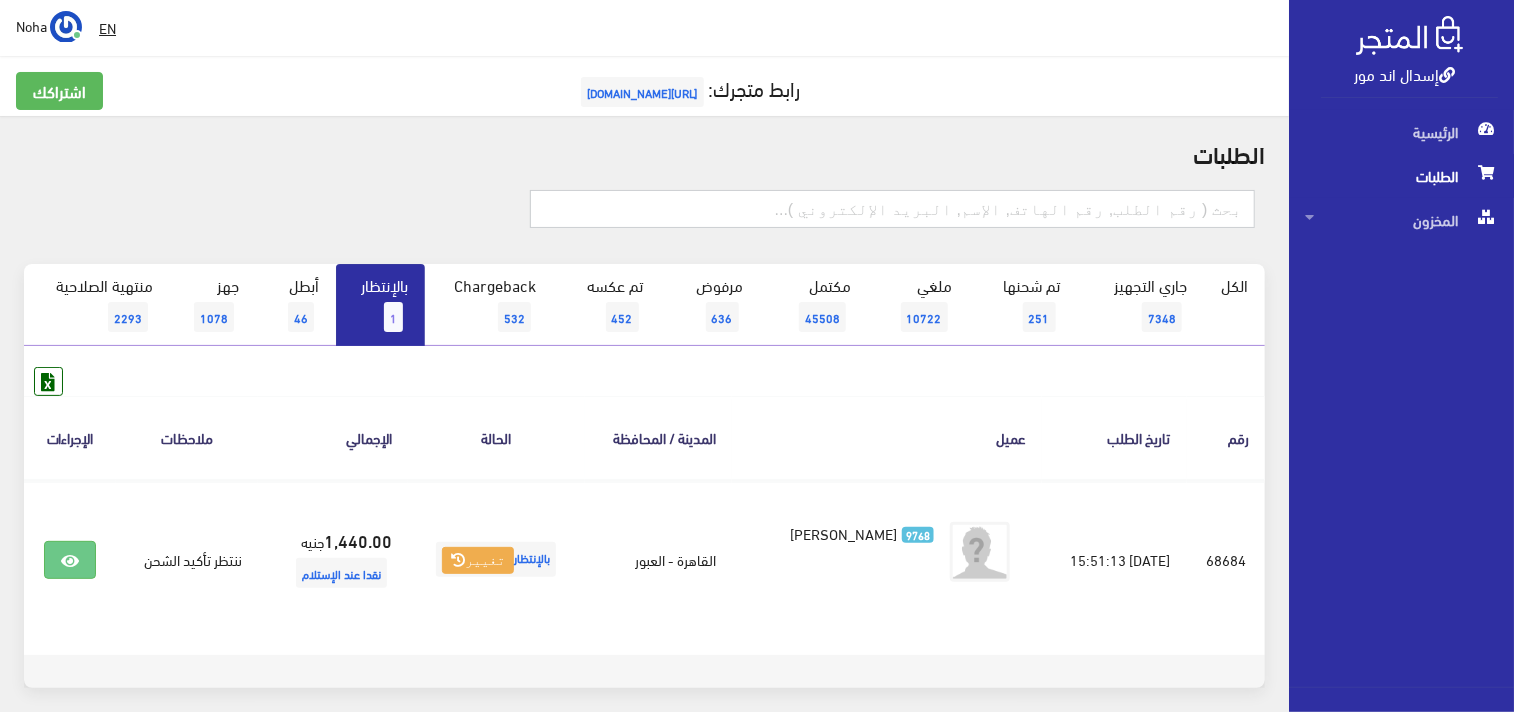 paste on "01061122113" 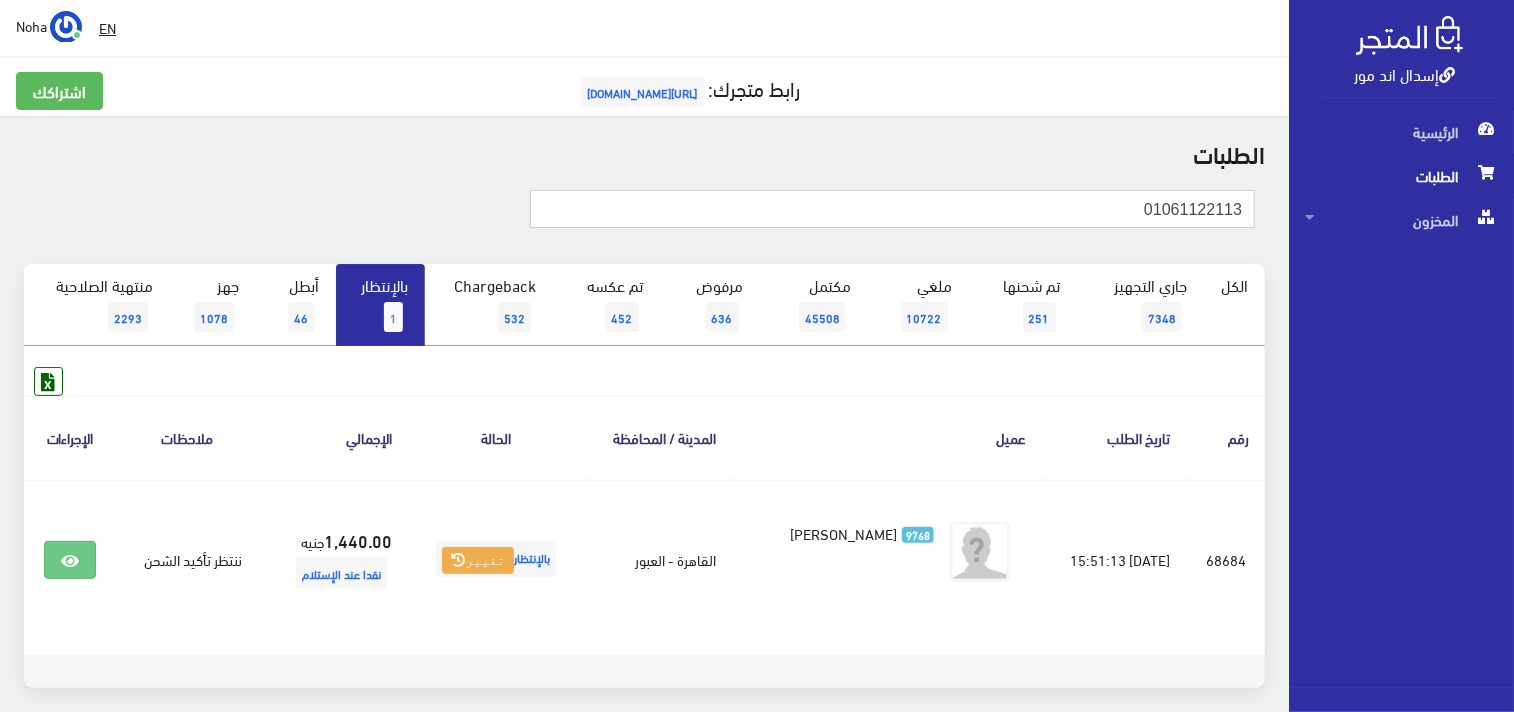 type on "01061122113" 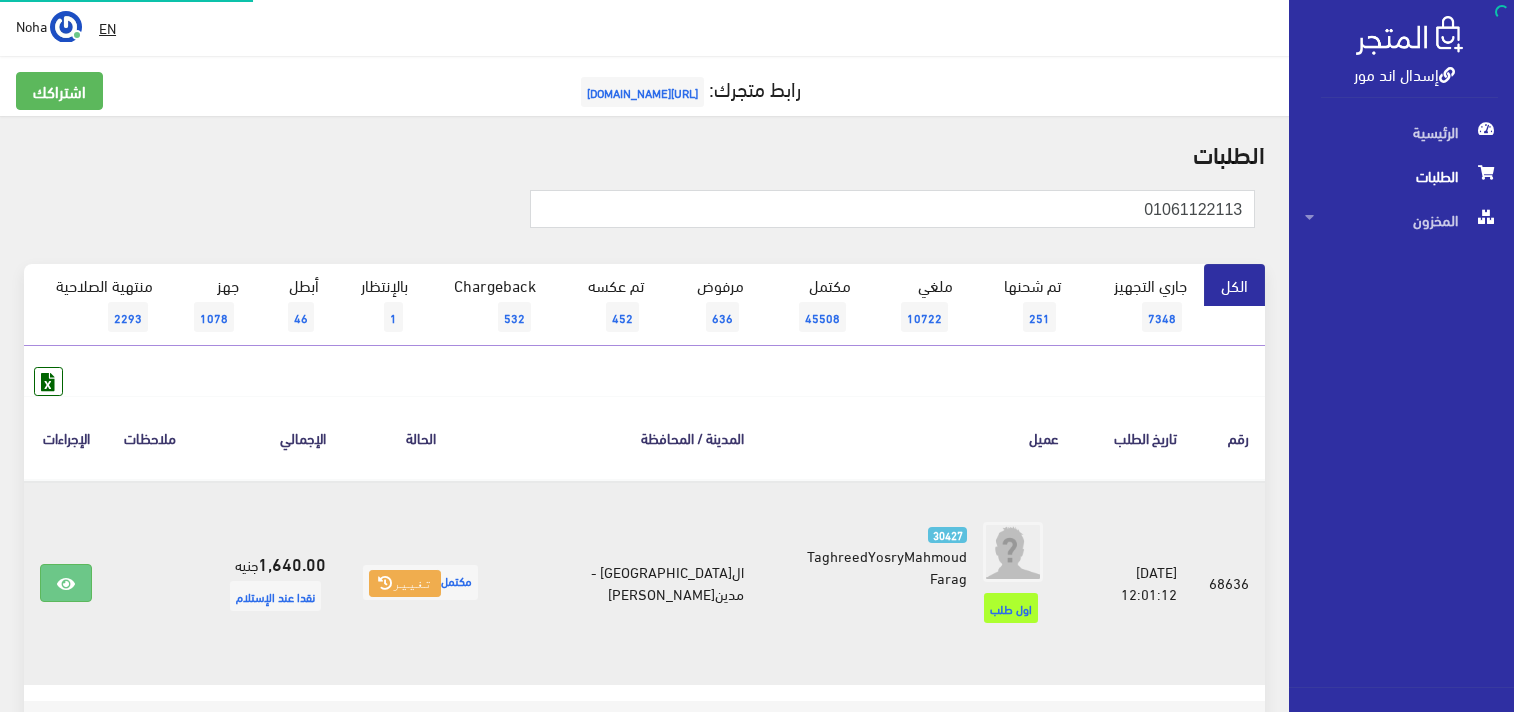 scroll, scrollTop: 0, scrollLeft: 0, axis: both 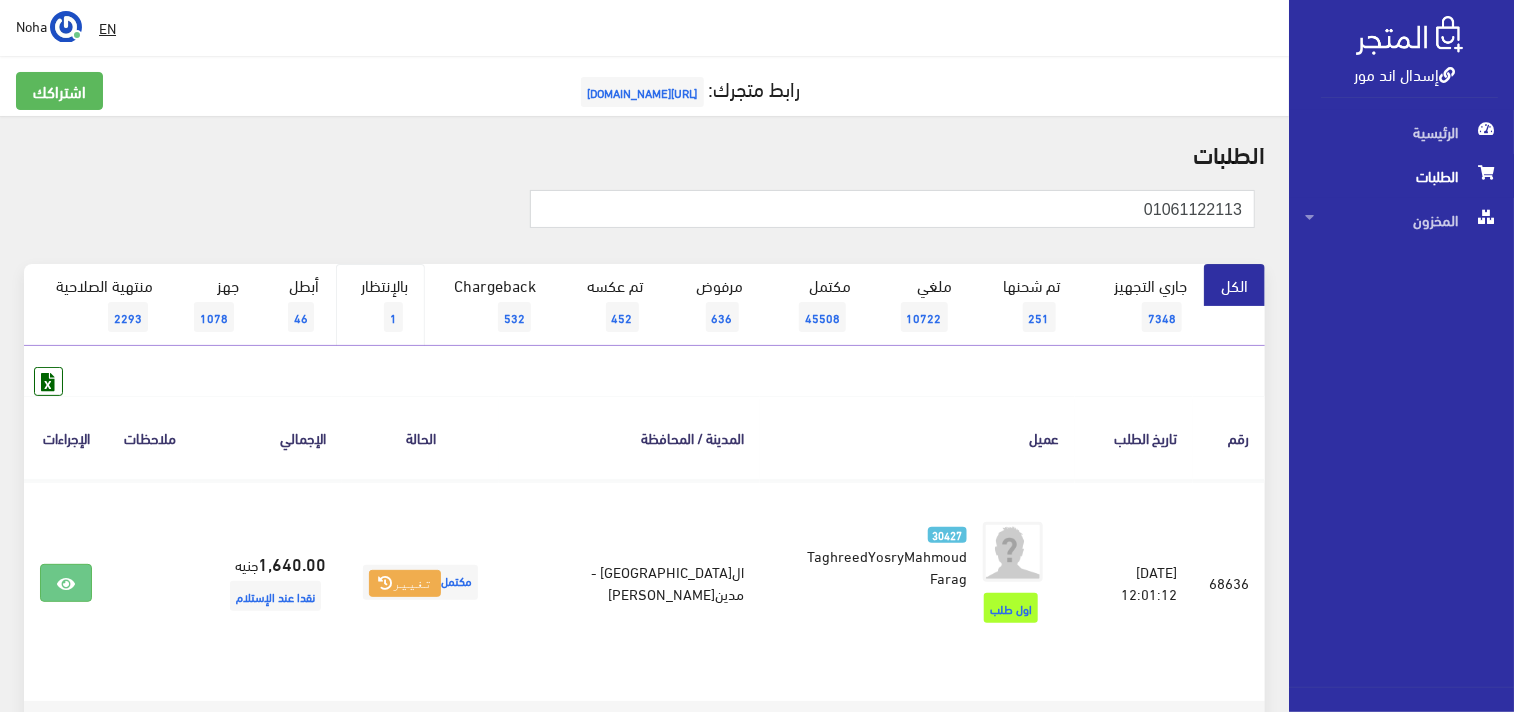 click on "بالإنتظار
1" at bounding box center (380, 305) 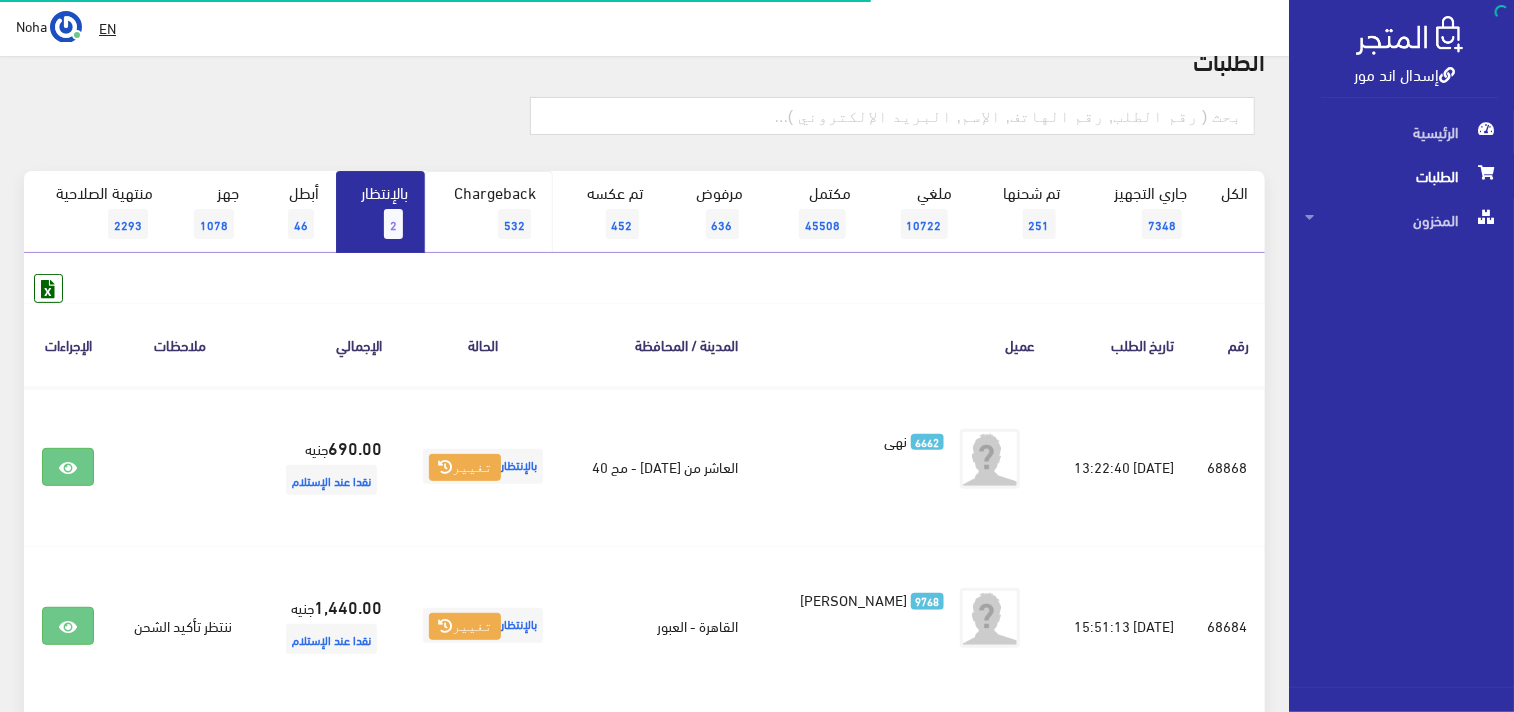 scroll, scrollTop: 222, scrollLeft: 0, axis: vertical 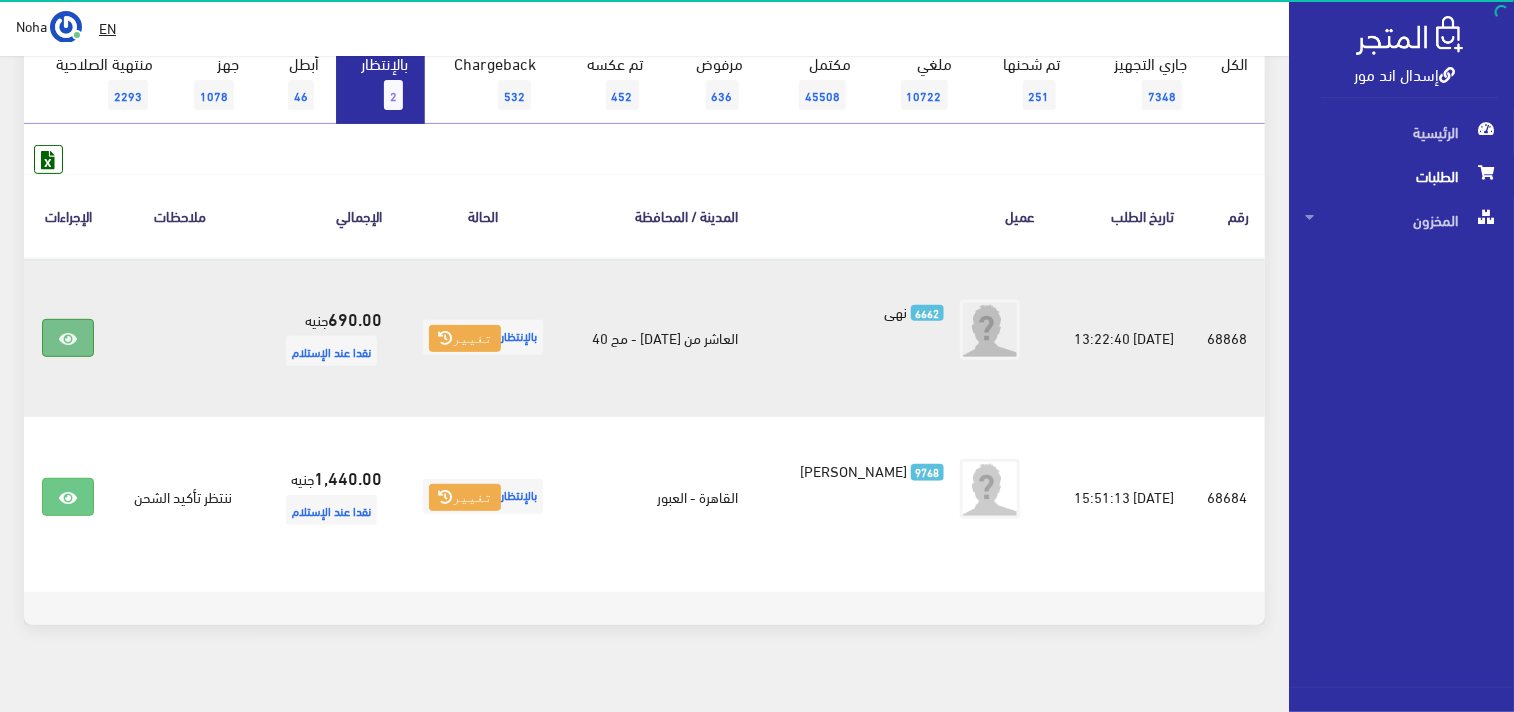click at bounding box center (68, 338) 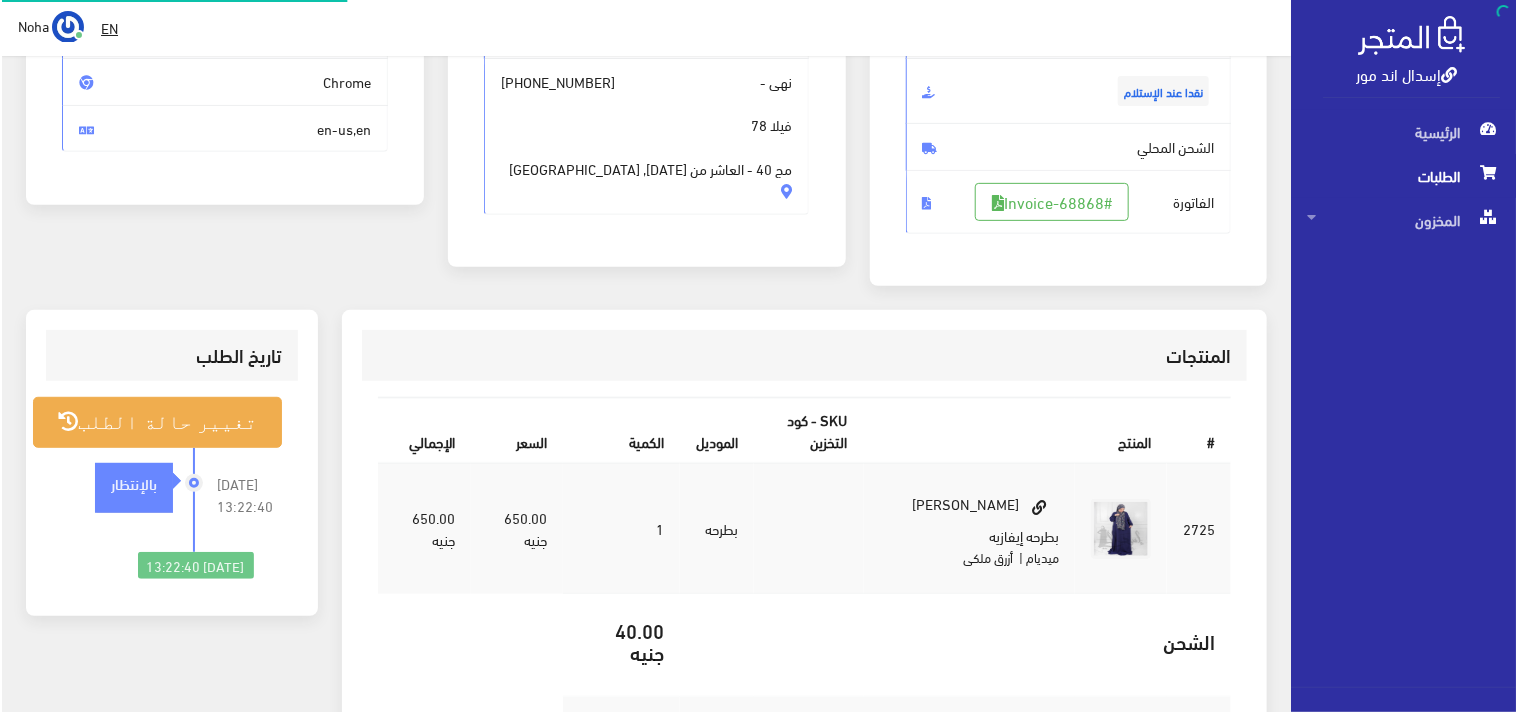 scroll, scrollTop: 333, scrollLeft: 0, axis: vertical 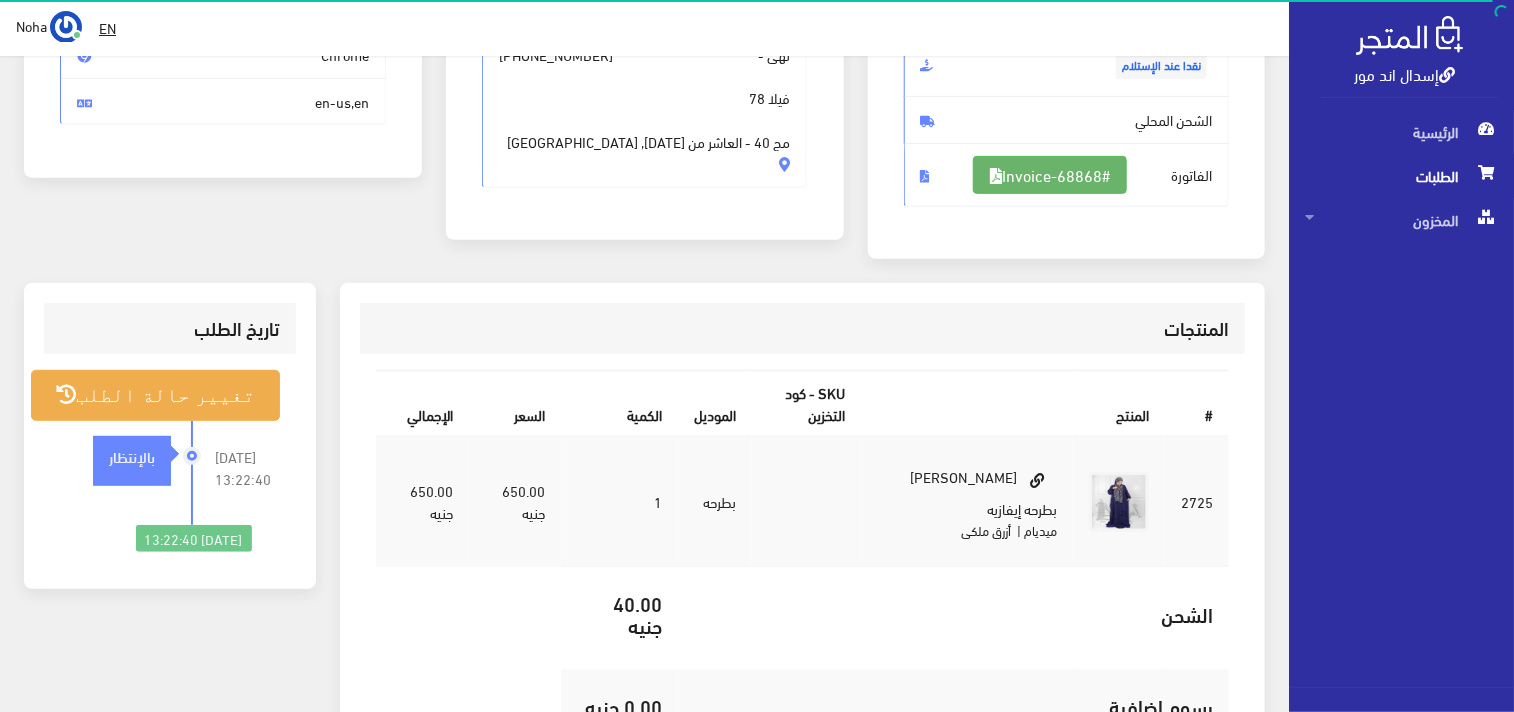 click on "#Invoice-68868" at bounding box center [1050, 175] 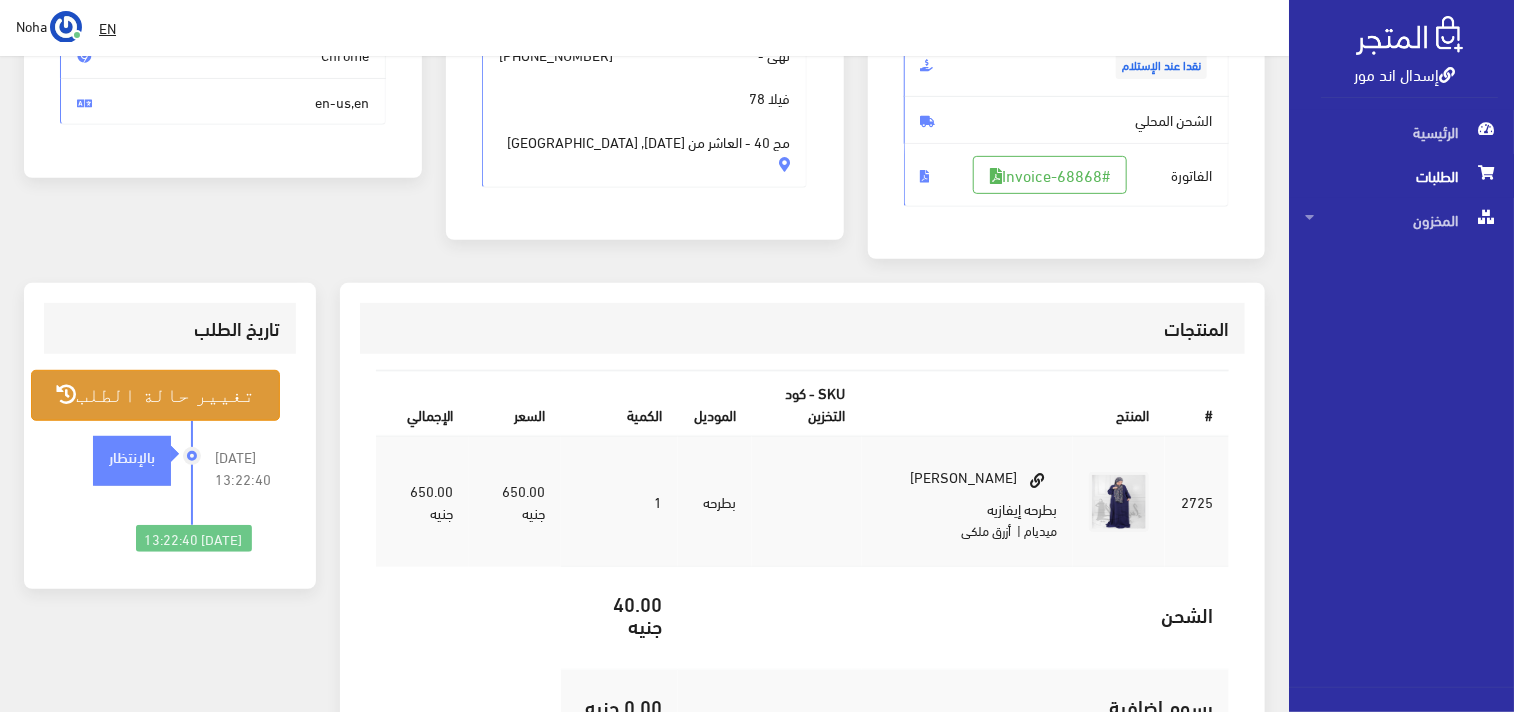 click on "تغيير حالة الطلب" at bounding box center [155, 395] 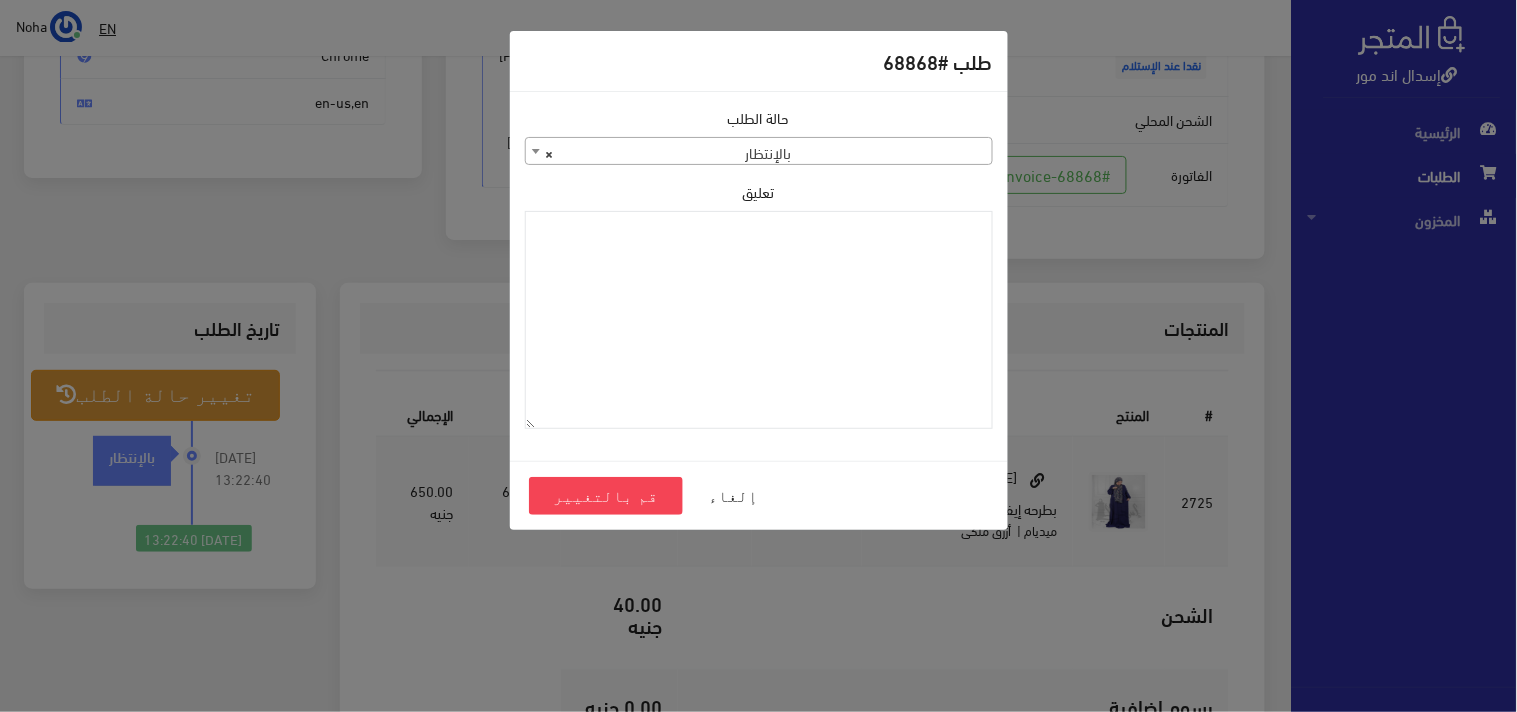 click on "× بالإنتظار" at bounding box center (759, 151) 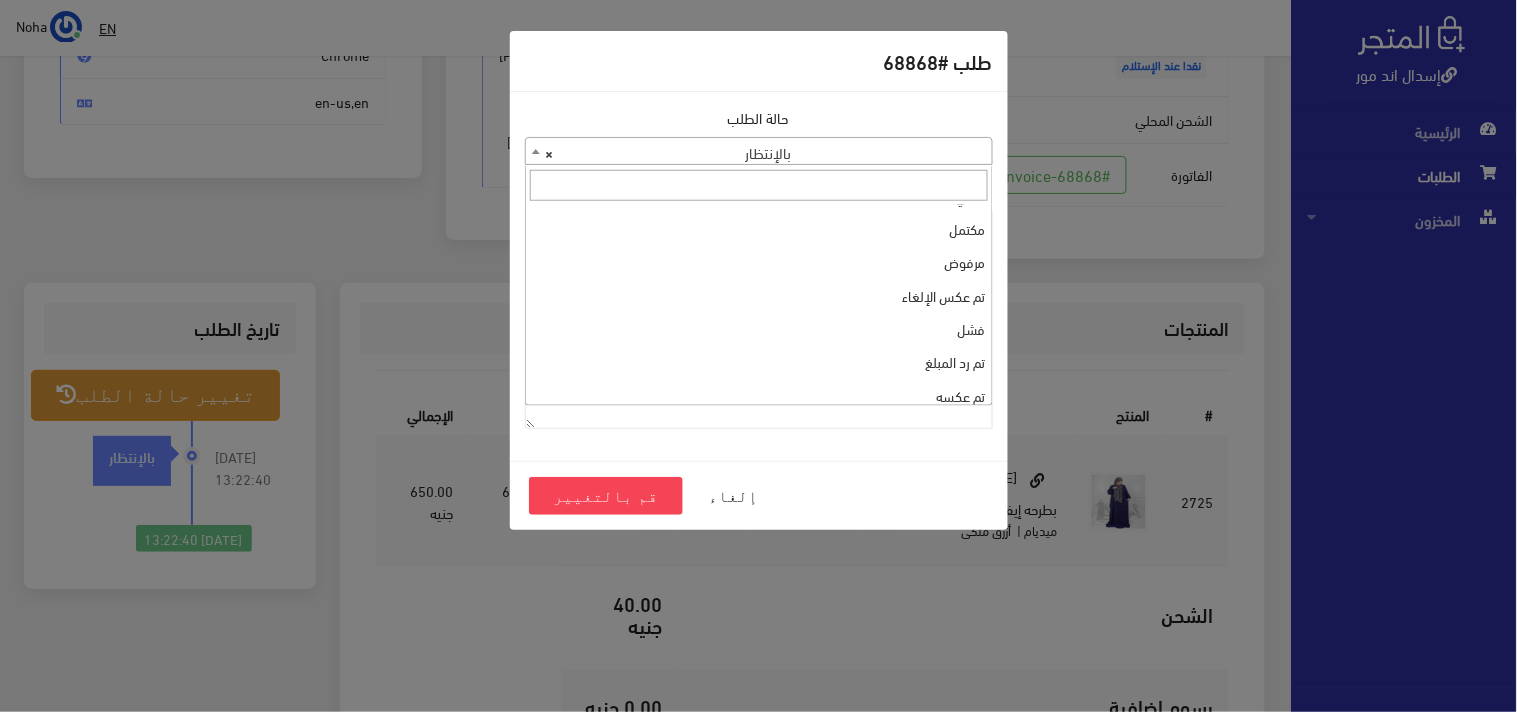 scroll, scrollTop: 0, scrollLeft: 0, axis: both 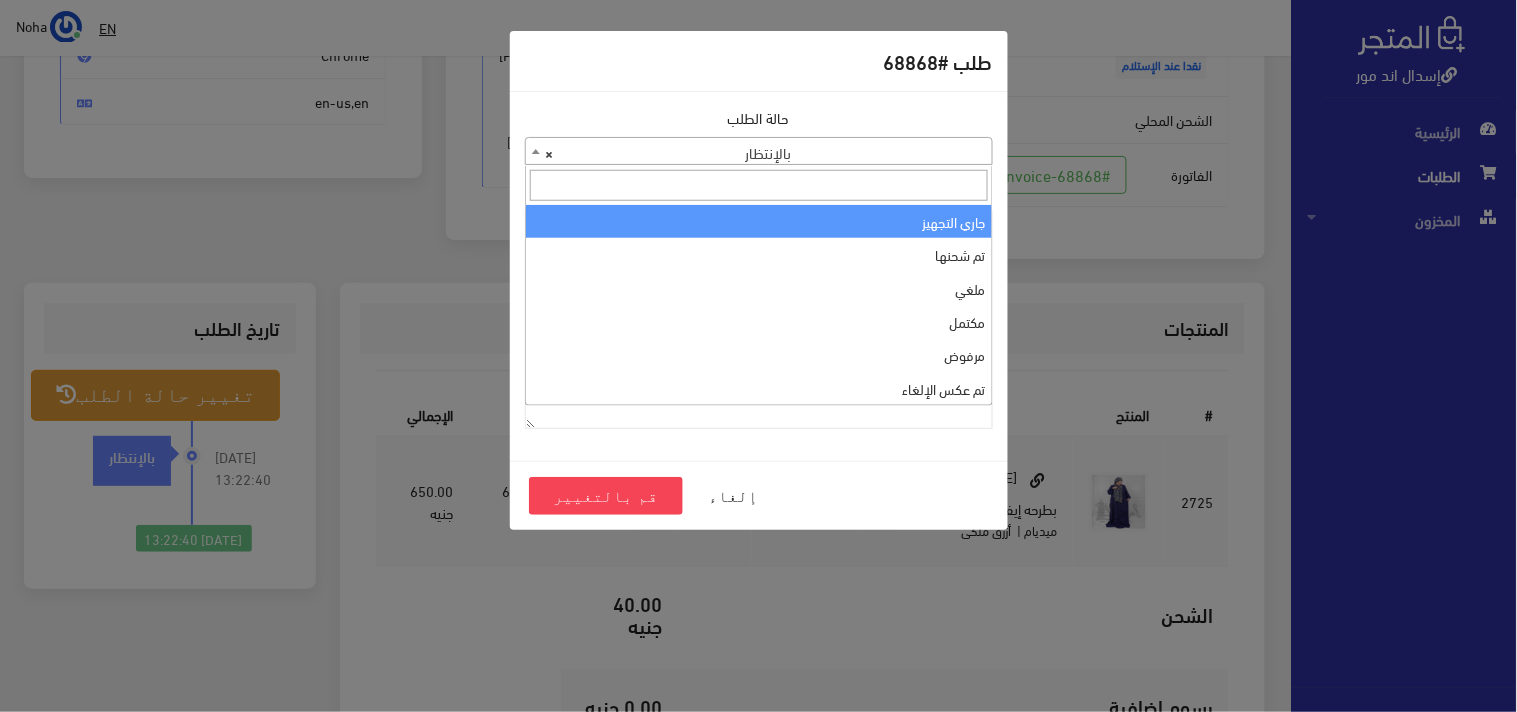 drag, startPoint x: 910, startPoint y: 197, endPoint x: 911, endPoint y: 243, distance: 46.010868 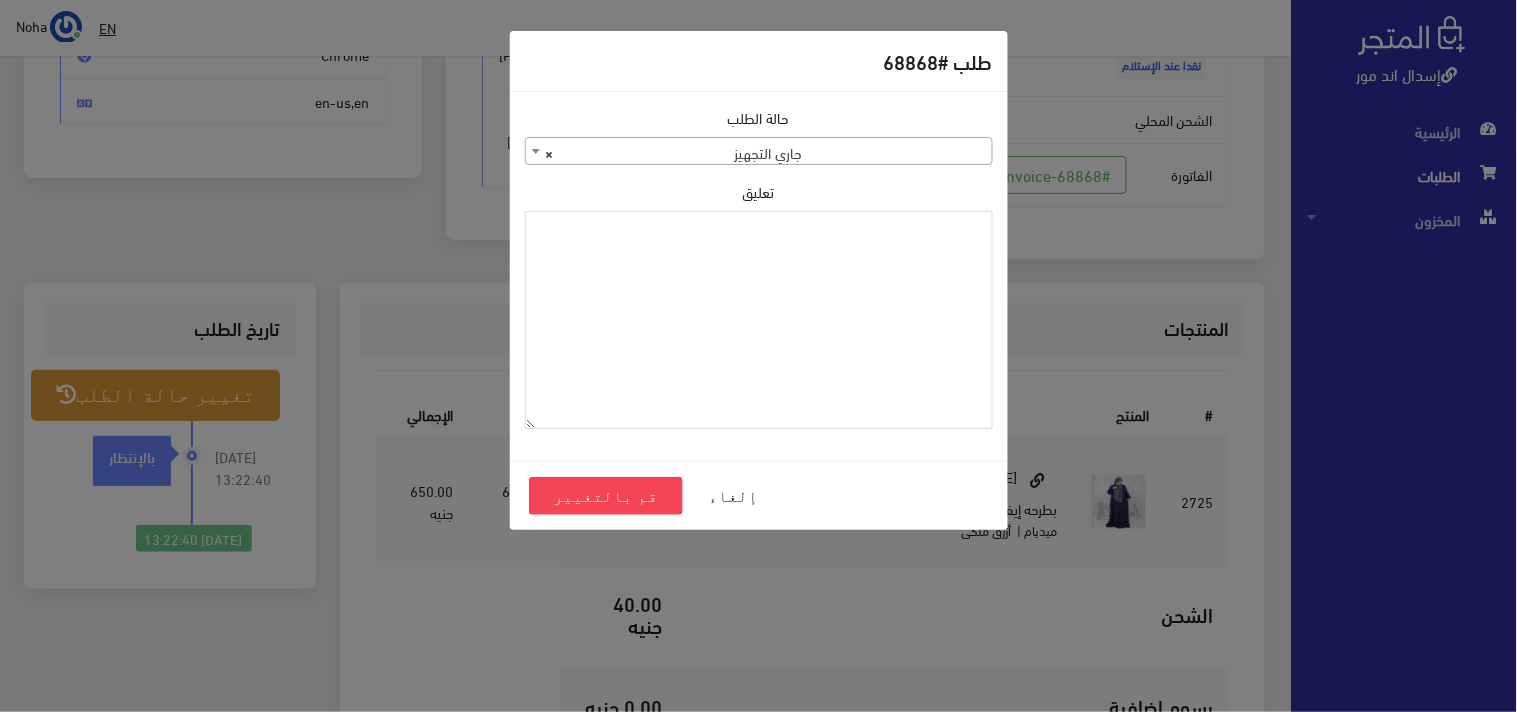 paste on "01061122113" 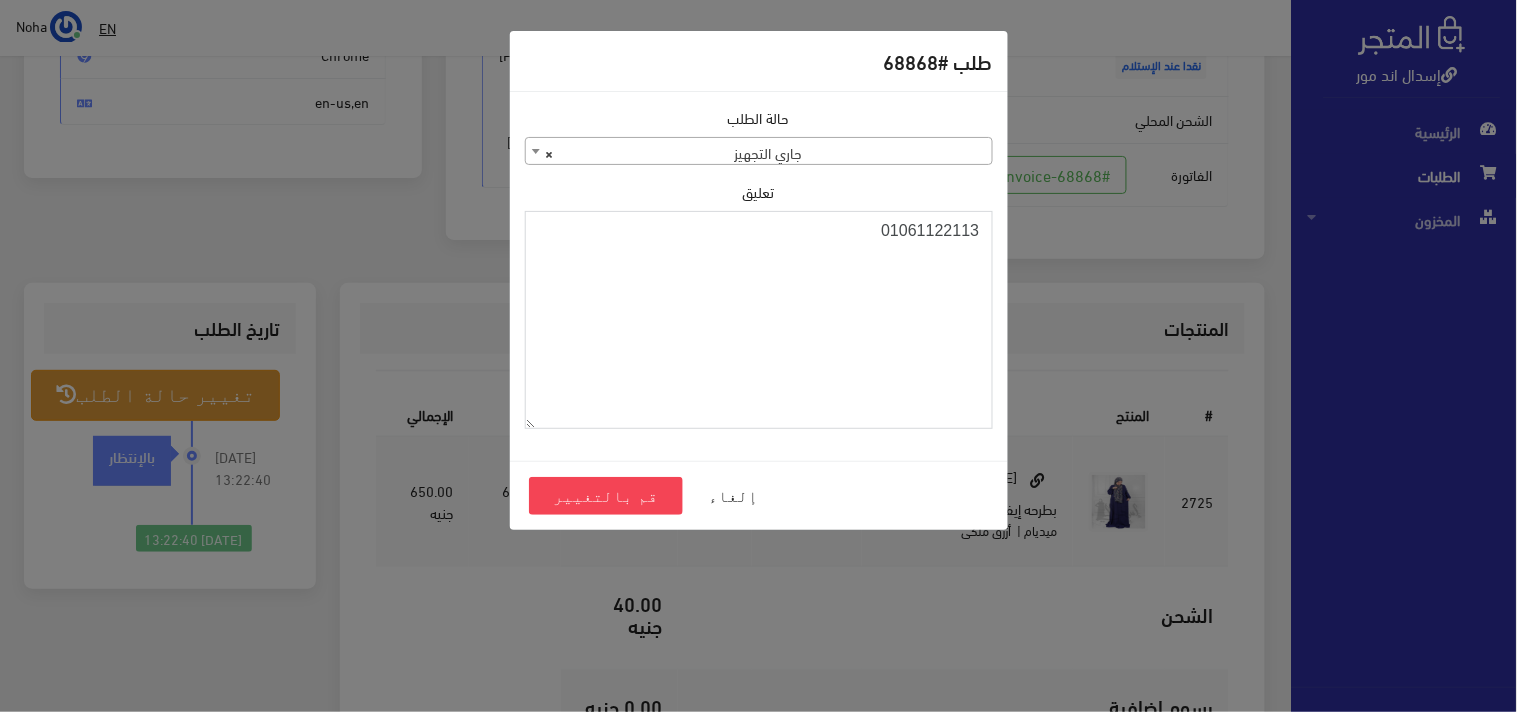 drag, startPoint x: 812, startPoint y: 282, endPoint x: 1155, endPoint y: 264, distance: 343.472 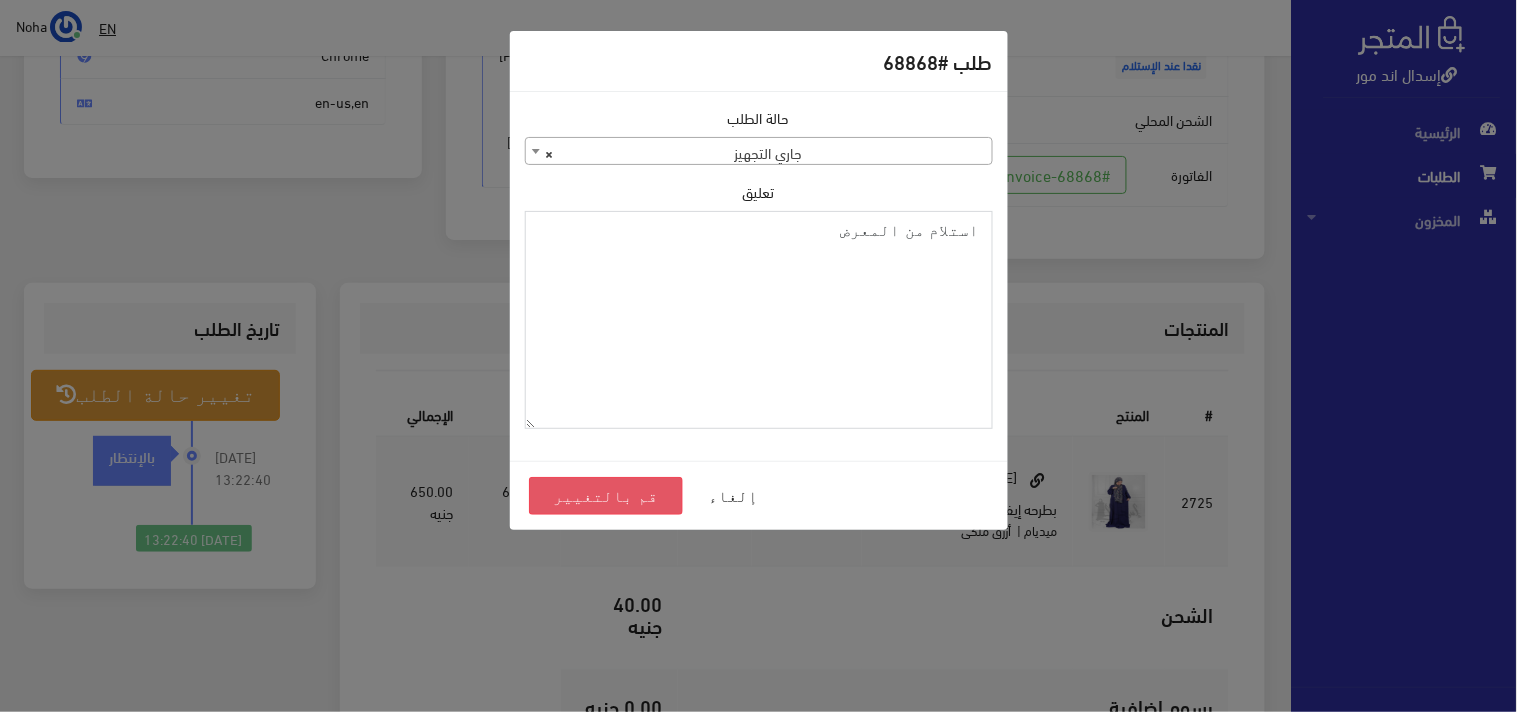 type on "استلام من المعرض" 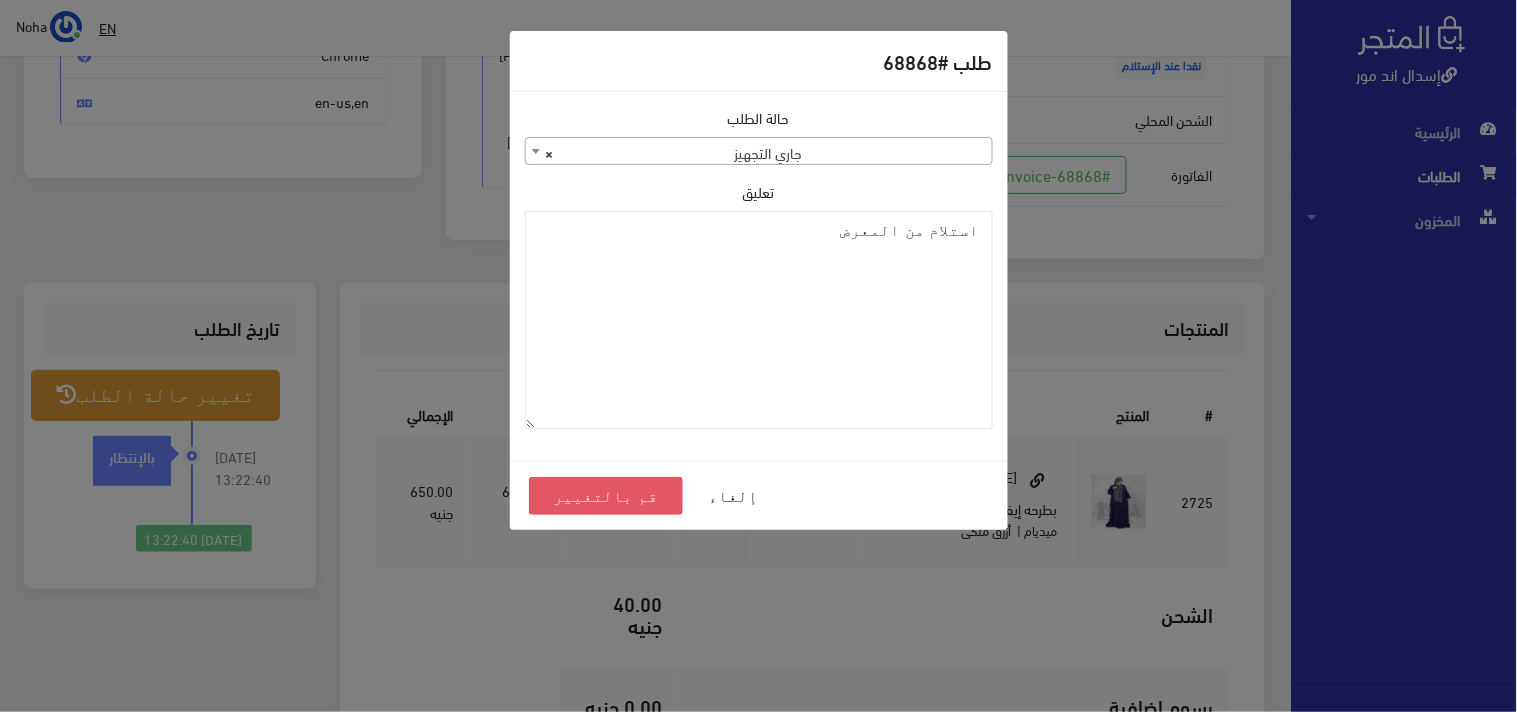 click on "قم بالتغيير" at bounding box center [606, 496] 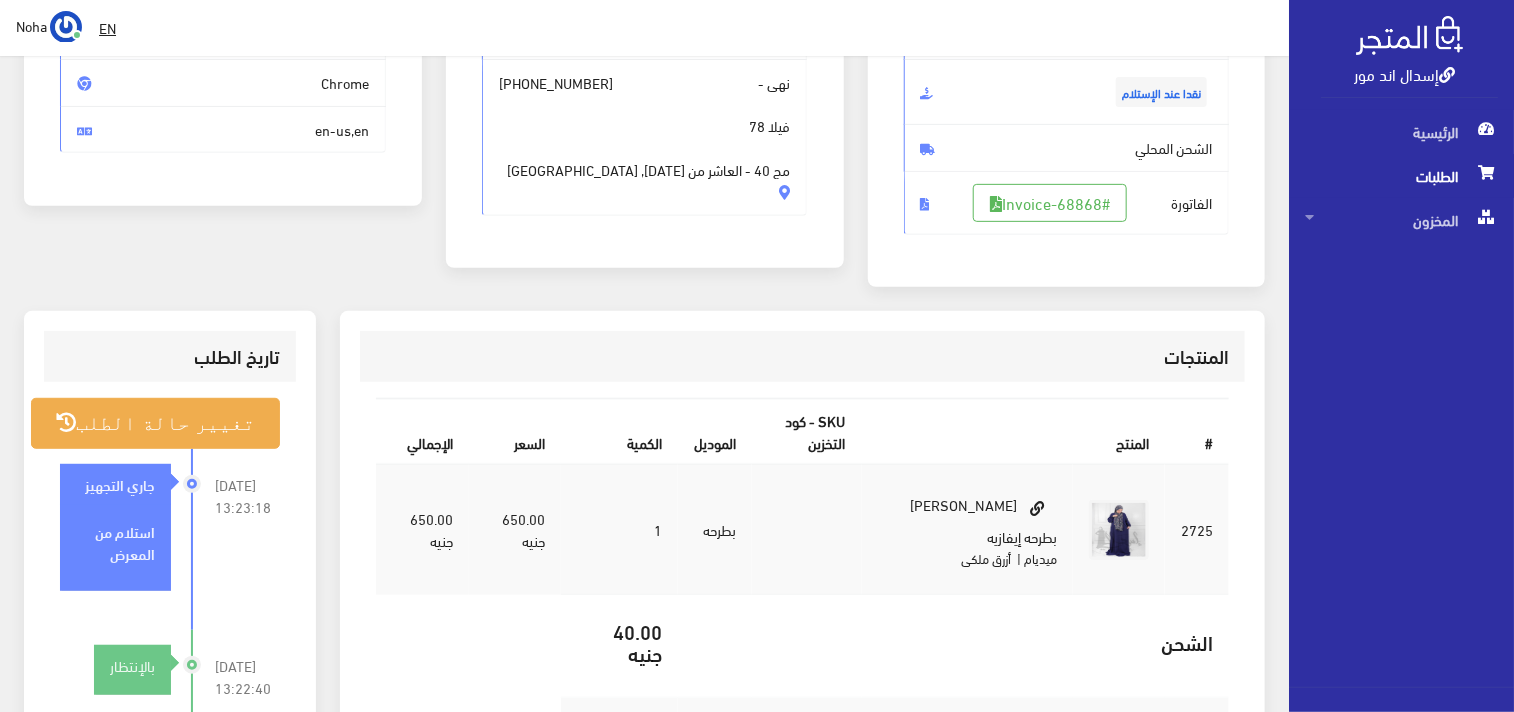 scroll, scrollTop: 333, scrollLeft: 0, axis: vertical 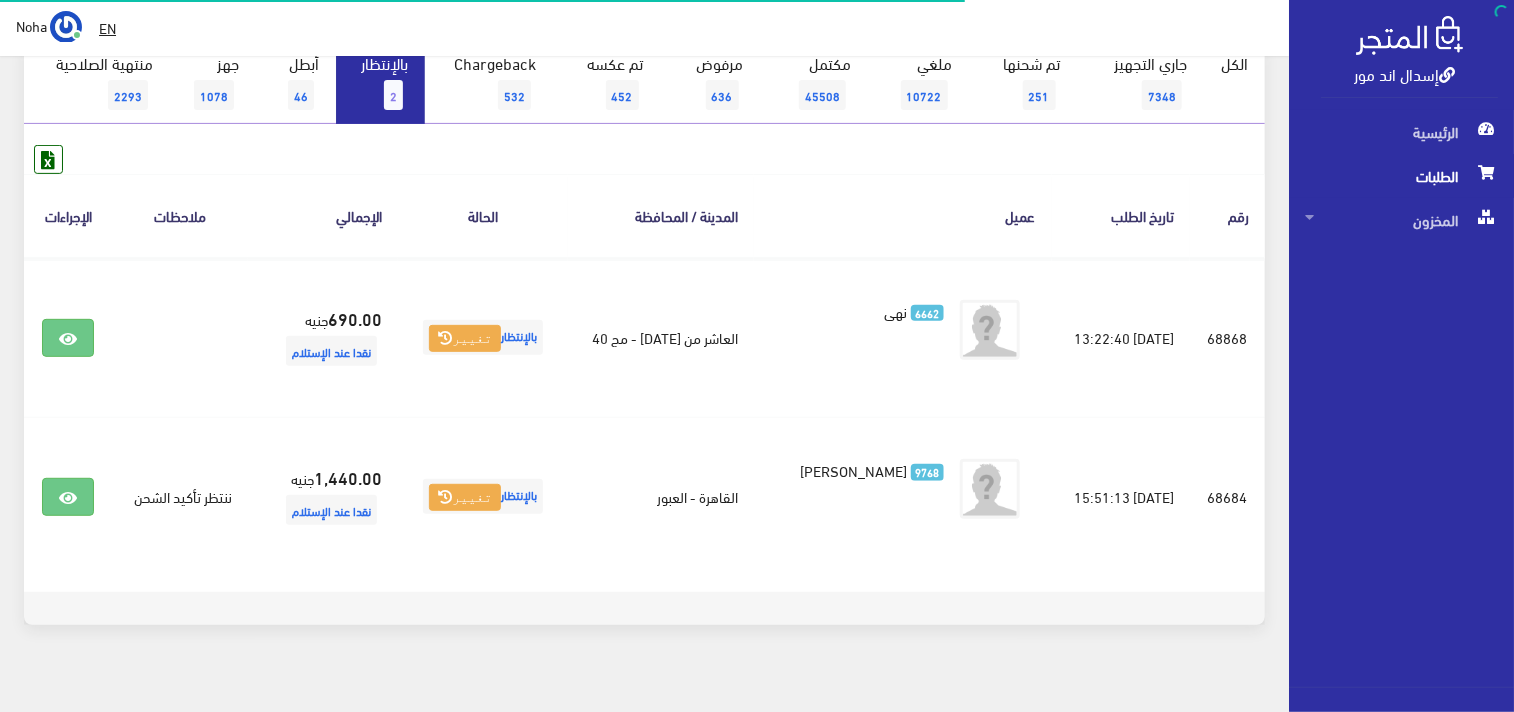 click on "بالإنتظار
2" at bounding box center [380, 83] 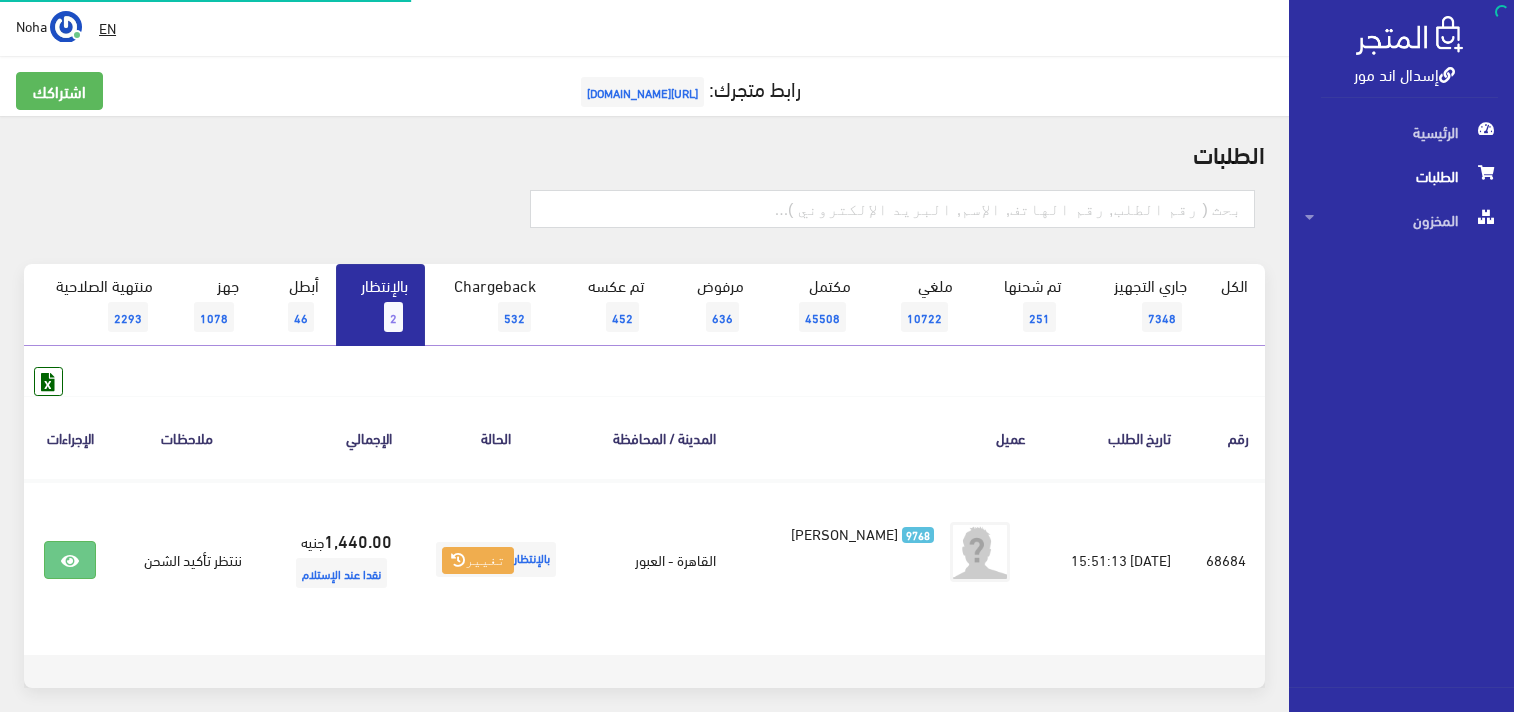 scroll, scrollTop: 0, scrollLeft: 0, axis: both 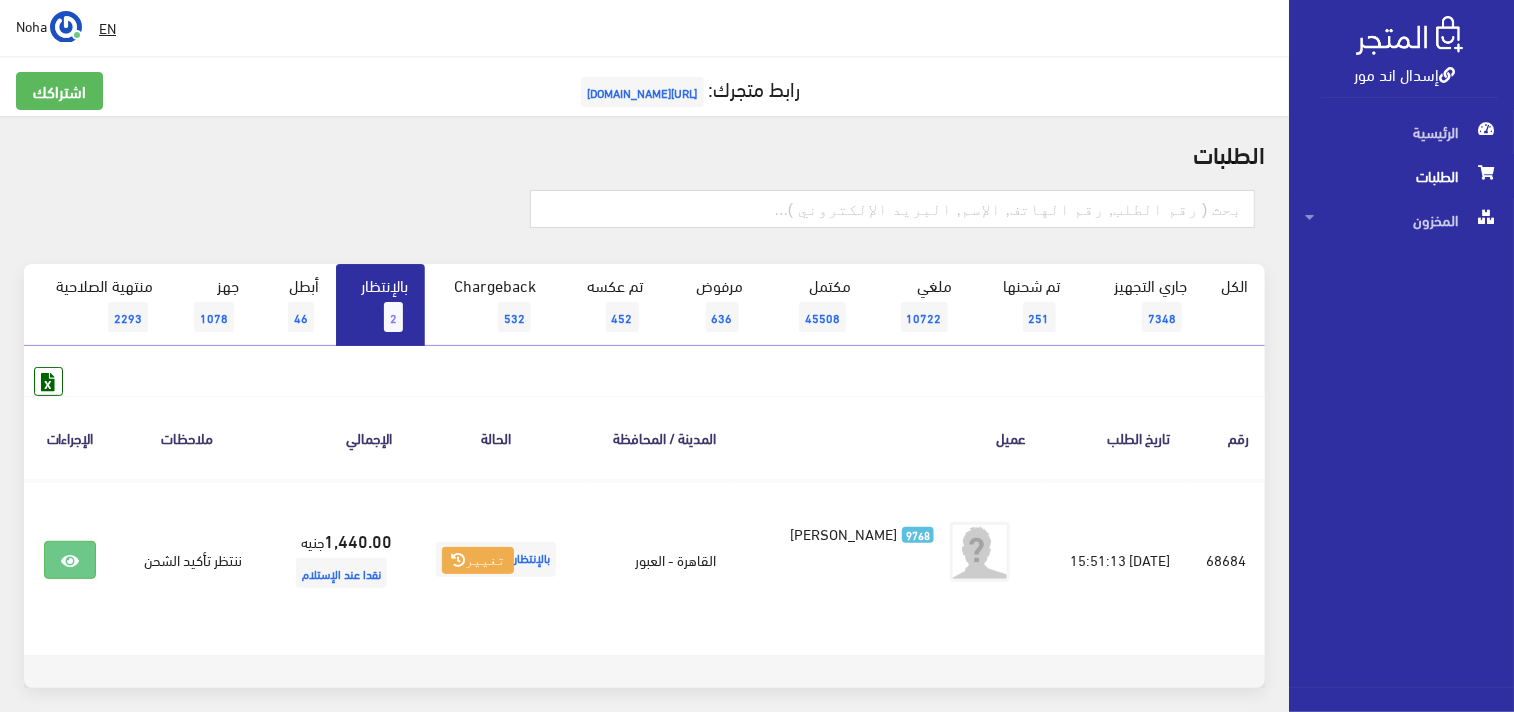 click on "2" at bounding box center (393, 317) 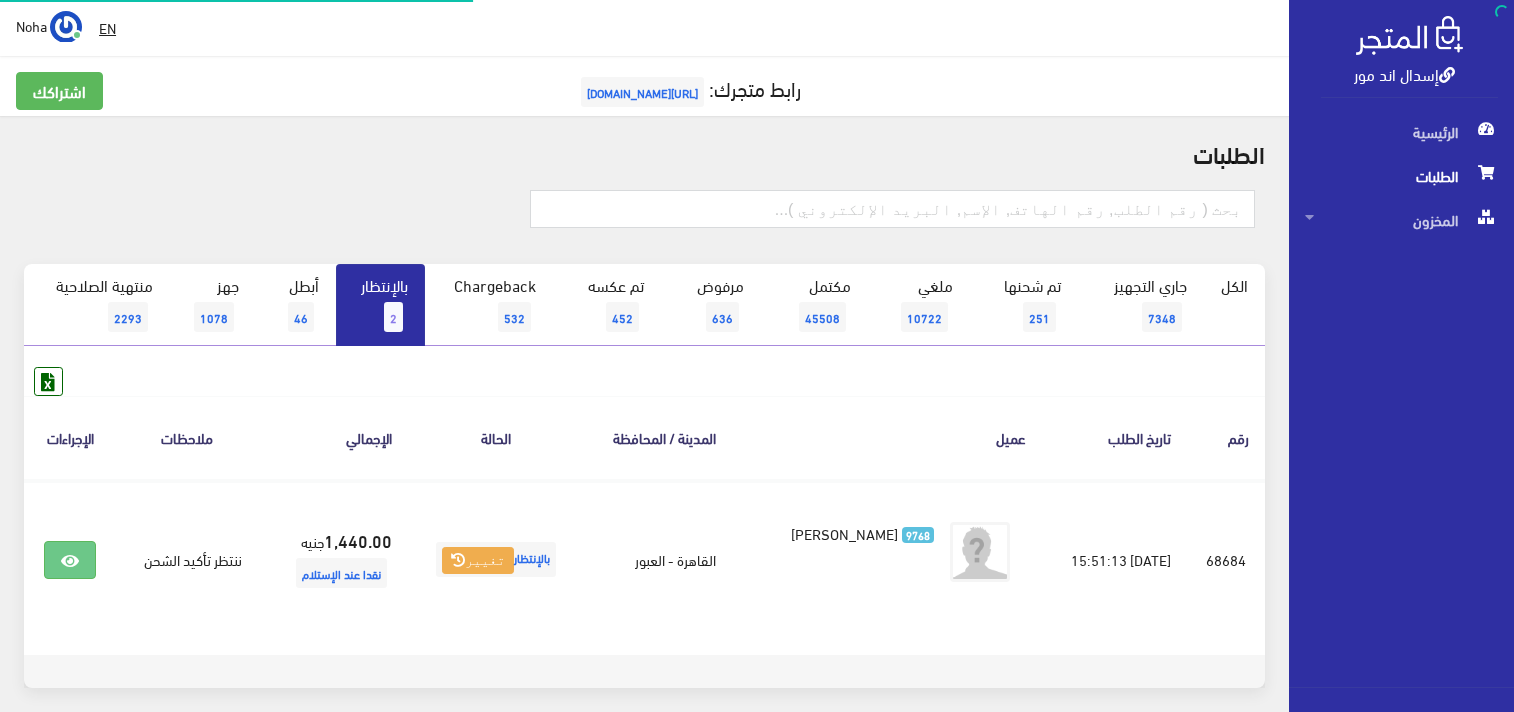 scroll, scrollTop: 0, scrollLeft: 0, axis: both 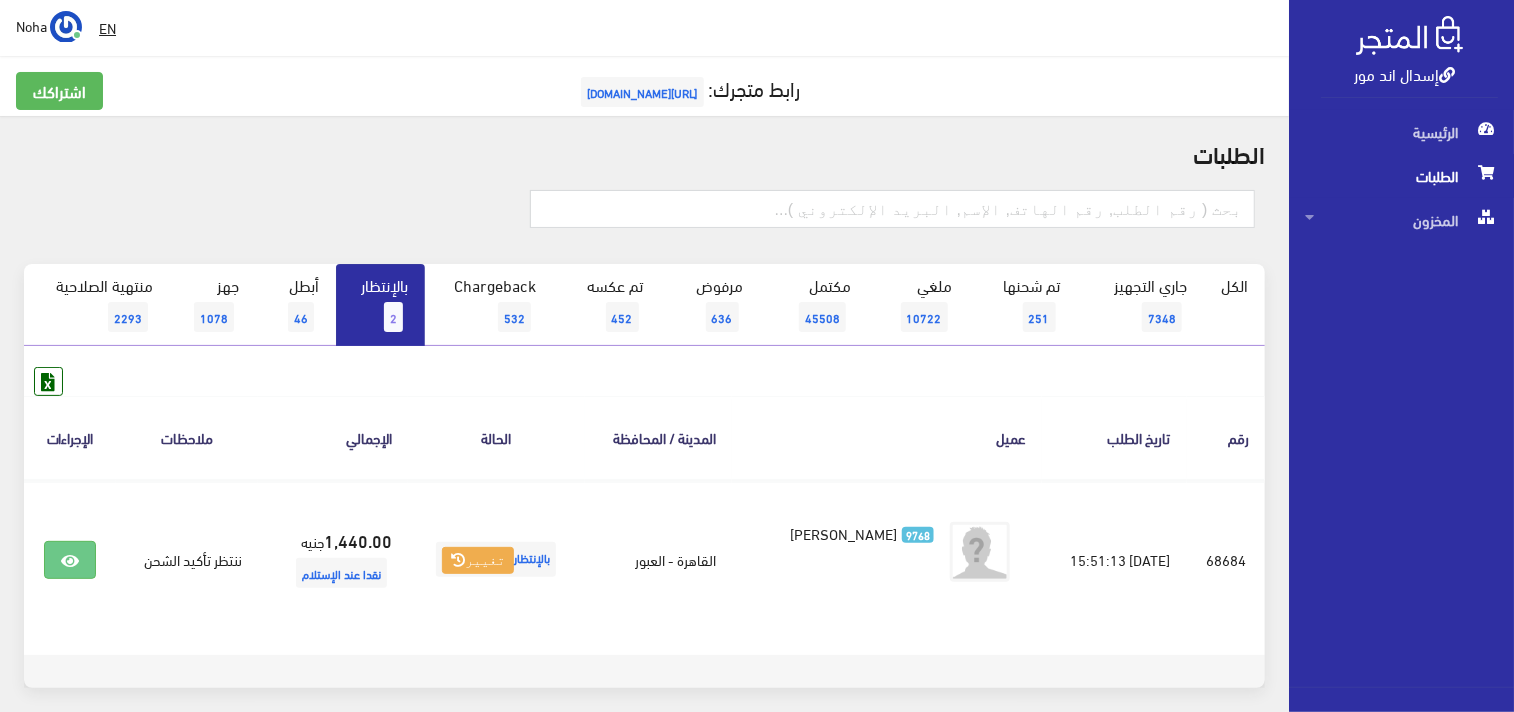 click on "2" at bounding box center [393, 317] 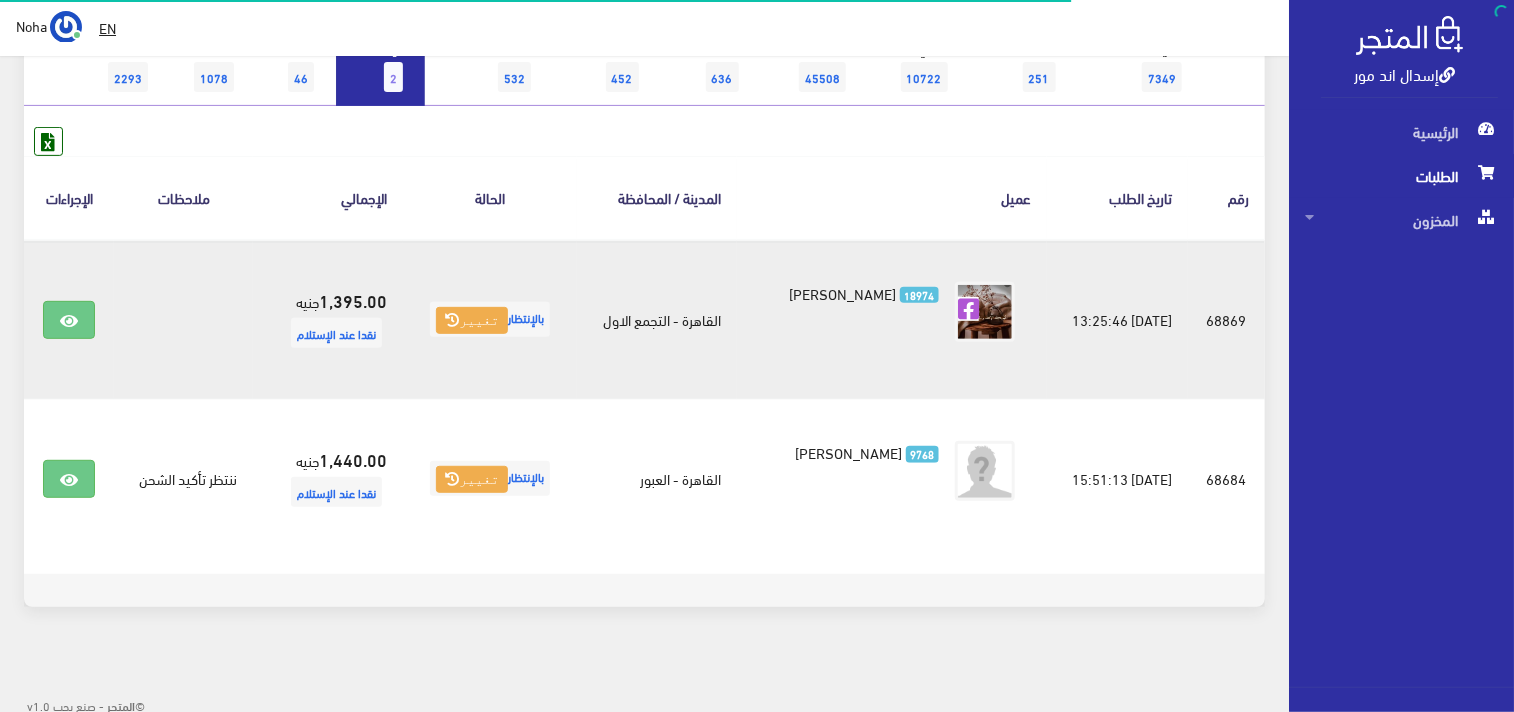 scroll, scrollTop: 245, scrollLeft: 0, axis: vertical 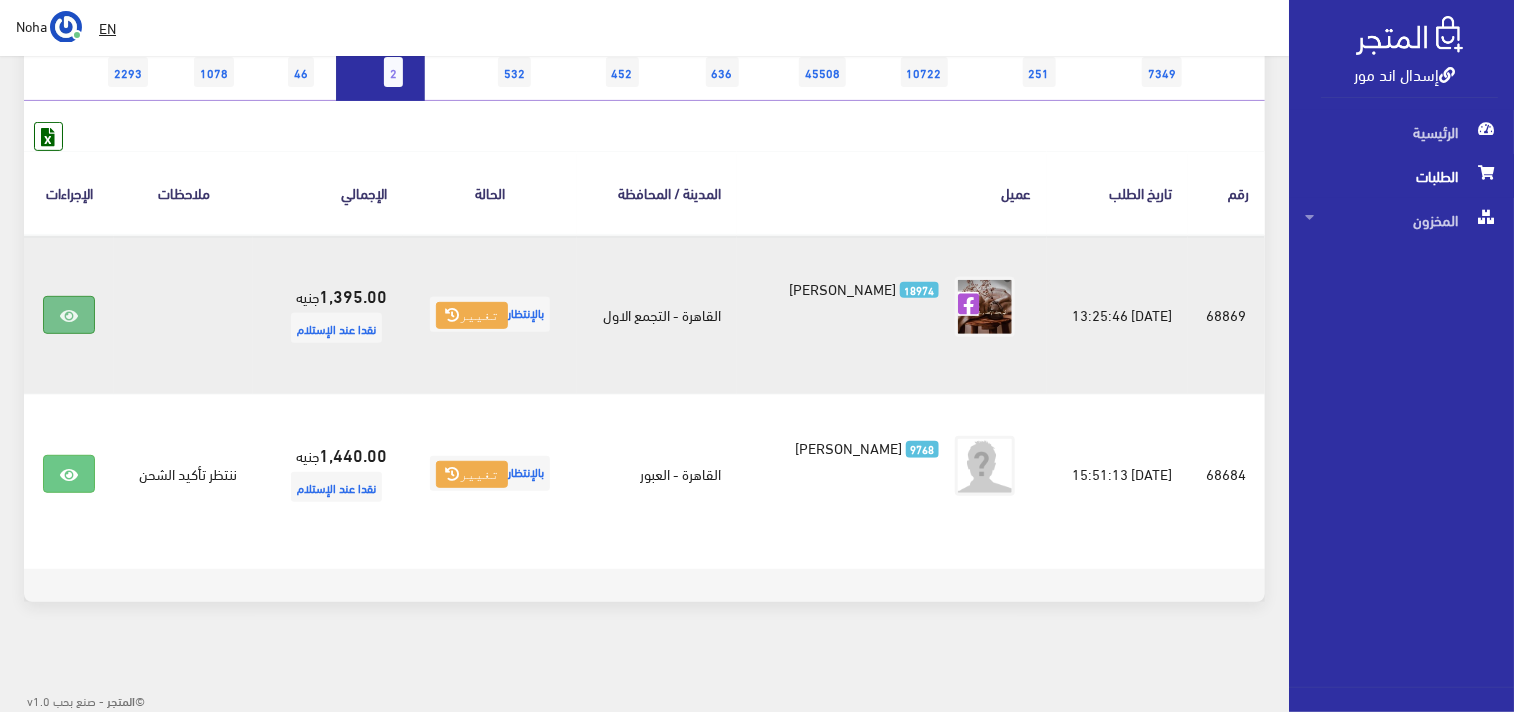 click at bounding box center [69, 315] 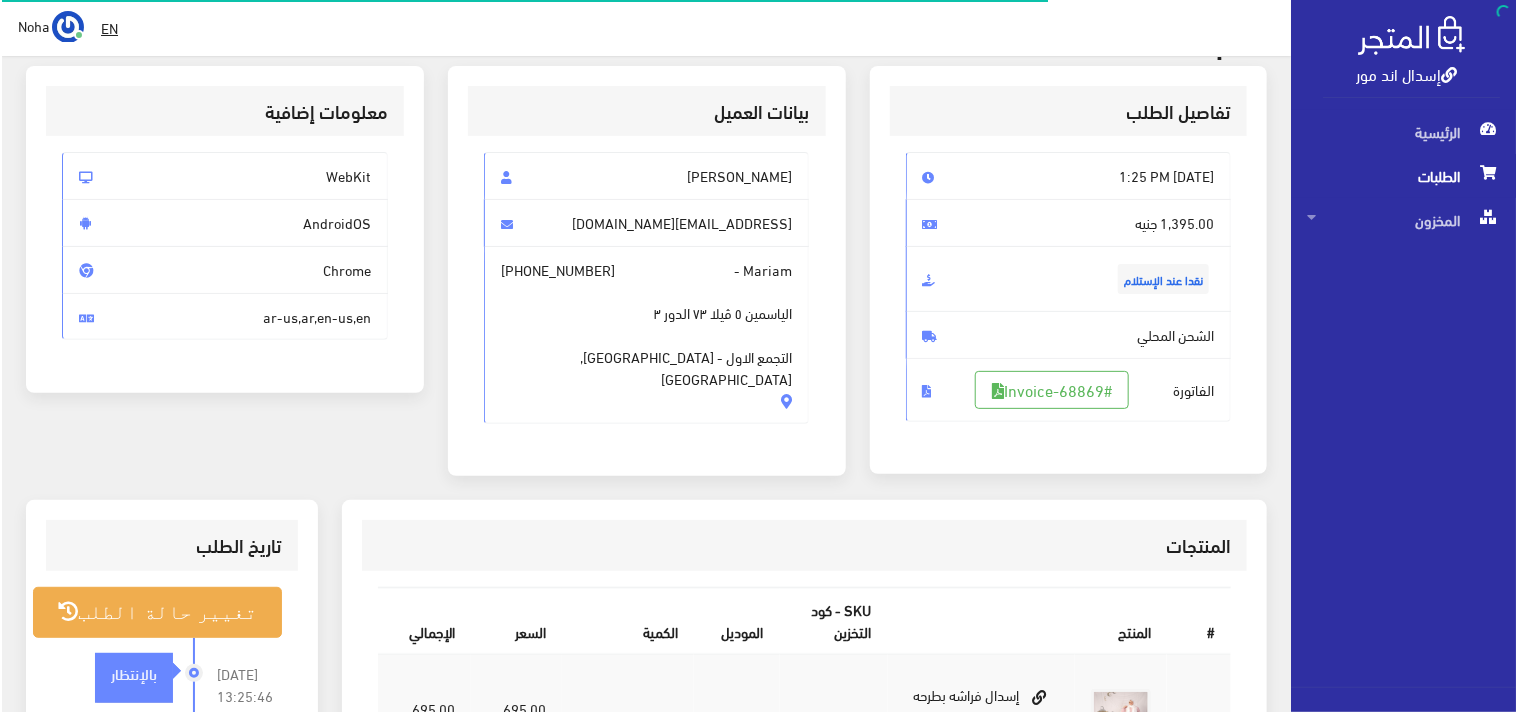 scroll, scrollTop: 333, scrollLeft: 0, axis: vertical 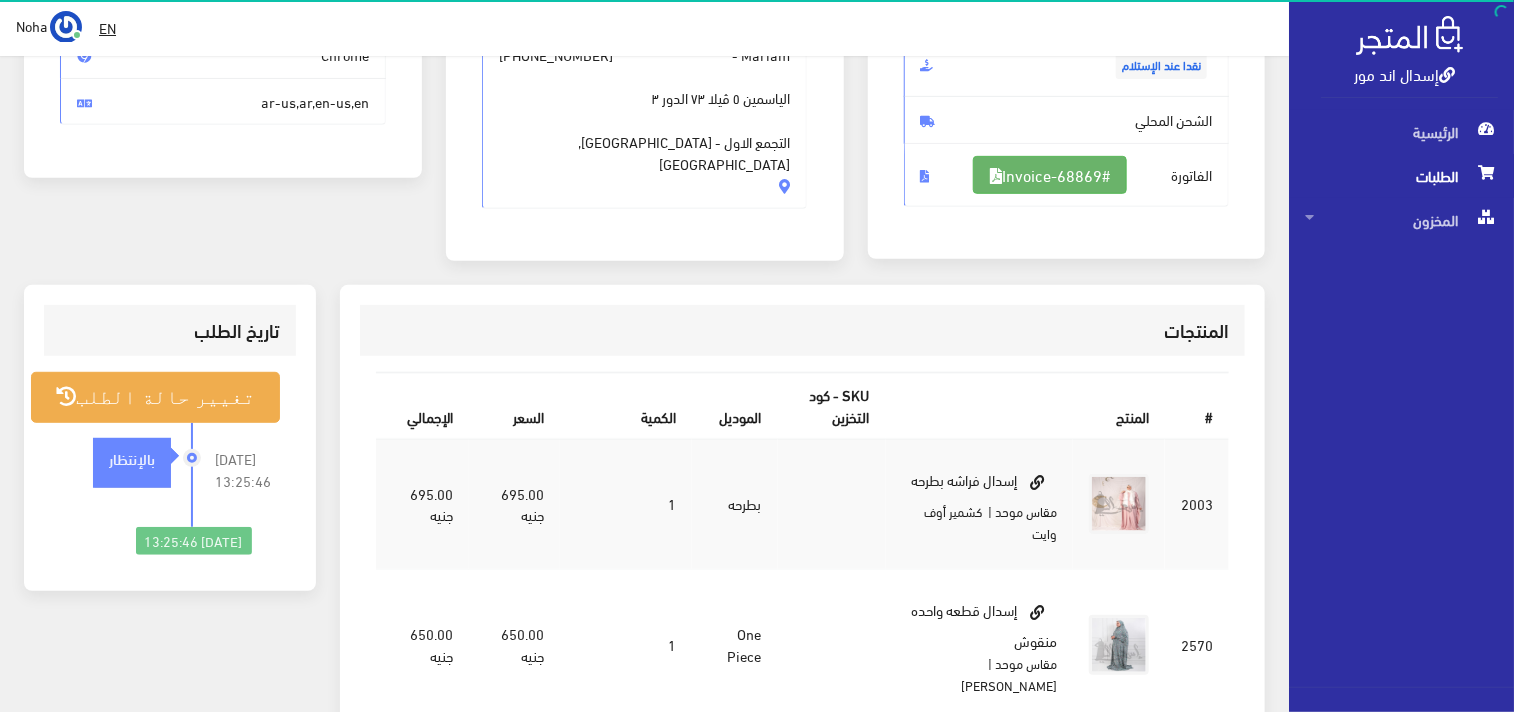 click on "#Invoice-68869" at bounding box center [1050, 175] 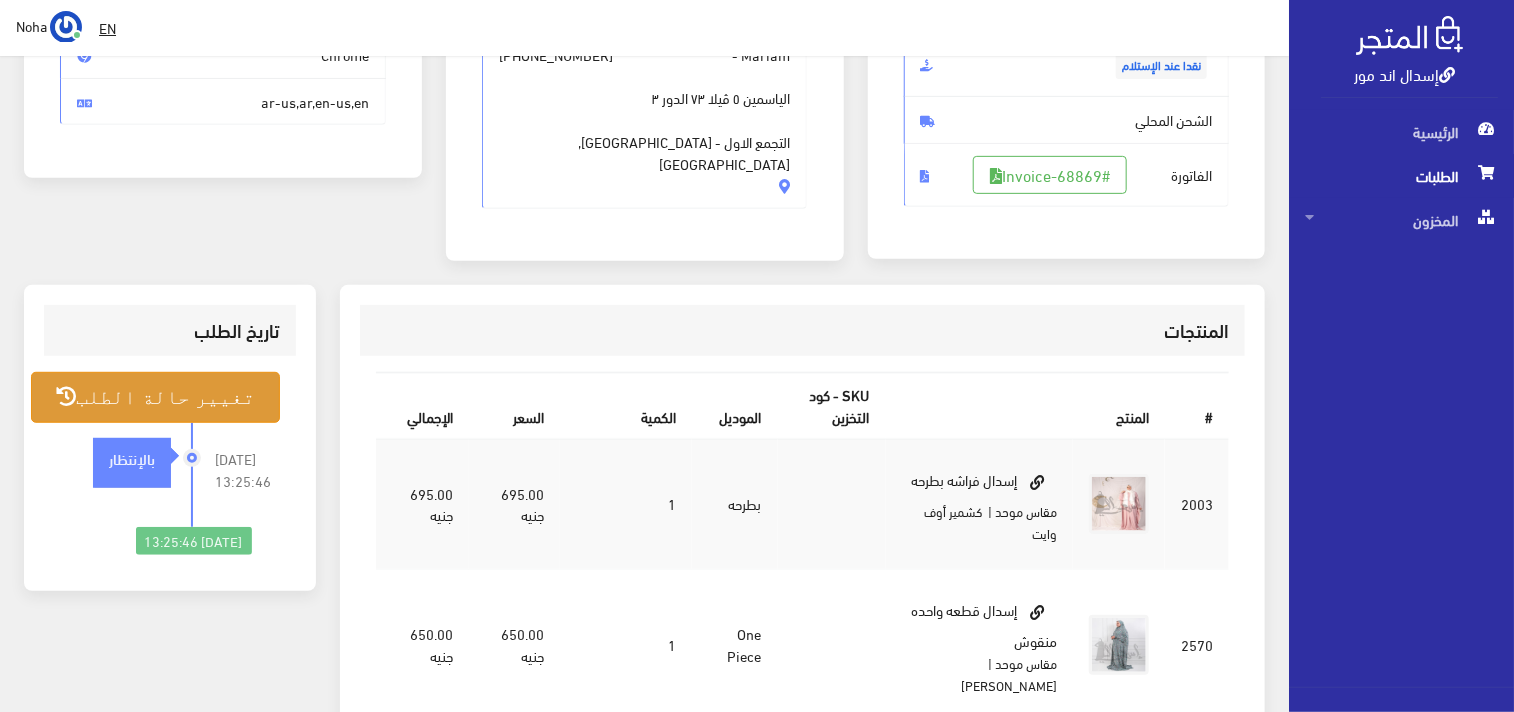 click on "تغيير حالة الطلب" at bounding box center [155, 397] 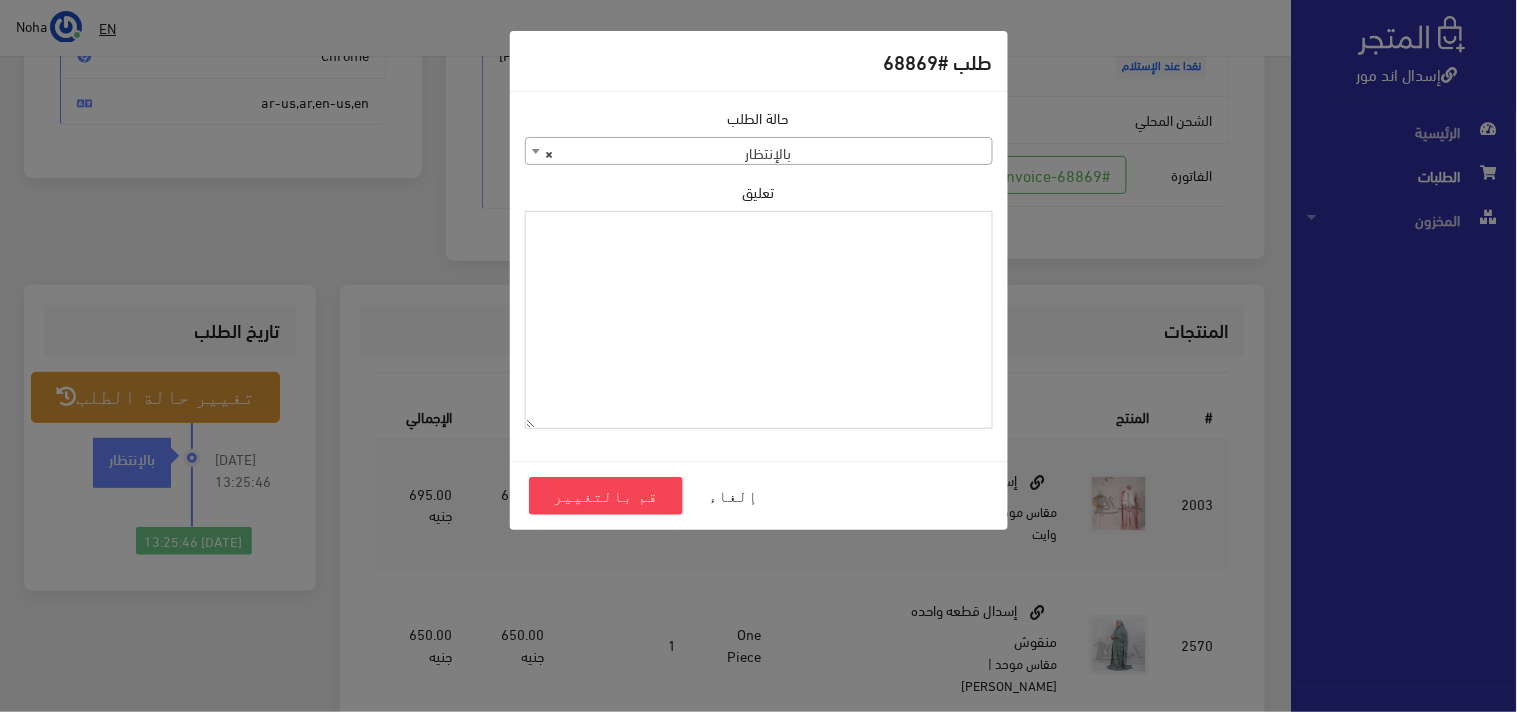 click on "تعليق" at bounding box center (759, 320) 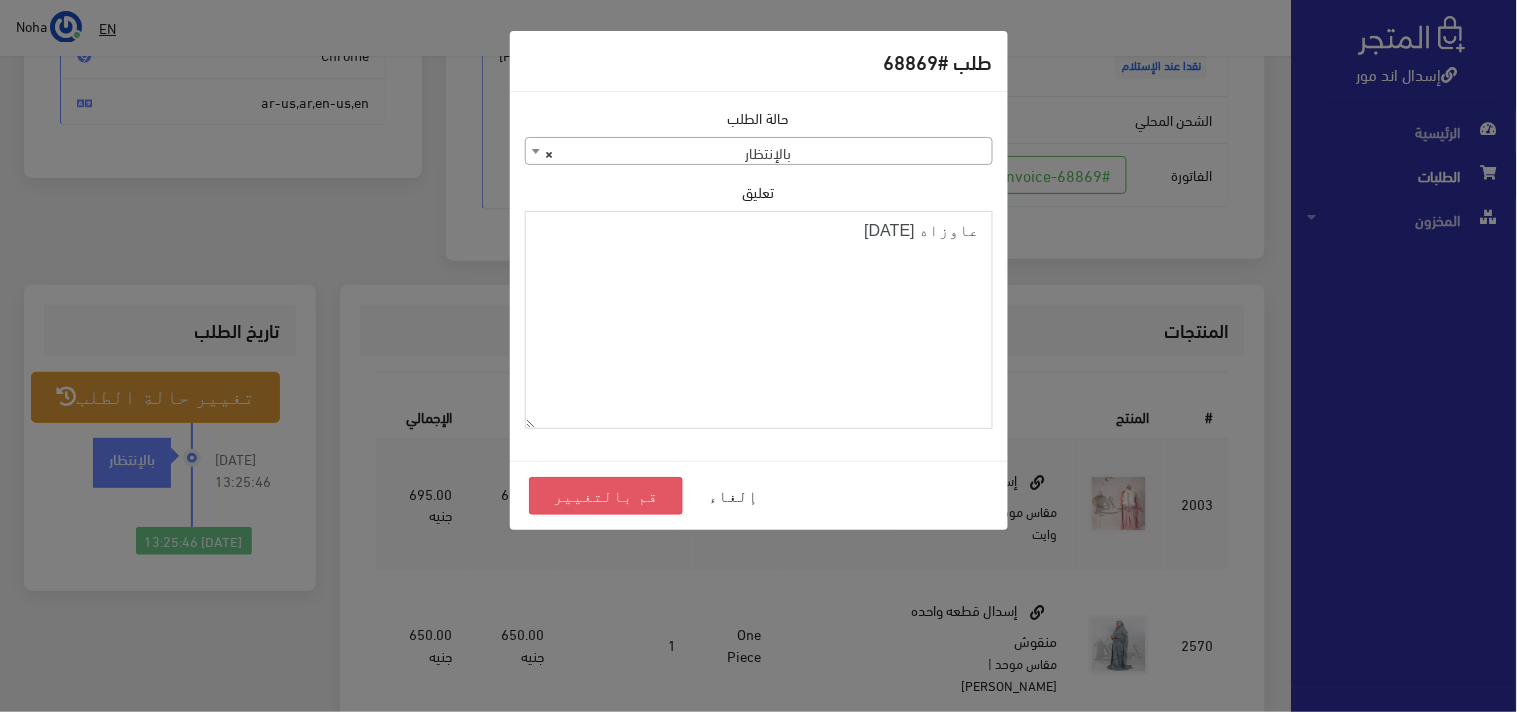 type on "عاوزاه [DATE]" 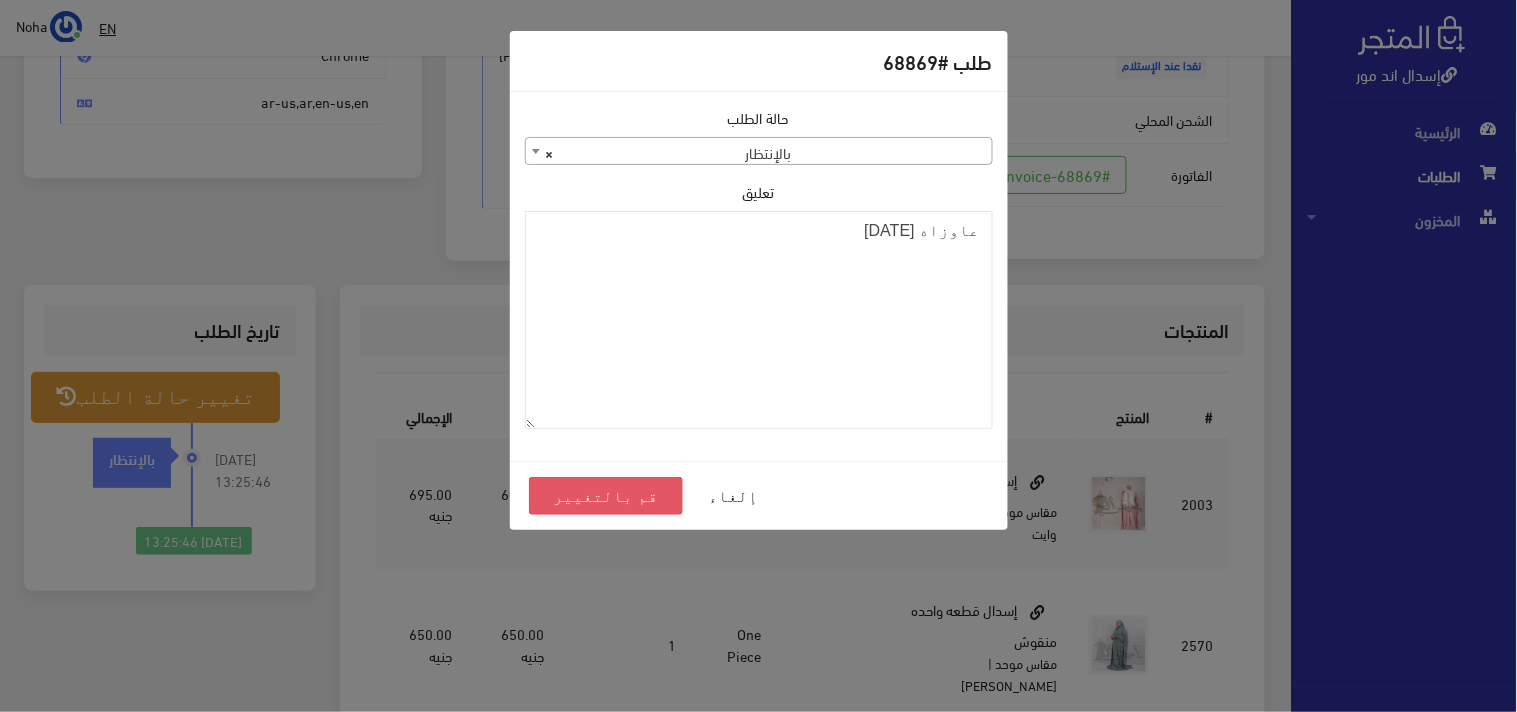click on "قم بالتغيير" at bounding box center [606, 496] 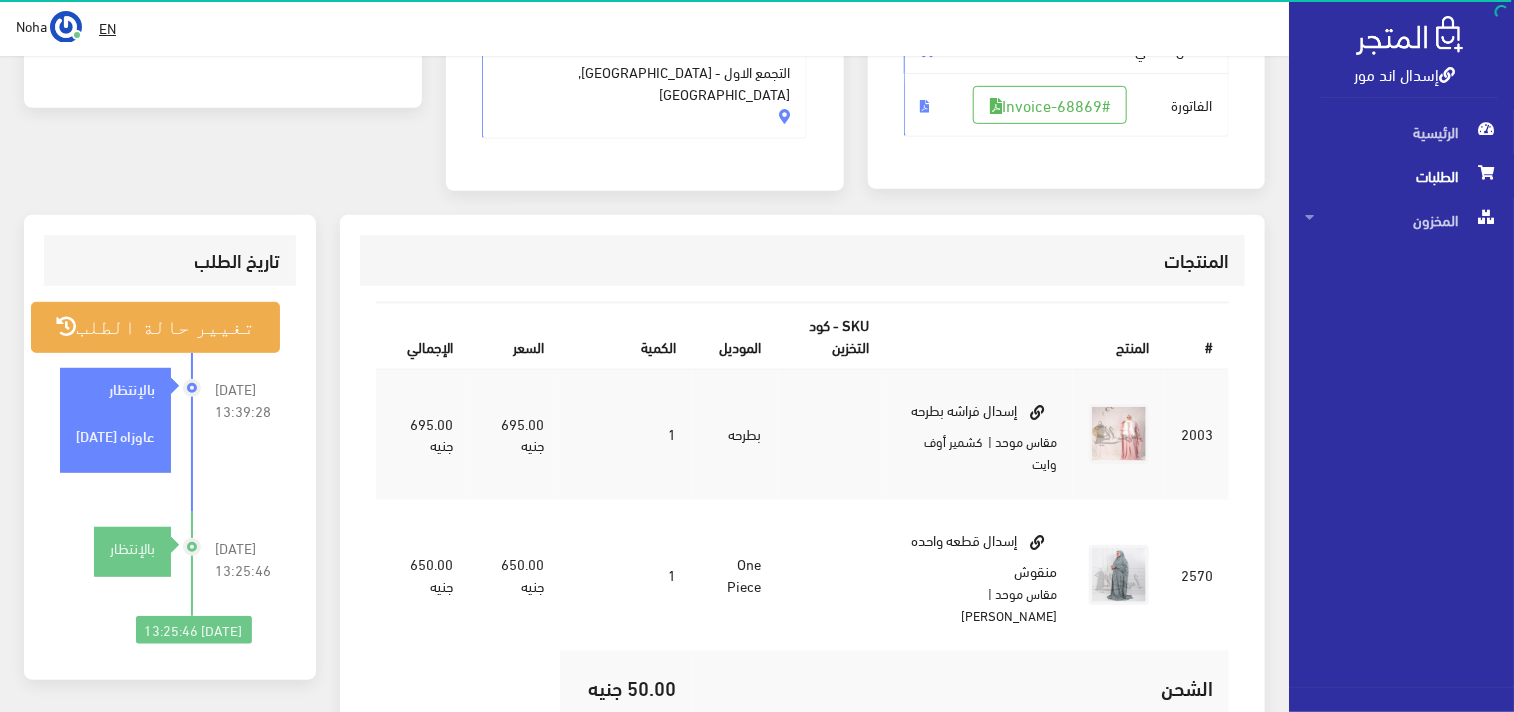 scroll, scrollTop: 444, scrollLeft: 0, axis: vertical 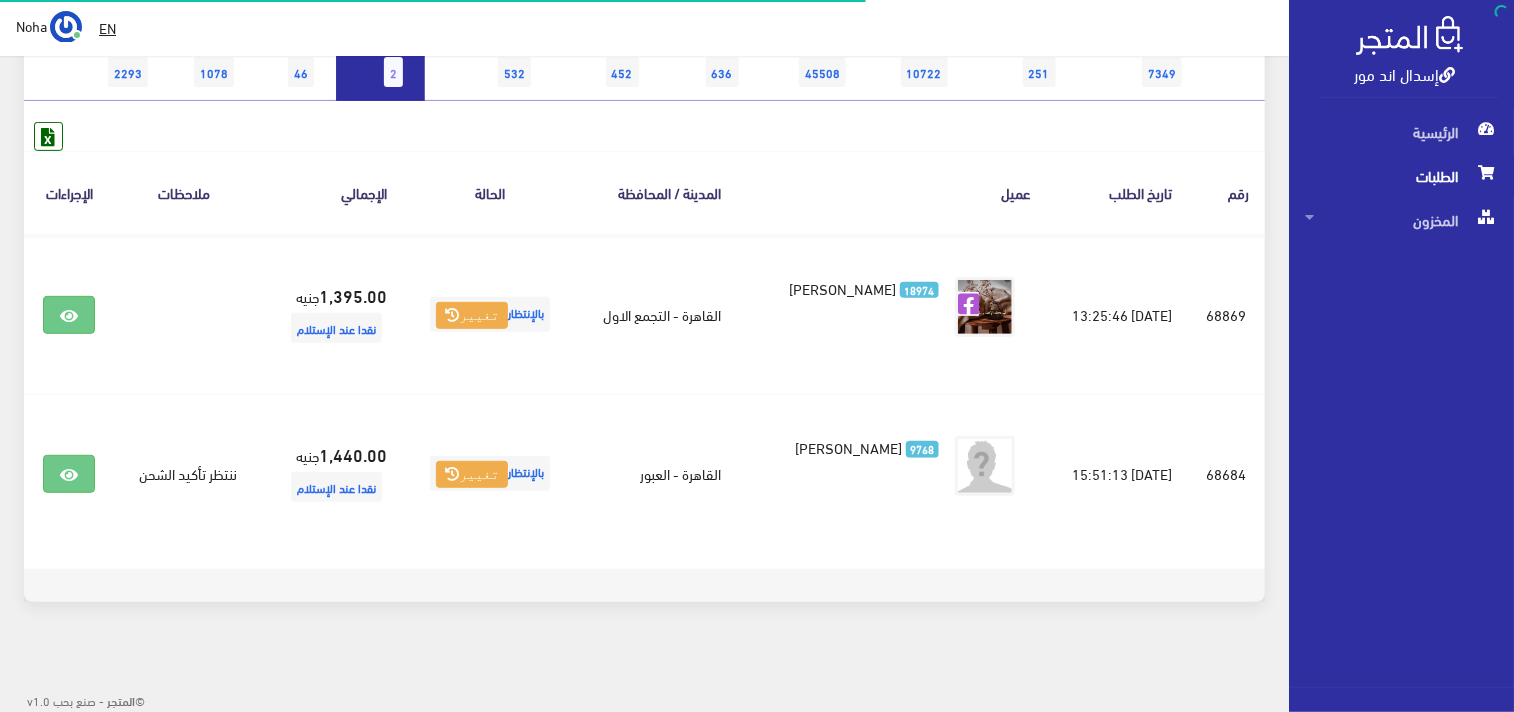 click on "بالإنتظار
2" at bounding box center (380, 60) 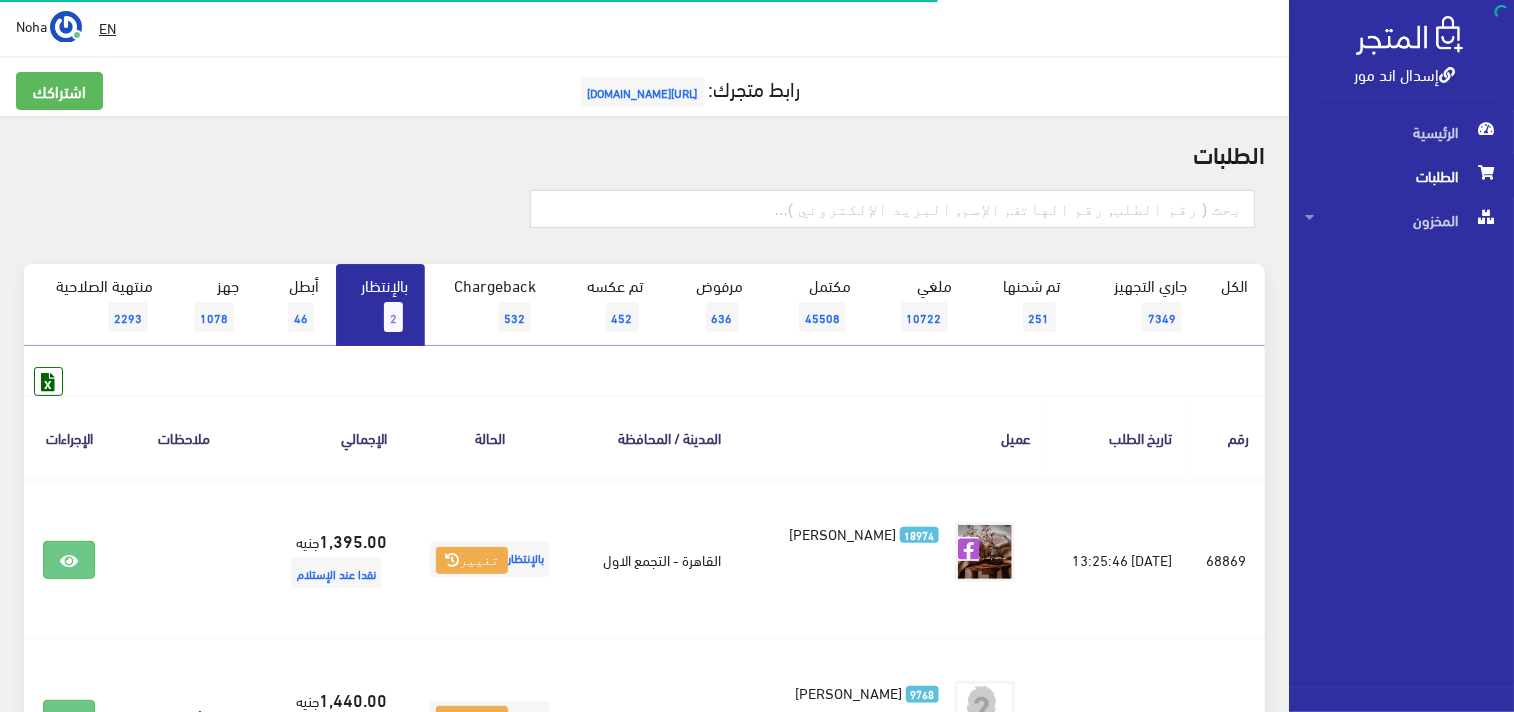 scroll, scrollTop: 111, scrollLeft: 0, axis: vertical 